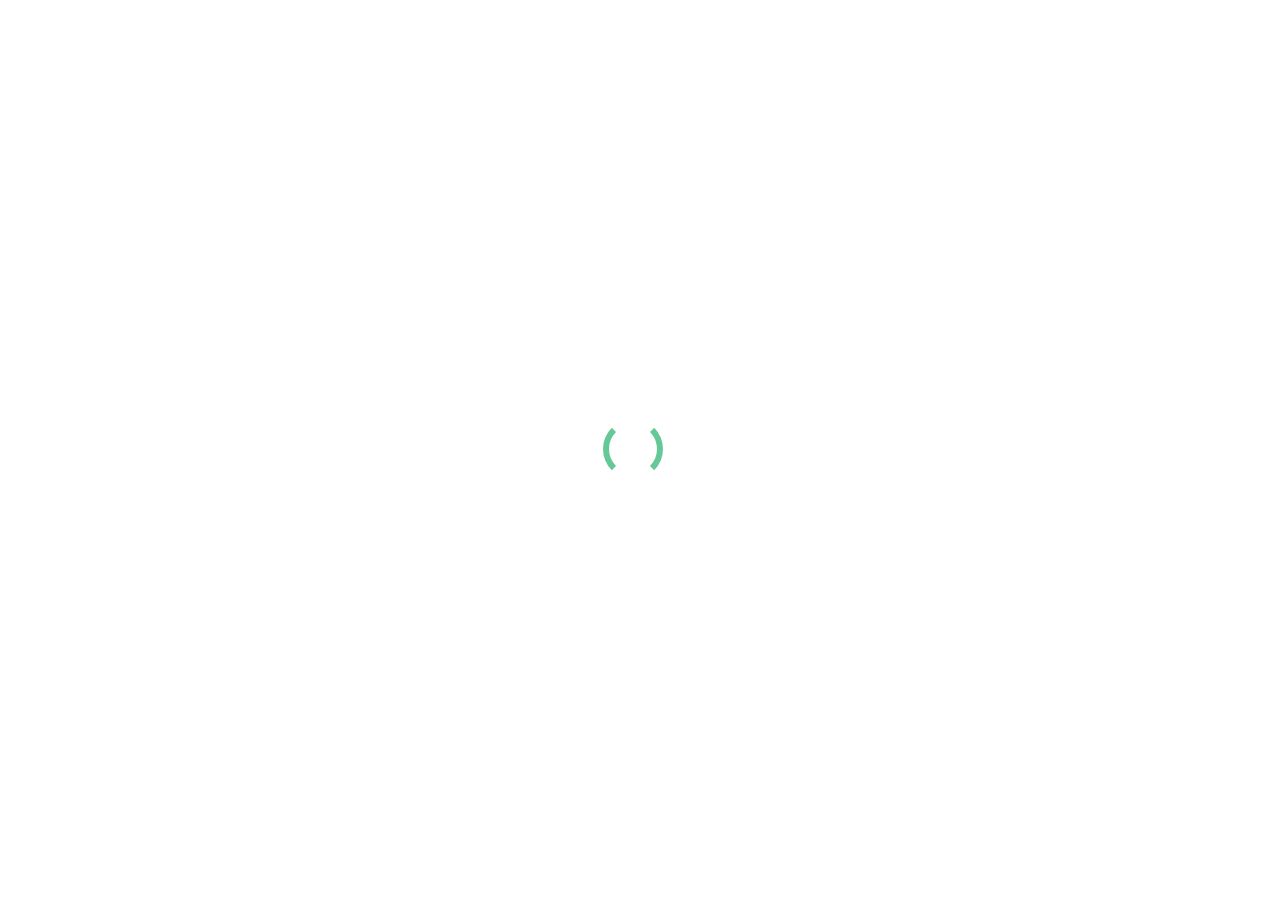 scroll, scrollTop: 0, scrollLeft: 0, axis: both 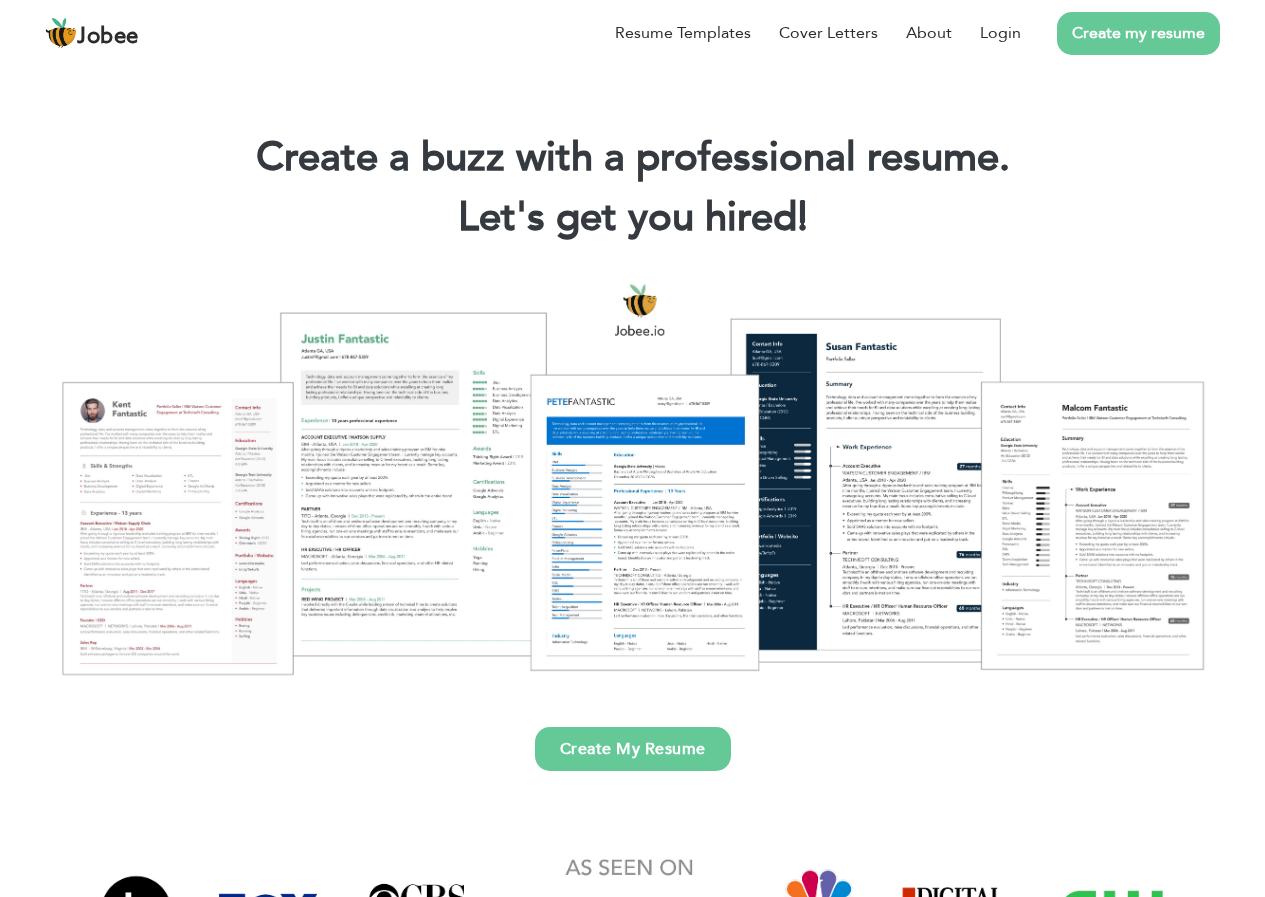 click on "Create My Resume" at bounding box center (633, 749) 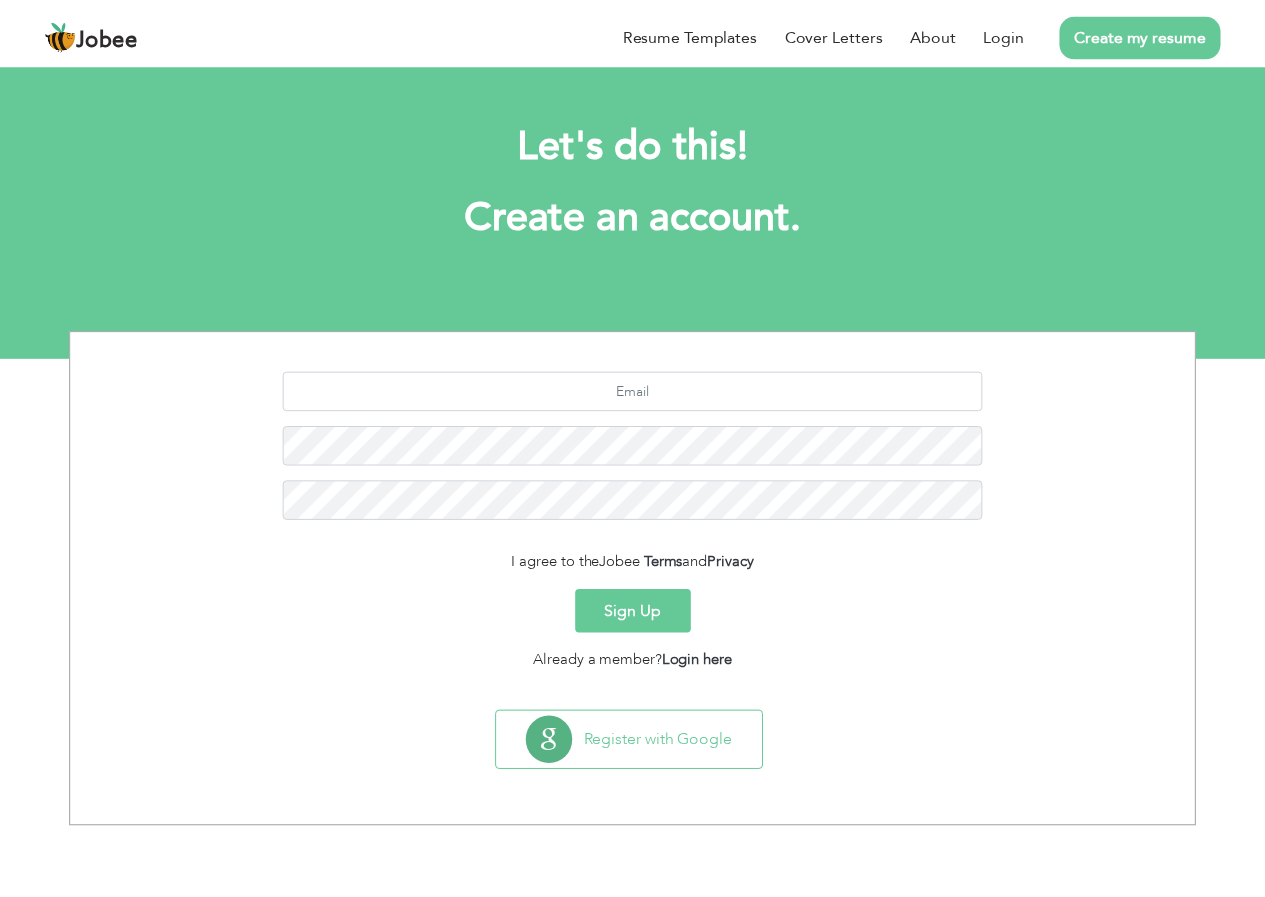 scroll, scrollTop: 0, scrollLeft: 0, axis: both 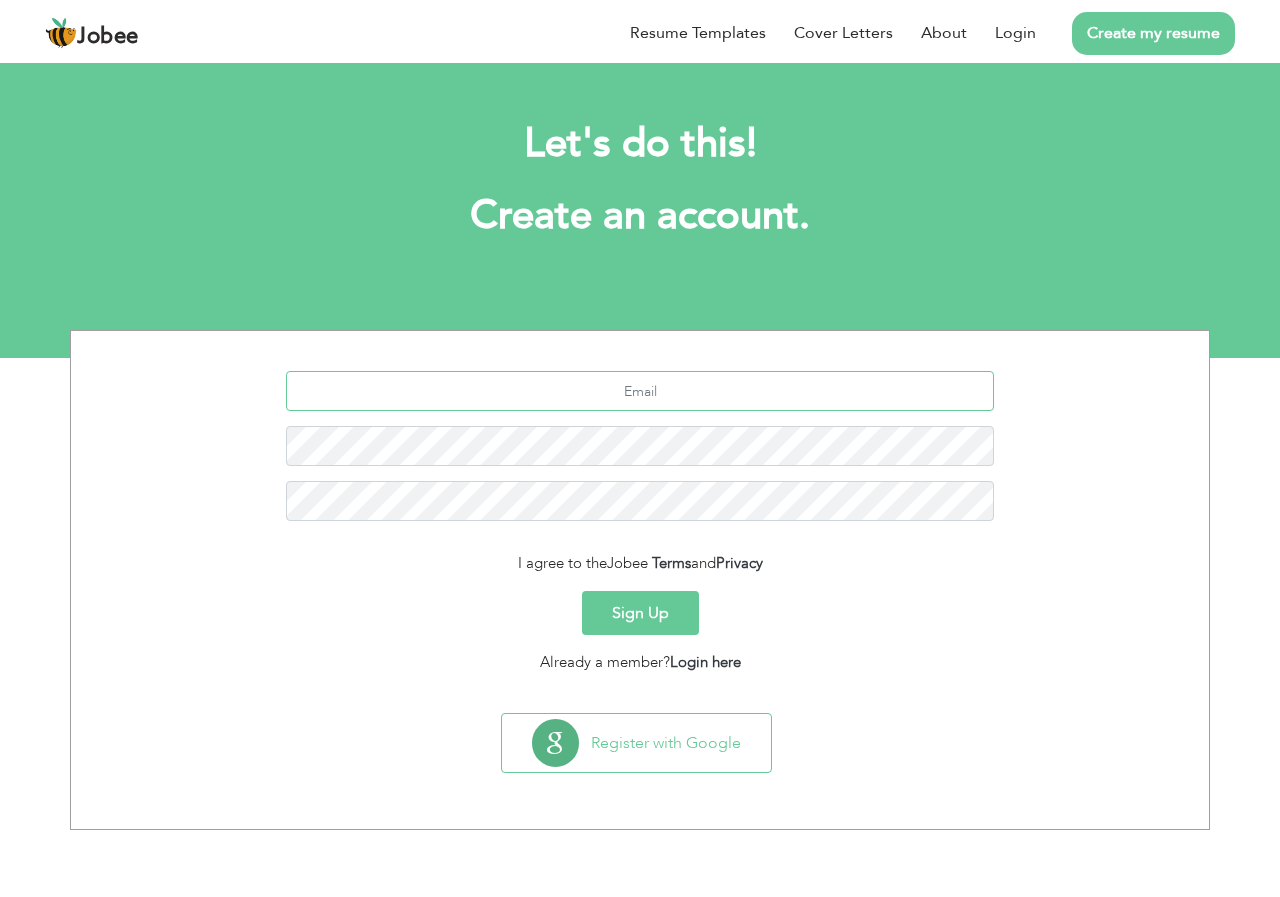 click at bounding box center [640, 391] 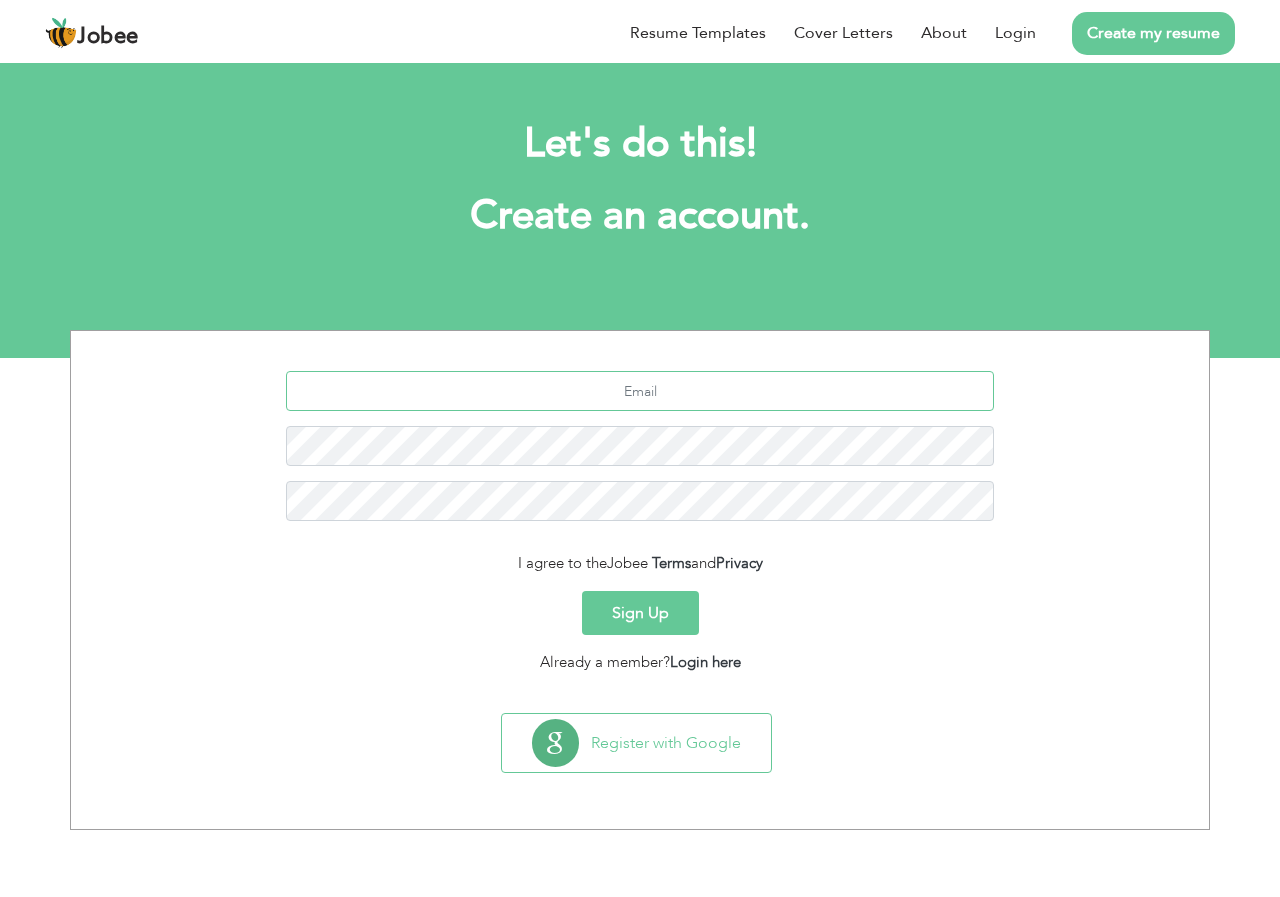 click at bounding box center (640, 391) 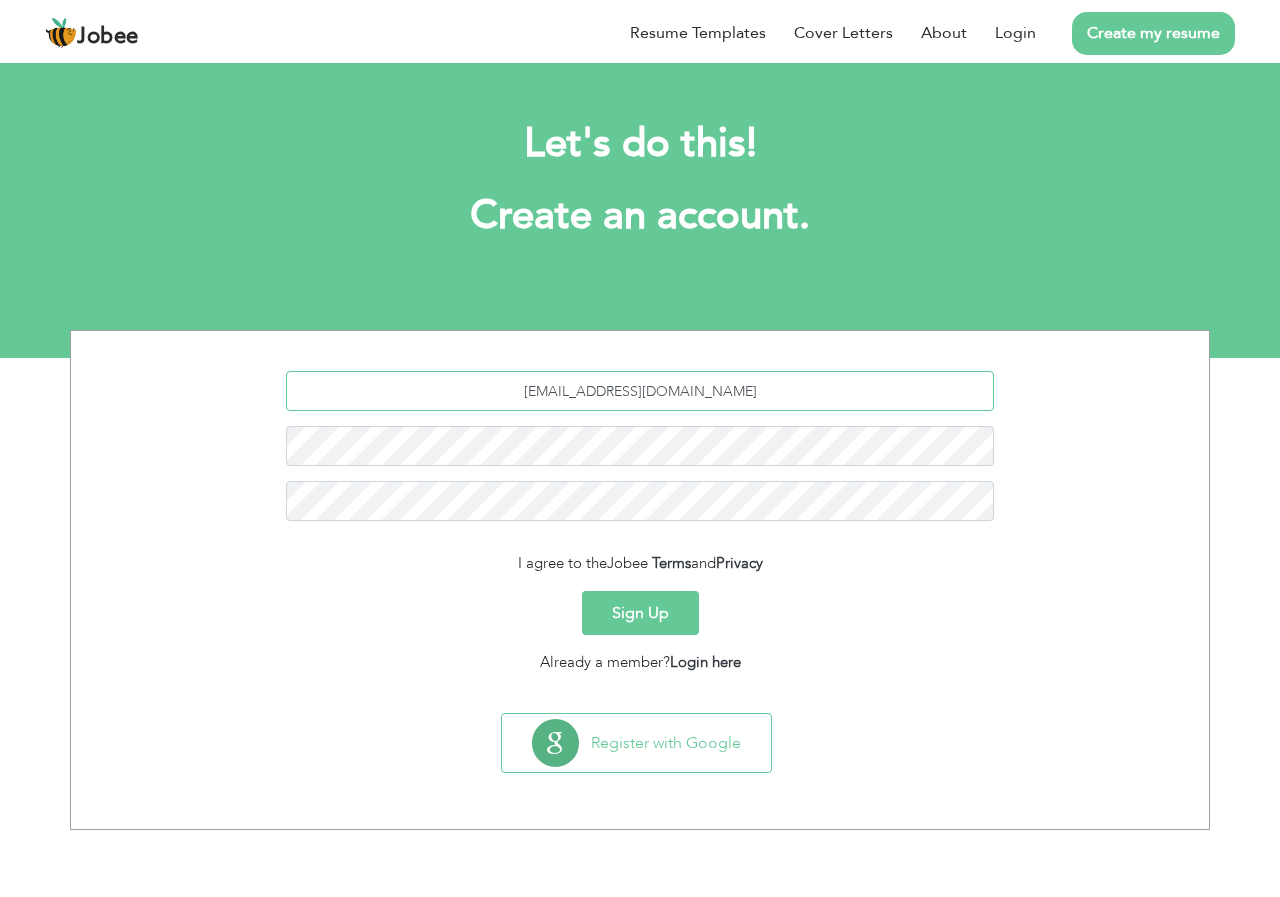 type on "meervicky110@gmail.com" 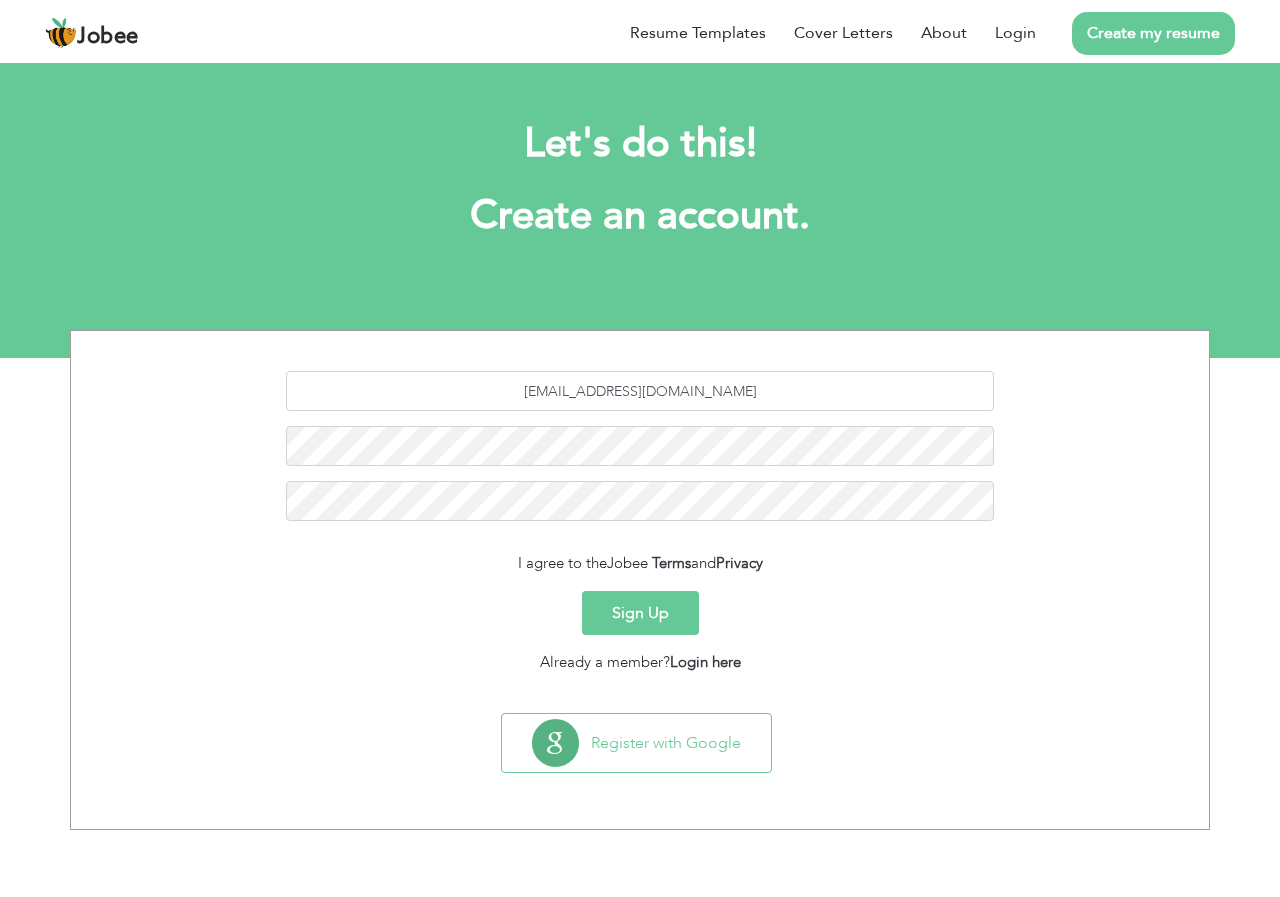 click on "Sign Up" at bounding box center [640, 613] 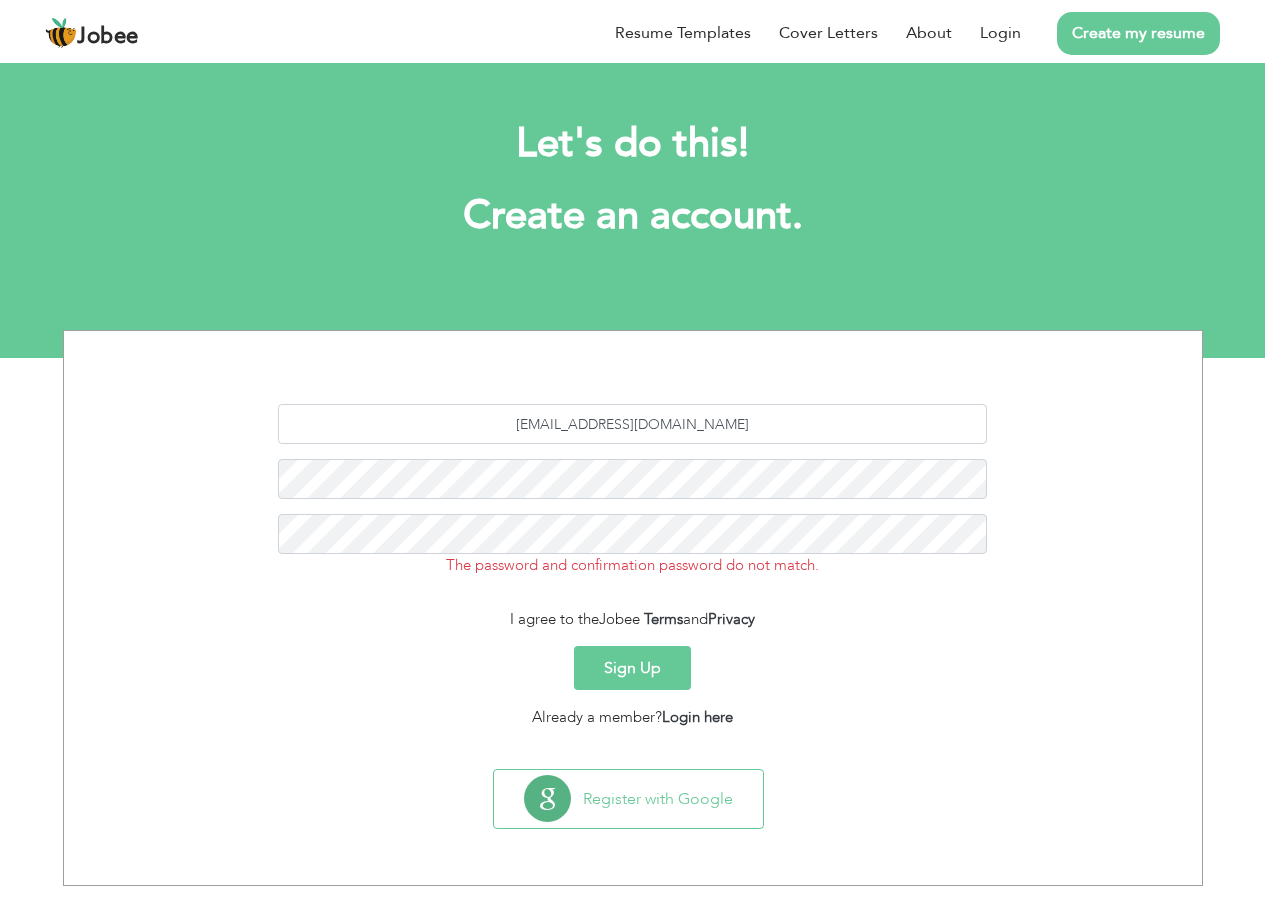 scroll, scrollTop: 0, scrollLeft: 0, axis: both 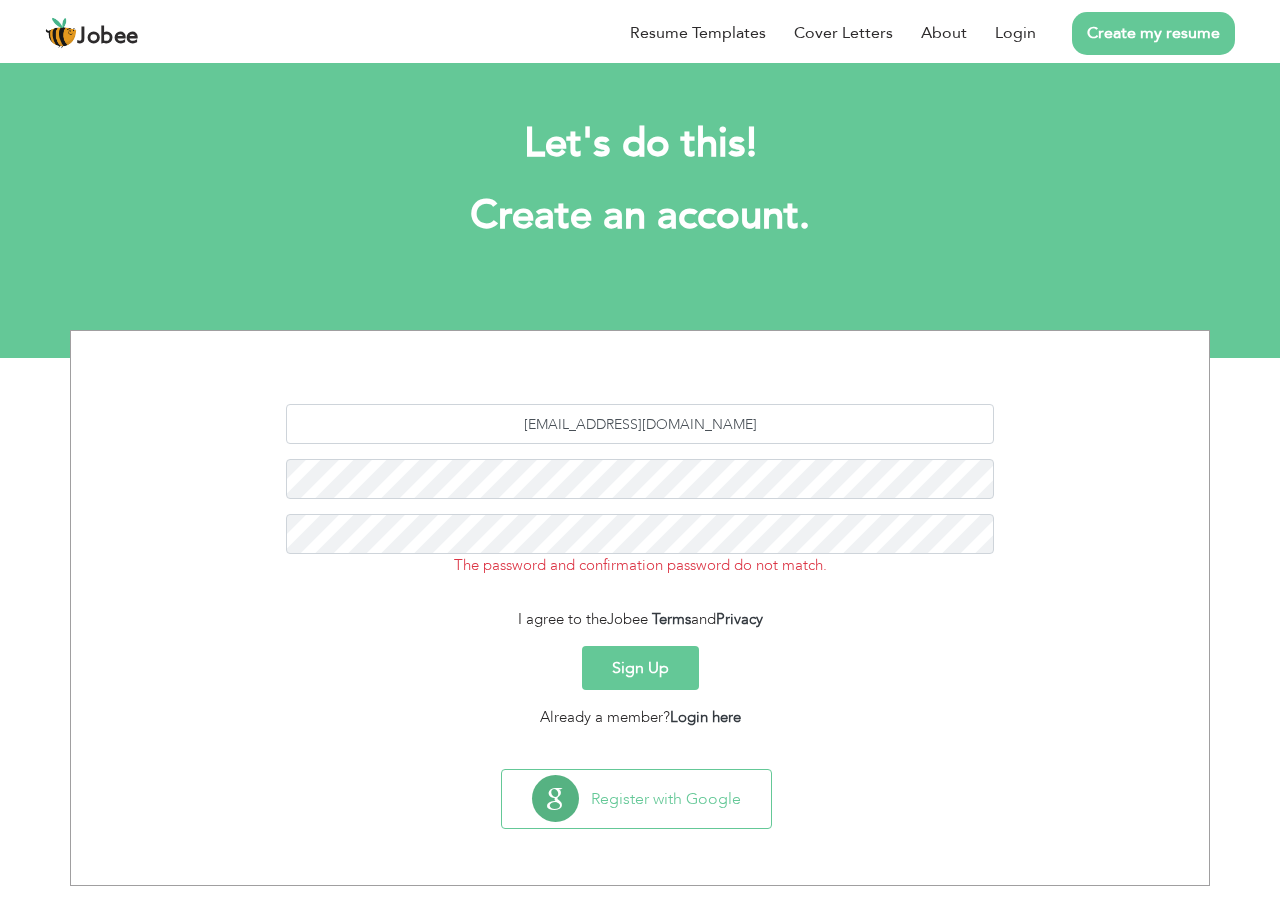 click on "Sign Up" at bounding box center [640, 668] 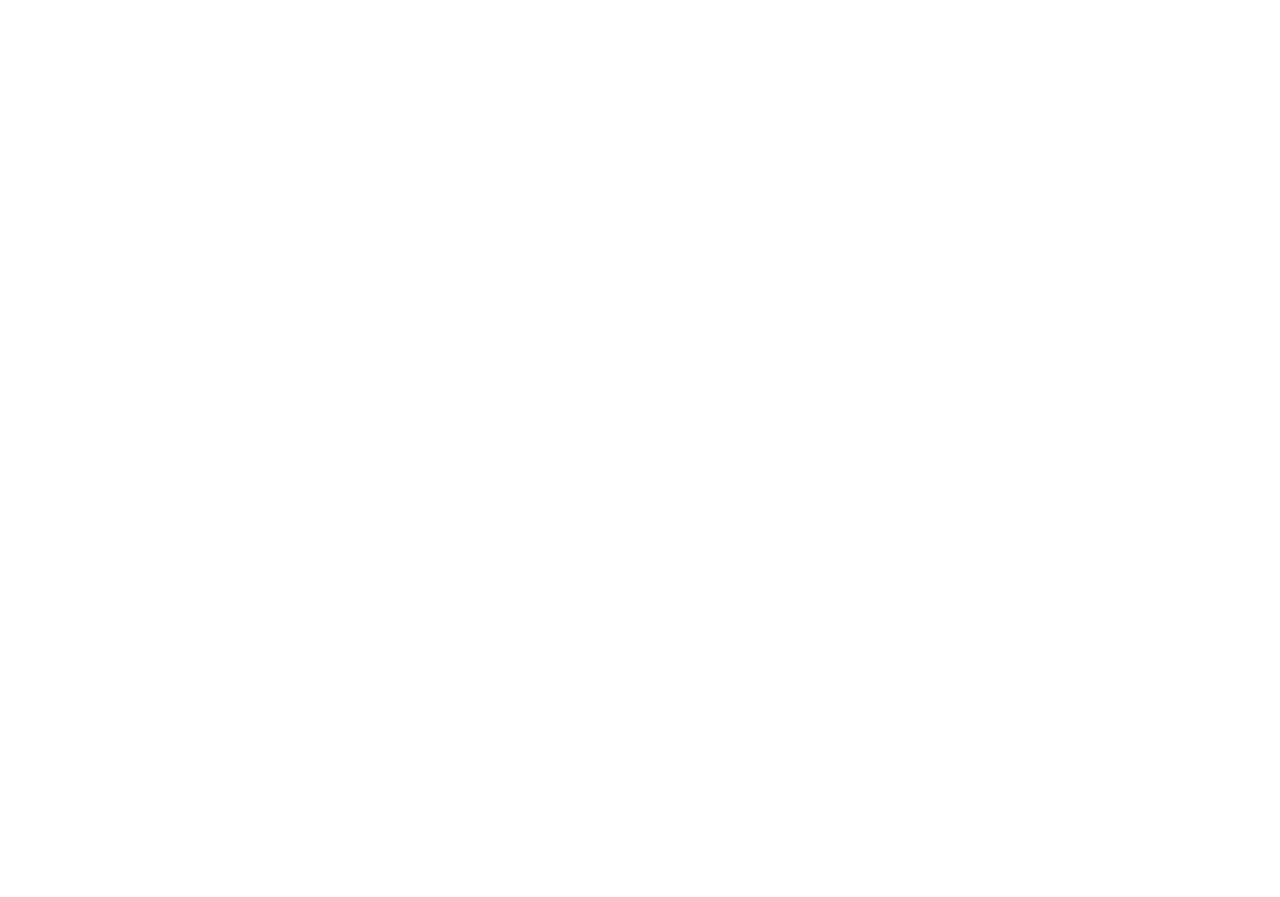 scroll, scrollTop: 0, scrollLeft: 0, axis: both 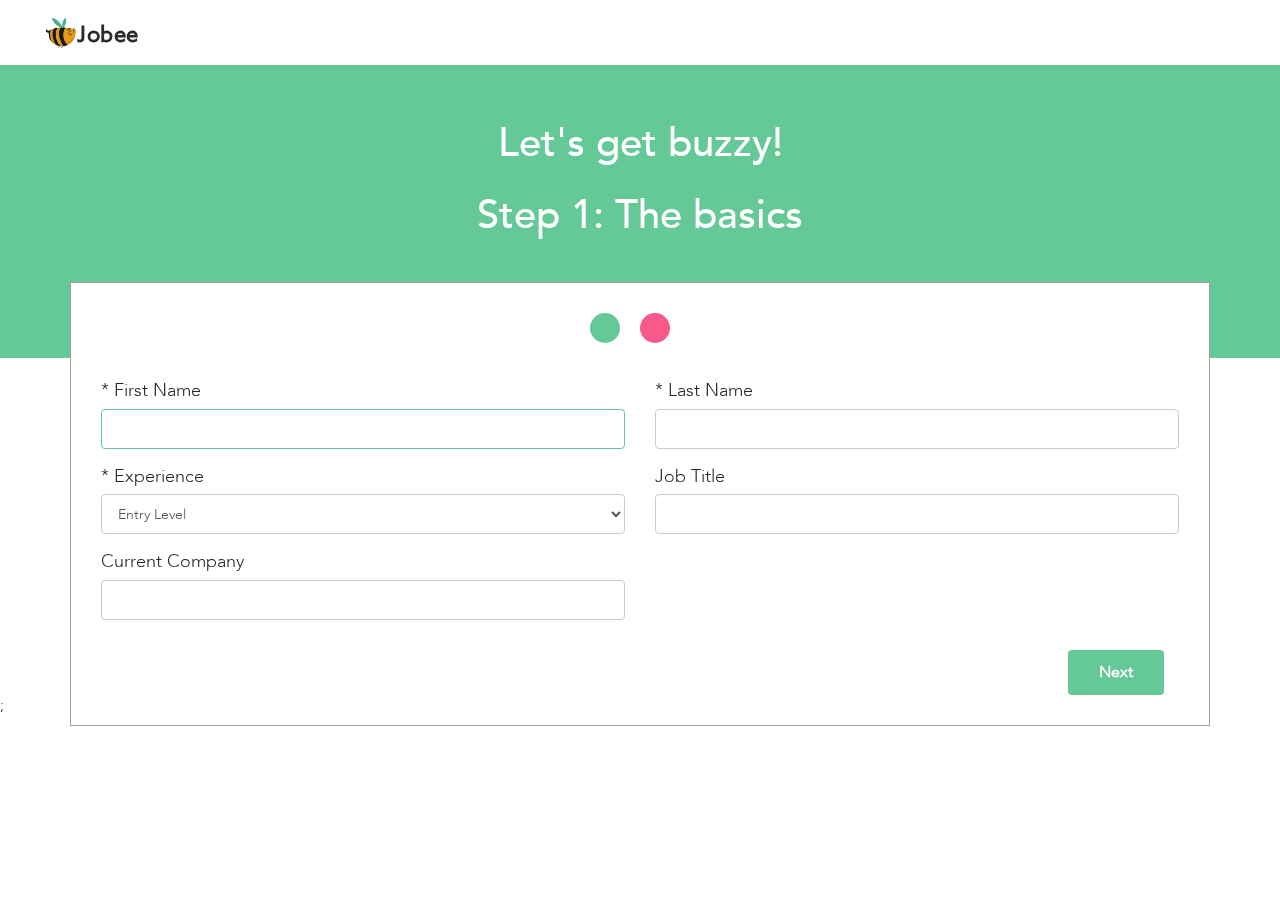 click at bounding box center [363, 429] 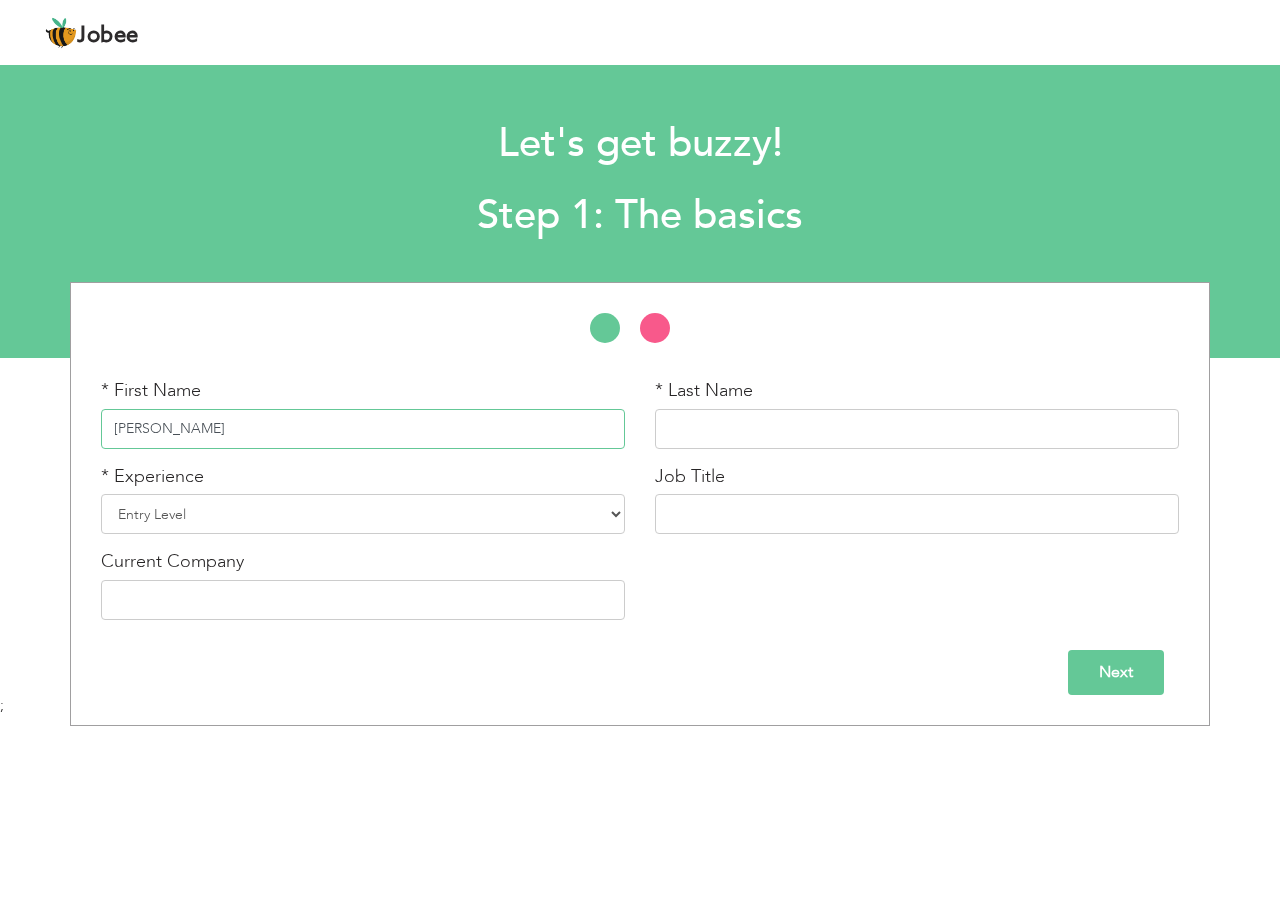 type on "[PERSON_NAME]" 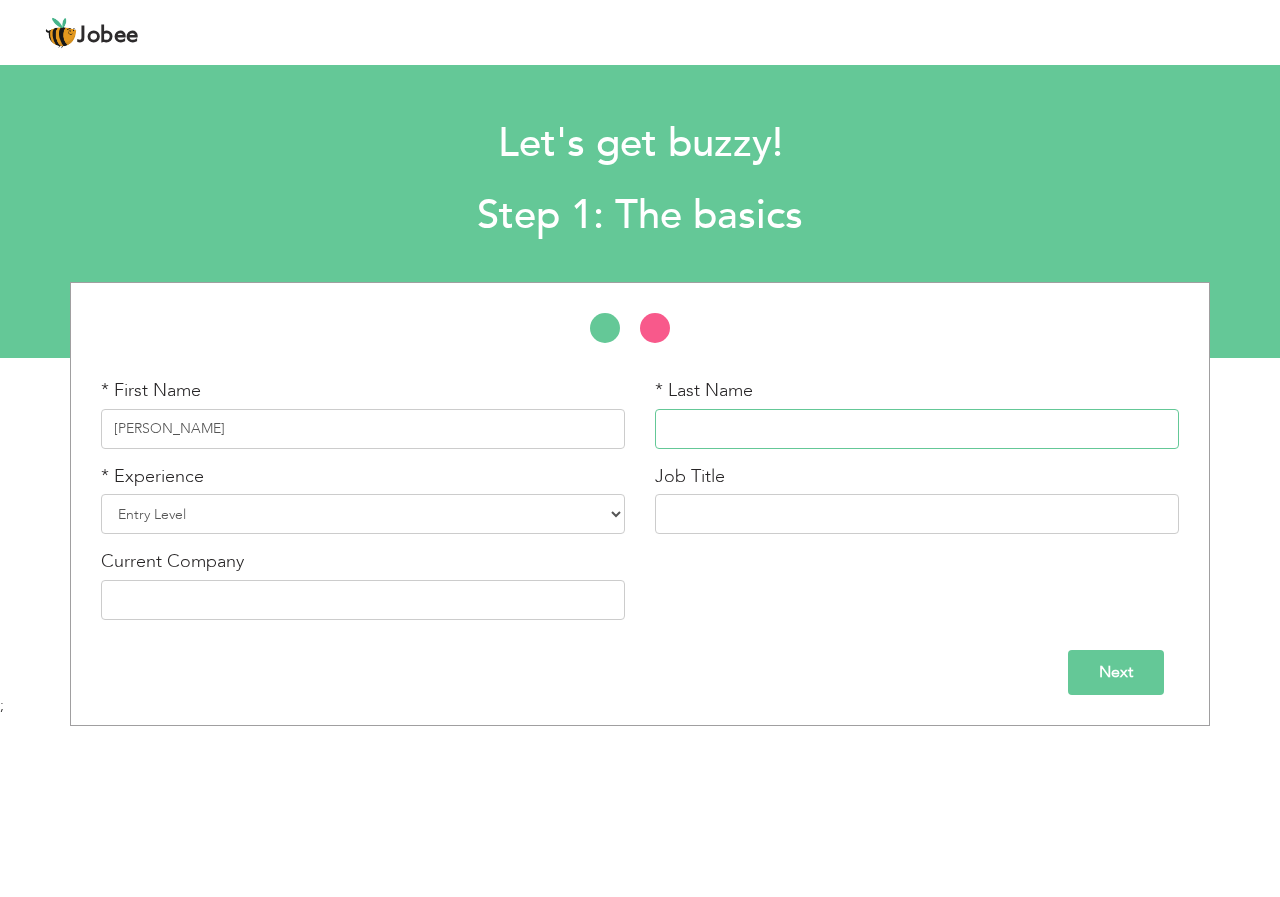 click at bounding box center [917, 429] 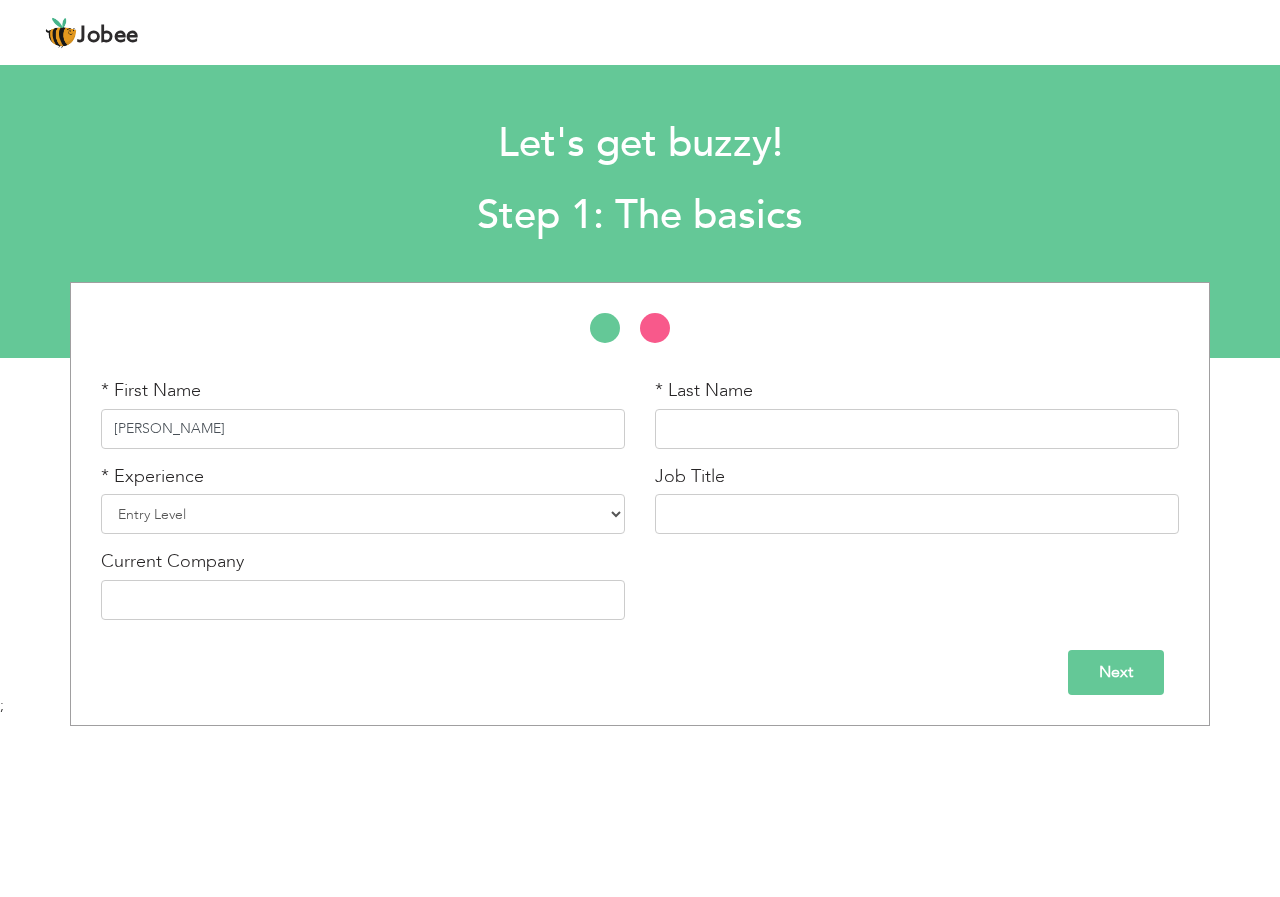 drag, startPoint x: 188, startPoint y: 427, endPoint x: 352, endPoint y: 446, distance: 165.09694 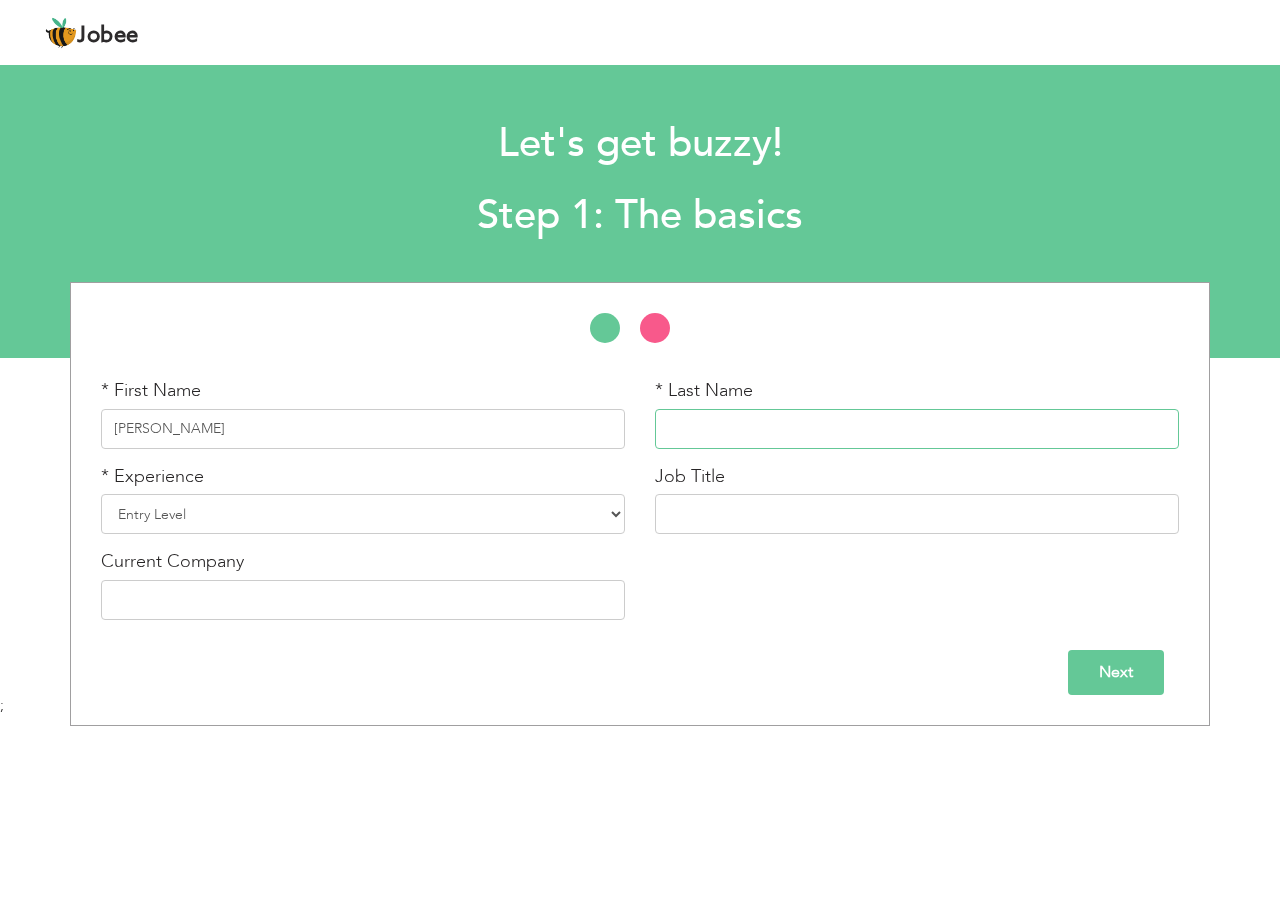 click at bounding box center [917, 429] 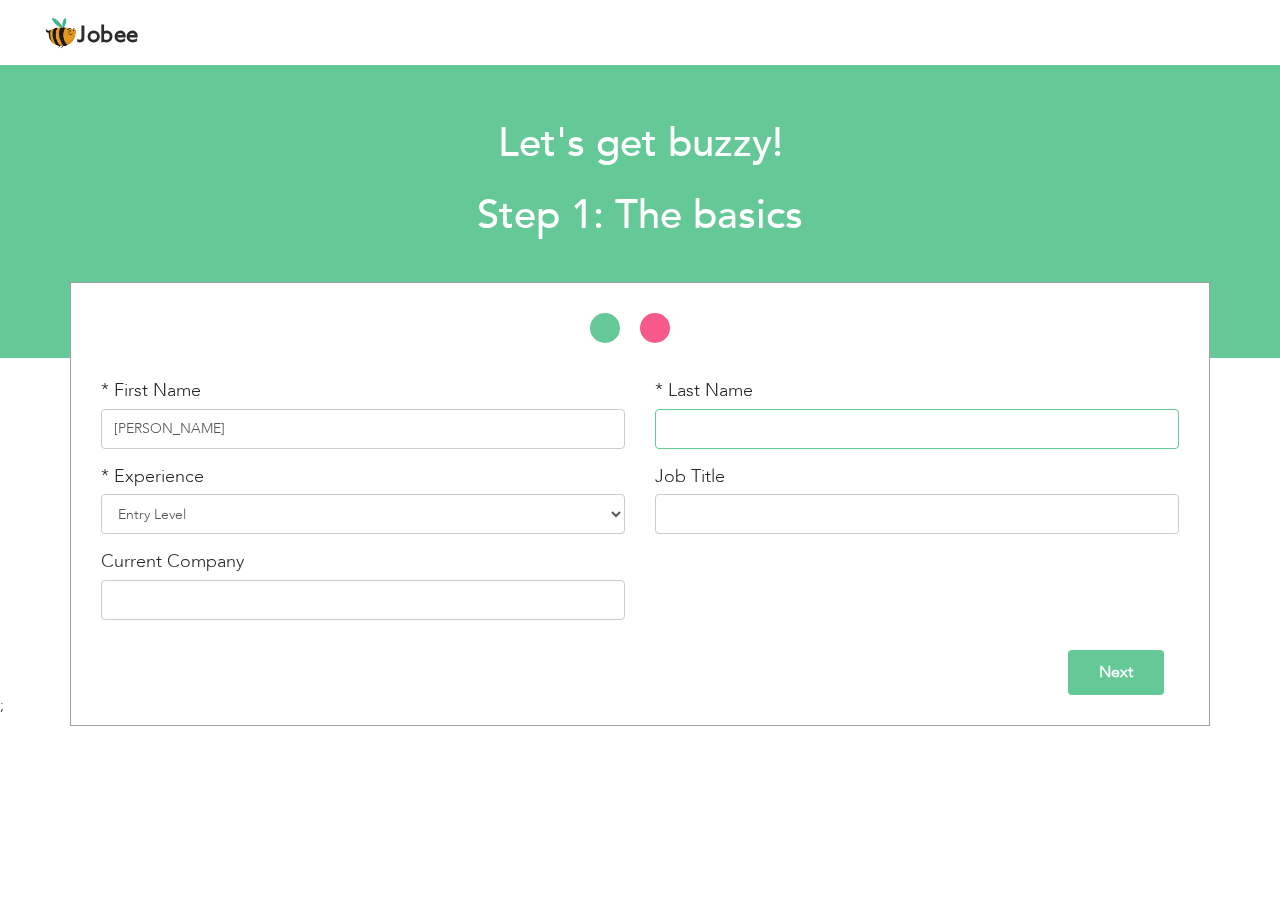 paste on "[PERSON_NAME]" 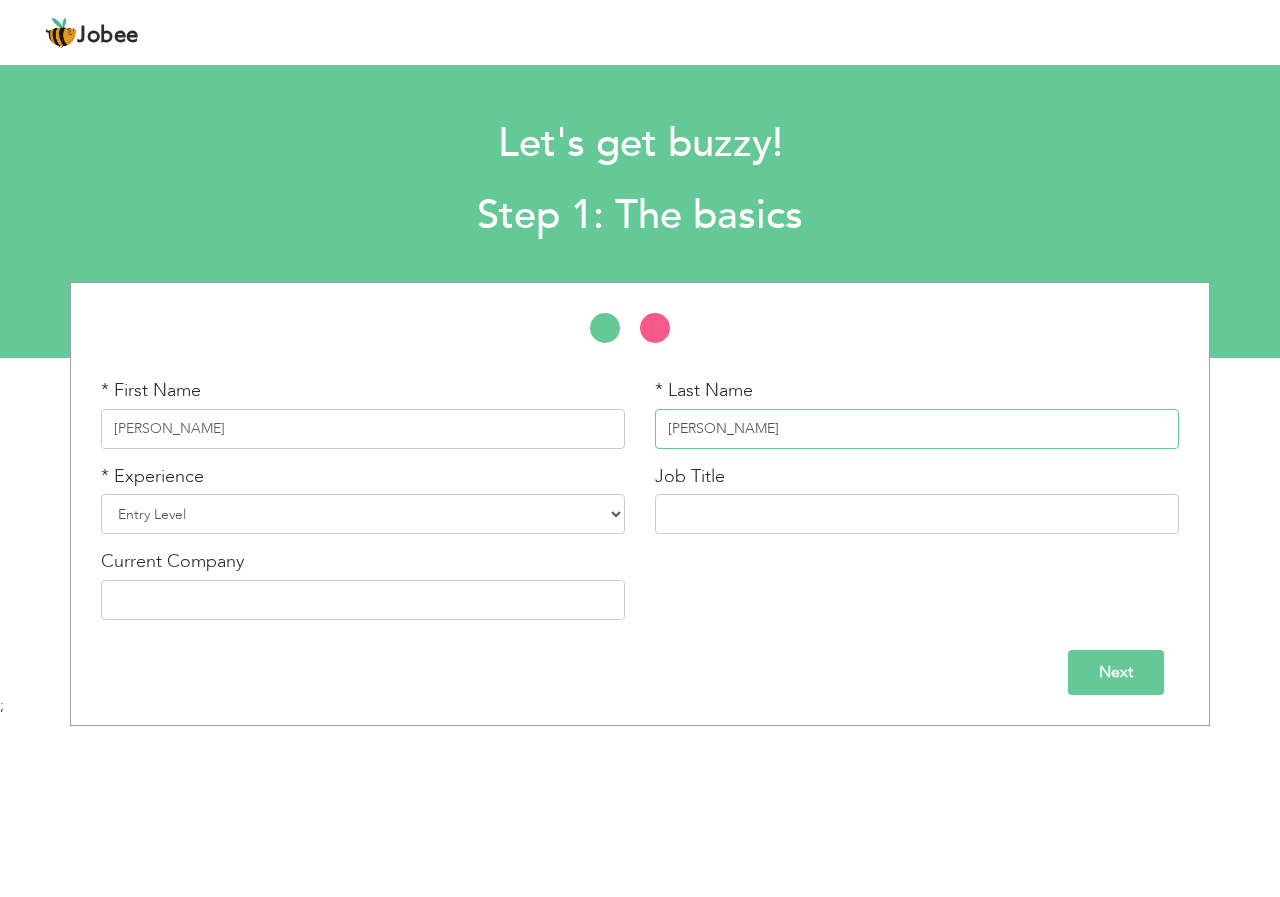 type on "[PERSON_NAME]" 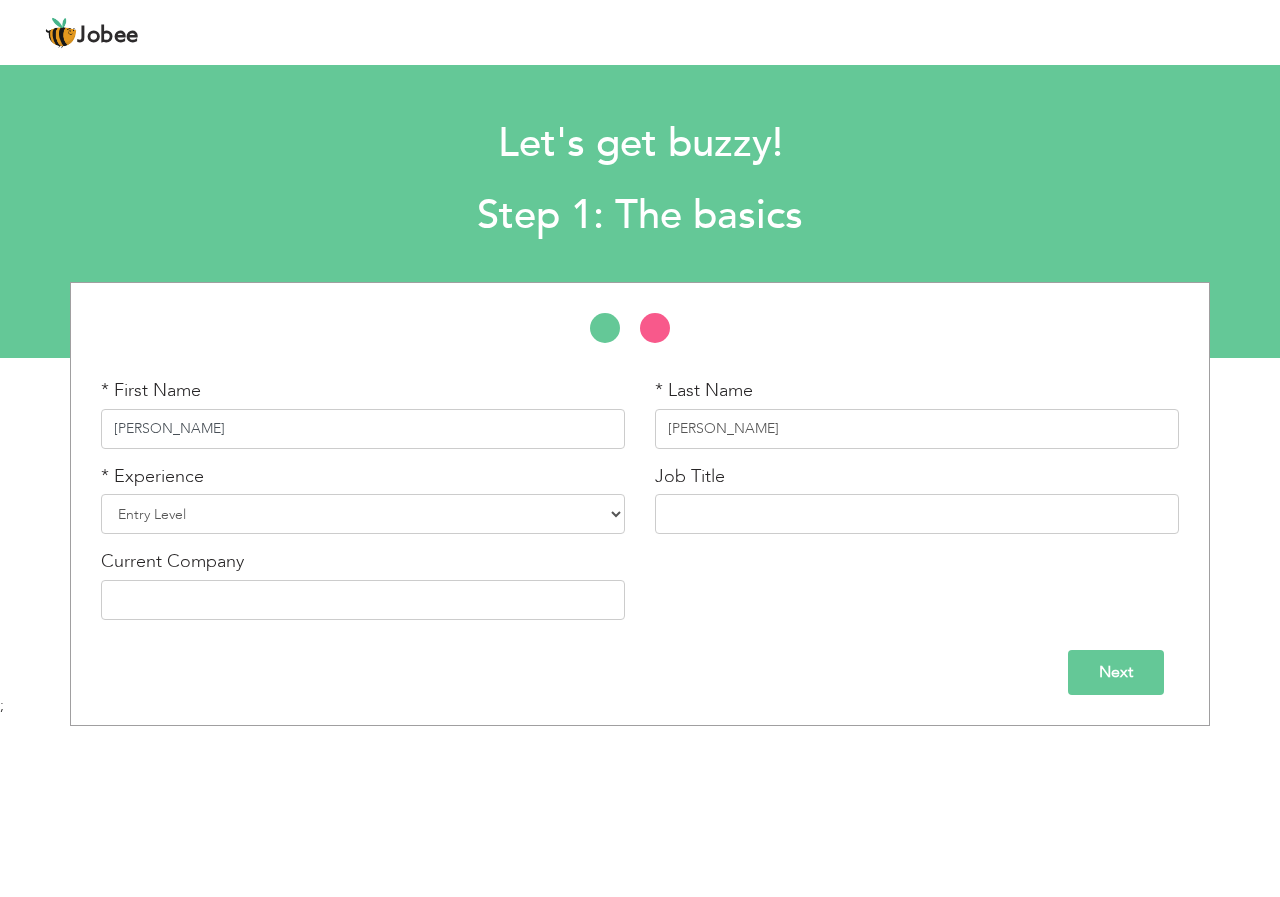 drag, startPoint x: 284, startPoint y: 414, endPoint x: 189, endPoint y: 432, distance: 96.69022 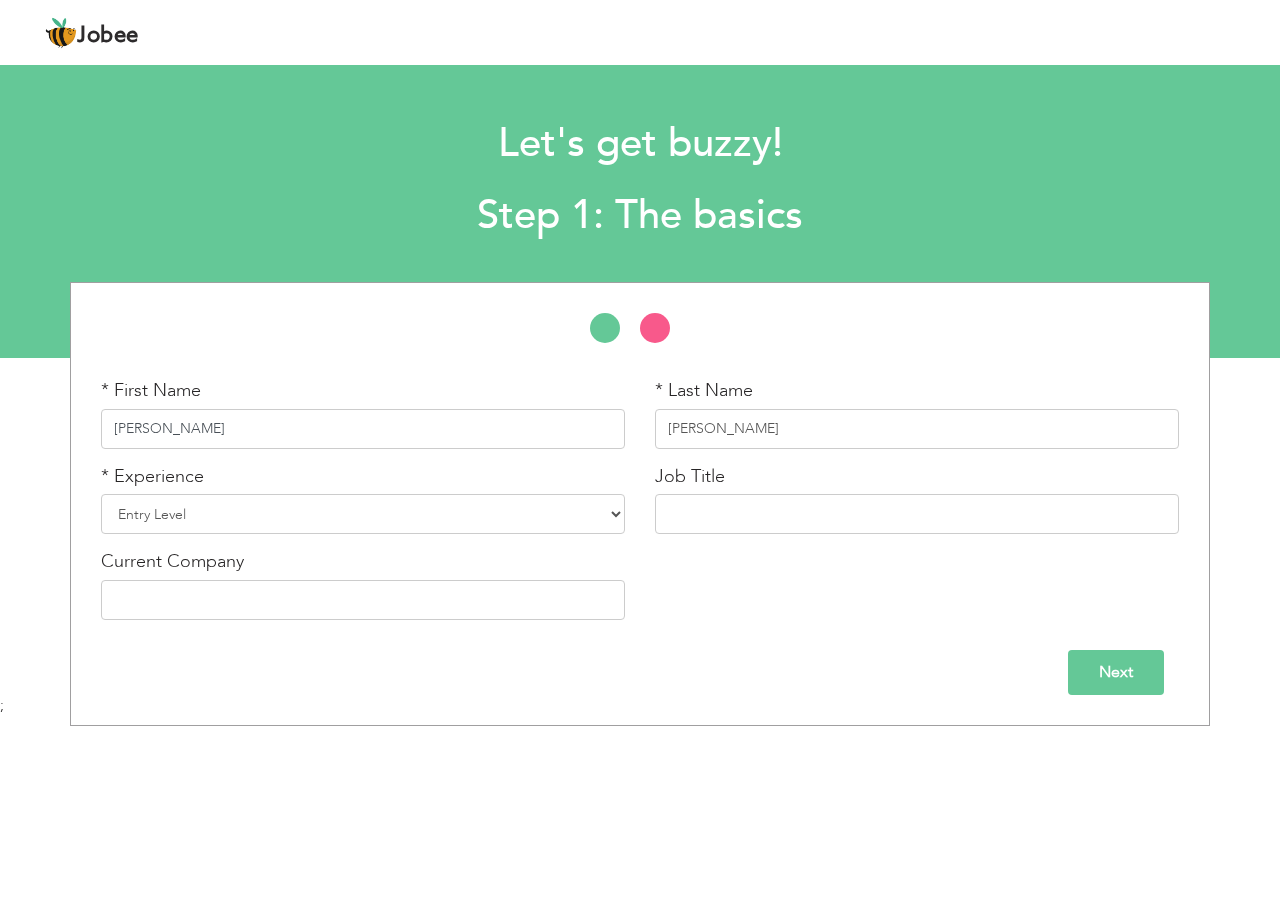 type on "[PERSON_NAME]" 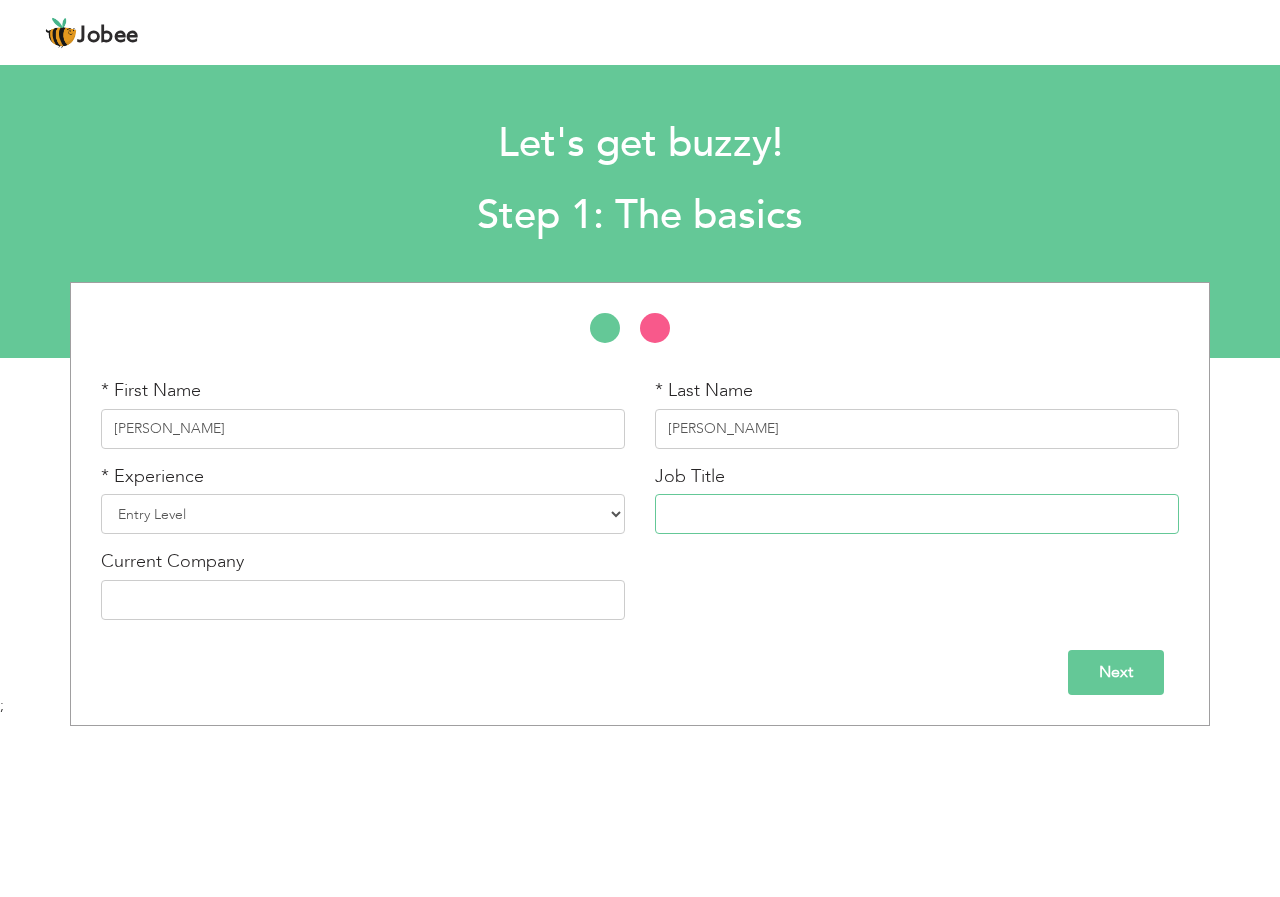 click at bounding box center [917, 514] 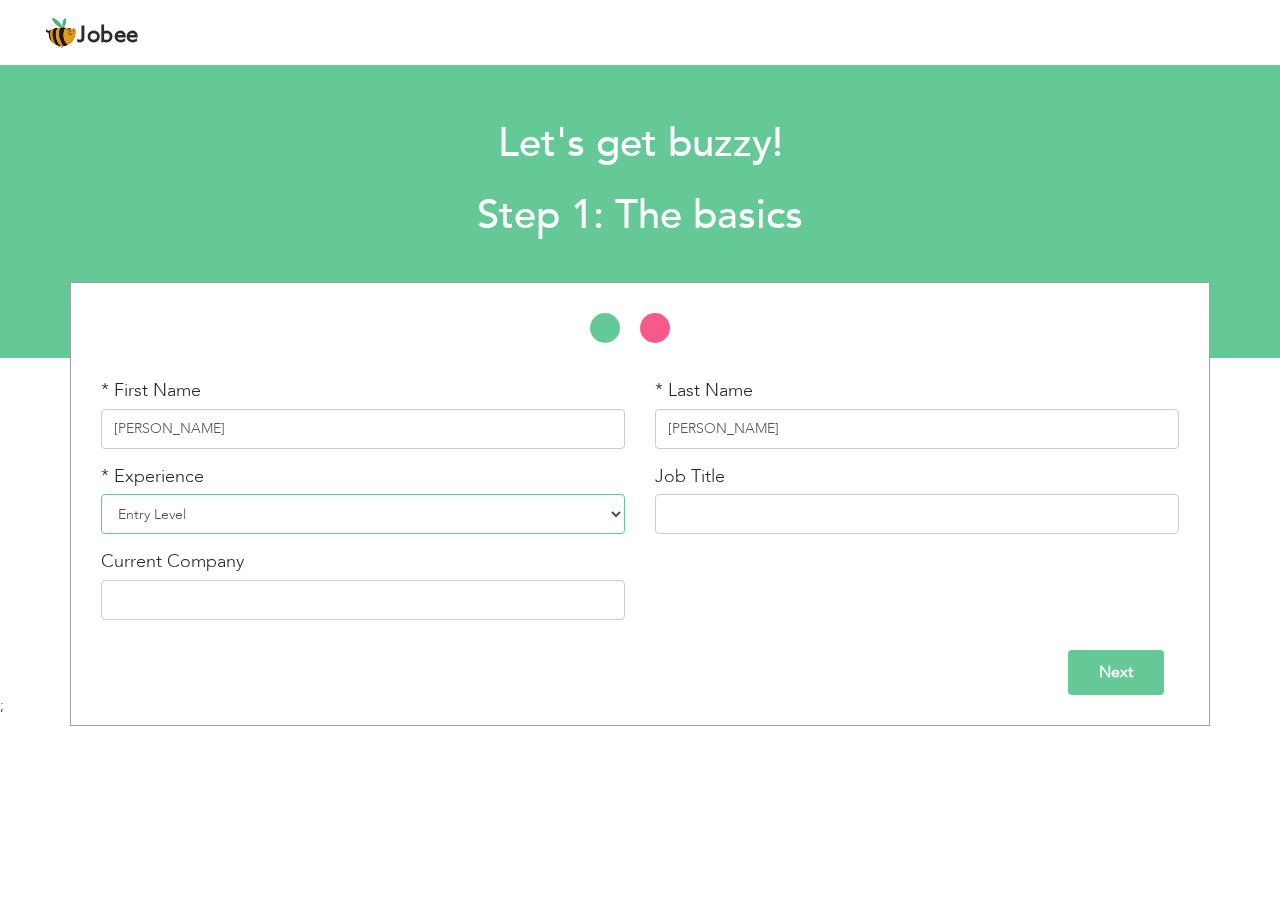 click on "Entry Level
Less than 1 Year
1 Year
2 Years
3 Years
4 Years
5 Years
6 Years
7 Years
8 Years
9 Years
10 Years
11 Years
12 Years
13 Years
14 Years
15 Years
16 Years
17 Years
18 Years
19 Years
20 Years
21 Years
22 Years
23 Years
24 Years
25 Years
26 Years
27 Years
28 Years
29 Years
30 Years
31 Years
32 Years
33 Years
34 Years
35 Years
More than 35 Years" at bounding box center (363, 514) 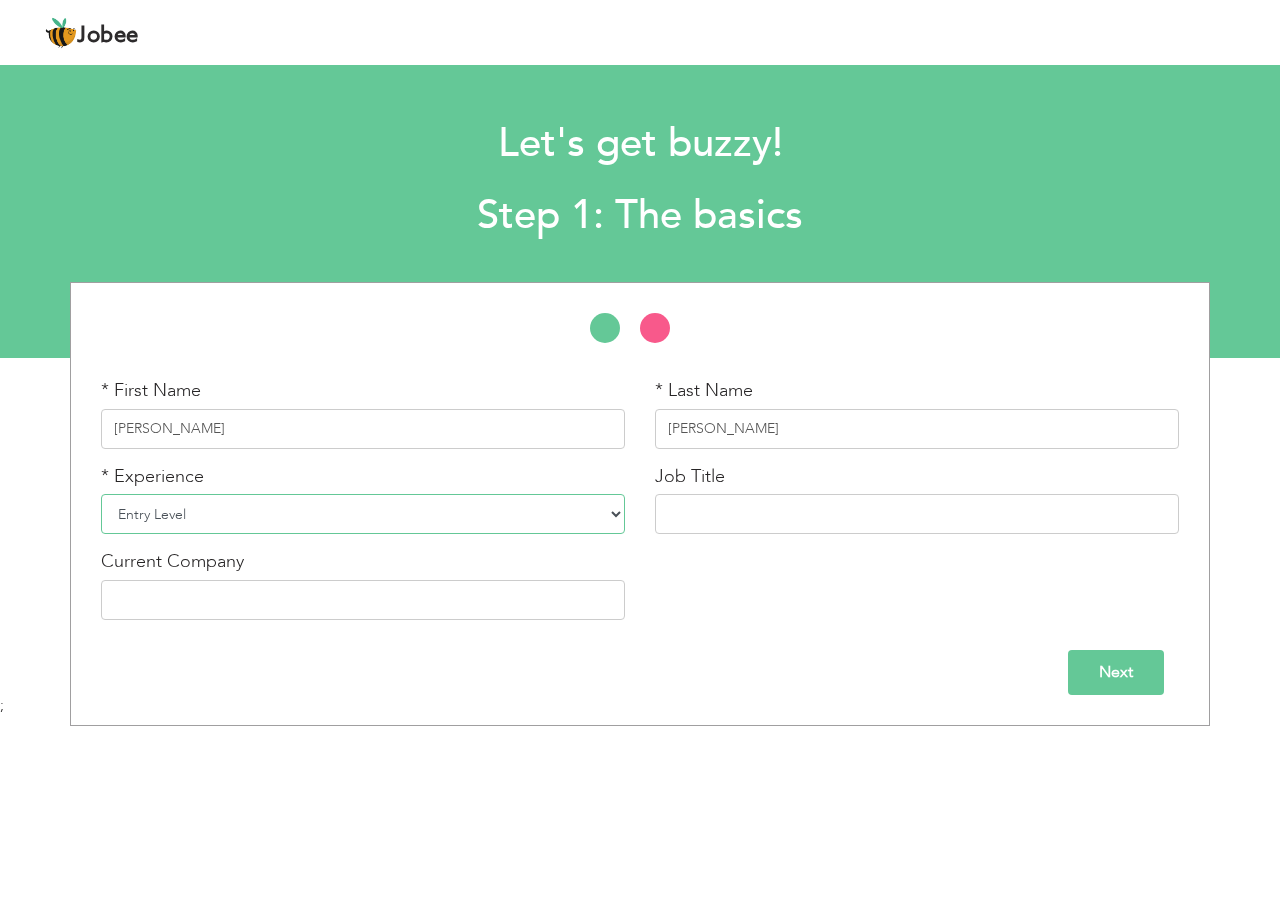 click on "Entry Level
Less than 1 Year
1 Year
2 Years
3 Years
4 Years
5 Years
6 Years
7 Years
8 Years
9 Years
10 Years
11 Years
12 Years
13 Years
14 Years
15 Years
16 Years
17 Years
18 Years
19 Years
20 Years
21 Years
22 Years
23 Years
24 Years
25 Years
26 Years
27 Years
28 Years
29 Years
30 Years
31 Years
32 Years
33 Years
34 Years
35 Years
More than 35 Years" at bounding box center [363, 514] 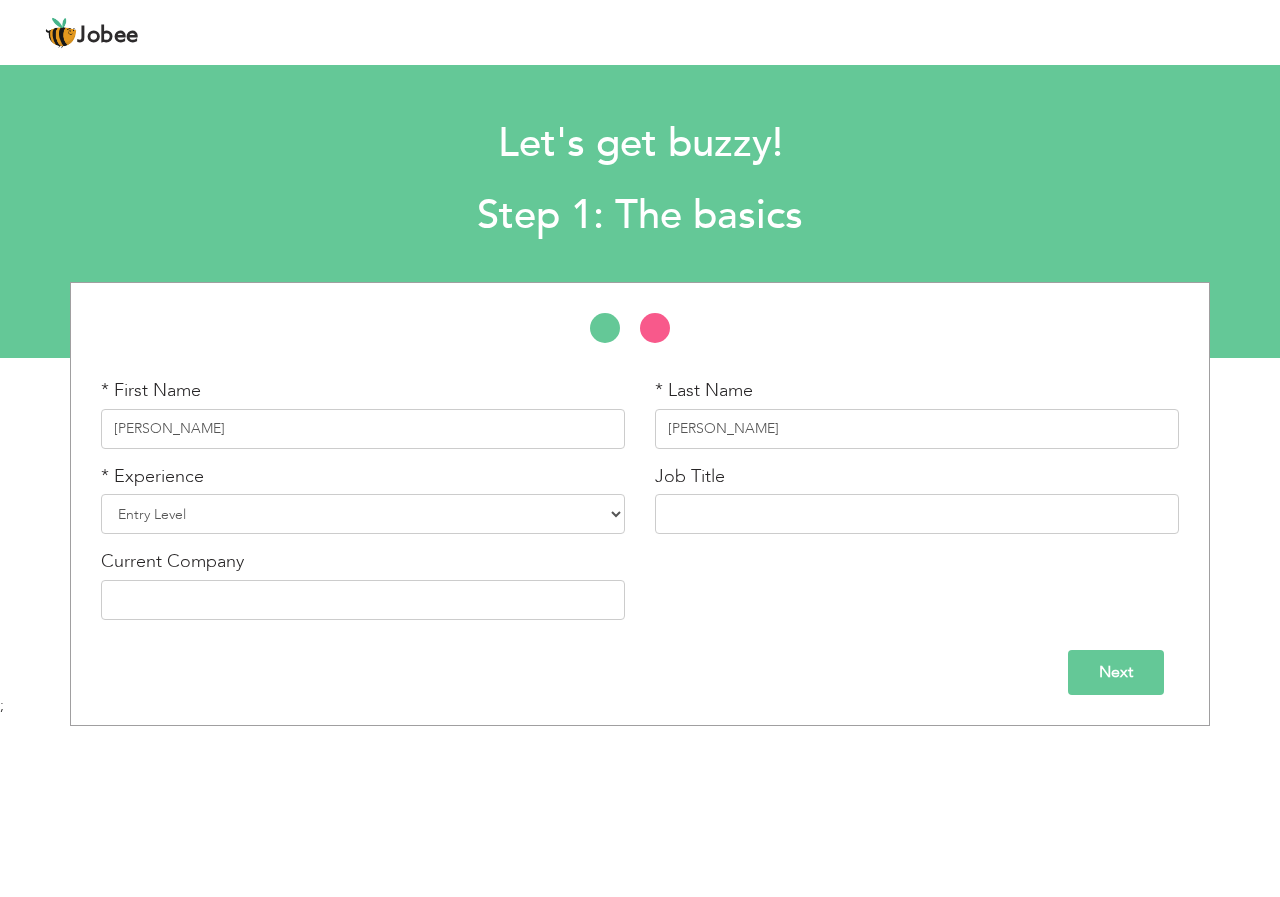 click on "Jobee
Profile
Resume Templates
Resume Templates
Cover Letters
About
My Resume
Welcome
Settings
Log off
Payment Made" at bounding box center (640, 34) 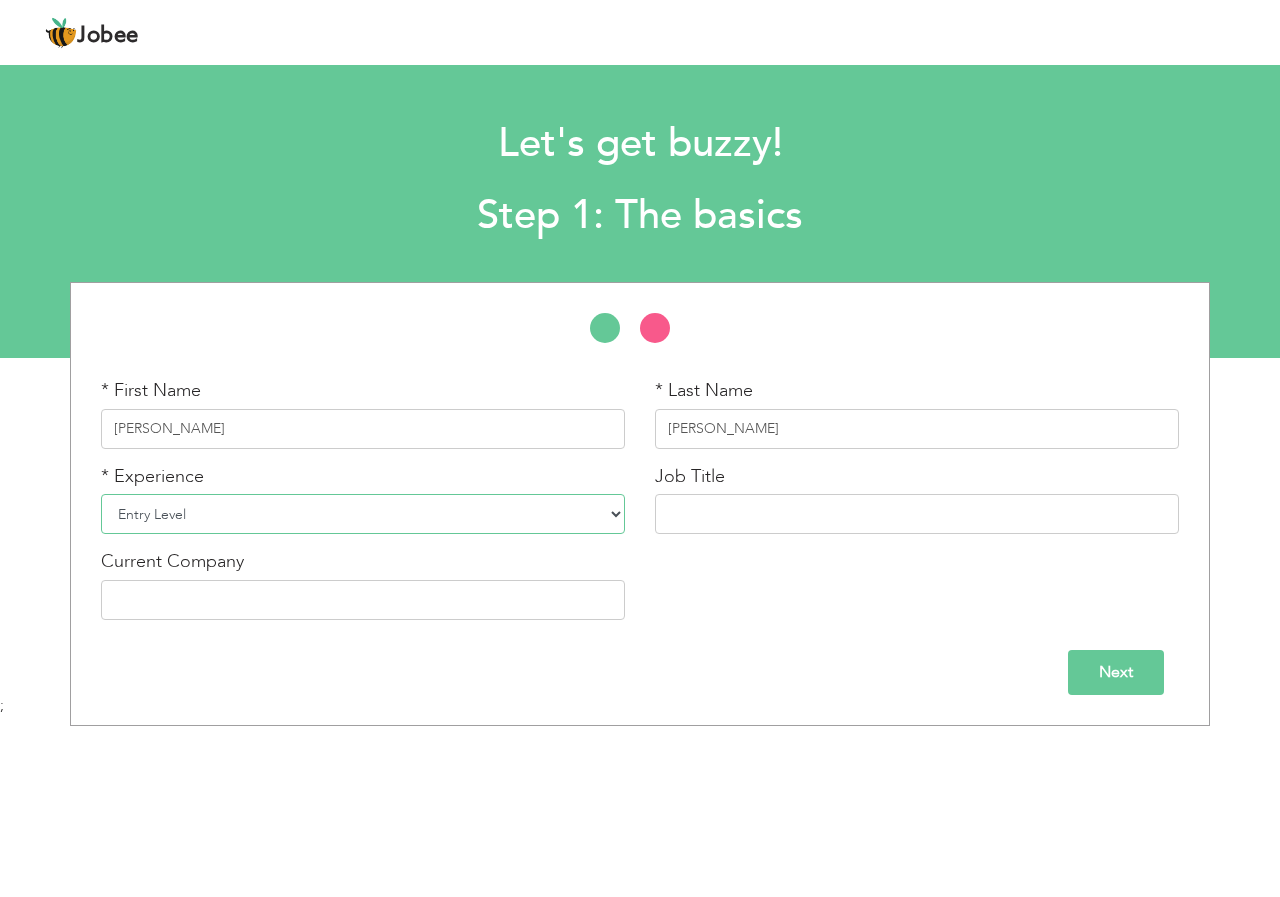 click on "Entry Level
Less than 1 Year
1 Year
2 Years
3 Years
4 Years
5 Years
6 Years
7 Years
8 Years
9 Years
10 Years
11 Years
12 Years
13 Years
14 Years
15 Years
16 Years
17 Years
18 Years
19 Years
20 Years
21 Years
22 Years
23 Years
24 Years
25 Years
26 Years
27 Years
28 Years
29 Years
30 Years
31 Years
32 Years
33 Years
34 Years
35 Years
More than 35 Years" at bounding box center [363, 514] 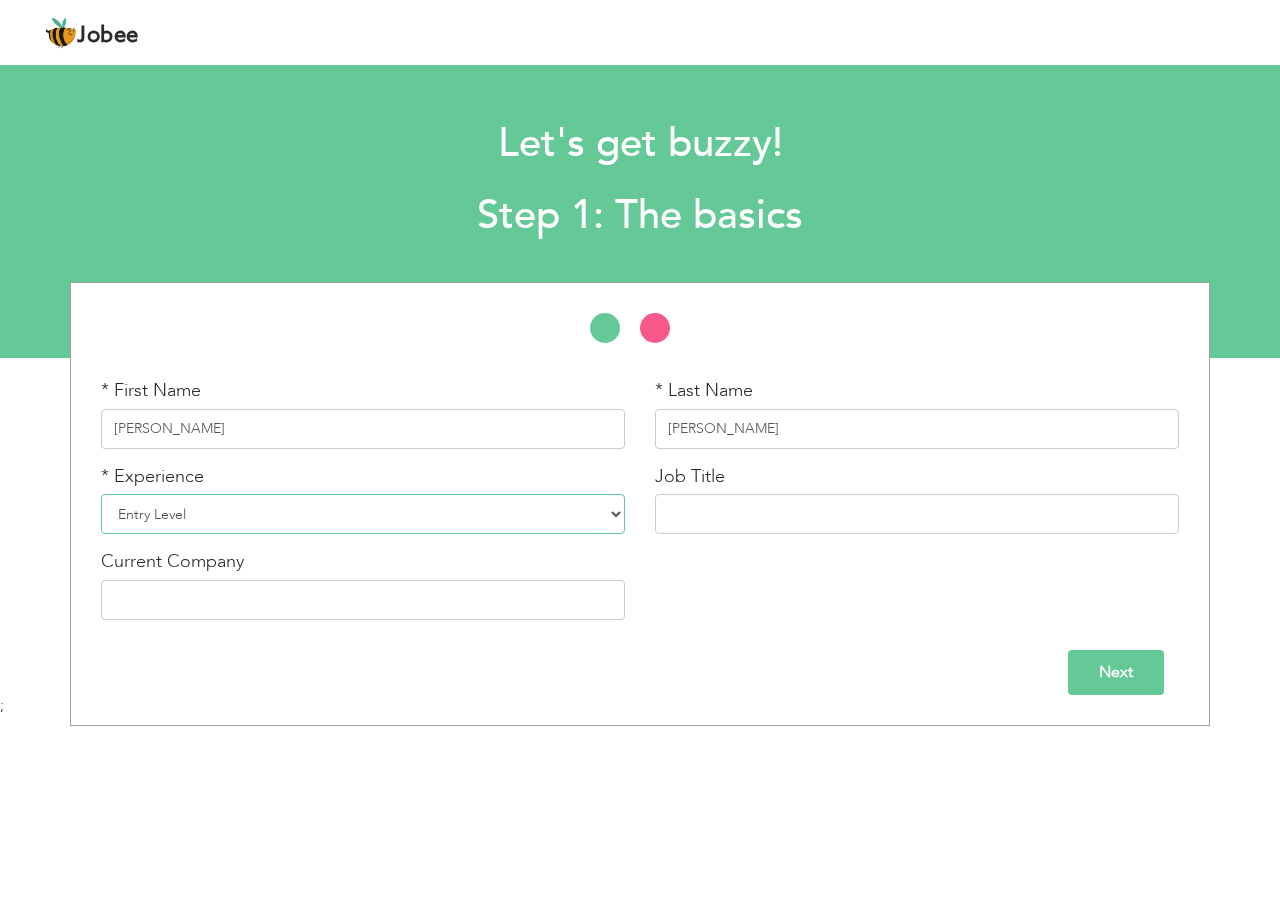 select on "5" 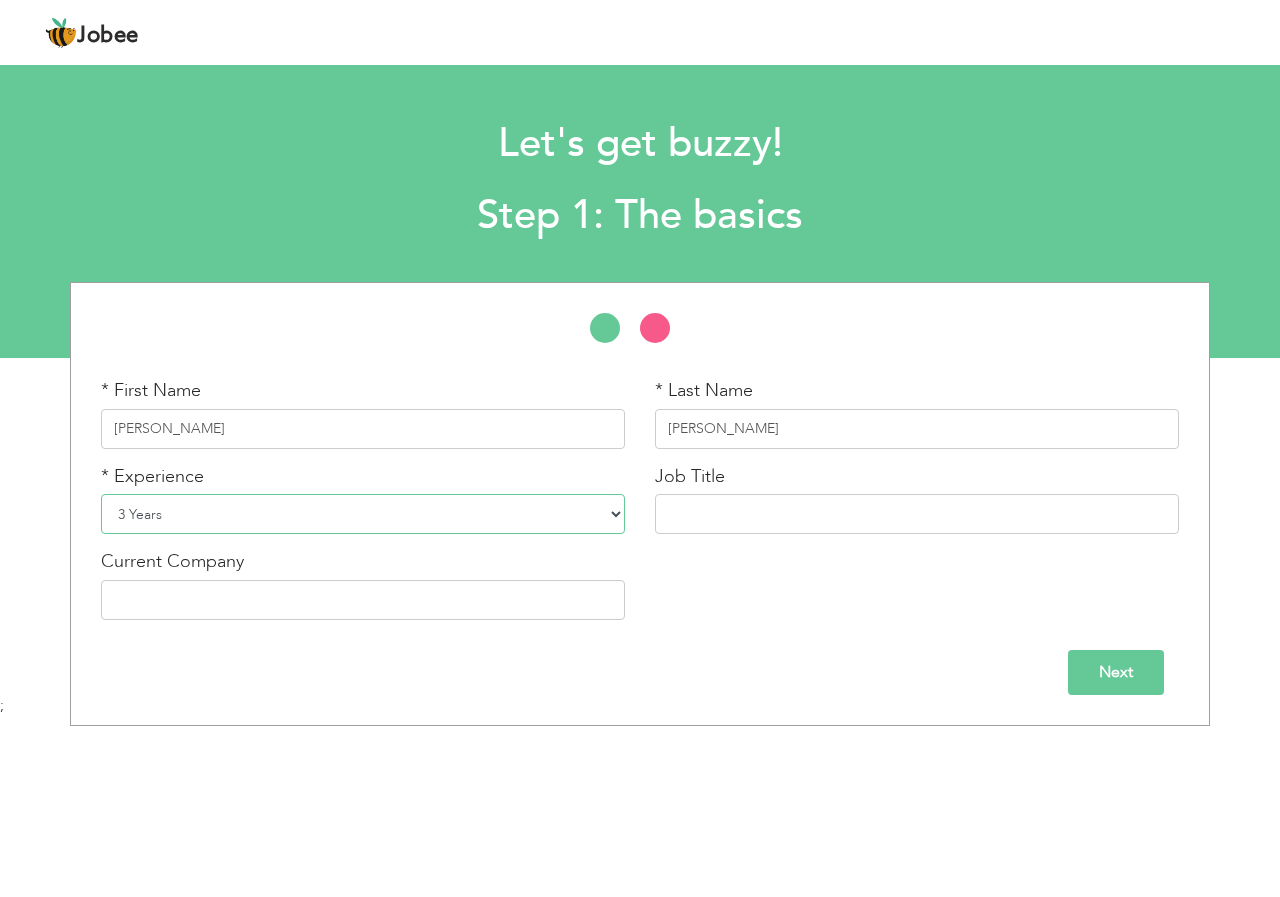 click on "Entry Level
Less than 1 Year
1 Year
2 Years
3 Years
4 Years
5 Years
6 Years
7 Years
8 Years
9 Years
10 Years
11 Years
12 Years
13 Years
14 Years
15 Years
16 Years
17 Years
18 Years
19 Years
20 Years
21 Years
22 Years
23 Years
24 Years
25 Years
26 Years
27 Years
28 Years
29 Years
30 Years
31 Years
32 Years
33 Years
34 Years
35 Years
More than 35 Years" at bounding box center [363, 514] 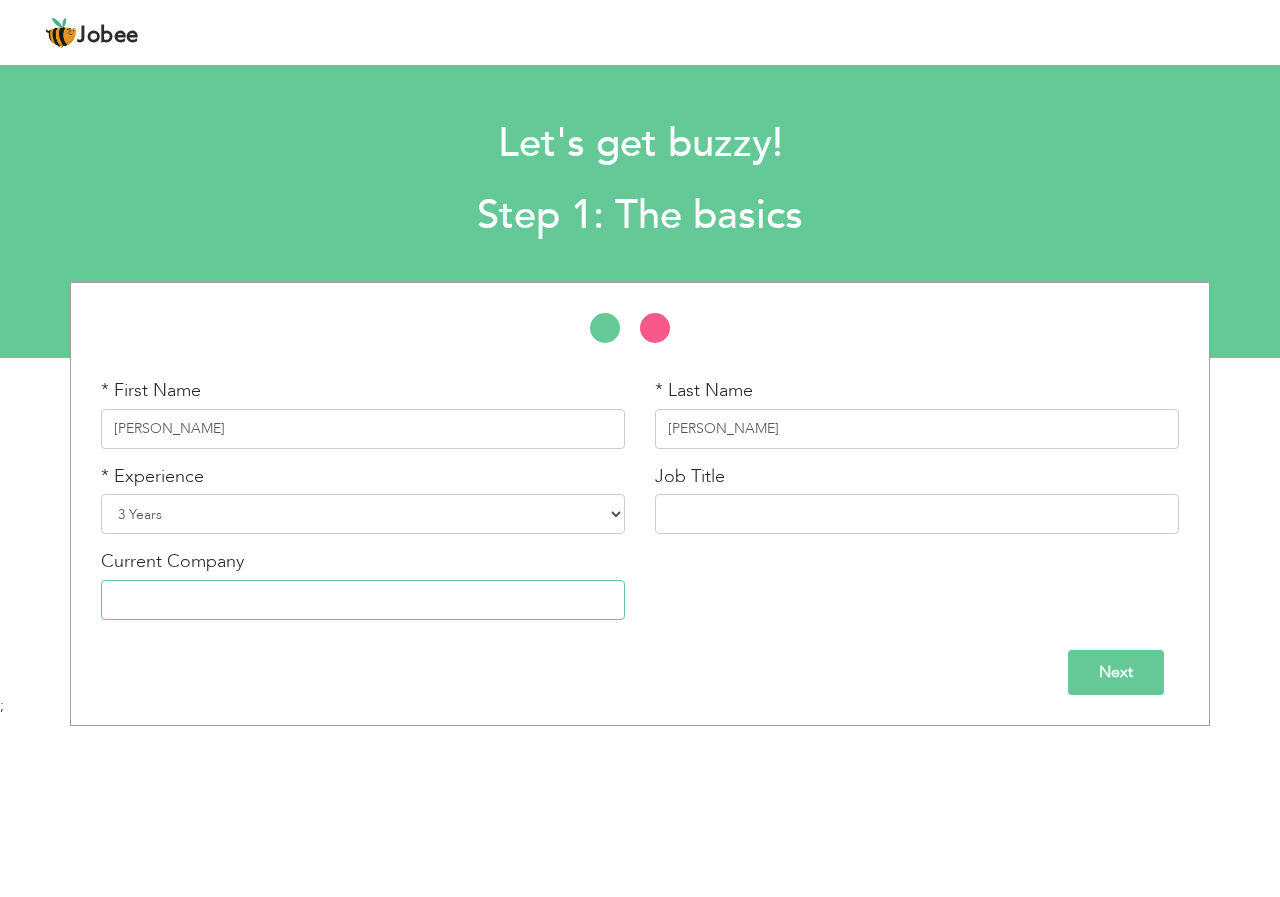 click at bounding box center [363, 600] 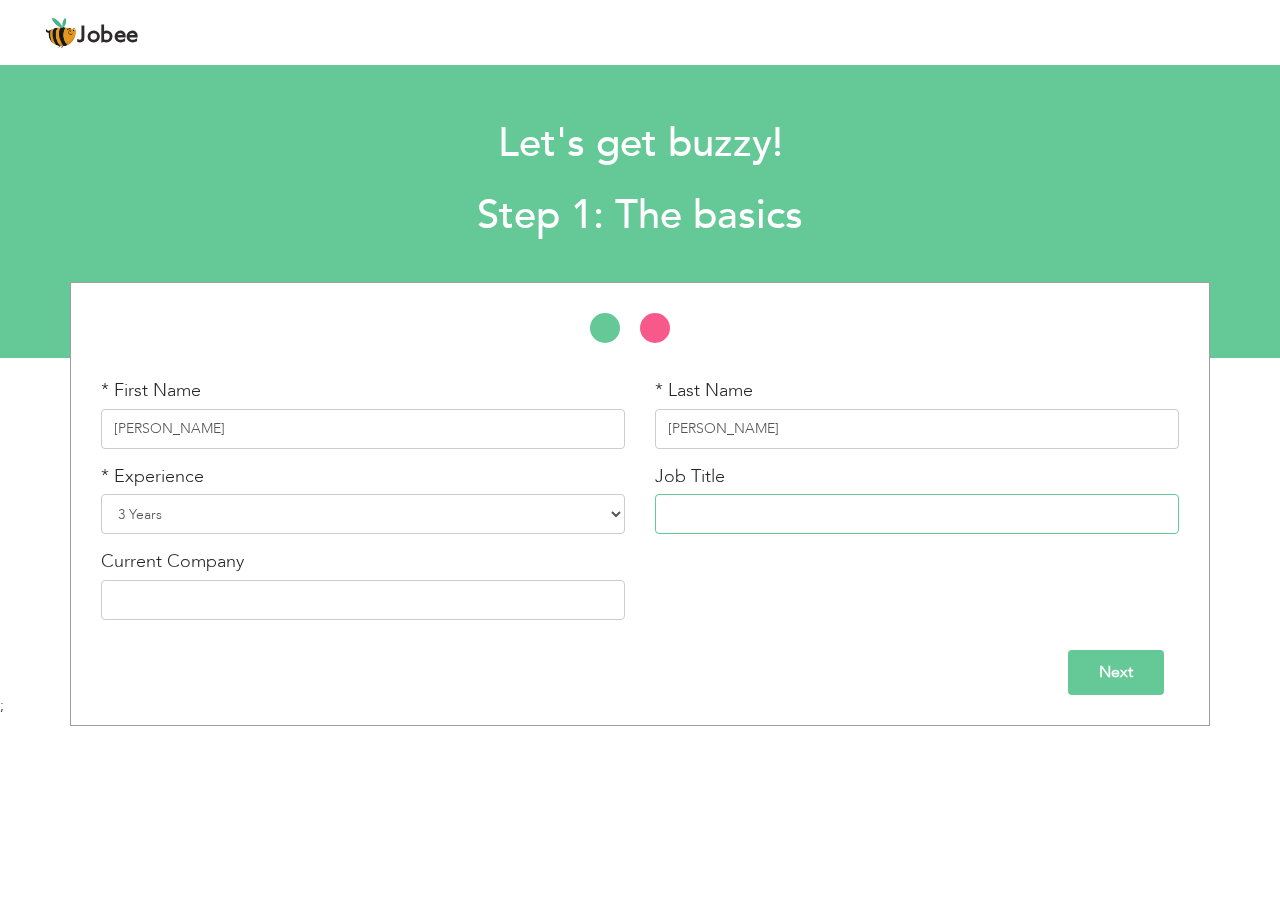 click at bounding box center (917, 514) 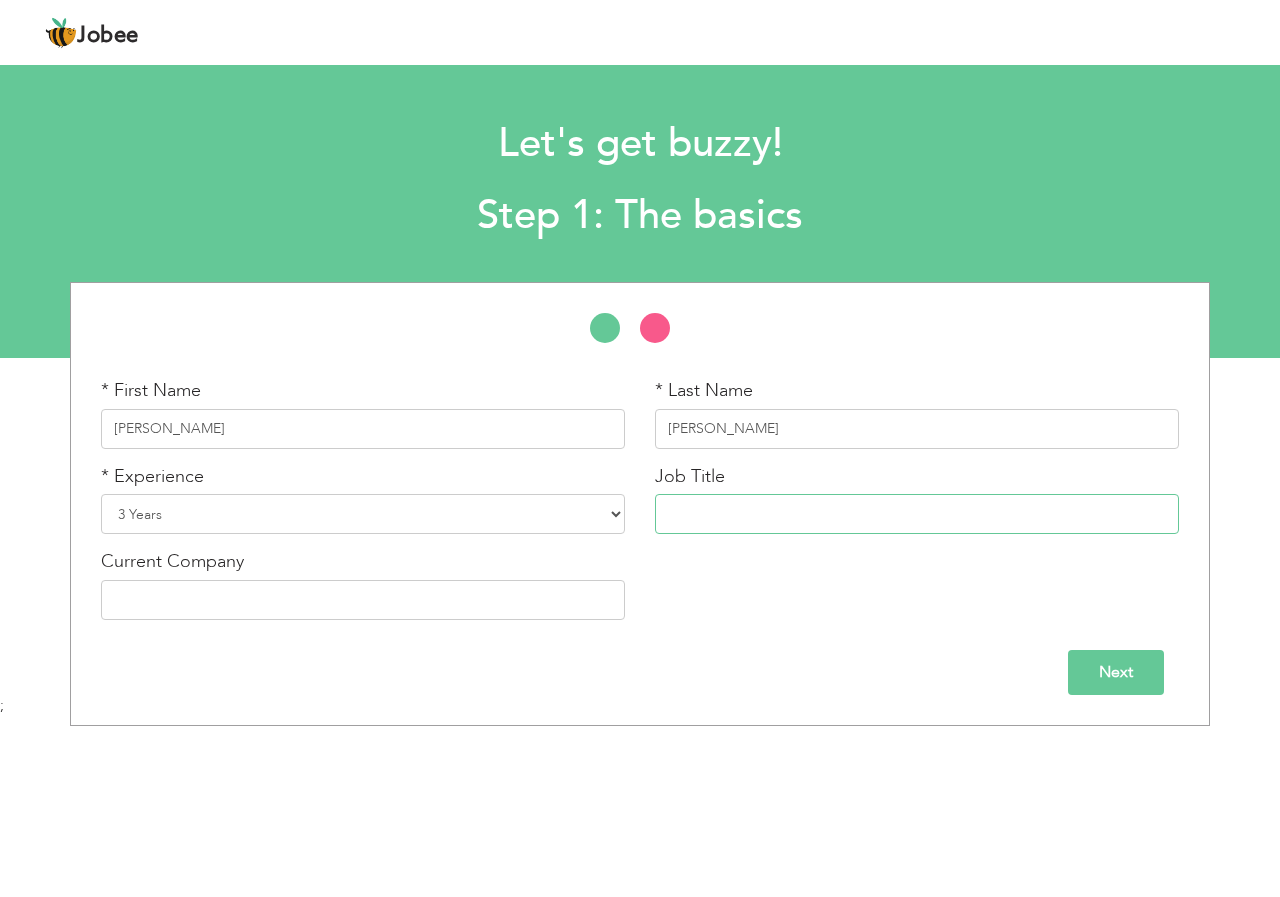 click at bounding box center (917, 514) 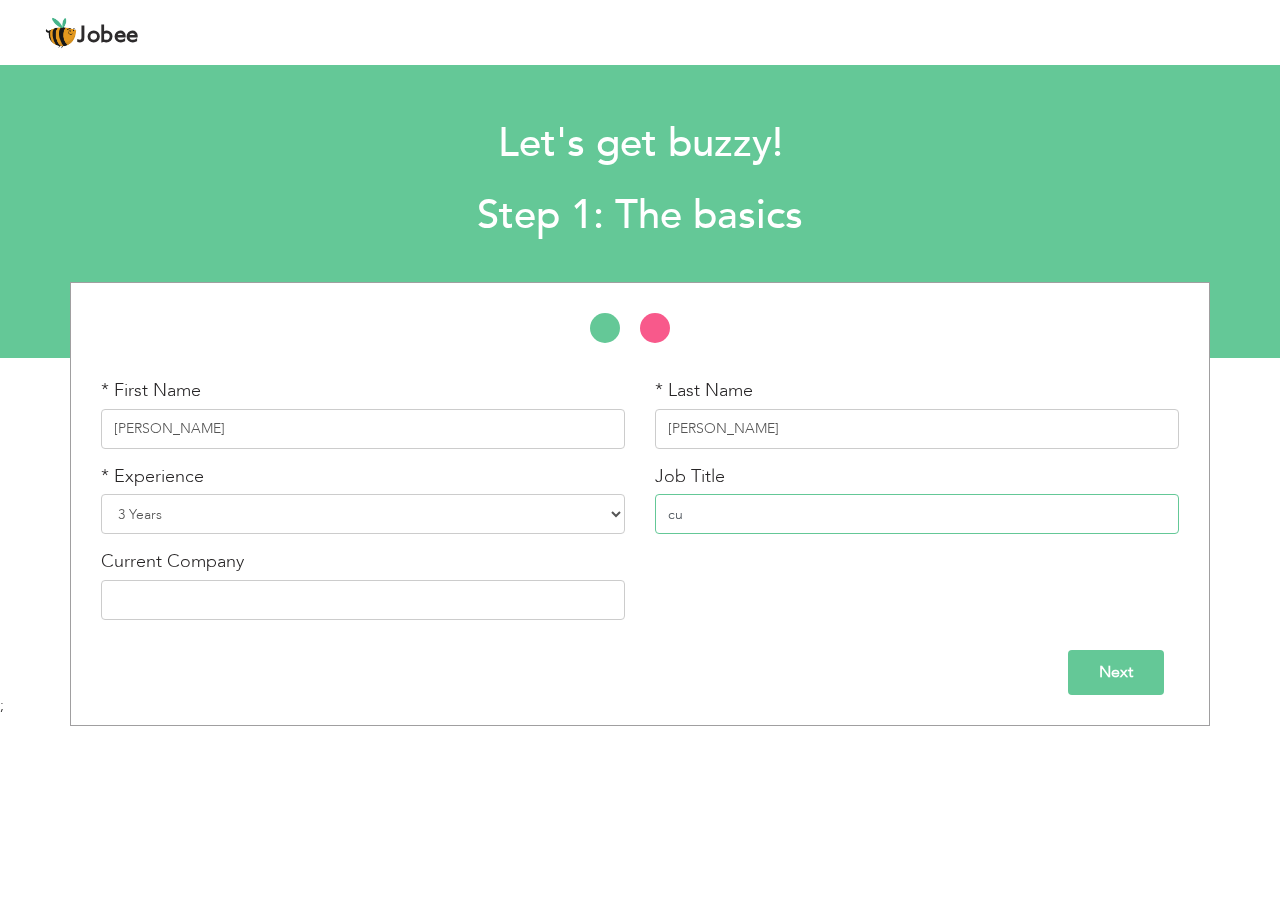 type on "c" 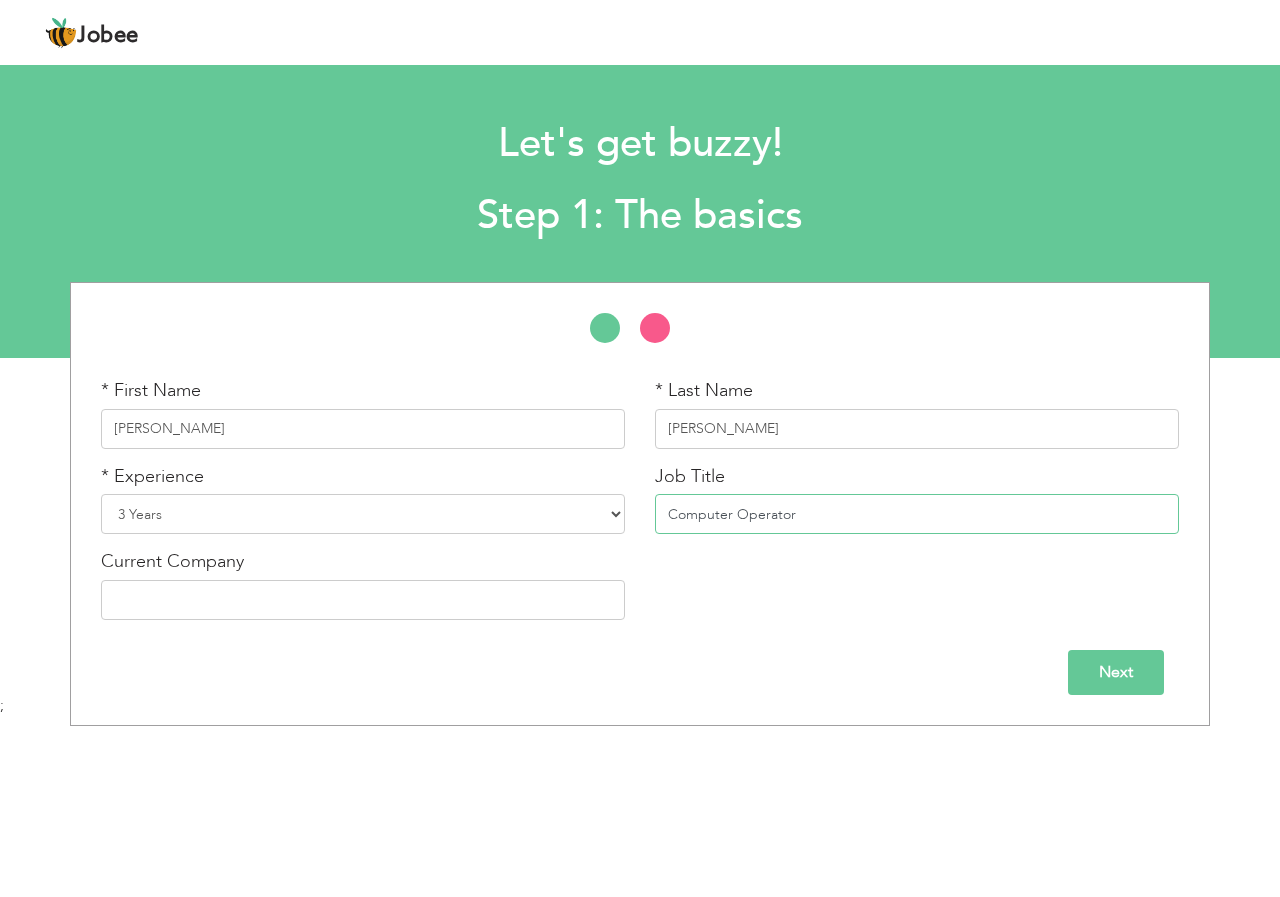 type on "Computer Operator" 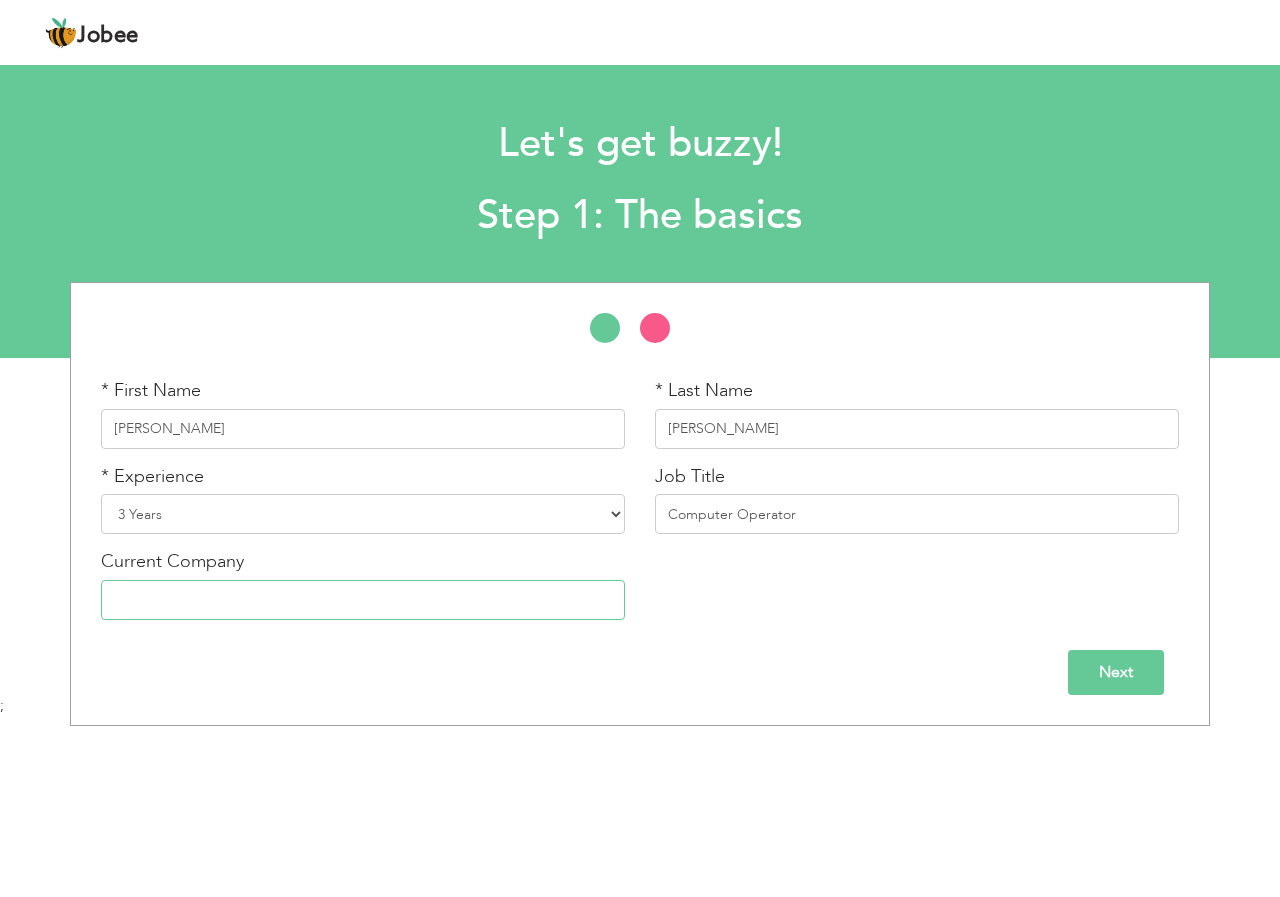 click at bounding box center (363, 600) 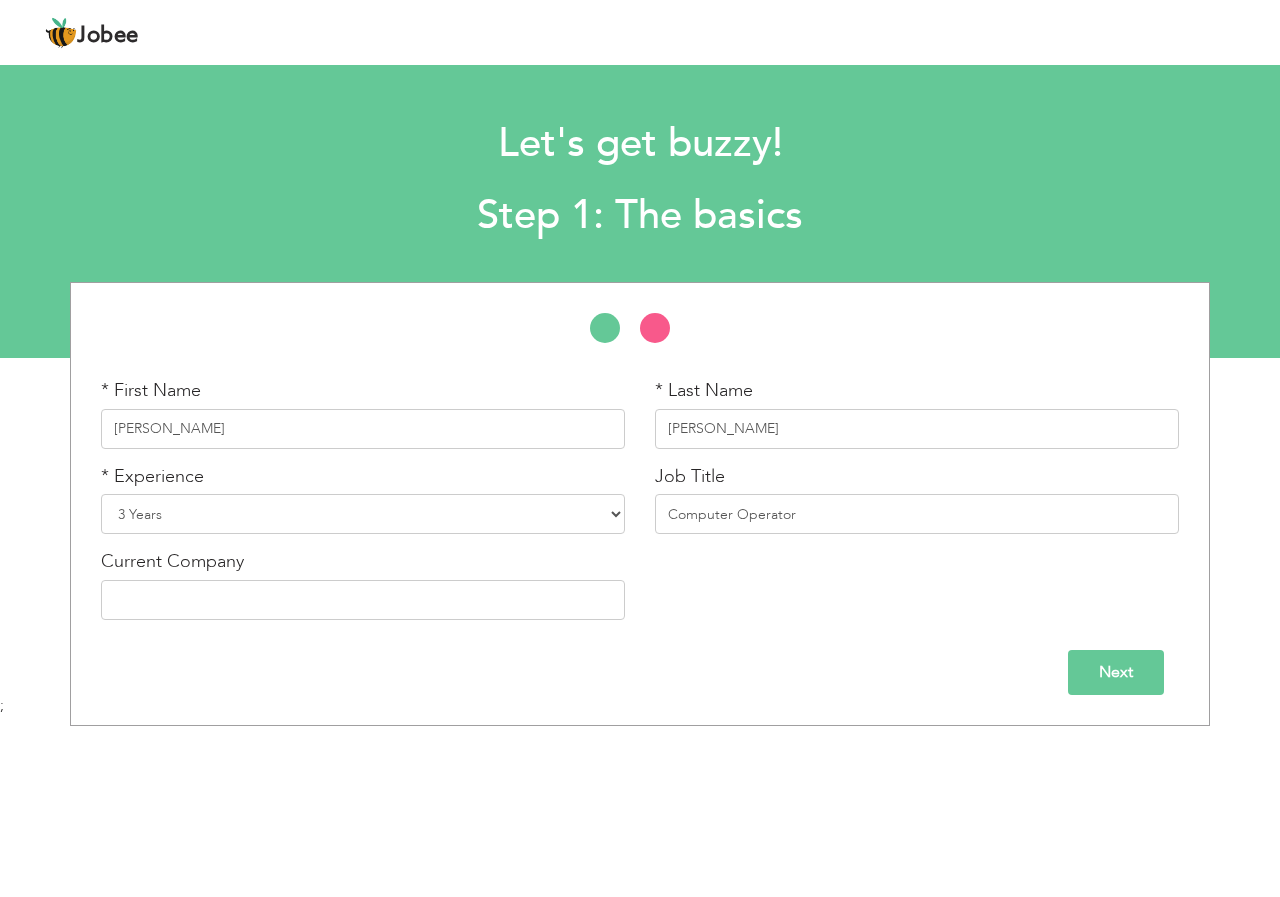 click on "Next" at bounding box center (1116, 672) 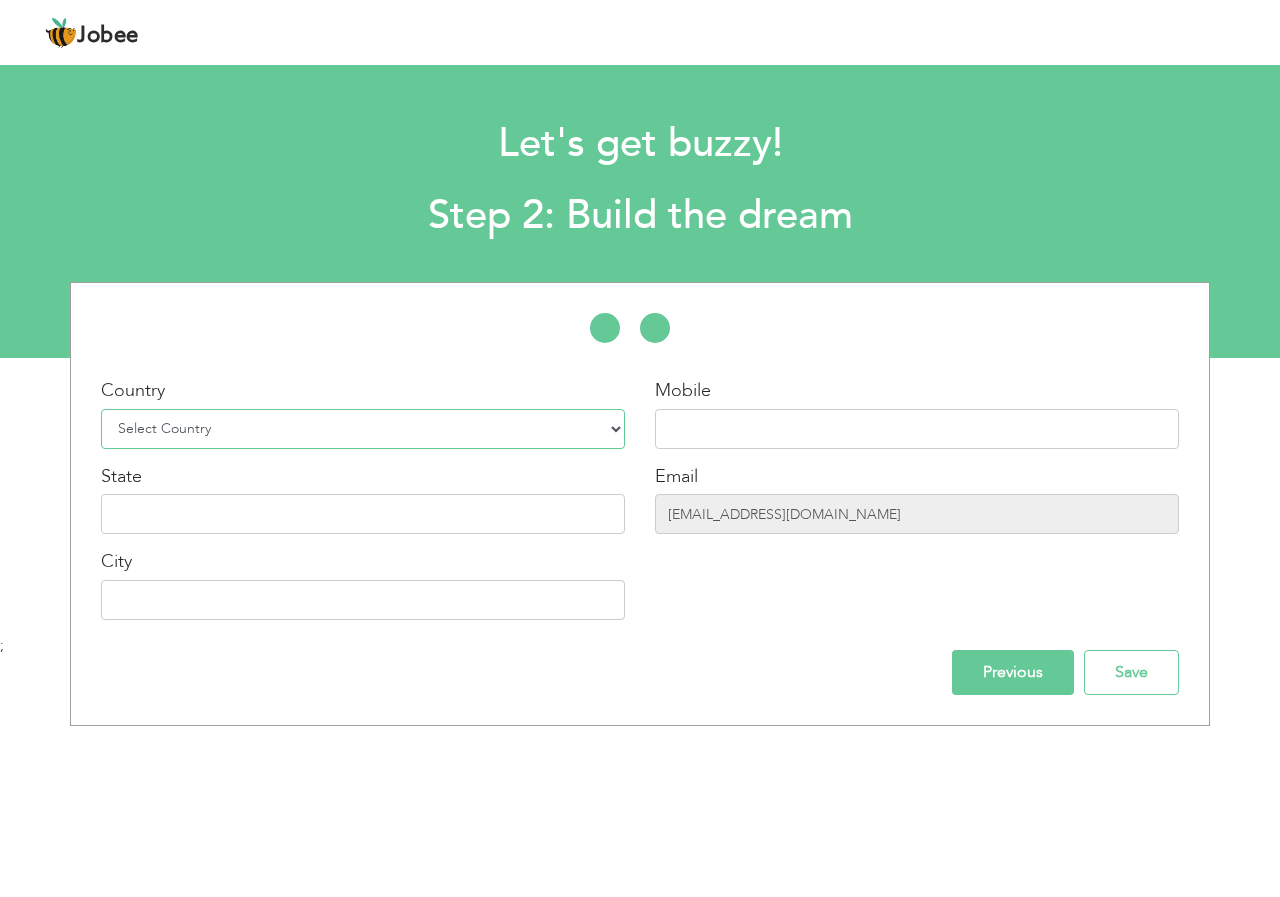 click on "Select Country
Afghanistan
Albania
Algeria
American Samoa
Andorra
Angola
Anguilla
Antarctica
Antigua and Barbuda
Argentina
Armenia
Aruba
Australia
Austria
Azerbaijan
Bahamas
Bahrain
Bangladesh
Barbados
Belarus
Belgium
Belize
Benin
Bermuda
Bhutan
Bolivia
Bosnia-Herzegovina
Botswana
Bouvet Island
Brazil
British Indian Ocean Territory
Brunei Darussalam
Bulgaria
Burkina Faso
Burundi
Cambodia
Cameroon
Canada
Cape Verde
Cayman Islands
Central African Republic
Chad
Chile
China
Christmas Island
Cocos (Keeling) Islands
Colombia
Comoros
Congo
Congo, Dem. Republic
Cook Islands
Costa Rica
Croatia
Cuba
Cyprus
Czech Rep
Denmark
Djibouti
Dominica
Dominican Republic
Ecuador
Egypt
El Salvador
Equatorial Guinea
Eritrea
Estonia
Ethiopia
European Union
Falkland Islands (Malvinas)
Faroe Islands
Fiji
Finland
France
French Guiana
French Southern Territories
Gabon
Gambia
Georgia" at bounding box center [363, 429] 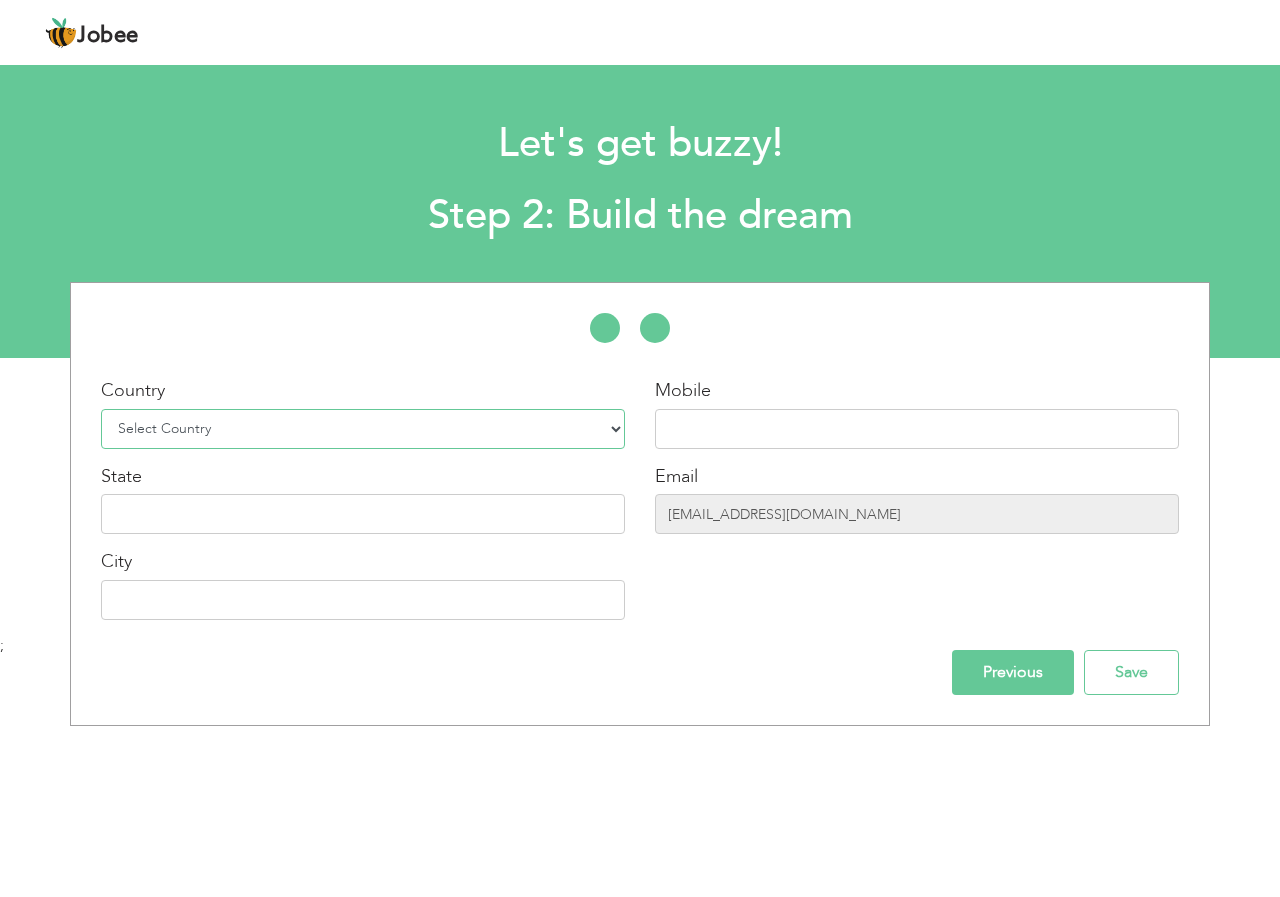 select on "166" 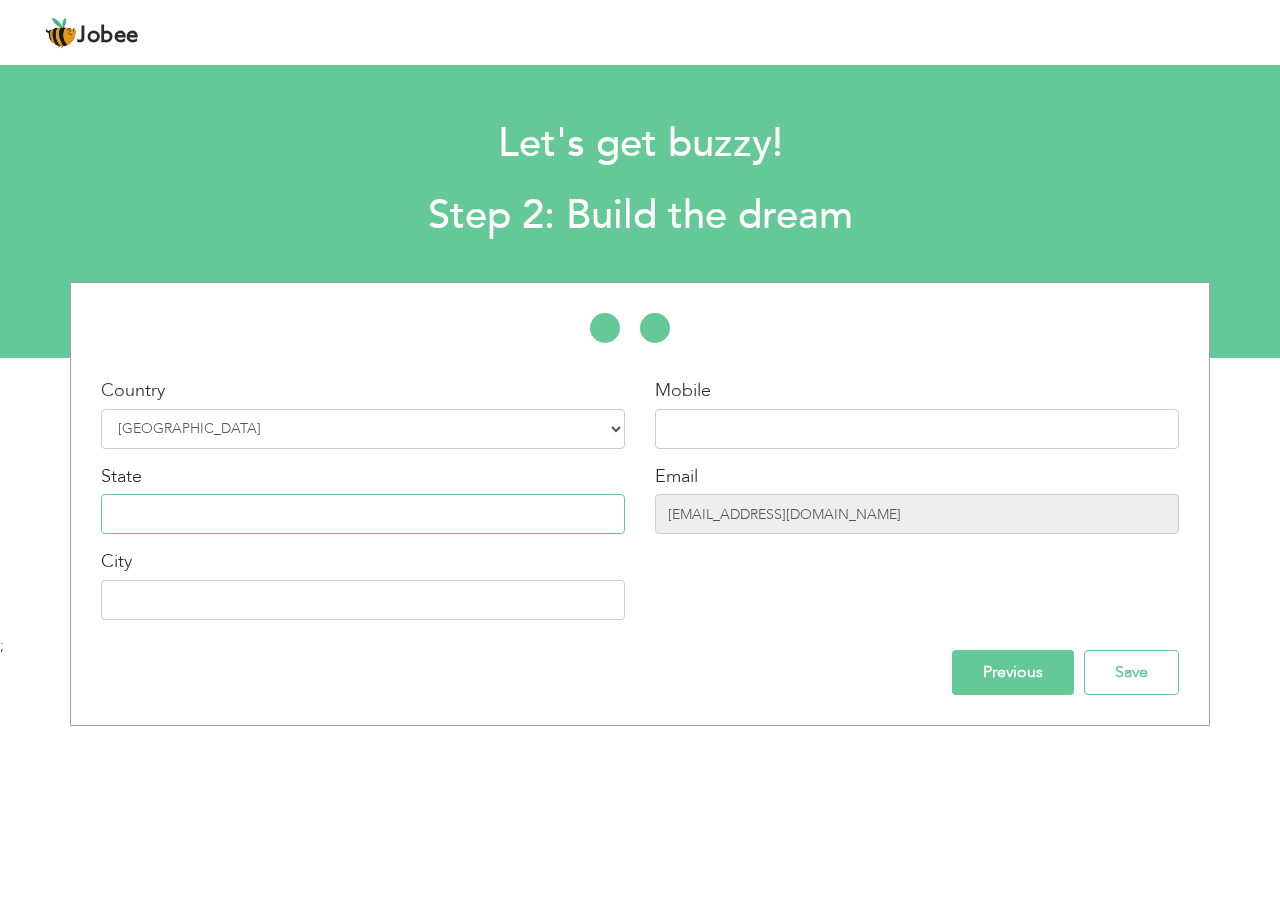 click at bounding box center (363, 514) 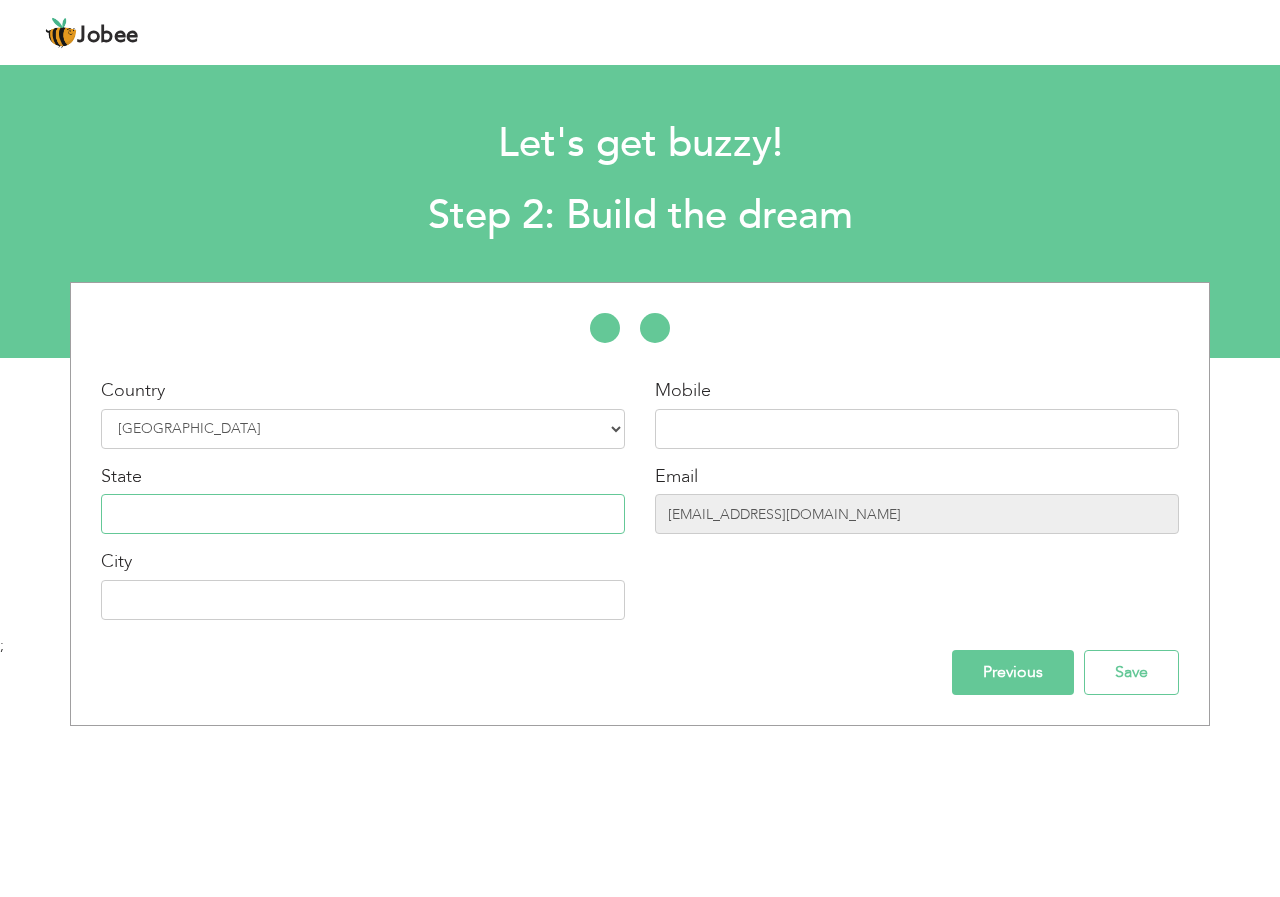 click at bounding box center [363, 514] 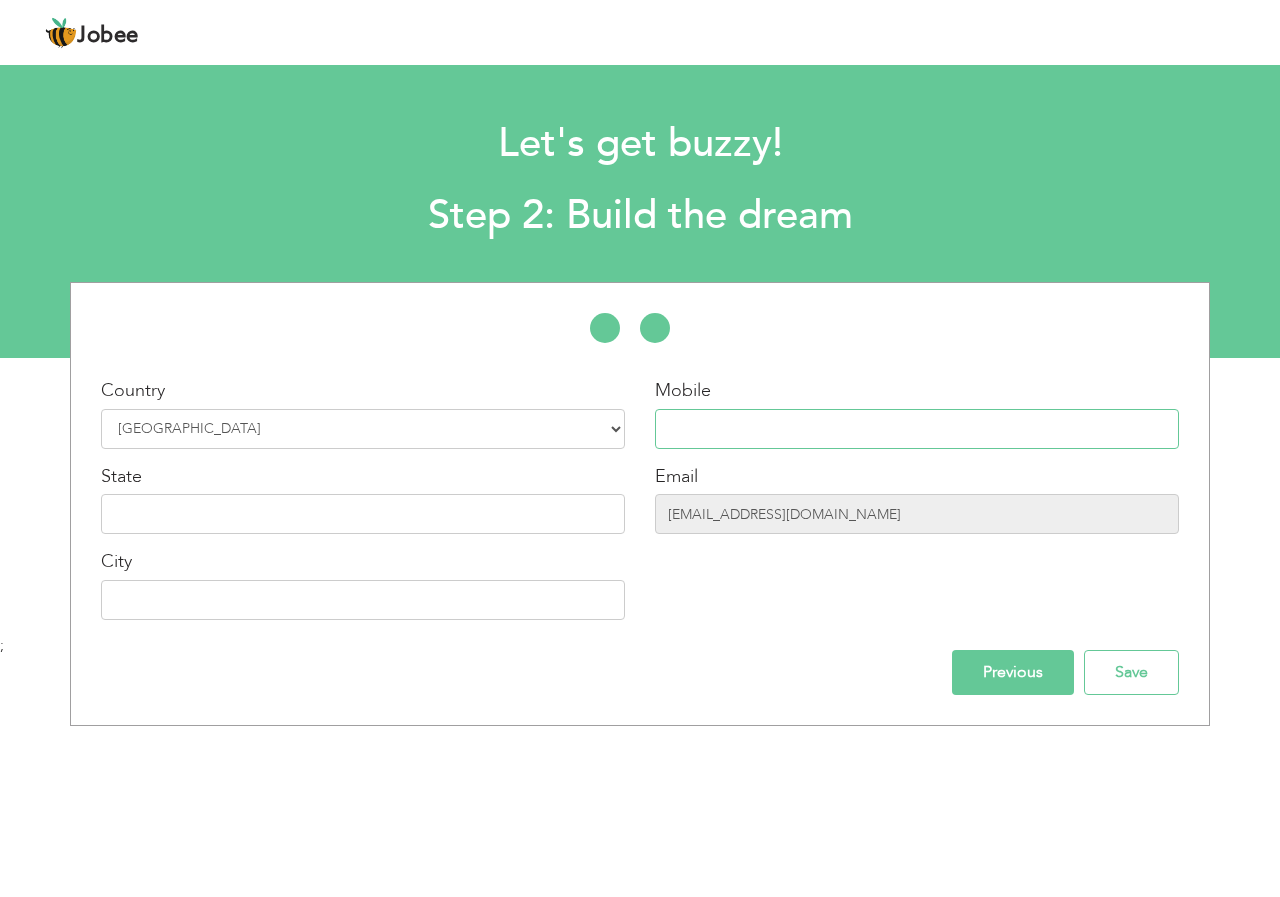 click at bounding box center (917, 429) 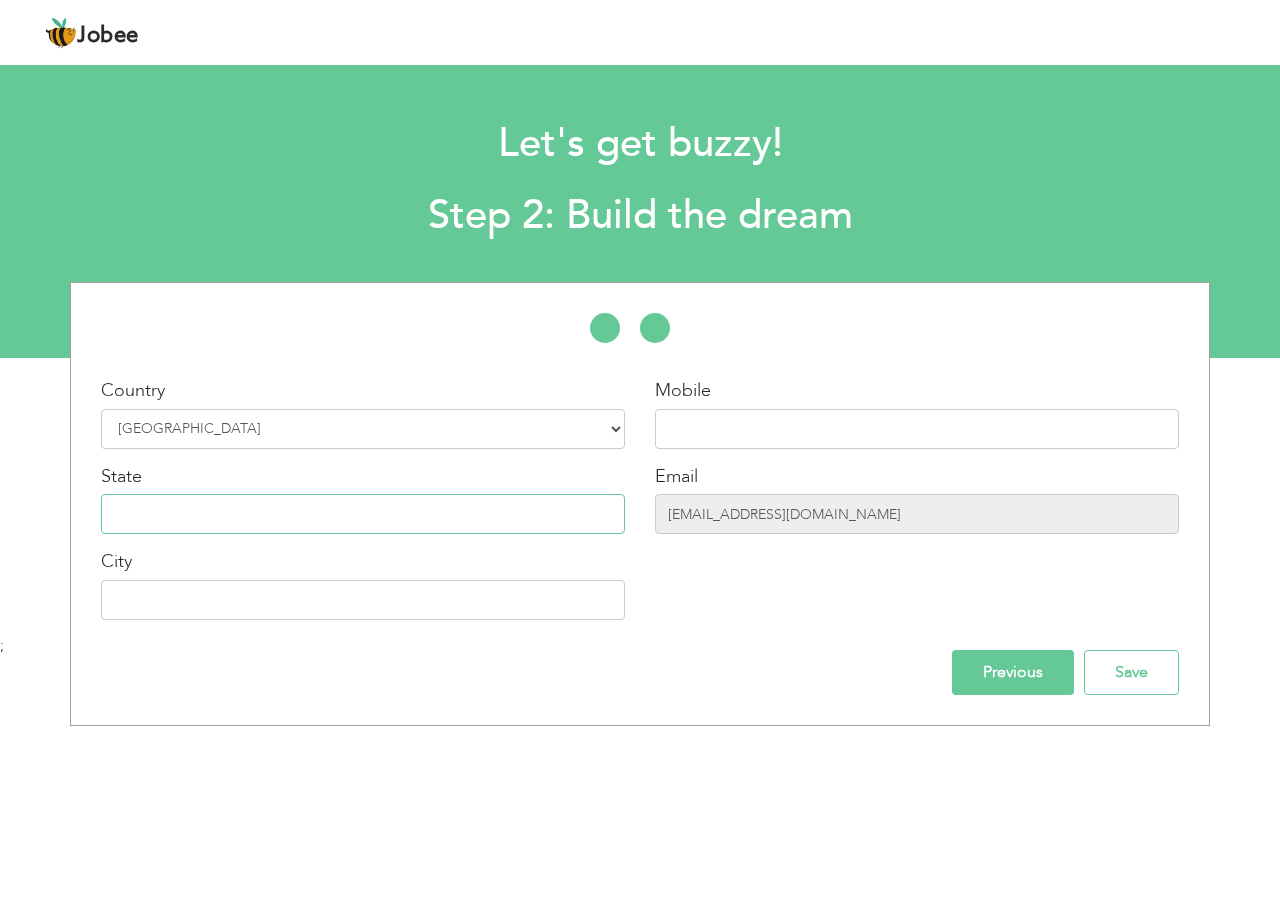 click at bounding box center [363, 514] 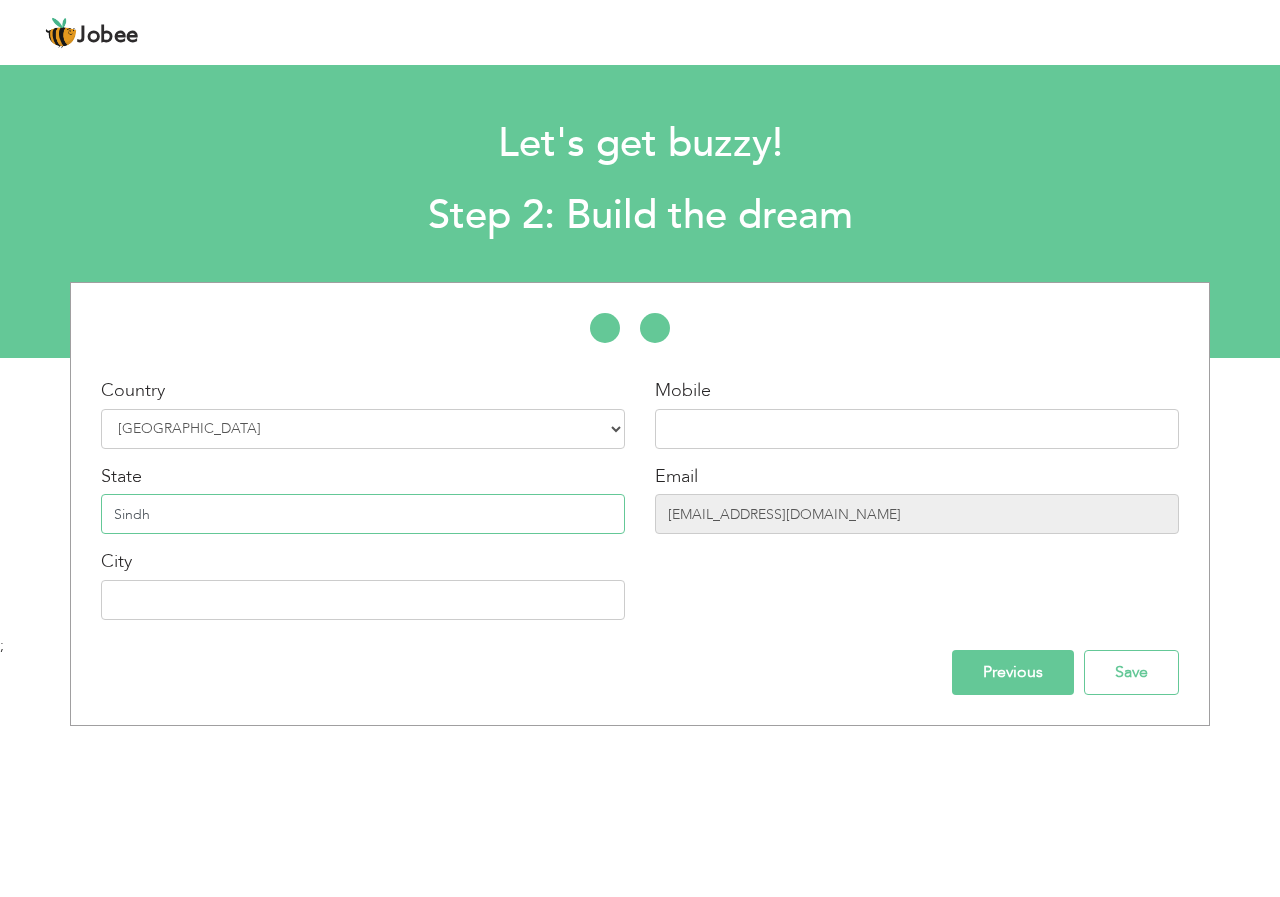 type on "Sindh" 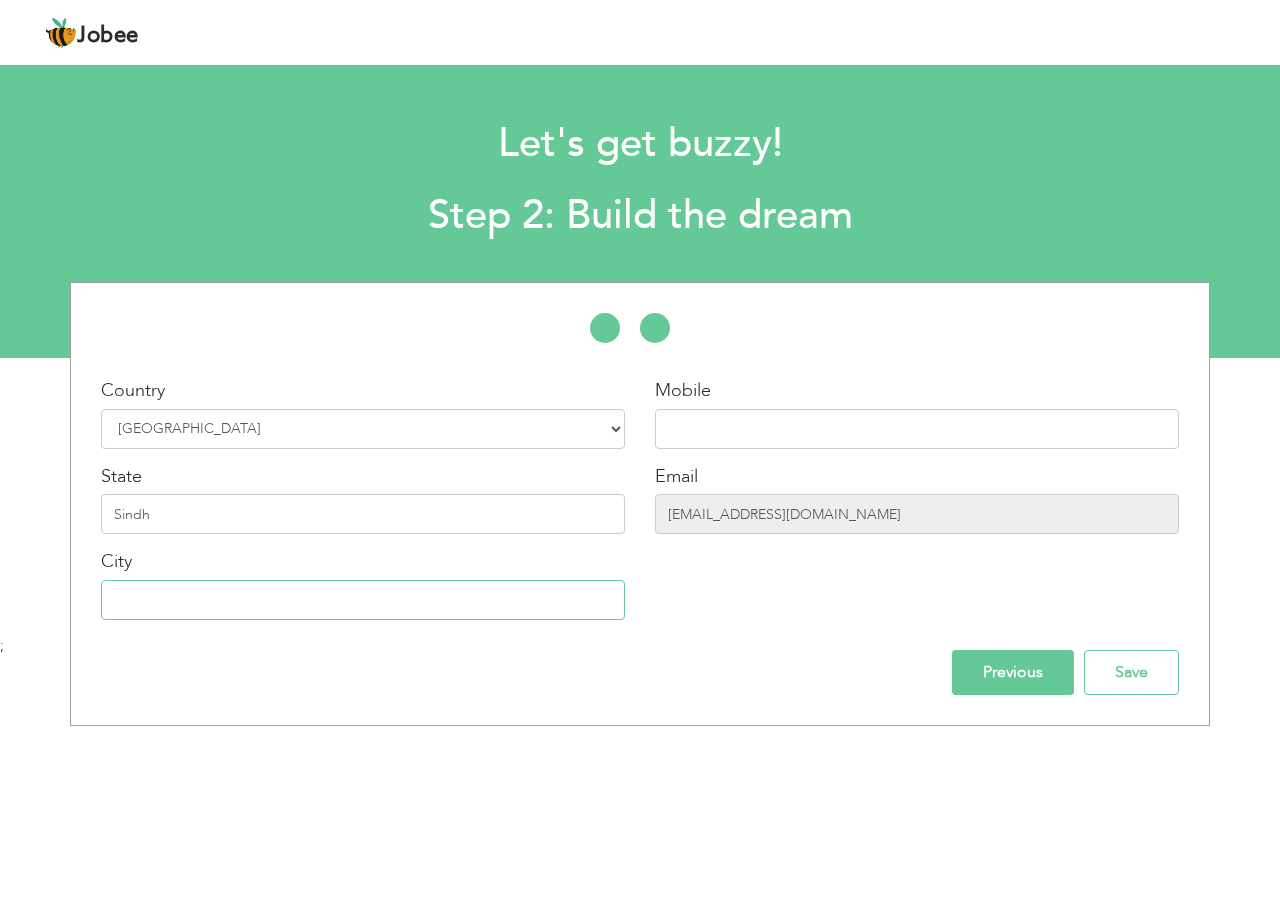 click at bounding box center (363, 600) 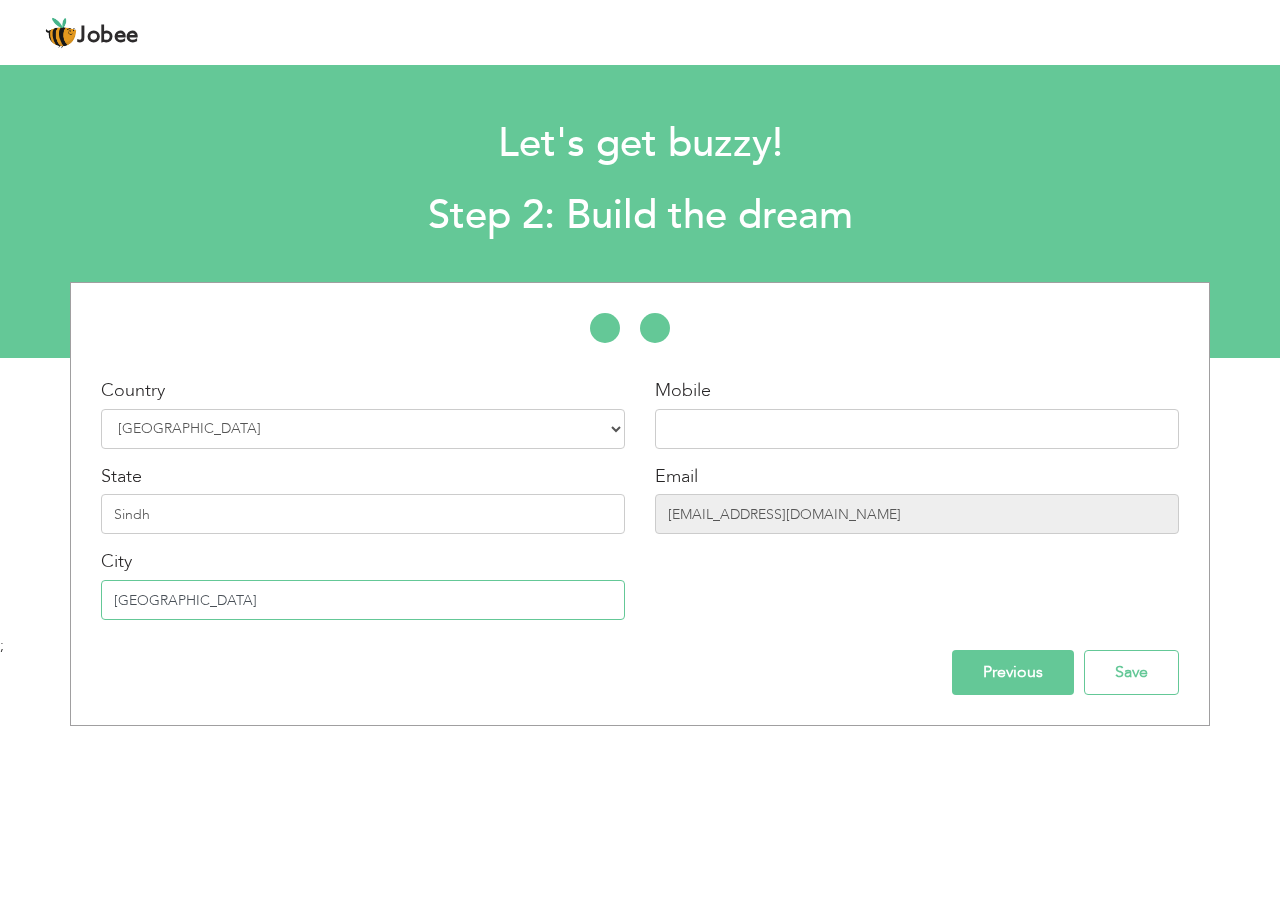 type on "[GEOGRAPHIC_DATA]" 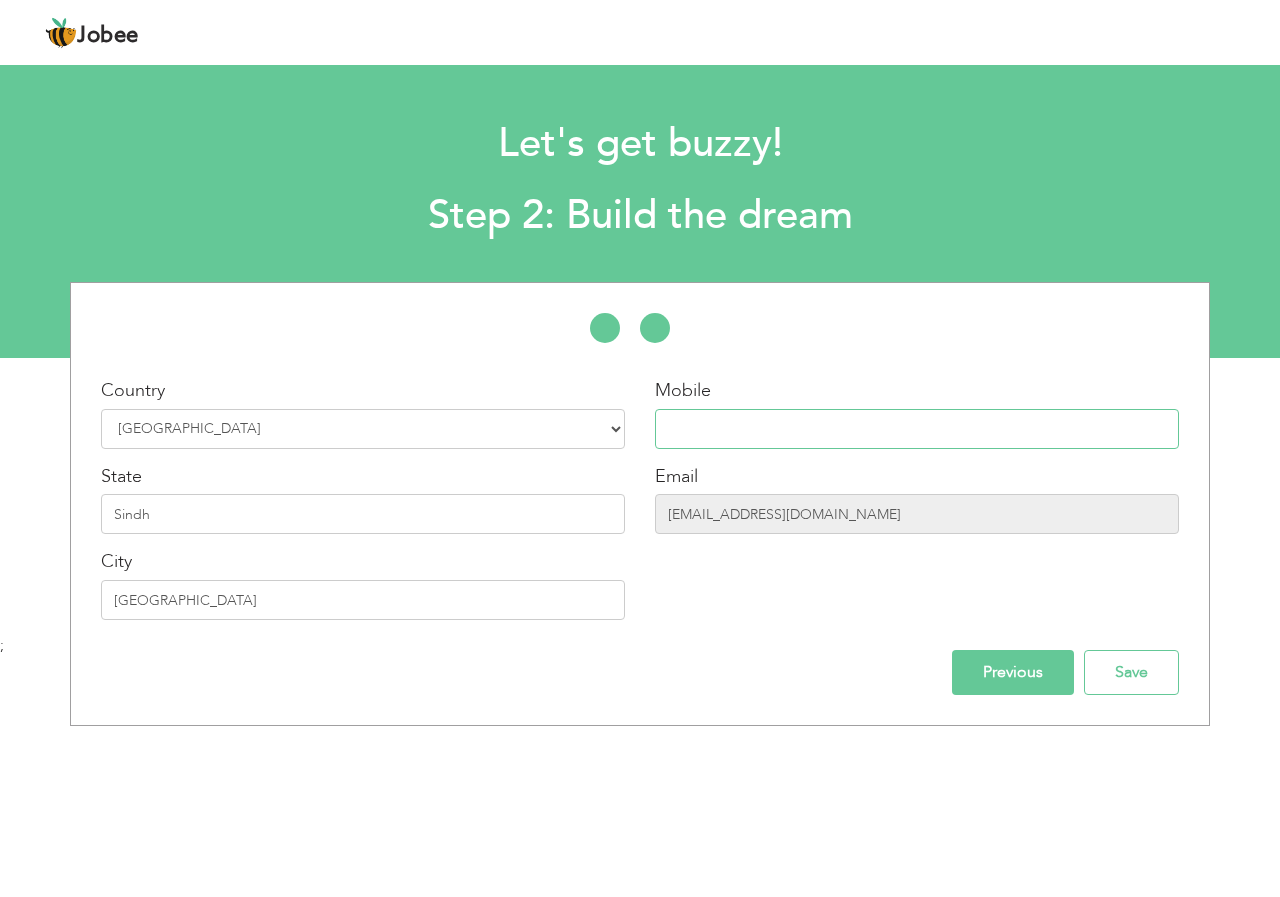 click at bounding box center (917, 429) 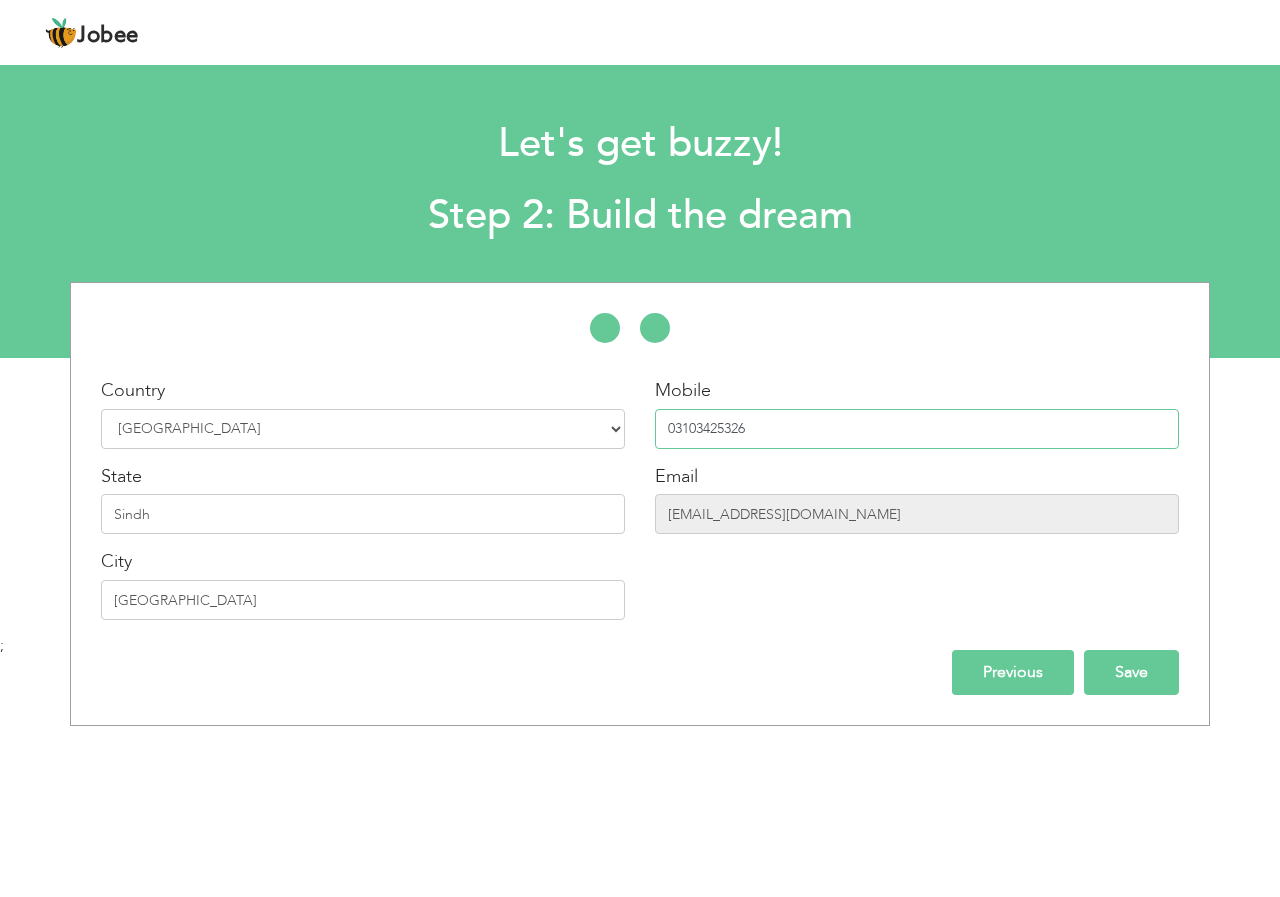 type on "03103425326" 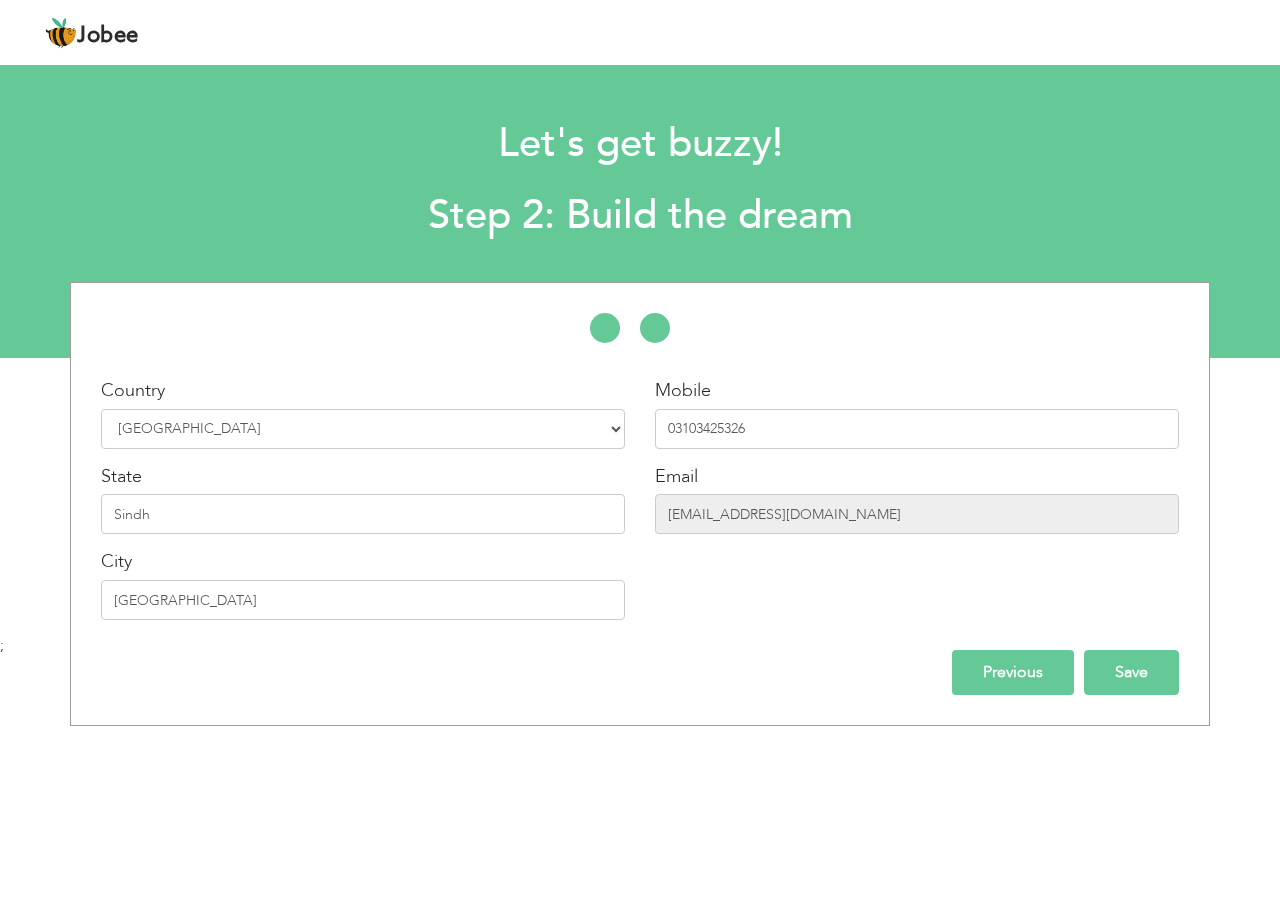 click on "Save" at bounding box center (1131, 672) 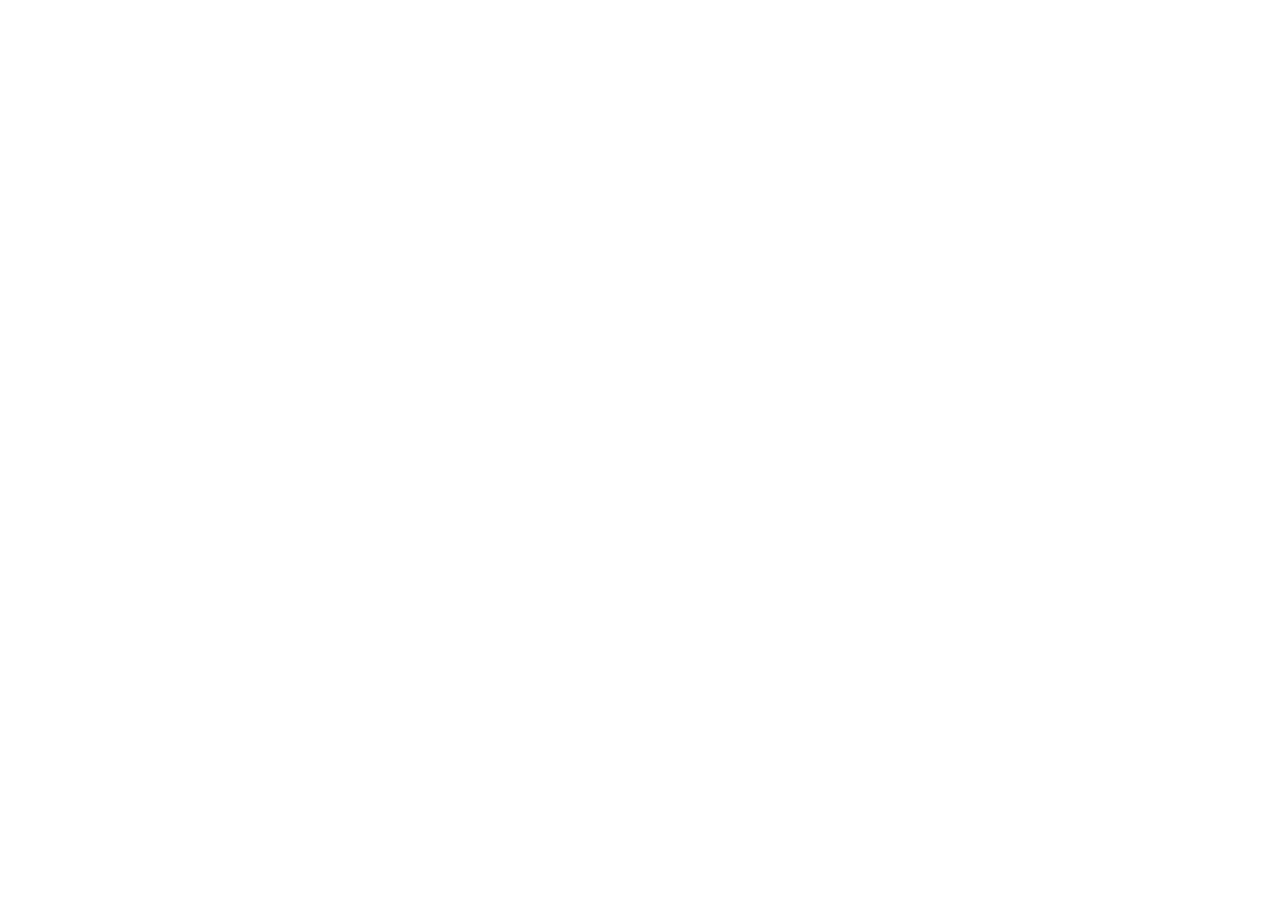 scroll, scrollTop: 0, scrollLeft: 0, axis: both 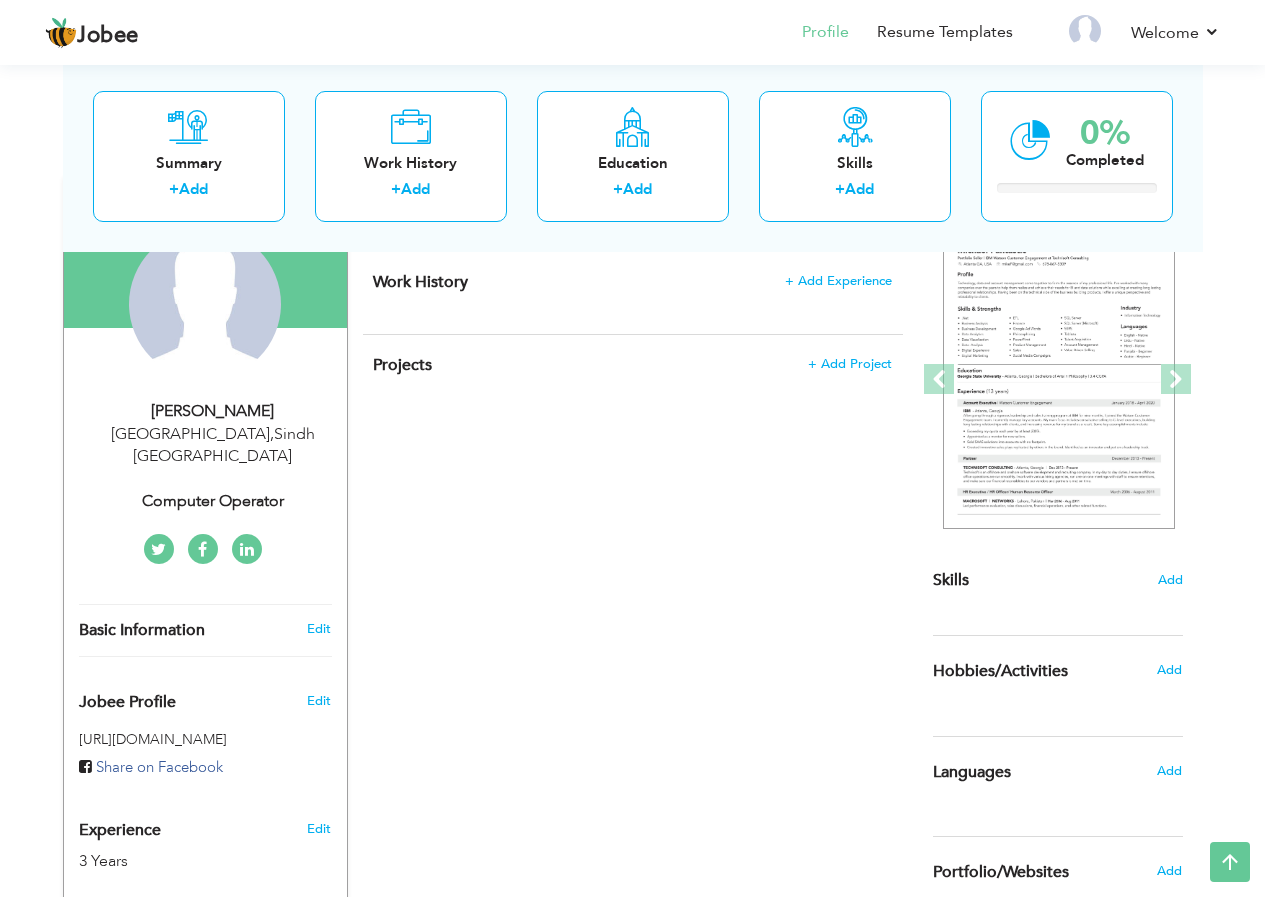 click on "Basic Information
Edit" at bounding box center (205, 630) 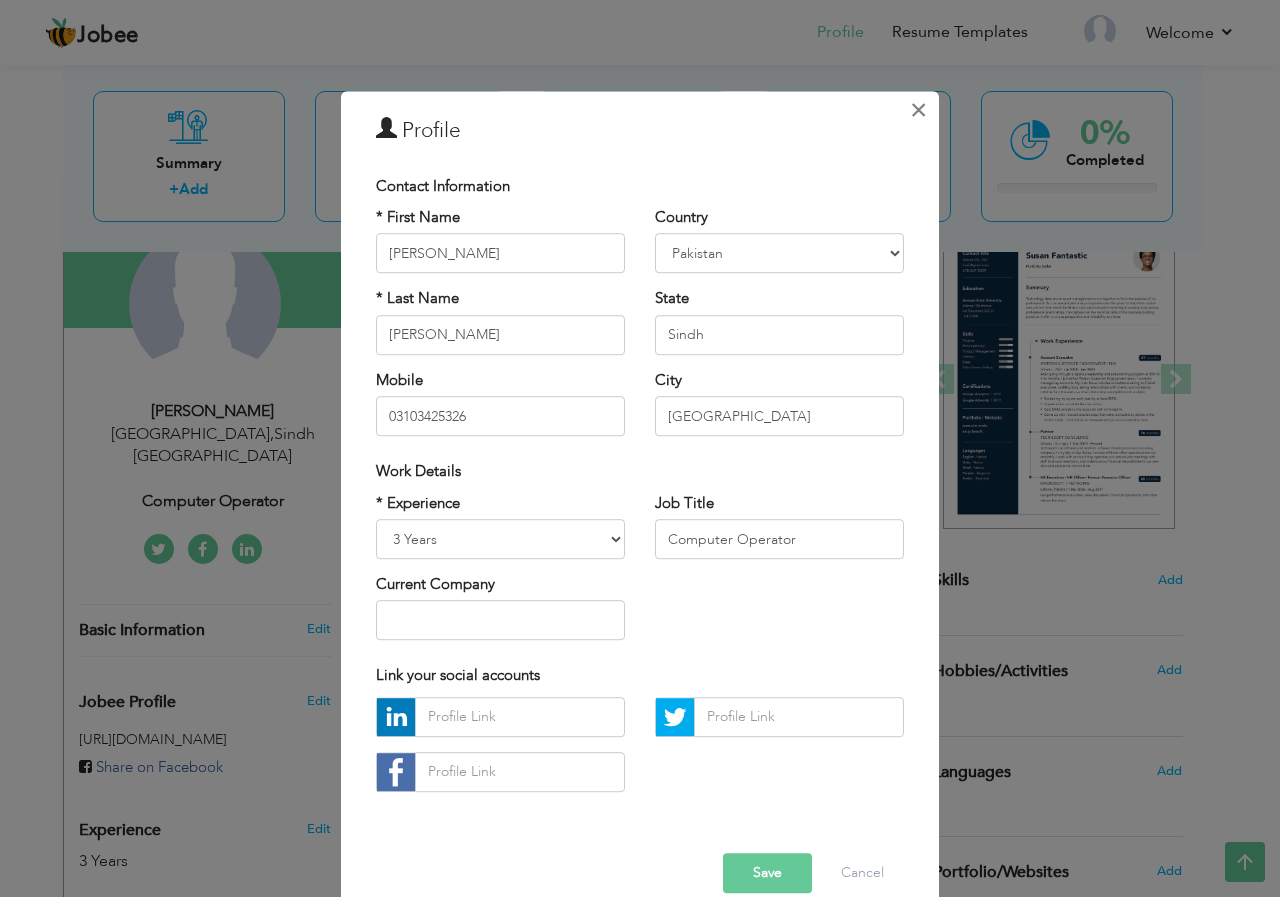 click on "×" at bounding box center (918, 110) 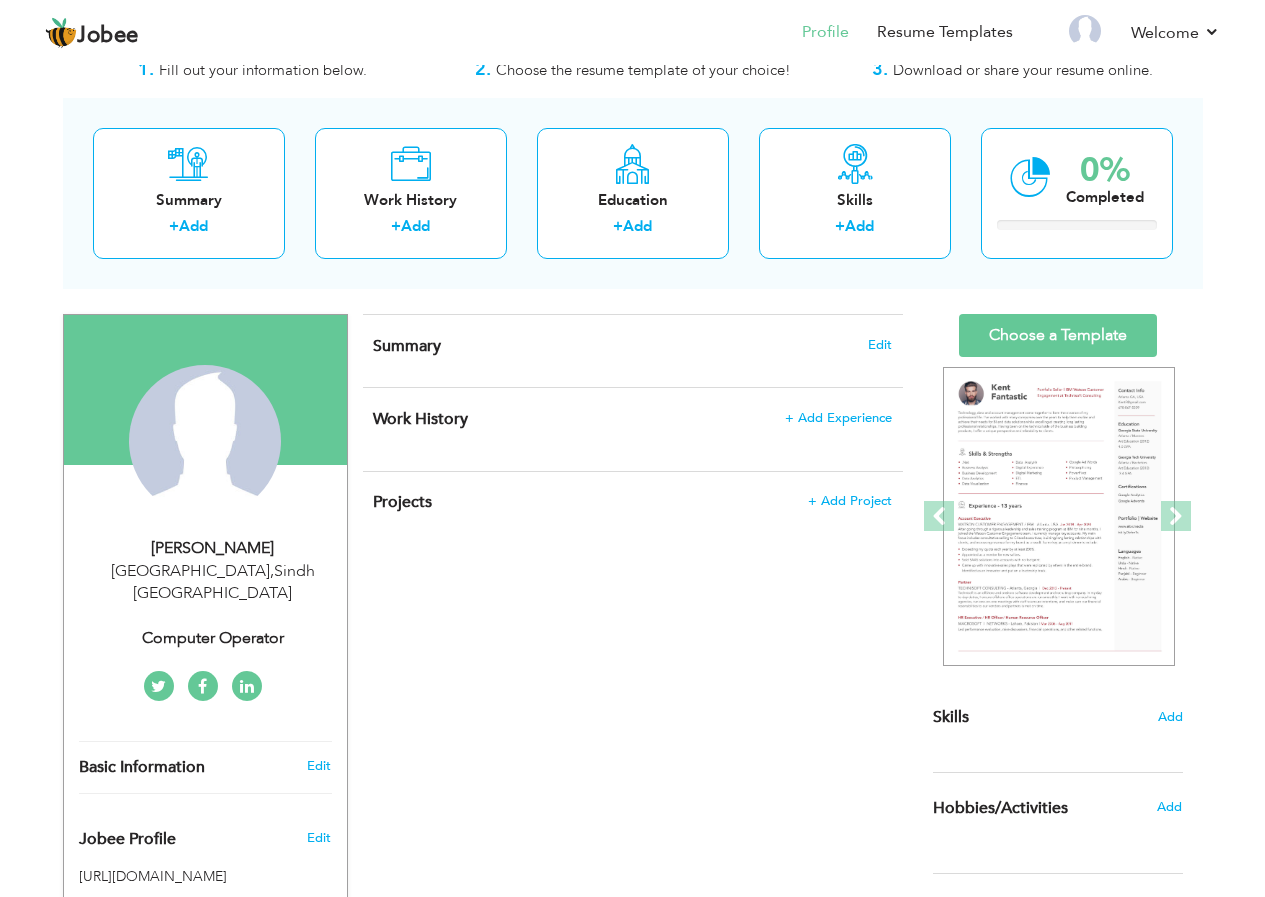 scroll, scrollTop: 0, scrollLeft: 0, axis: both 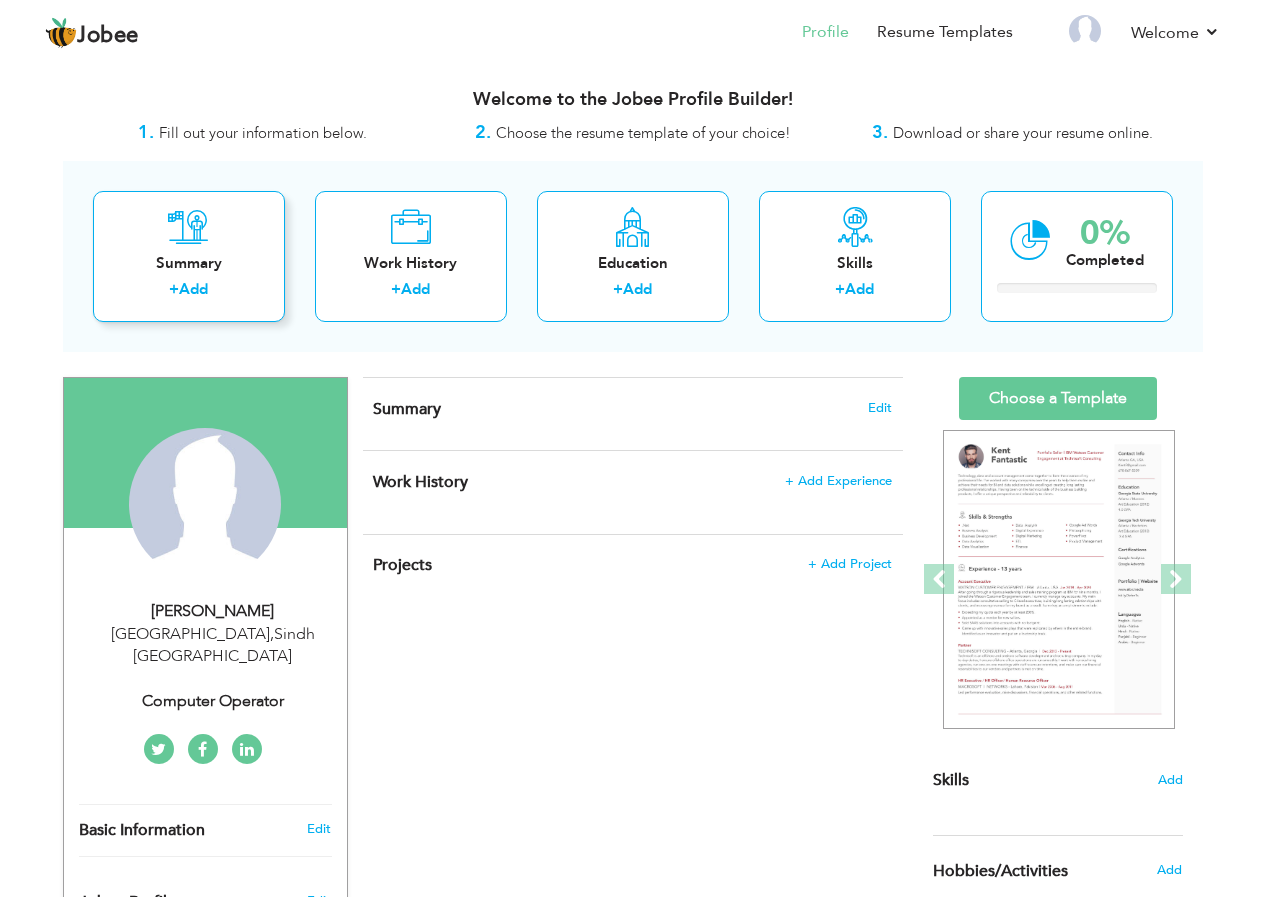 click on "+  Add" at bounding box center (189, 292) 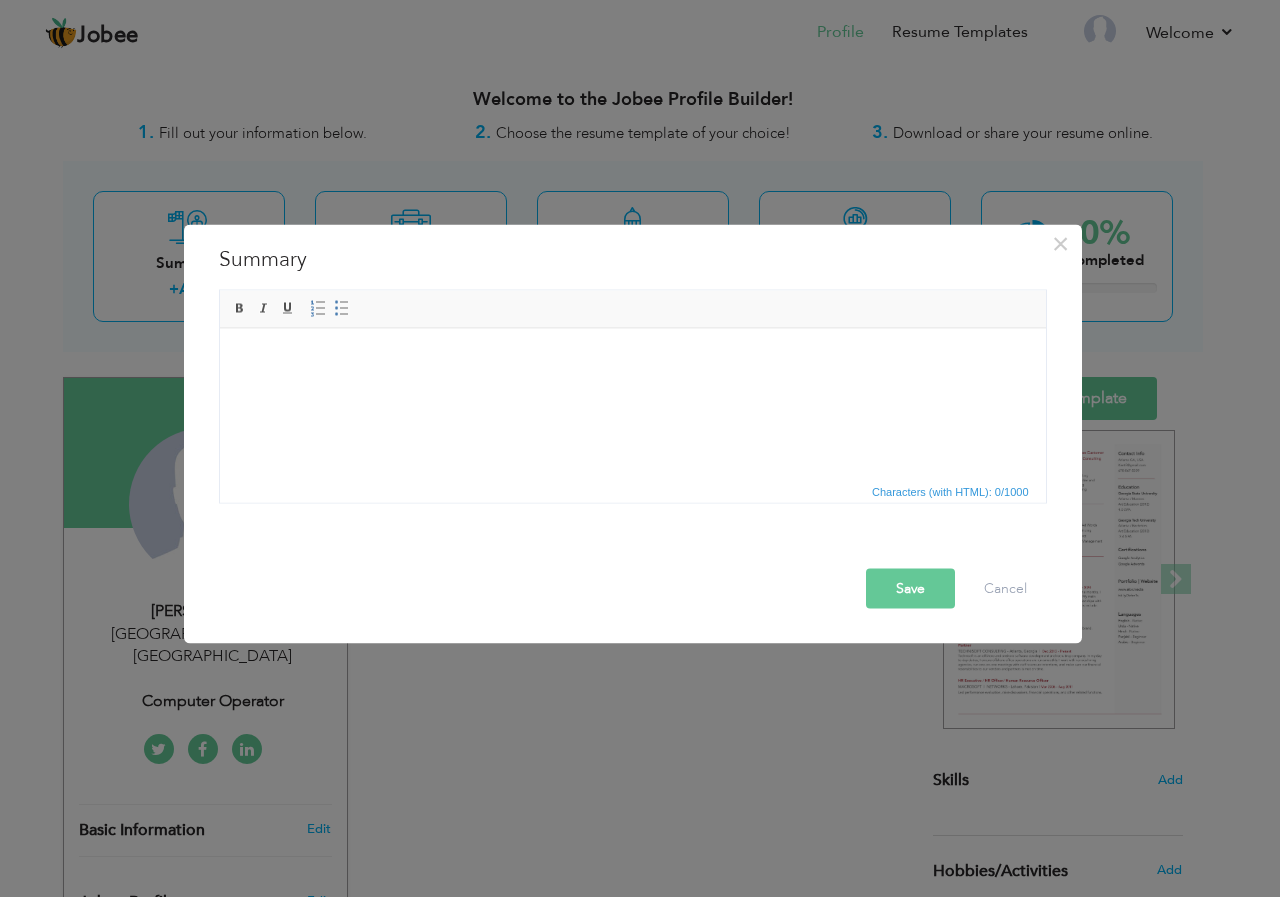 click at bounding box center [632, 358] 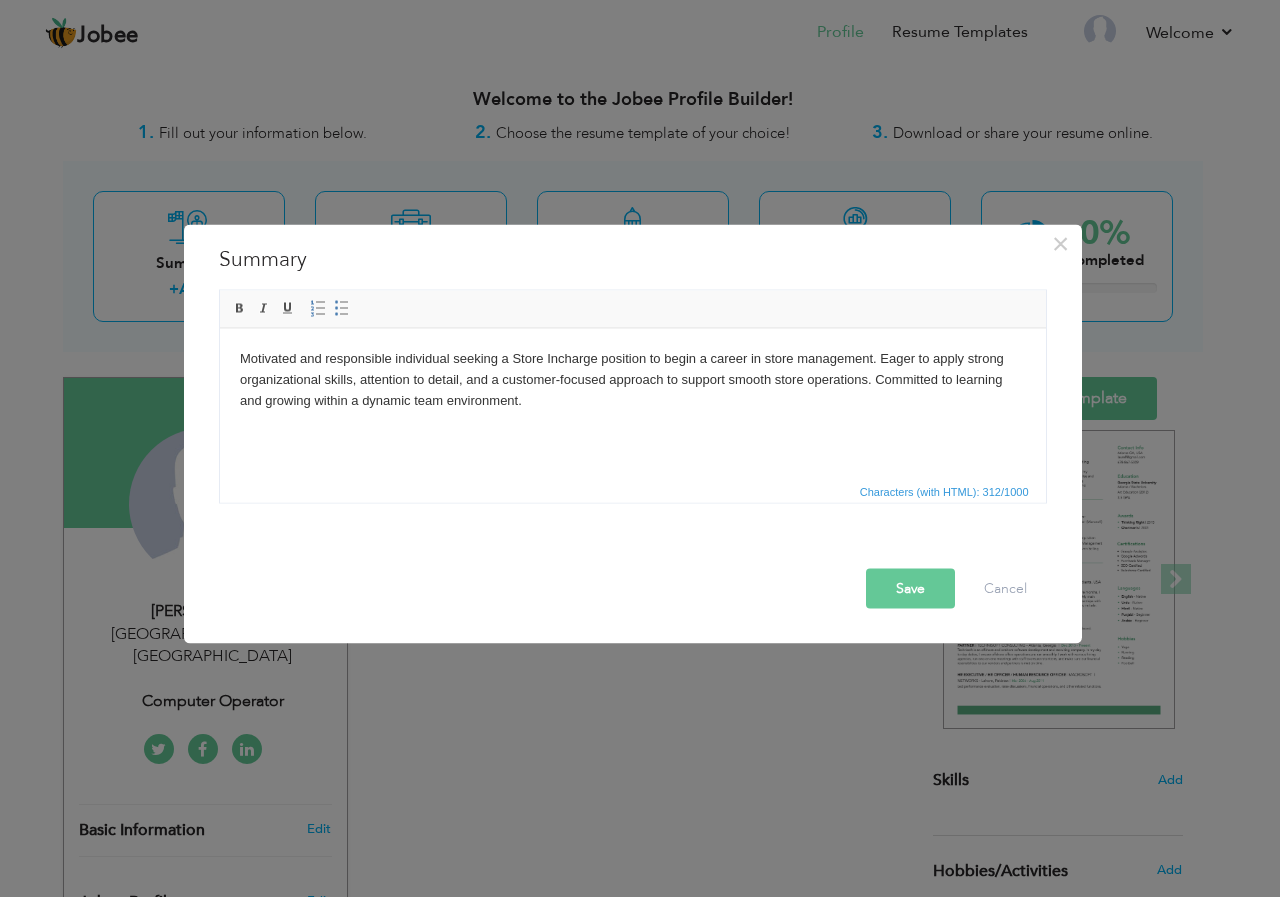 click on "Save" at bounding box center (910, 588) 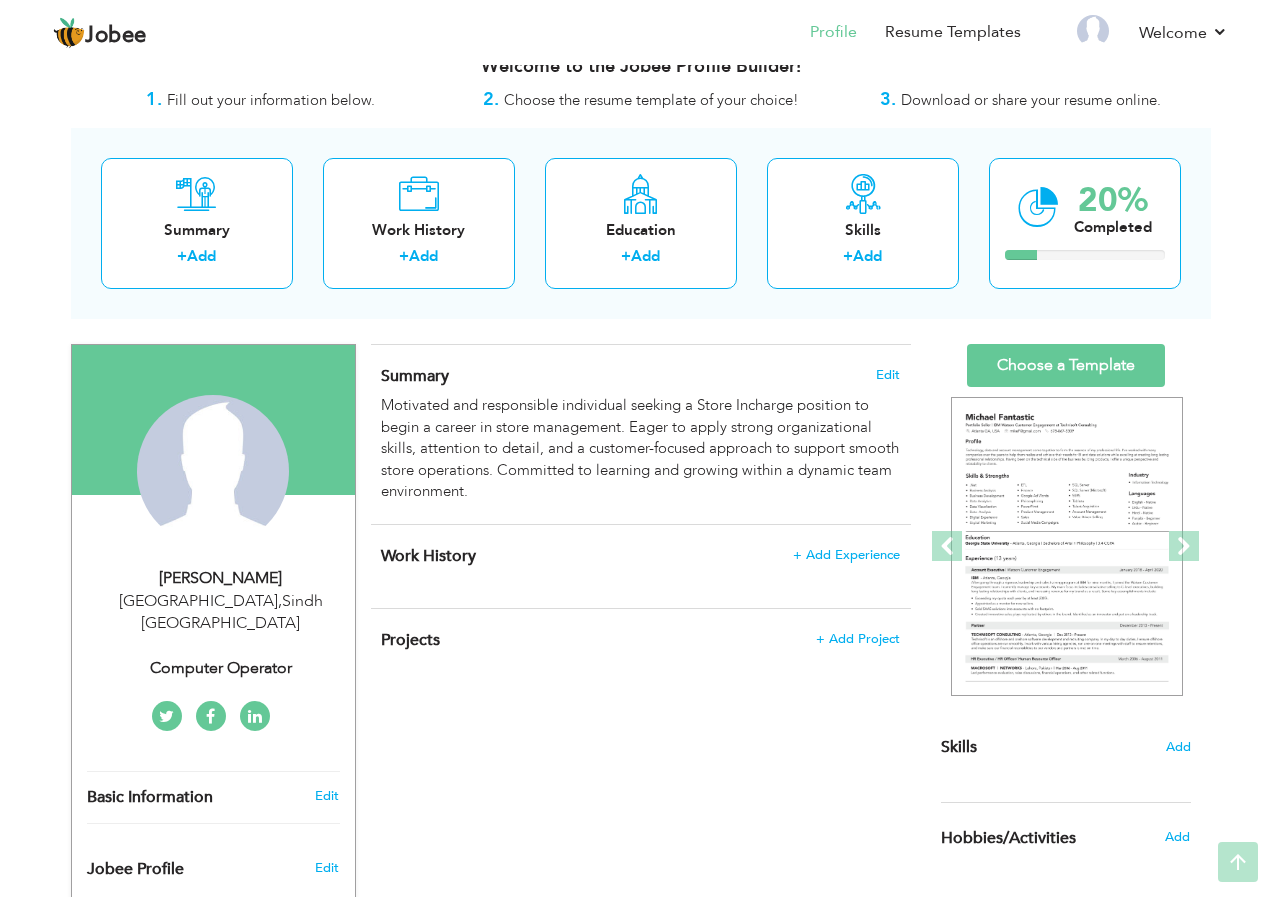 scroll, scrollTop: 0, scrollLeft: 0, axis: both 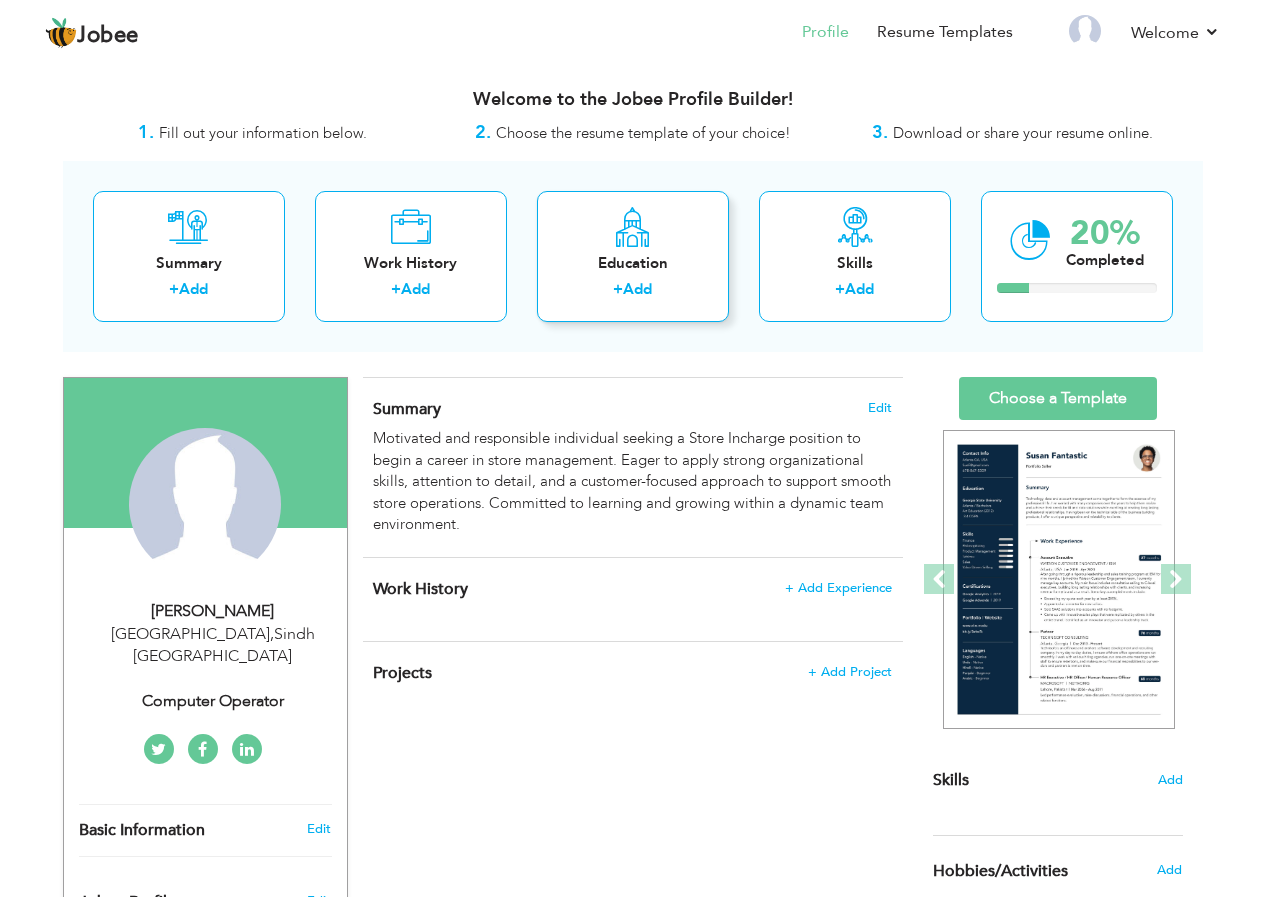 click on "+  Add" at bounding box center (633, 292) 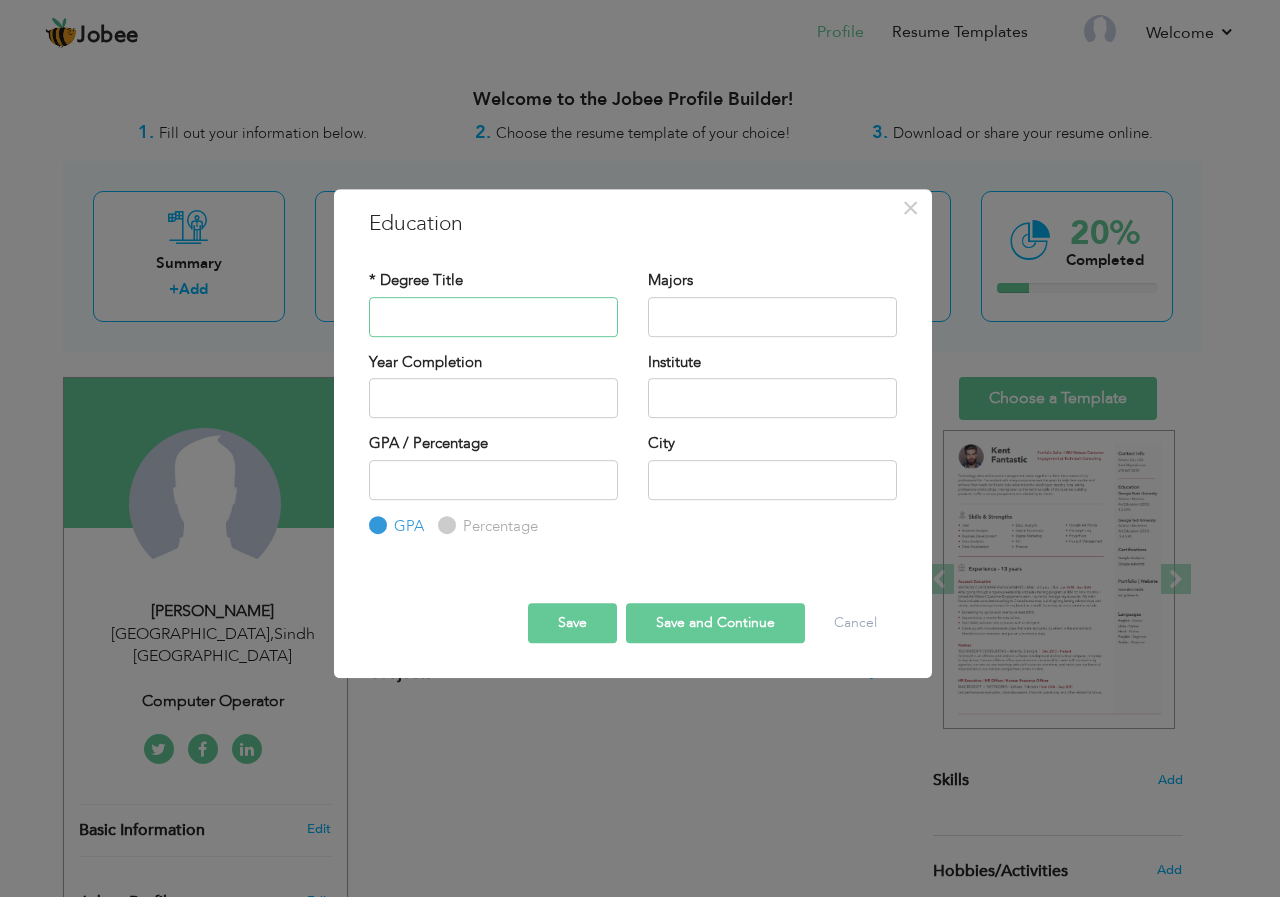 click at bounding box center (493, 317) 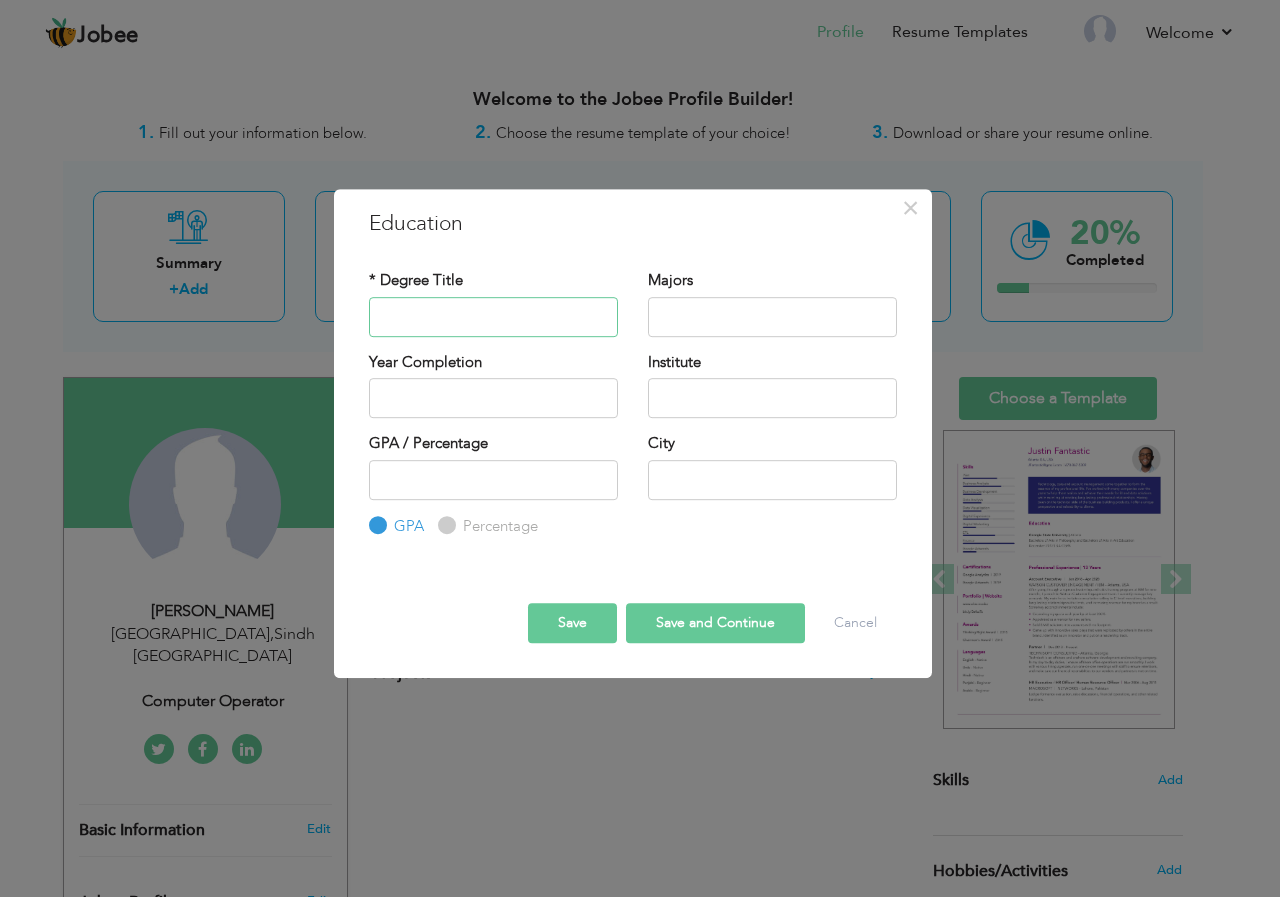 click at bounding box center (493, 317) 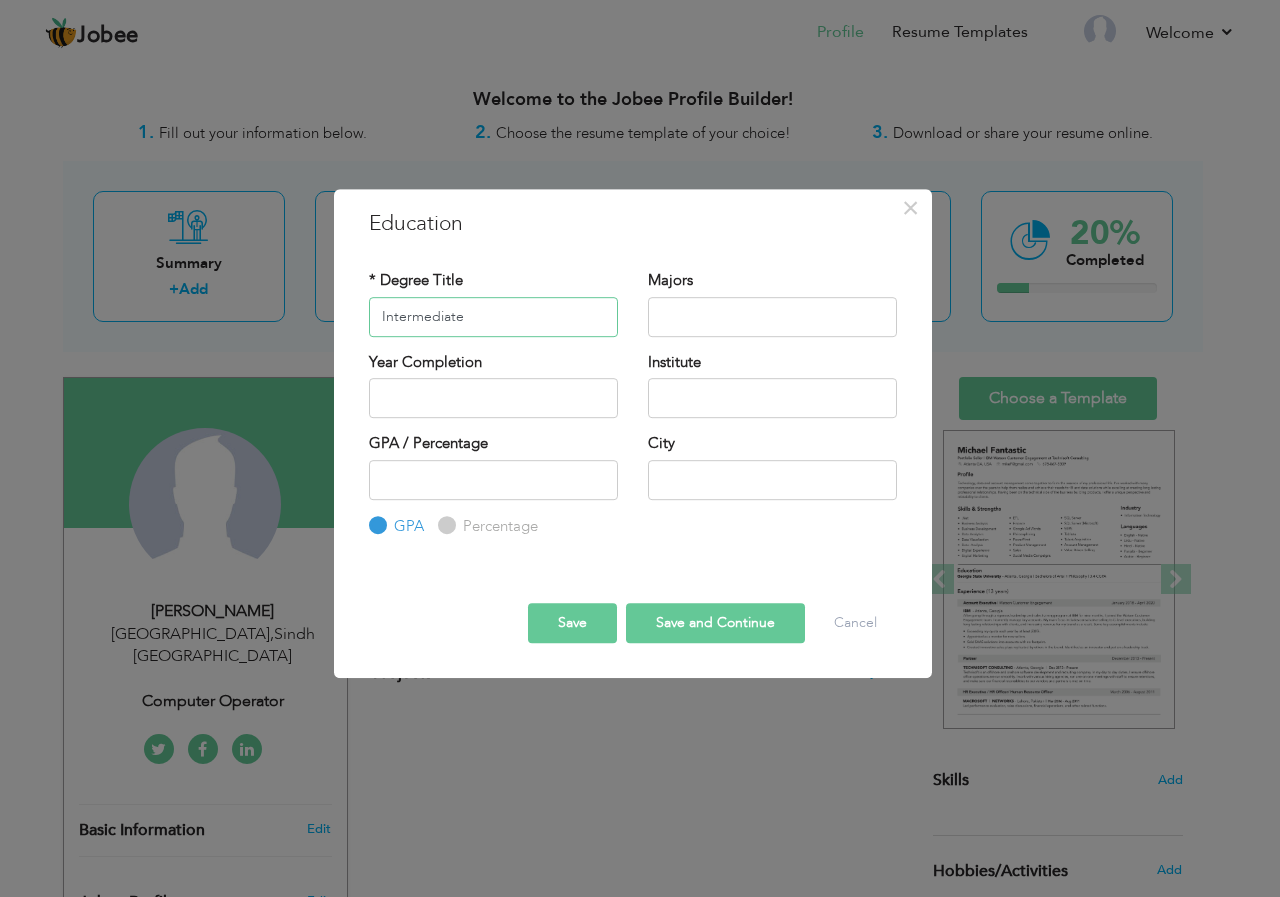 type on "Intermediate" 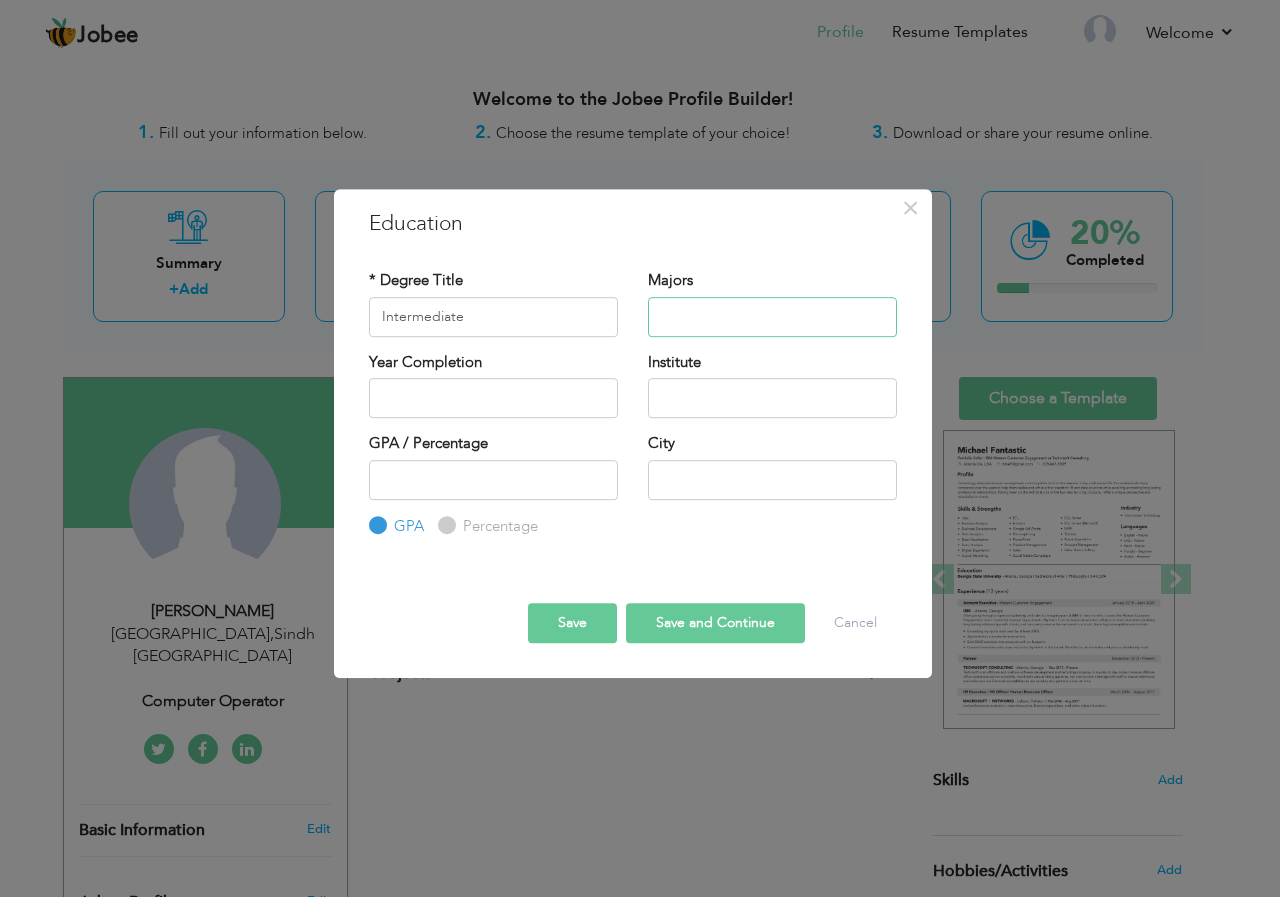 click at bounding box center [772, 317] 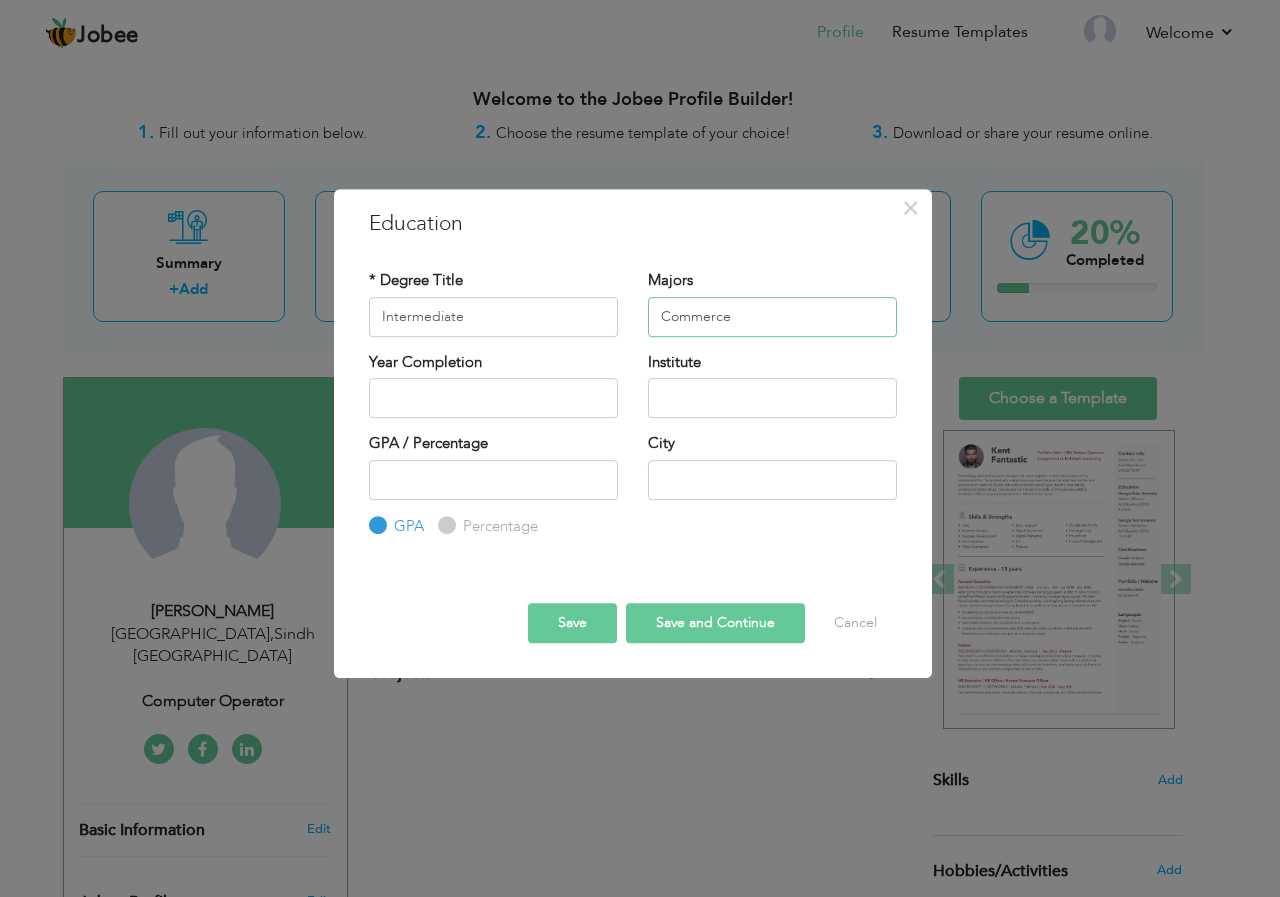 type on "Commerce" 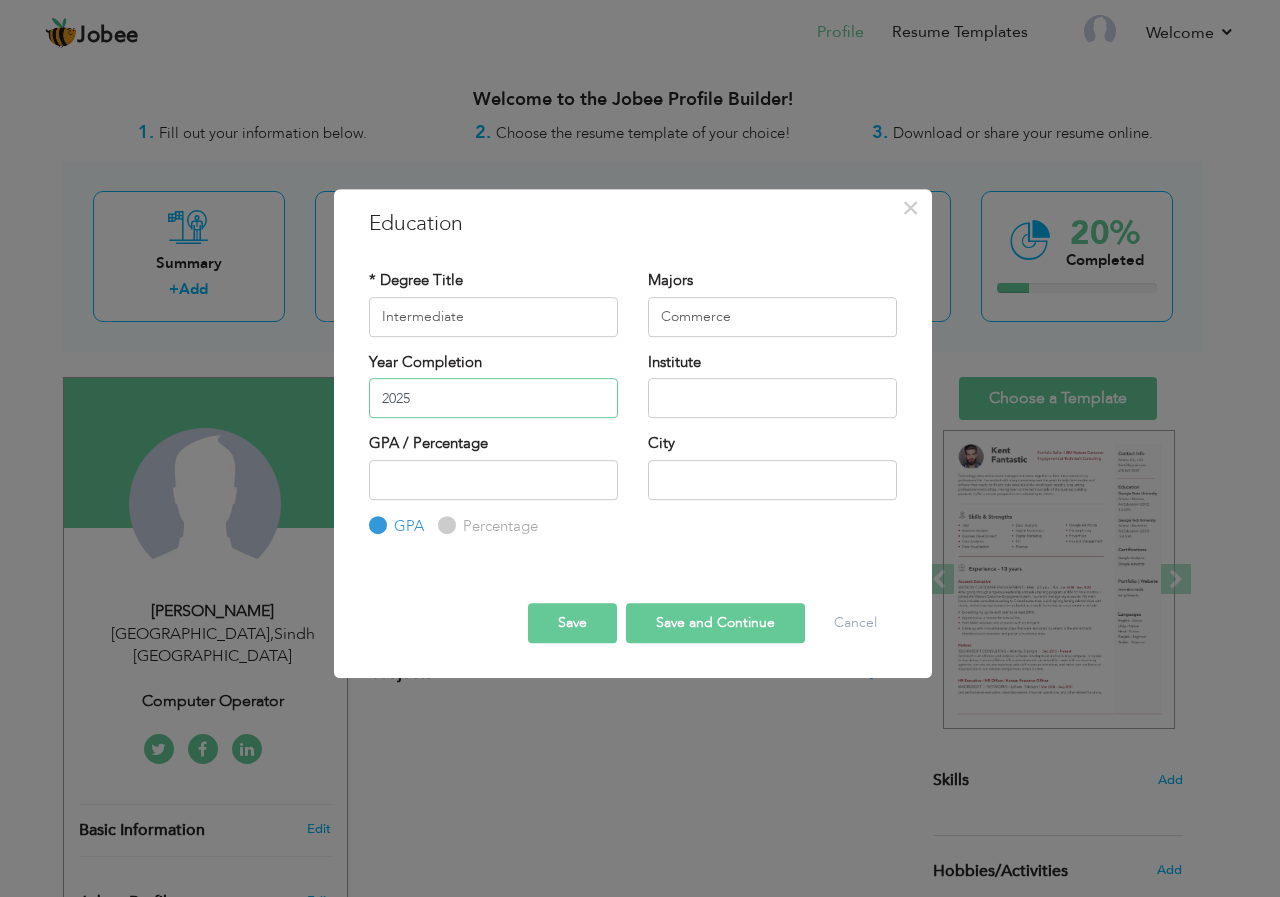 click on "2025" at bounding box center [493, 398] 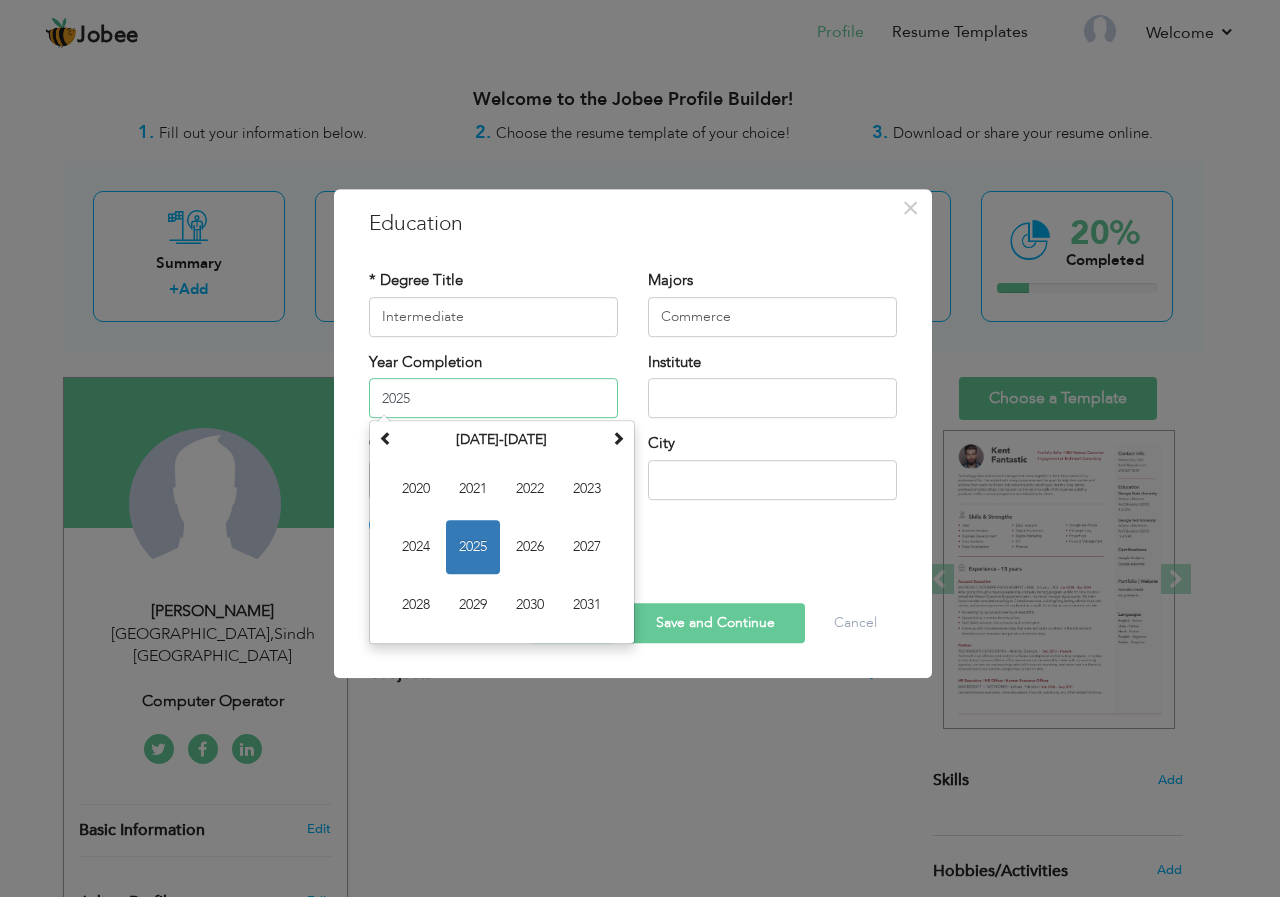 click on "2025" at bounding box center (493, 398) 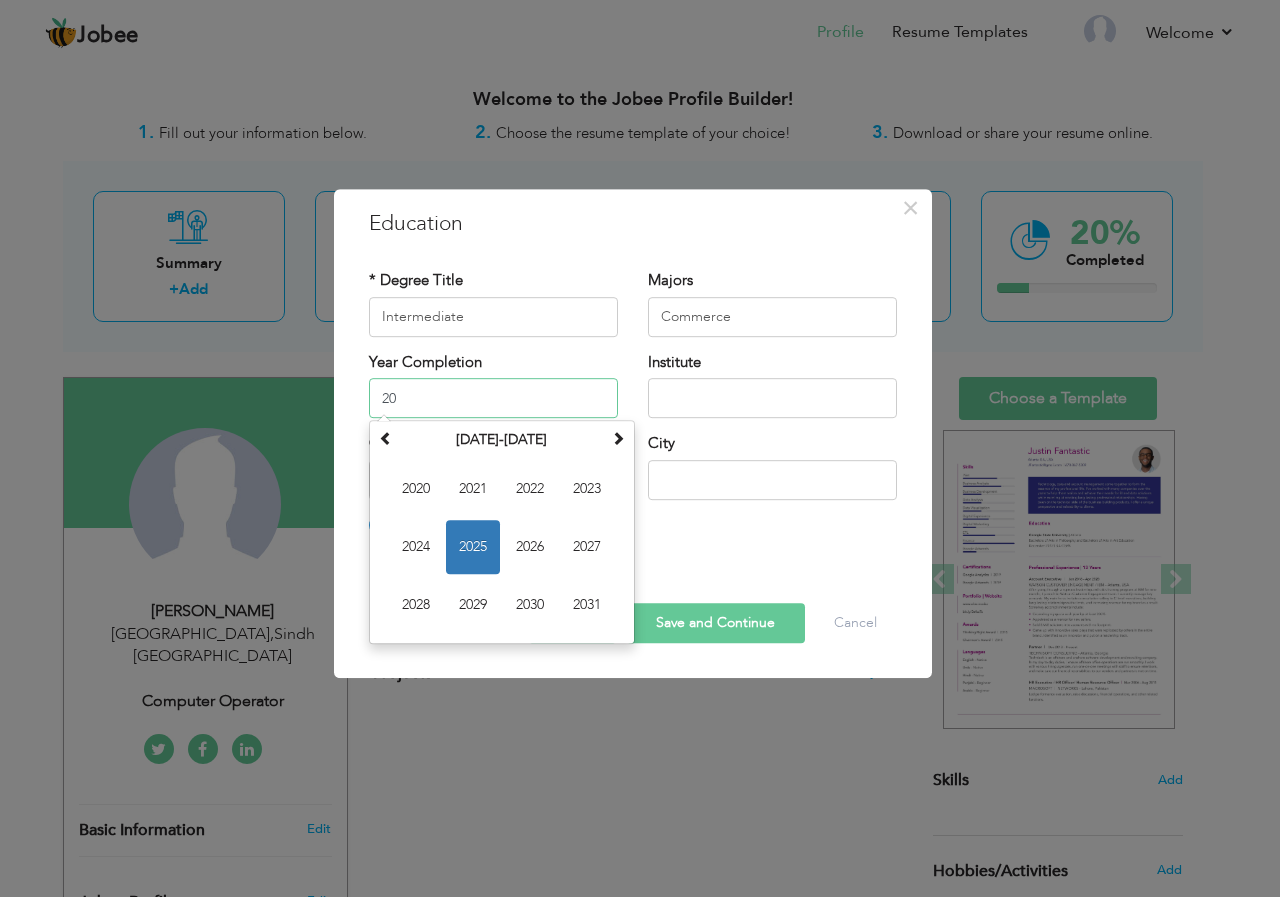 type on "2" 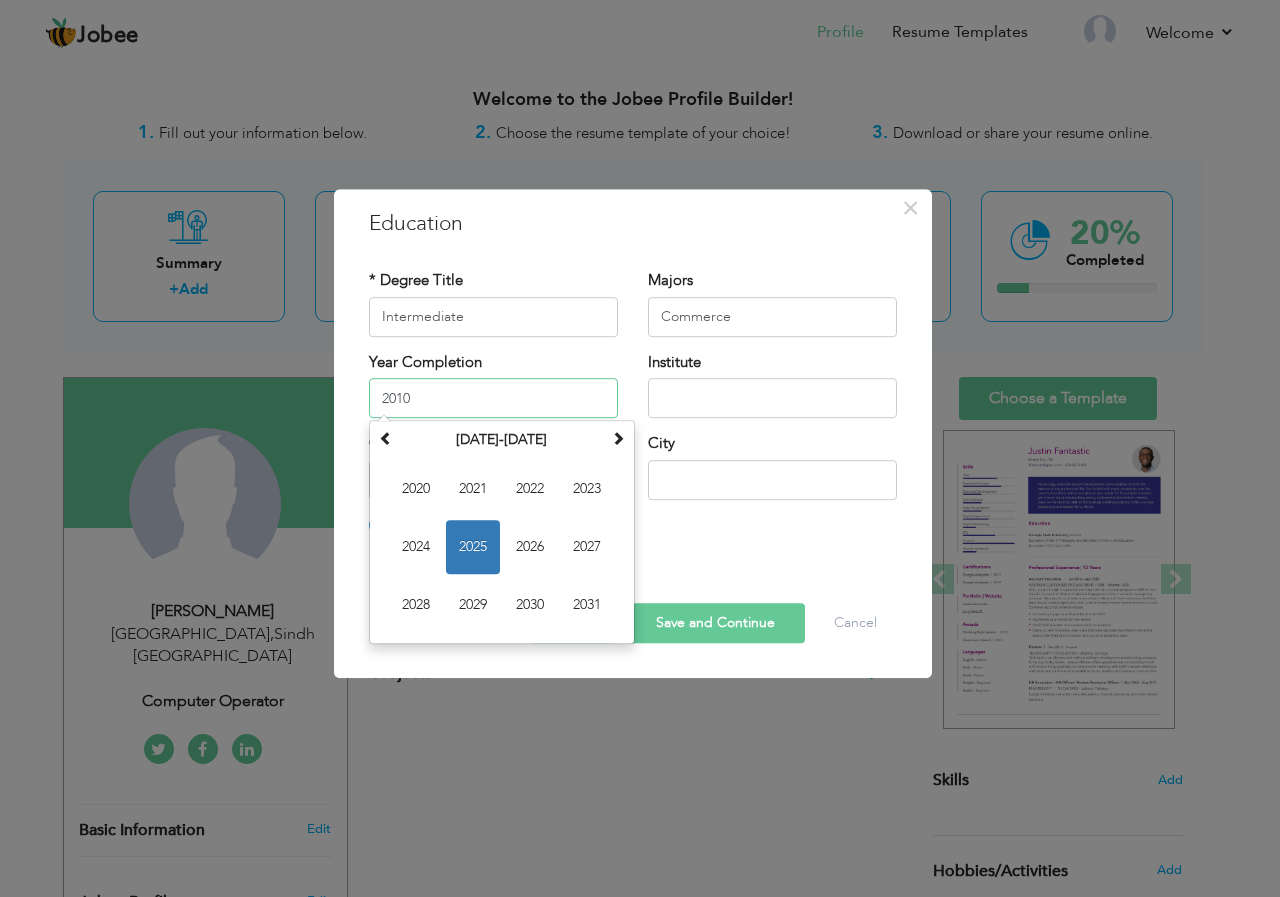 type on "2010" 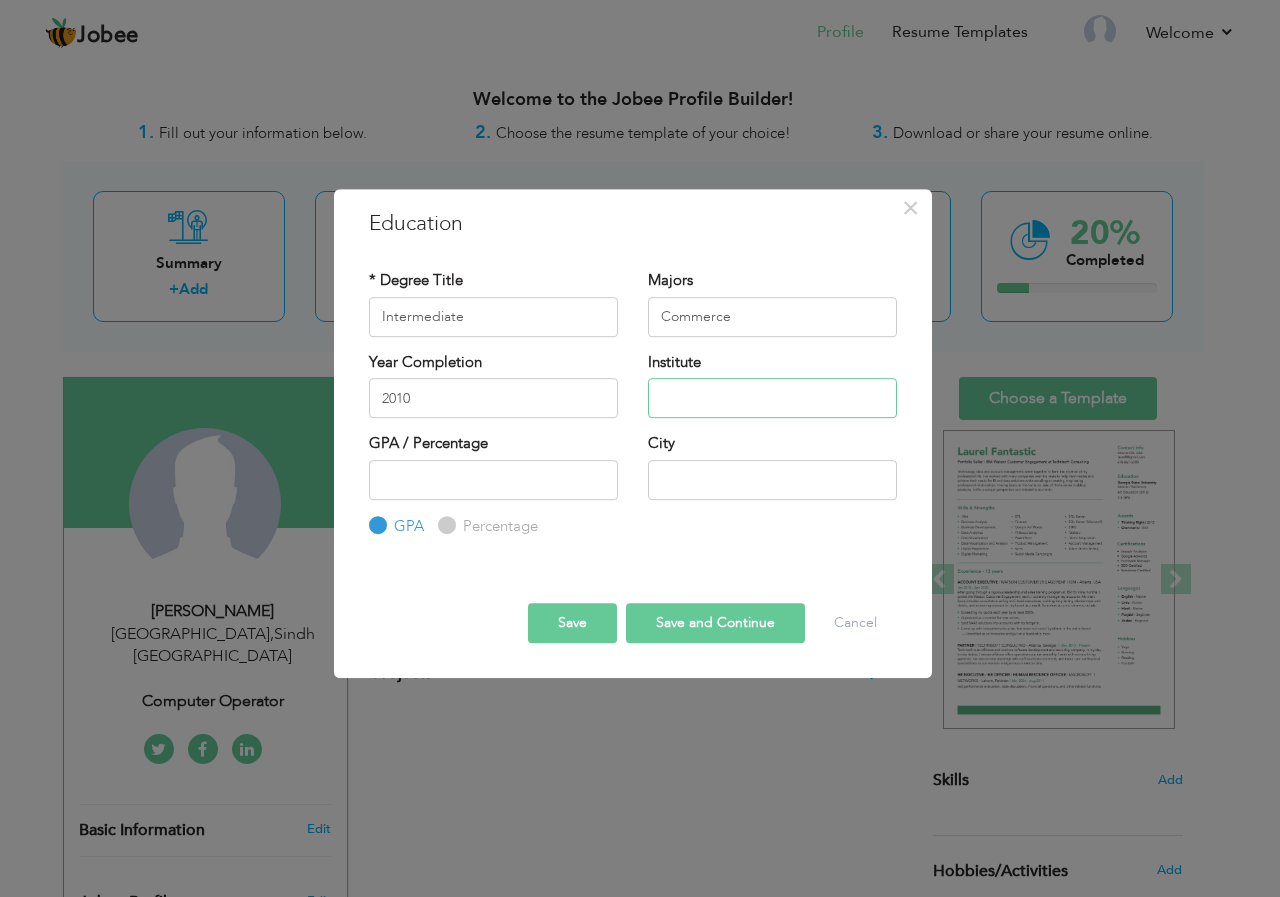 click at bounding box center [772, 398] 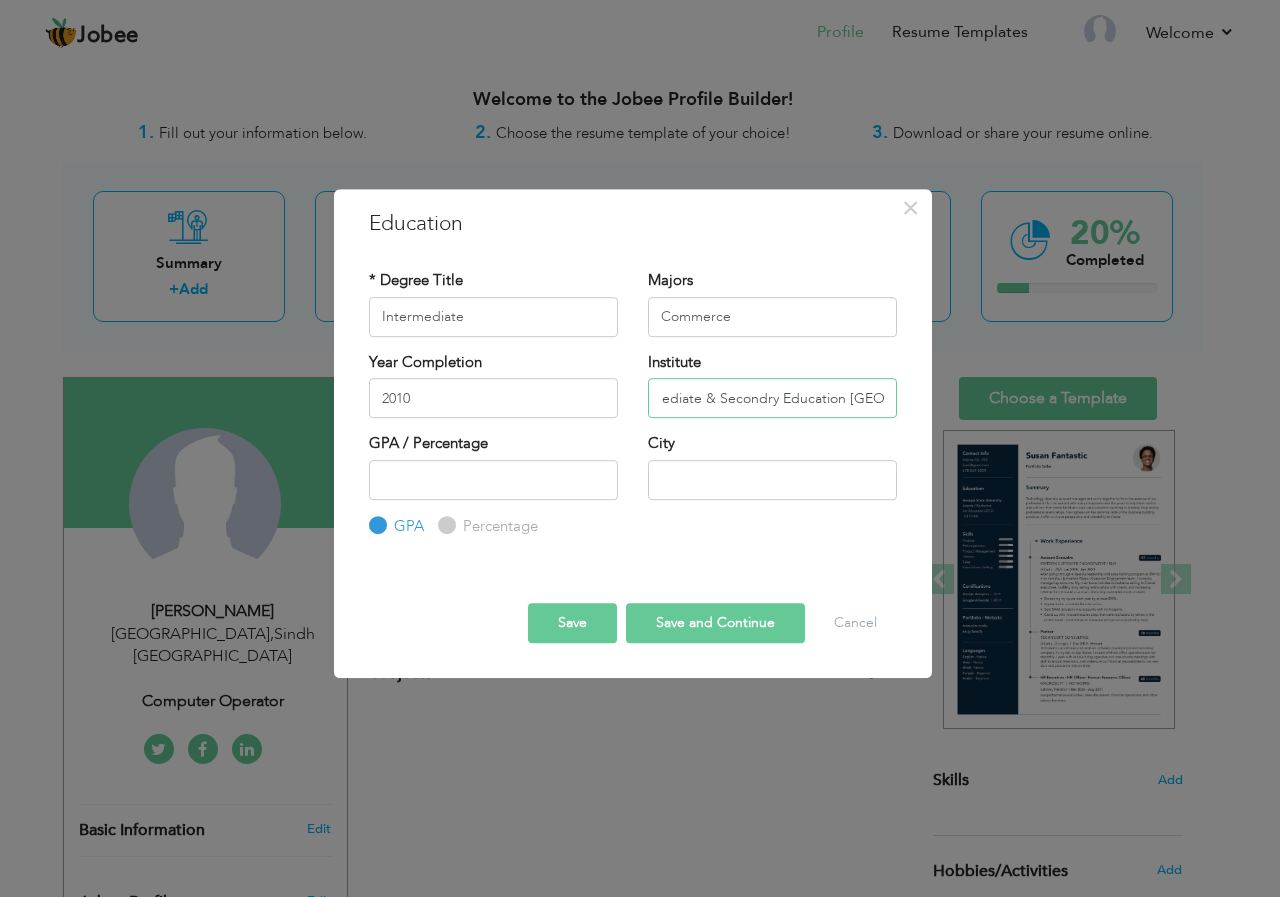 scroll, scrollTop: 0, scrollLeft: 111, axis: horizontal 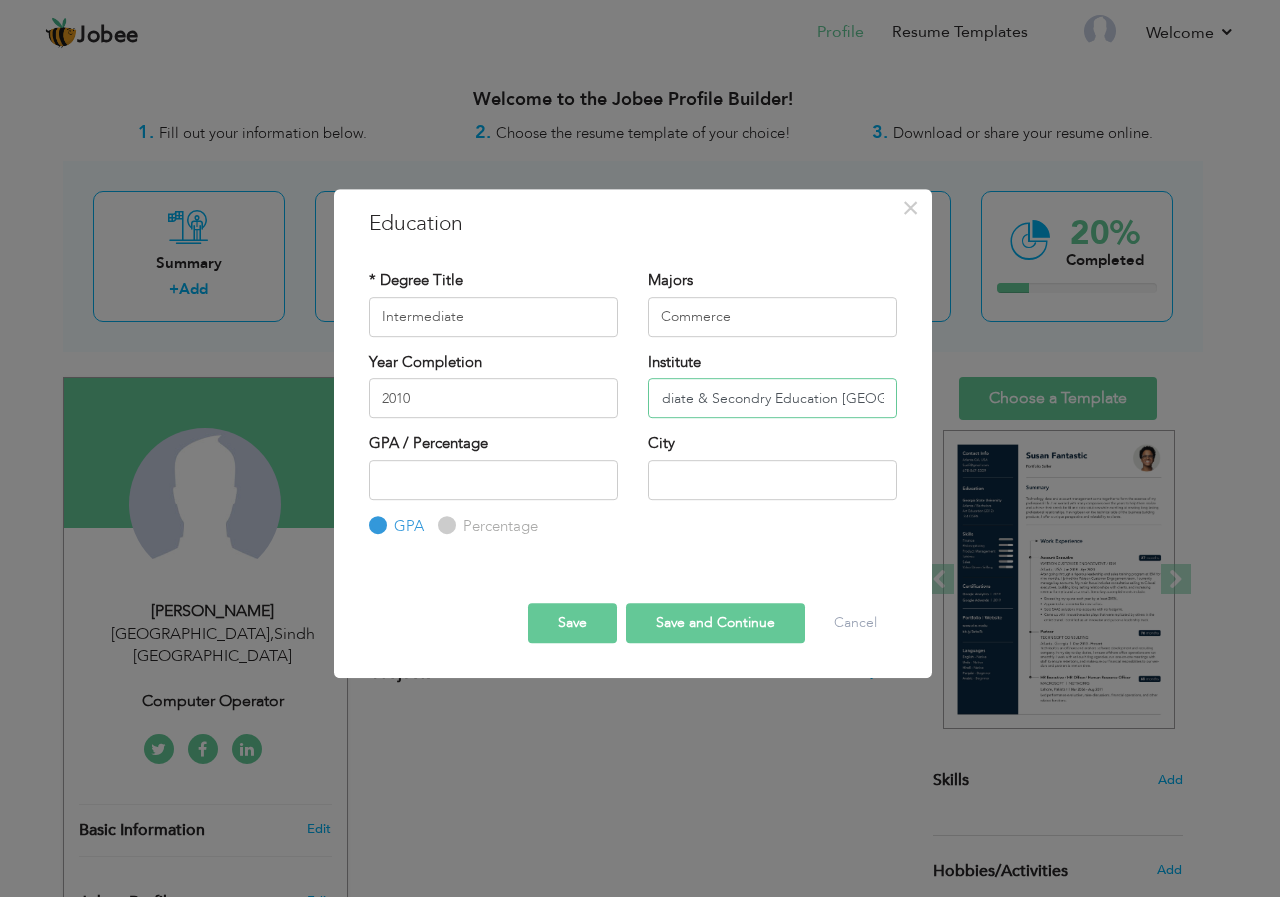 type on "Board Of Intermediate & Secondry Education Larkana" 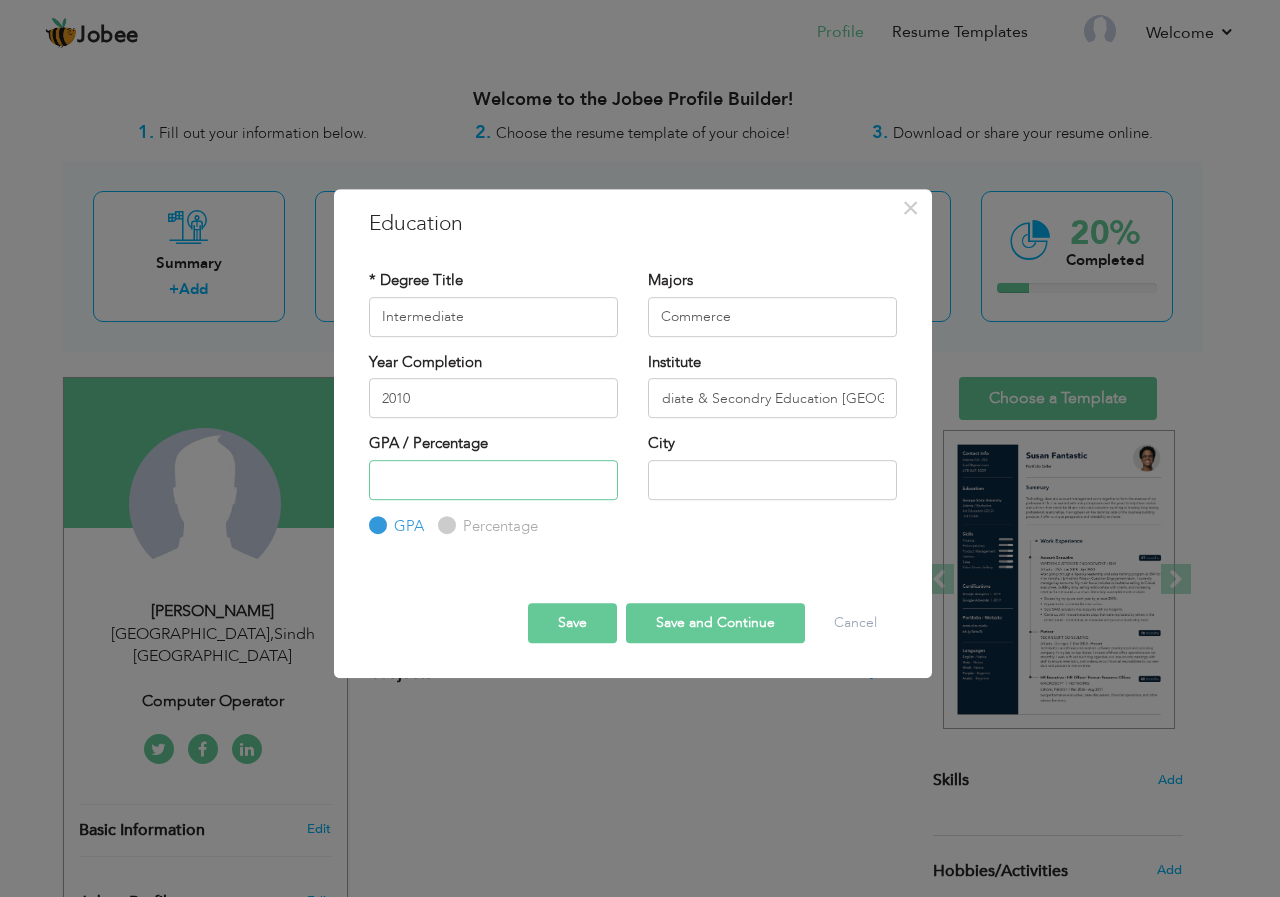 click at bounding box center (493, 480) 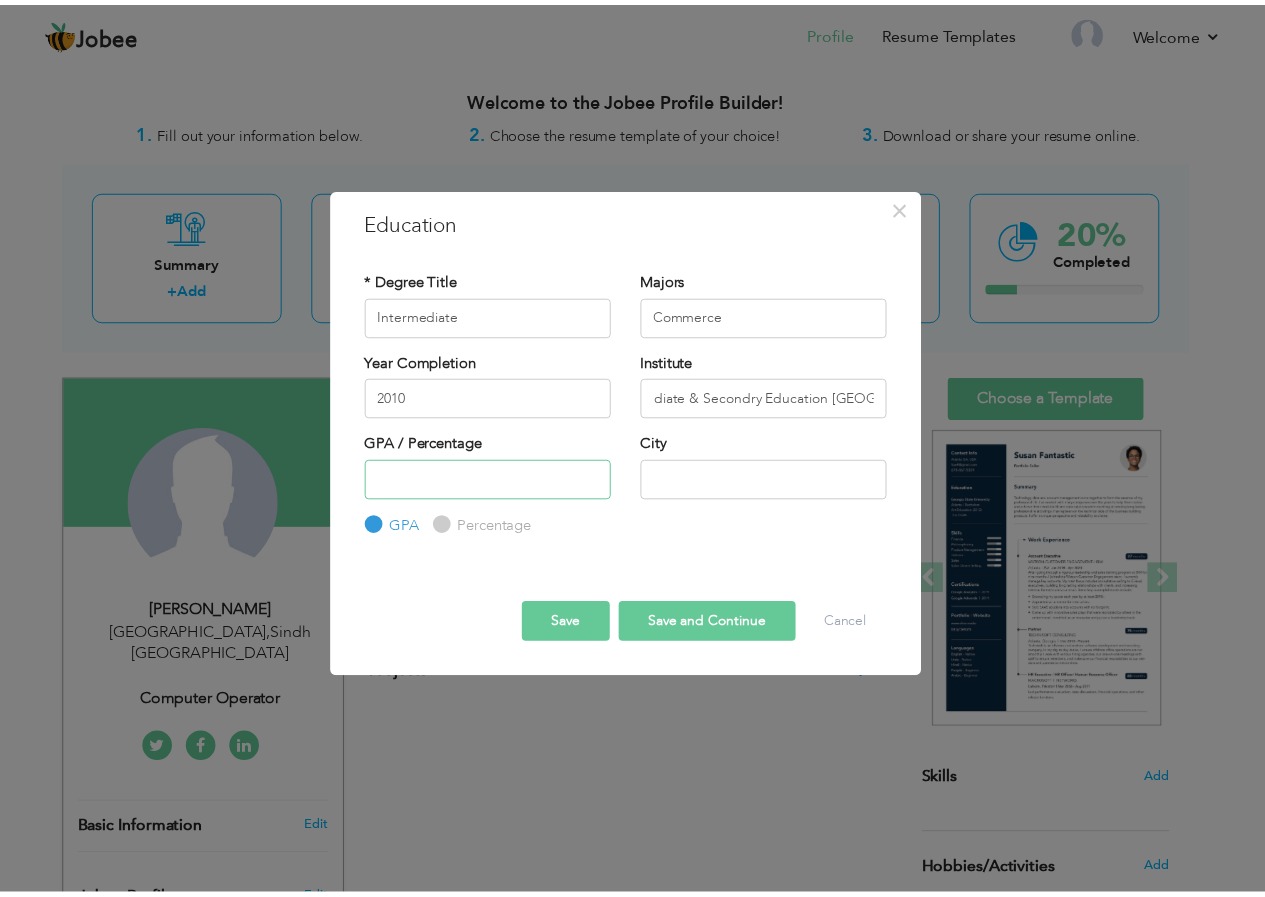 scroll, scrollTop: 0, scrollLeft: 0, axis: both 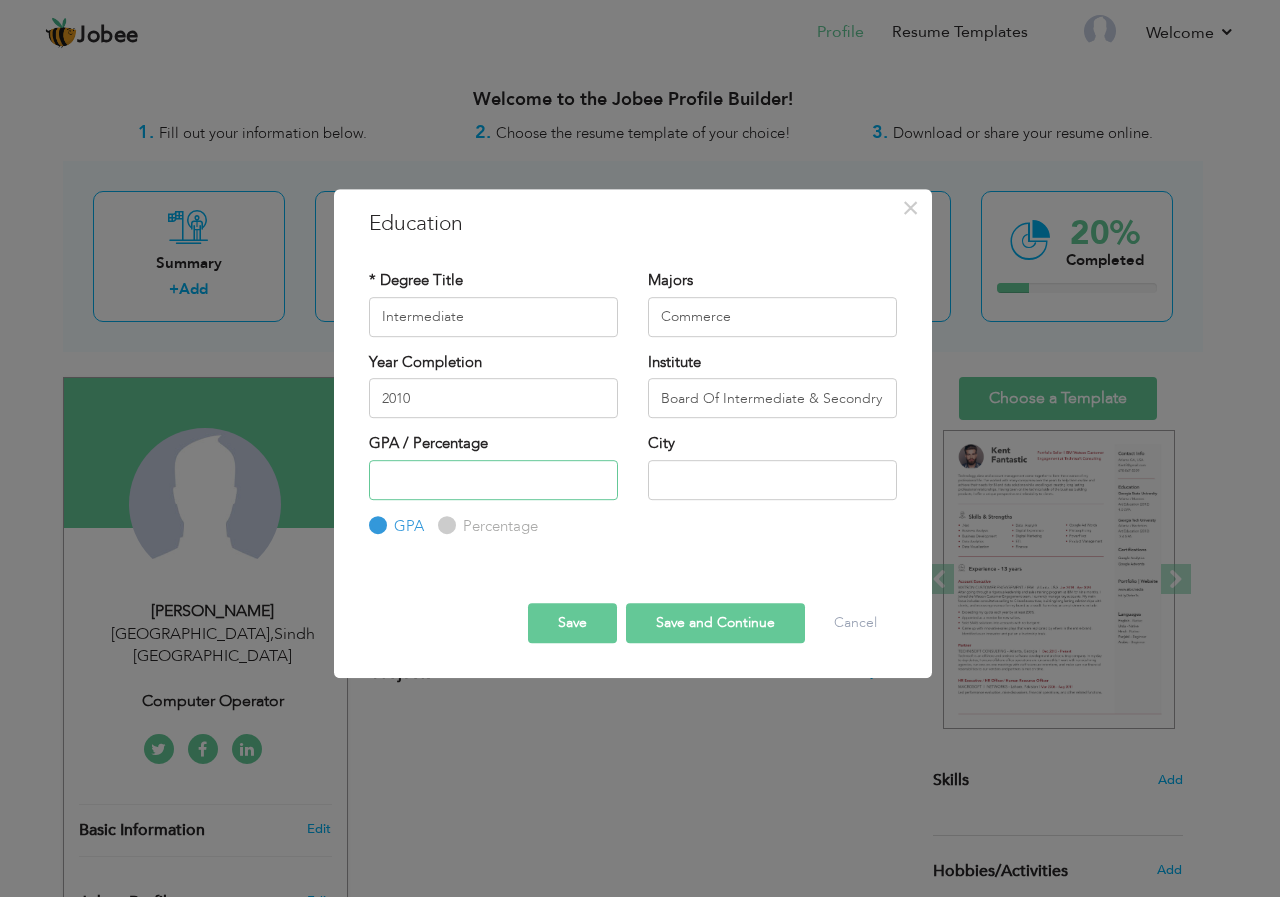 click at bounding box center (493, 480) 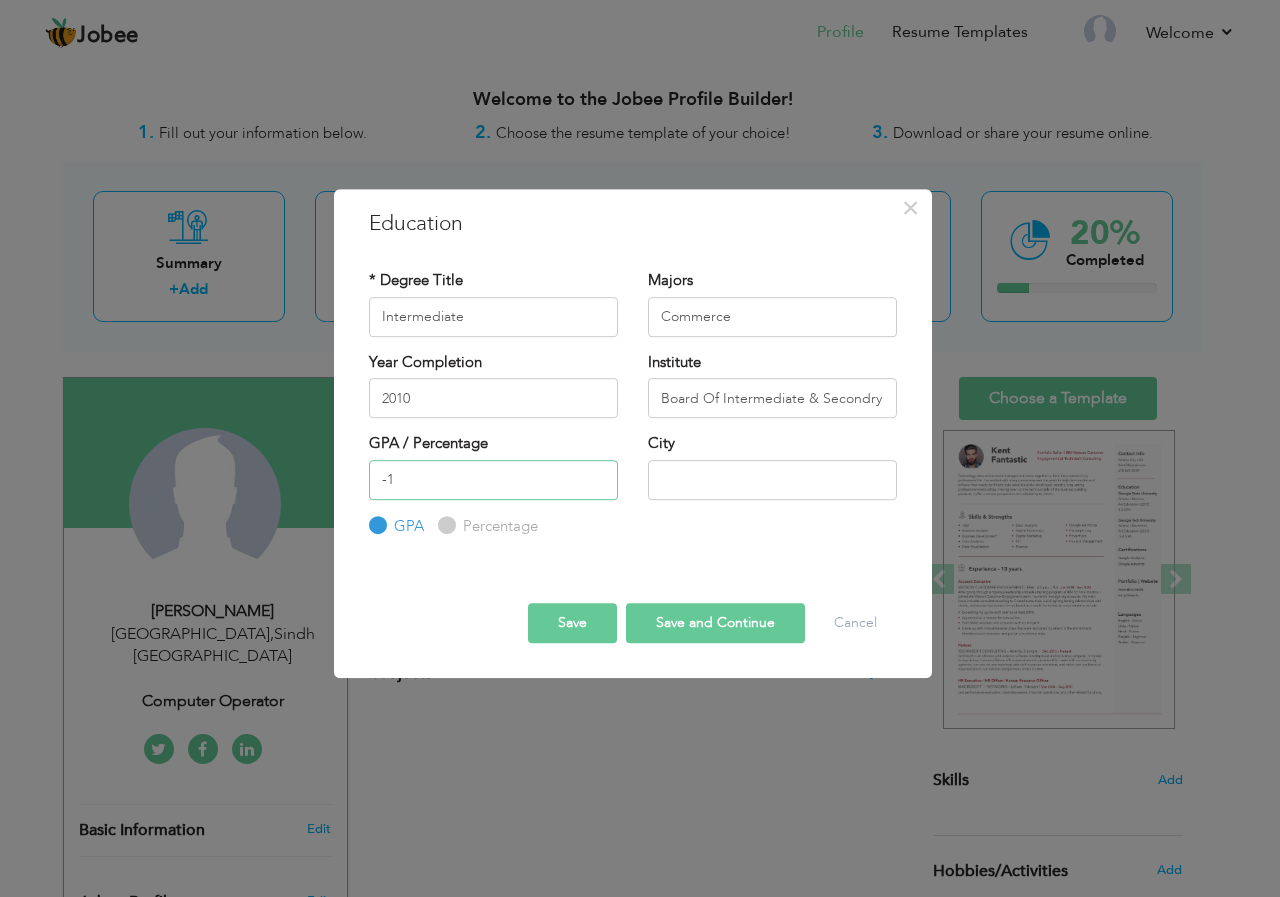 click on "-1" at bounding box center (493, 480) 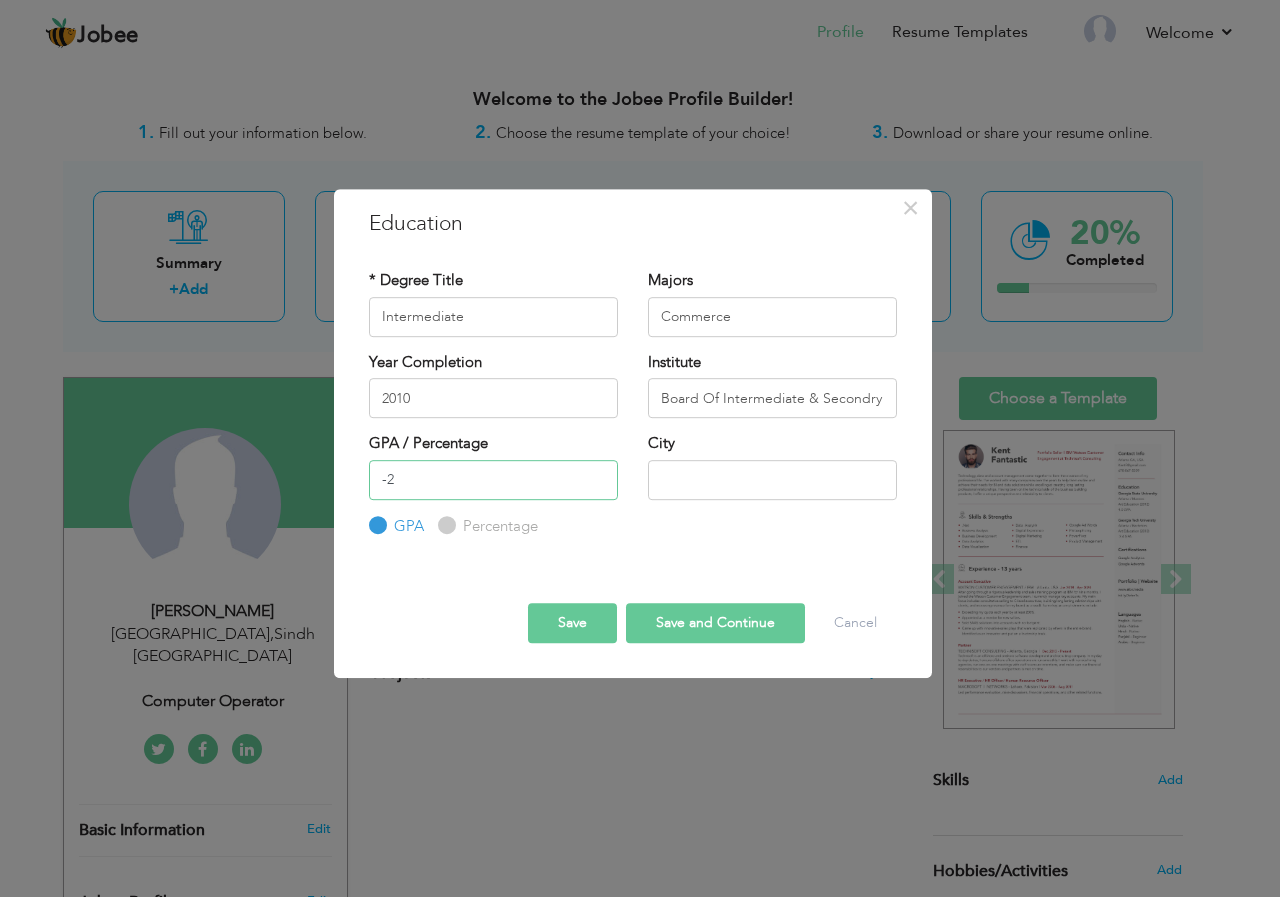 click on "-2" at bounding box center (493, 480) 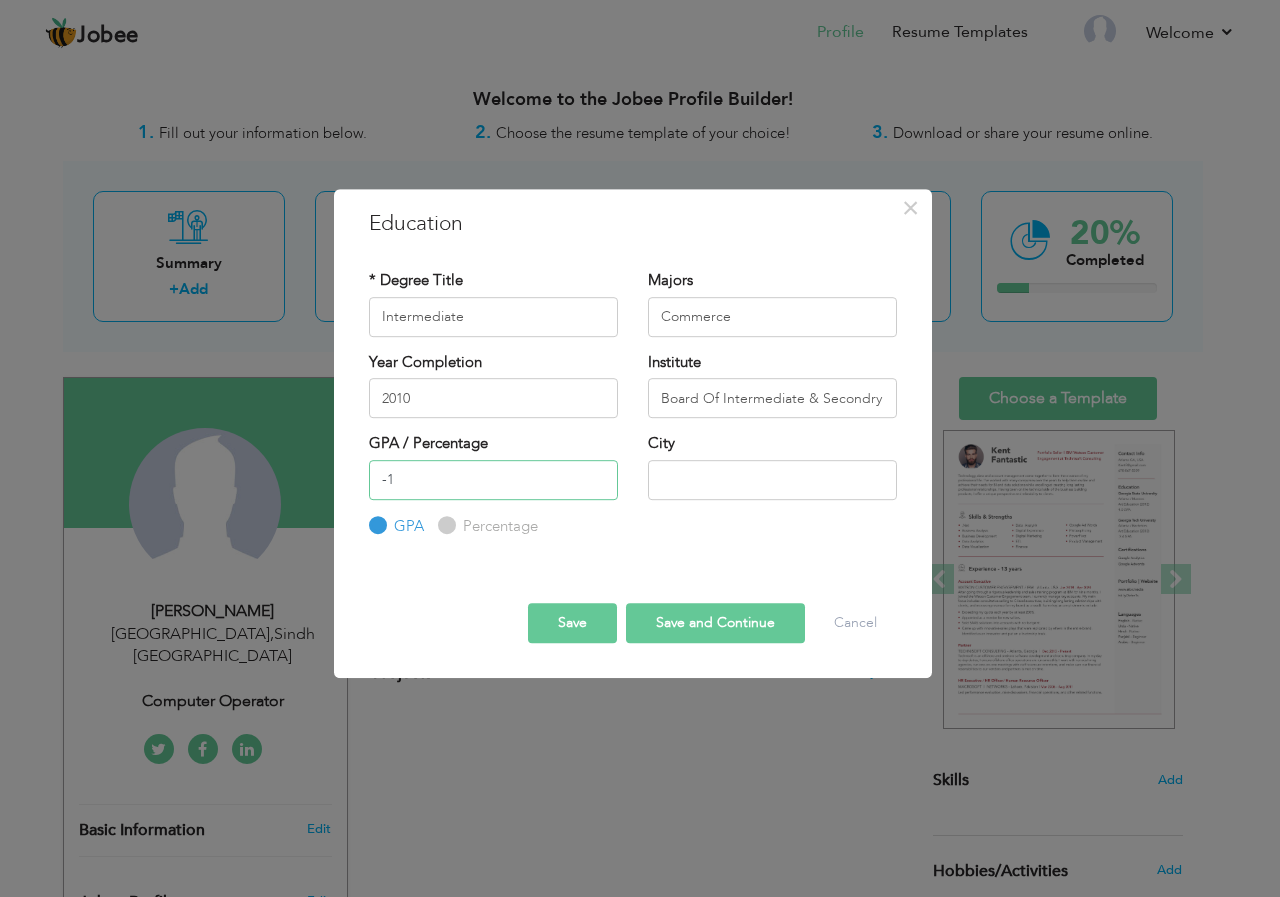 click on "-1" at bounding box center [493, 480] 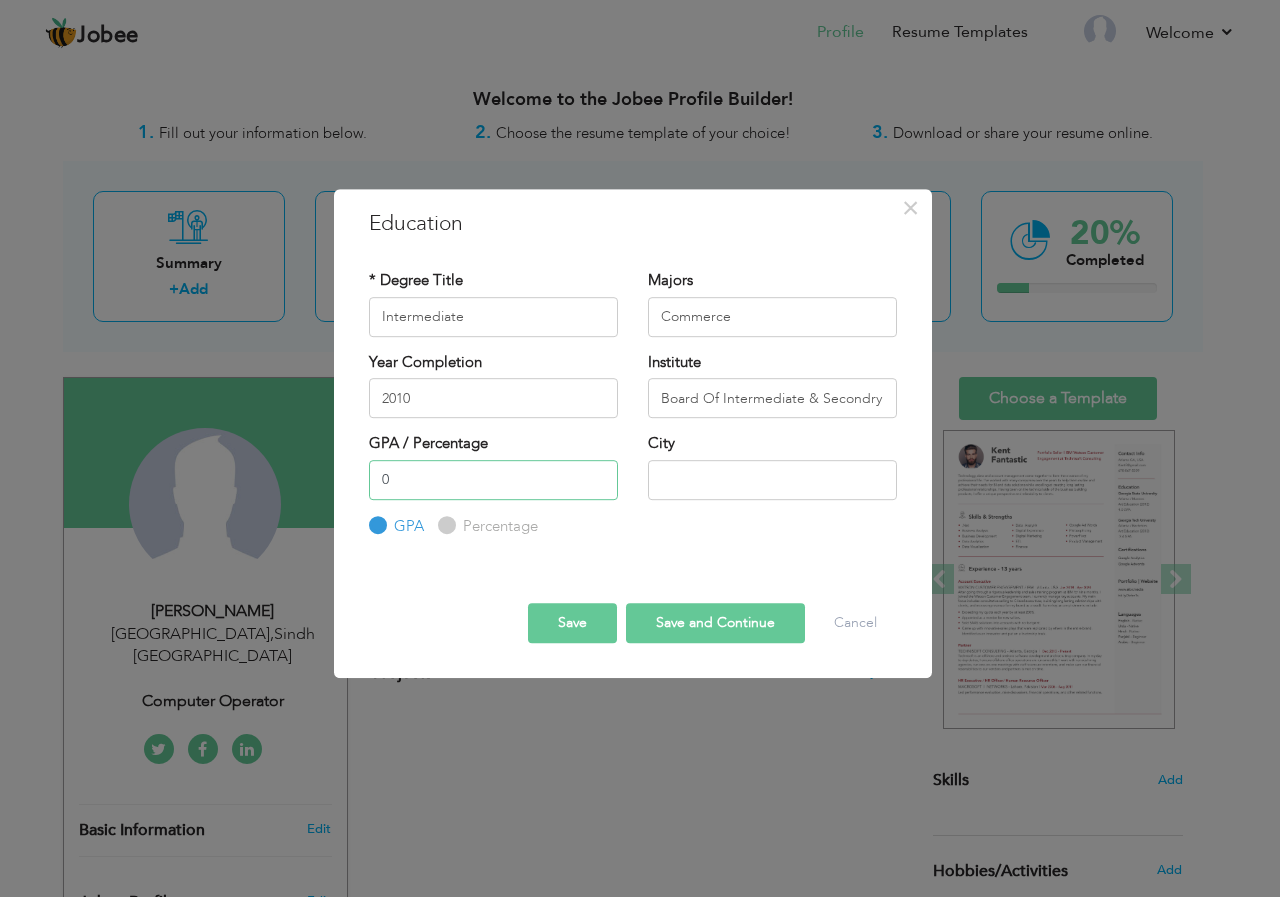 click on "0" at bounding box center (493, 480) 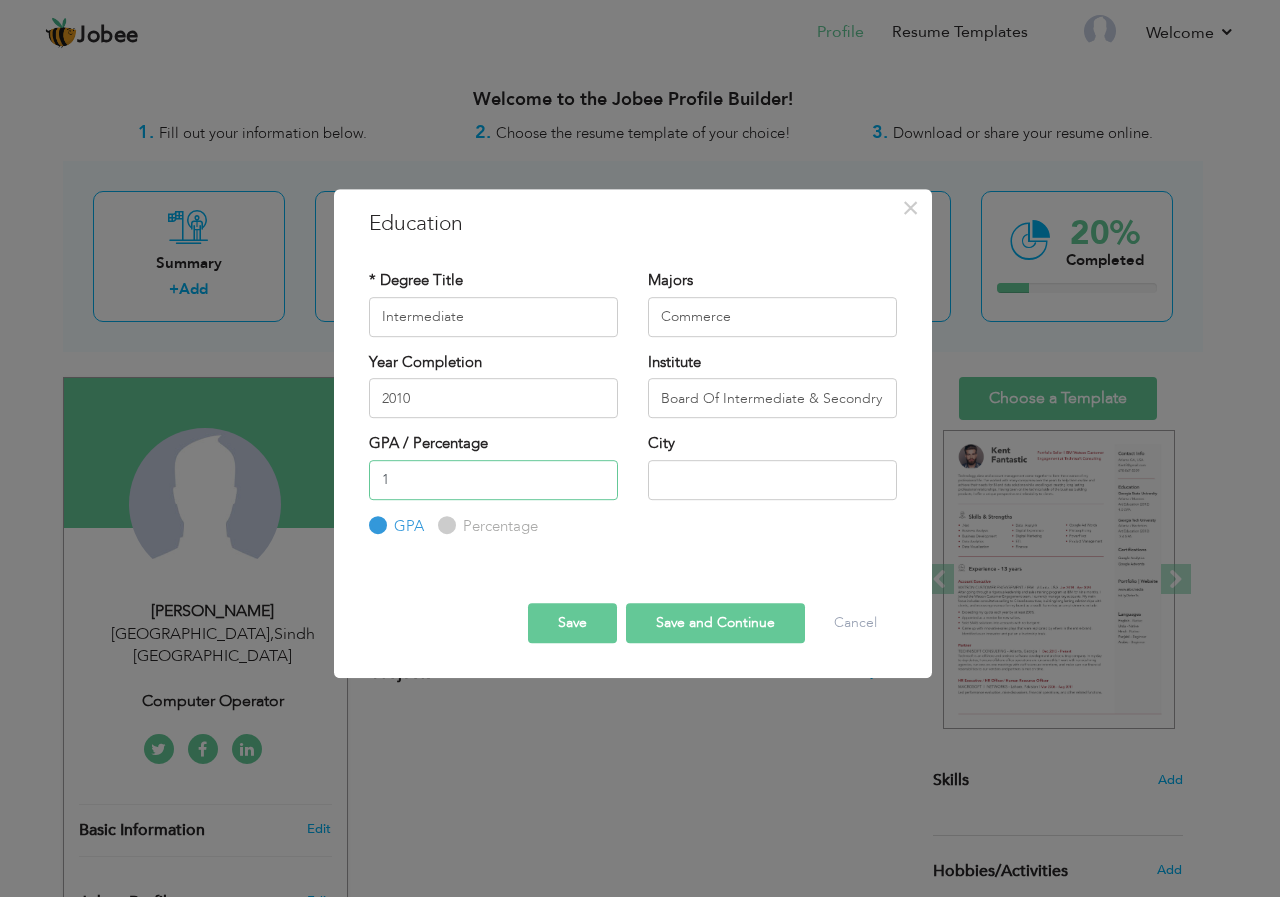 click on "1" at bounding box center (493, 480) 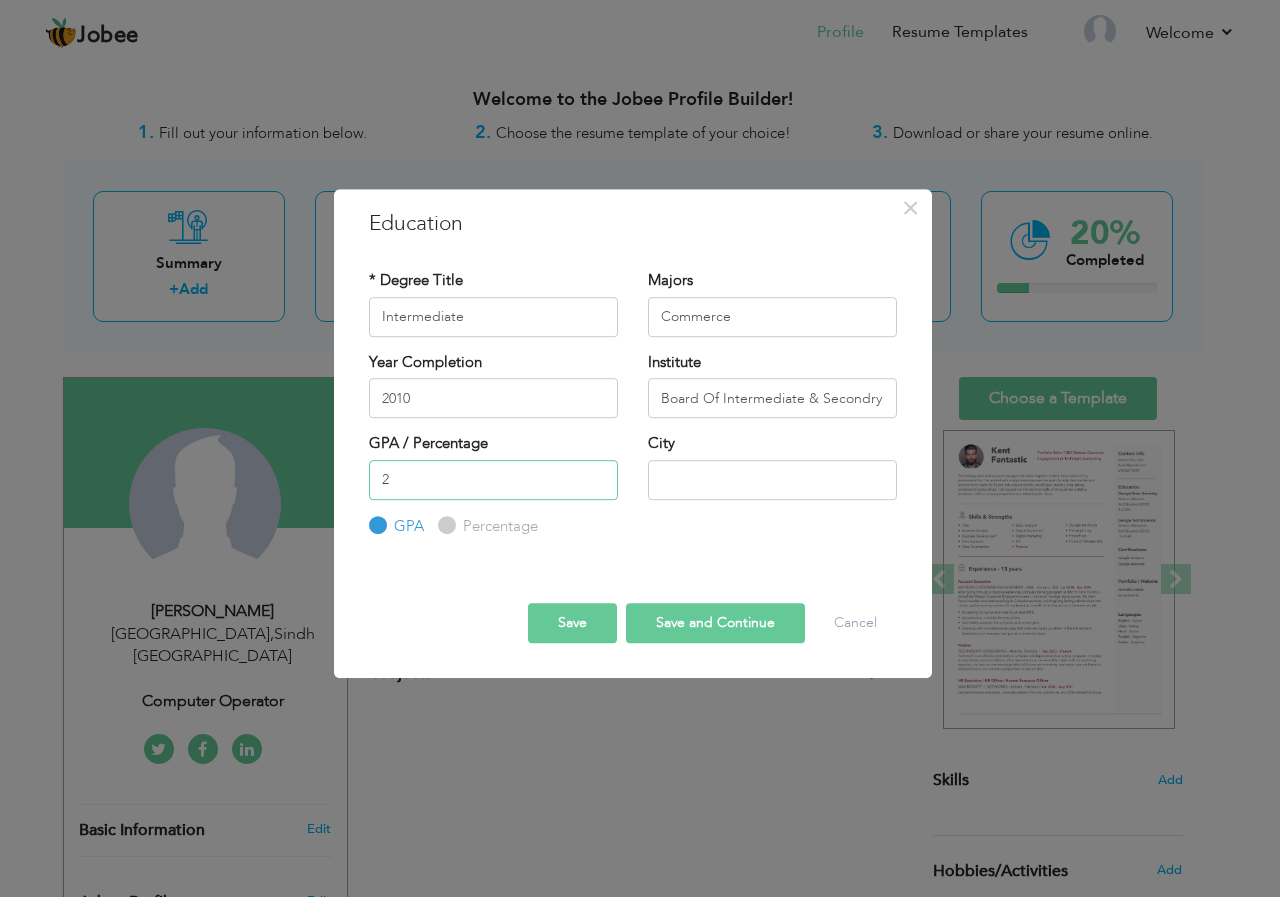click on "2" at bounding box center [493, 480] 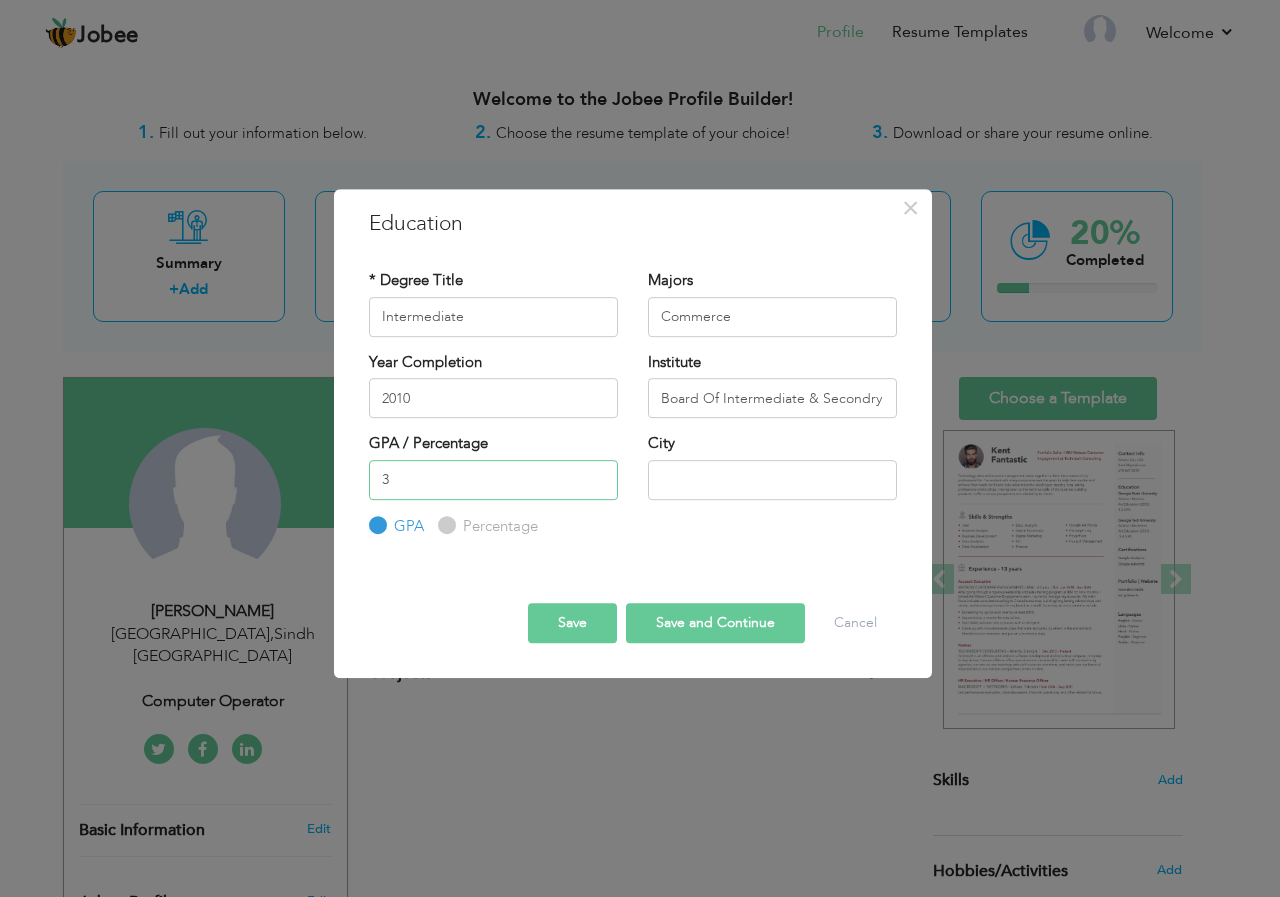 click on "3" at bounding box center (493, 480) 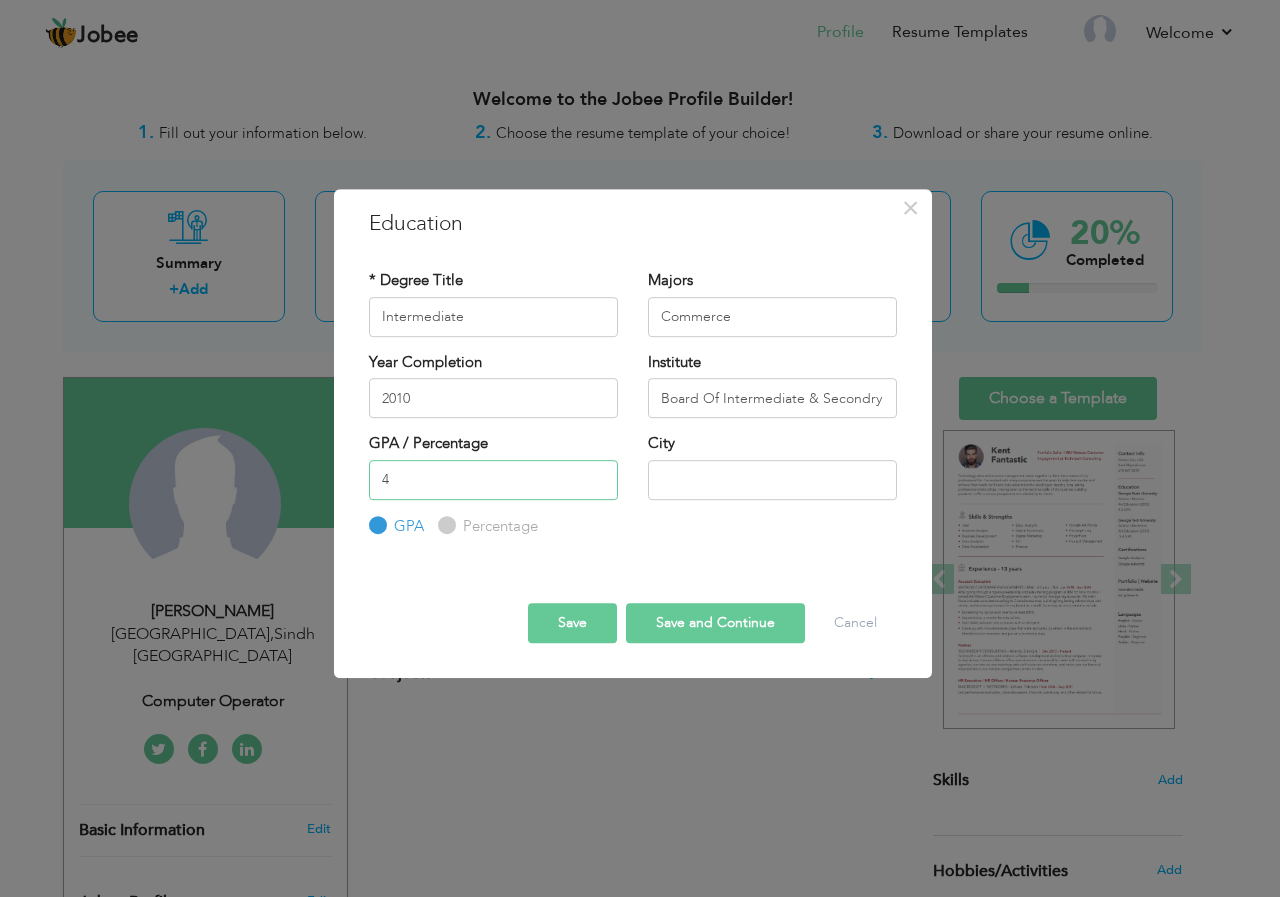 type on "4" 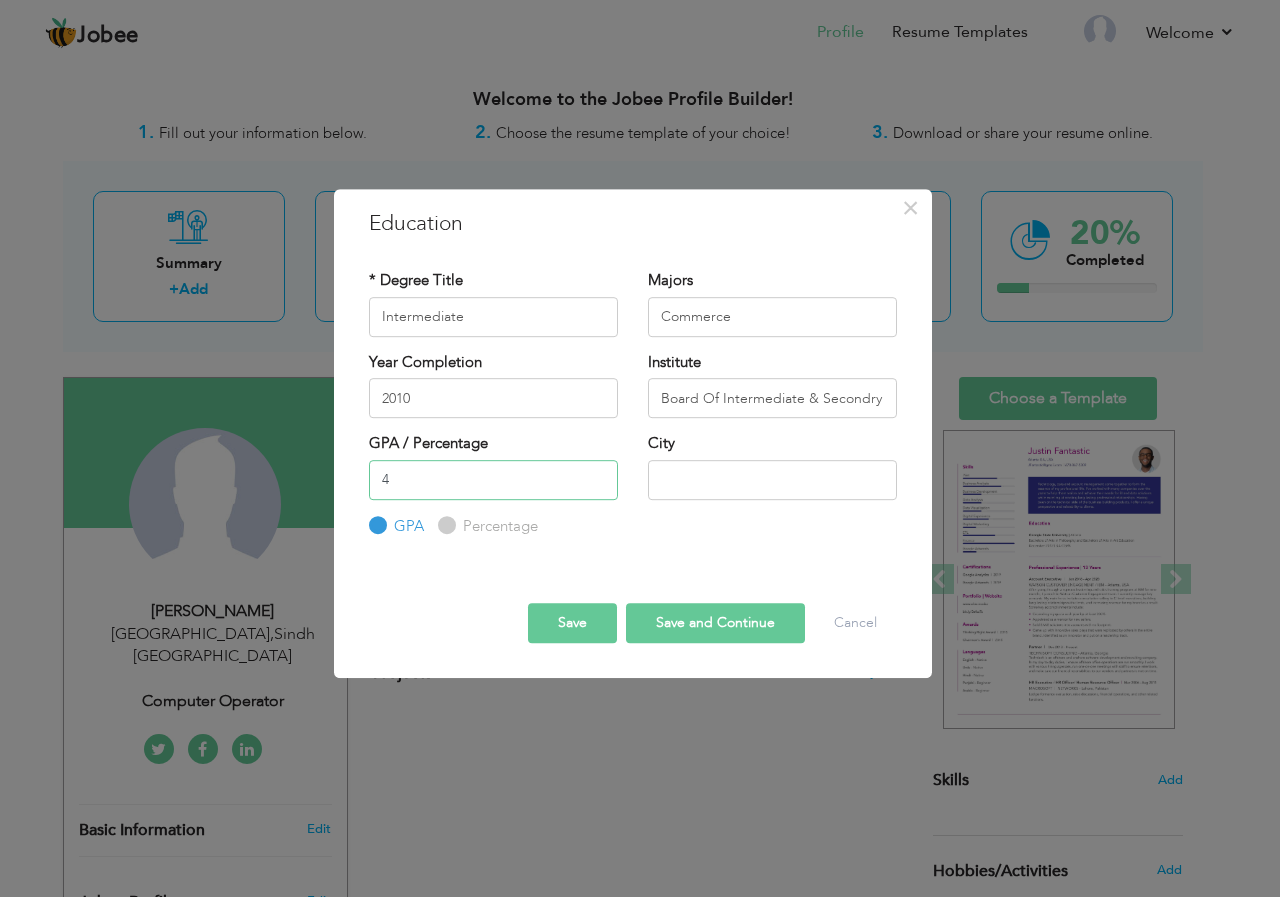 drag, startPoint x: 474, startPoint y: 487, endPoint x: 357, endPoint y: 486, distance: 117.00427 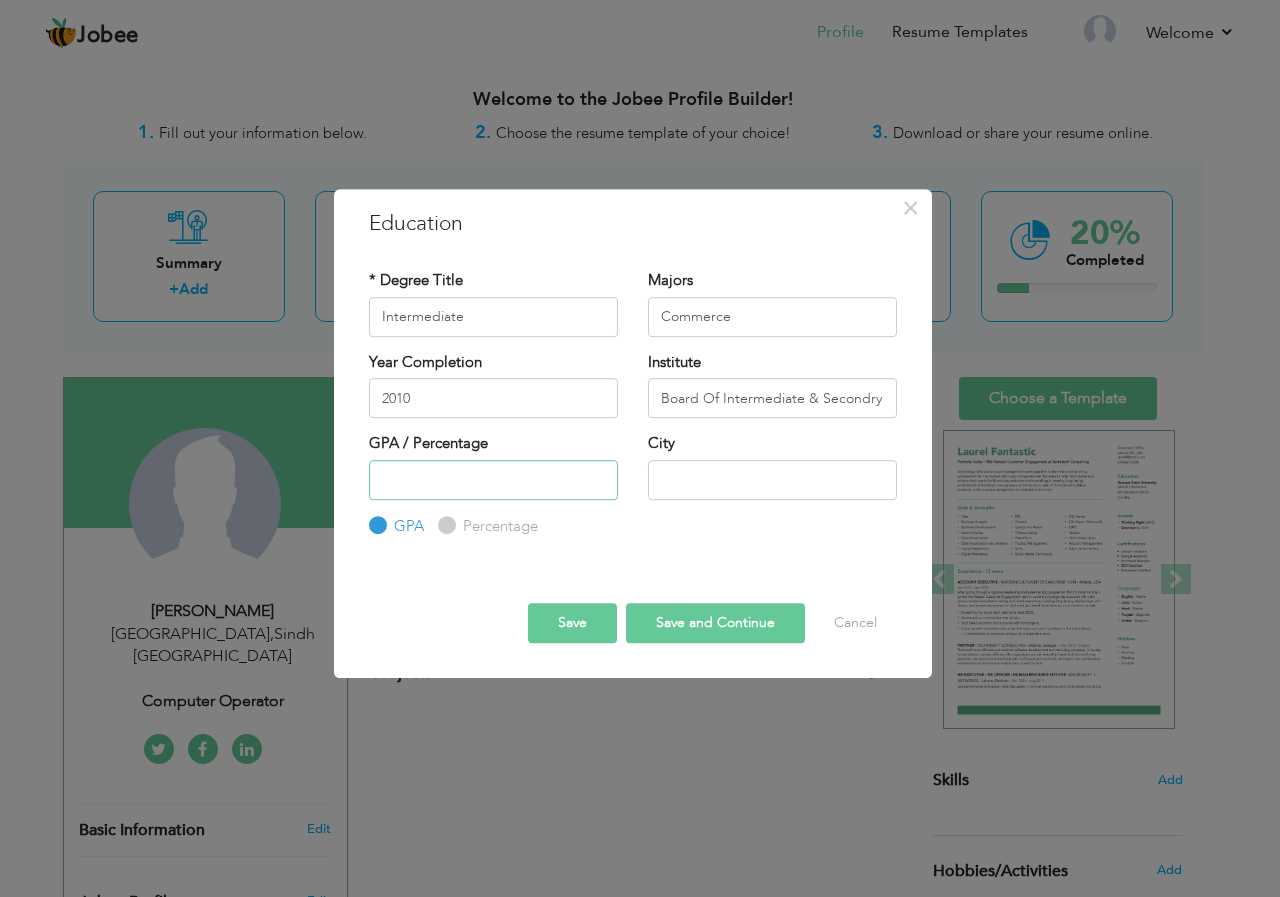 type 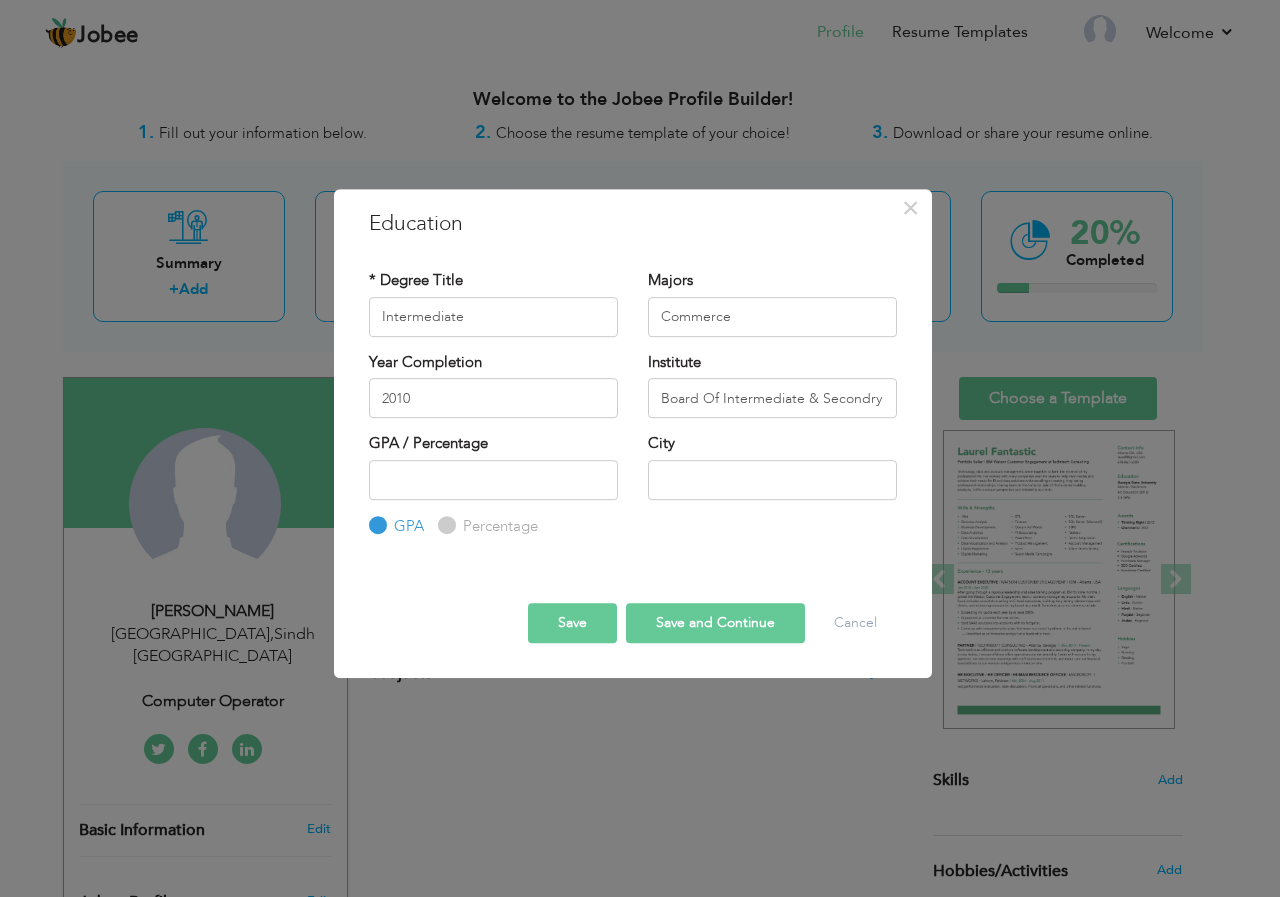 click on "Percentage" at bounding box center [444, 525] 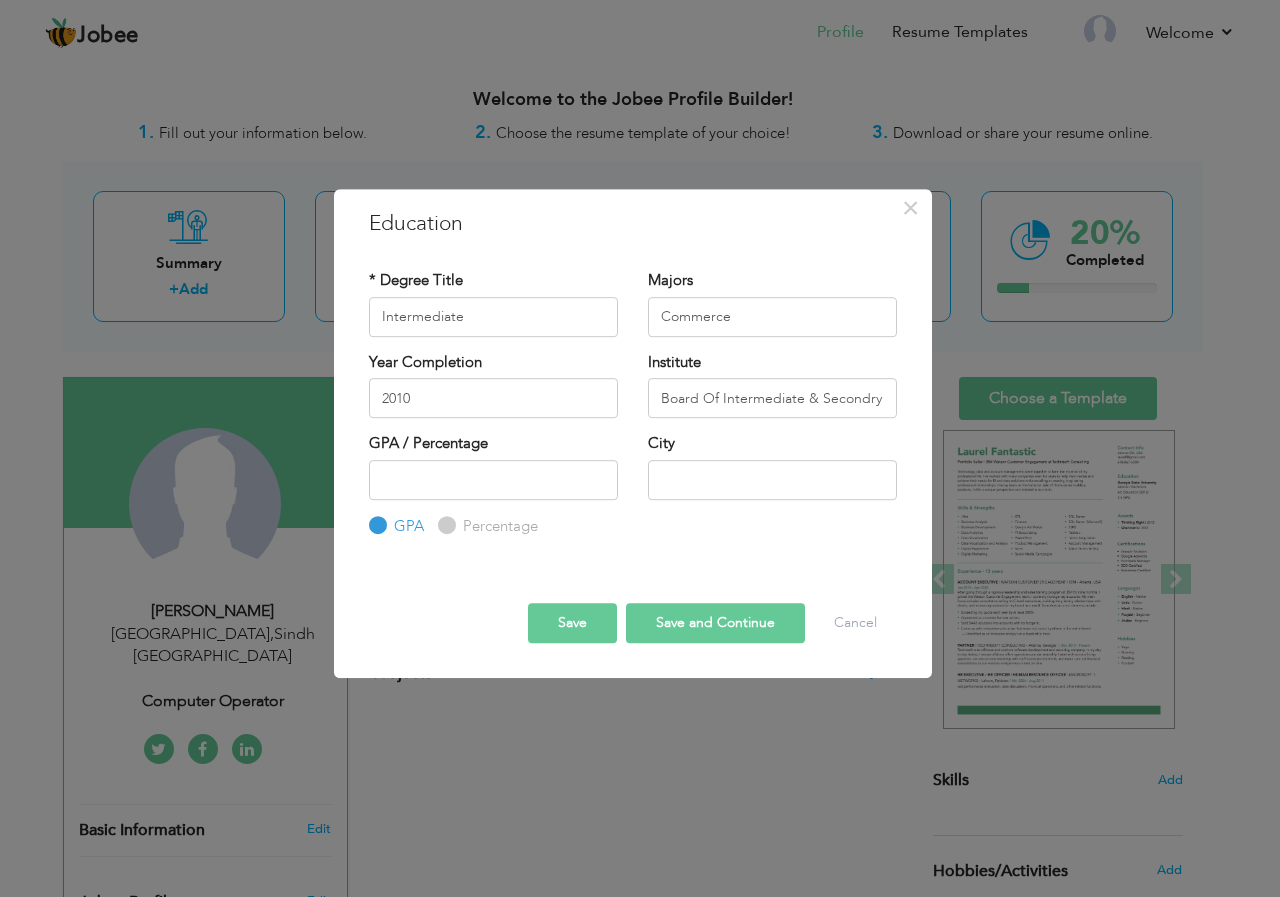 radio on "true" 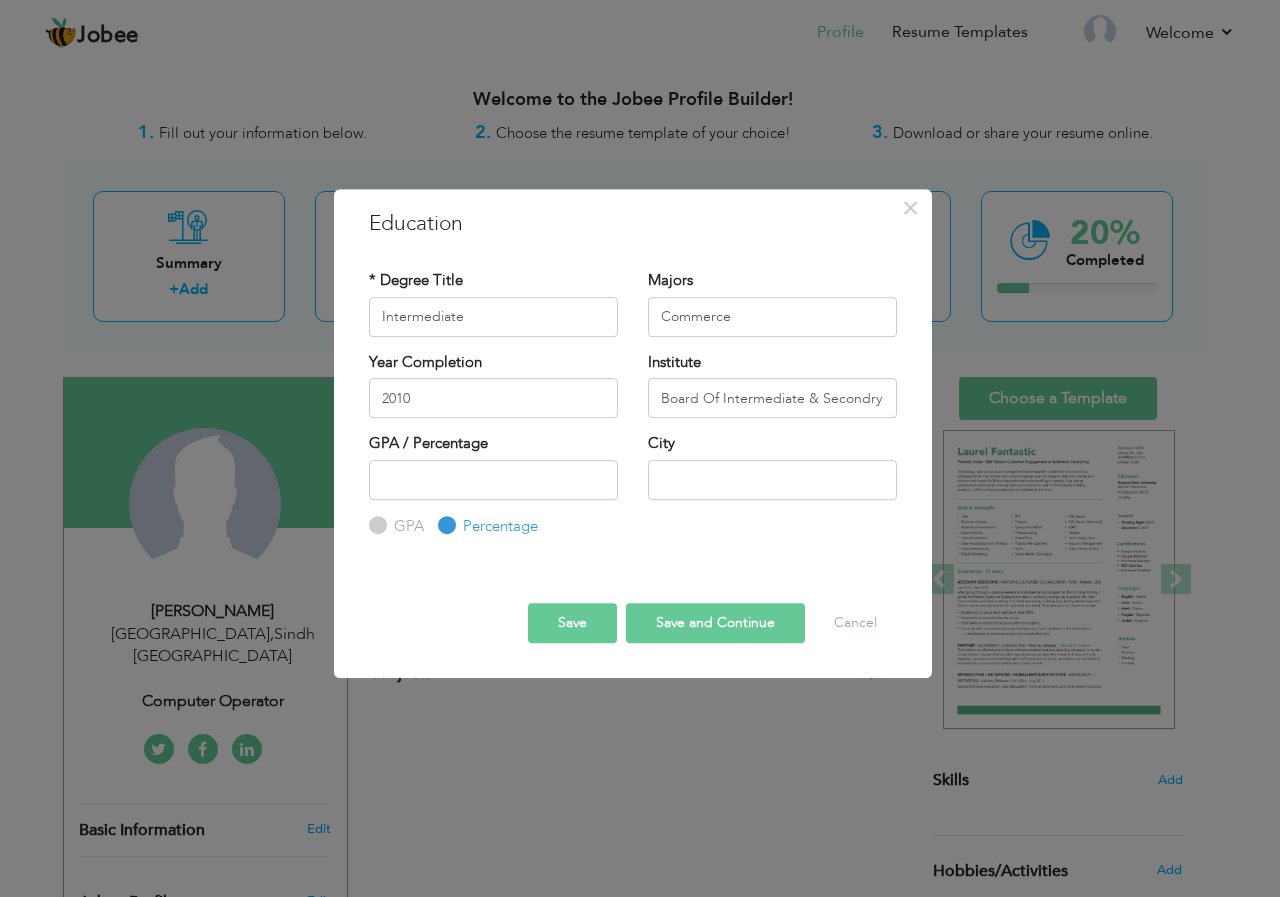 click on "Percentage" at bounding box center [444, 525] 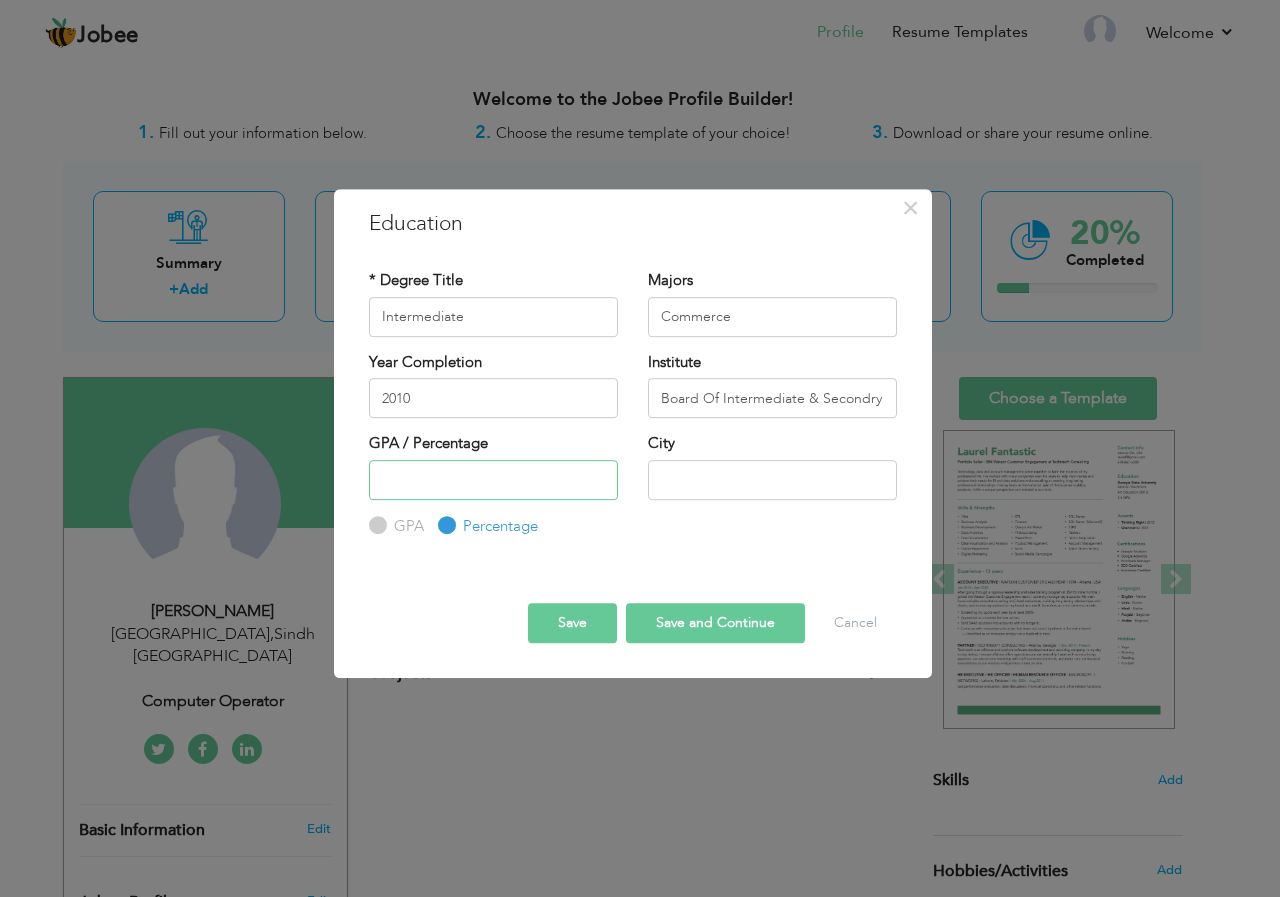 drag, startPoint x: 494, startPoint y: 485, endPoint x: 509, endPoint y: 484, distance: 15.033297 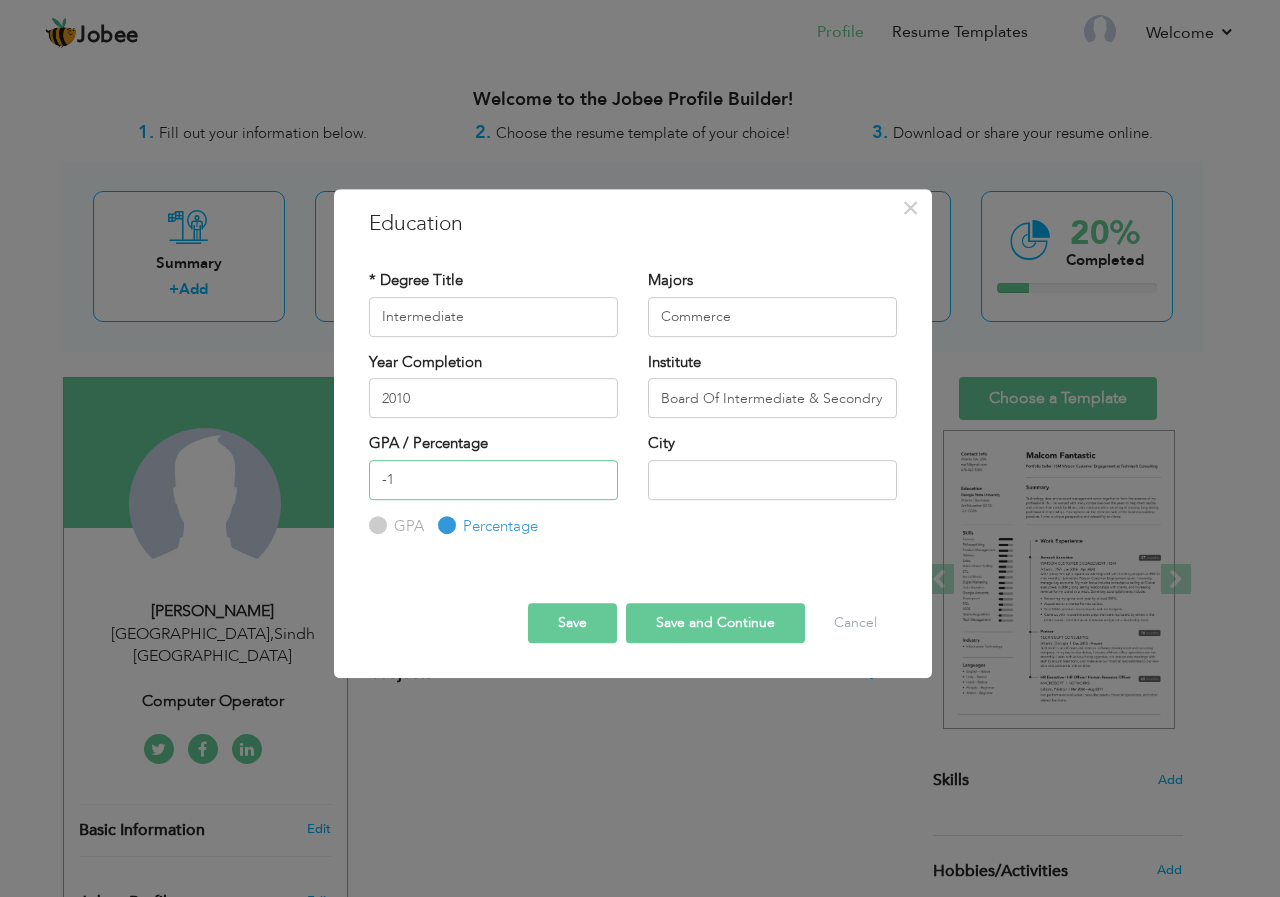 click on "-1" at bounding box center (493, 480) 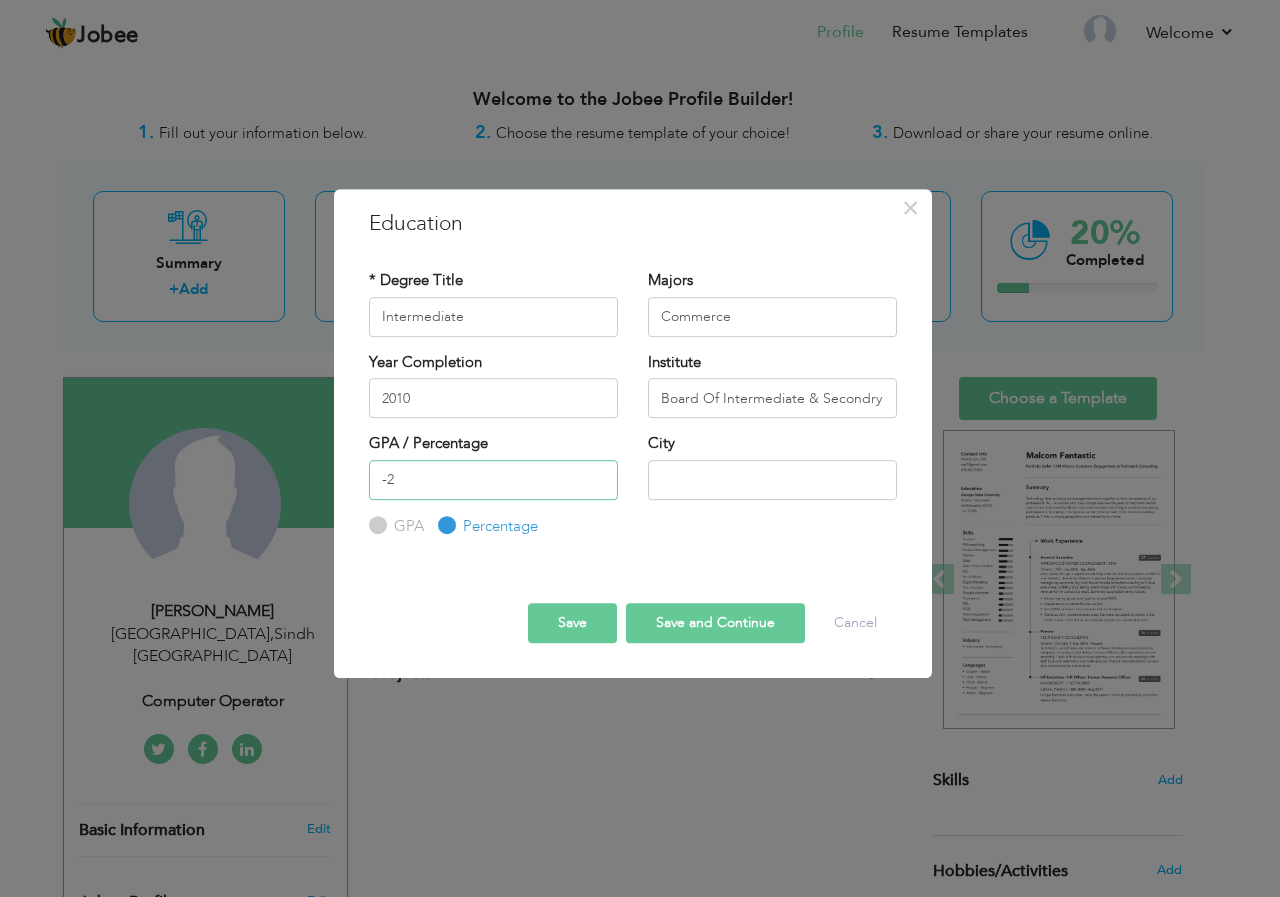 click on "-2" at bounding box center [493, 480] 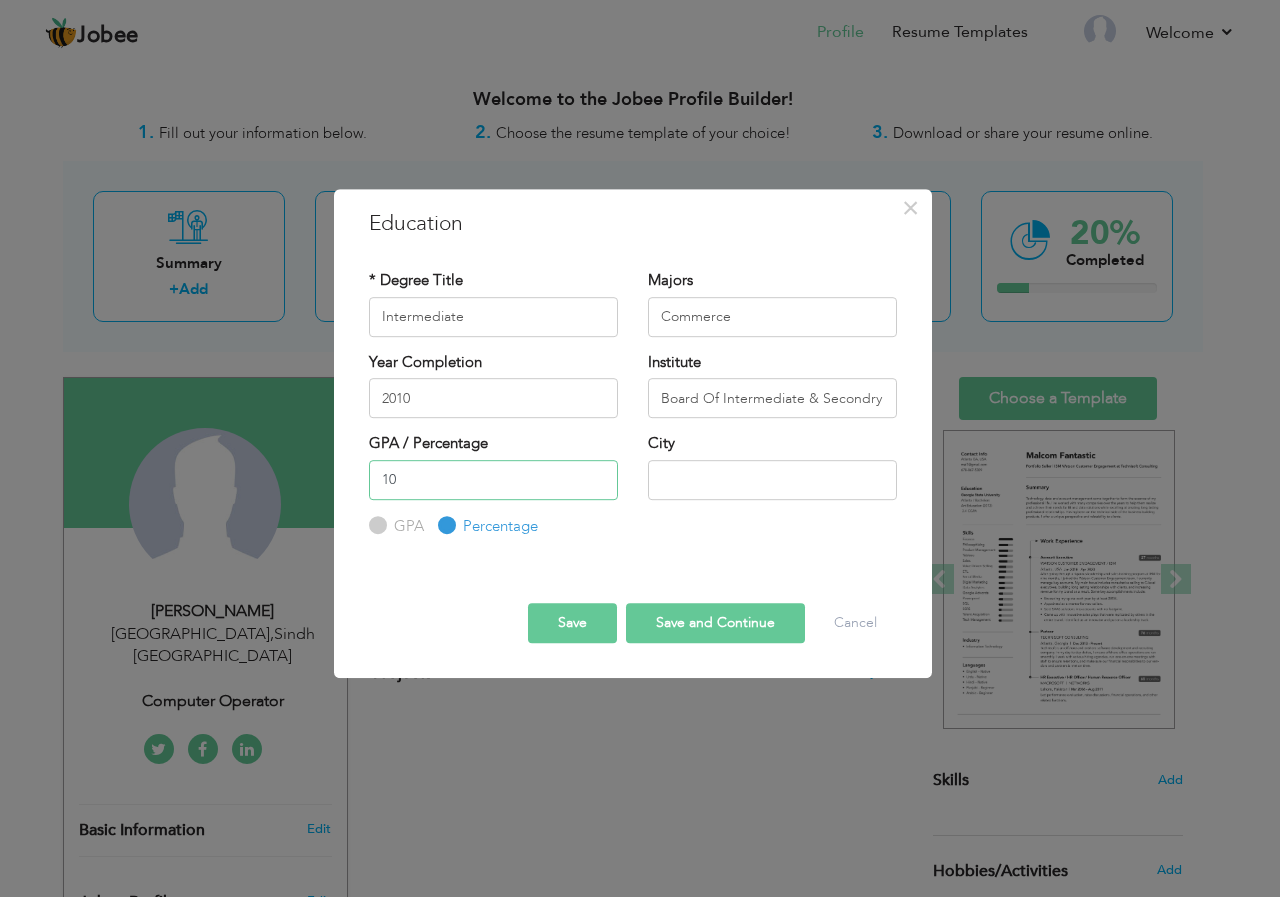 click on "10" at bounding box center (493, 480) 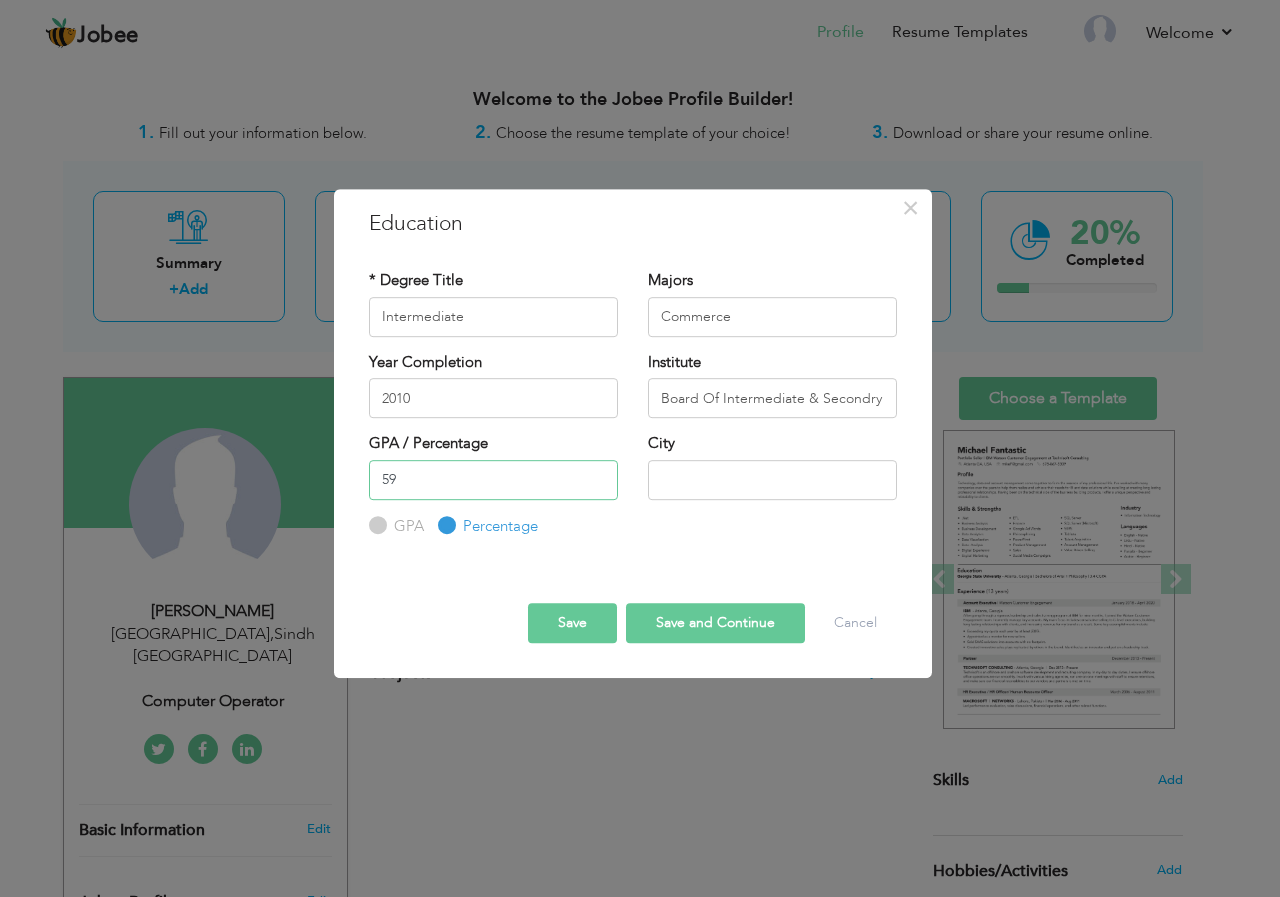 click on "59" at bounding box center (493, 480) 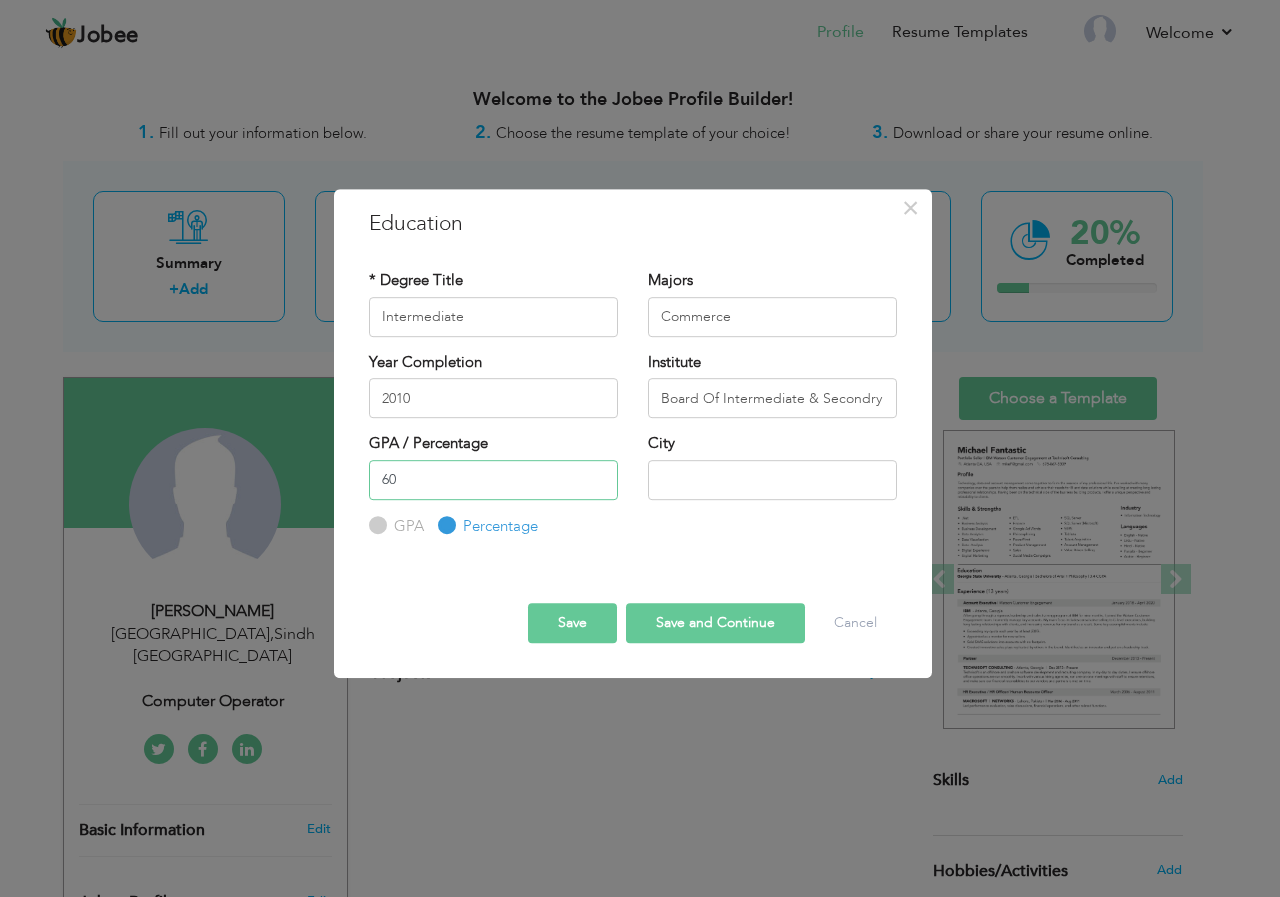 click on "60" at bounding box center [493, 480] 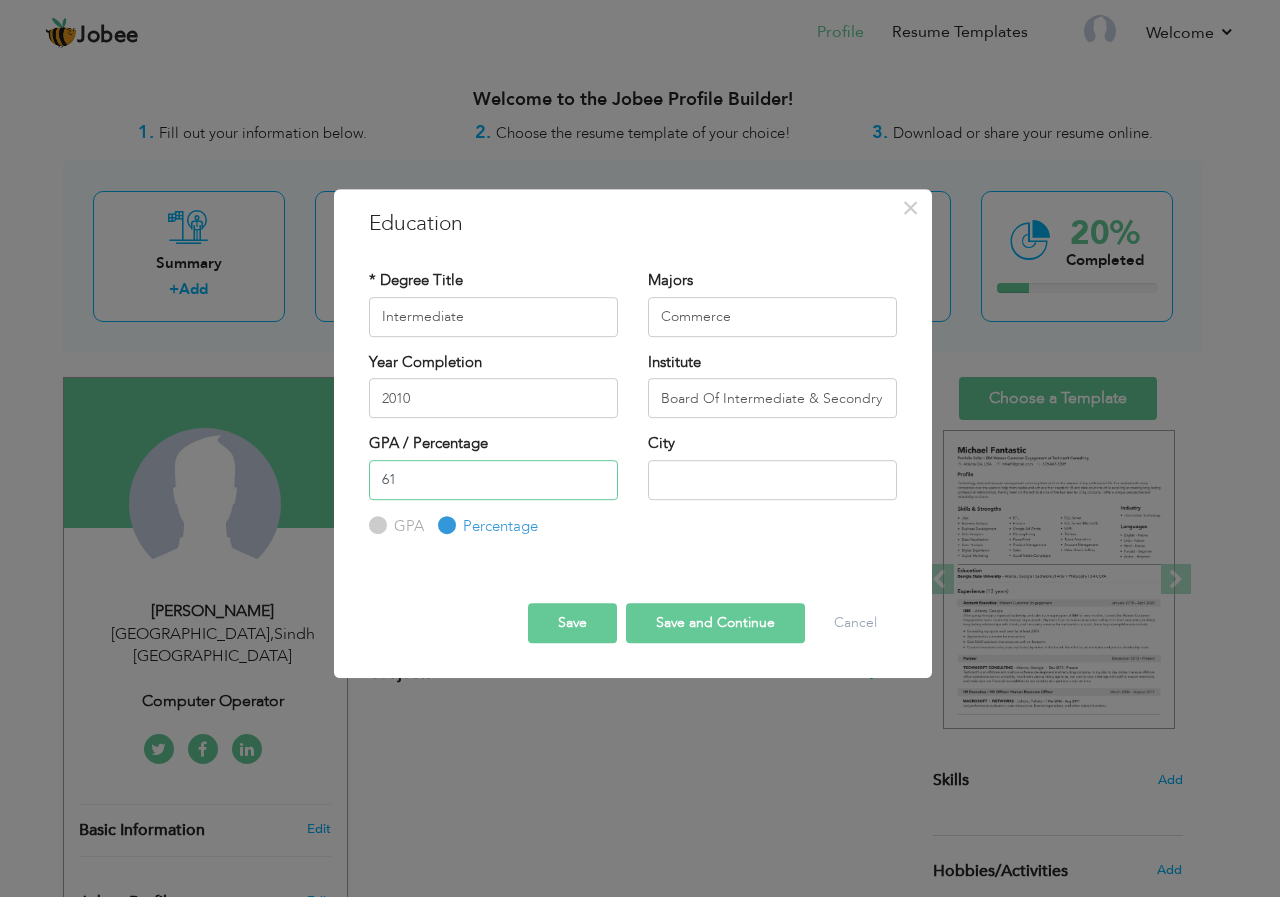 click on "61" at bounding box center [493, 480] 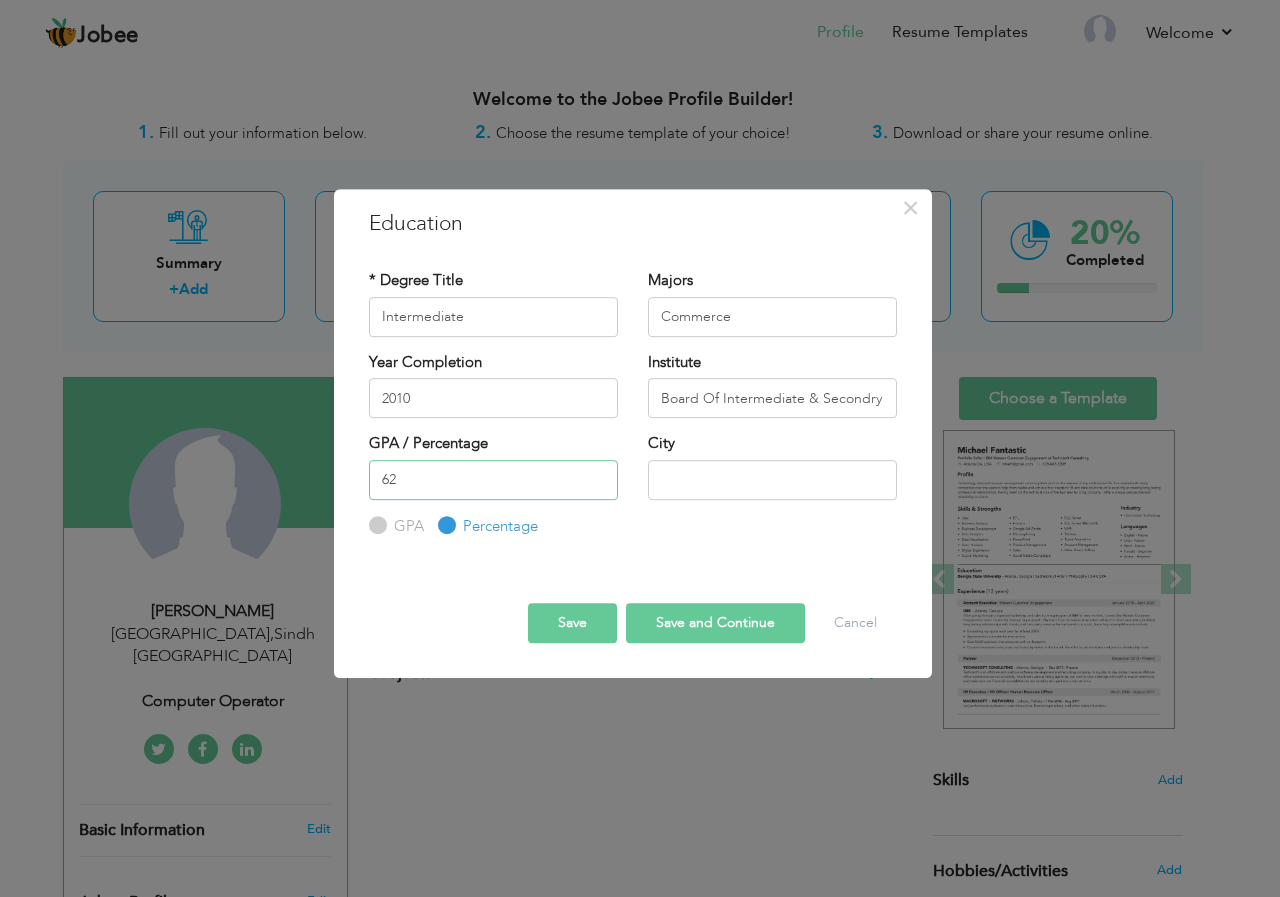 click on "62" at bounding box center (493, 480) 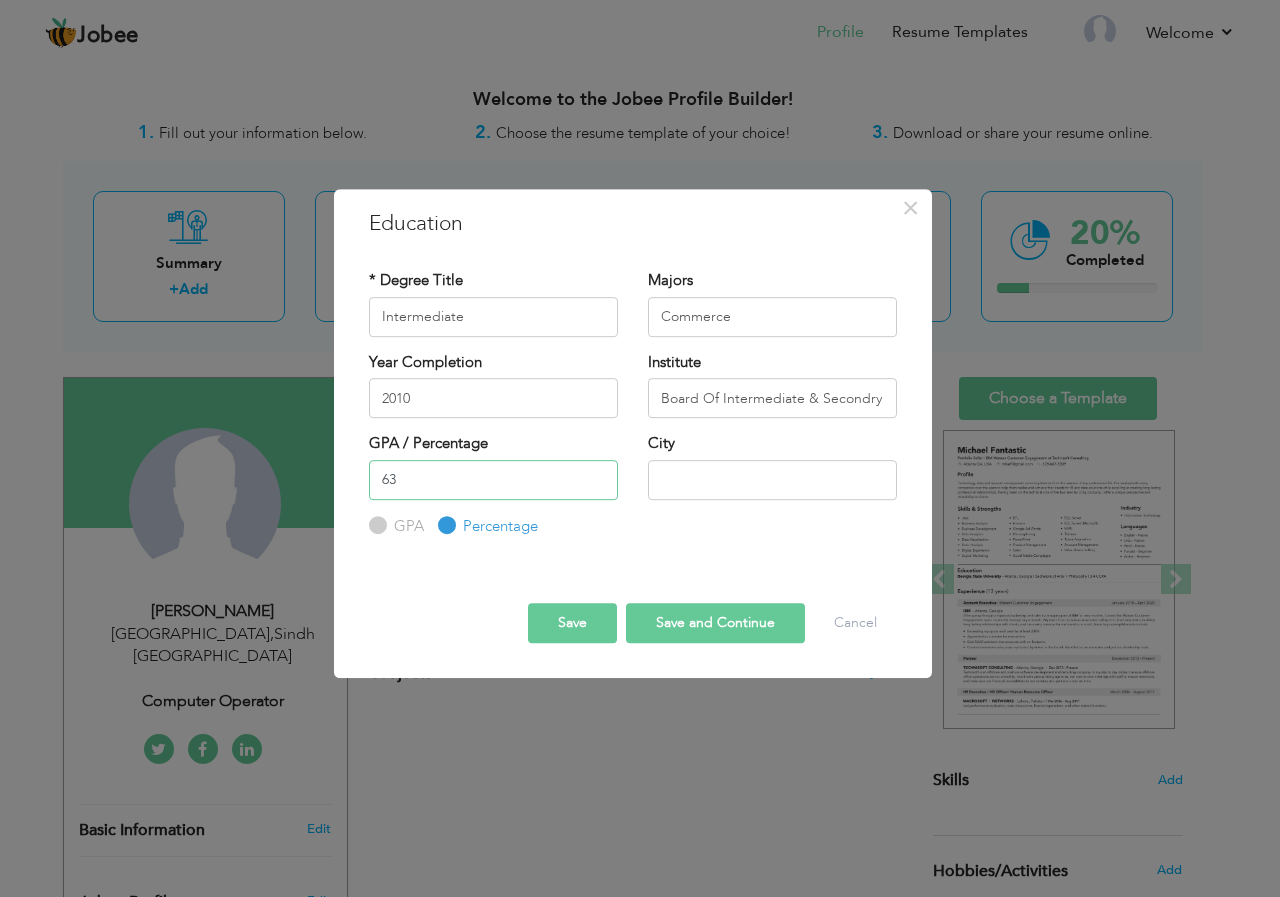 click on "63" at bounding box center (493, 480) 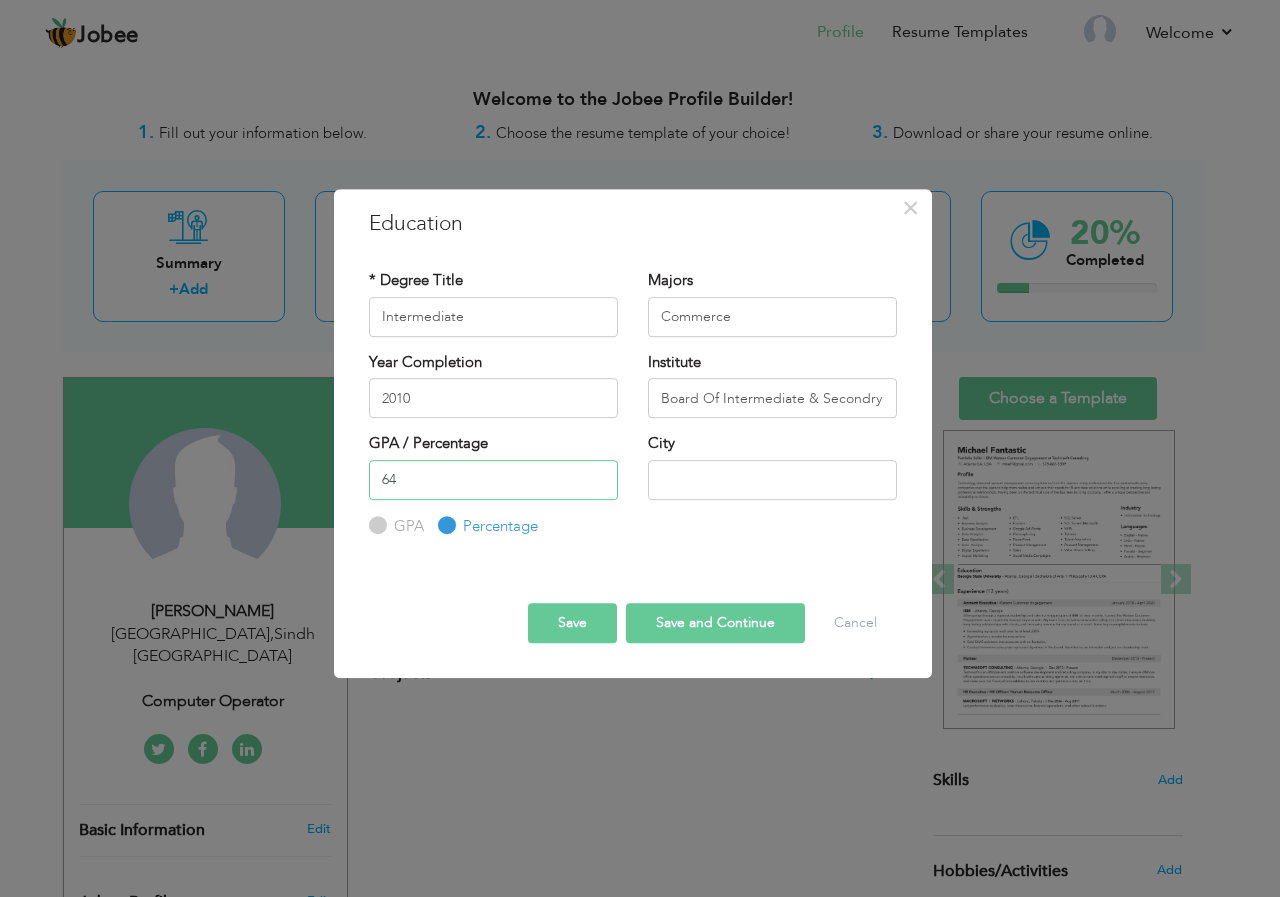 click on "64" at bounding box center (493, 480) 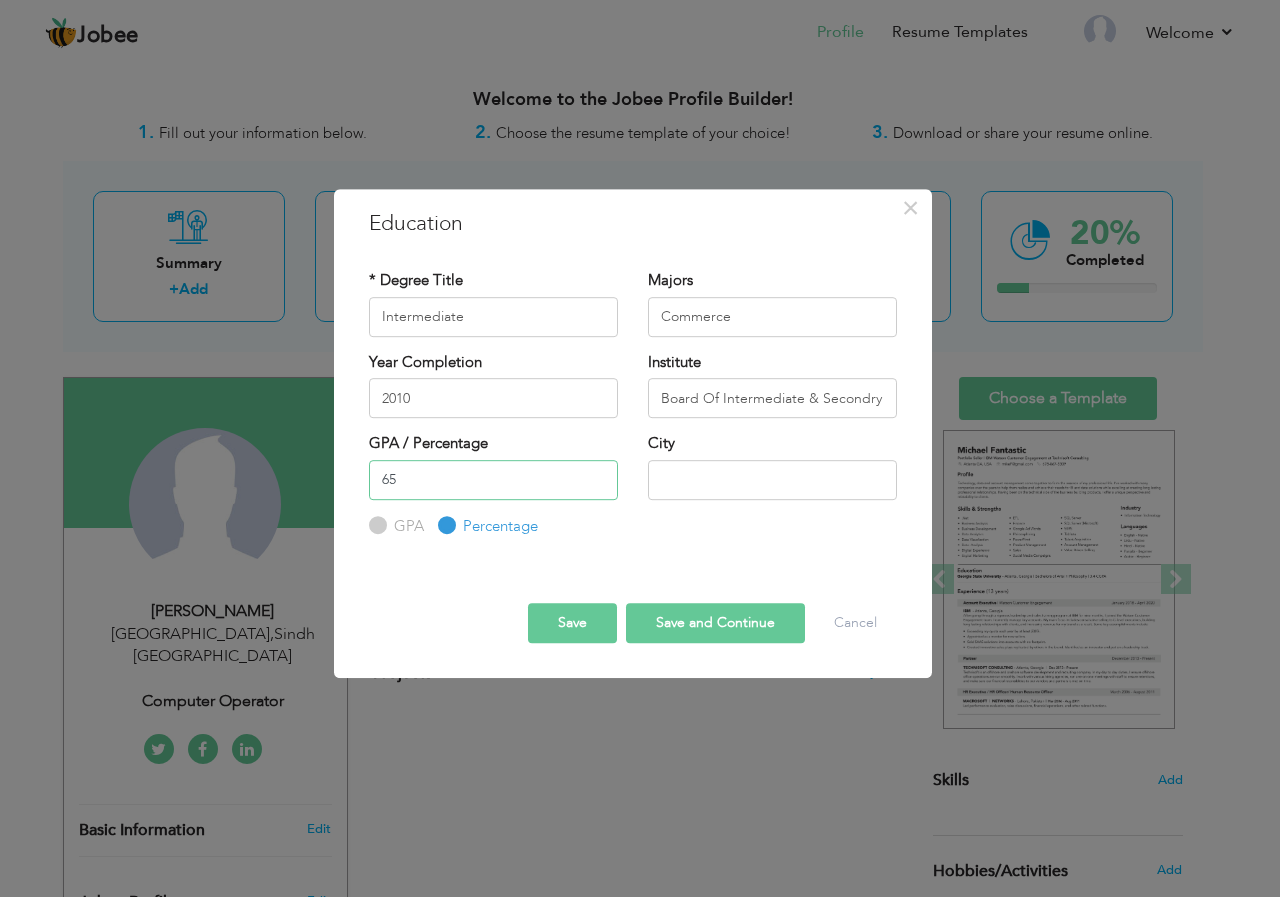 type on "65" 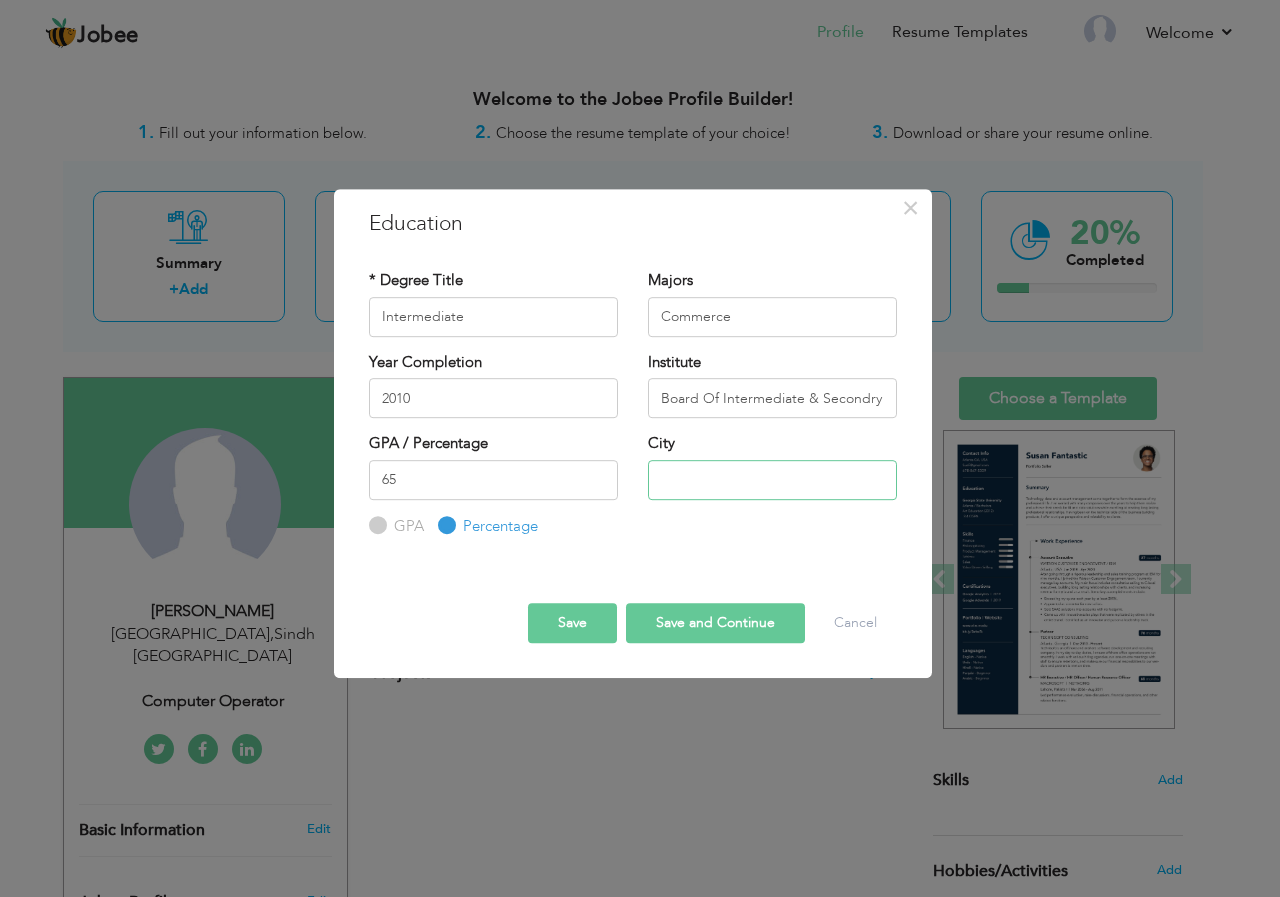 click at bounding box center [772, 480] 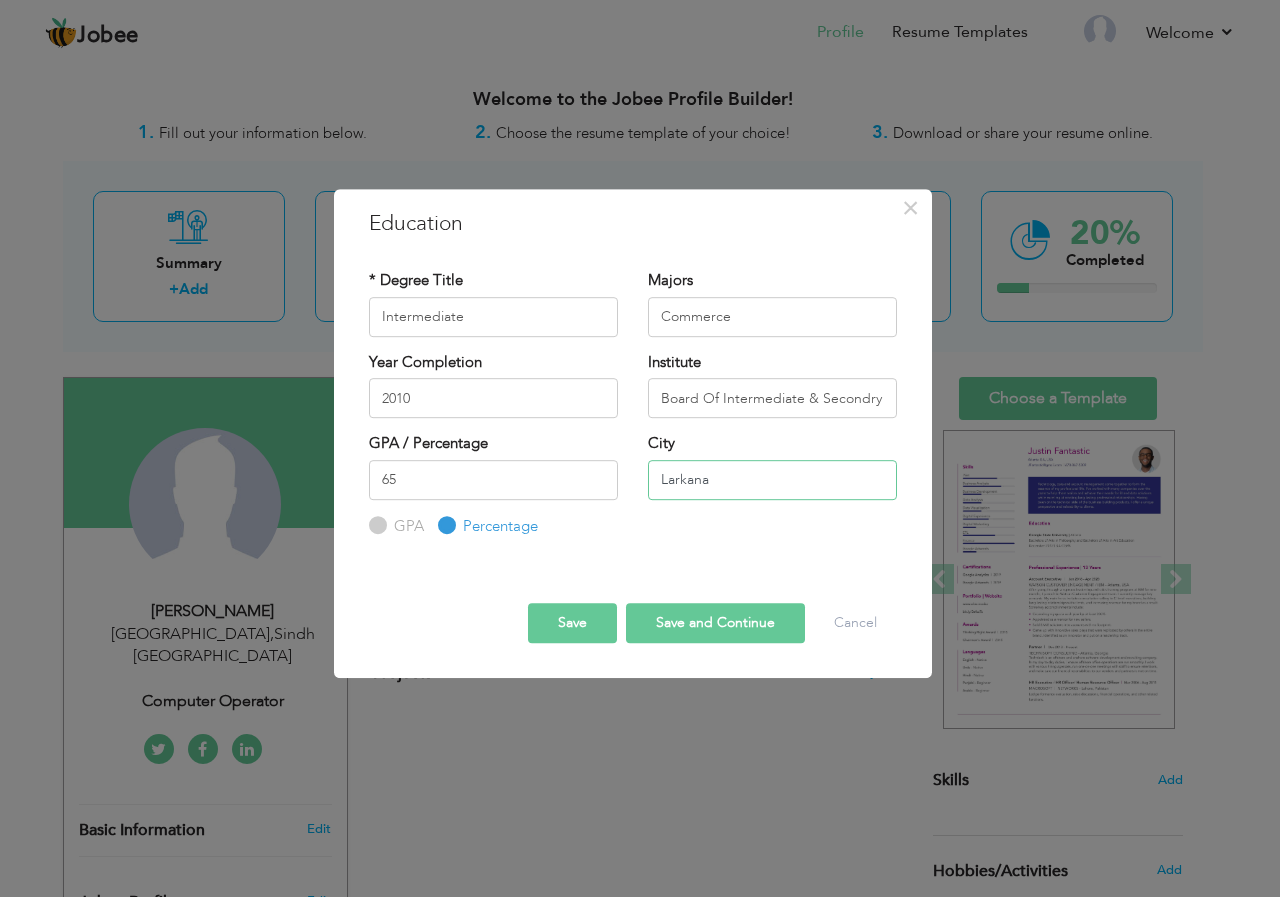 type on "Larkana" 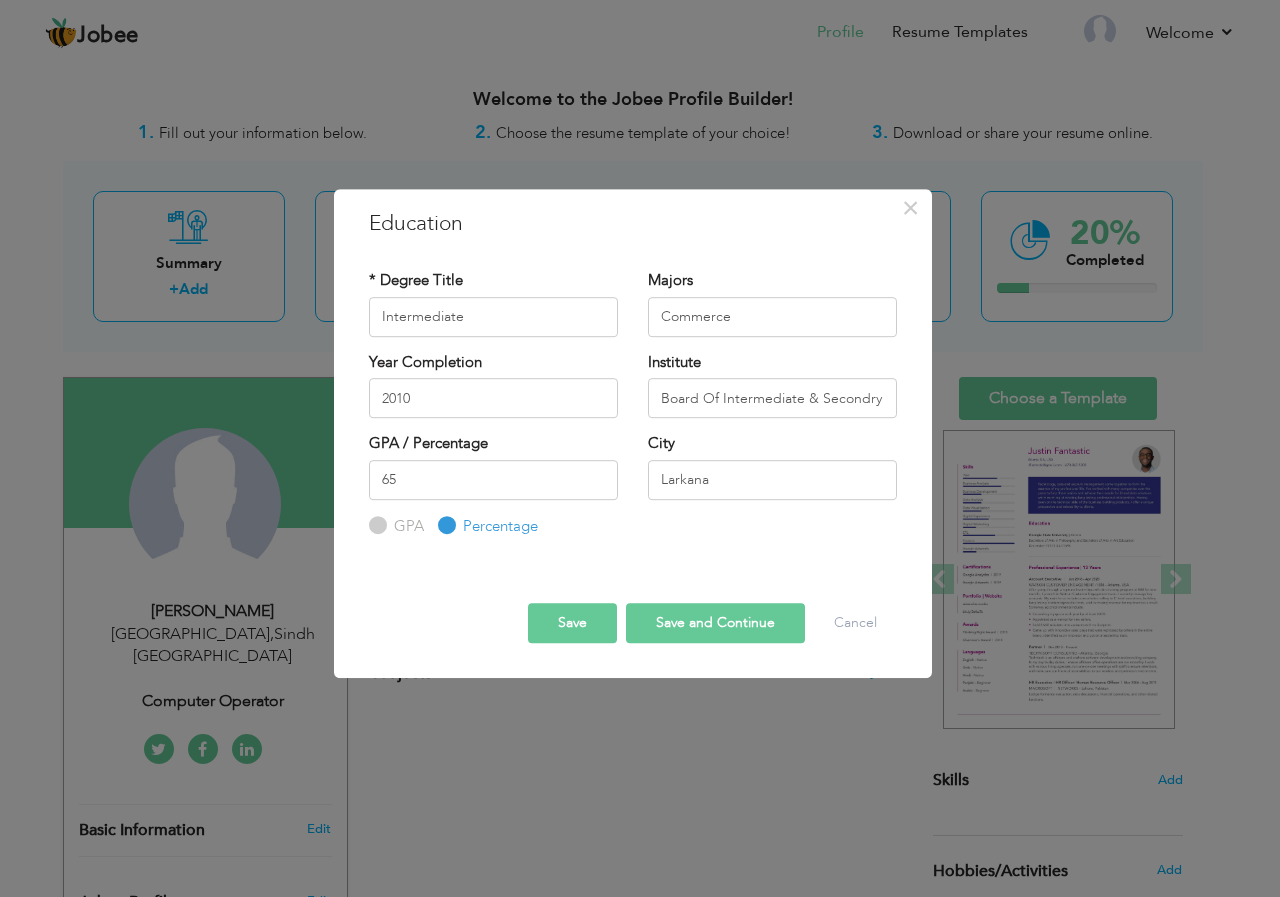 click on "Save and Continue" at bounding box center [715, 623] 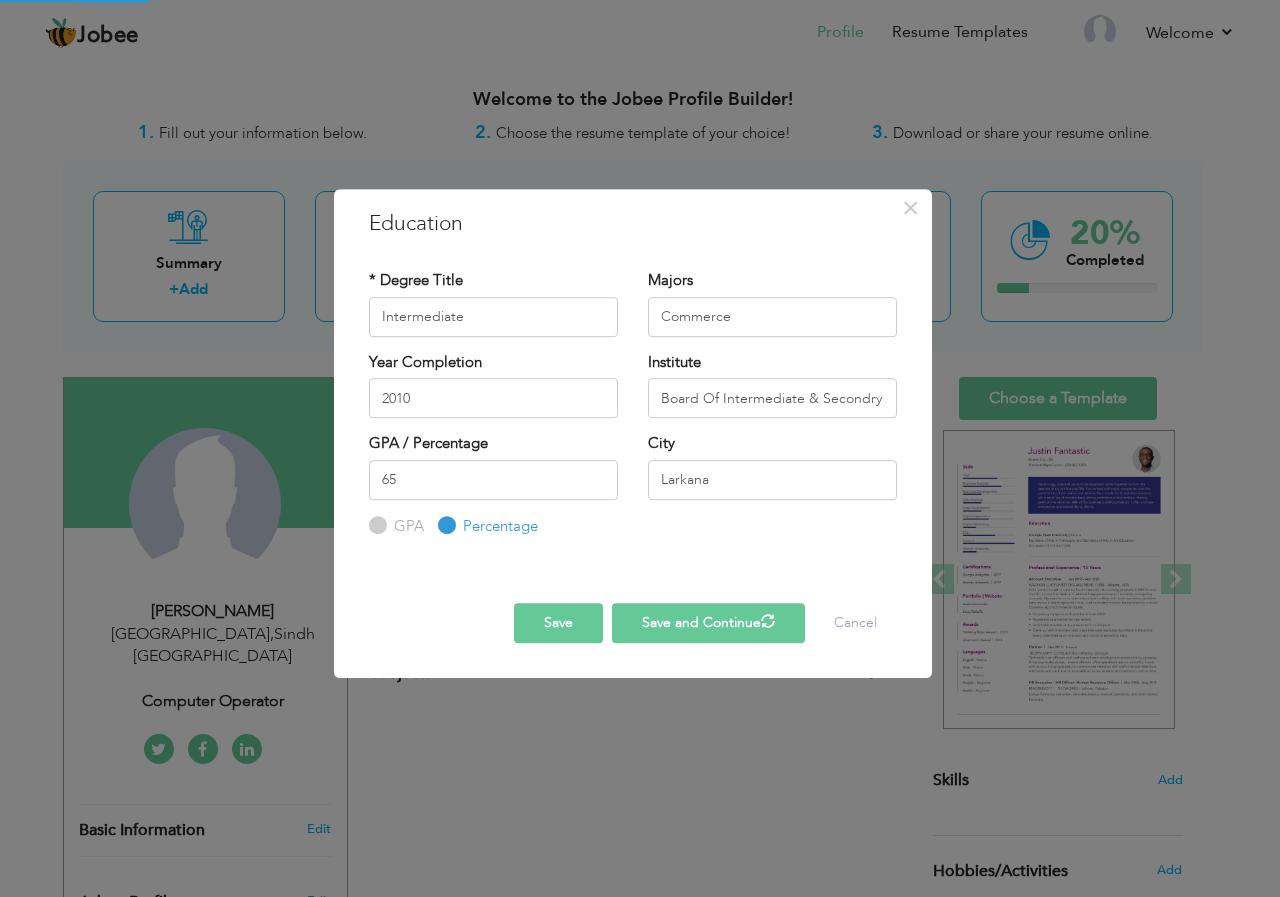 type 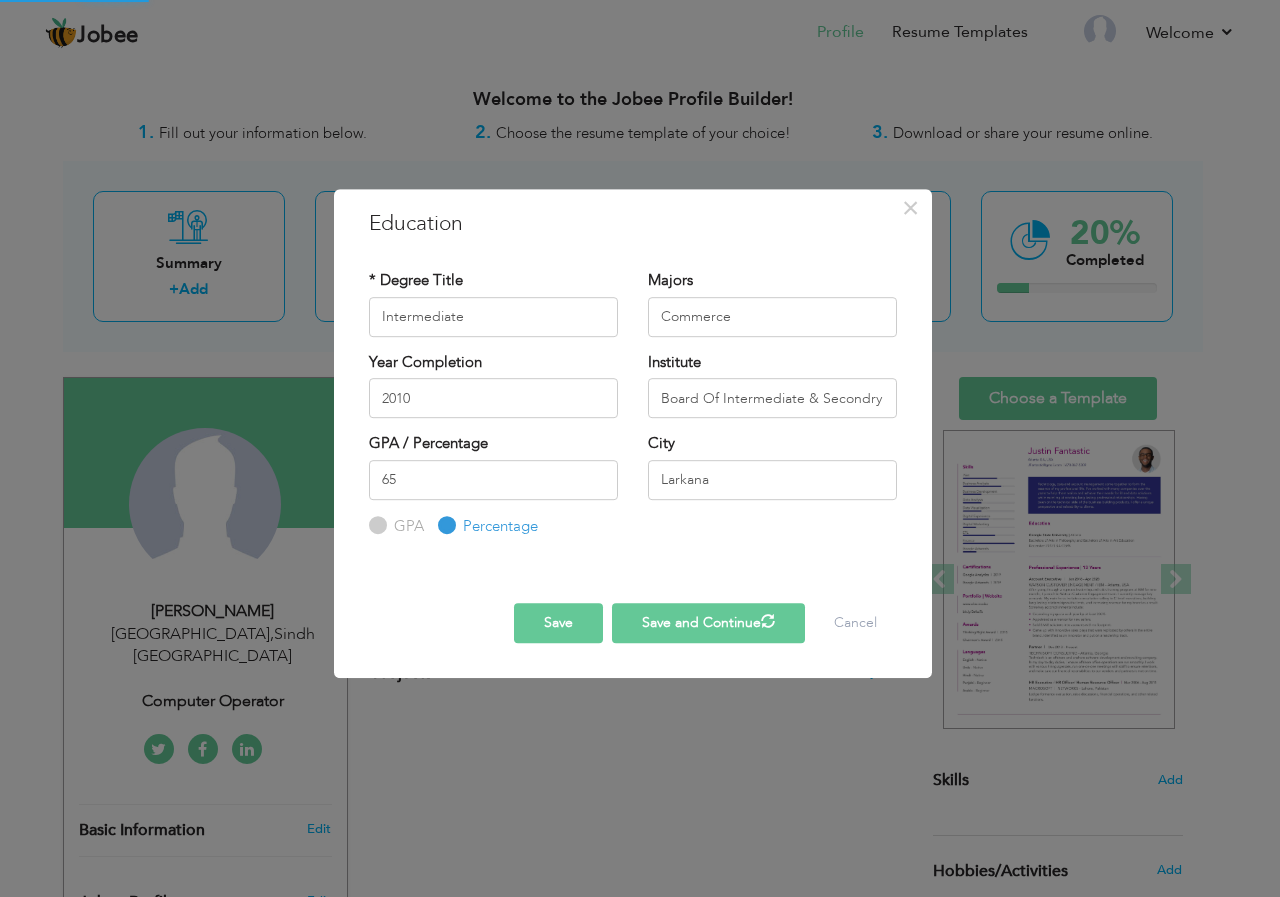 type 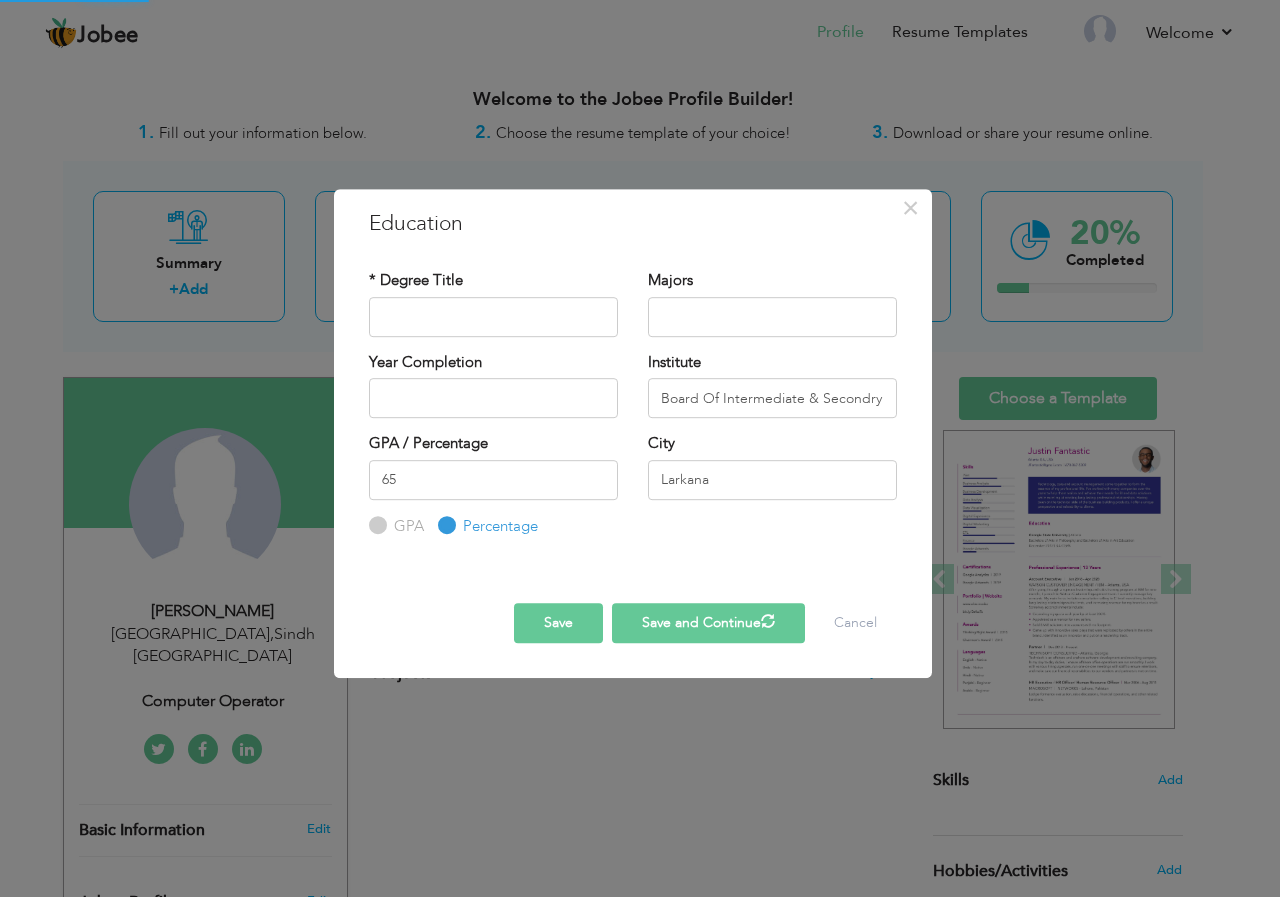 type 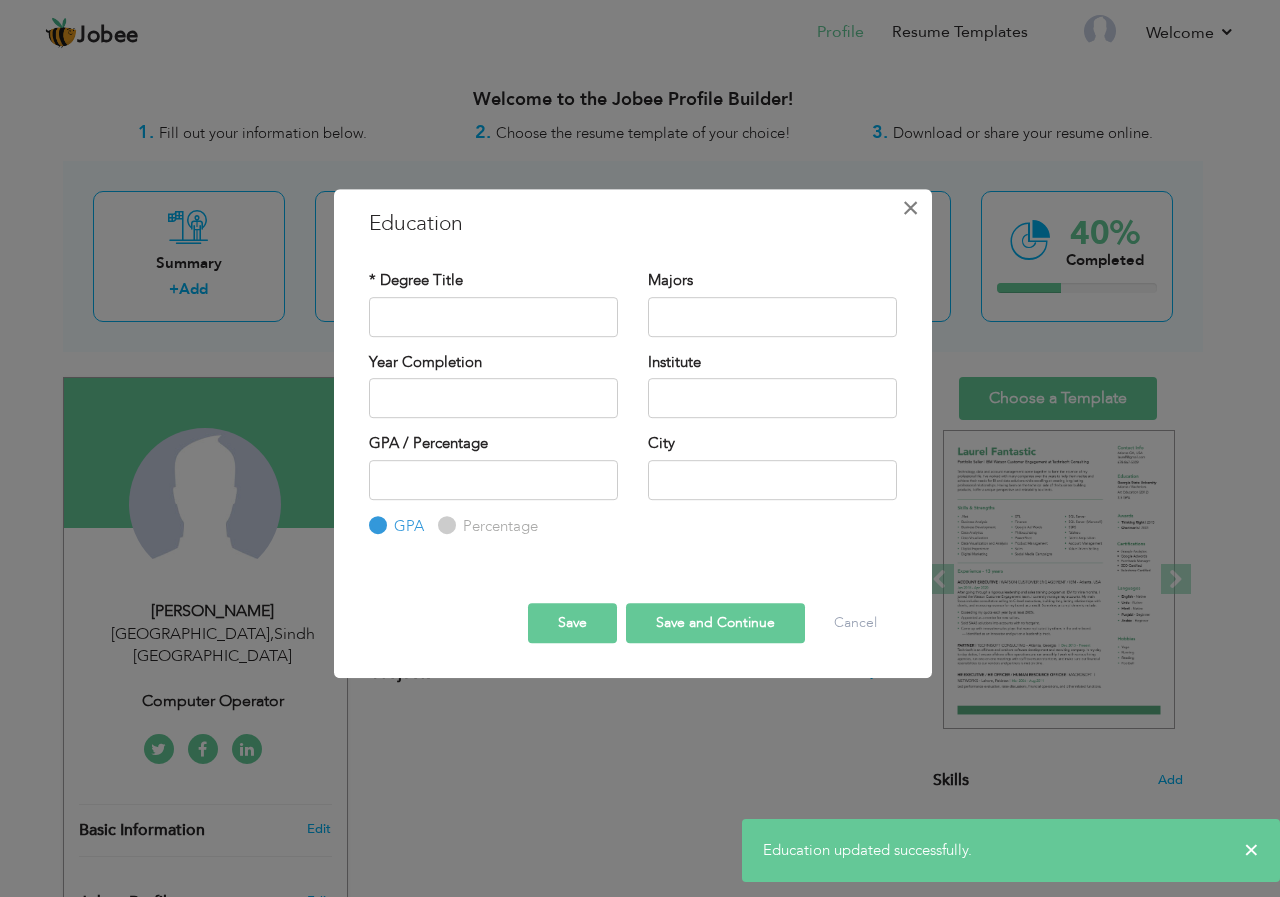 click on "×" at bounding box center [910, 208] 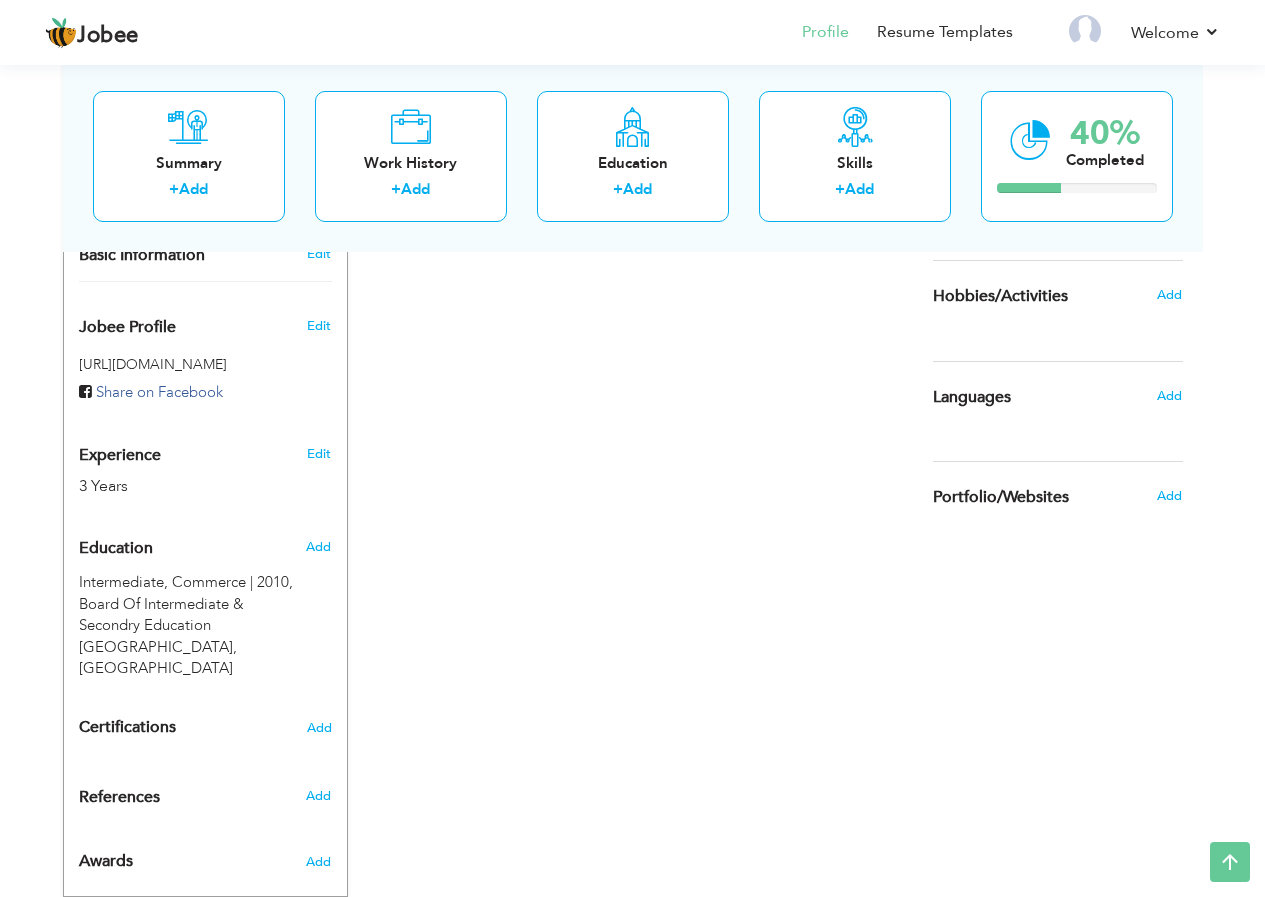 scroll, scrollTop: 584, scrollLeft: 0, axis: vertical 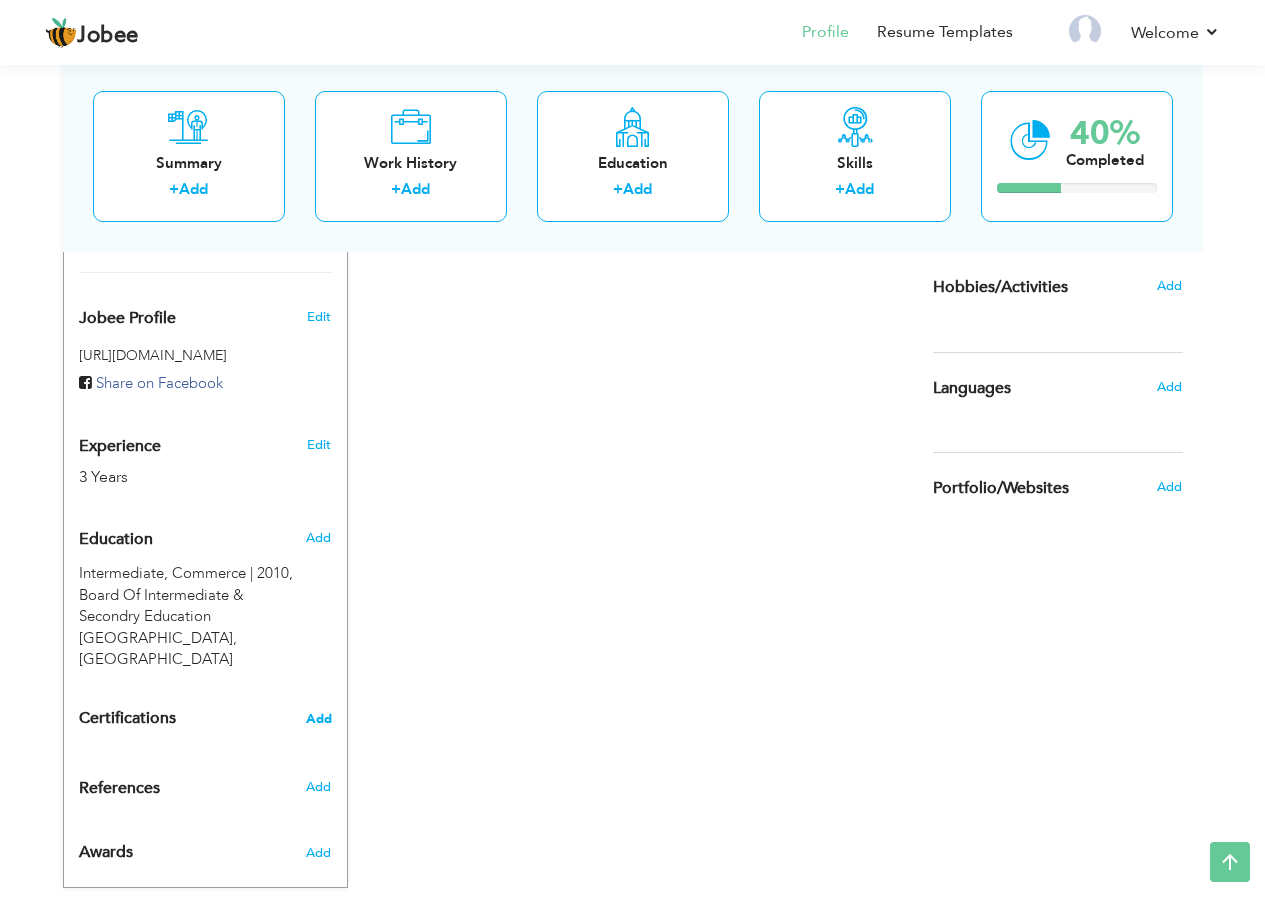 click on "Add" at bounding box center (319, 719) 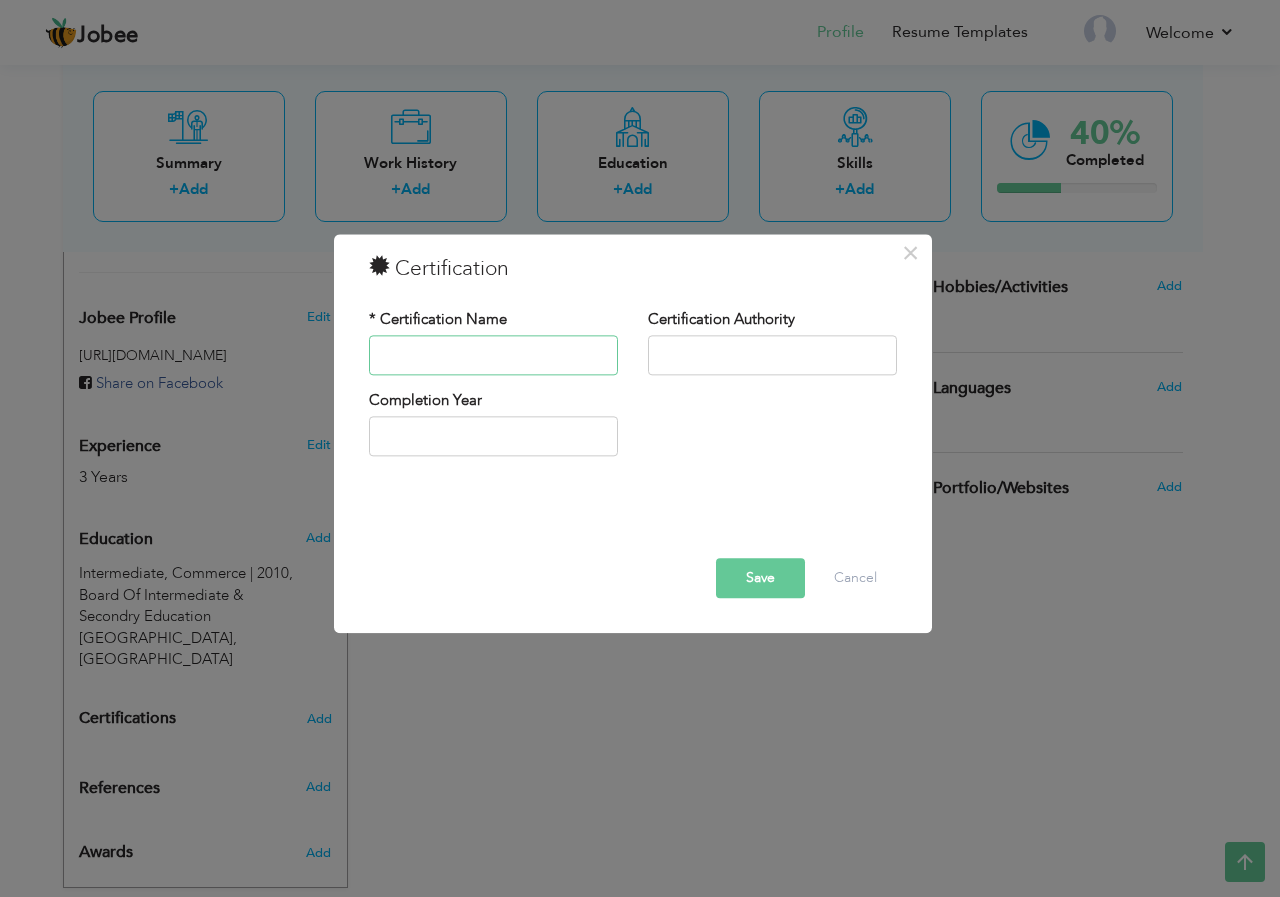click at bounding box center (493, 355) 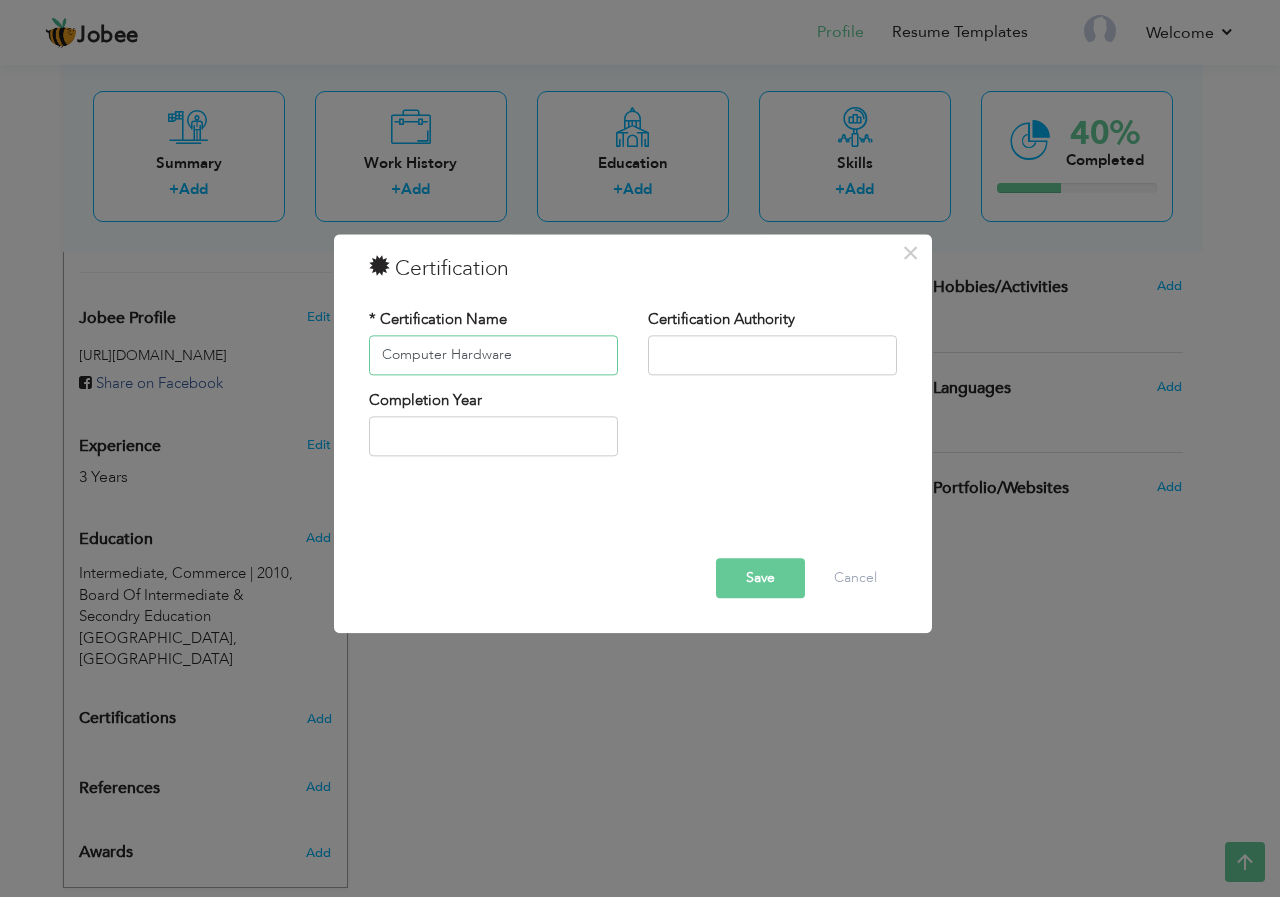 type on "Computer Hardware" 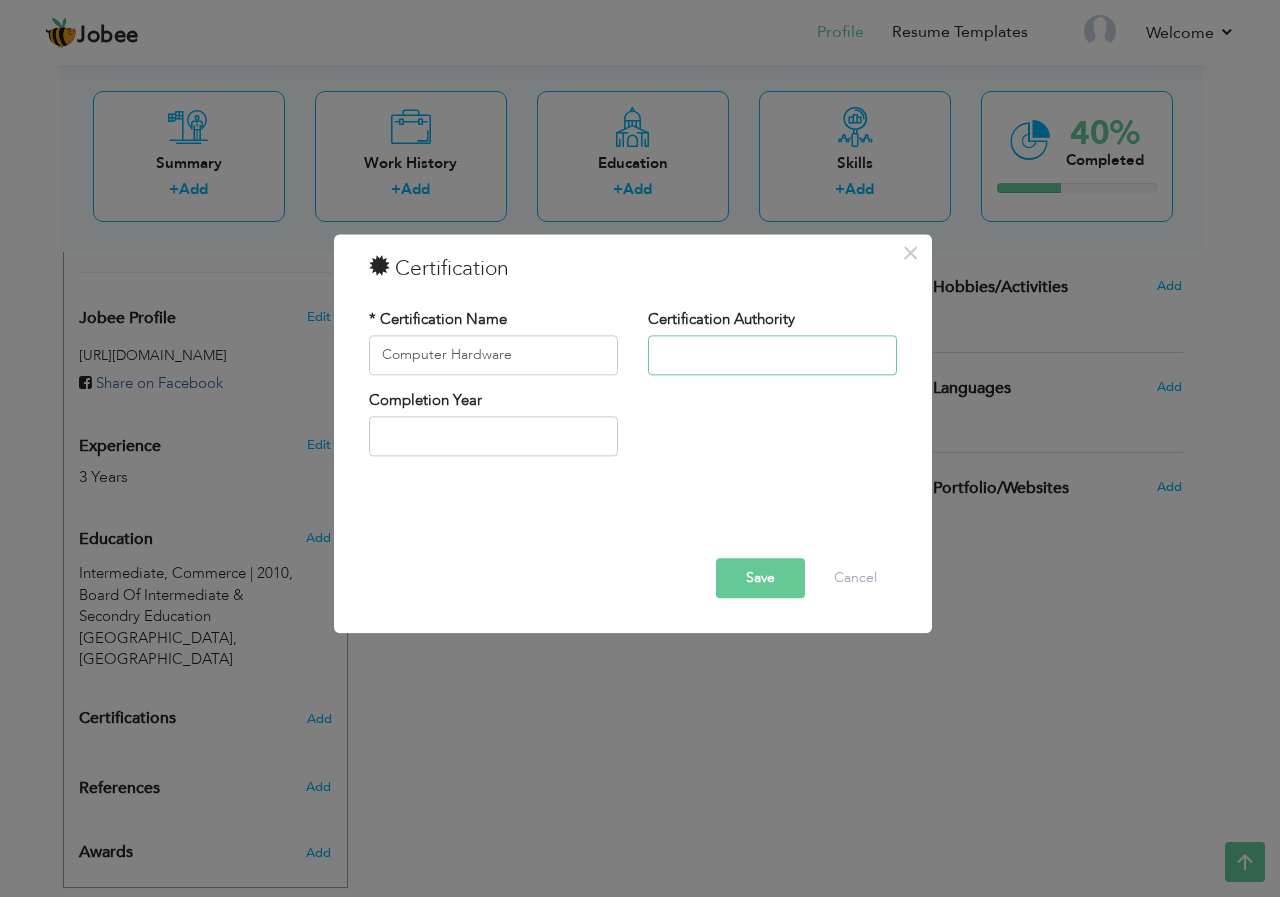 click at bounding box center (772, 355) 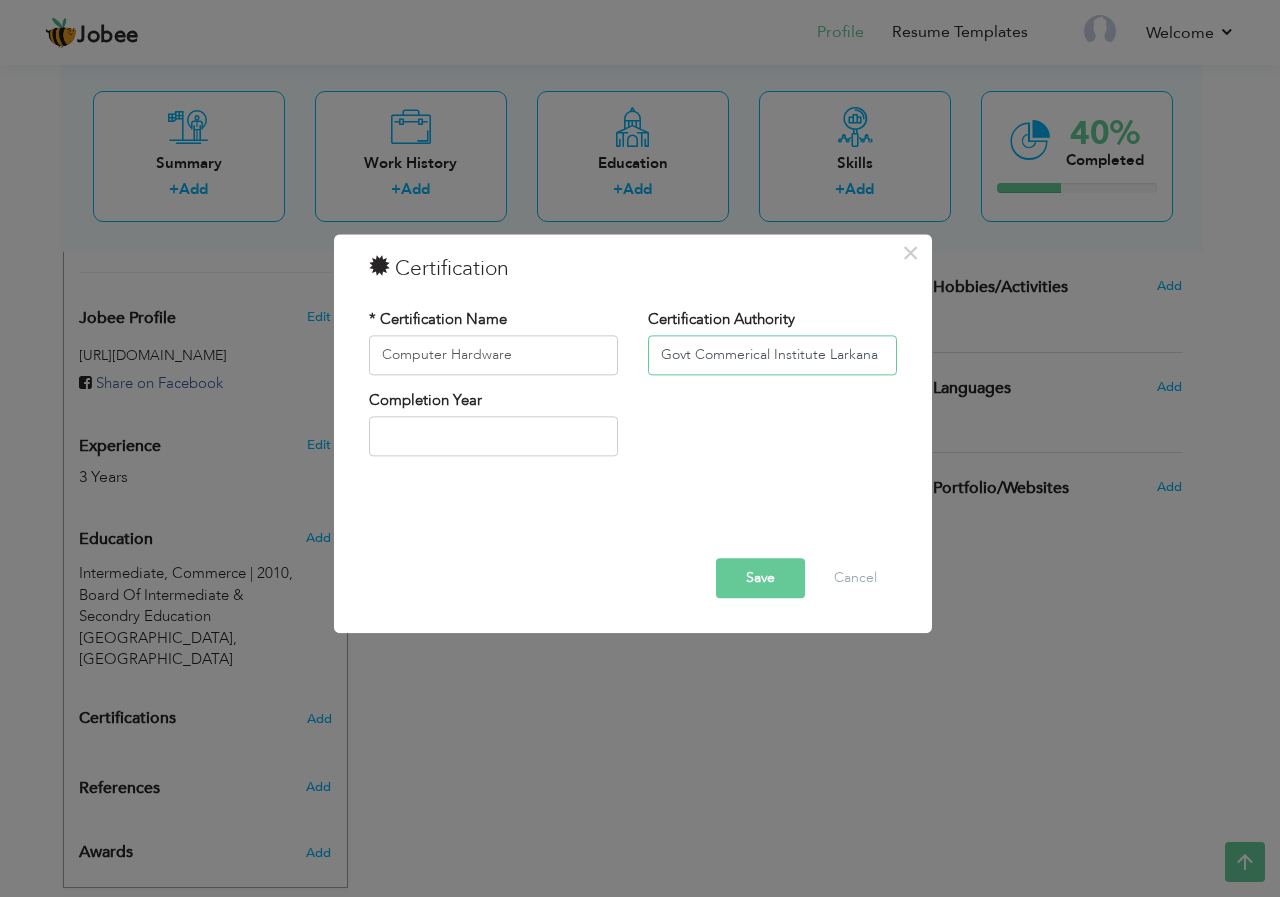 type on "Govt Commerical Institute Larkana" 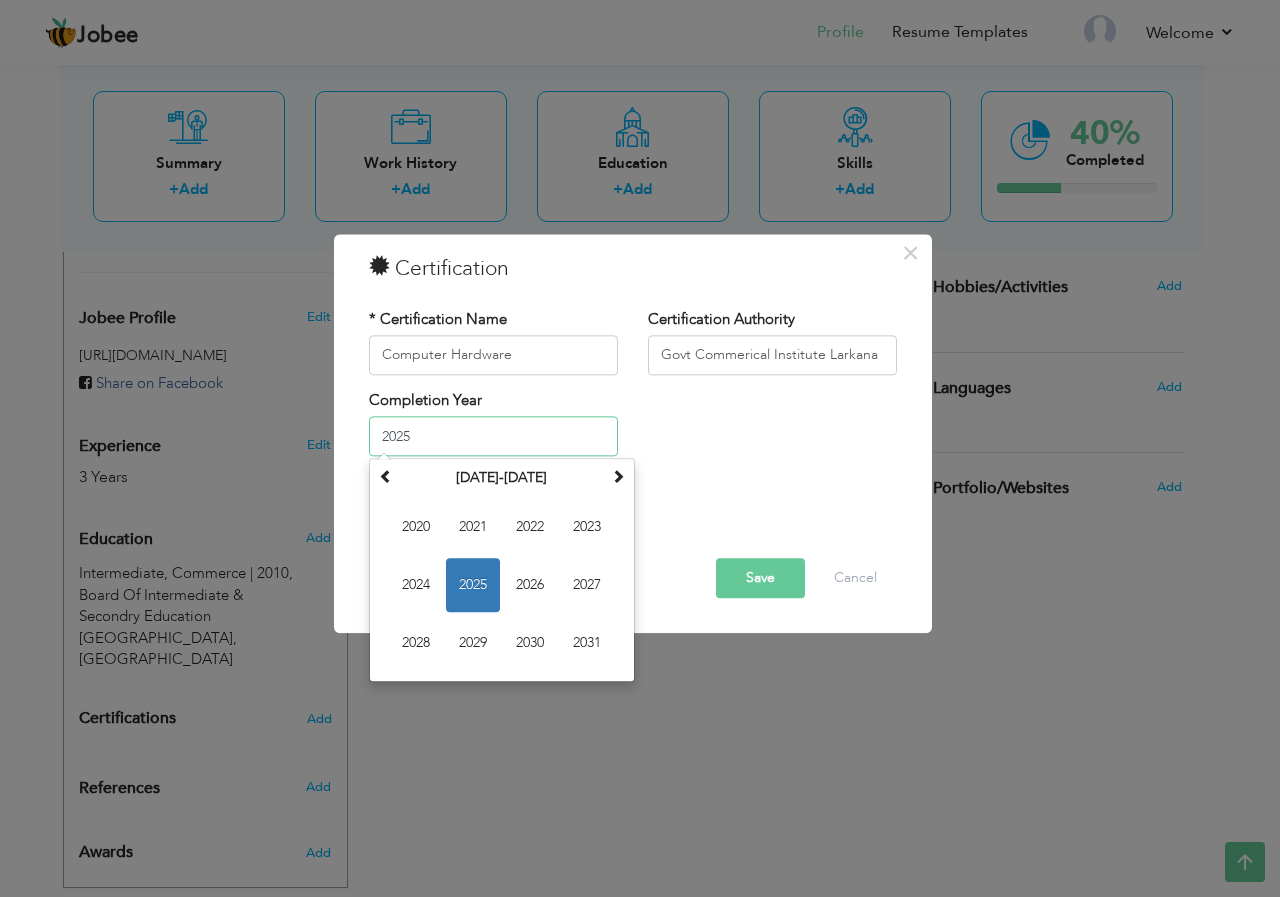 click on "2025" at bounding box center [493, 437] 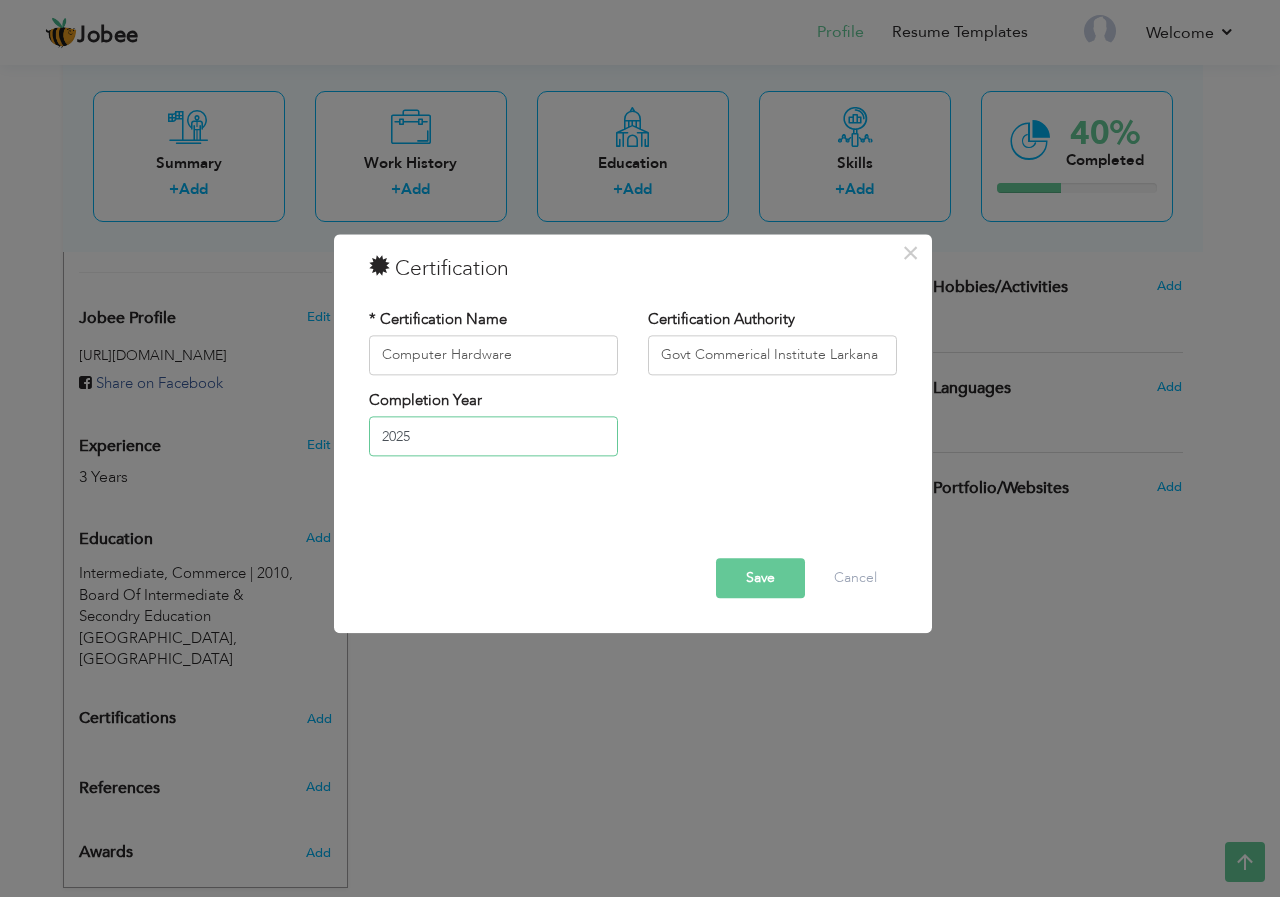 click on "2025" at bounding box center [493, 437] 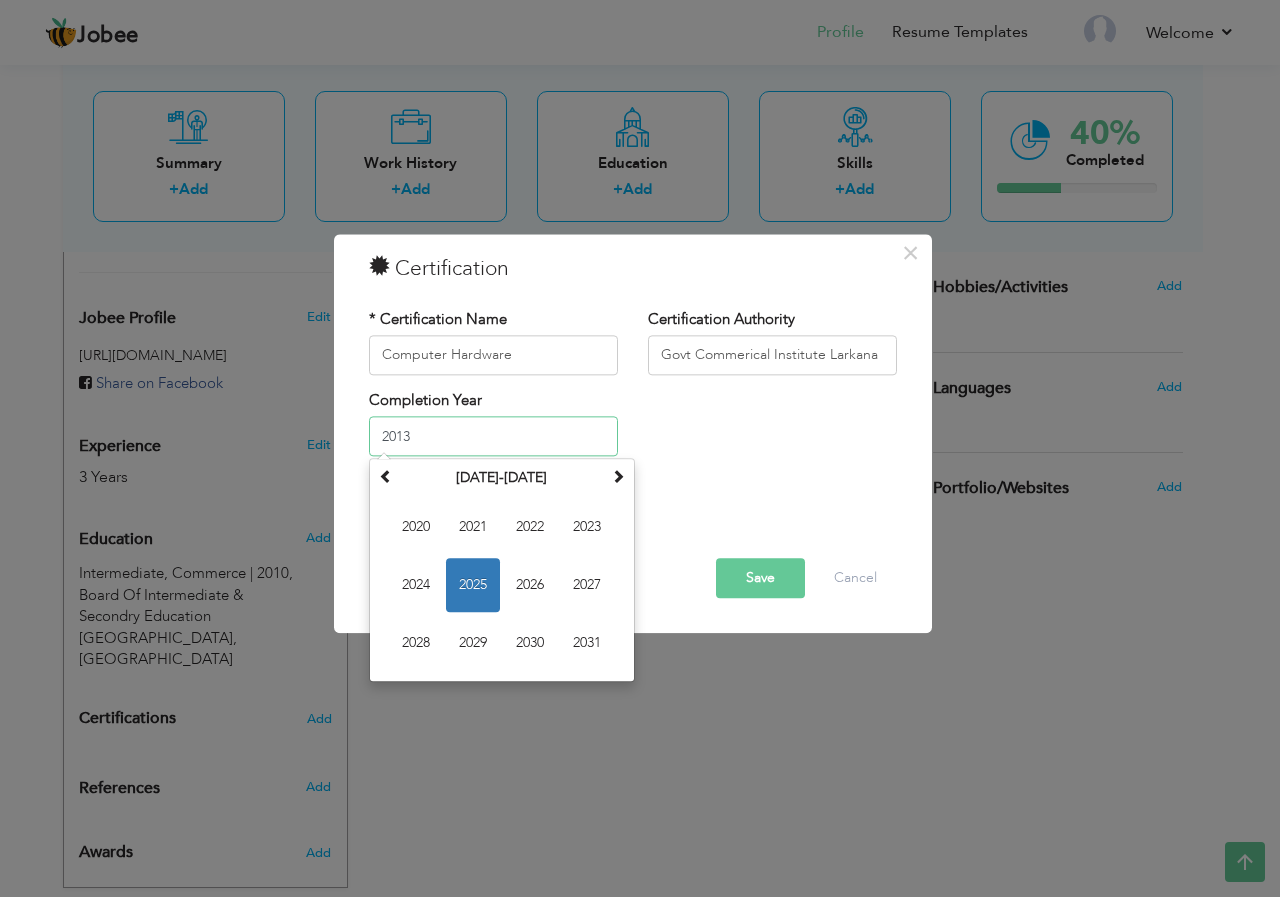 type on "2013" 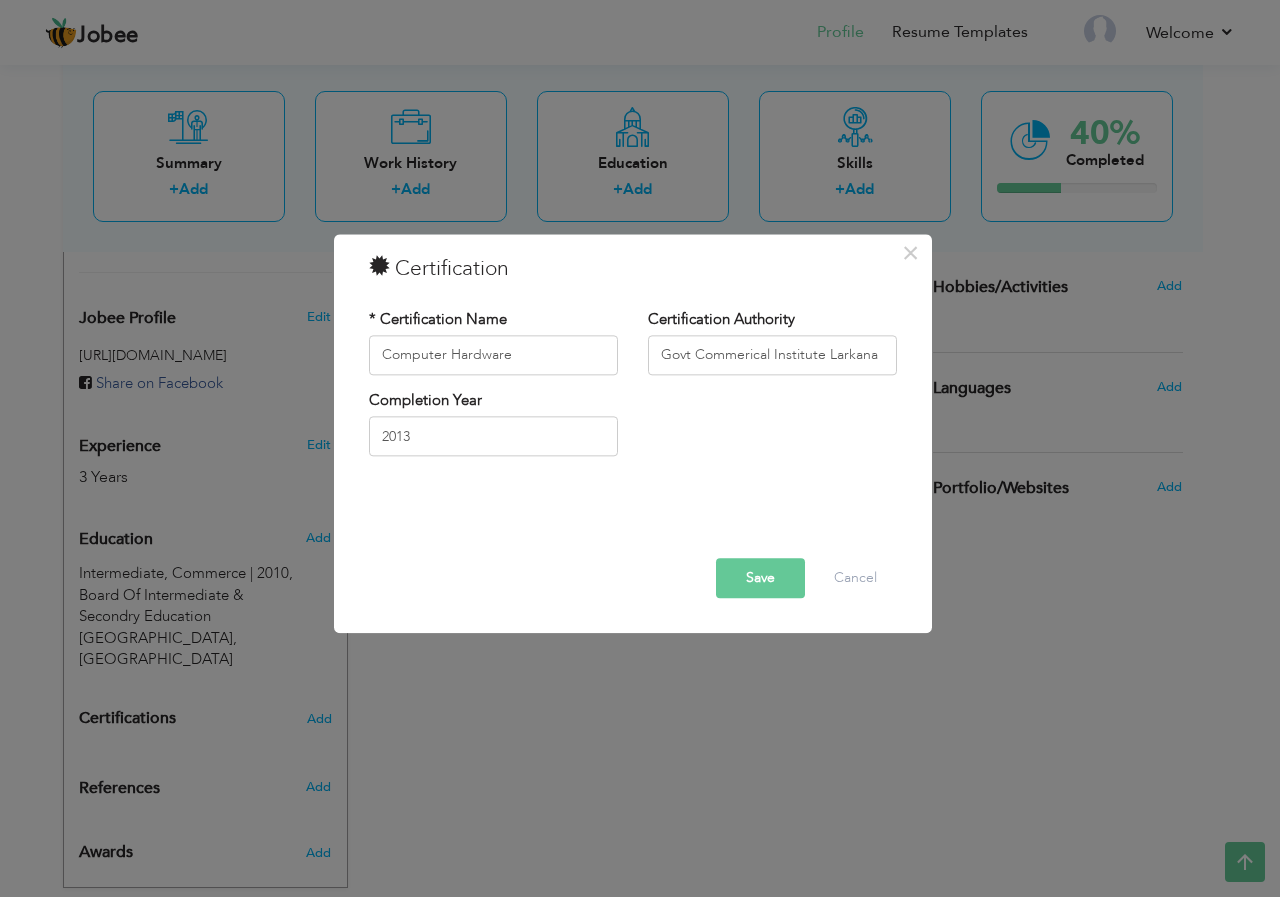 click on "Save" at bounding box center (760, 578) 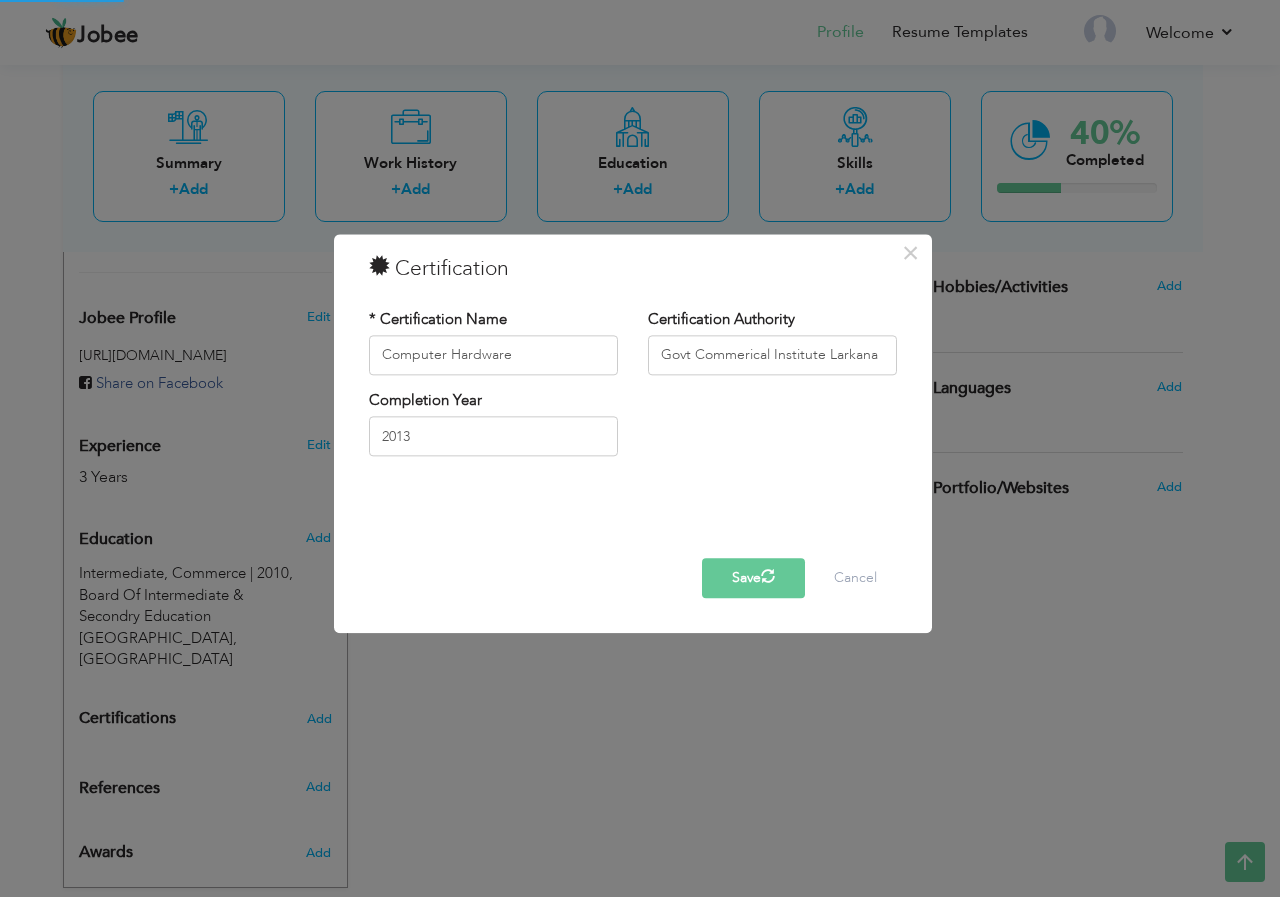 click at bounding box center (767, 576) 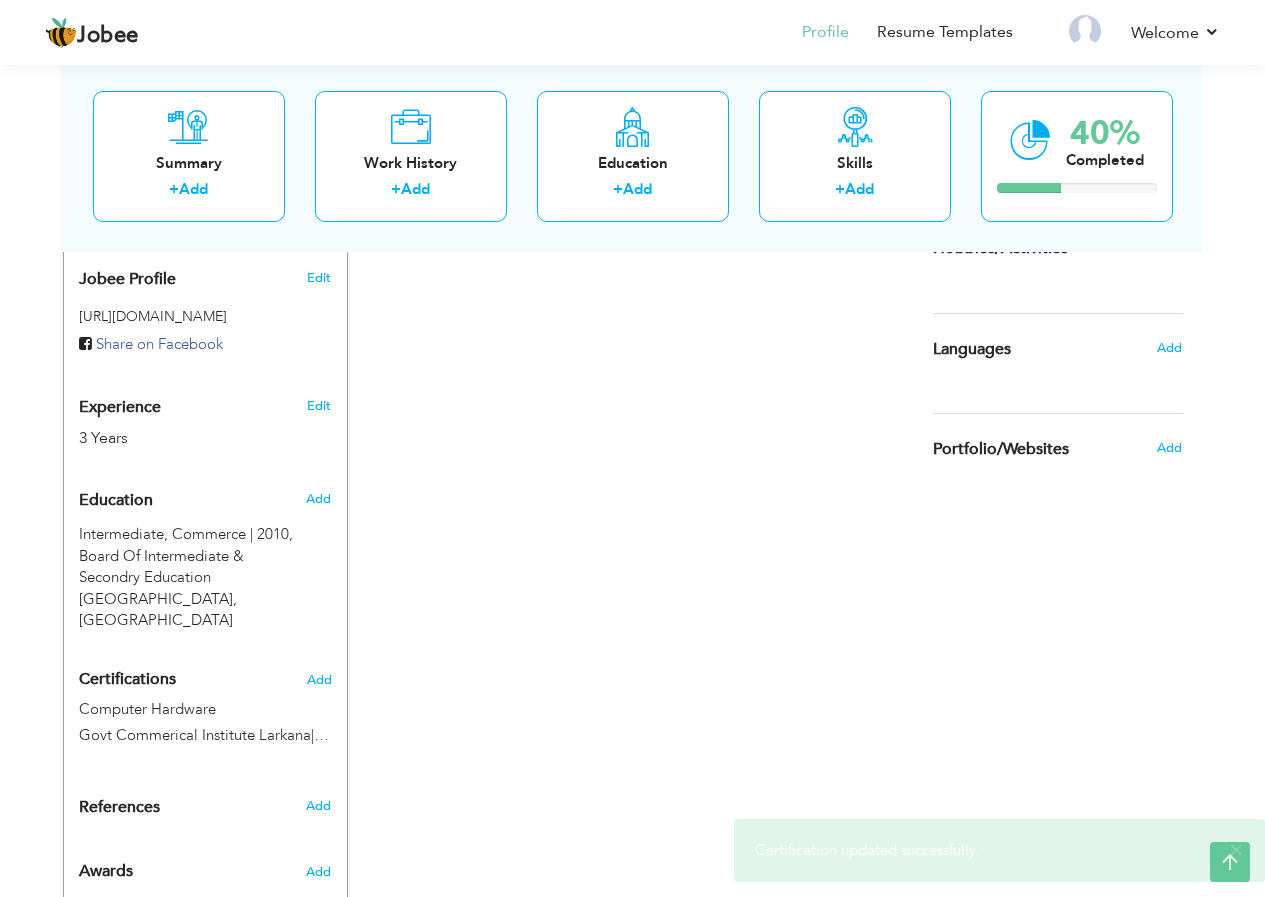 scroll, scrollTop: 642, scrollLeft: 0, axis: vertical 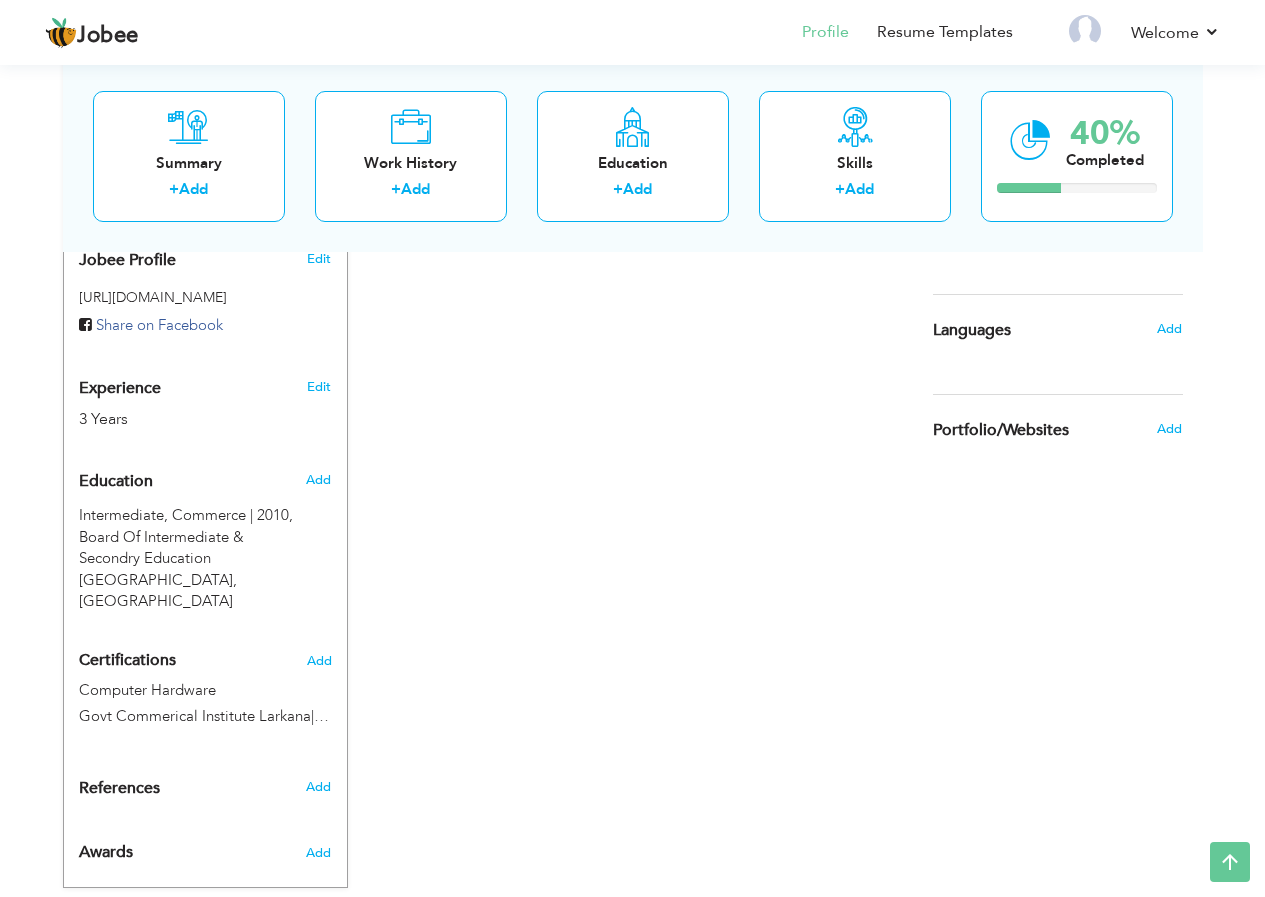 click on "Certifications
Add
Computer Hardware
Govt Commerical Institute Larkana  |  2013
Computer Hardware
|  2013" at bounding box center [205, 689] 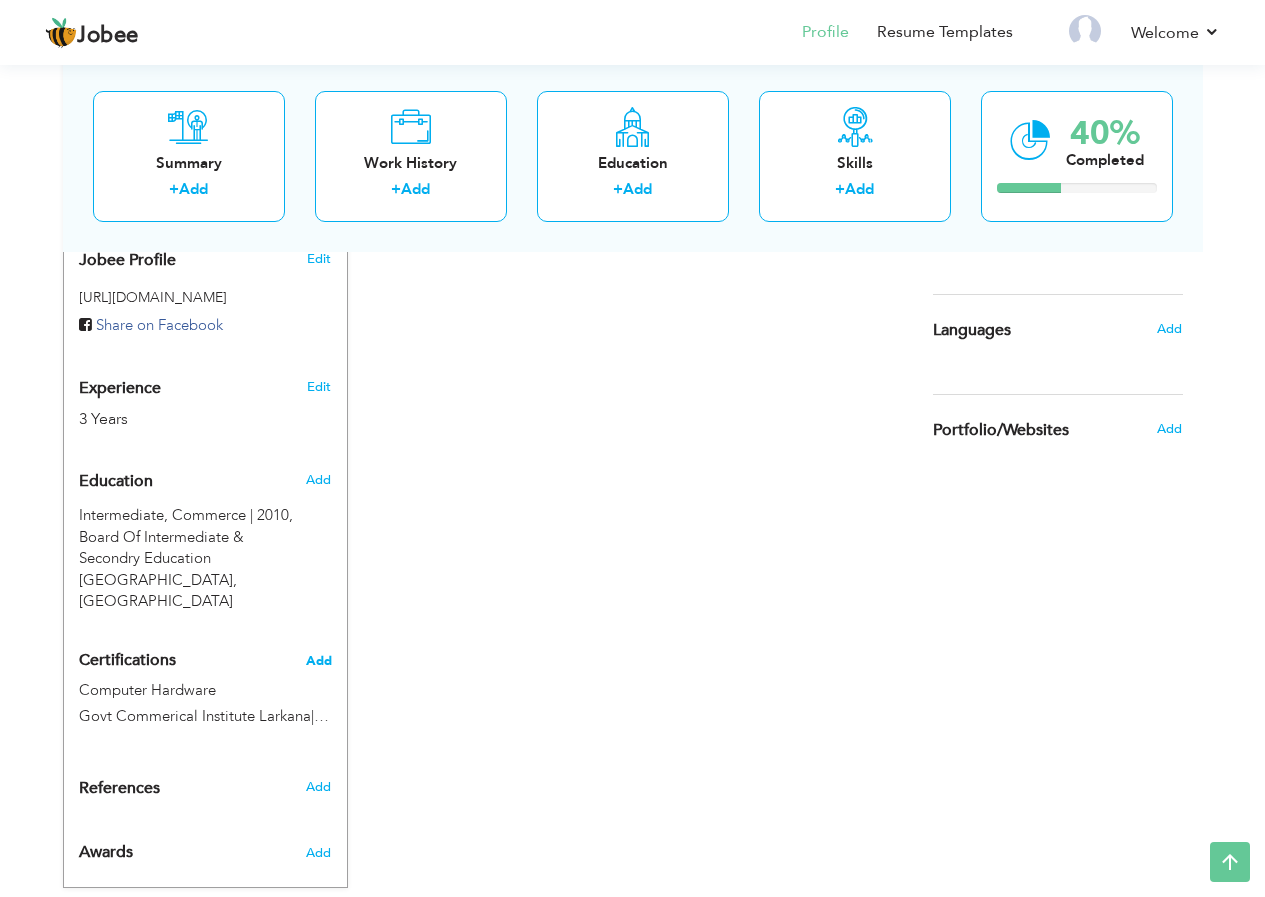 click on "Add" at bounding box center [319, 661] 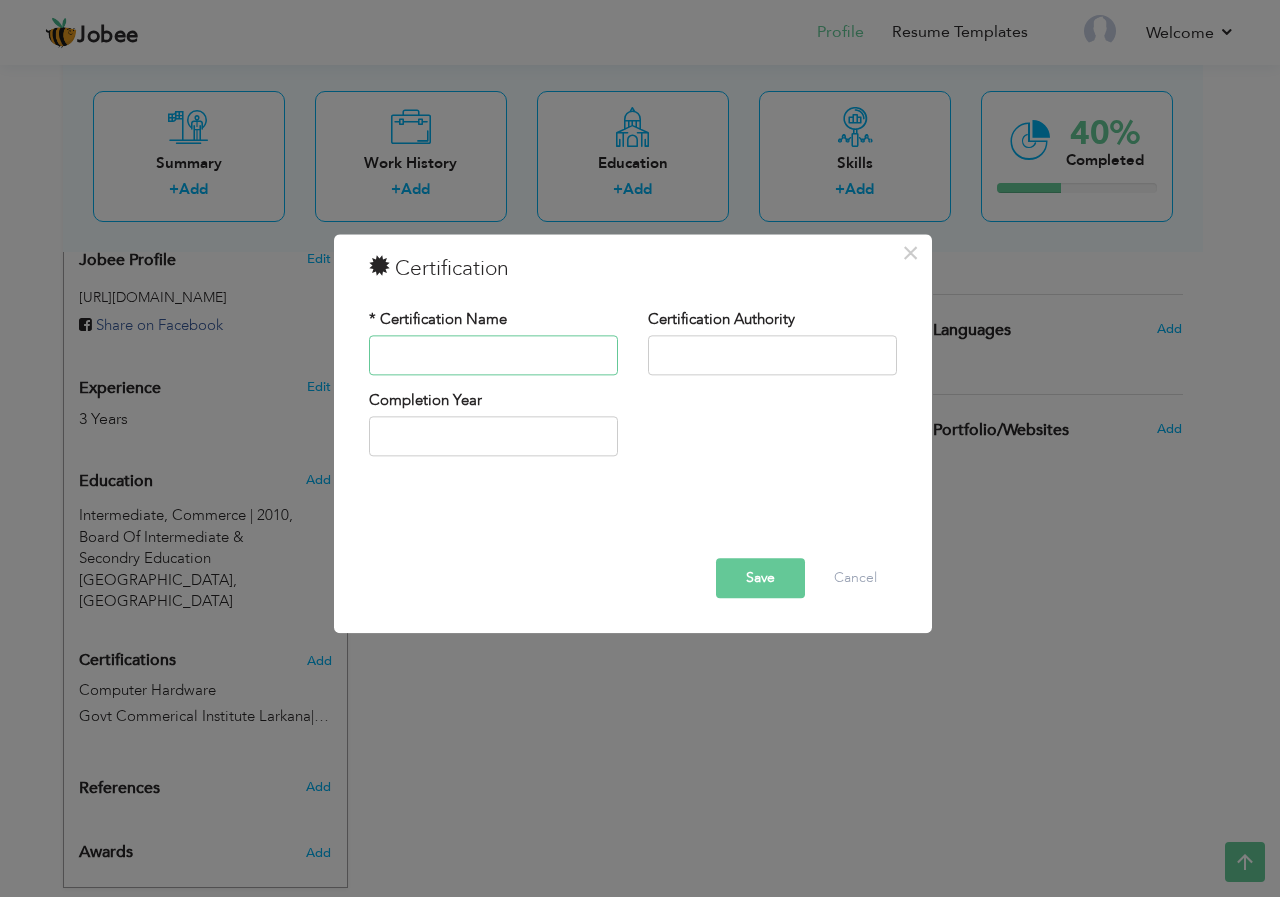click at bounding box center (493, 355) 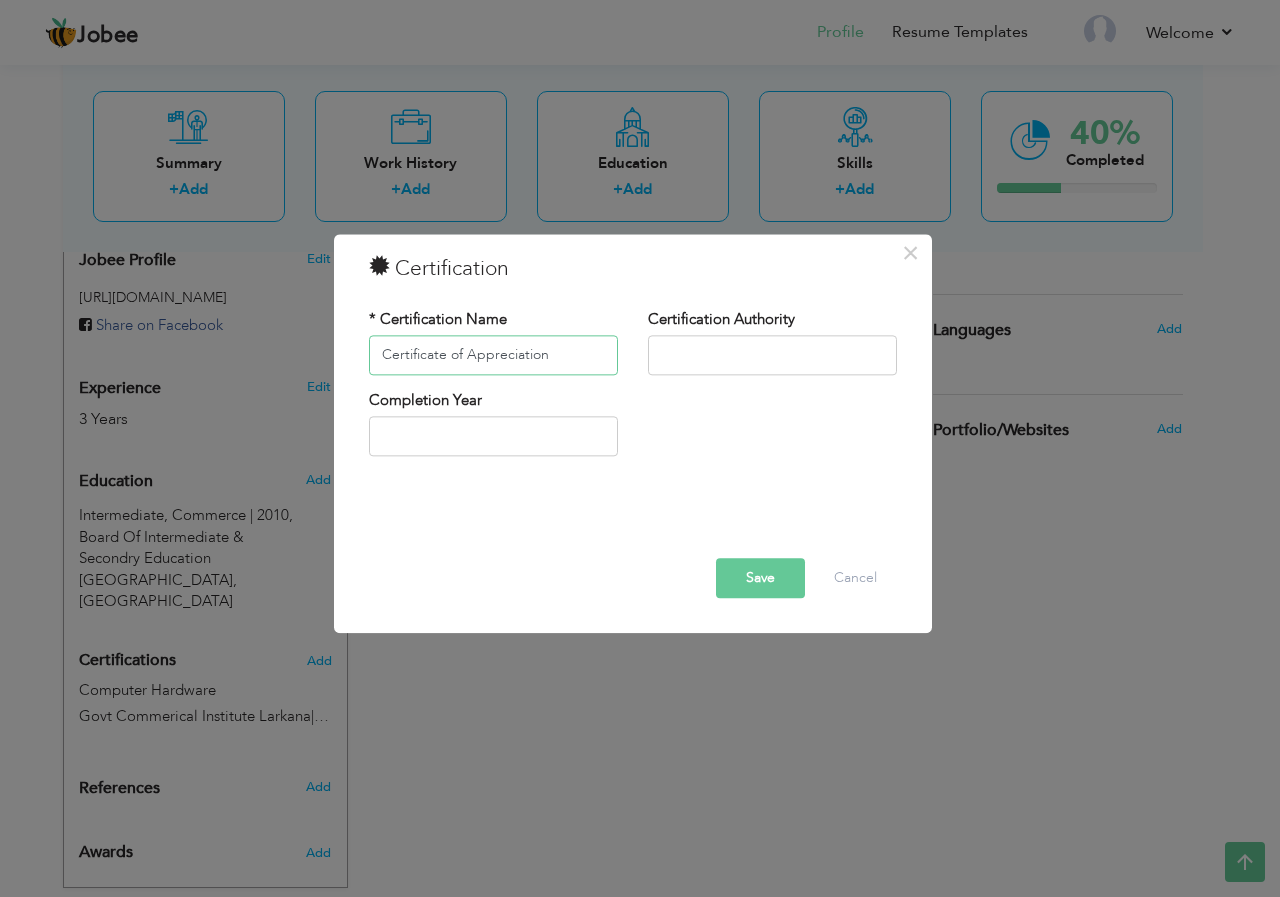 type on "Certificate of Appreciation" 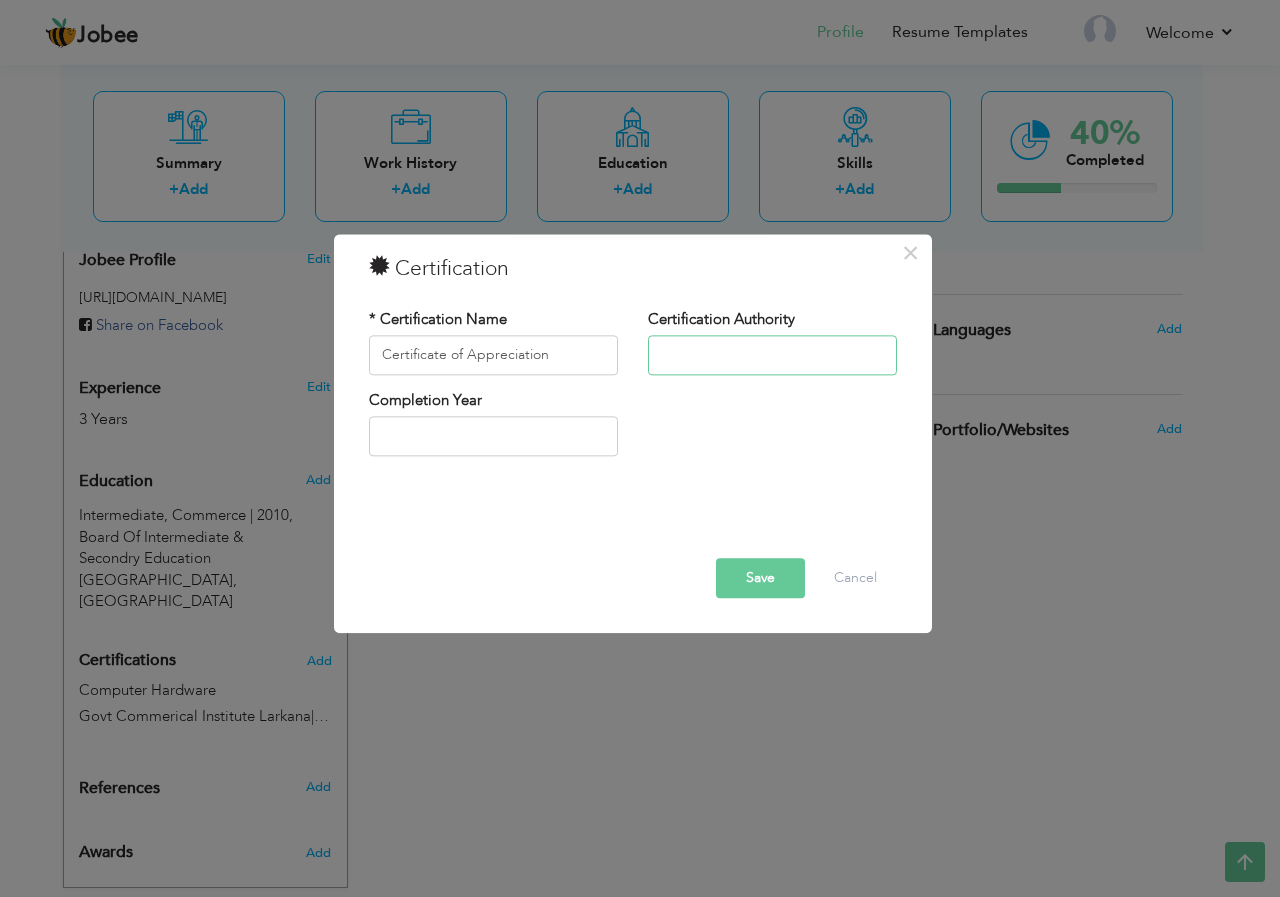click at bounding box center (772, 355) 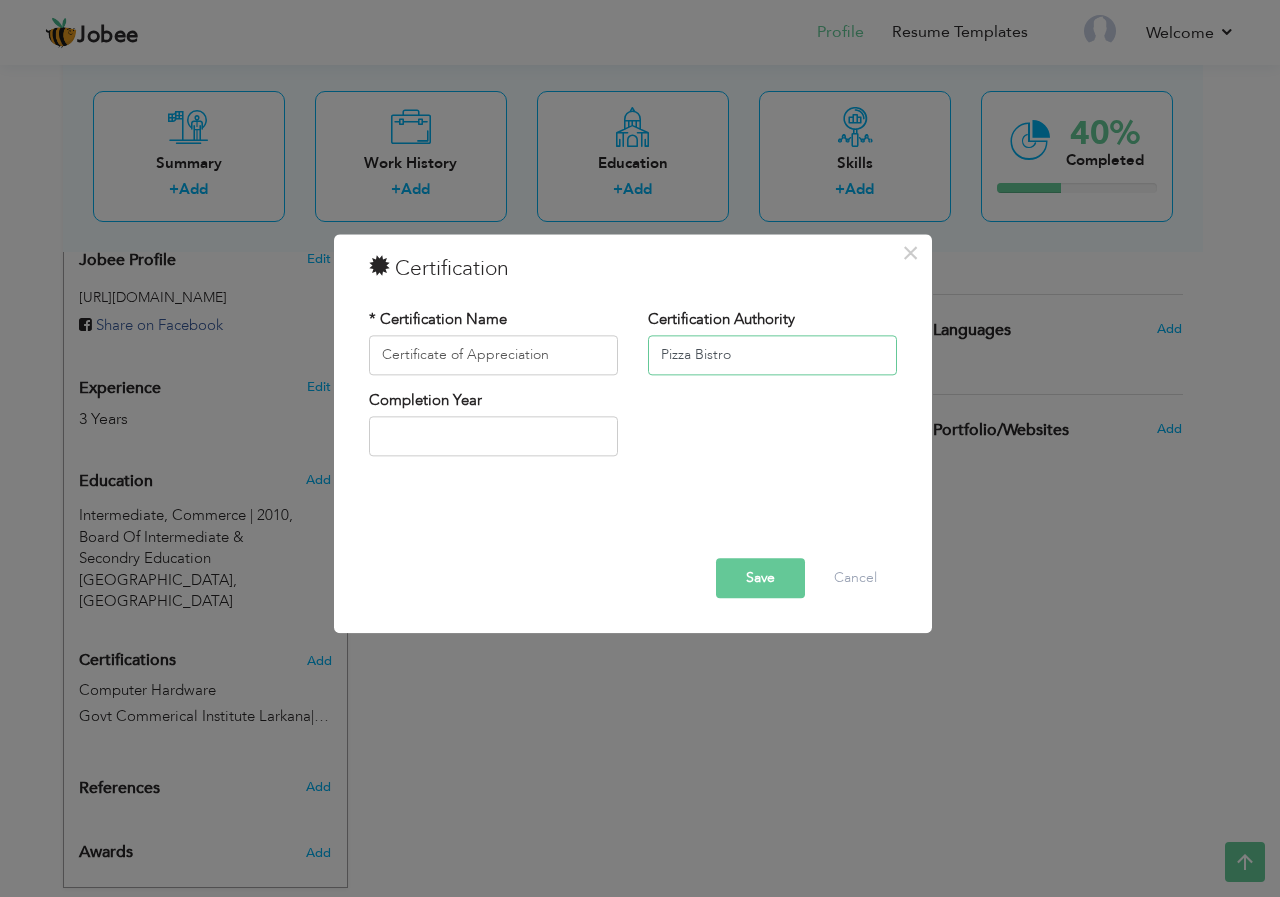 type on "Pizza Bistro" 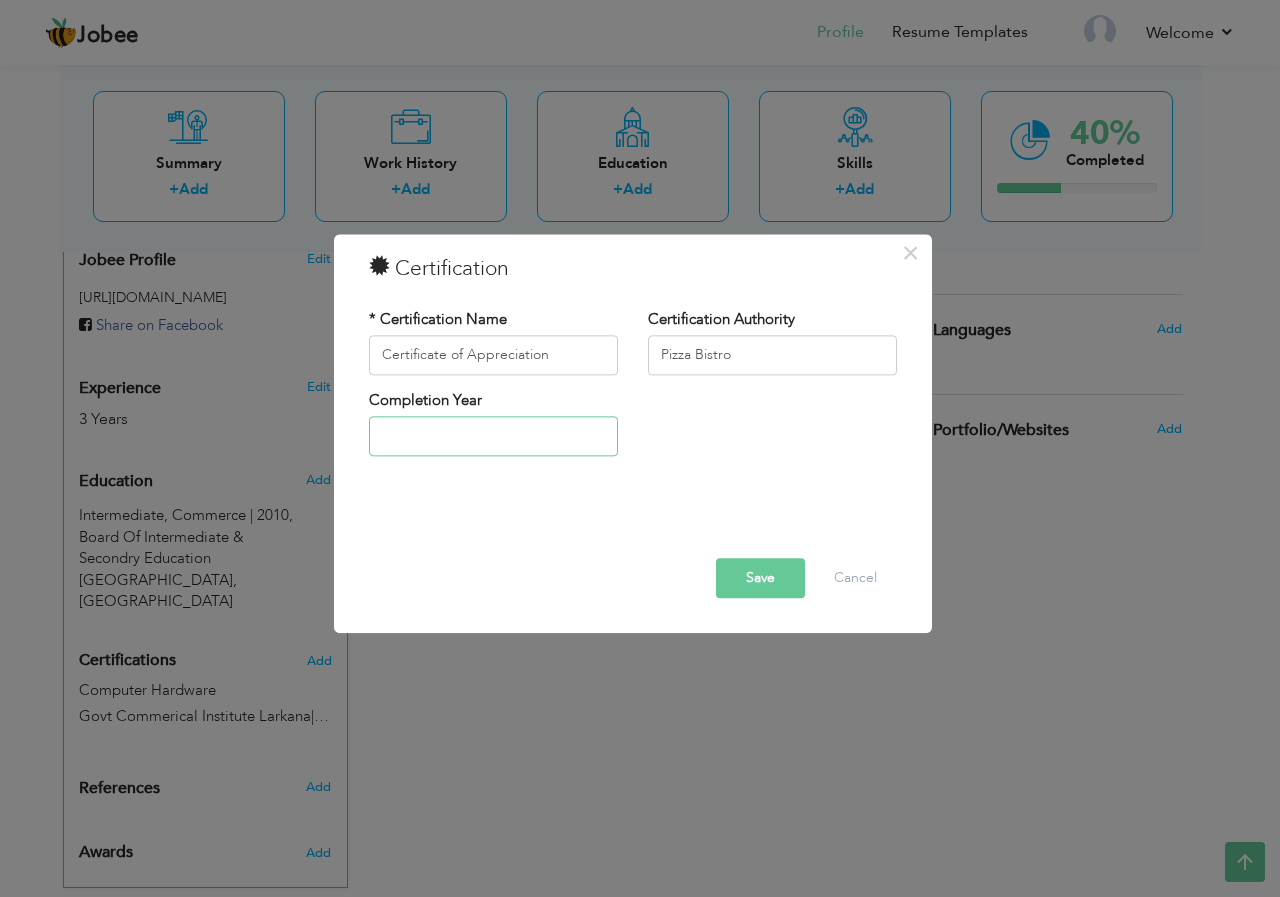 click at bounding box center [493, 437] 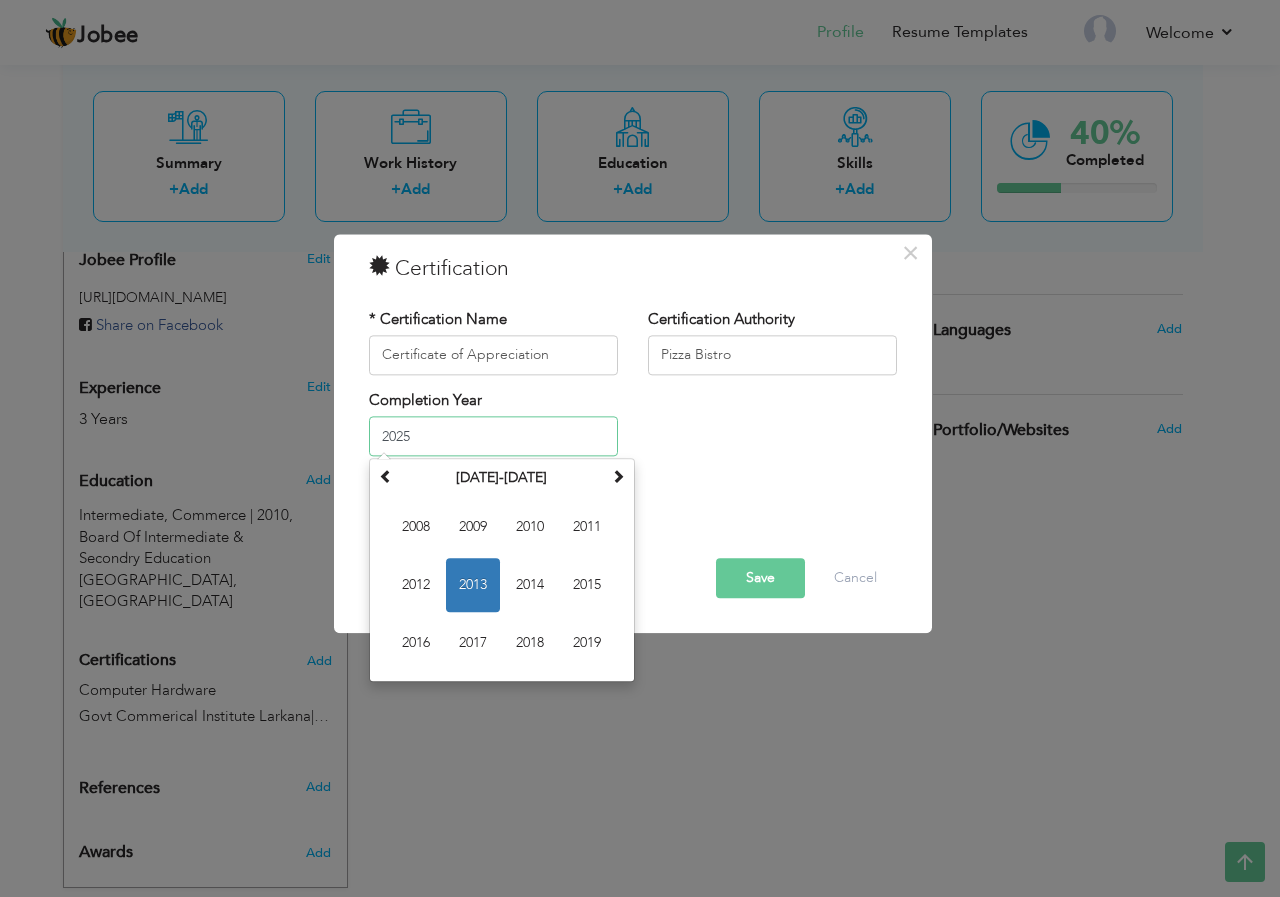 type on "2025" 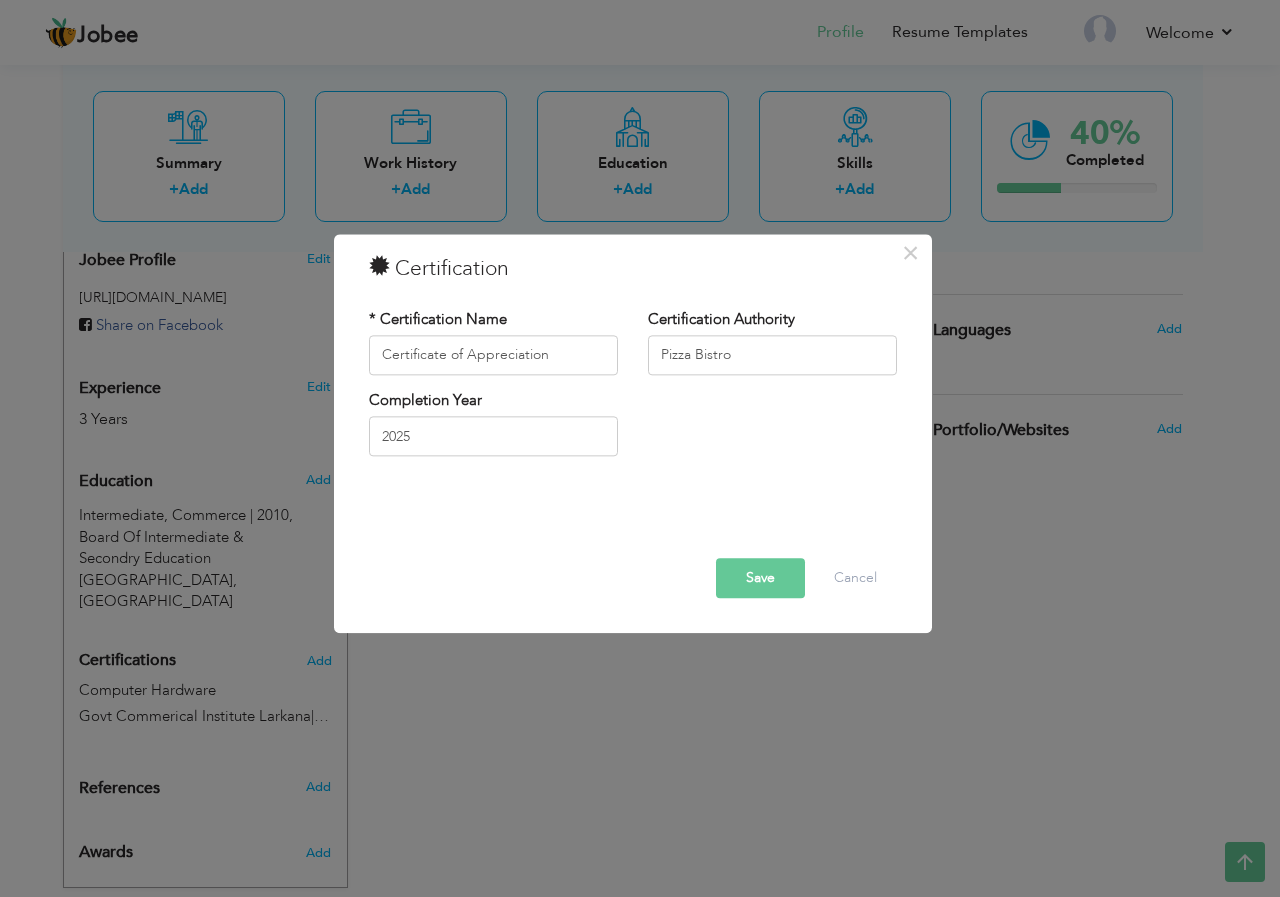 click on "Save" at bounding box center [760, 578] 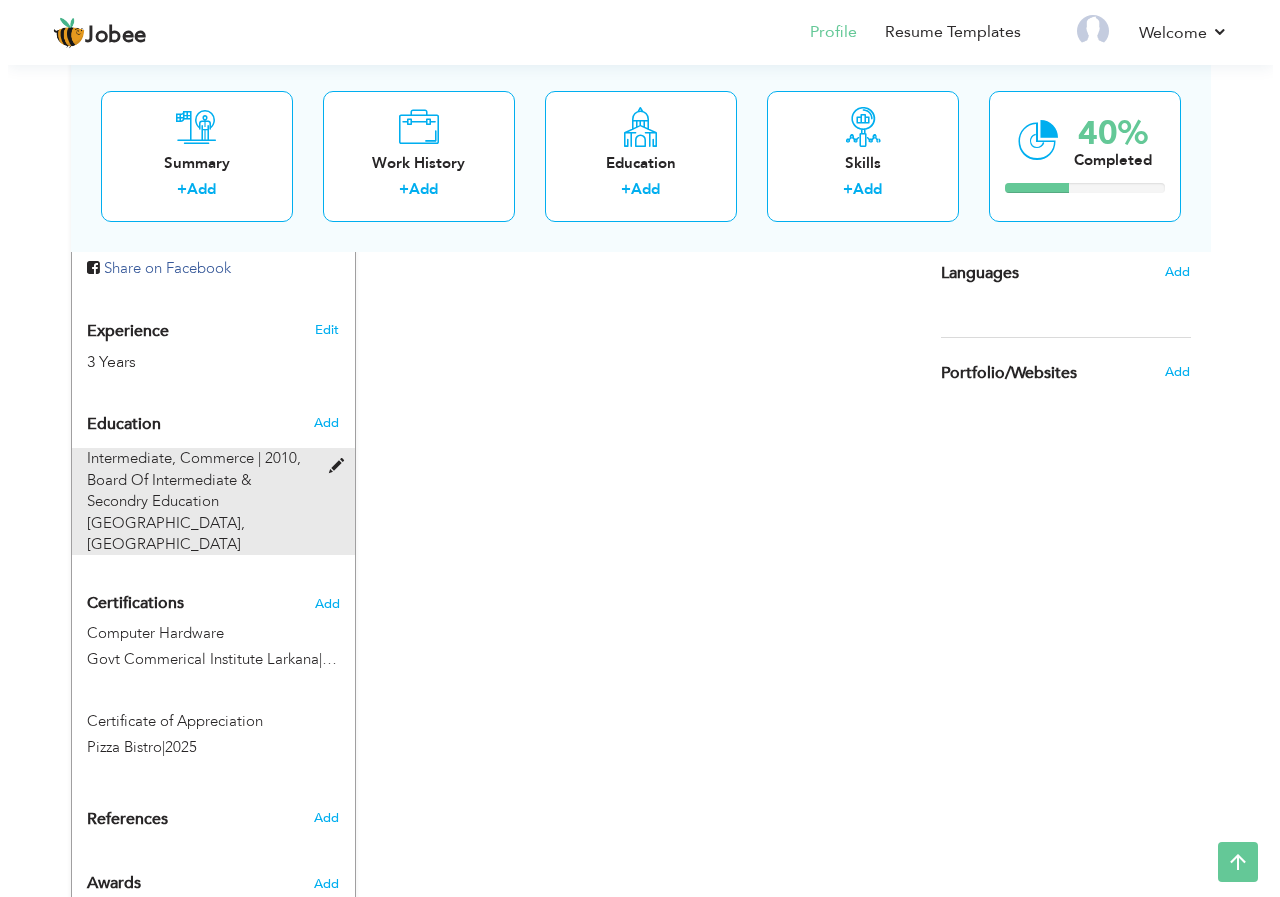 scroll, scrollTop: 730, scrollLeft: 0, axis: vertical 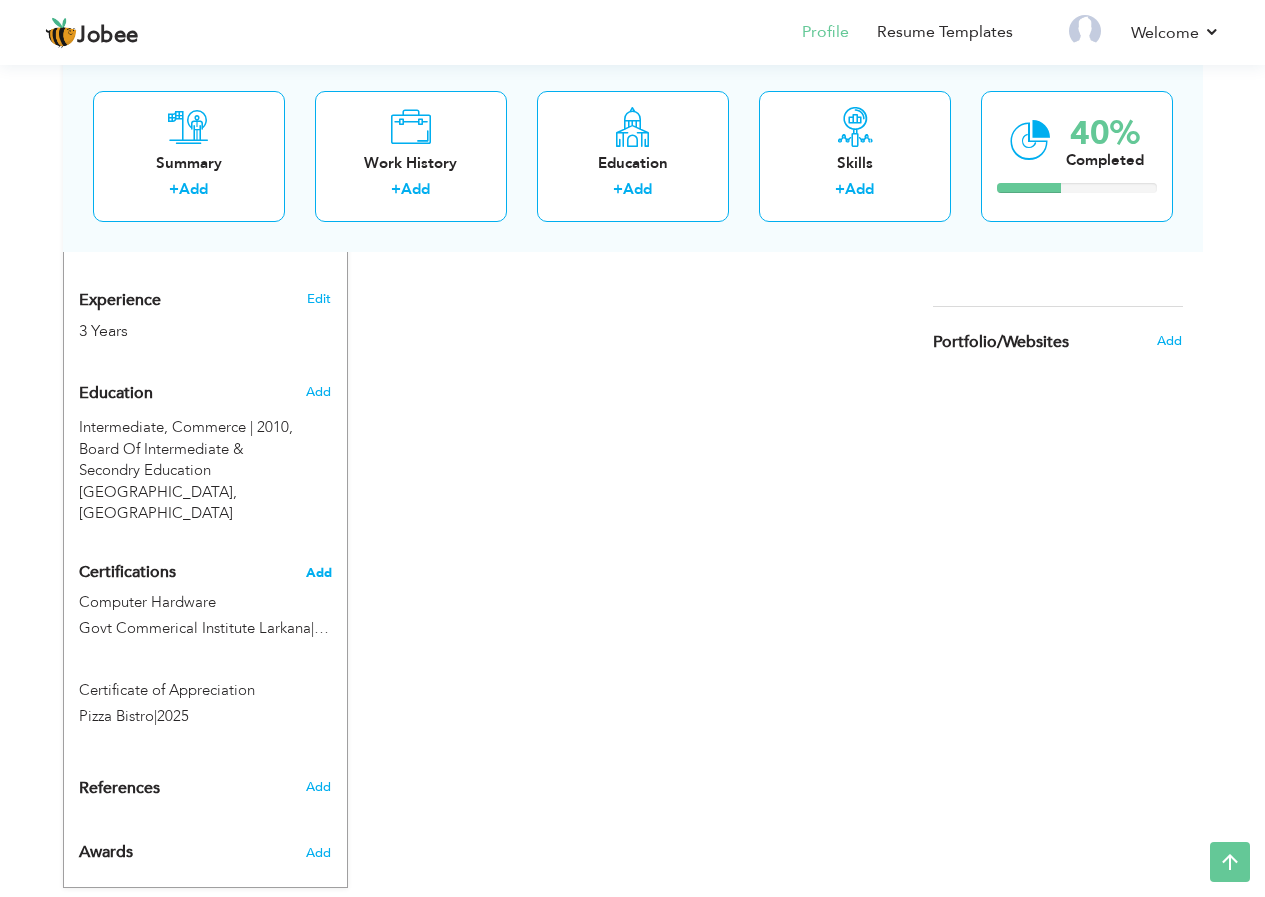 click on "Add" at bounding box center (319, 573) 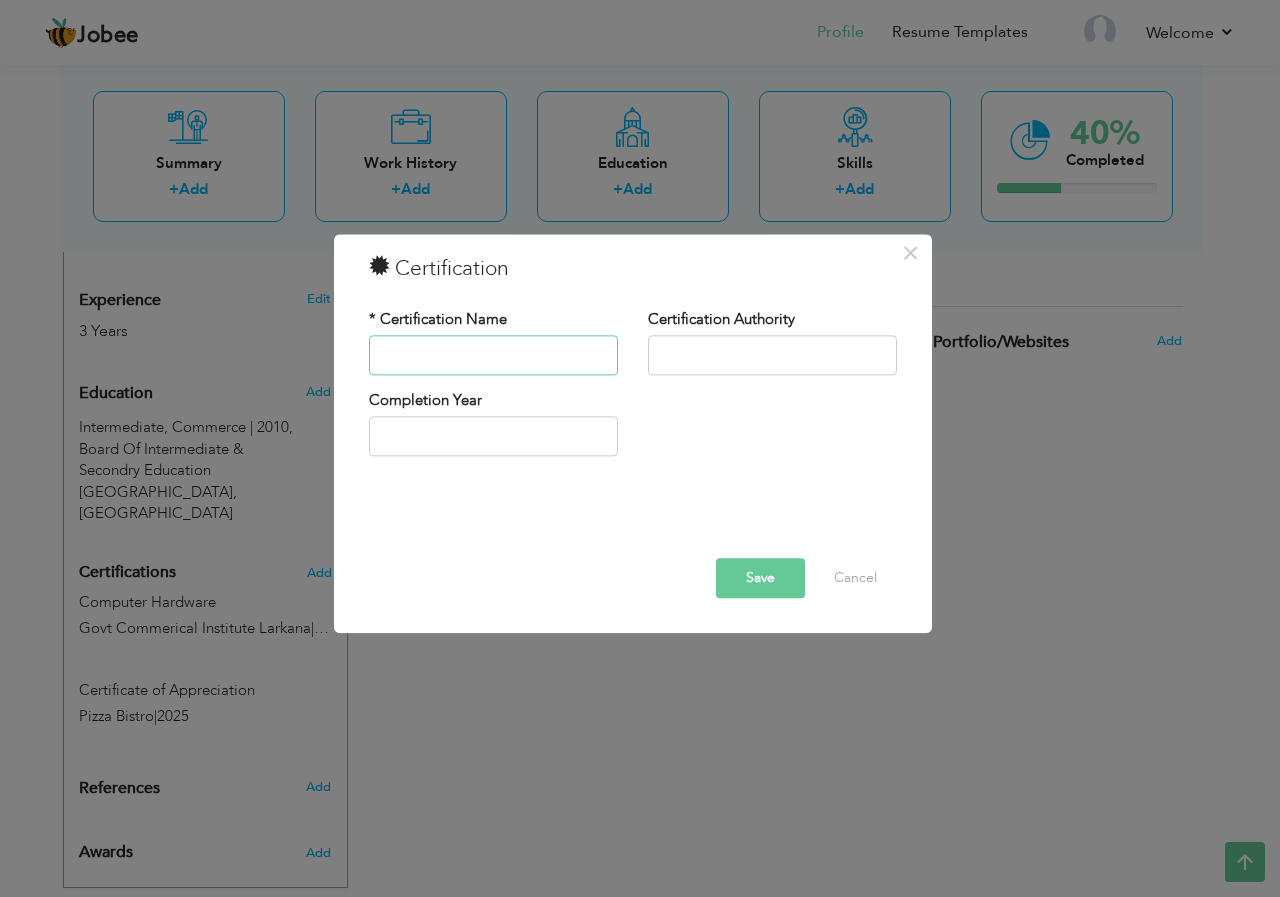 click at bounding box center [493, 355] 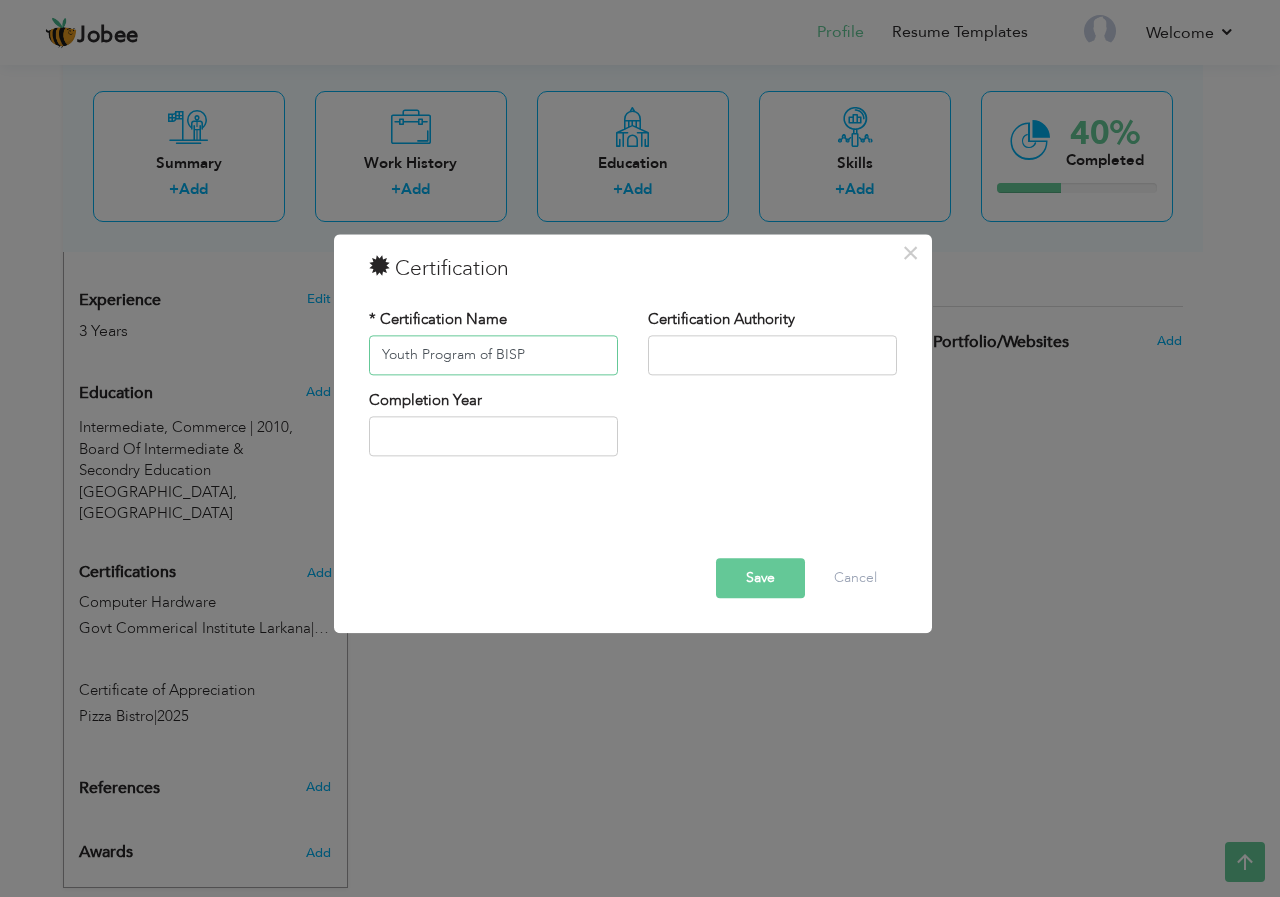 type on "Youth Program of BISP" 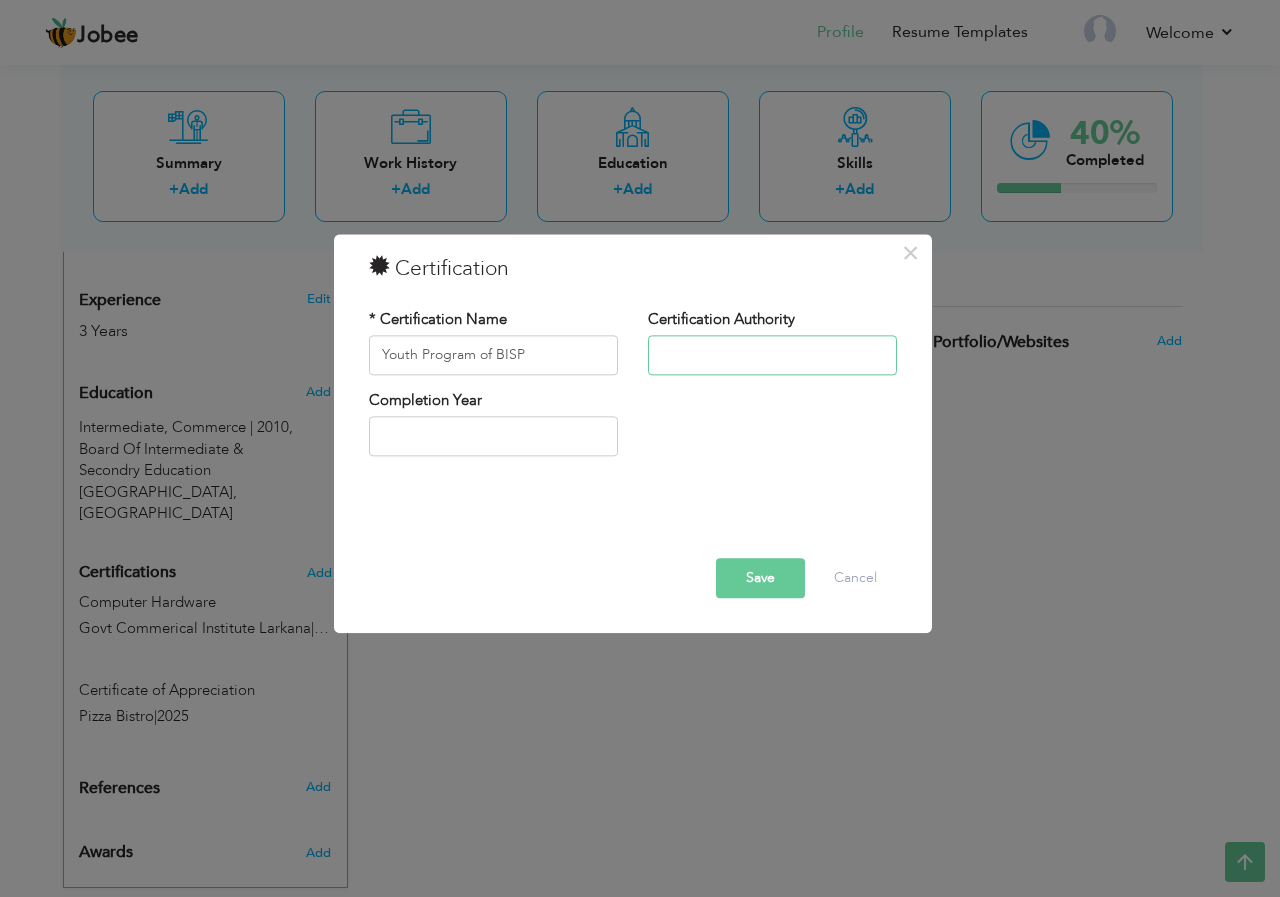 click at bounding box center [772, 355] 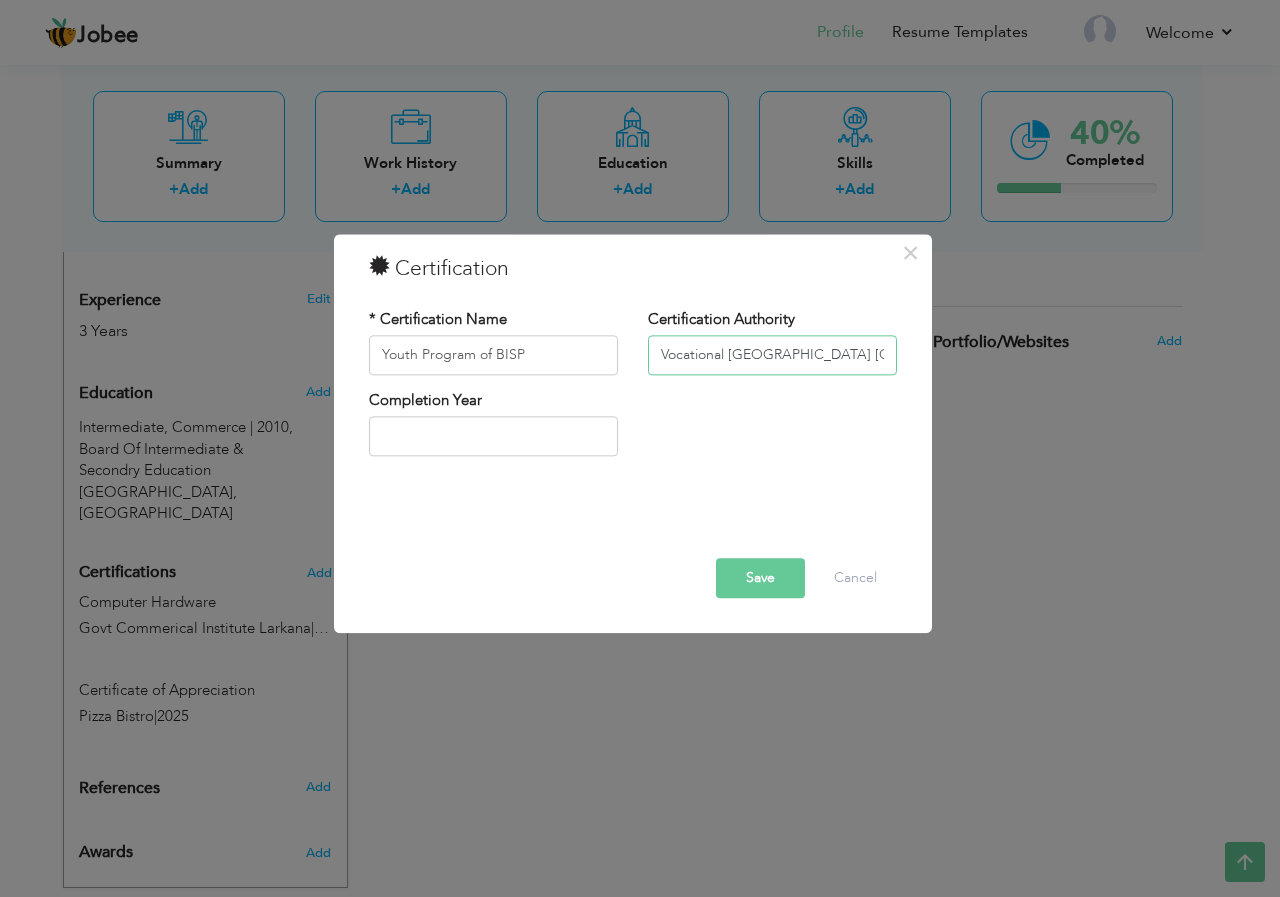 type on "Vocational [GEOGRAPHIC_DATA] [GEOGRAPHIC_DATA]" 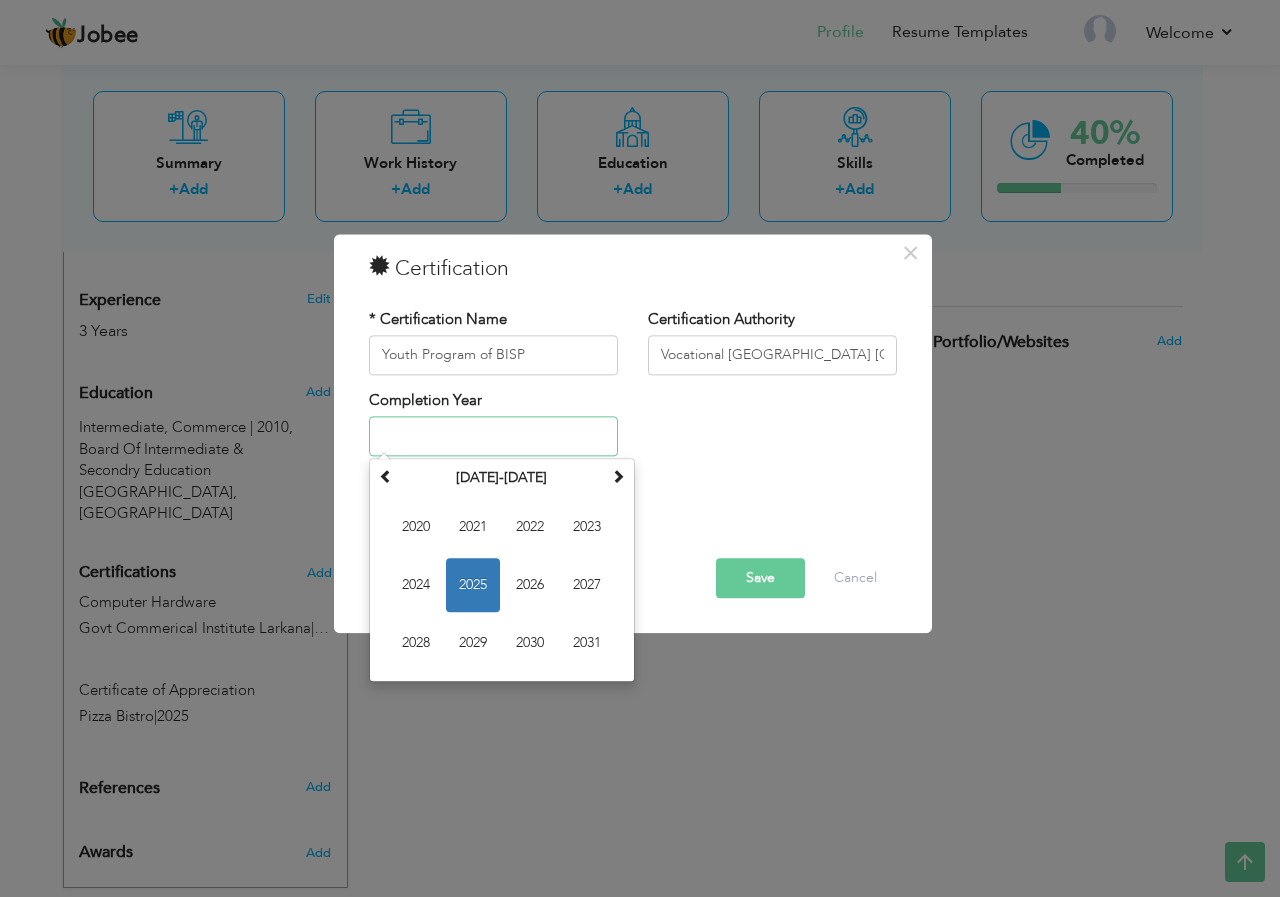 click at bounding box center [493, 437] 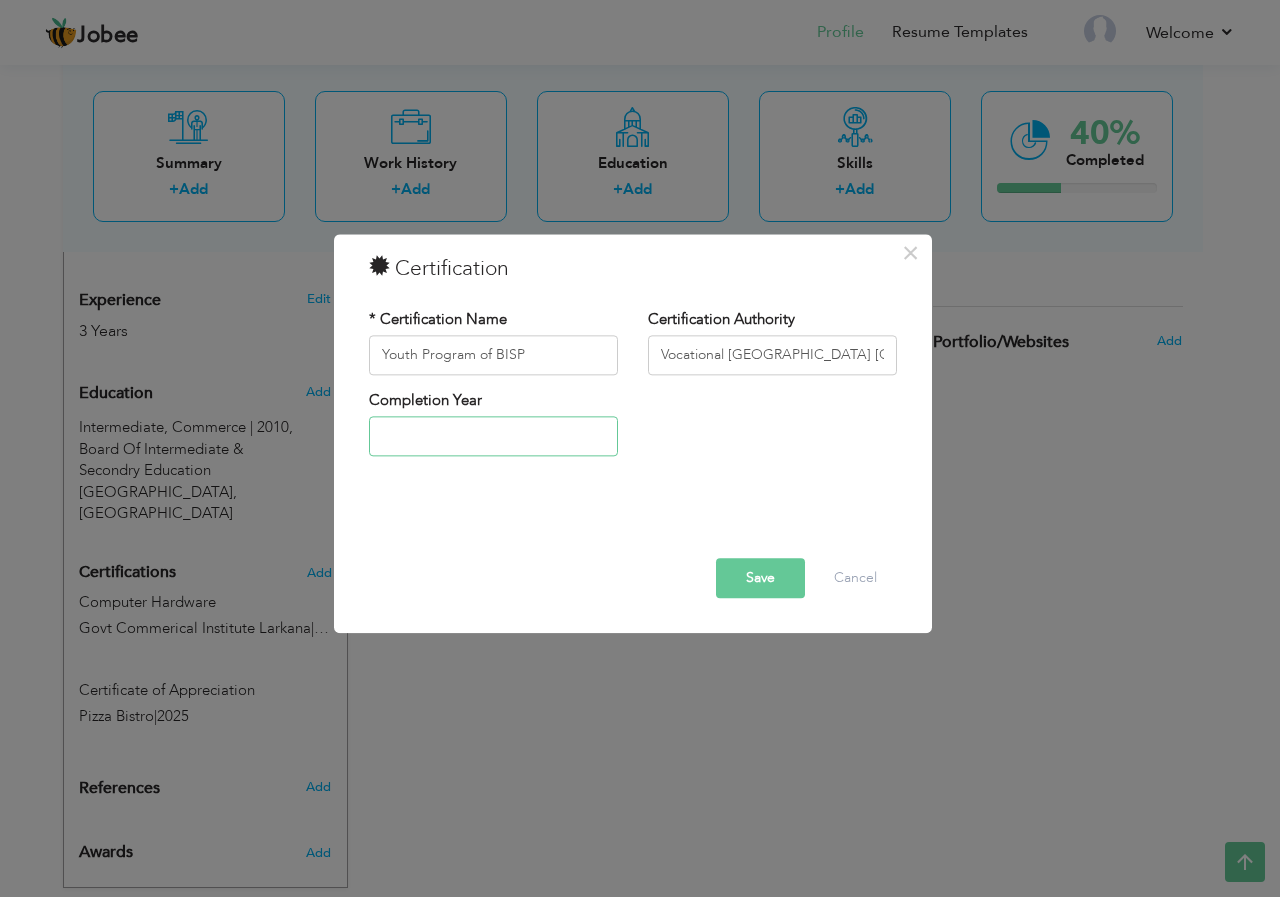 click at bounding box center (493, 437) 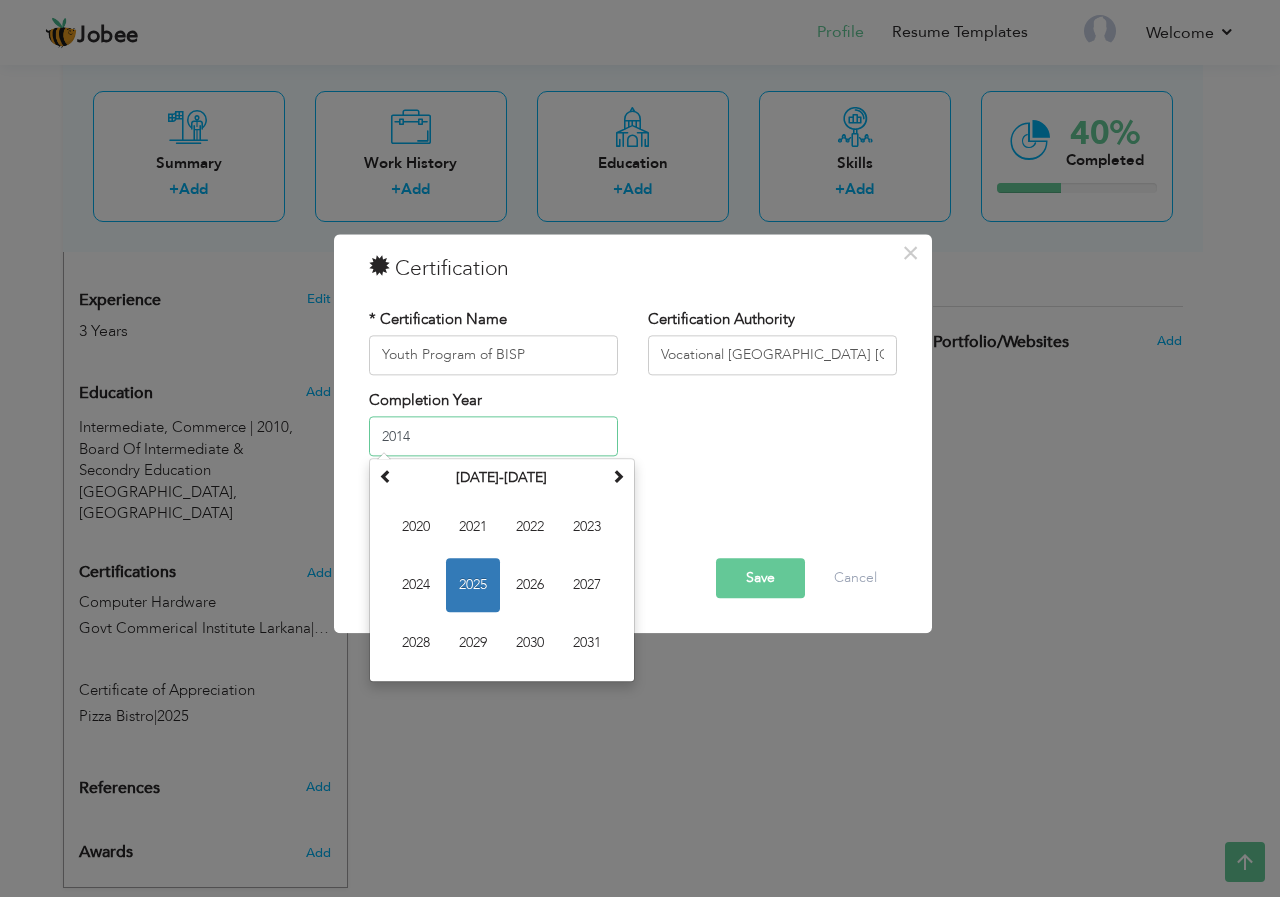 type on "2014" 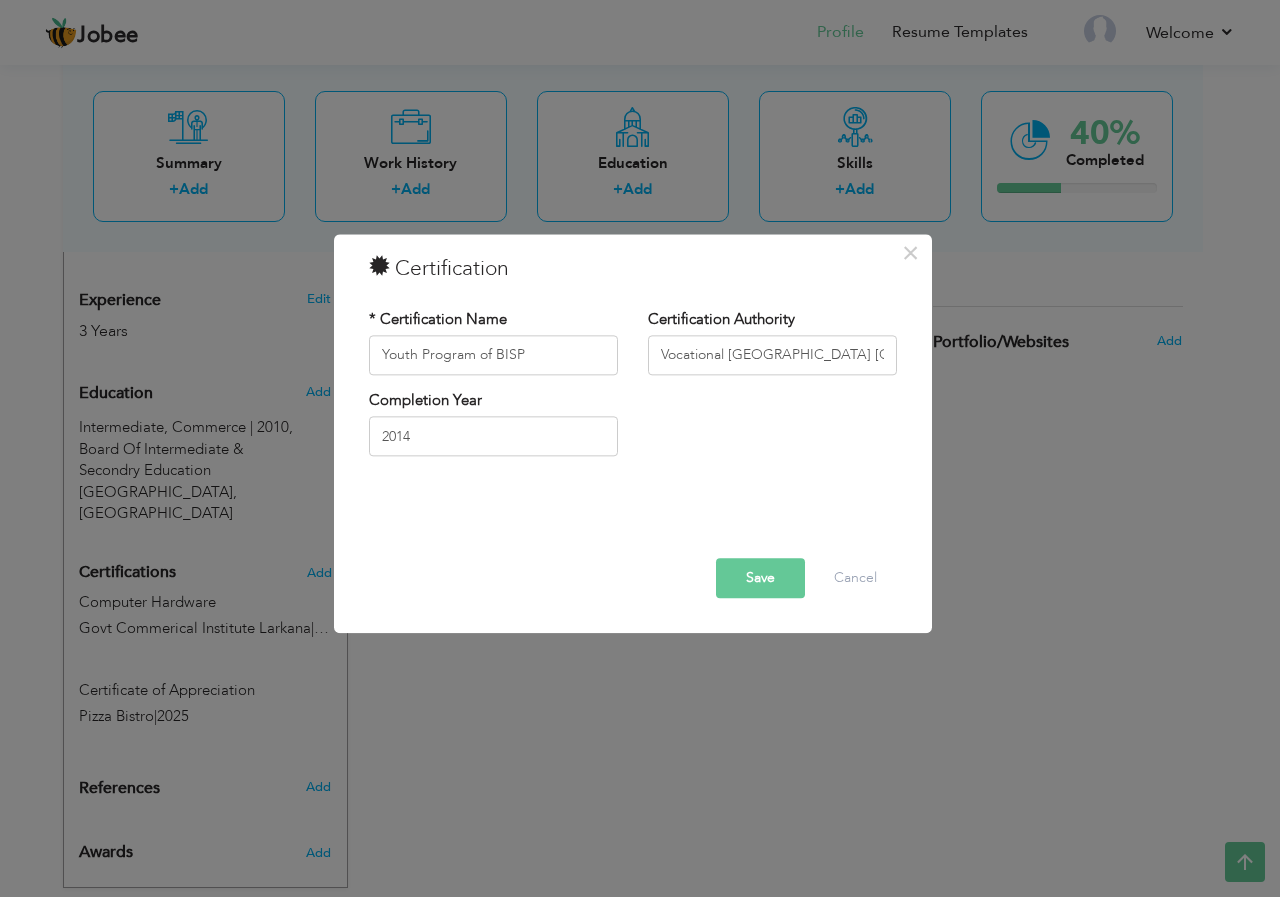 click on "Save" at bounding box center (760, 578) 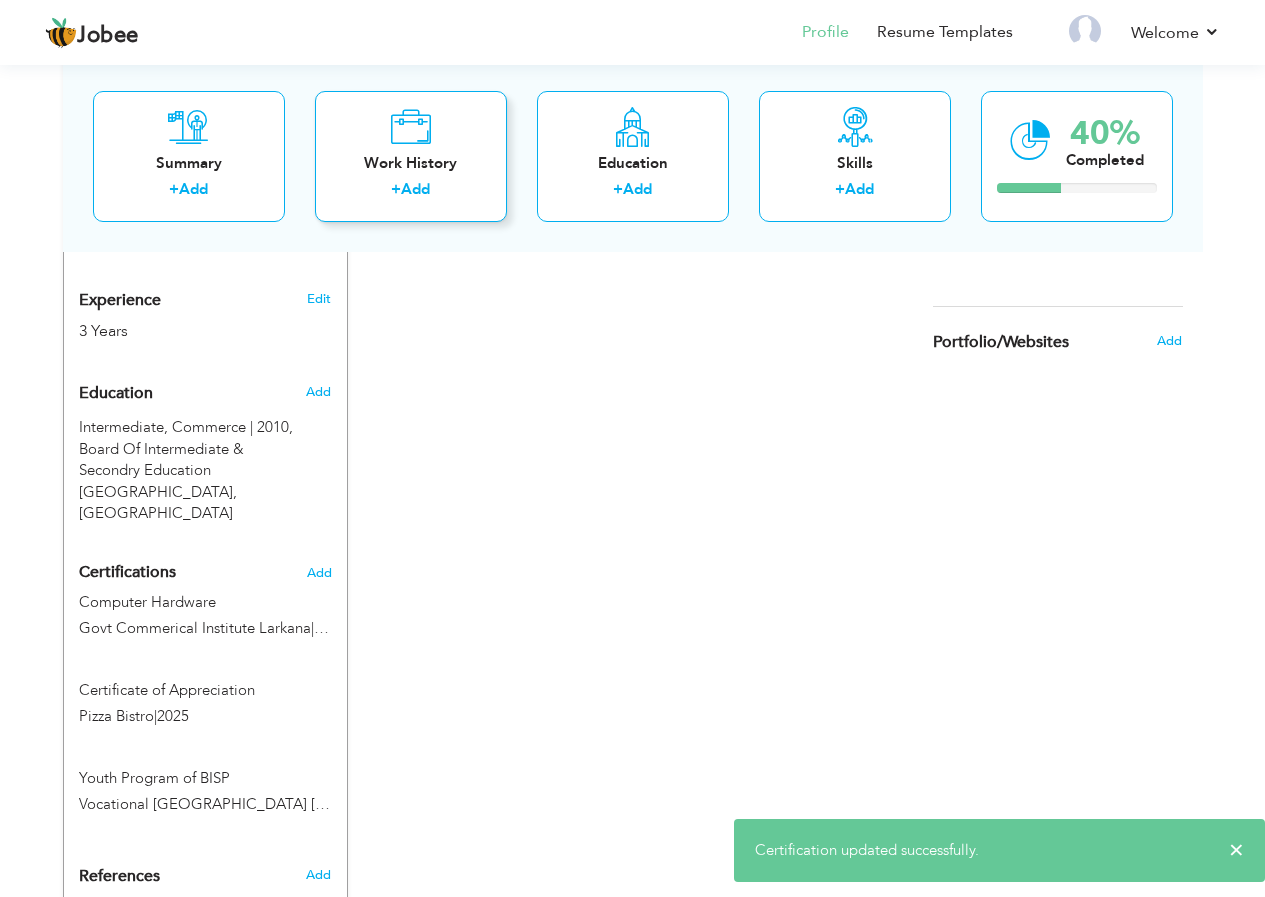 click on "Work History" at bounding box center [411, 162] 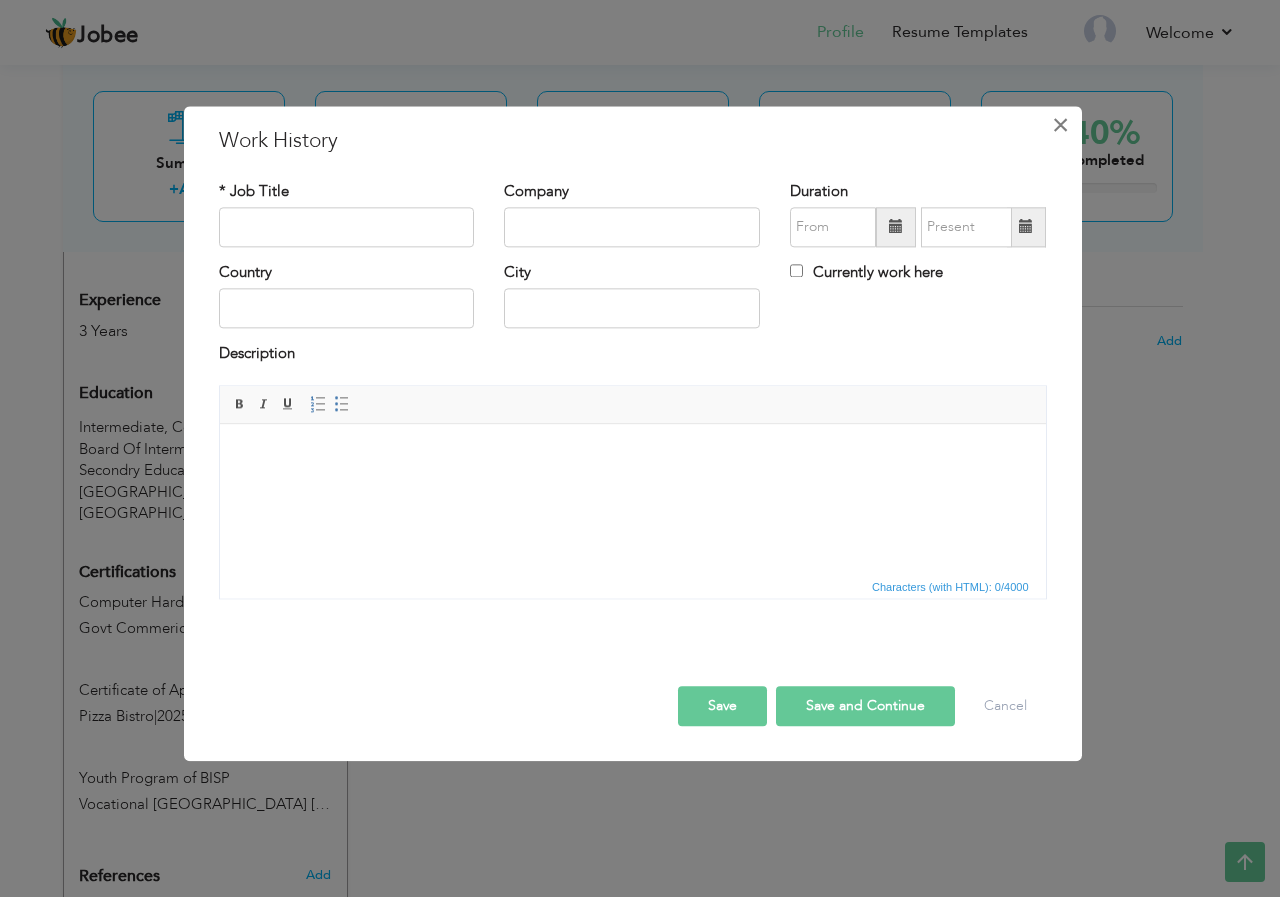 click on "×" at bounding box center [1060, 125] 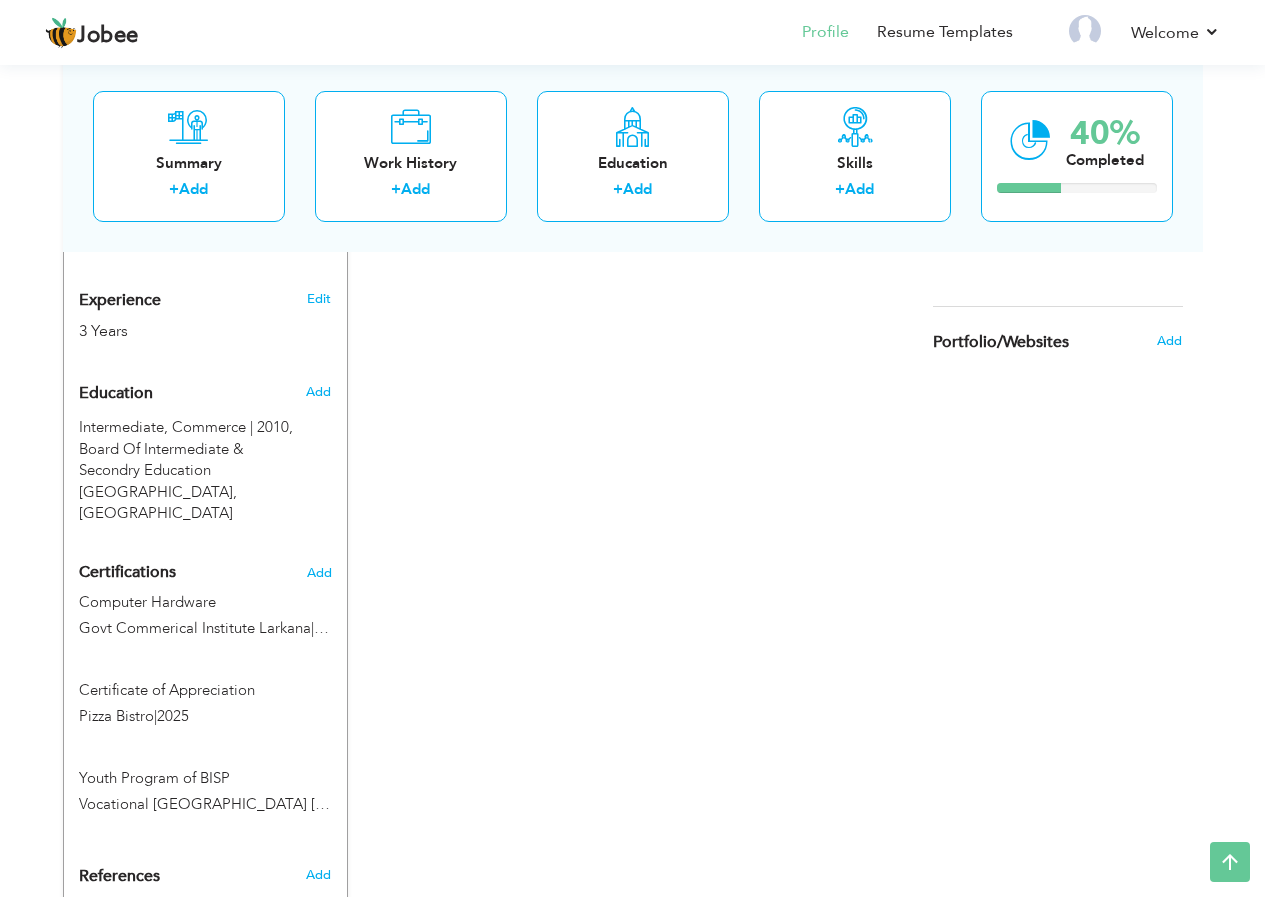 click on "Experience
3 Years" at bounding box center (182, 306) 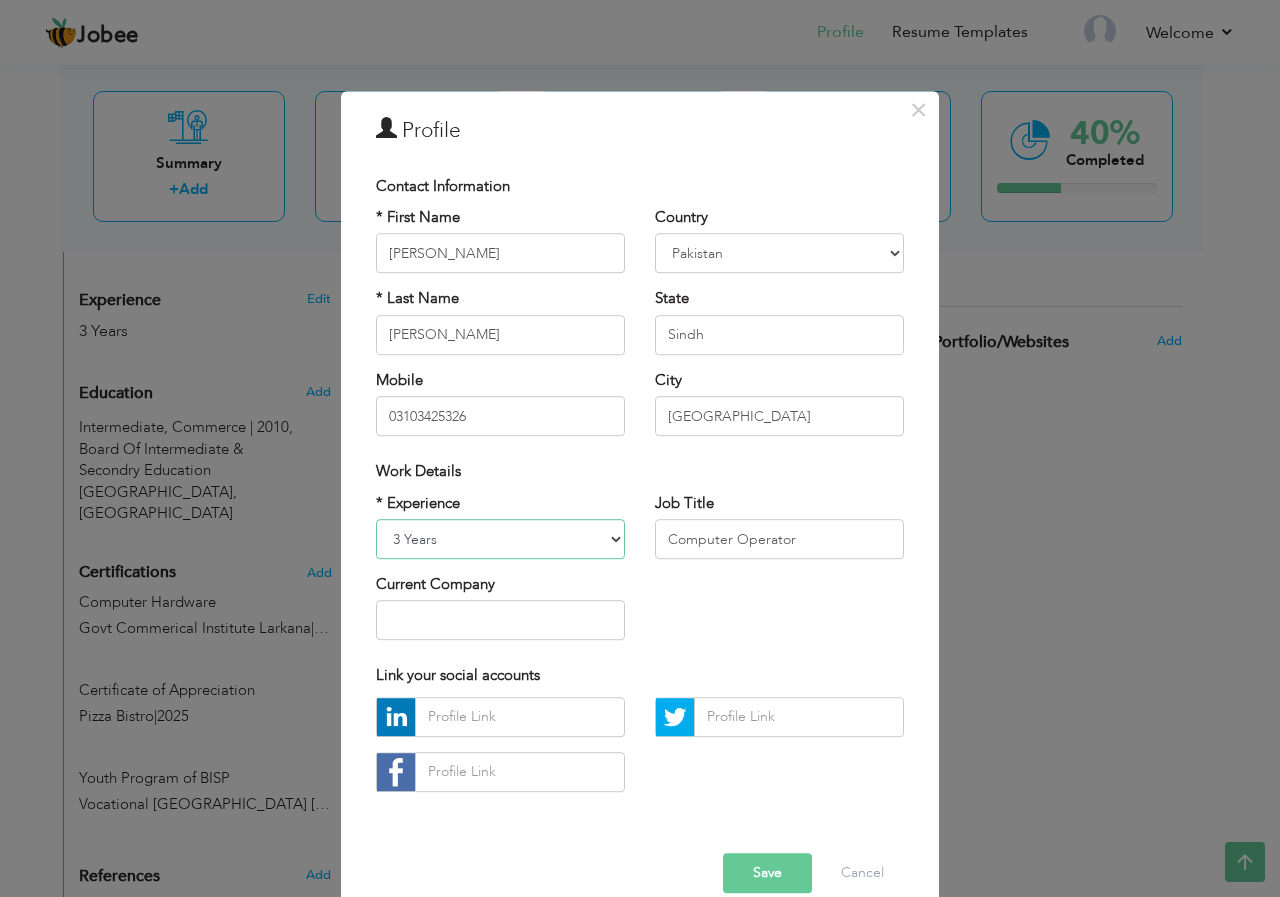 click on "Entry Level Less than 1 Year 1 Year 2 Years 3 Years 4 Years 5 Years 6 Years 7 Years 8 Years 9 Years 10 Years 11 Years 12 Years 13 Years 14 Years 15 Years 16 Years 17 Years 18 Years 19 Years 20 Years 21 Years 22 Years 23 Years 24 Years 25 Years 26 Years 27 Years 28 Years 29 Years 30 Years 31 Years 32 Years 33 Years 34 Years 35 Years More than 35 Years" at bounding box center [500, 539] 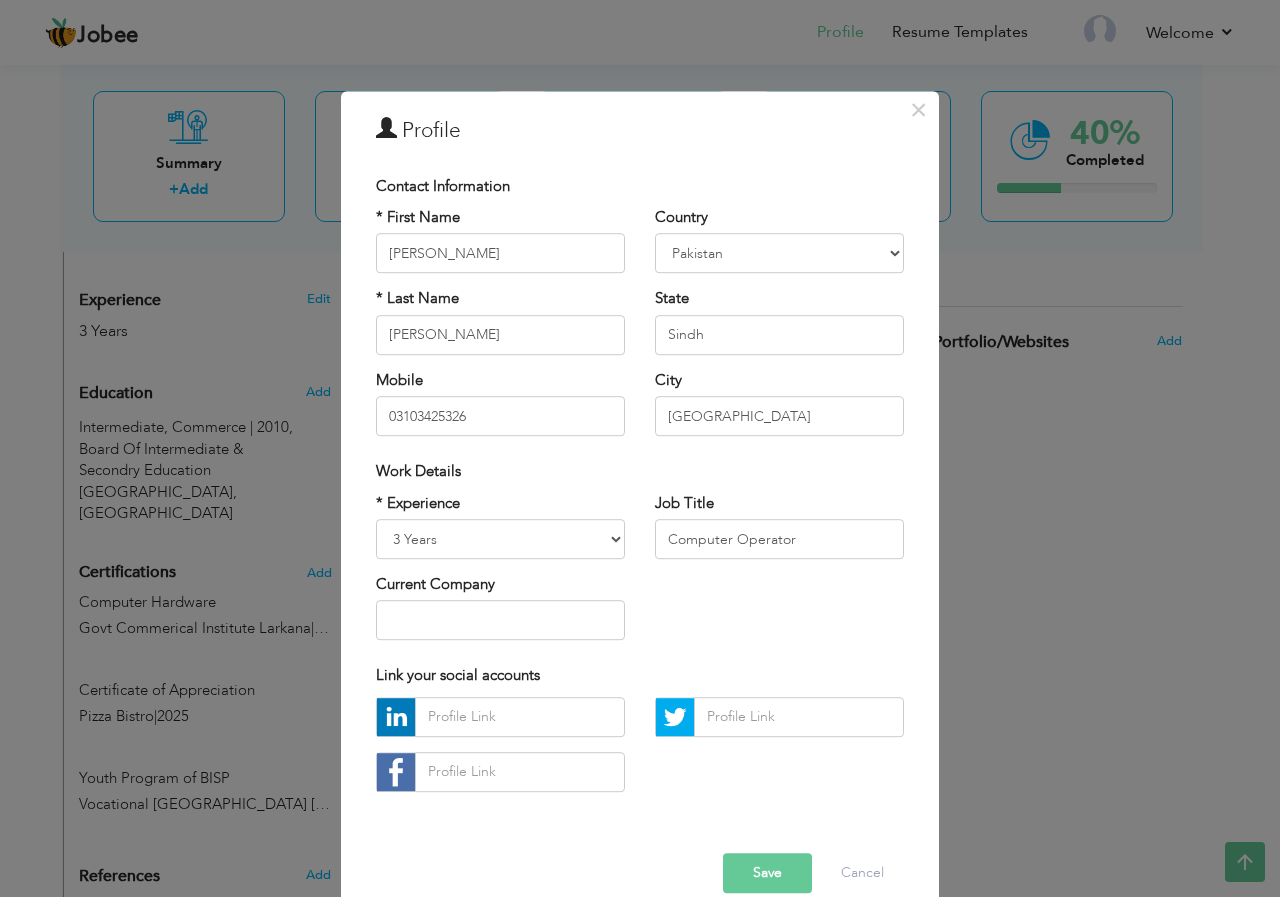 click on "×
Profile
Contact Information
* First Name
Shahnawaz
* Last Name
Chad" at bounding box center (640, 448) 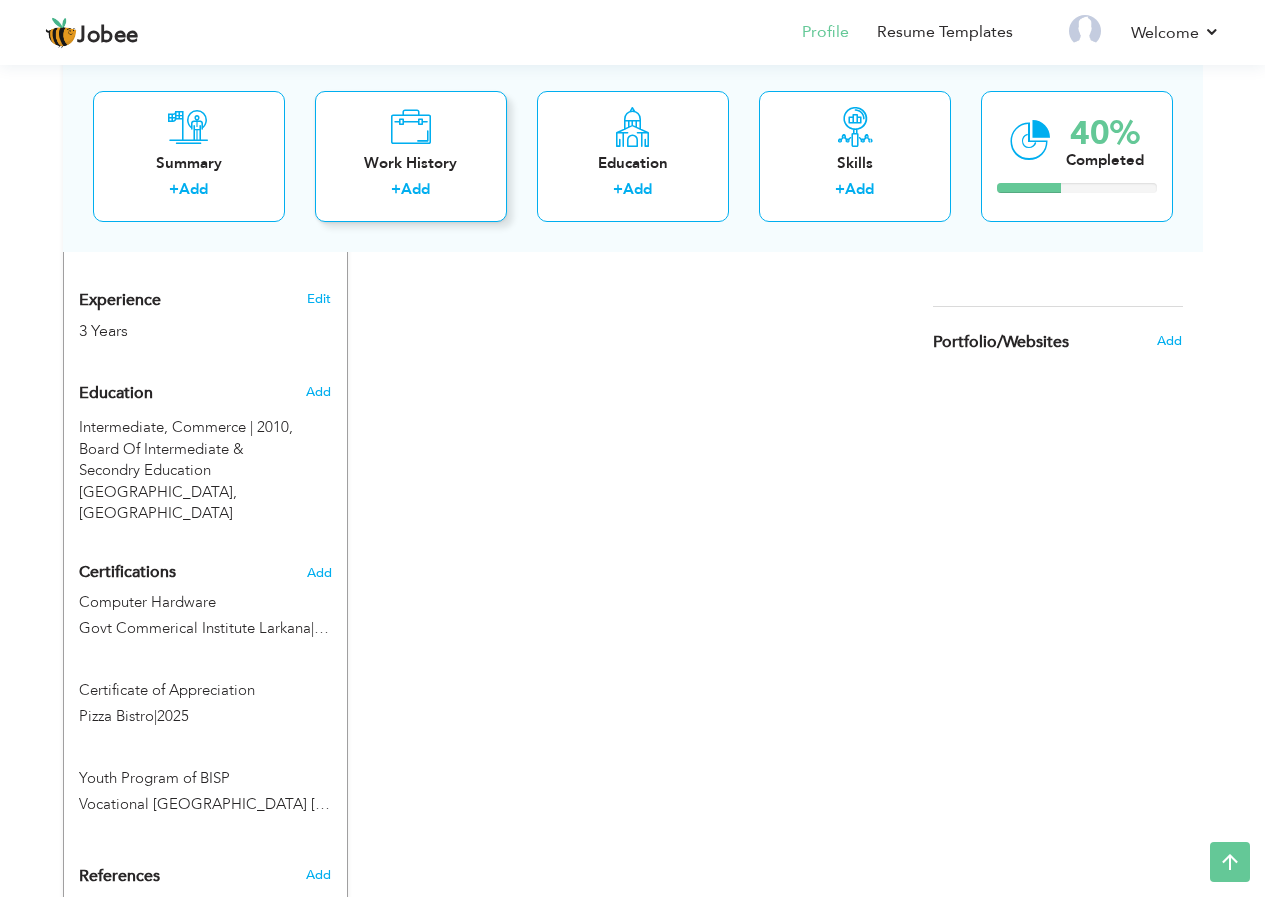 click on "Add" at bounding box center (415, 189) 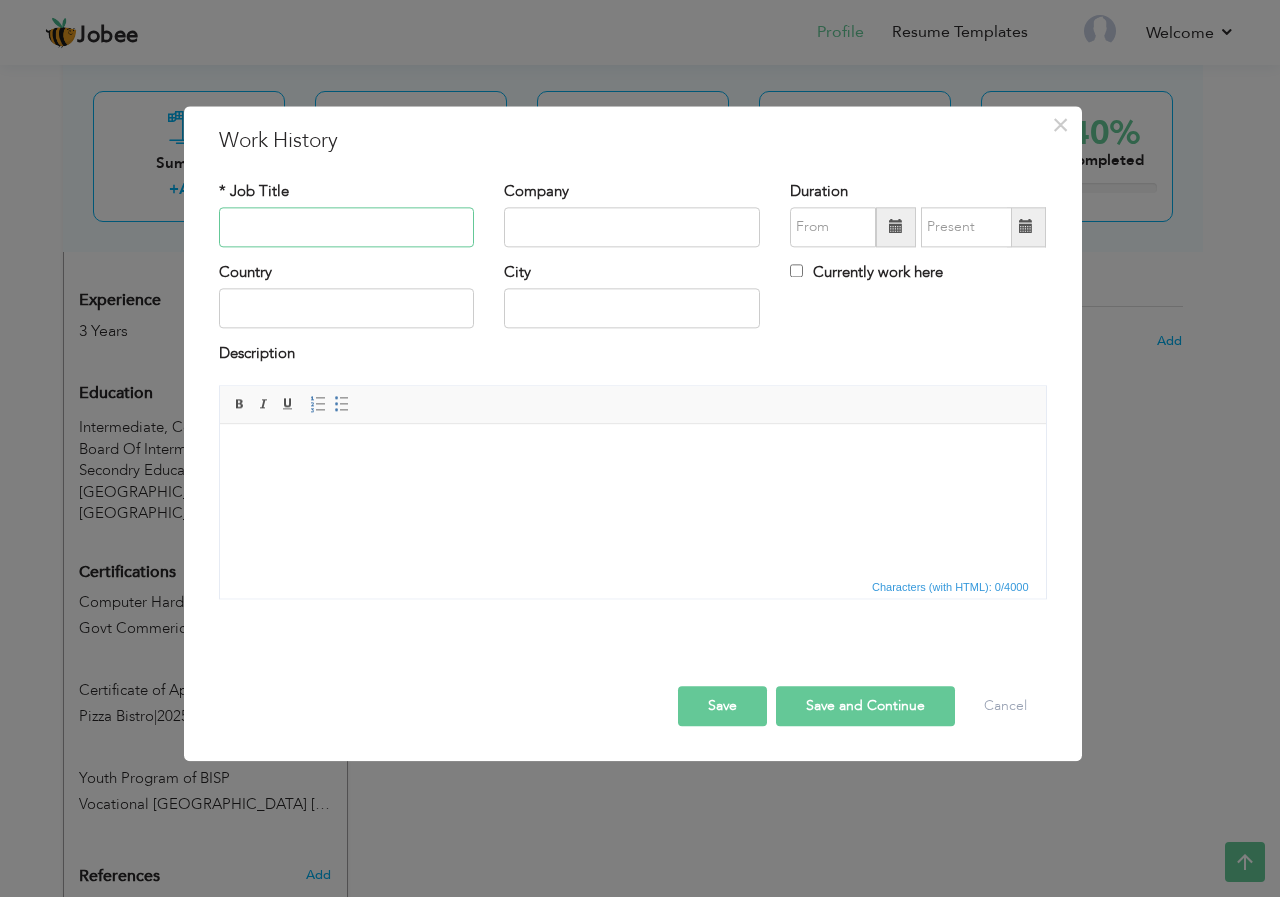 click at bounding box center [347, 227] 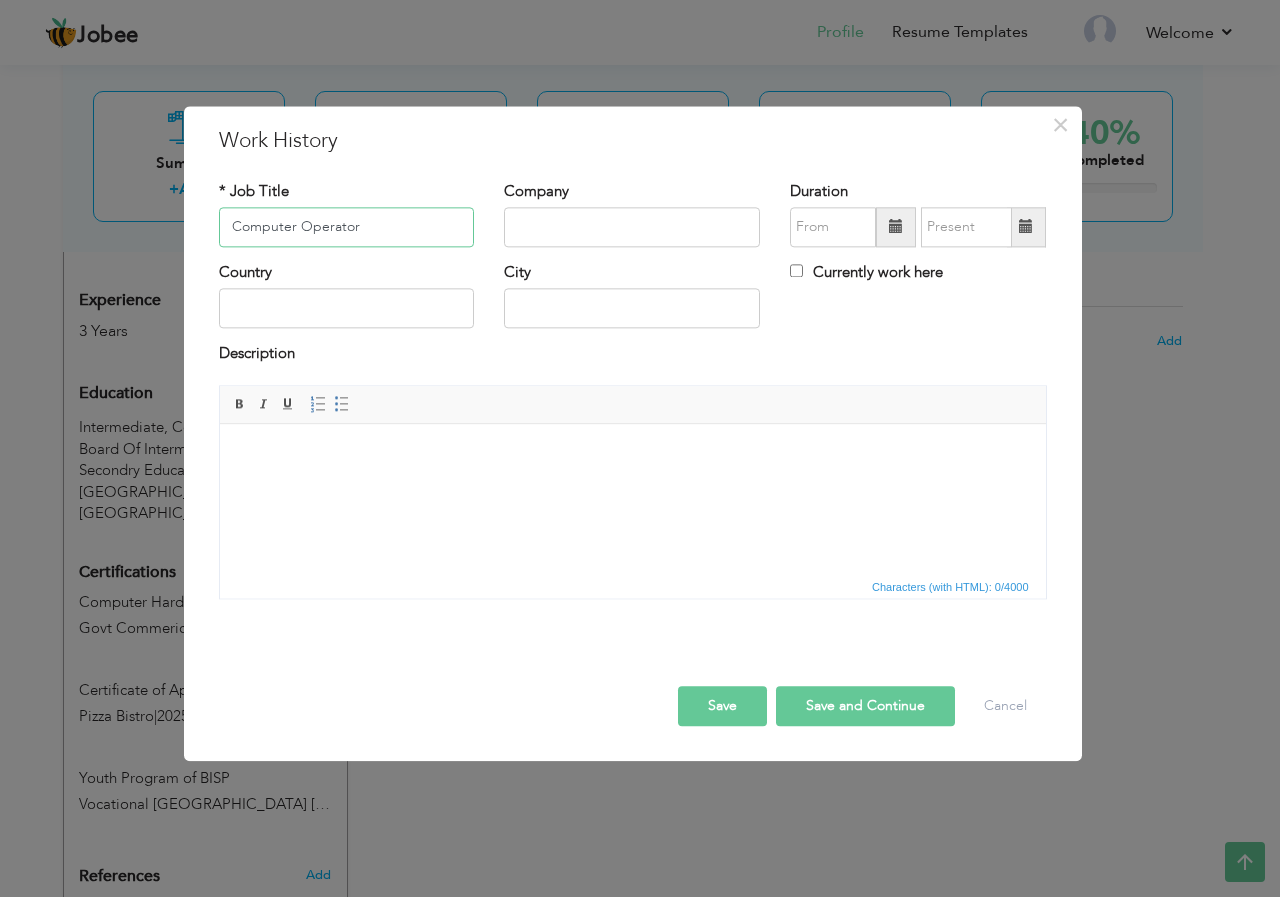 type on "Computer Operator" 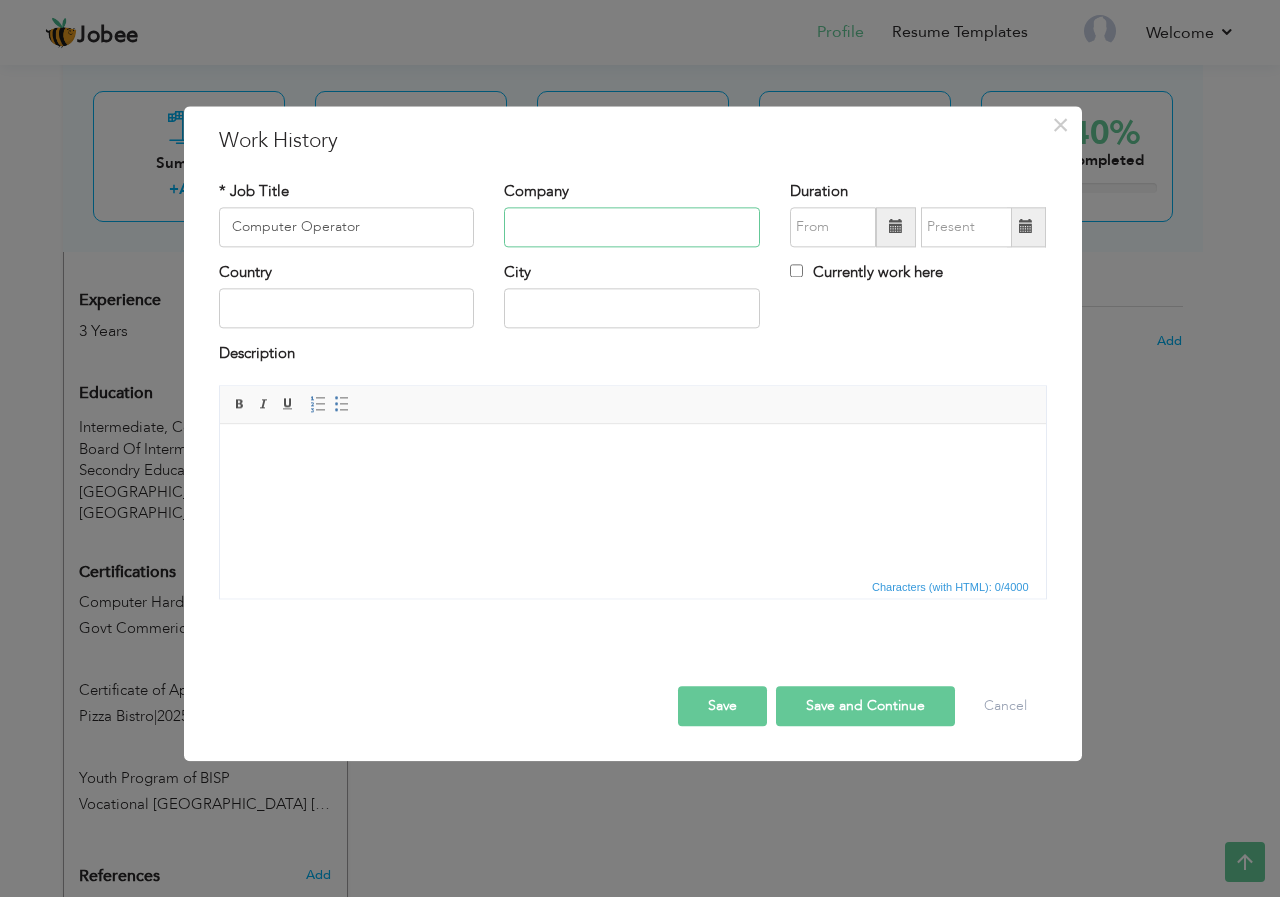 click at bounding box center [632, 227] 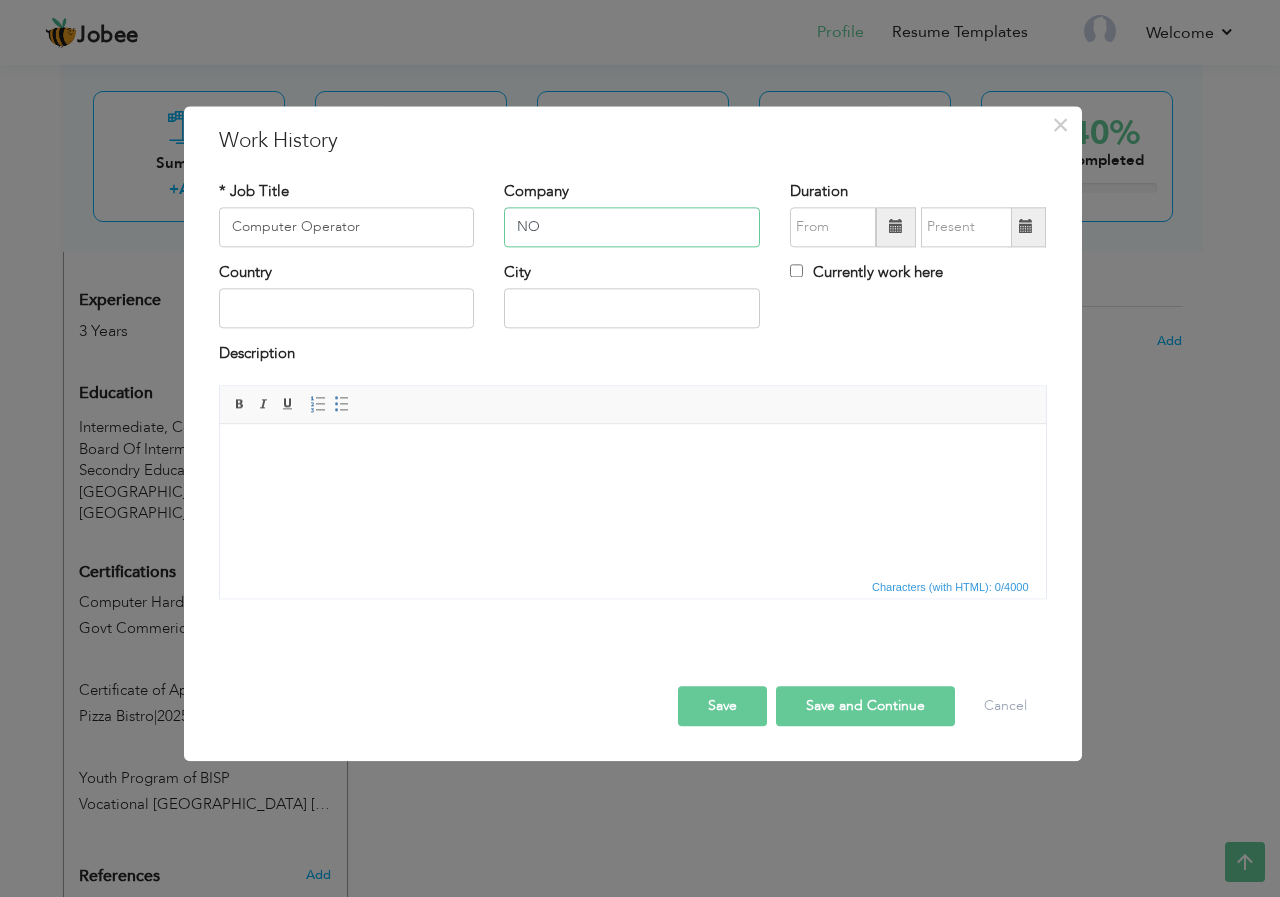 type on "N" 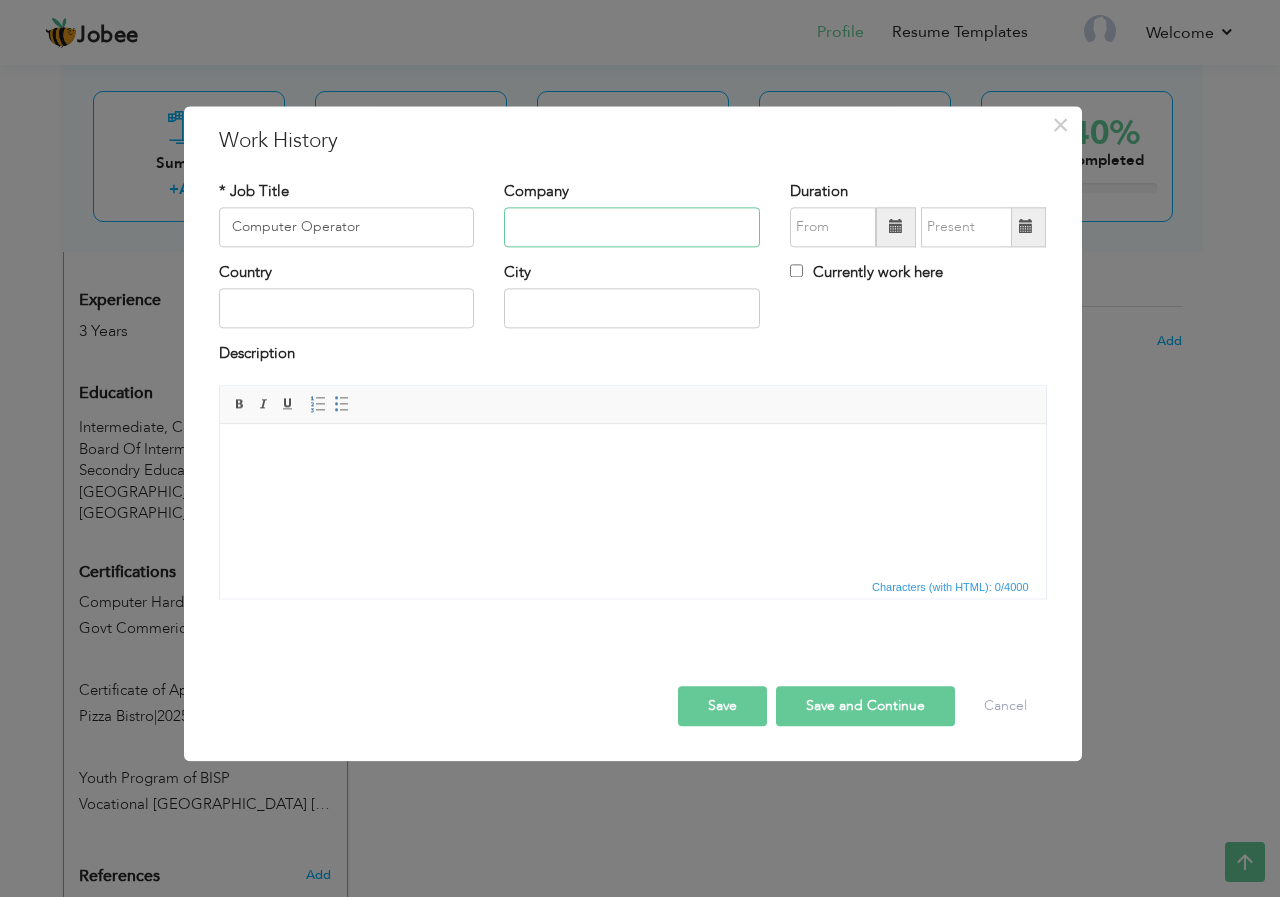 type on "N" 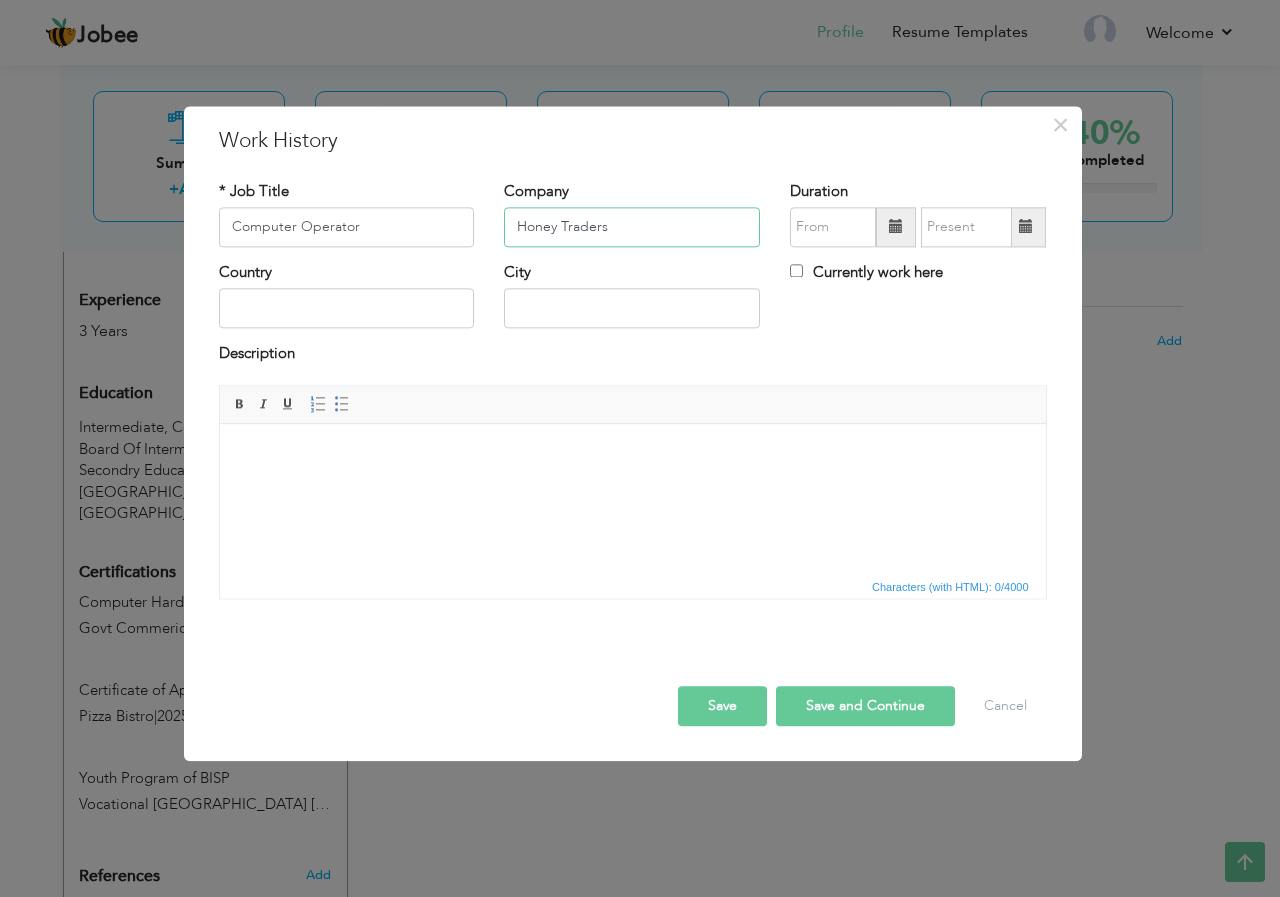 type on "Honey Traders" 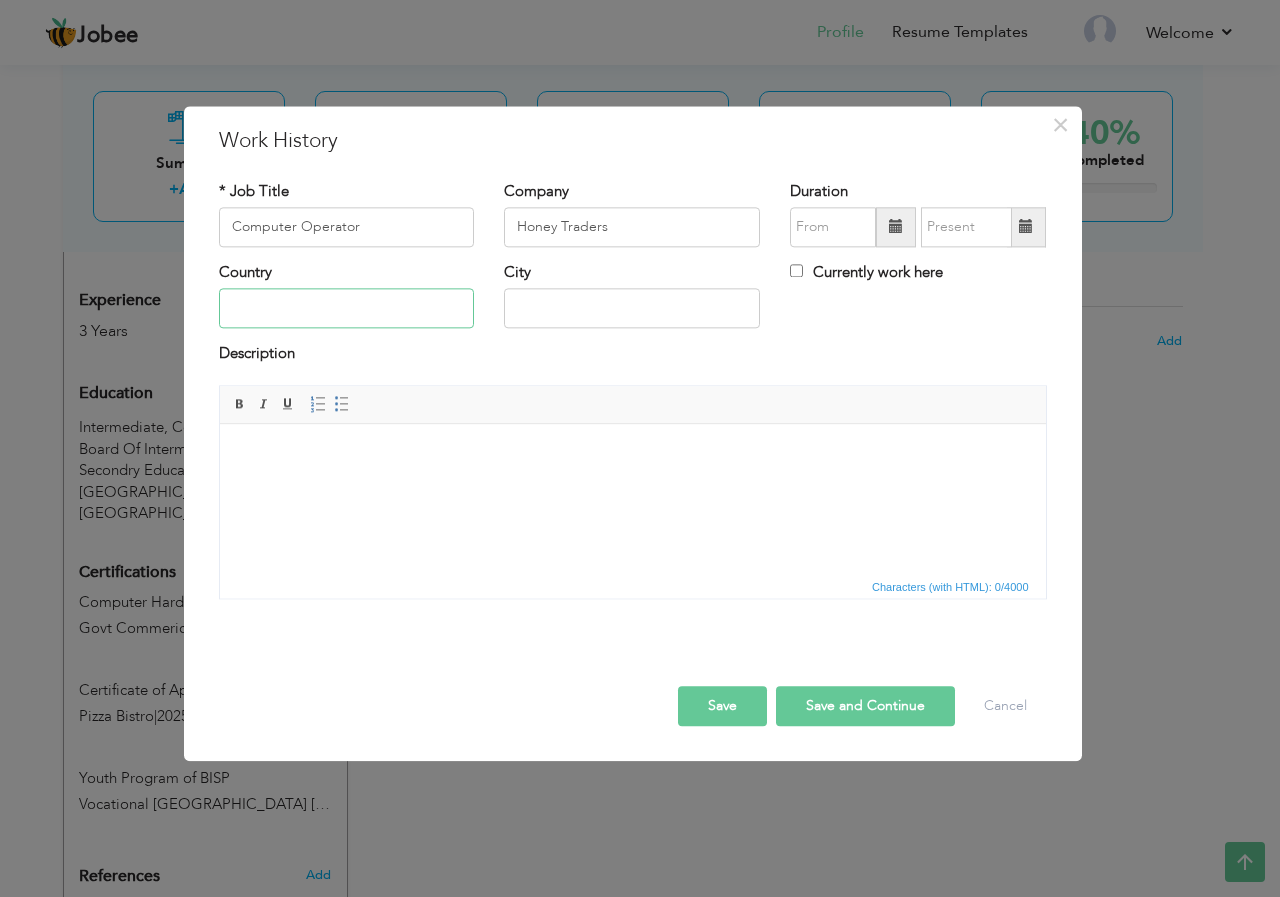 click at bounding box center (347, 309) 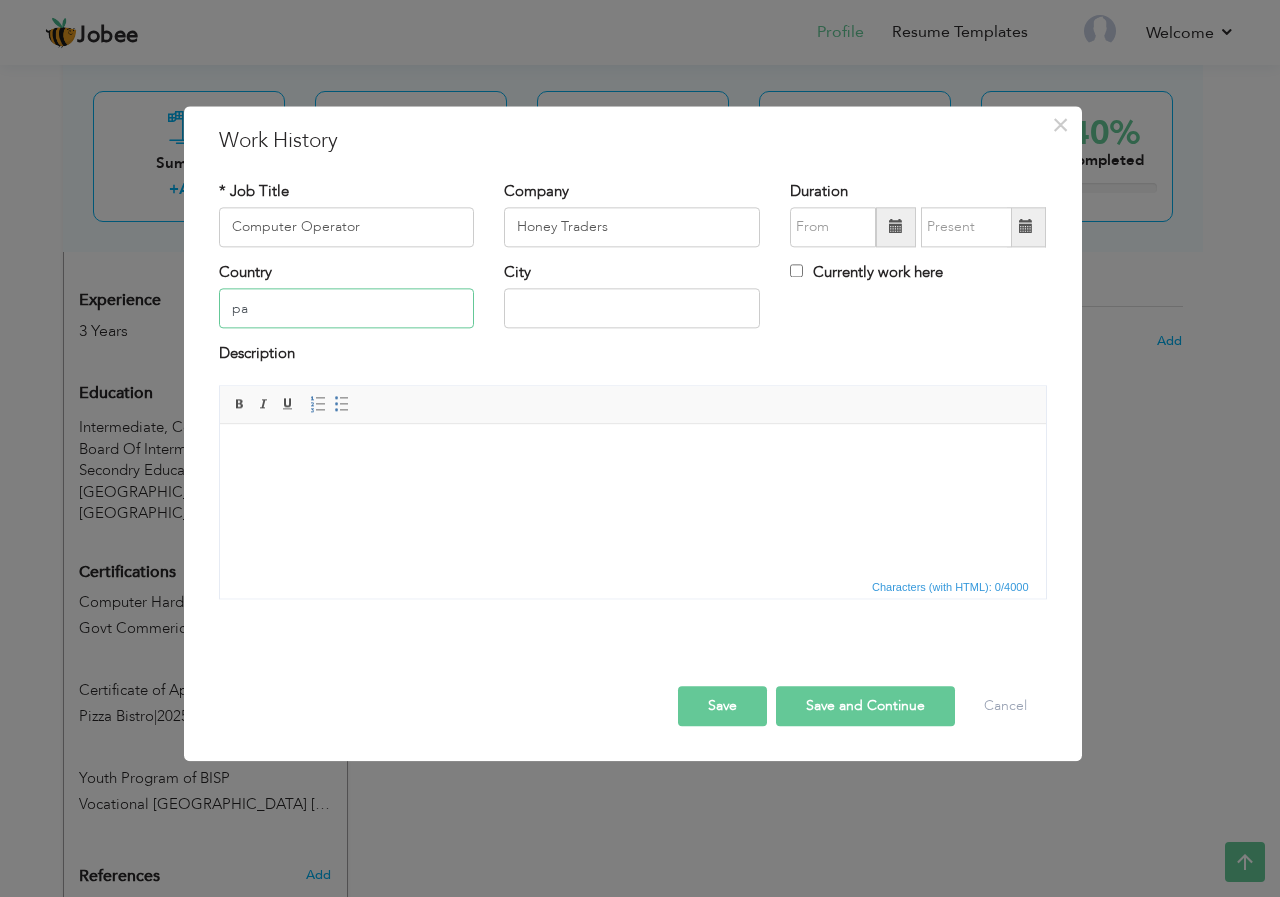 type on "p" 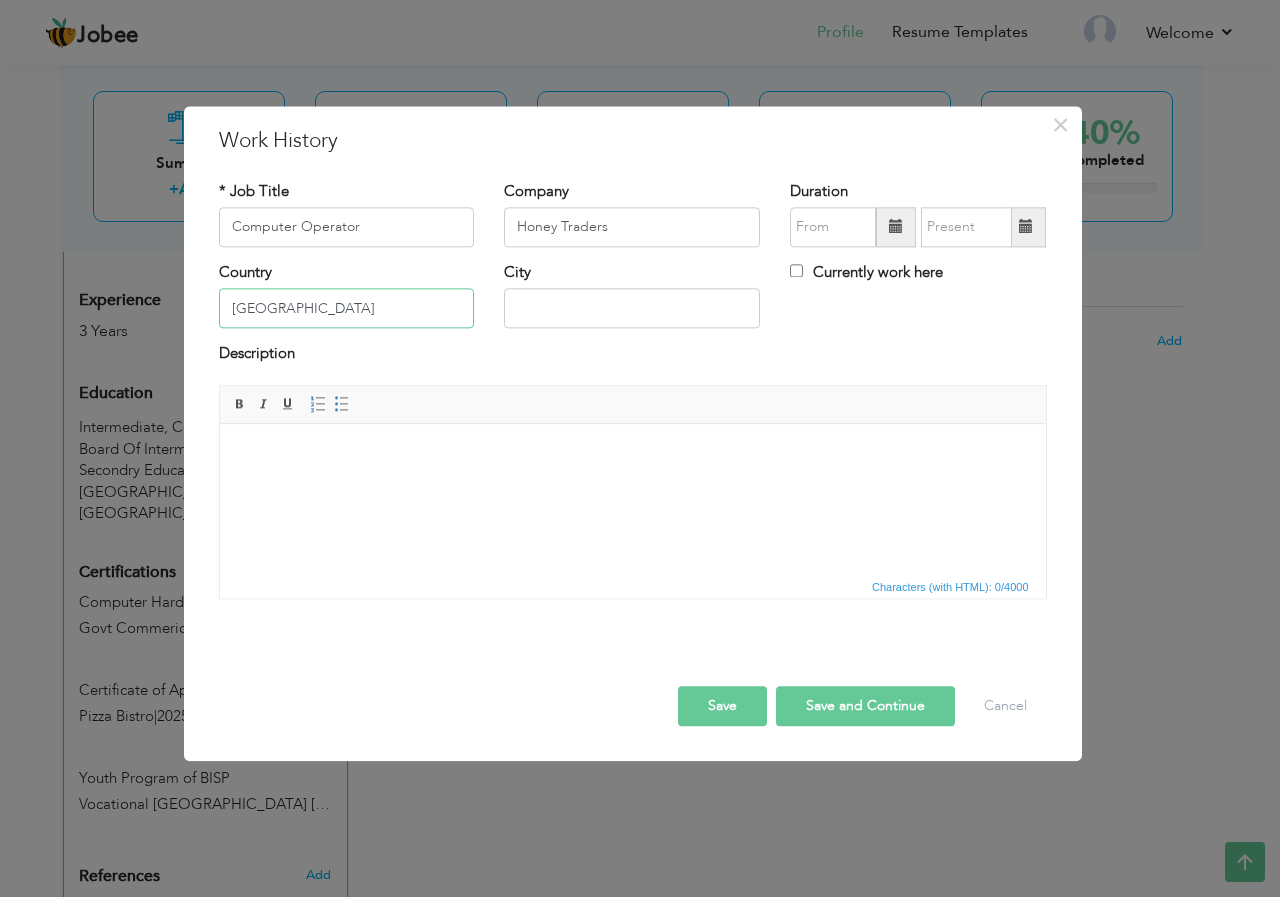 type on "[GEOGRAPHIC_DATA]" 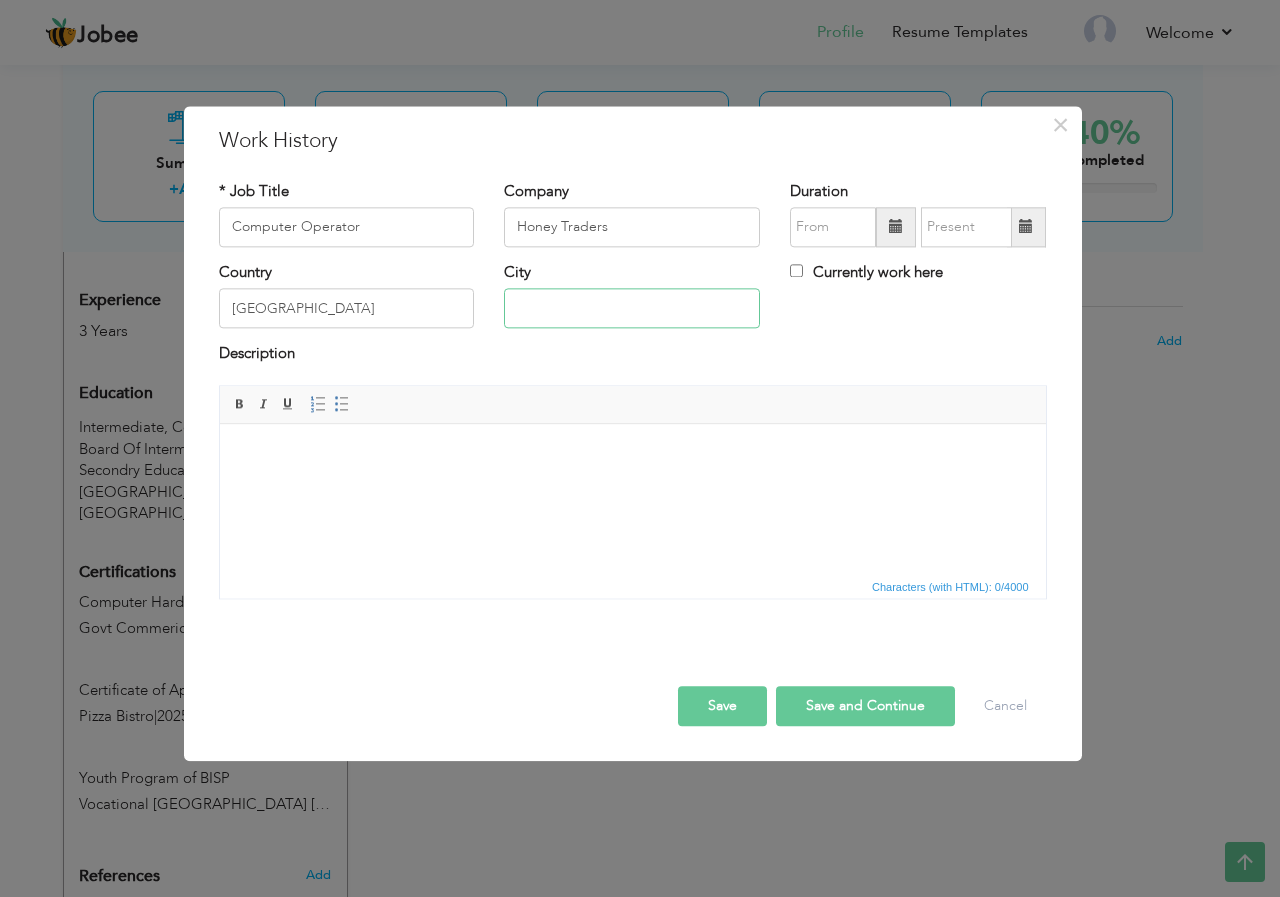 click at bounding box center (632, 309) 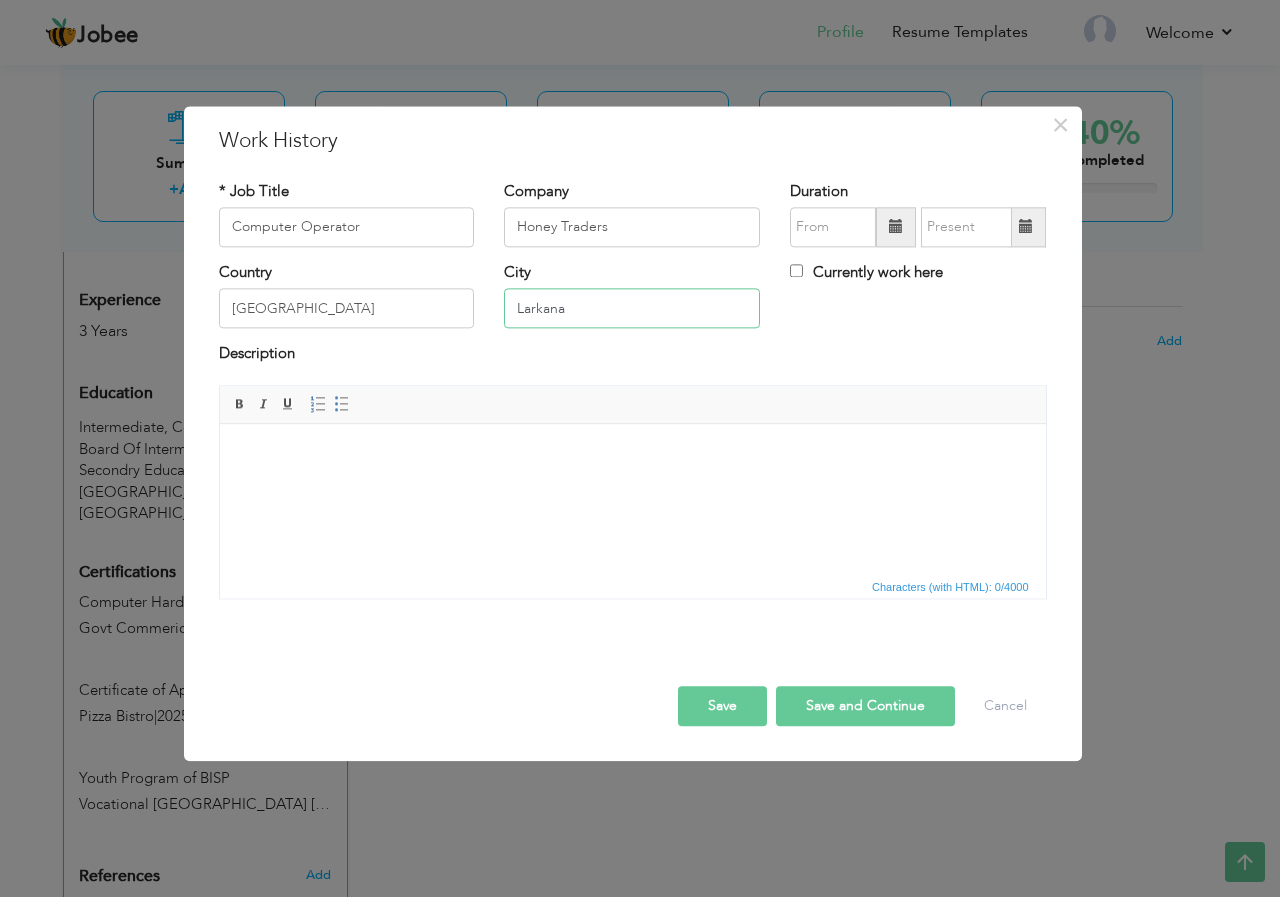type on "Larkana" 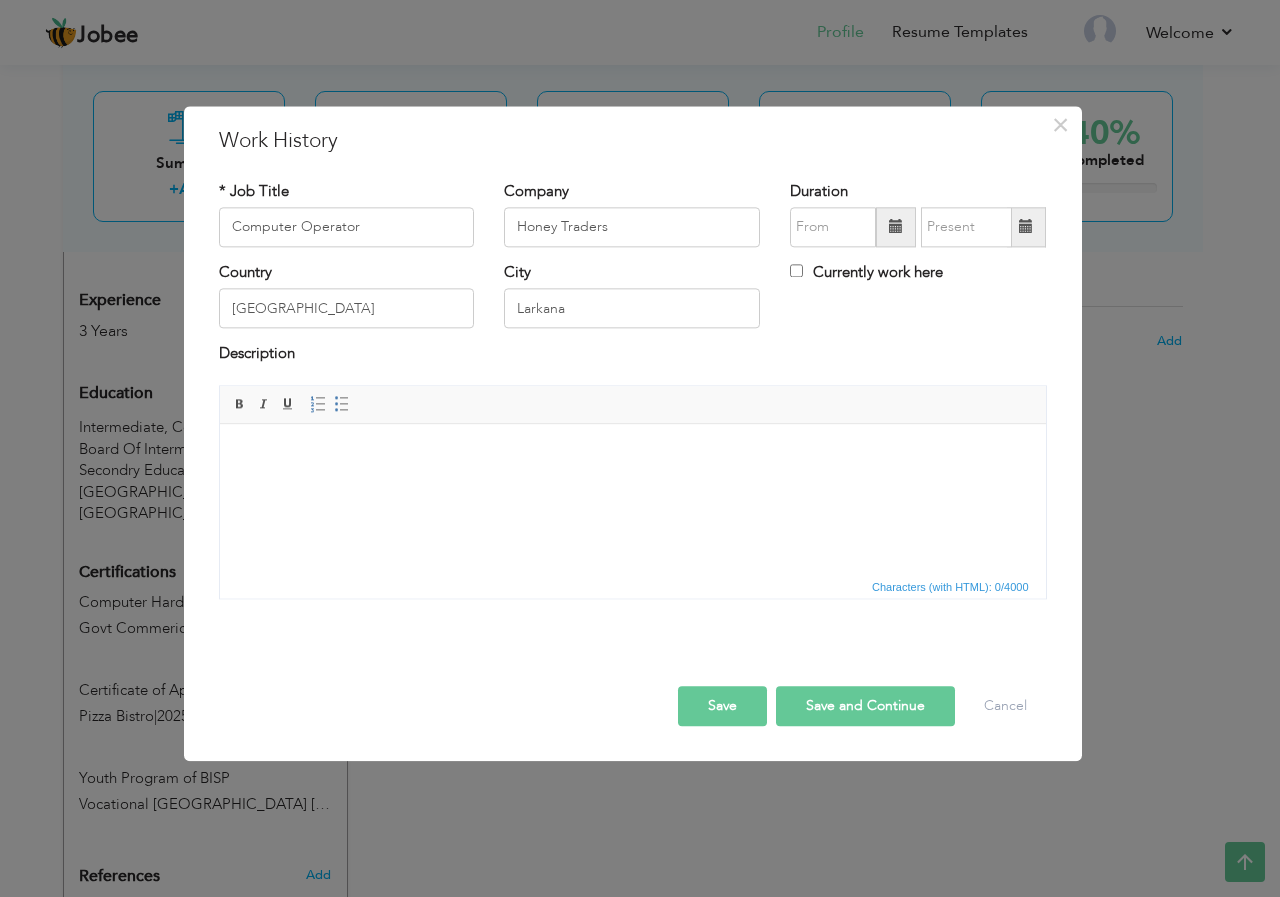 click at bounding box center [896, 227] 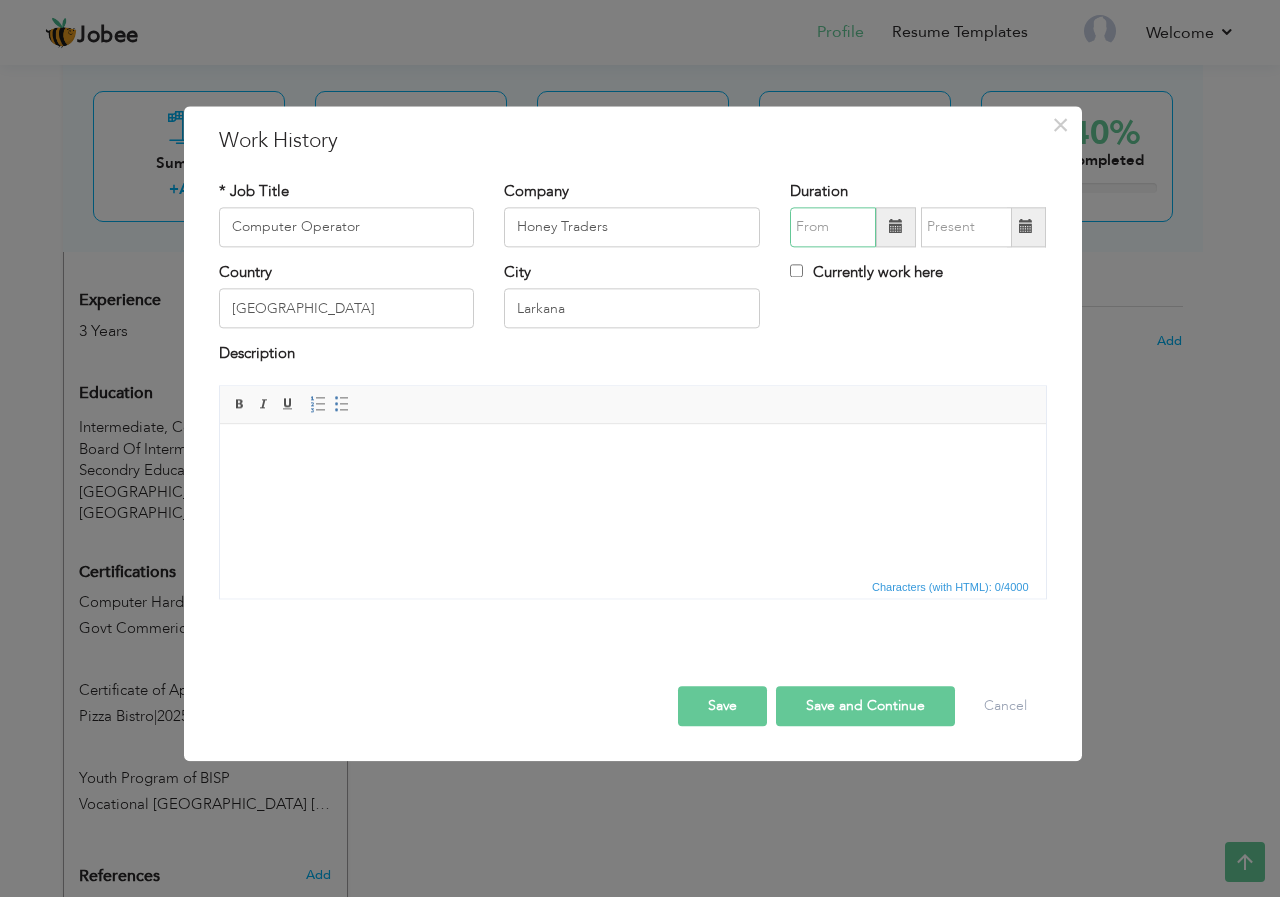 type on "07/2025" 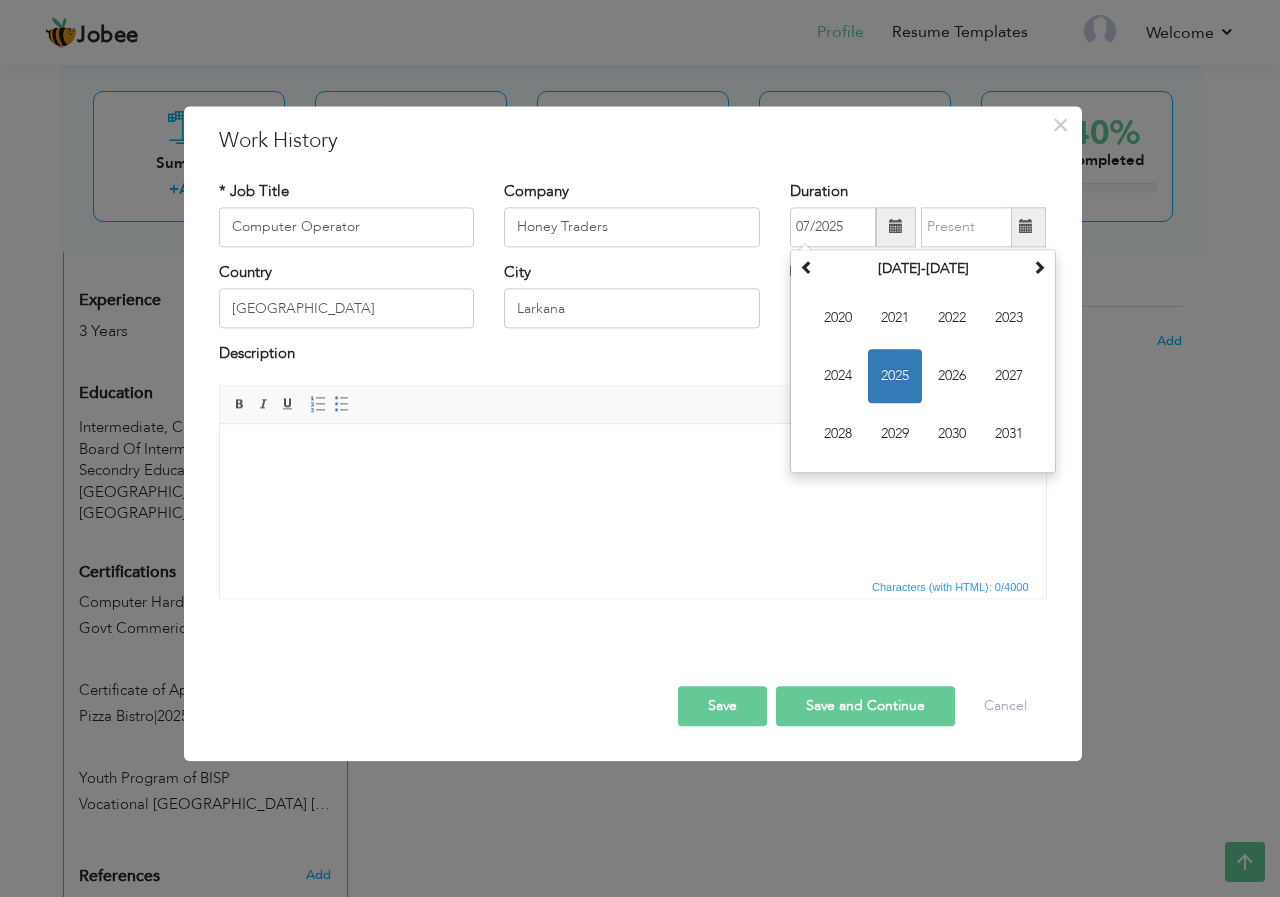 click on "Work History" at bounding box center [633, 141] 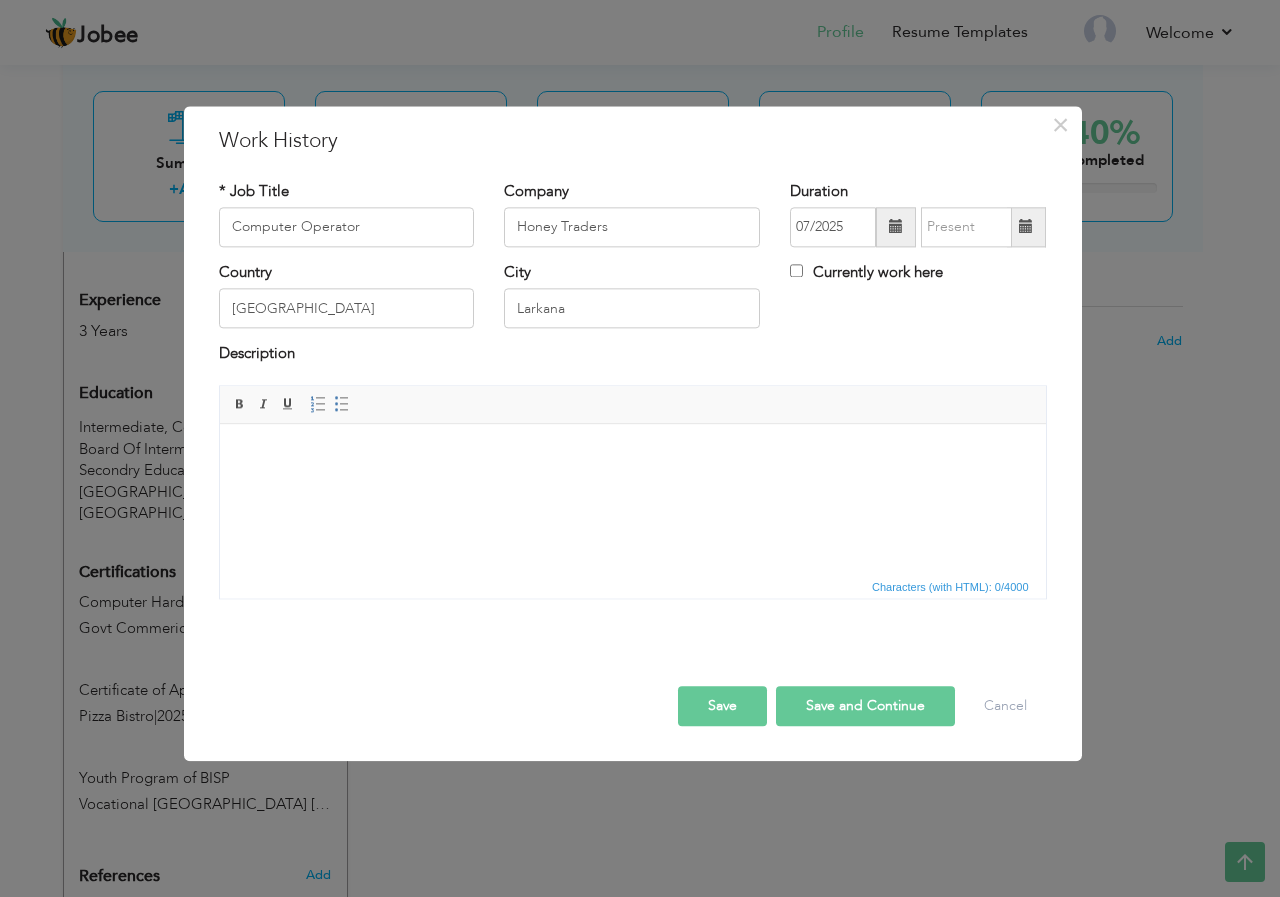click at bounding box center (896, 227) 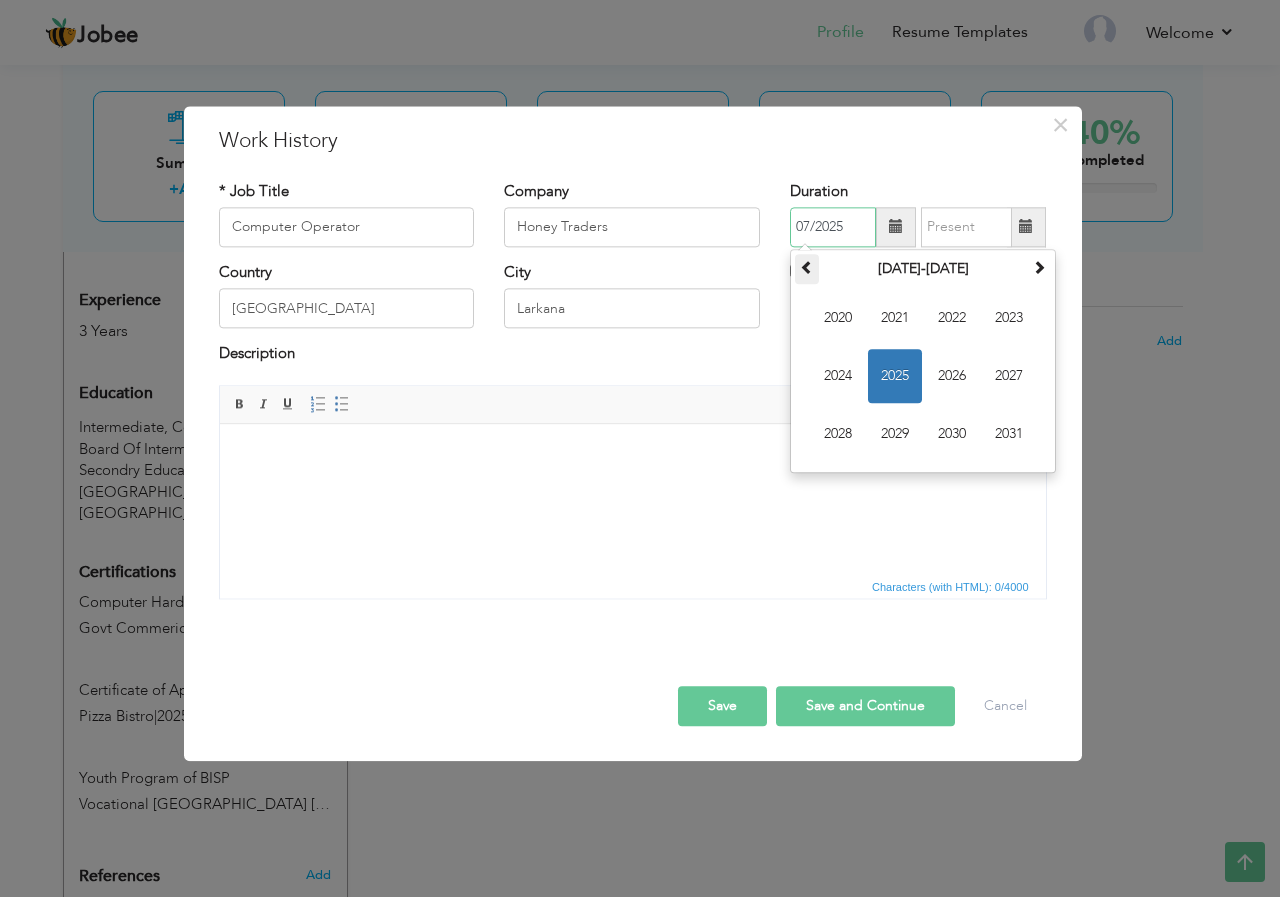 click at bounding box center [807, 267] 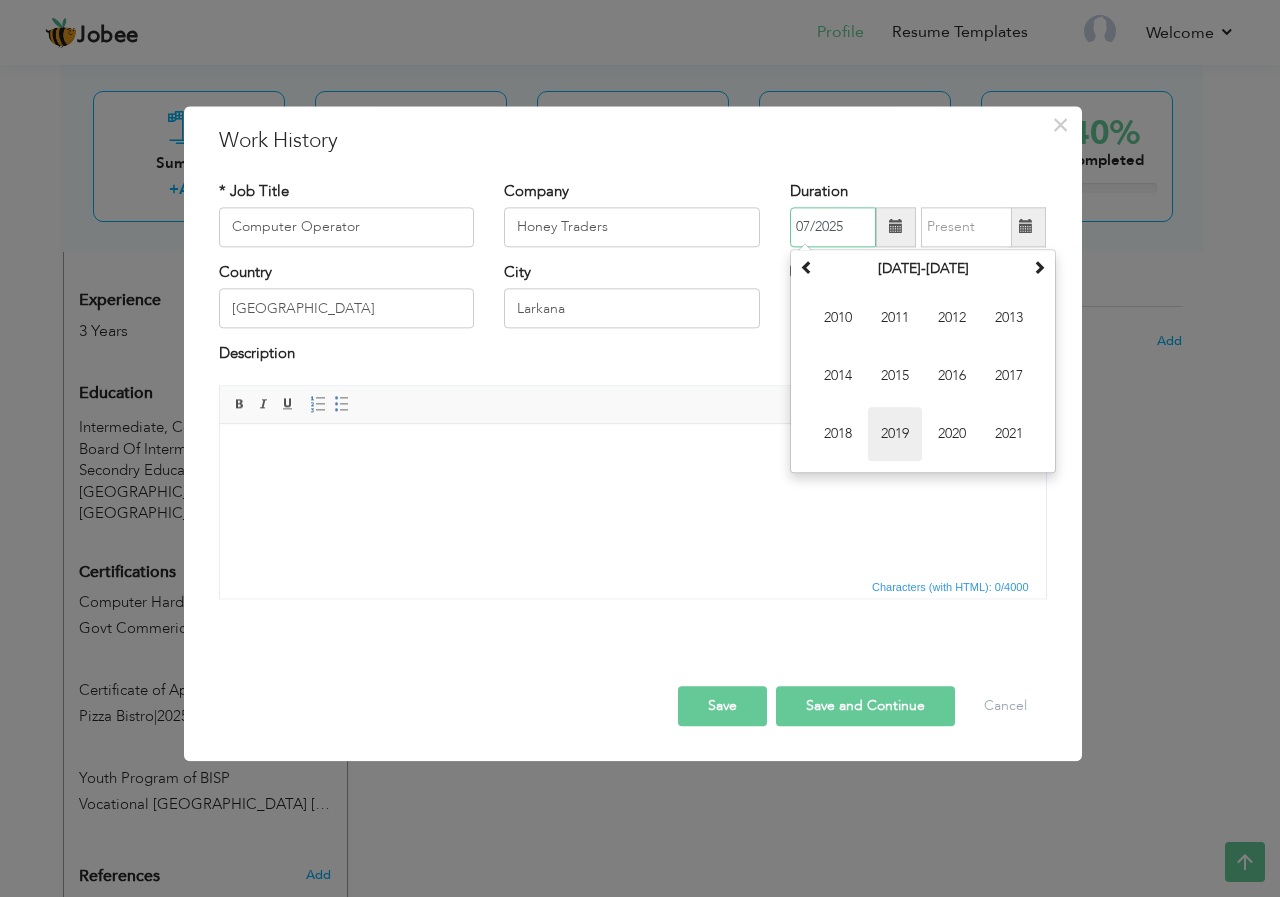 click on "2019" at bounding box center [895, 434] 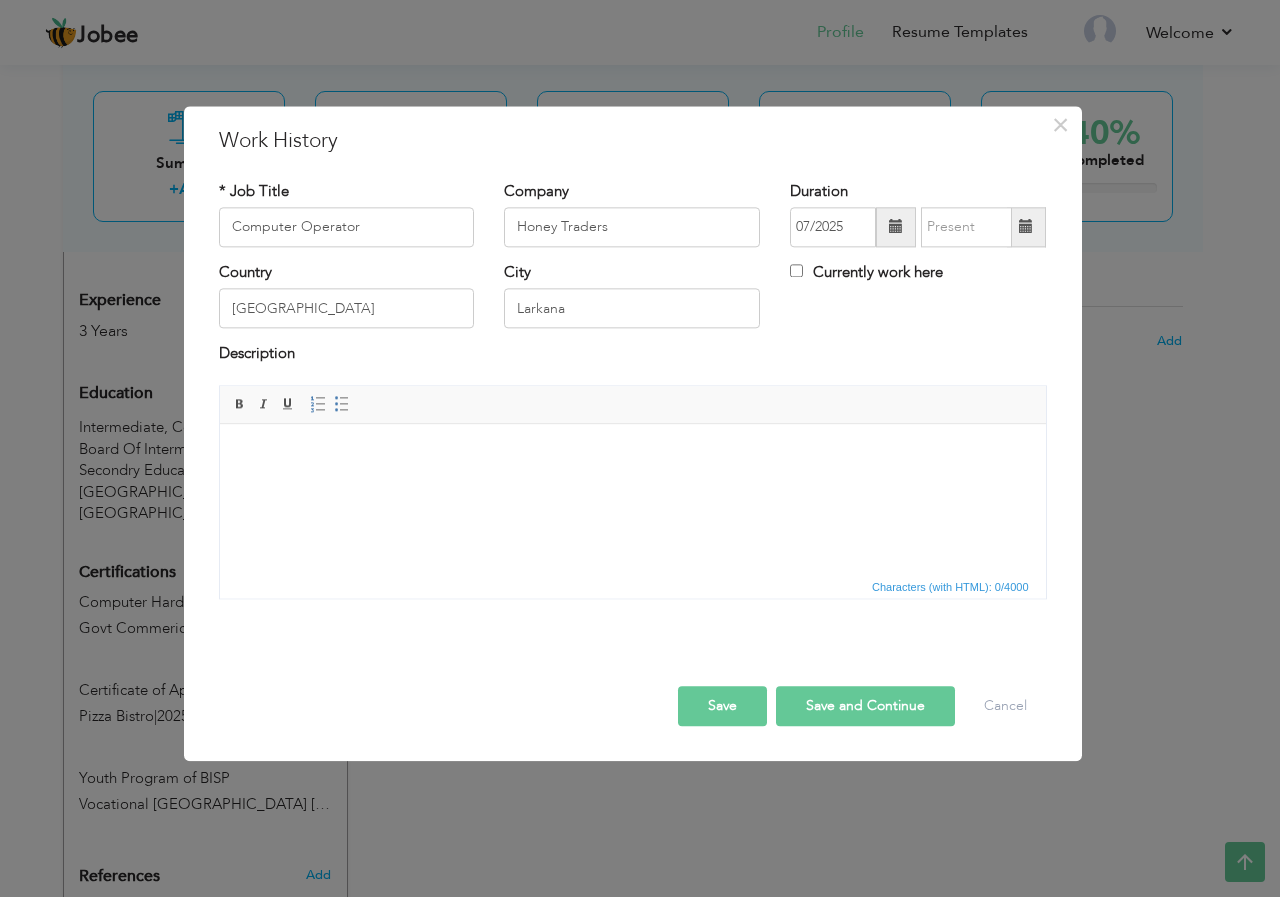 click at bounding box center (1026, 227) 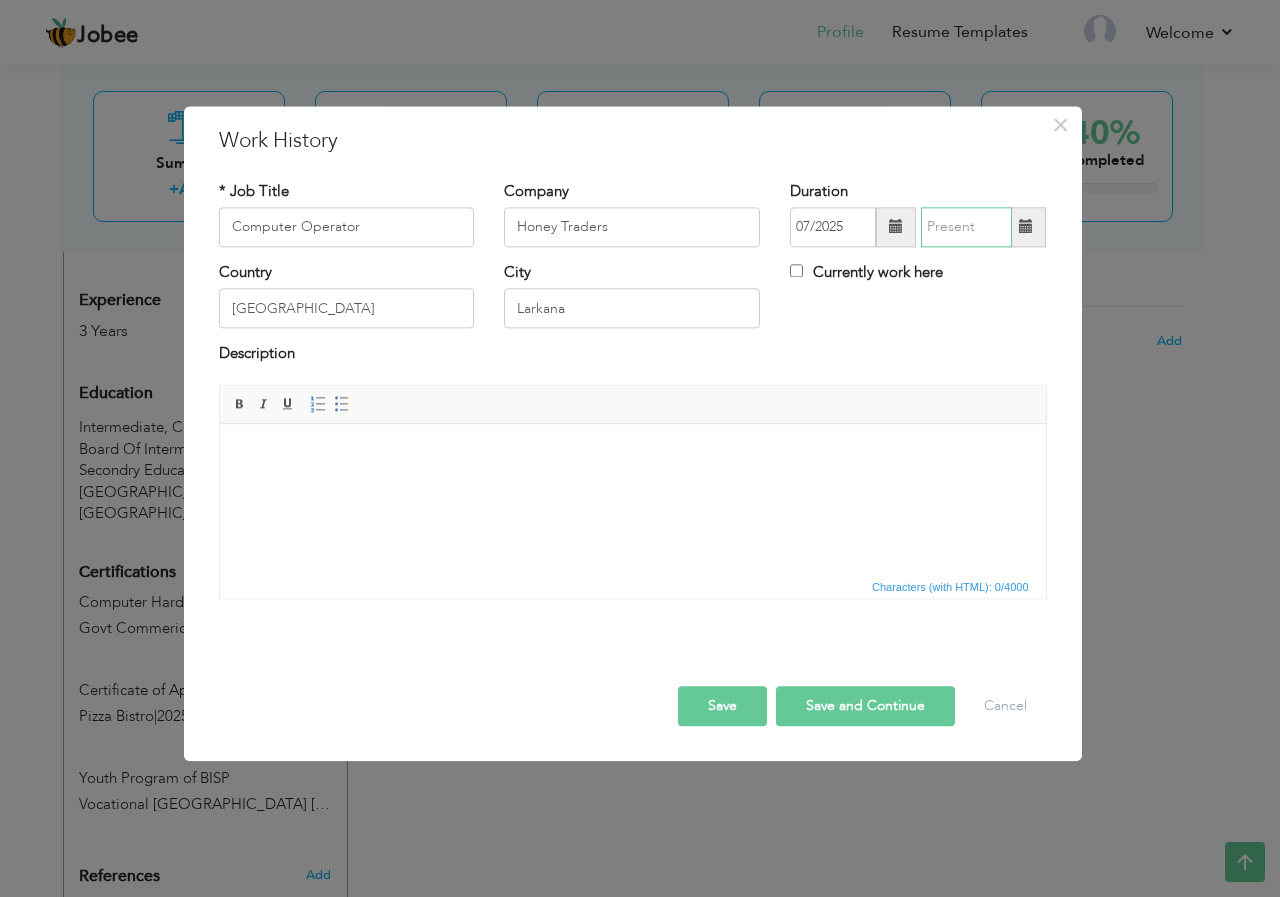 type on "07/2025" 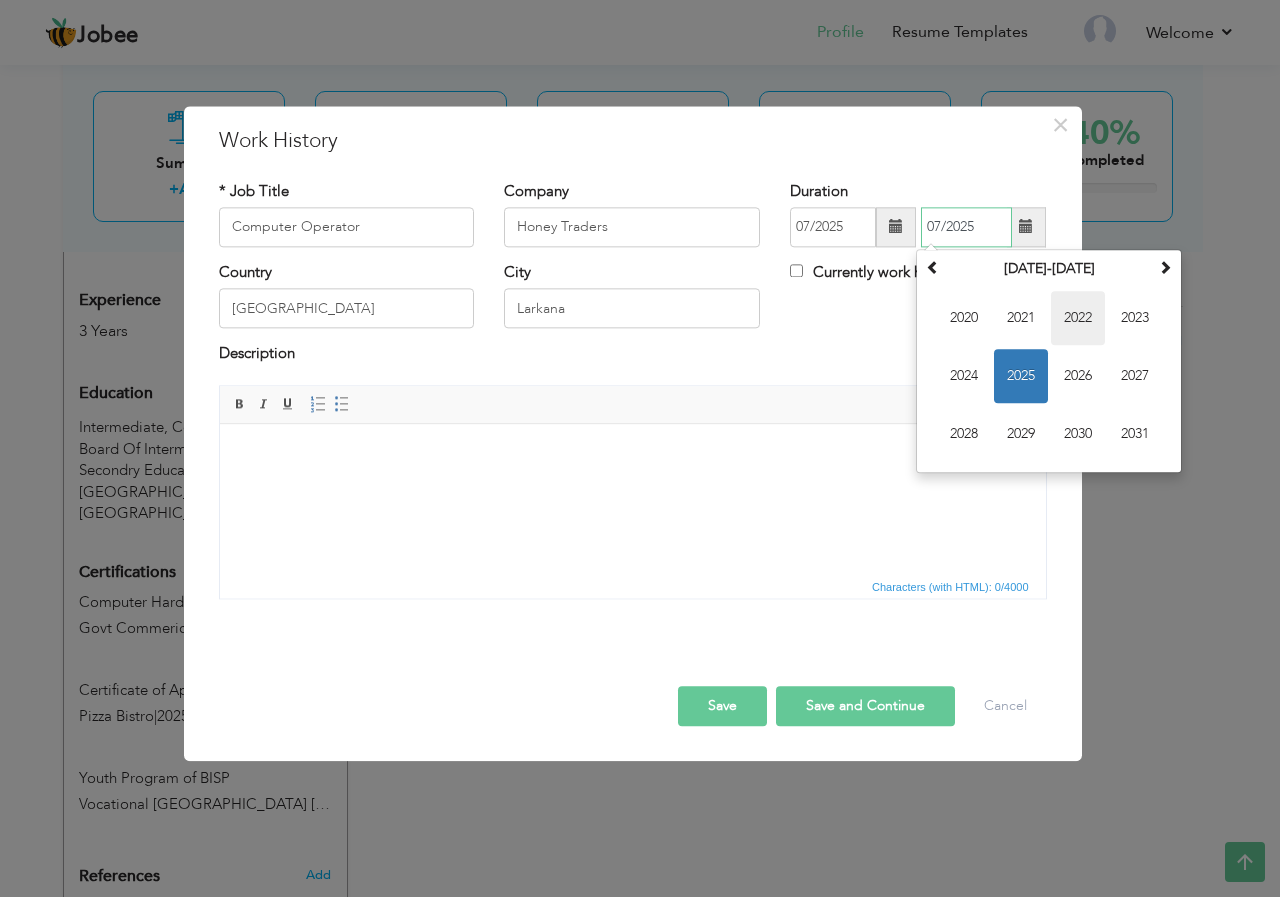 click on "2022" at bounding box center (1078, 318) 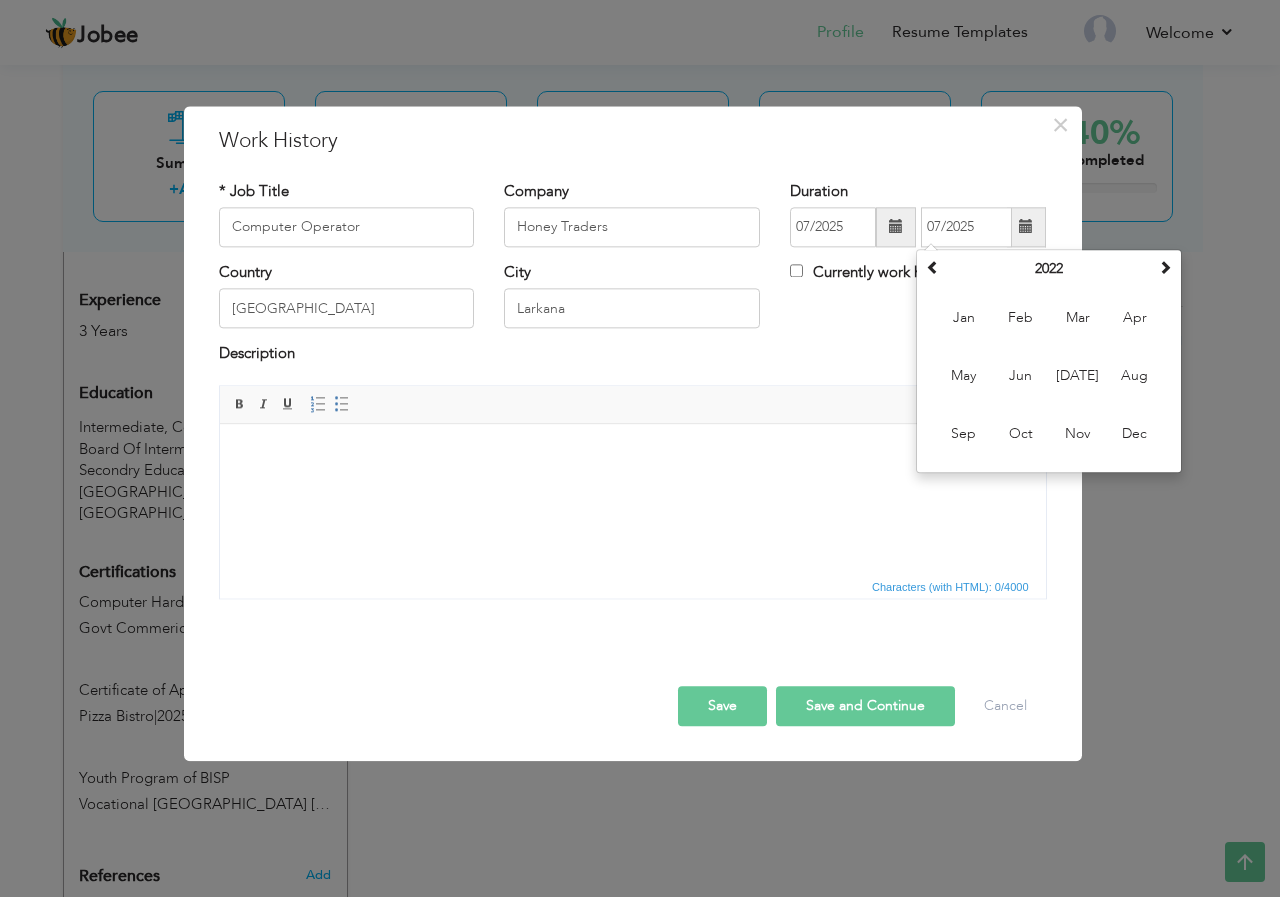 click on "Description" at bounding box center (633, 357) 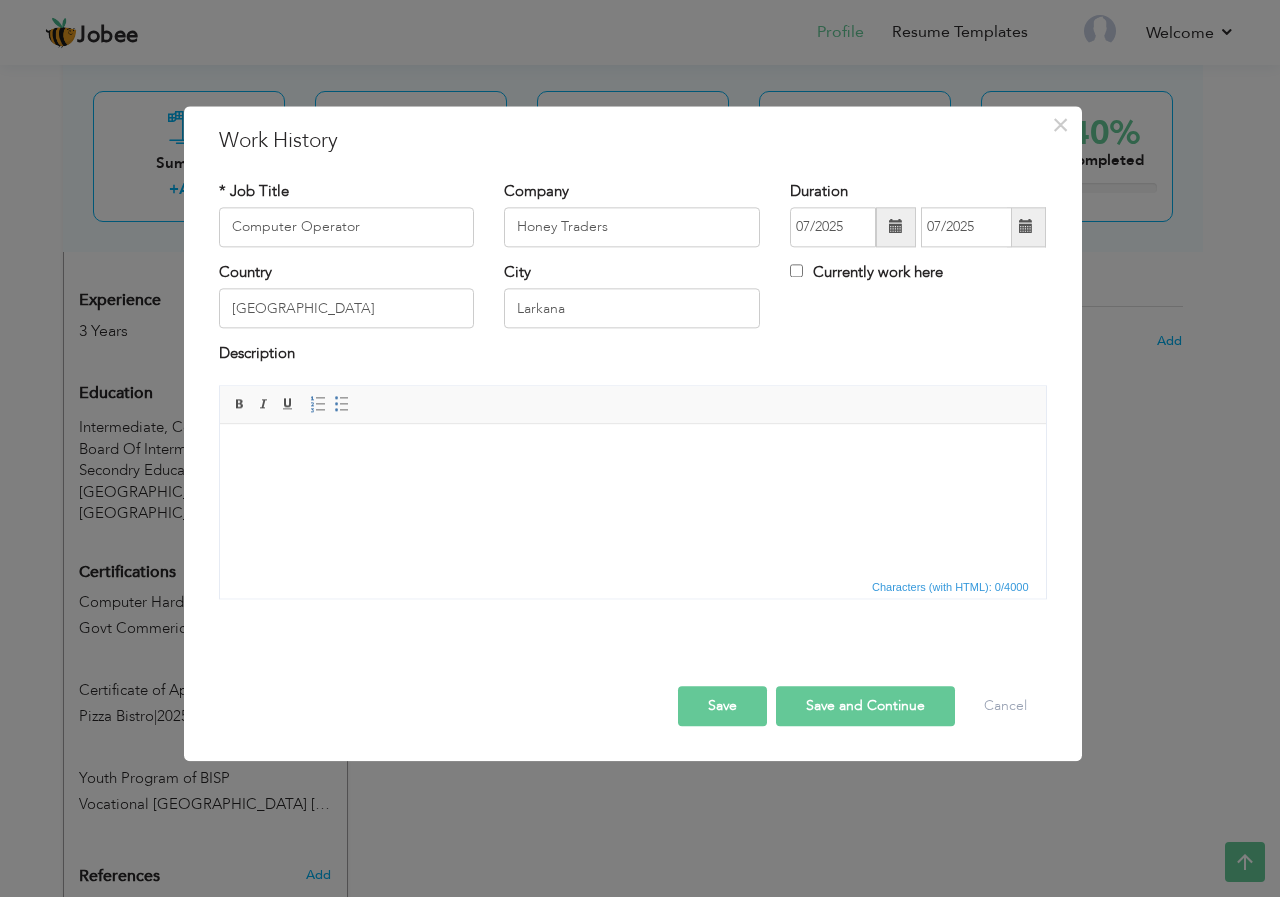 click at bounding box center [632, 454] 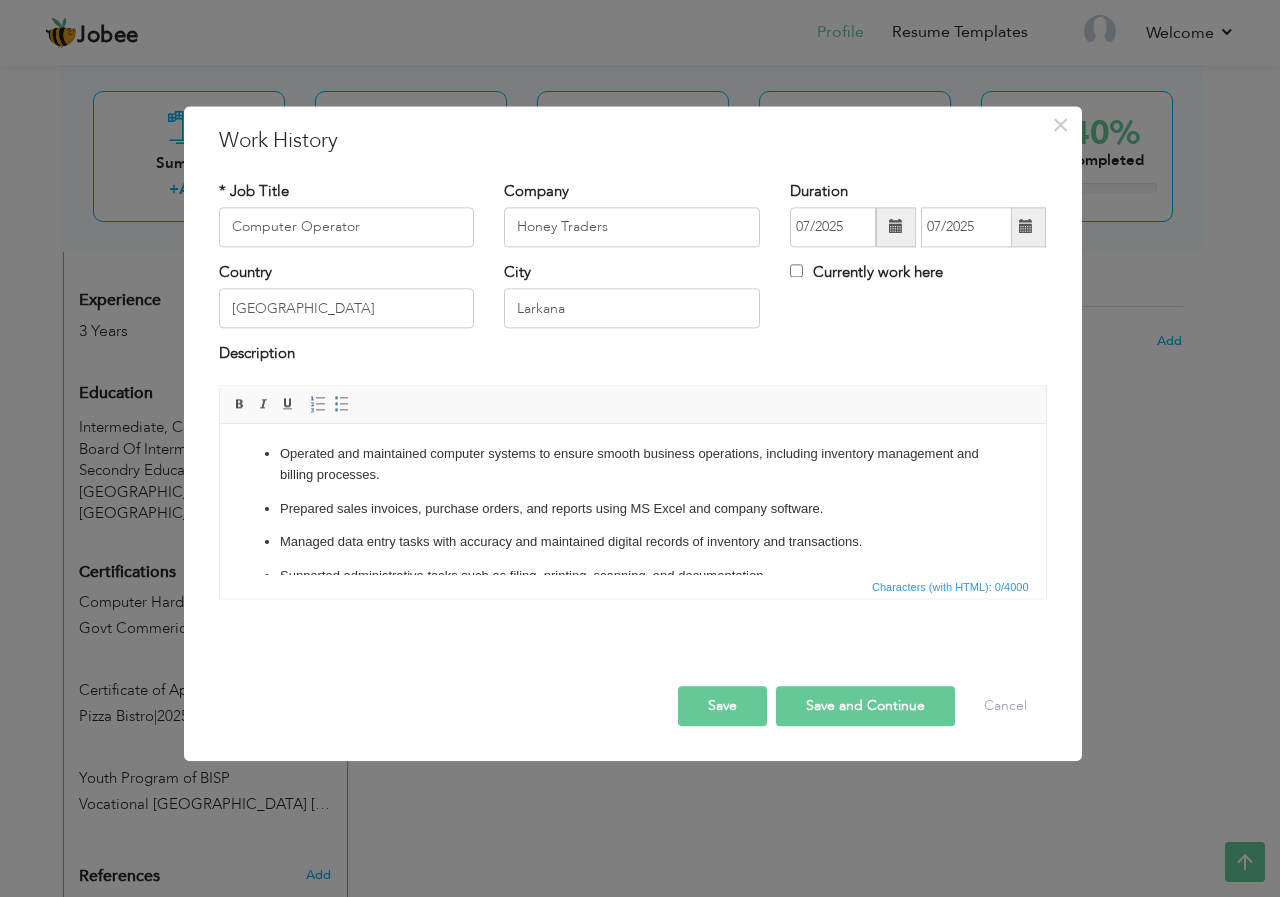 scroll, scrollTop: 165, scrollLeft: 0, axis: vertical 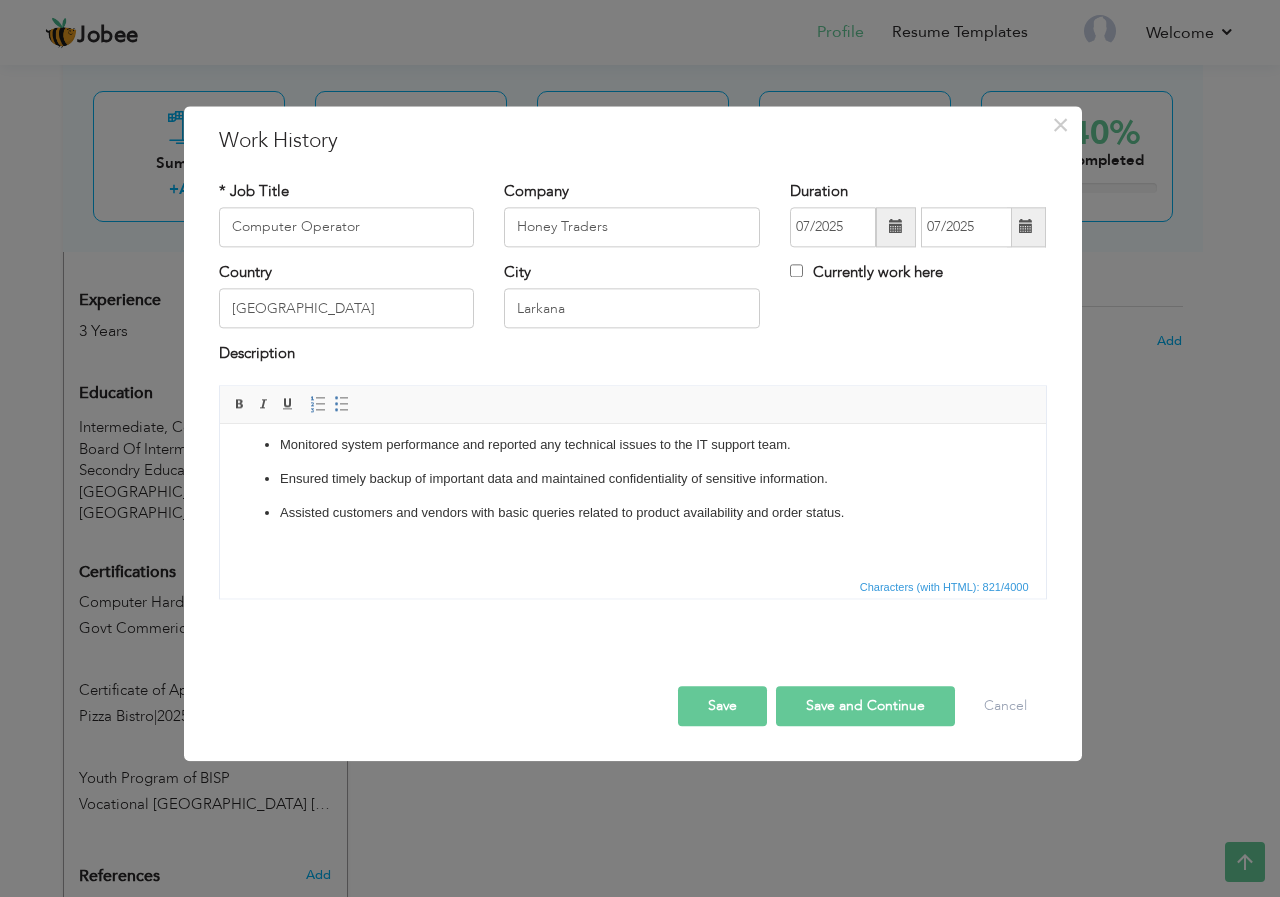 click on "Save and Continue" at bounding box center [865, 706] 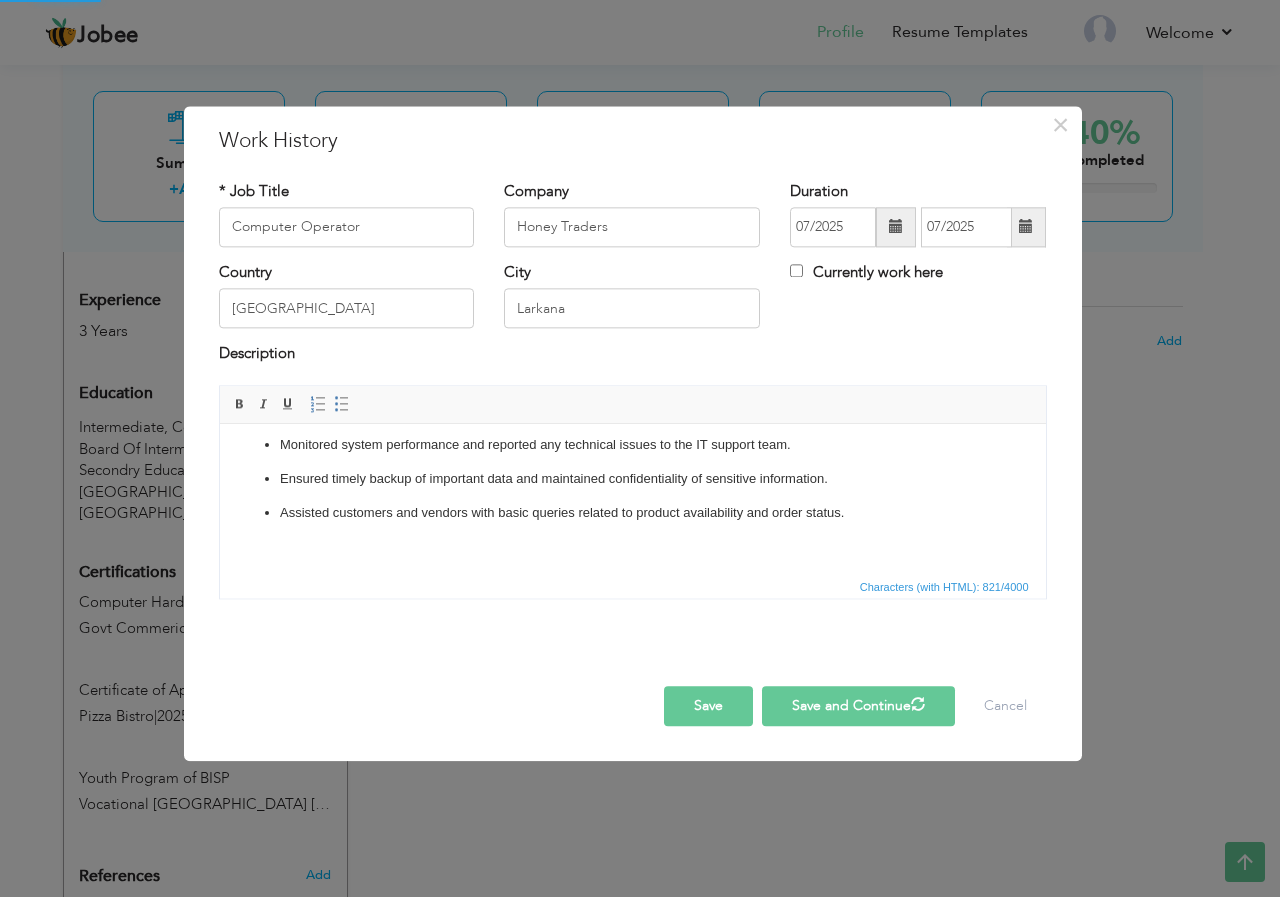 type 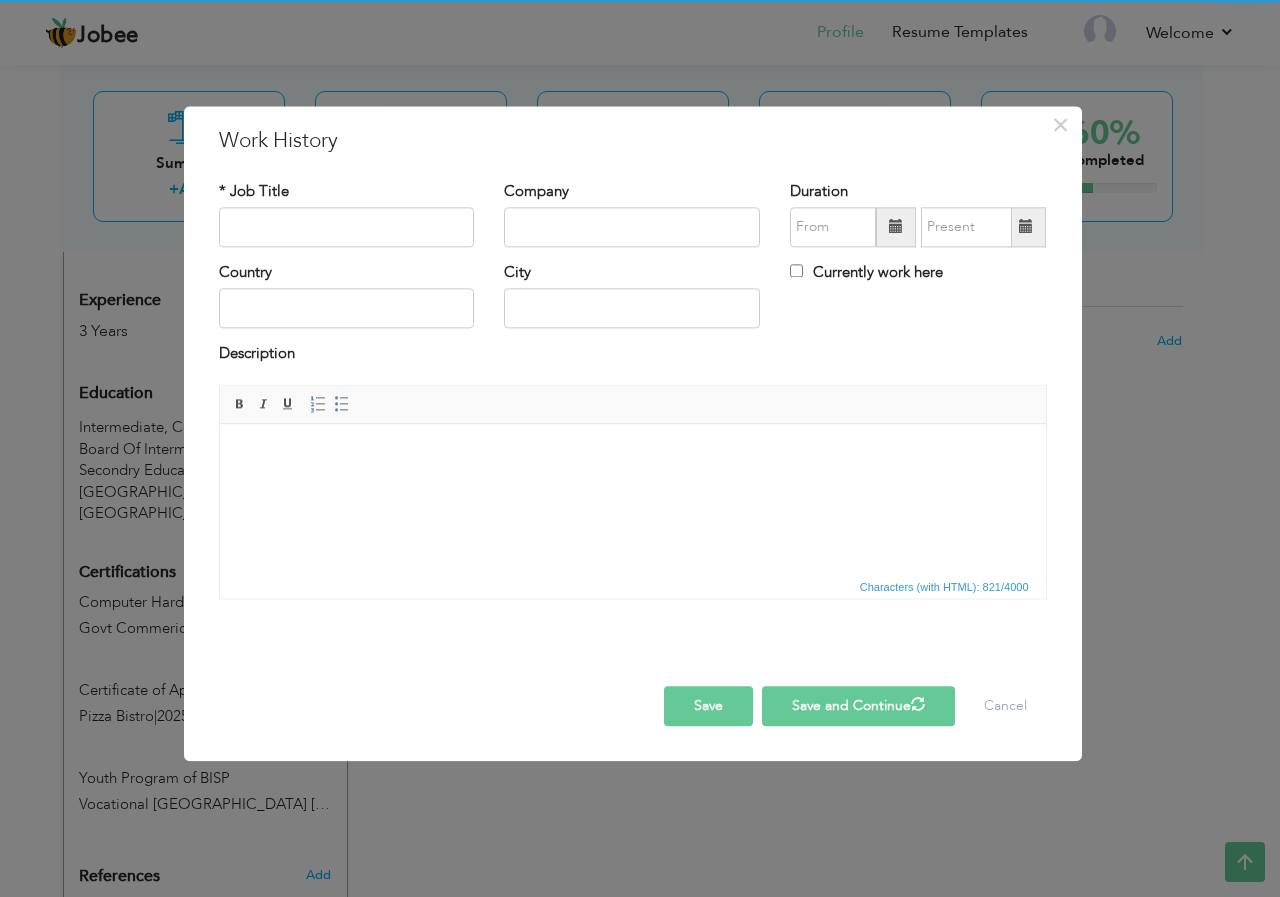 scroll, scrollTop: 0, scrollLeft: 0, axis: both 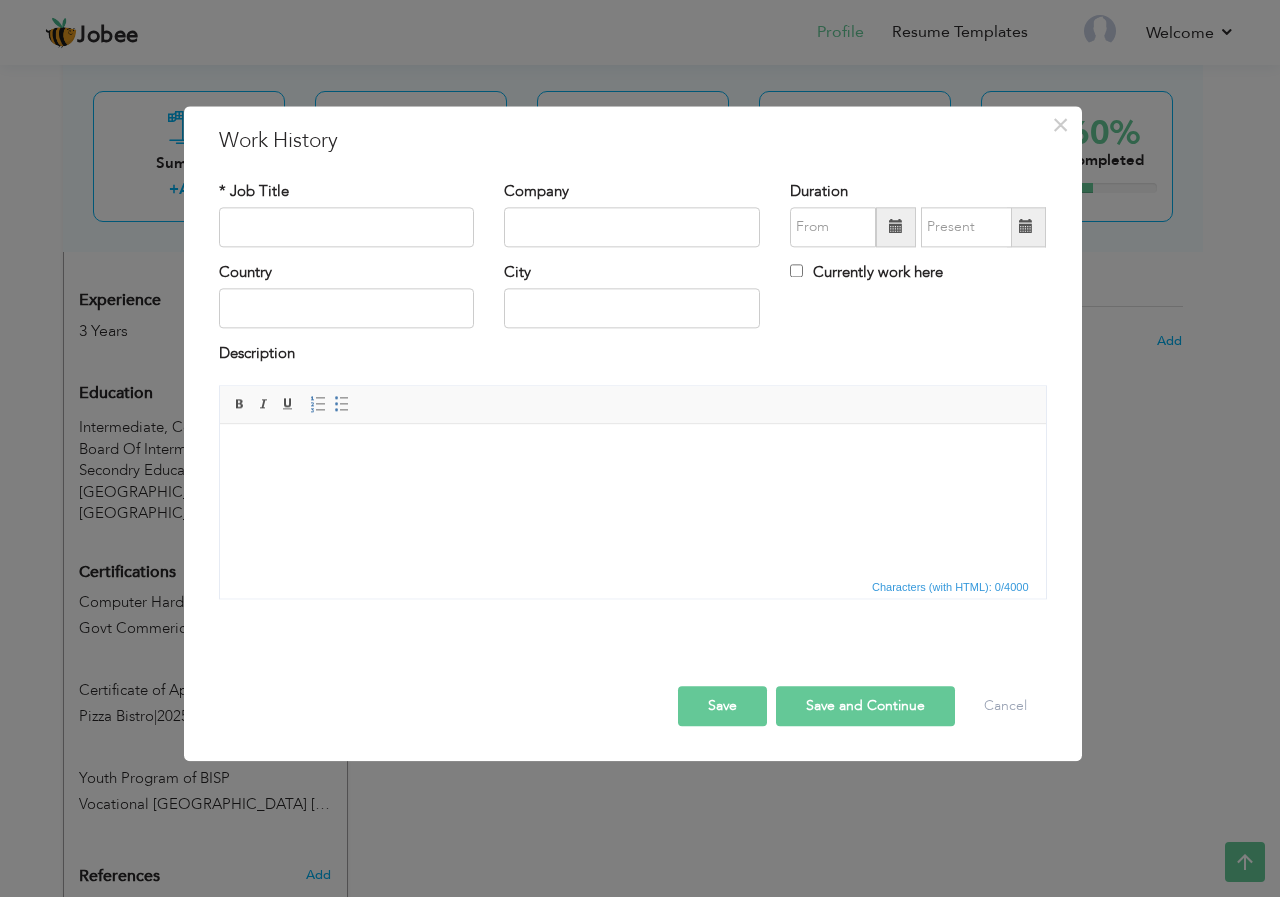 click on "Save" at bounding box center (722, 706) 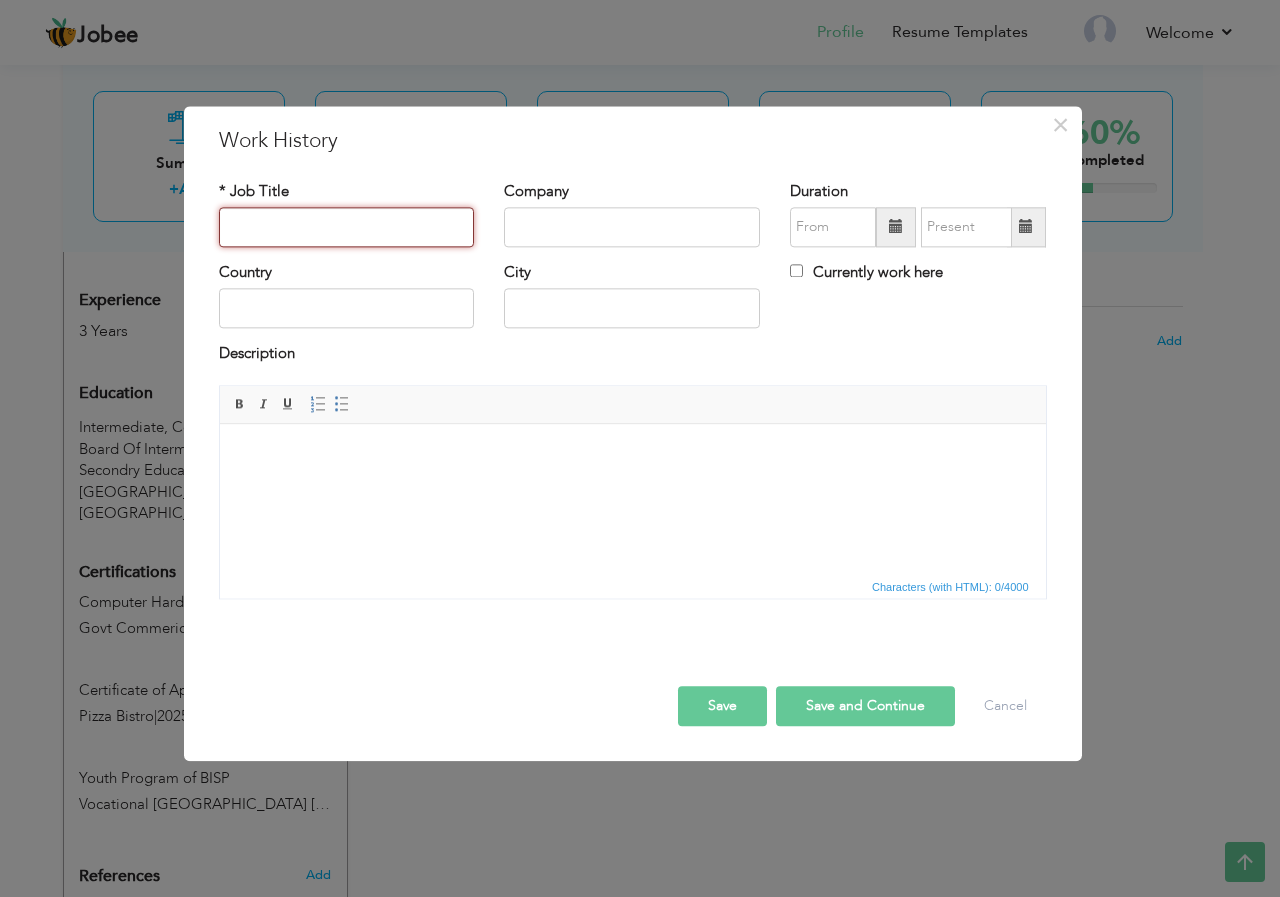 click at bounding box center [347, 227] 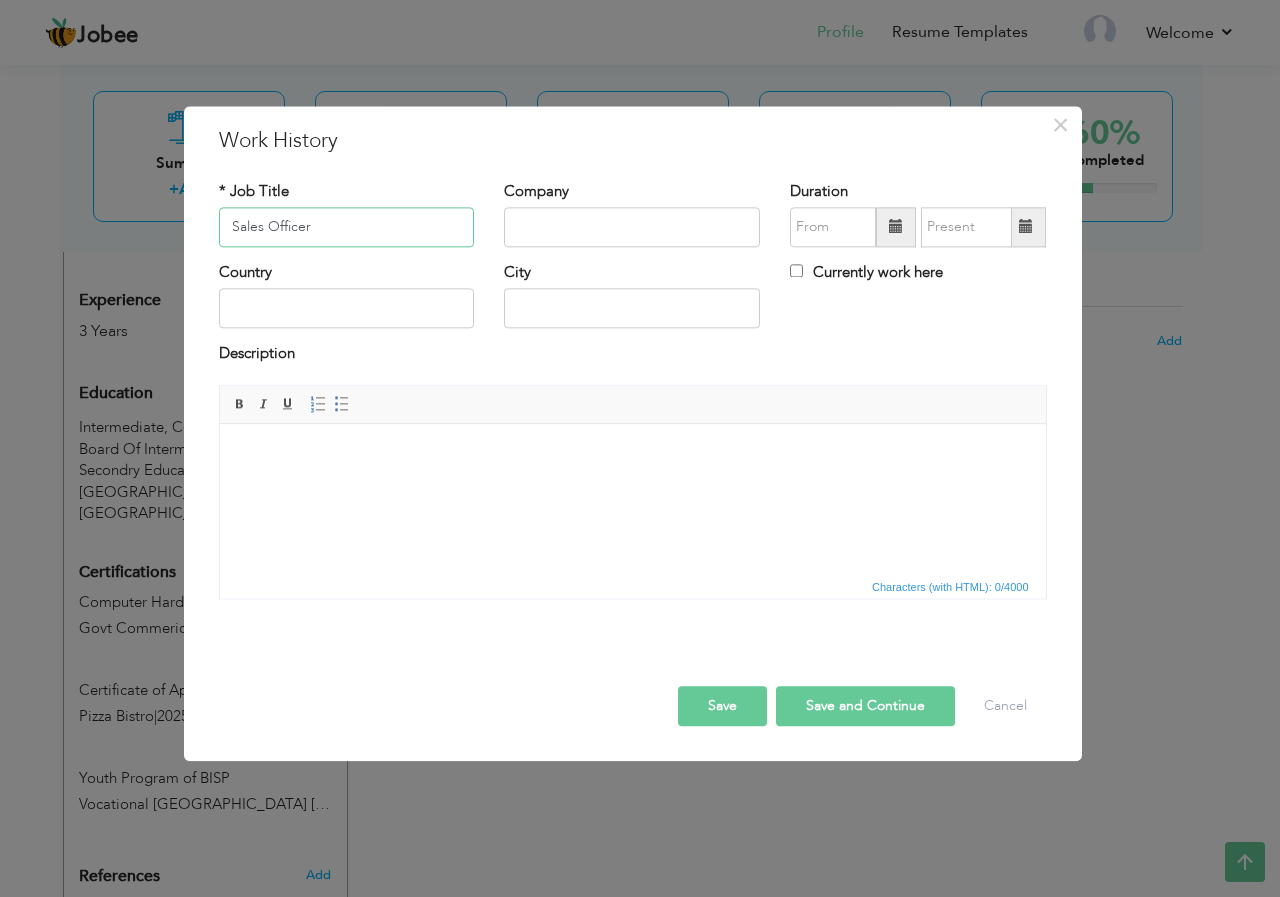 type on "Sales Officer" 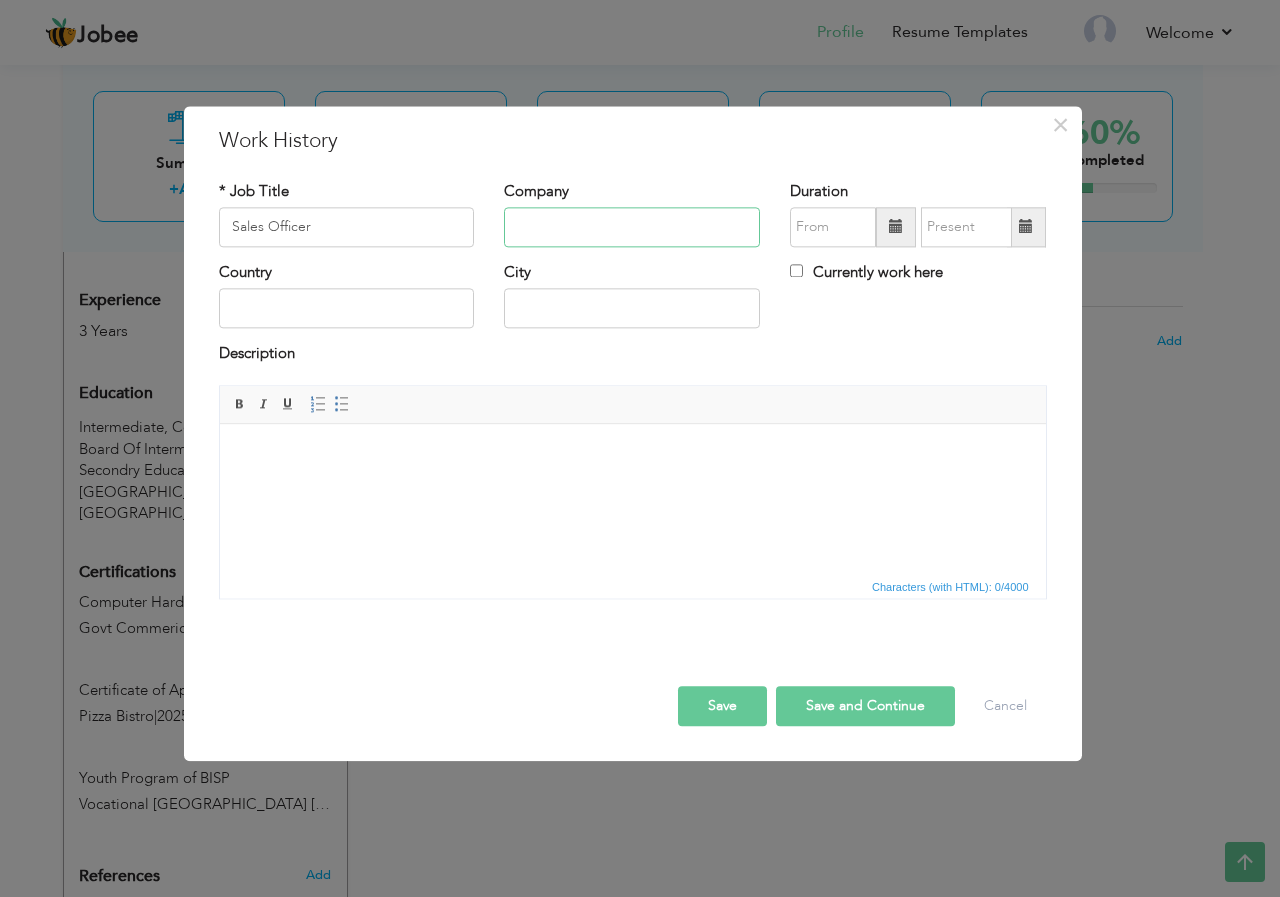 click at bounding box center [632, 227] 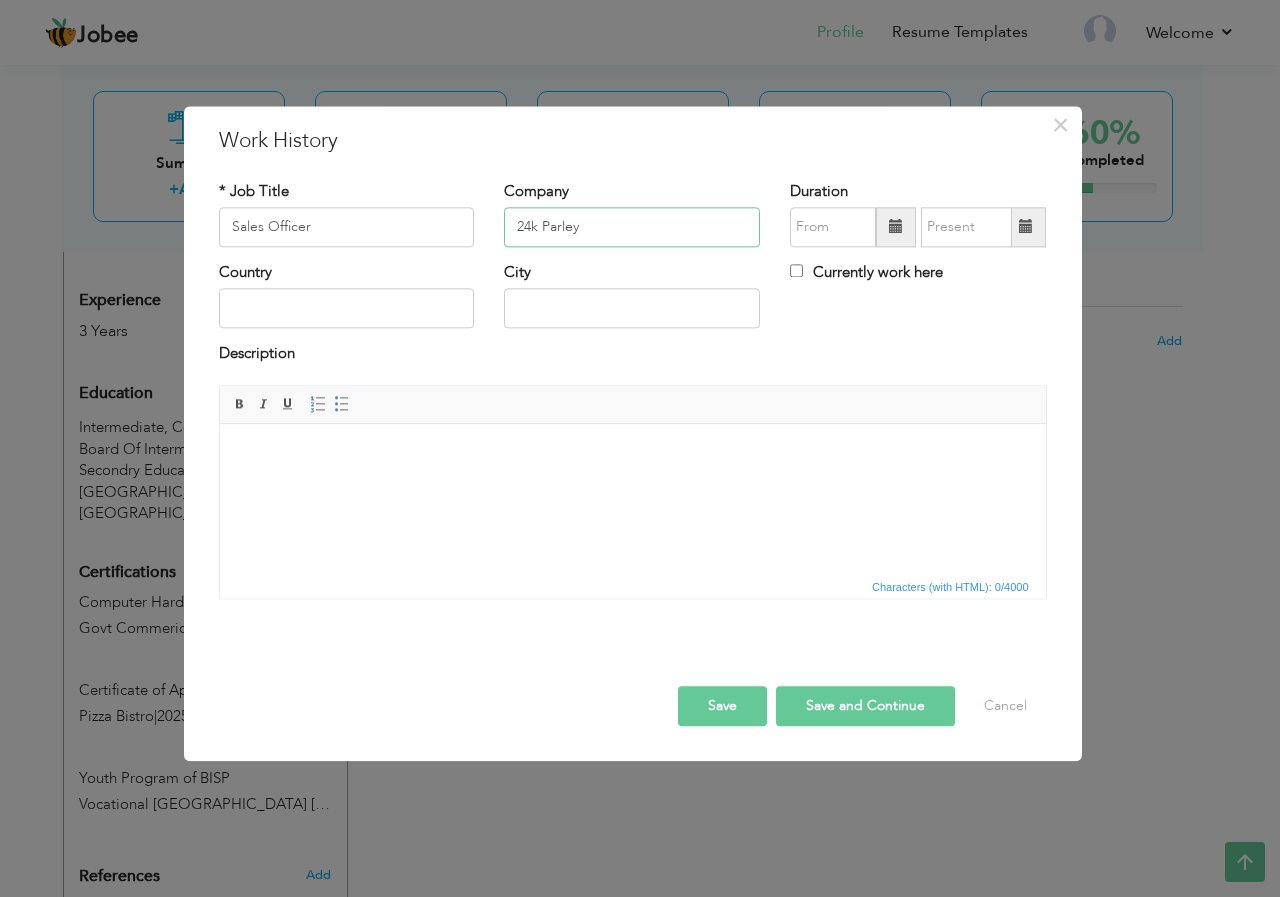 click on "24k Parley" at bounding box center (632, 227) 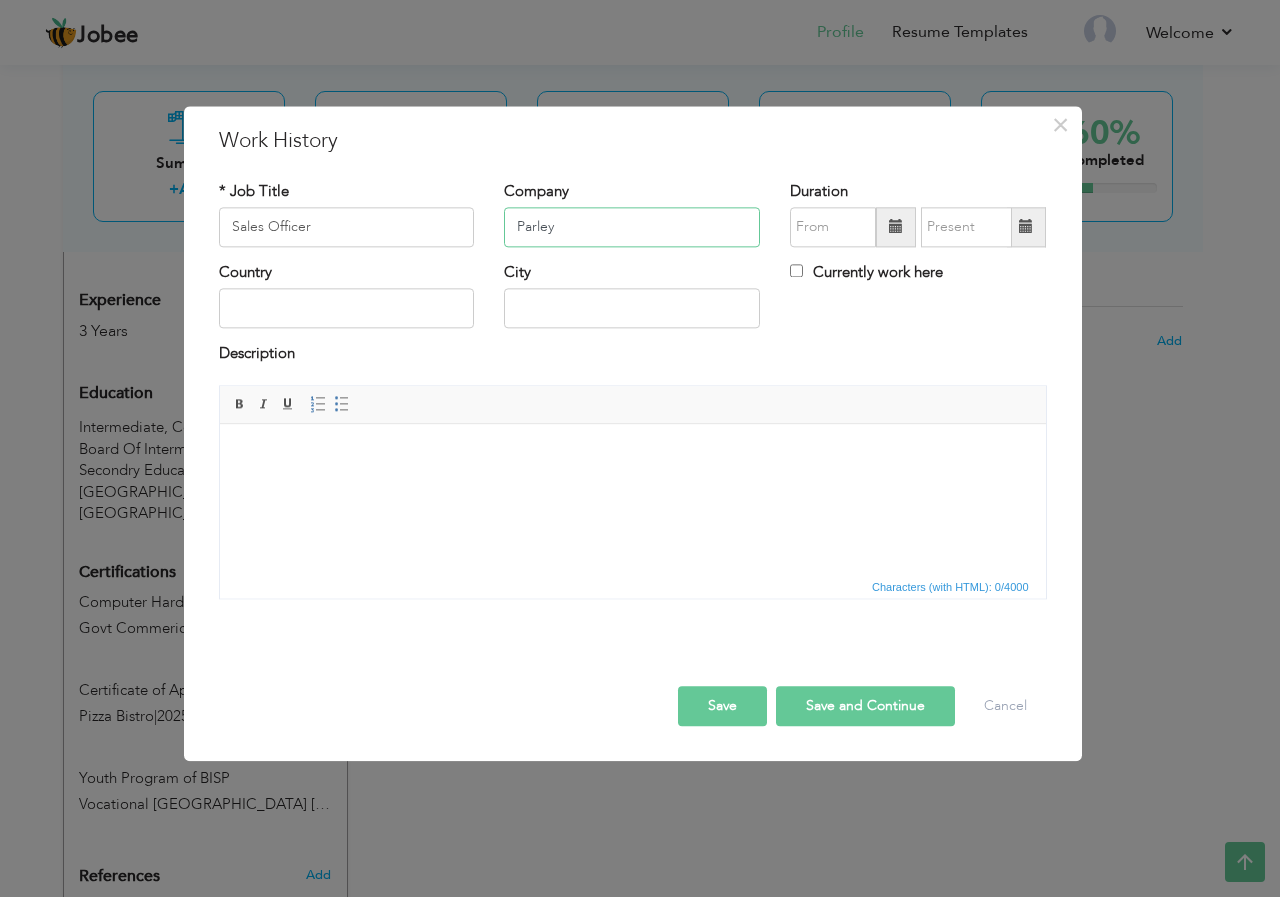 click on "Parley" at bounding box center (632, 227) 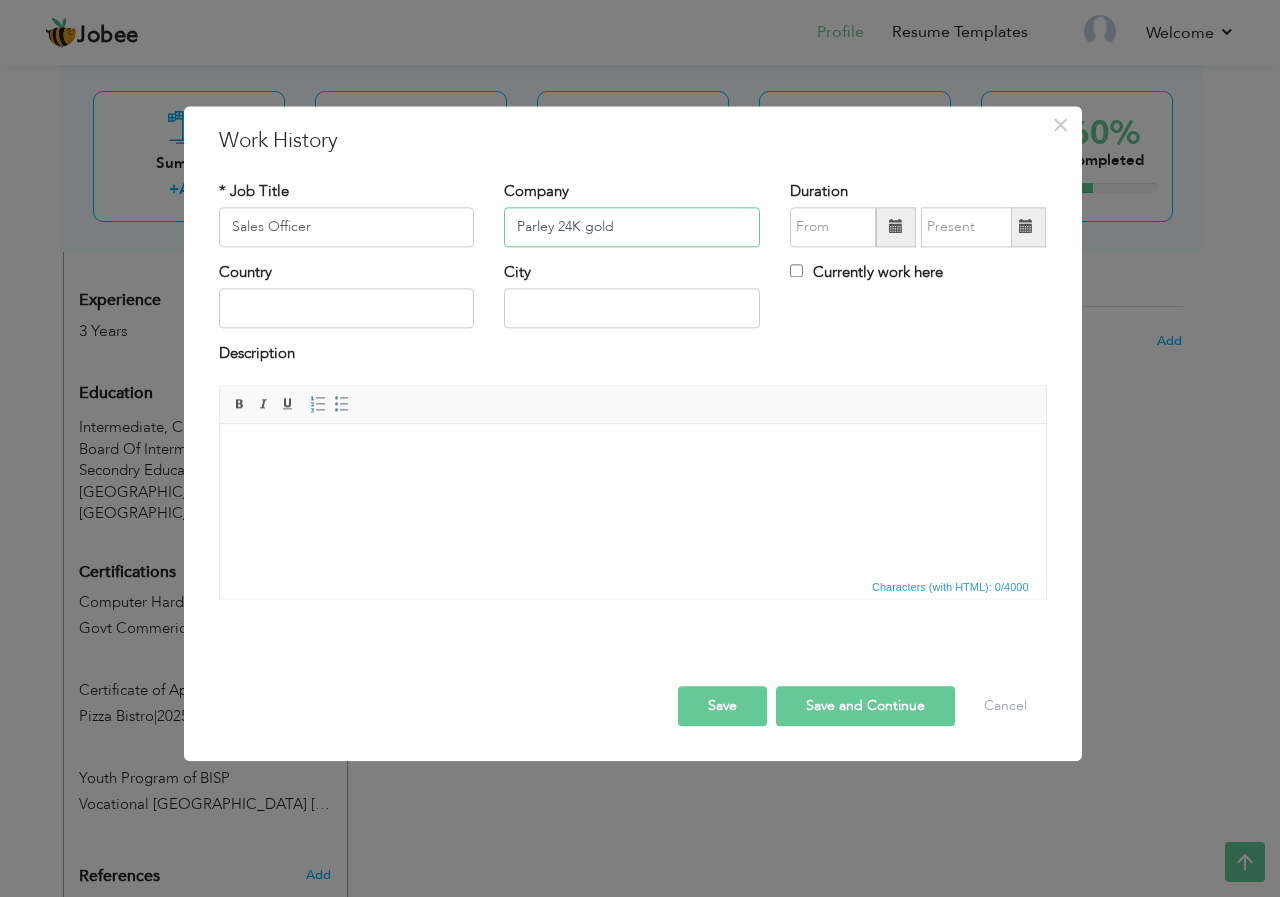 type on "Parley 24K gold" 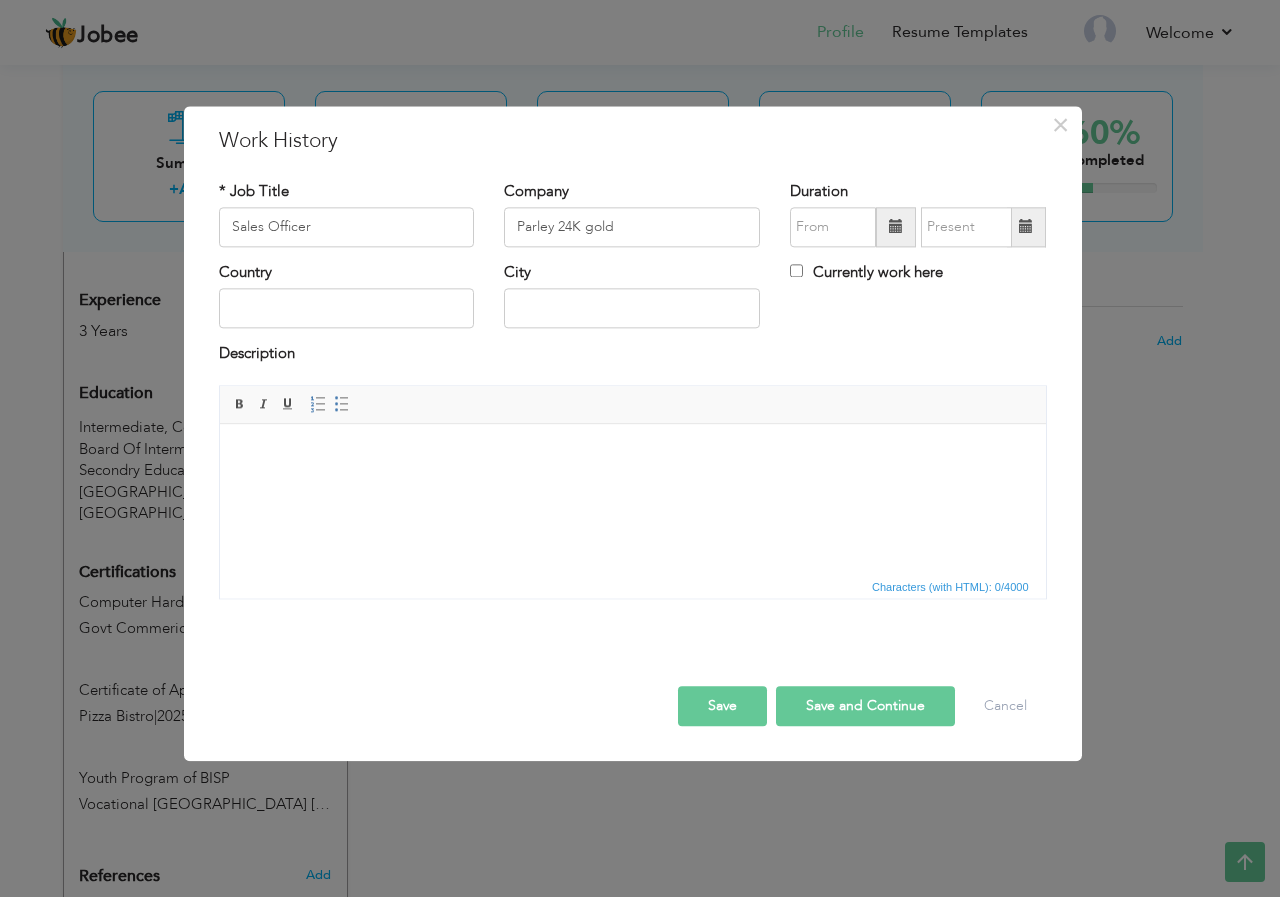 click at bounding box center (896, 227) 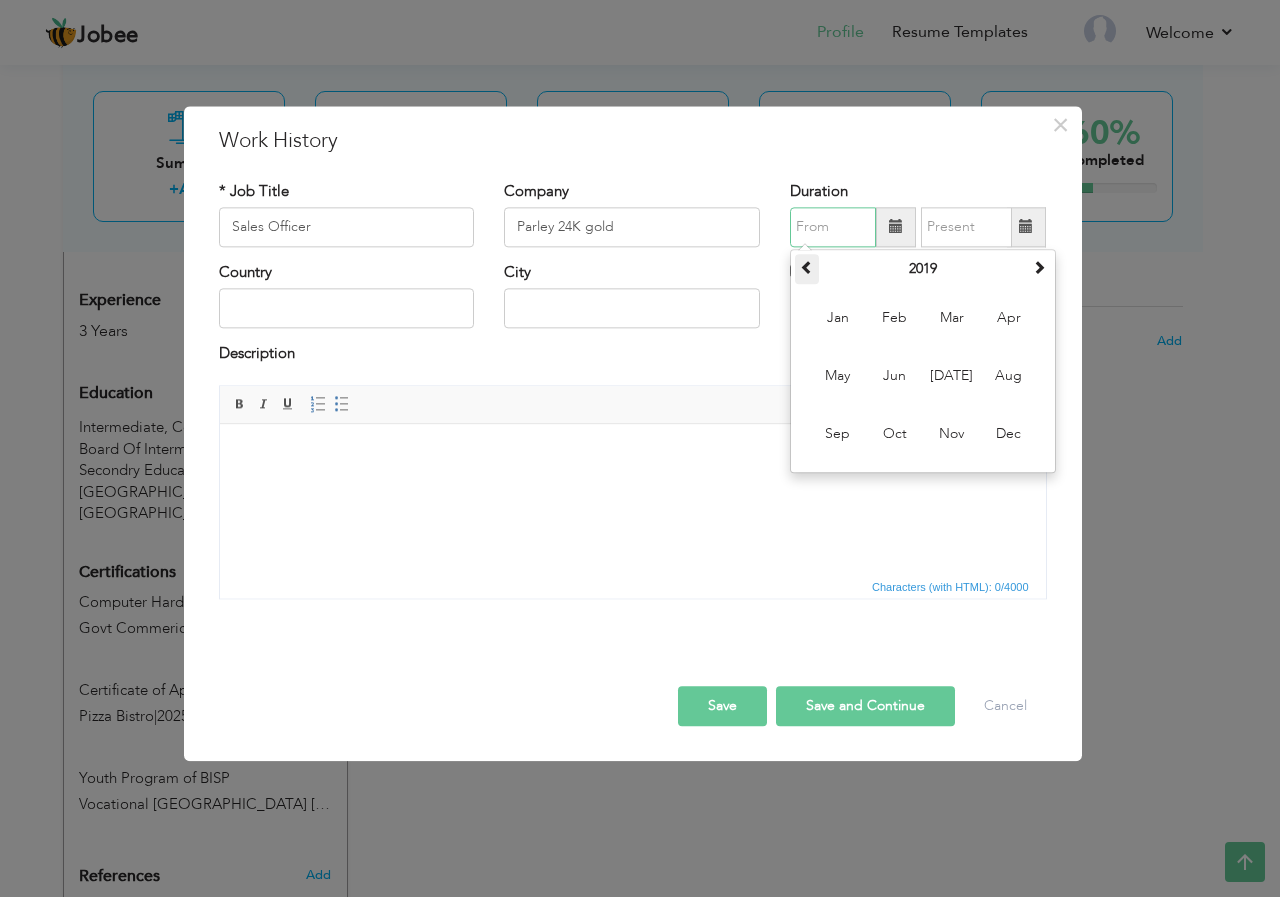 click at bounding box center (807, 267) 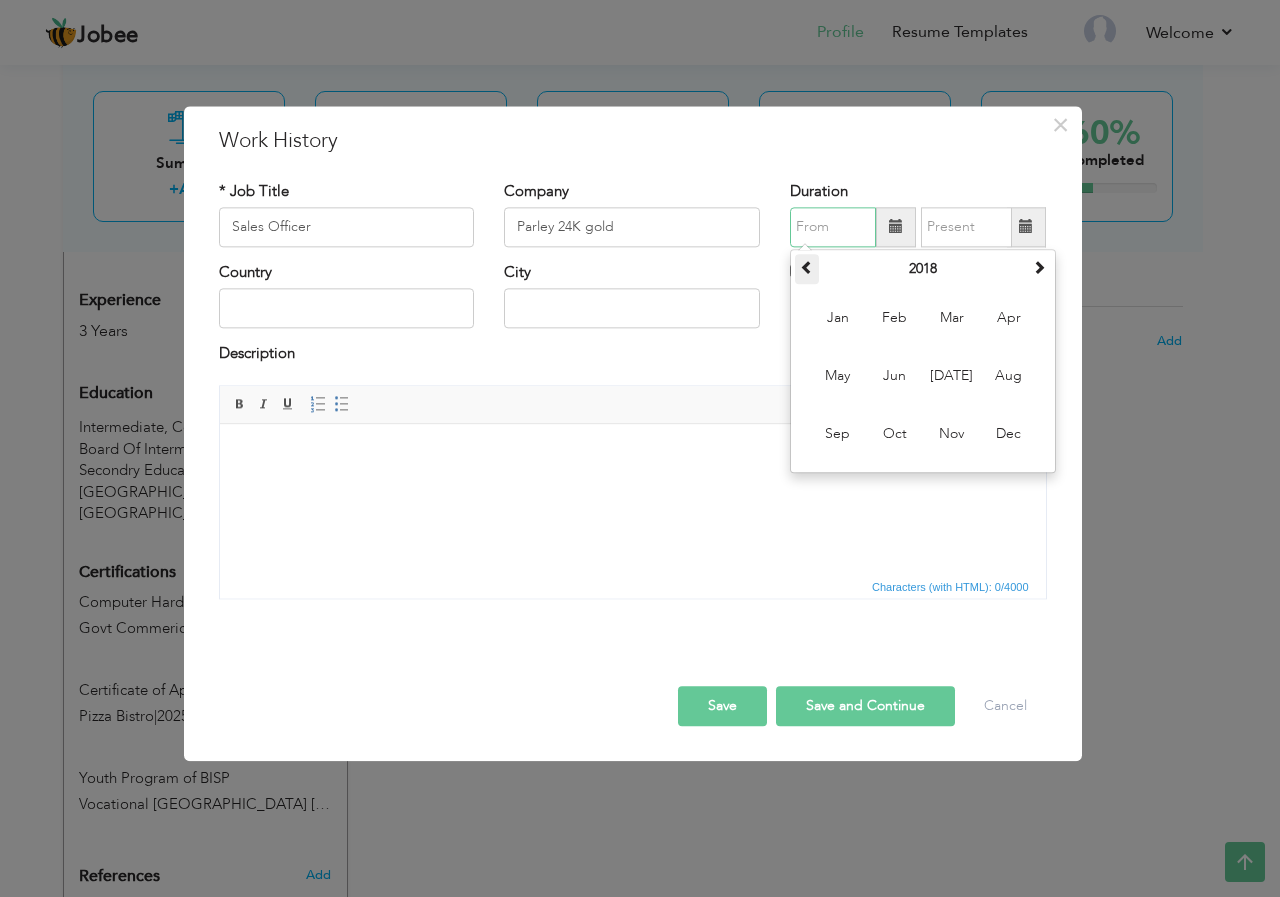 click at bounding box center (807, 267) 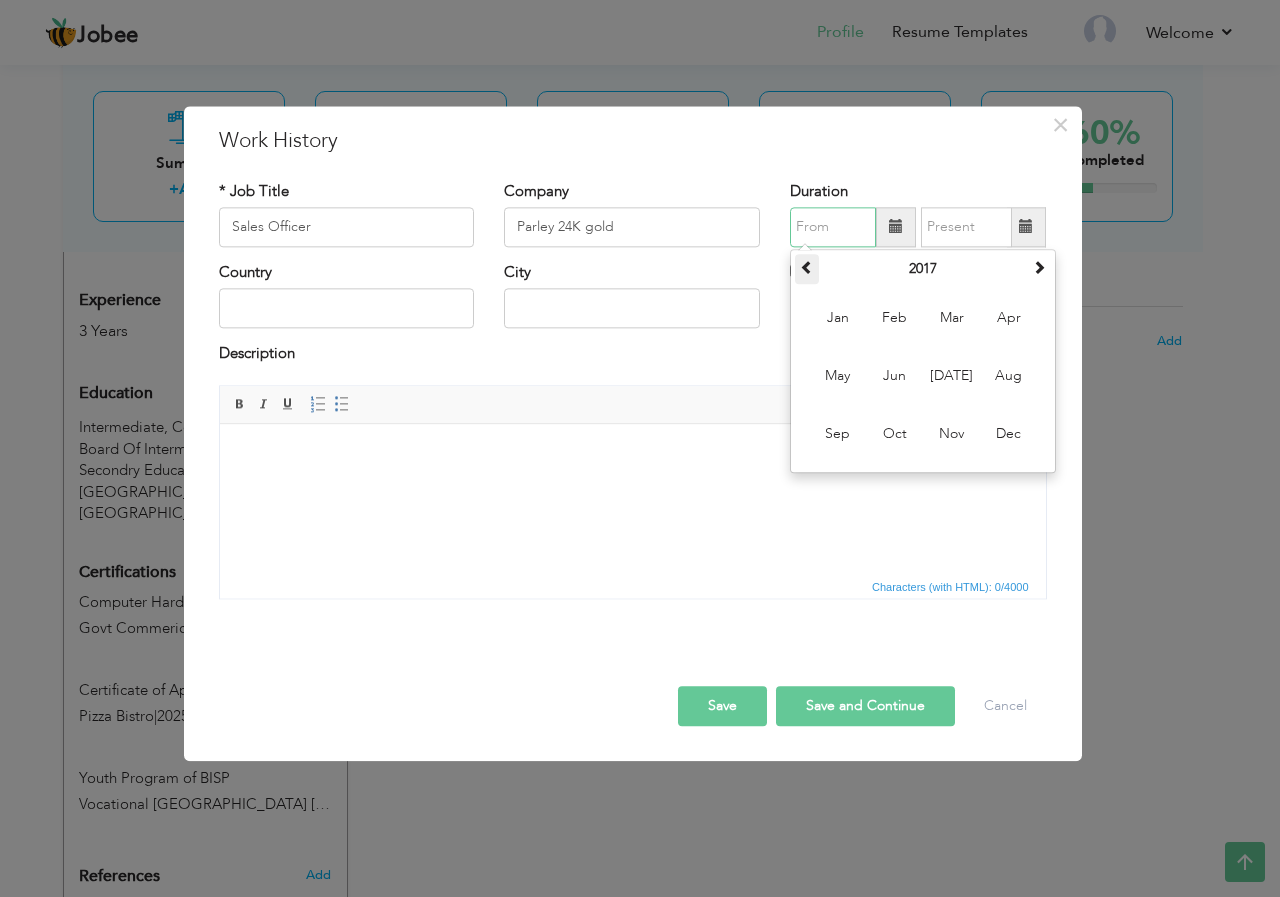 click at bounding box center (807, 267) 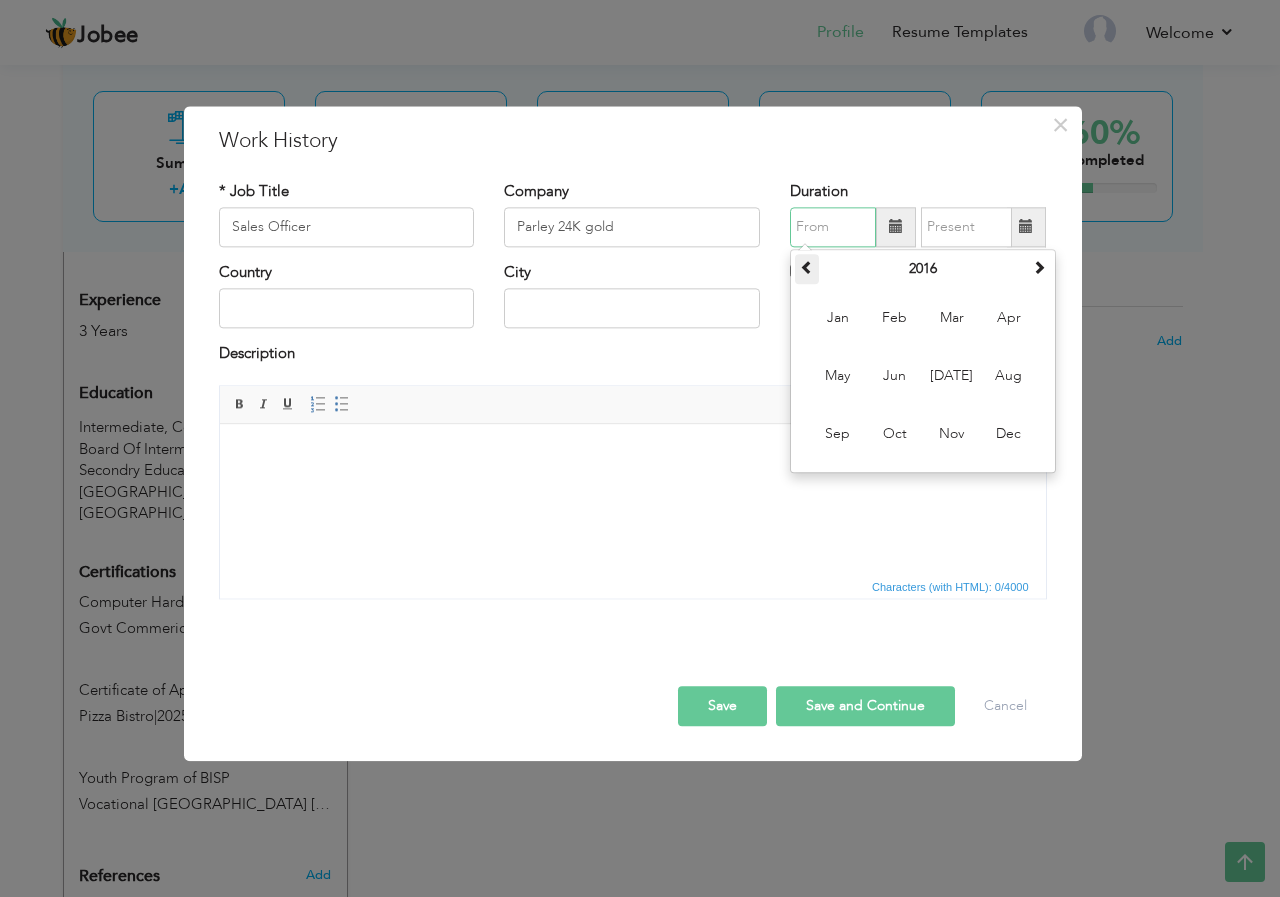 click at bounding box center (807, 267) 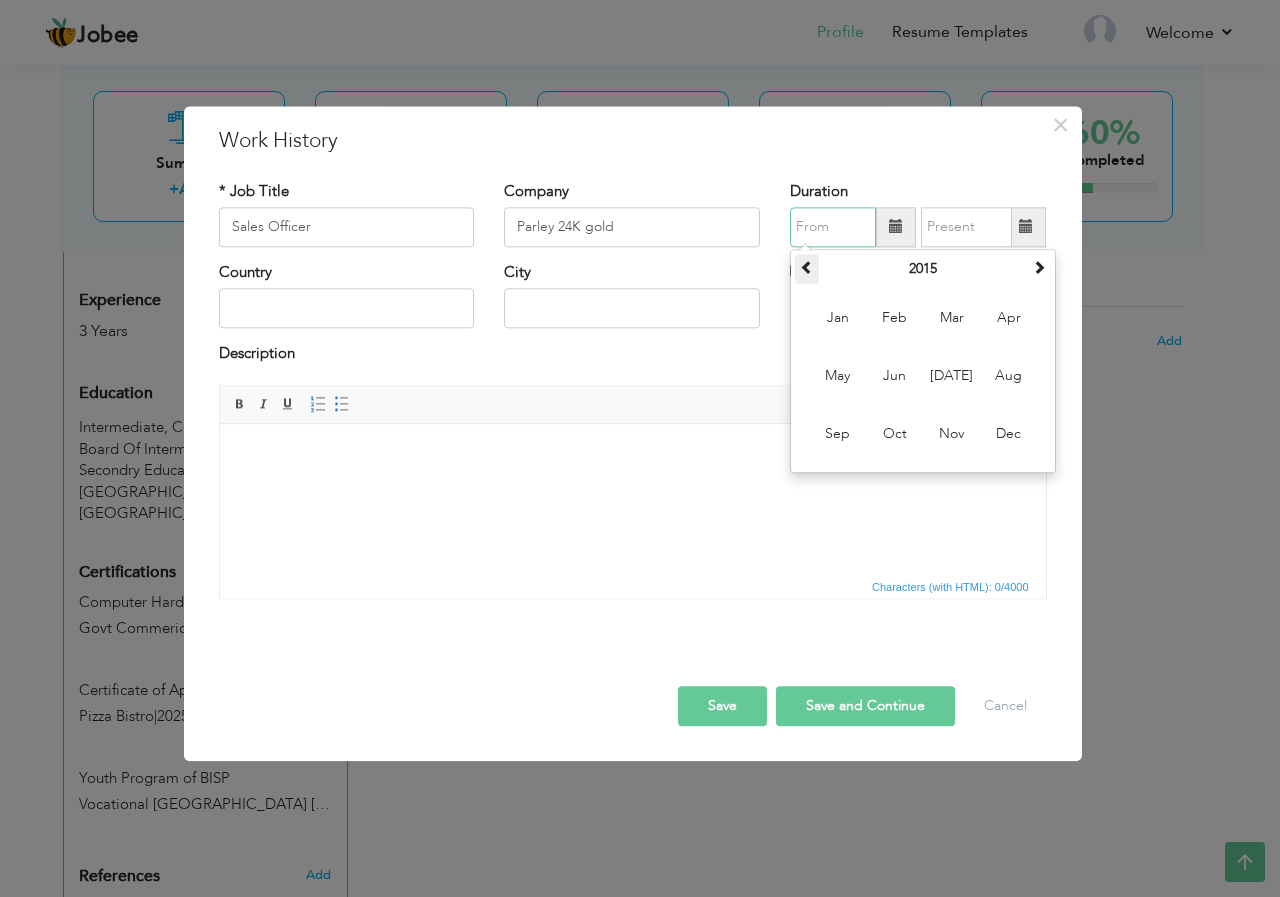 click at bounding box center [807, 267] 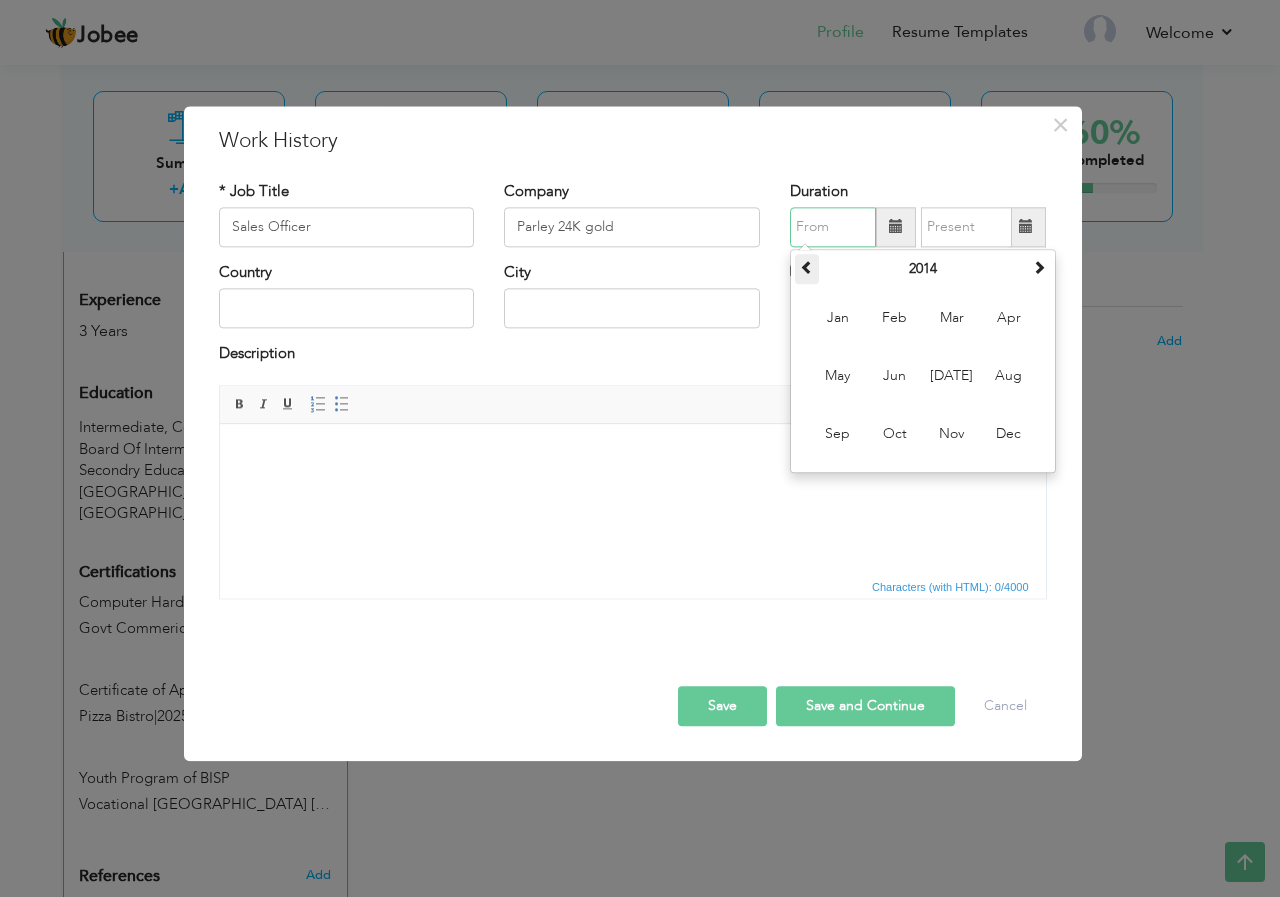 click at bounding box center (807, 267) 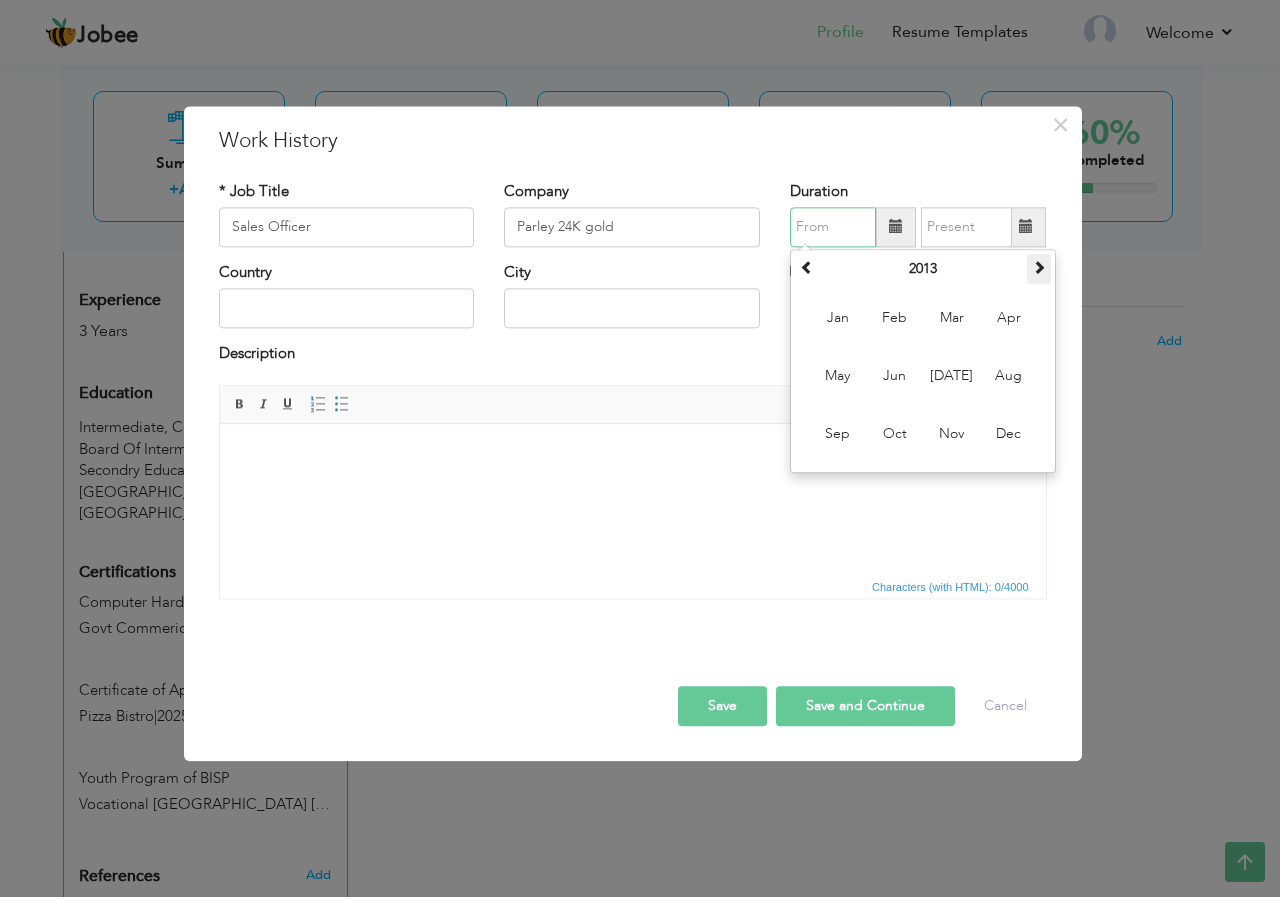 click at bounding box center [1039, 269] 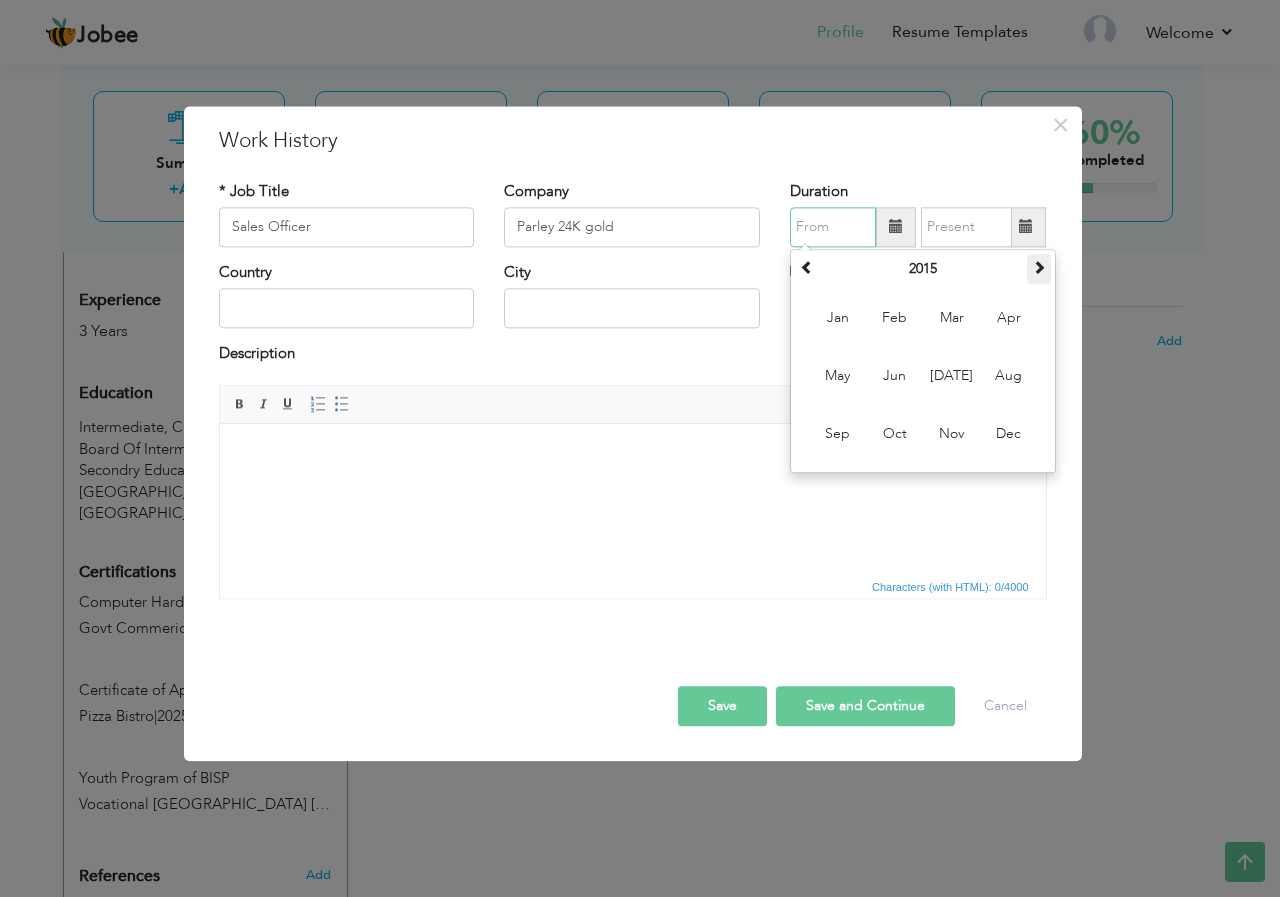 click at bounding box center (1039, 269) 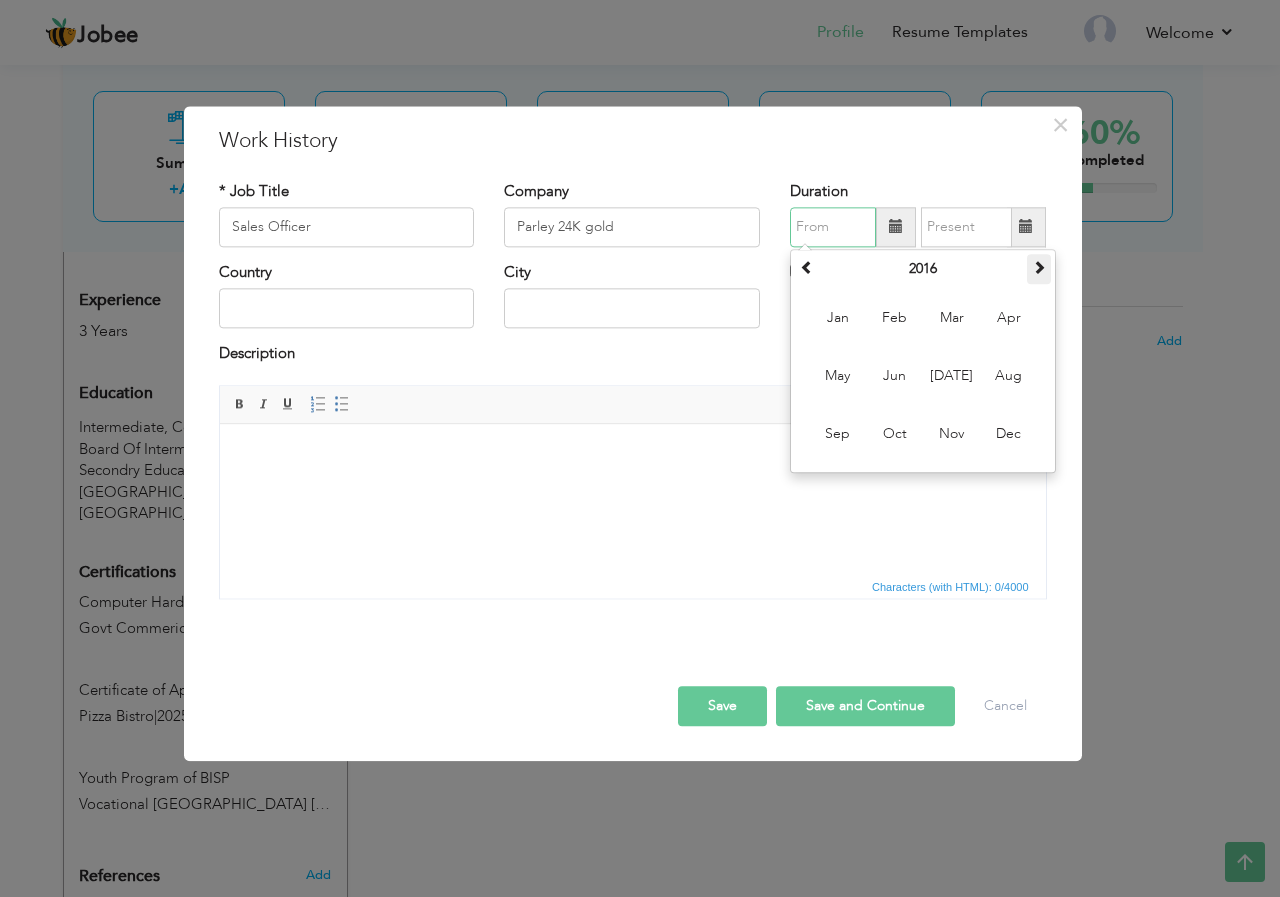 click at bounding box center [1039, 269] 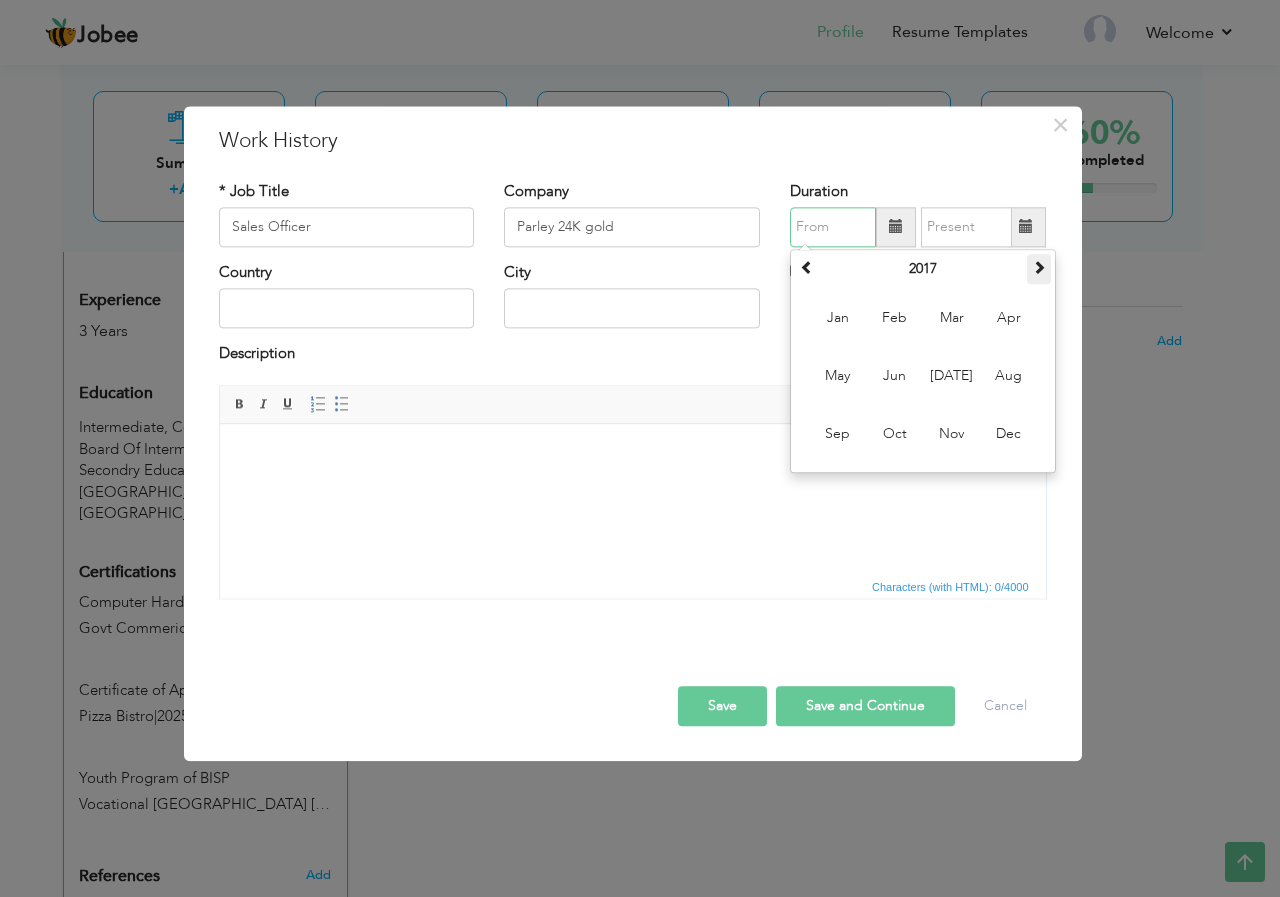 click at bounding box center (1039, 269) 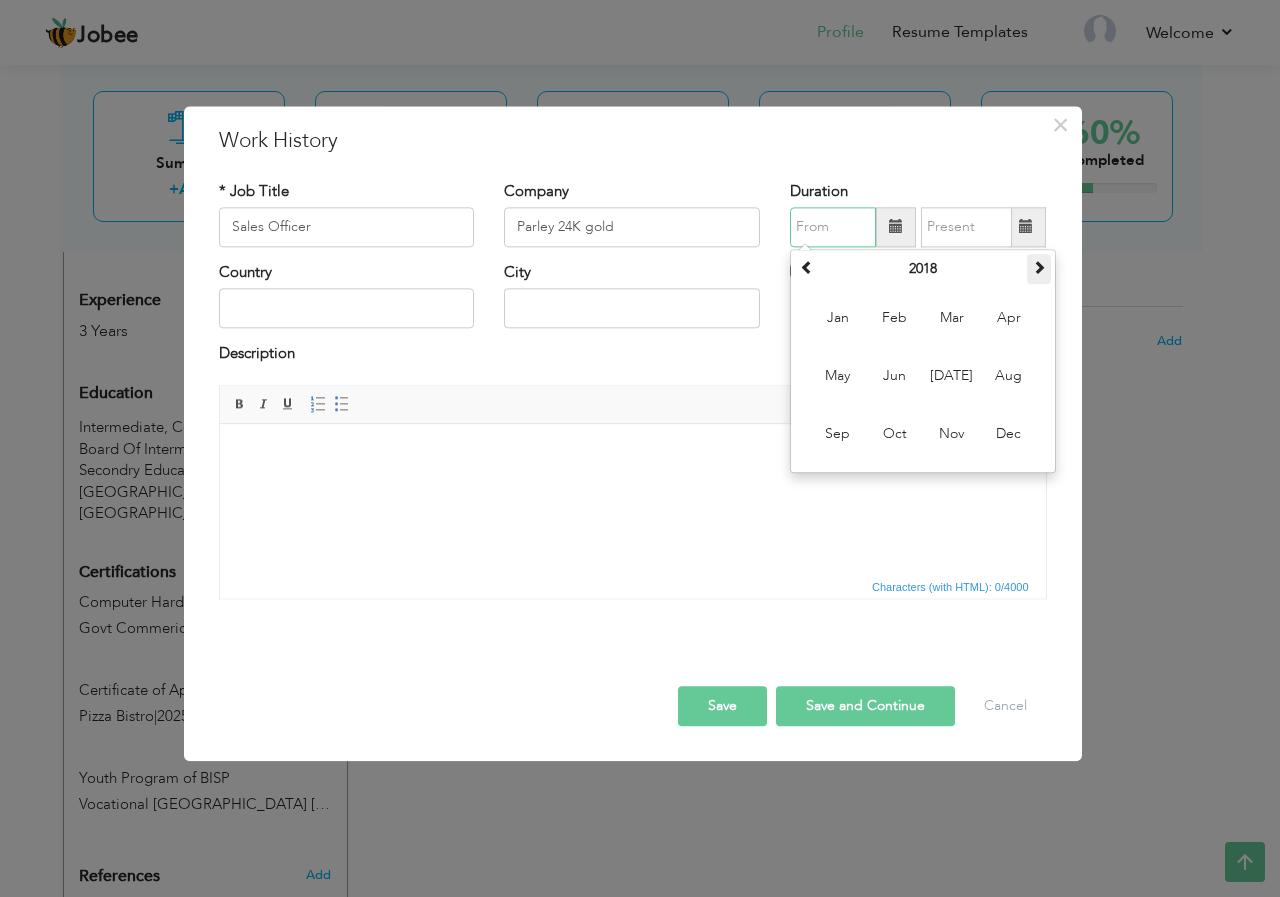 click at bounding box center [1039, 269] 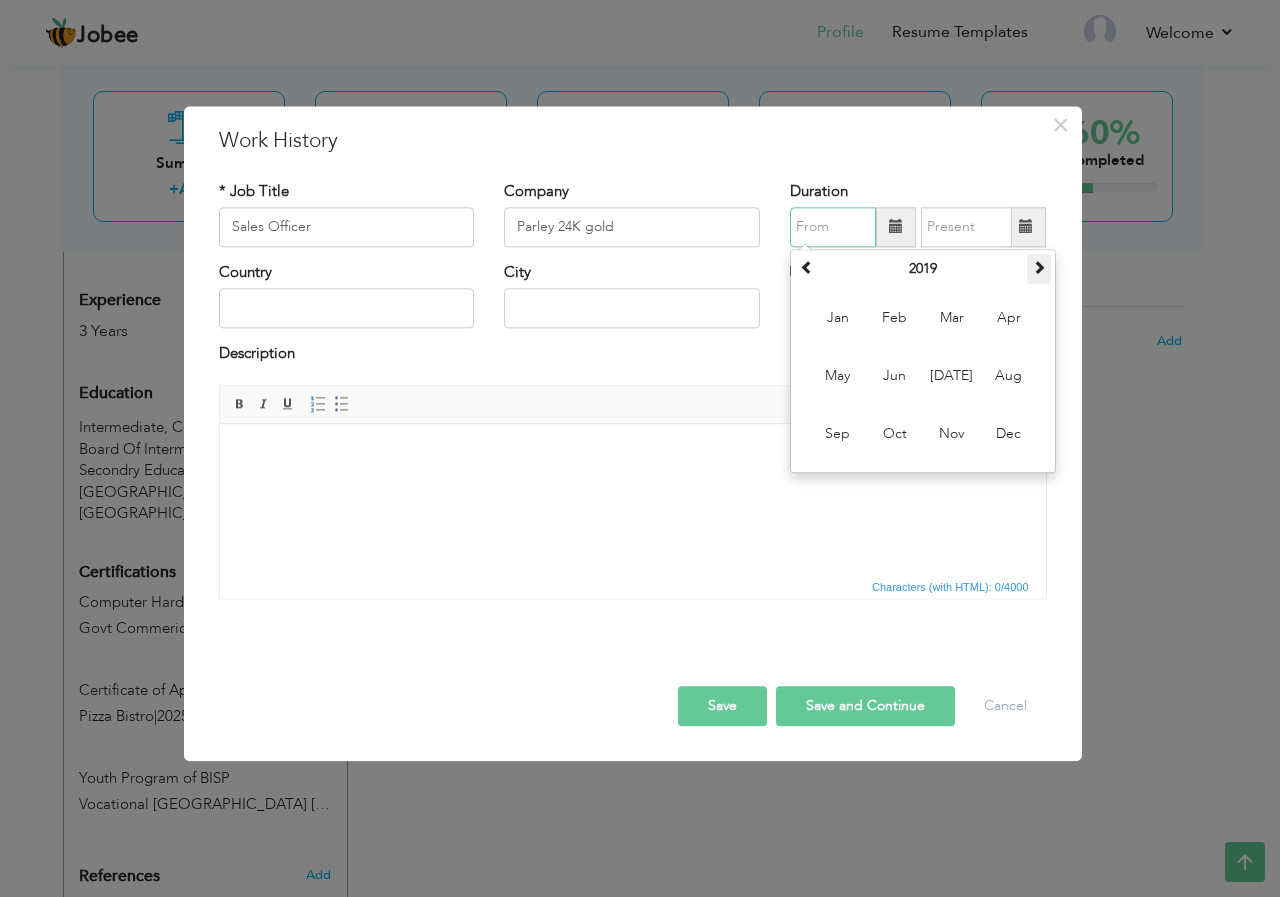 click at bounding box center (1039, 269) 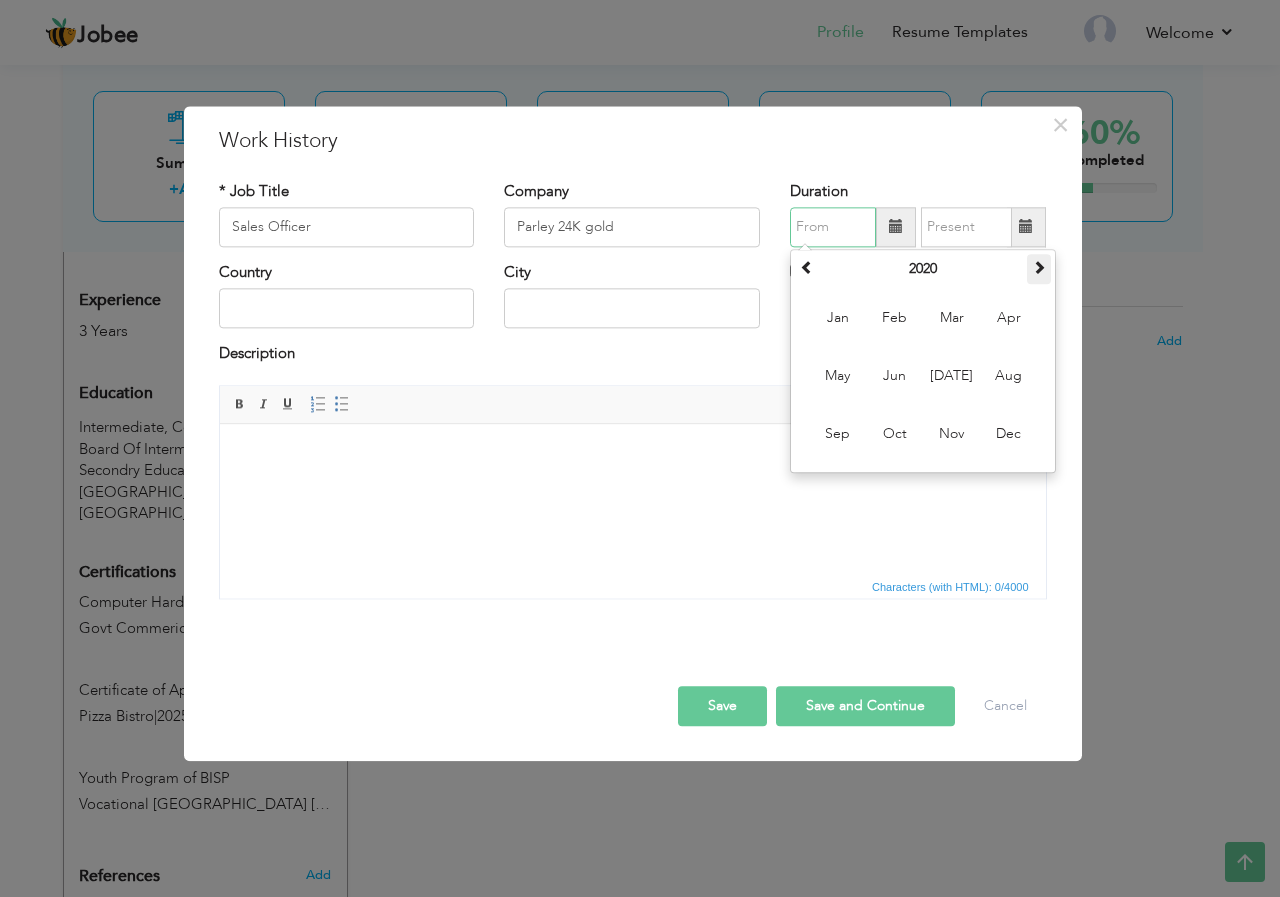 click at bounding box center [1039, 269] 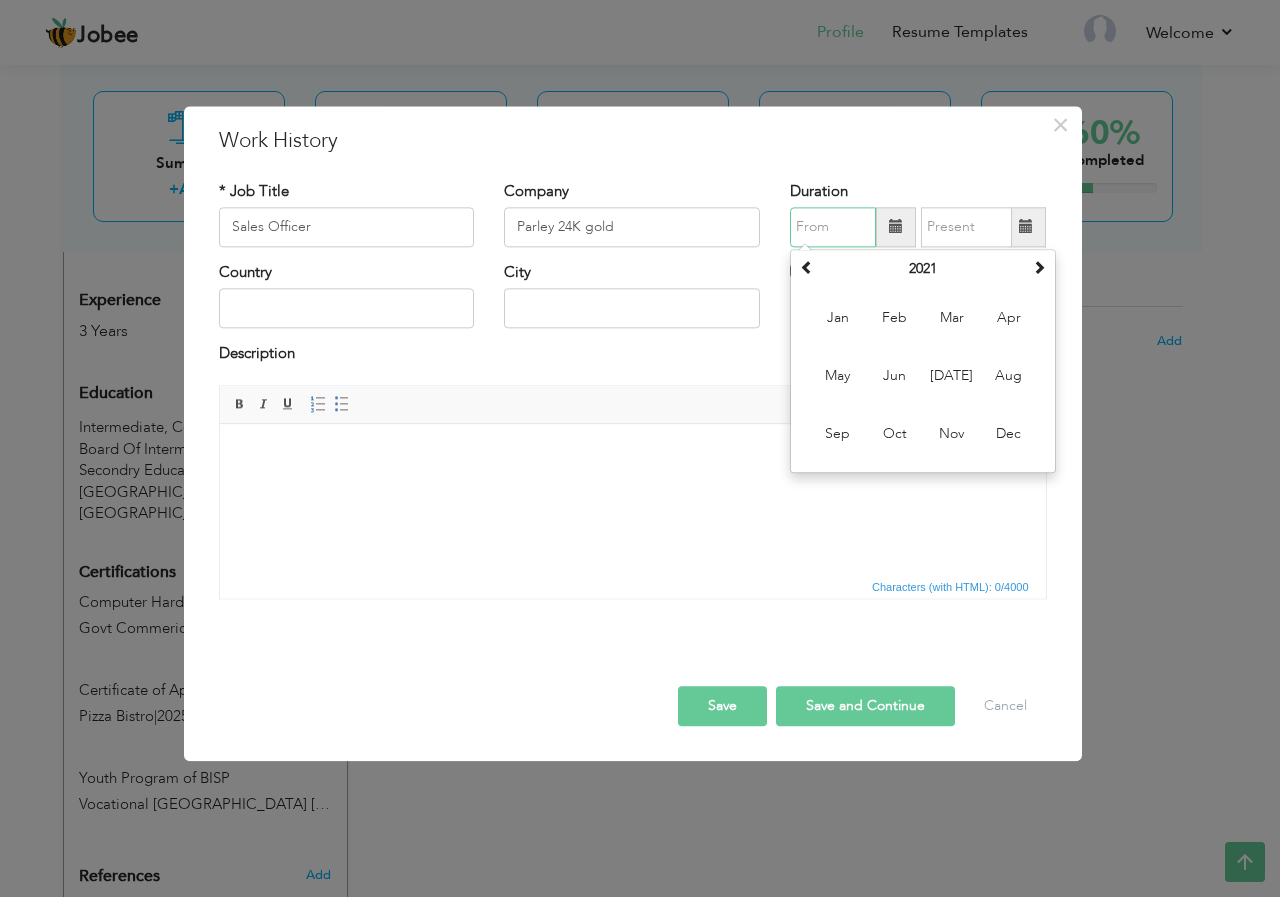 click on "July 2021 Su Mo Tu We Th Fr Sa 27 28 29 30 1 2 3 4 5 6 7 8 9 10 11 12 13 14 15 16 17 18 19 20 21 22 23 24 25 26 27 28 29 30 31 1 2 3 4 5 6 7 2021 Jan Feb Mar Apr May Jun Jul Aug Sep Oct Nov Dec 2016-2027 2016 2017 2018 2019 2020 2021 2022 2023 2024 2025 2026 2027 2000-2107 2000 - 2011 2012 - 2023 2024 - 2035 2036 - 2047 2048 - 2059 2060 - 2071 2072 - 2083 2084 - 2095 2096 - 2107" at bounding box center (923, 361) 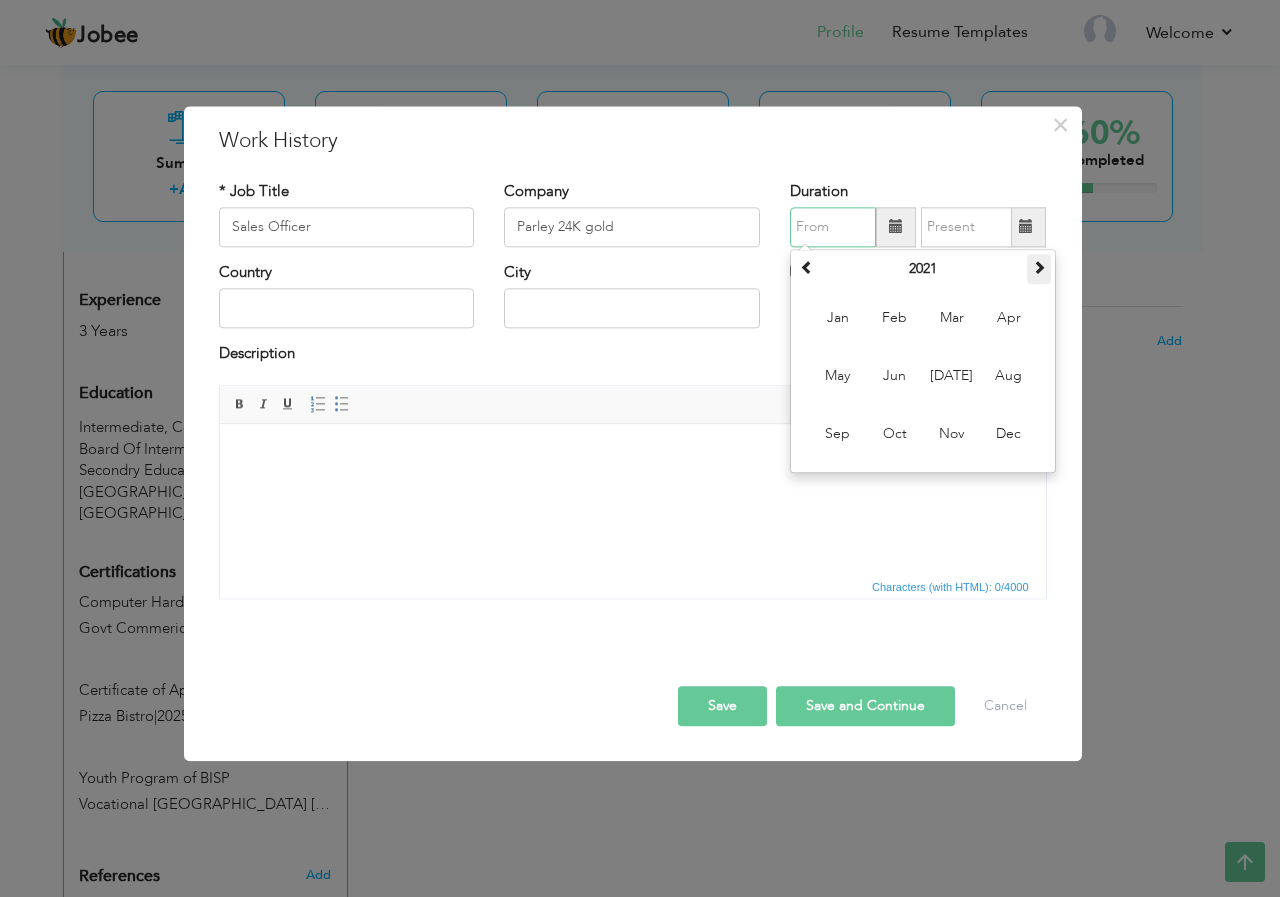 click at bounding box center (1039, 267) 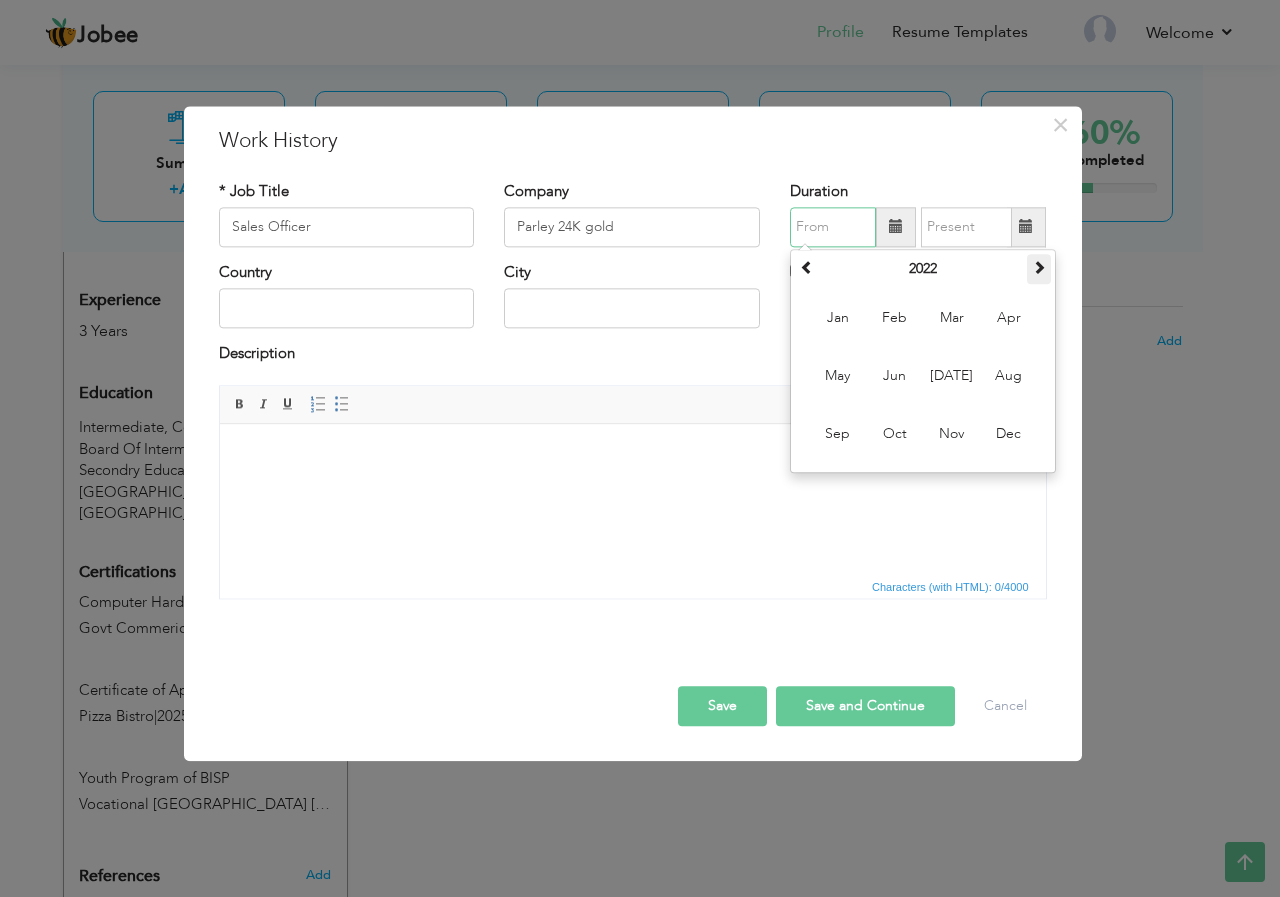 click at bounding box center (1039, 267) 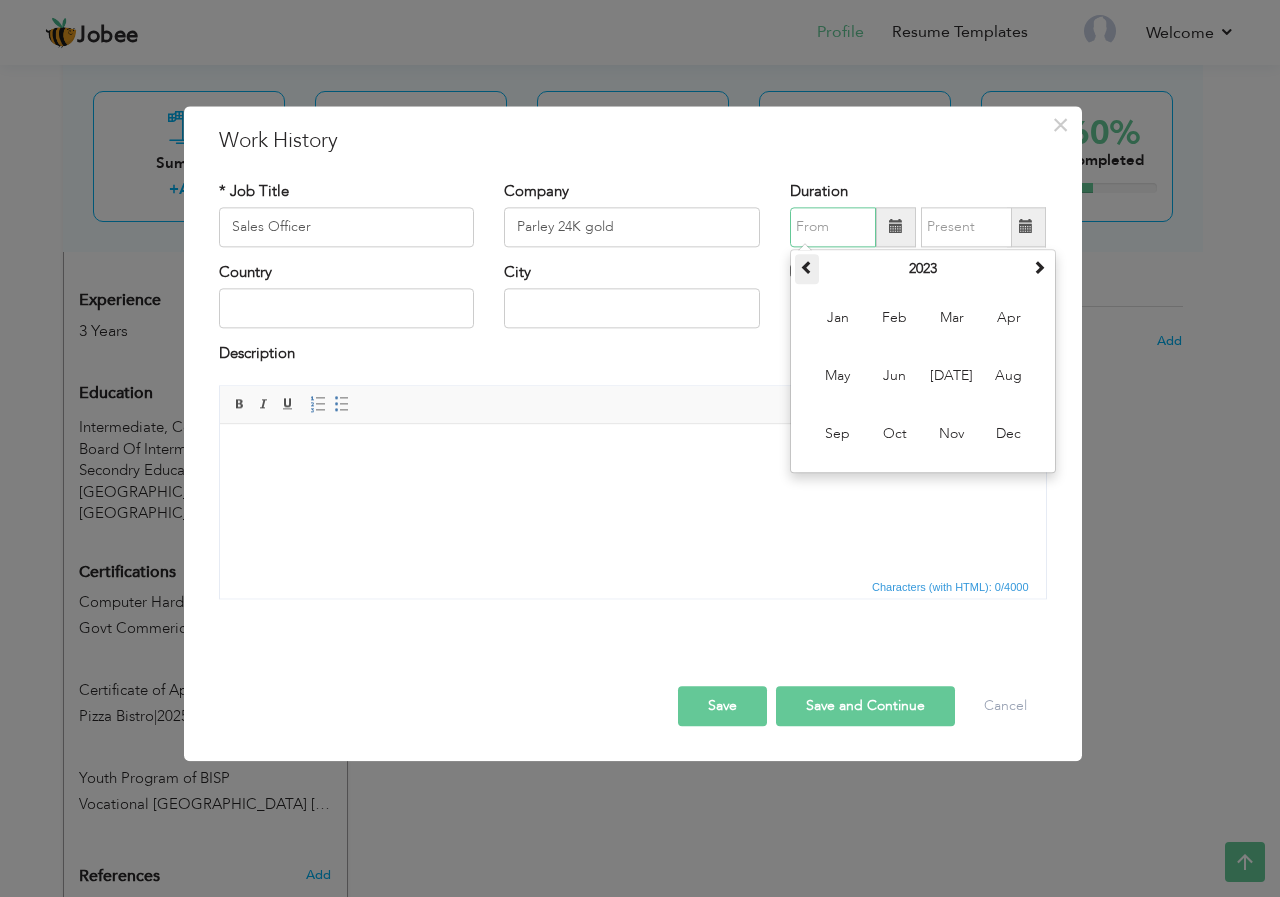 click at bounding box center [807, 269] 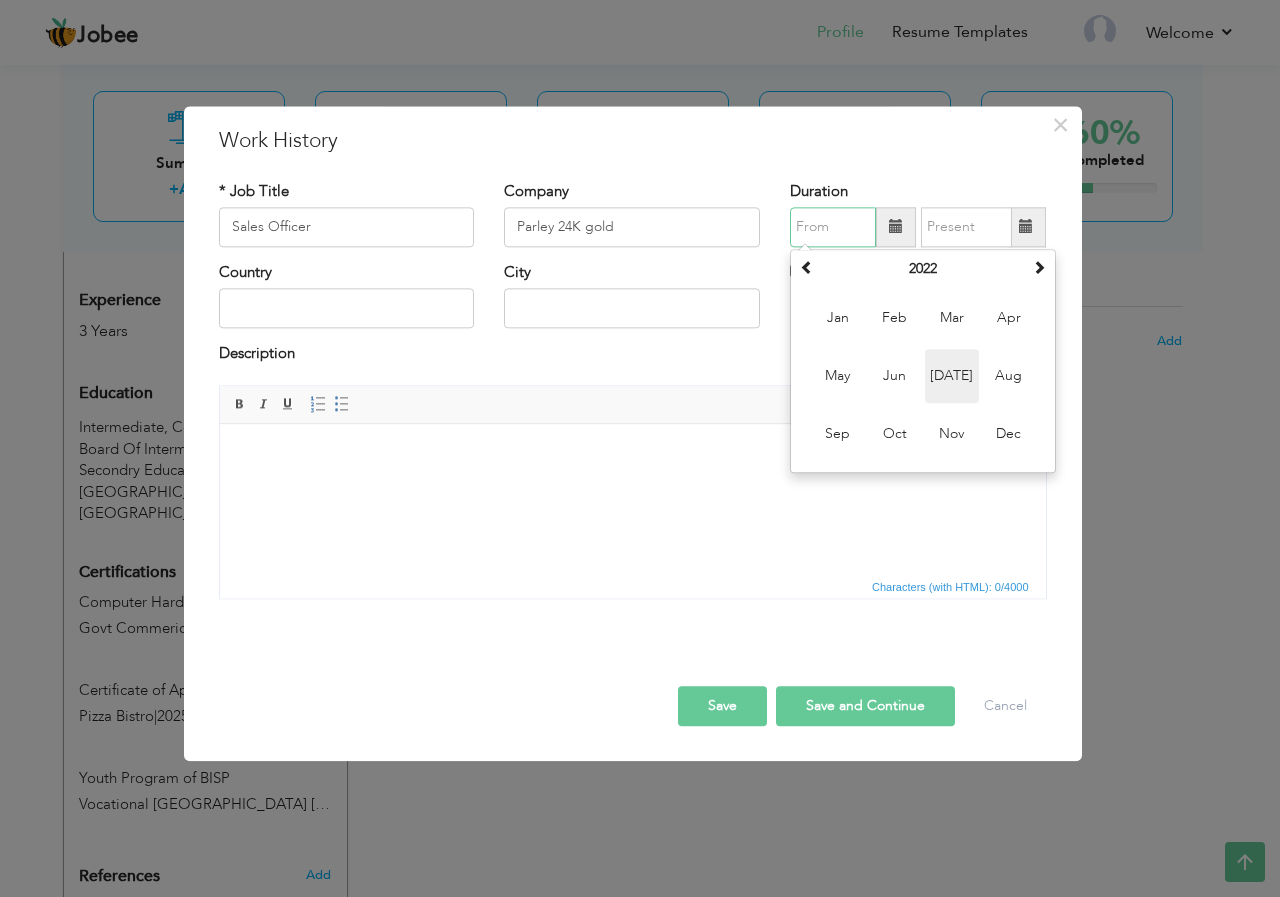click on "Jul" at bounding box center [952, 376] 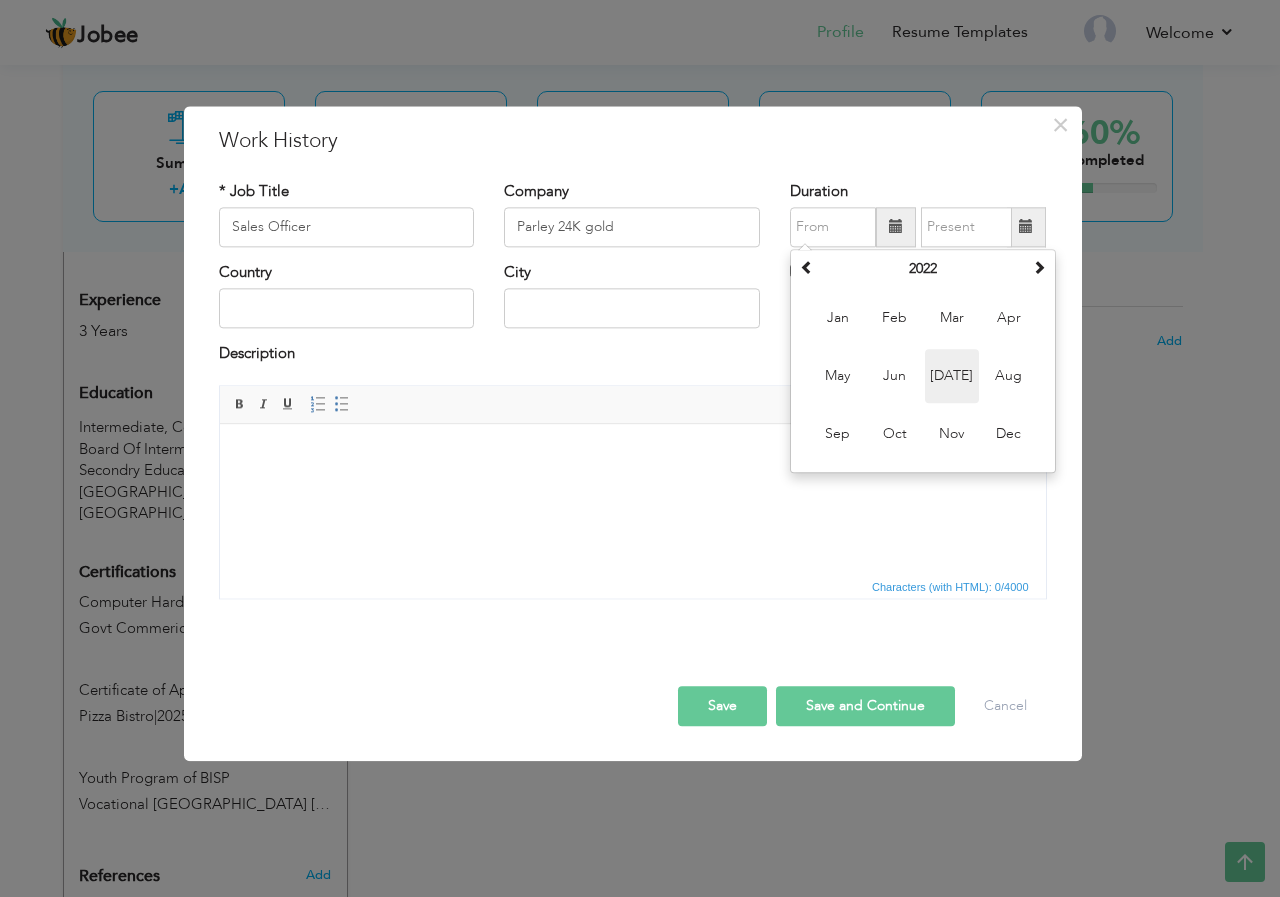 type on "07/2022" 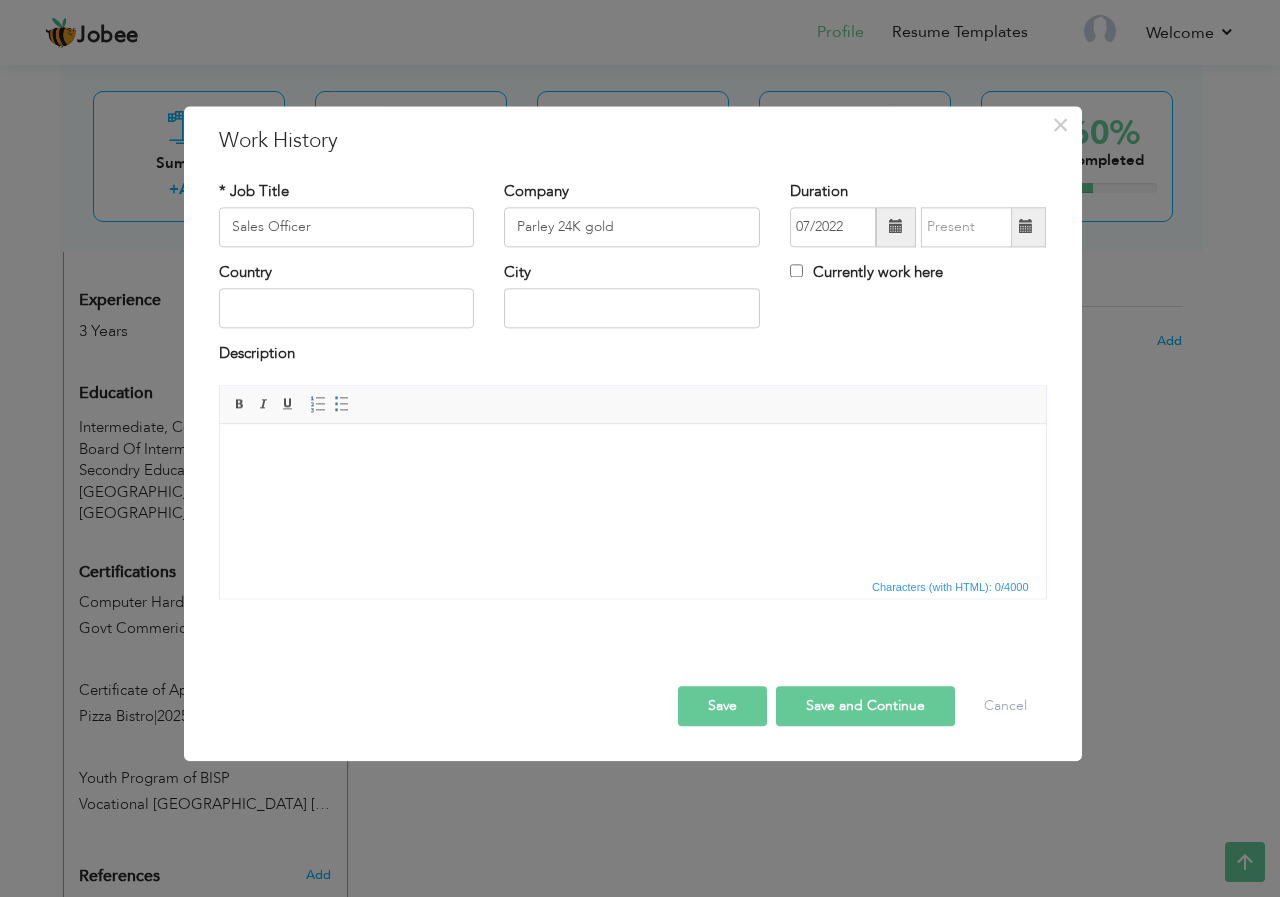 click at bounding box center [1026, 227] 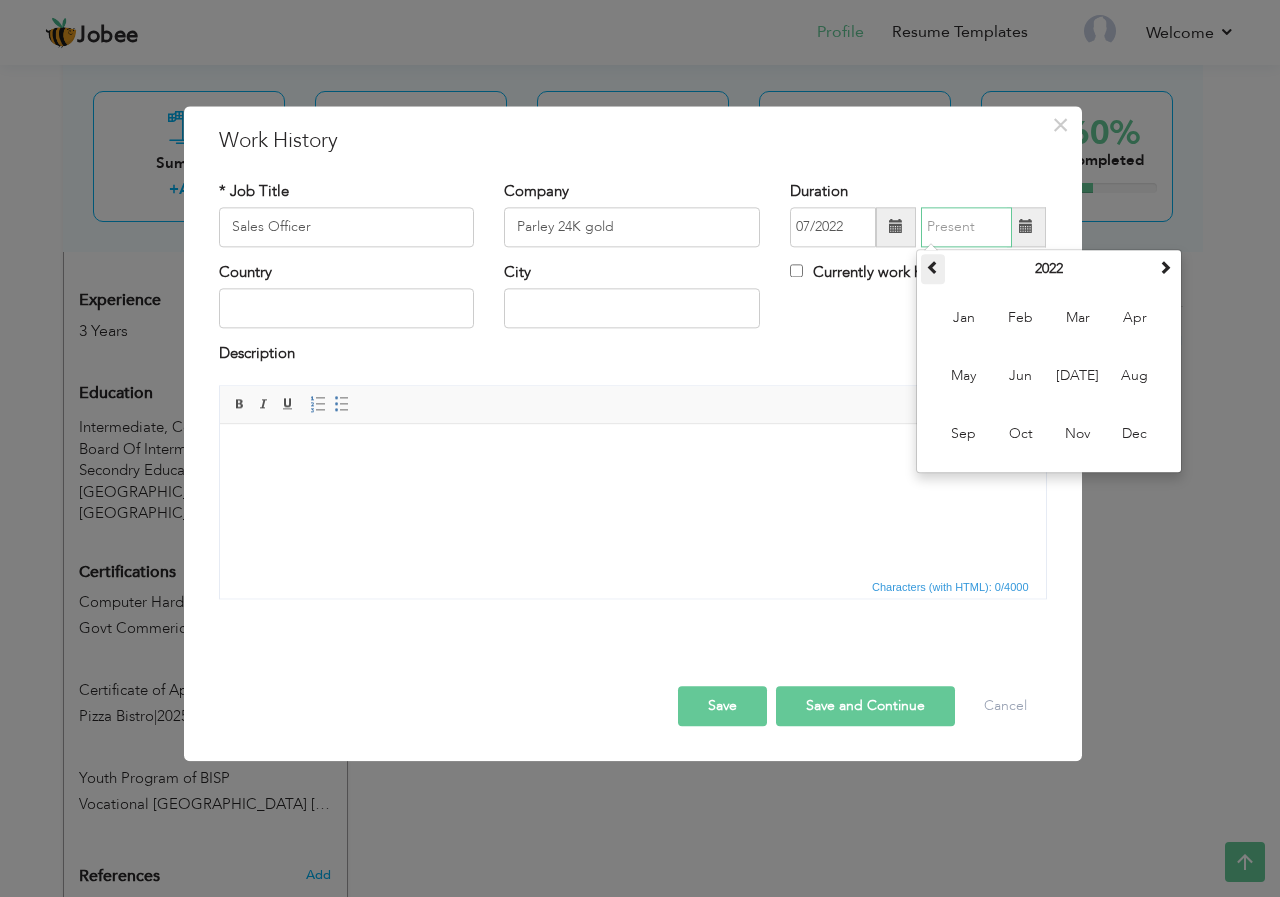 click at bounding box center (933, 267) 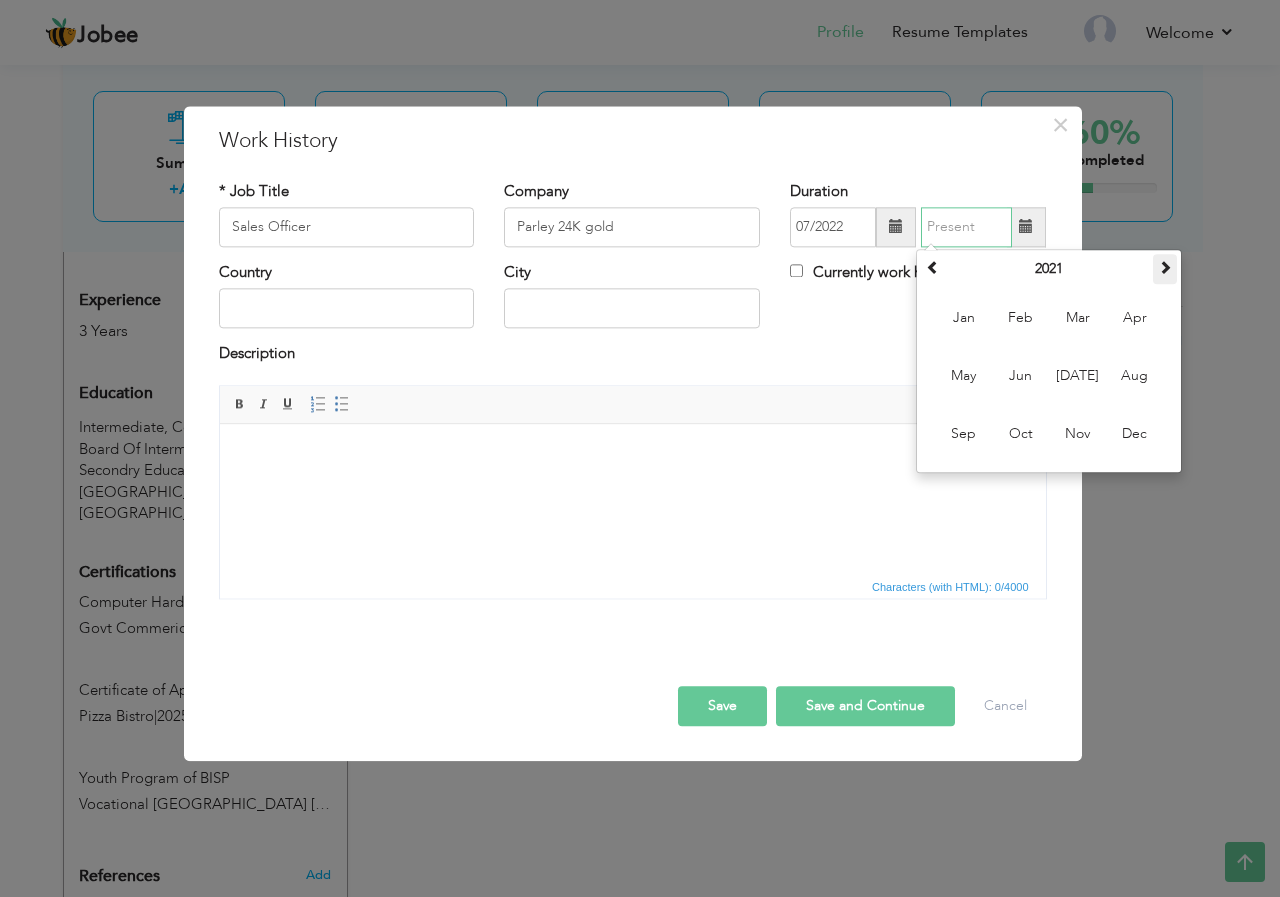 click at bounding box center [1165, 269] 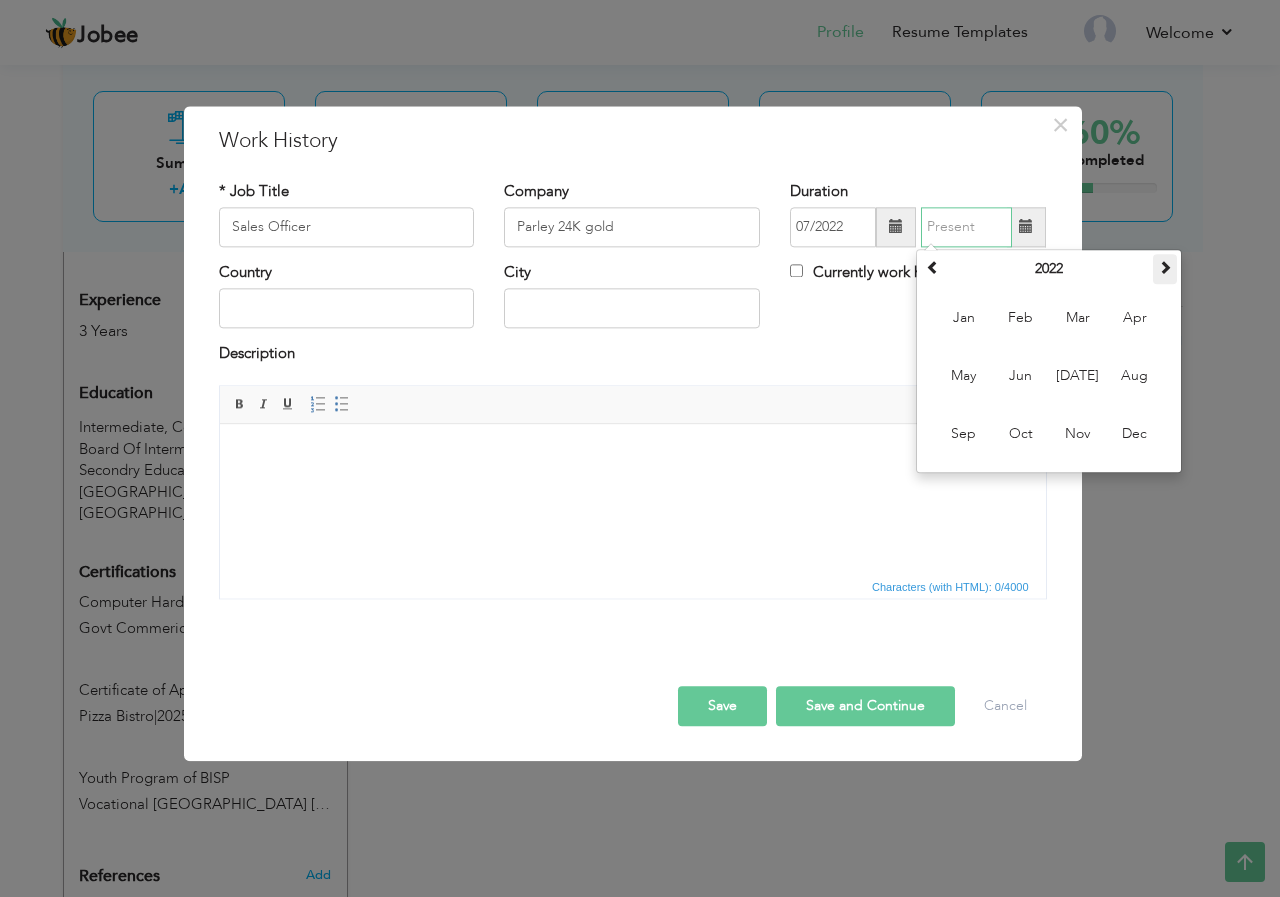 click at bounding box center [1165, 269] 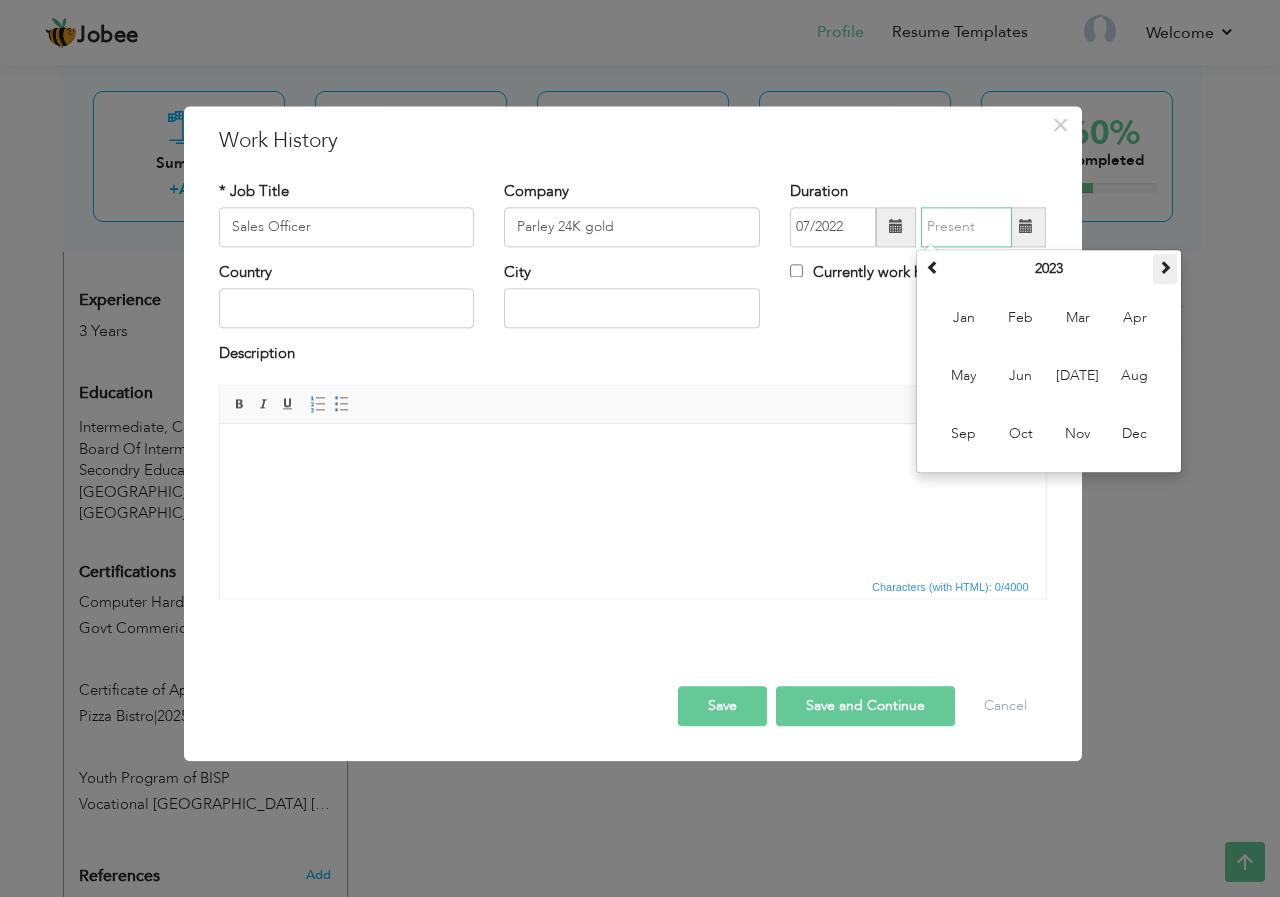 click at bounding box center (1165, 269) 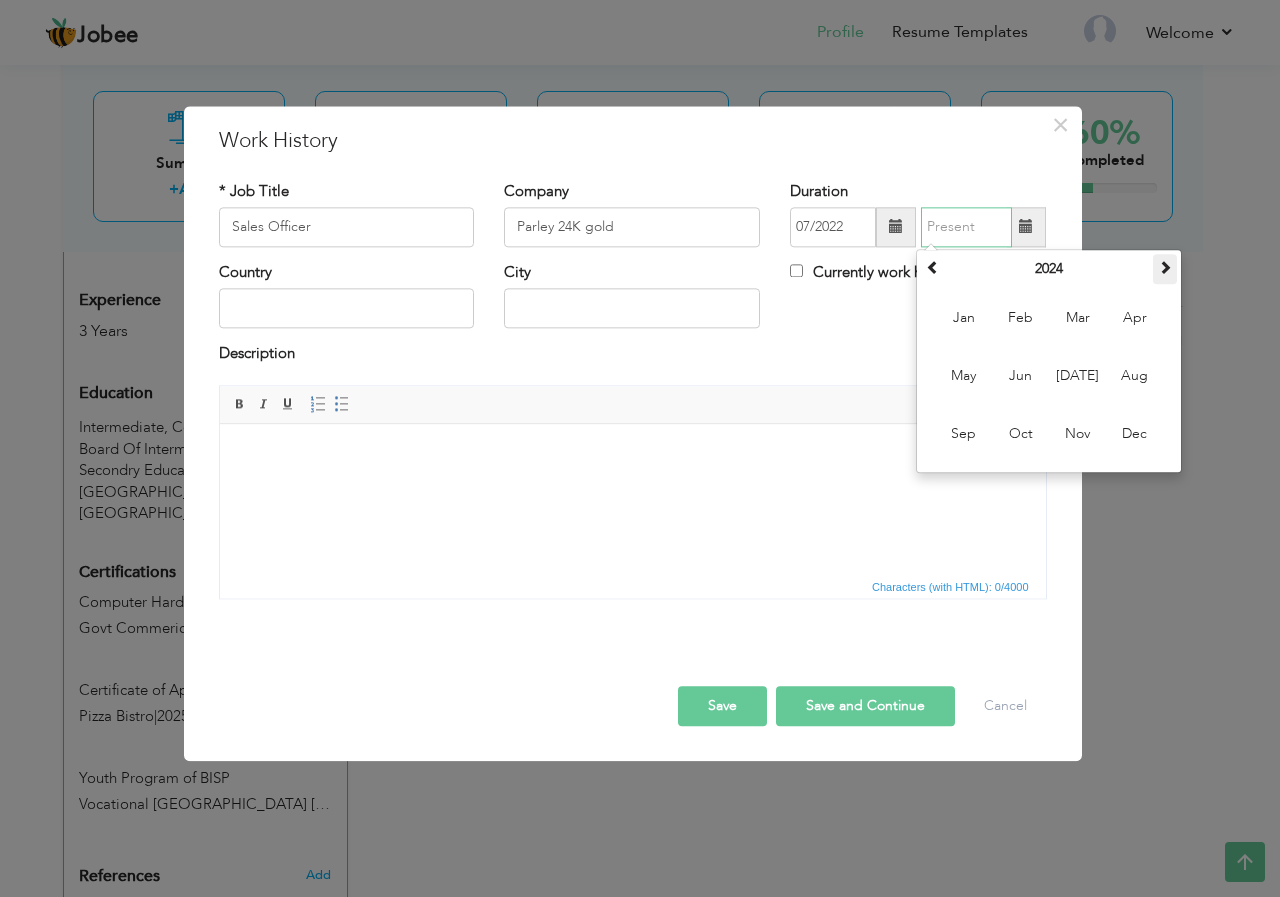 click at bounding box center [1165, 269] 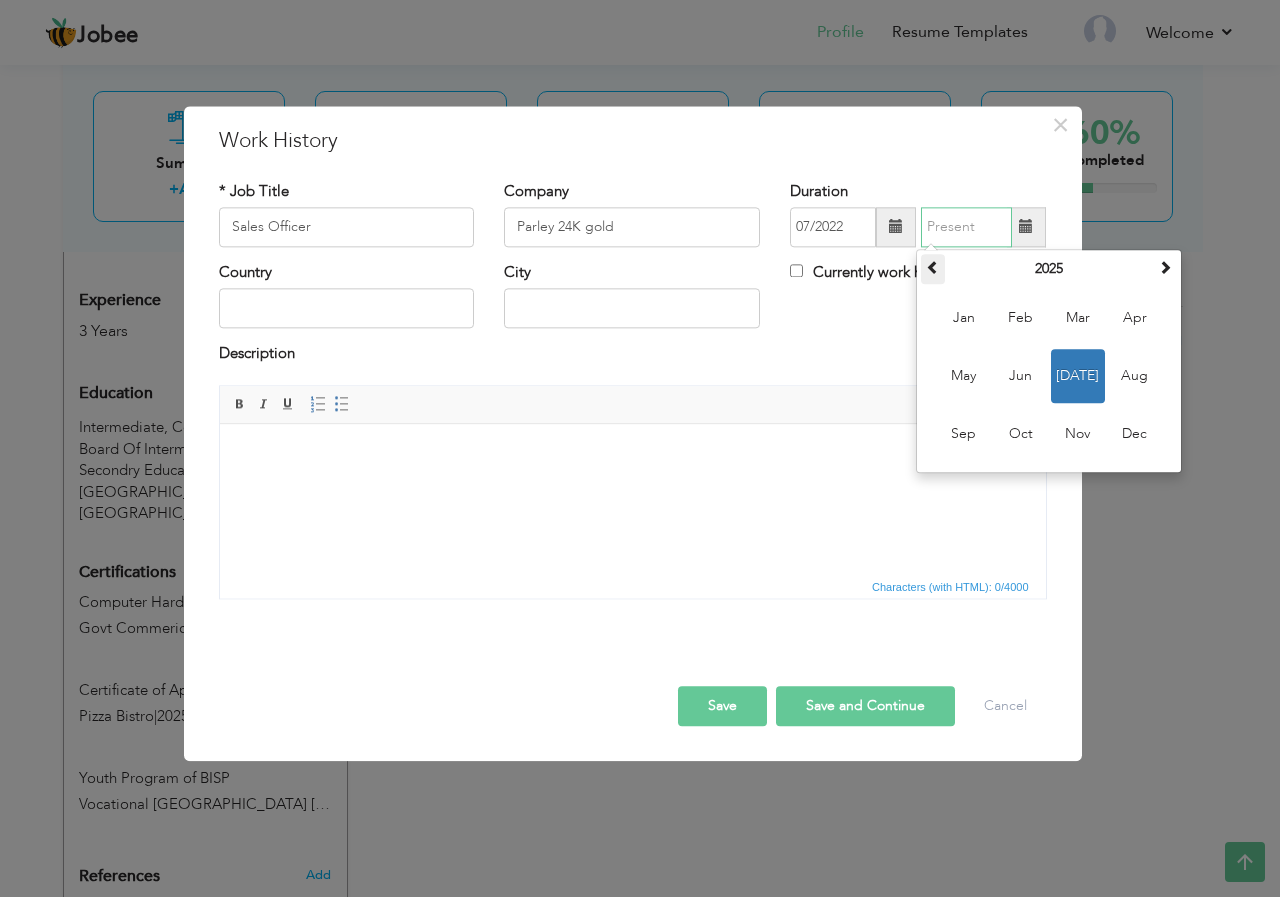 click at bounding box center (933, 267) 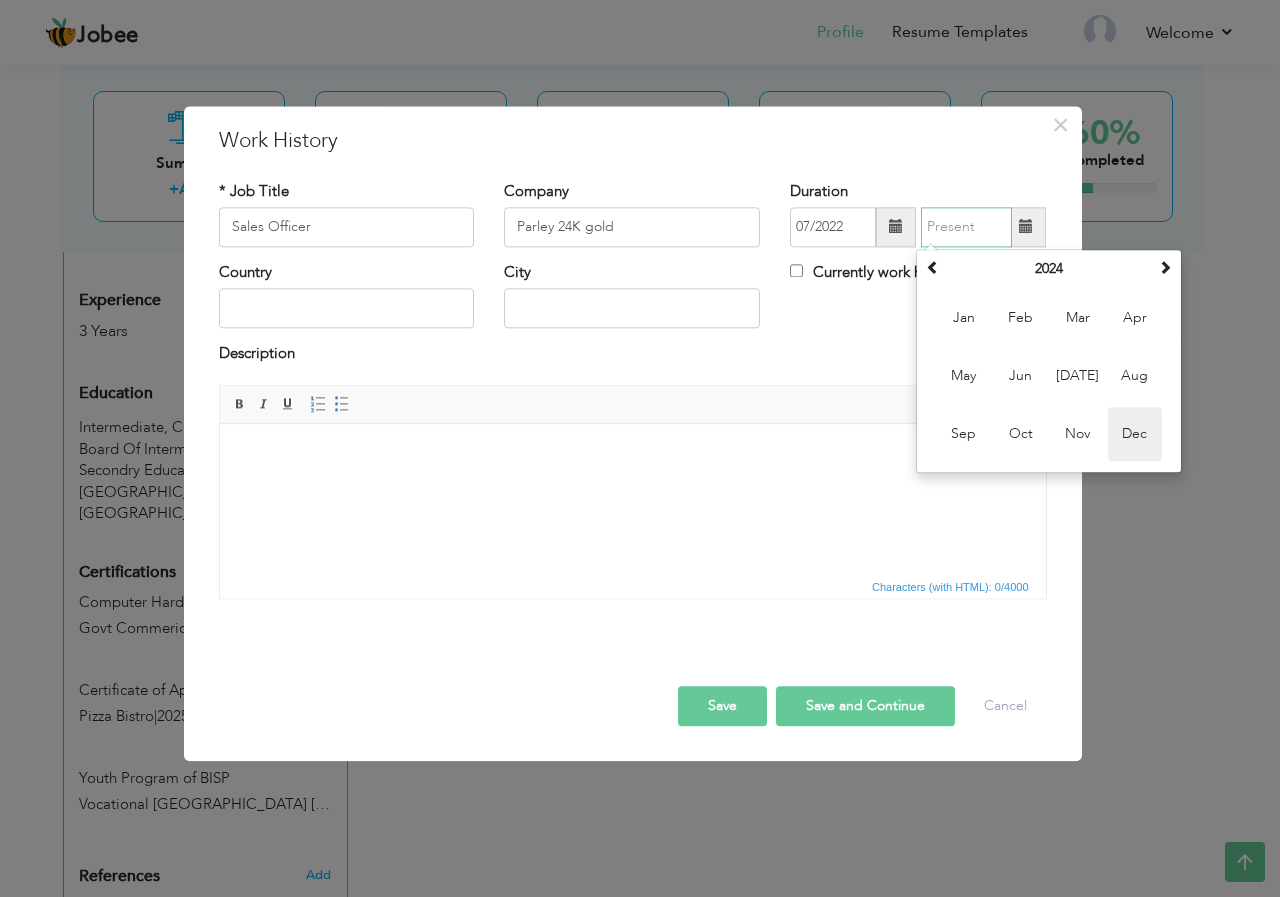 click on "Dec" at bounding box center (1135, 434) 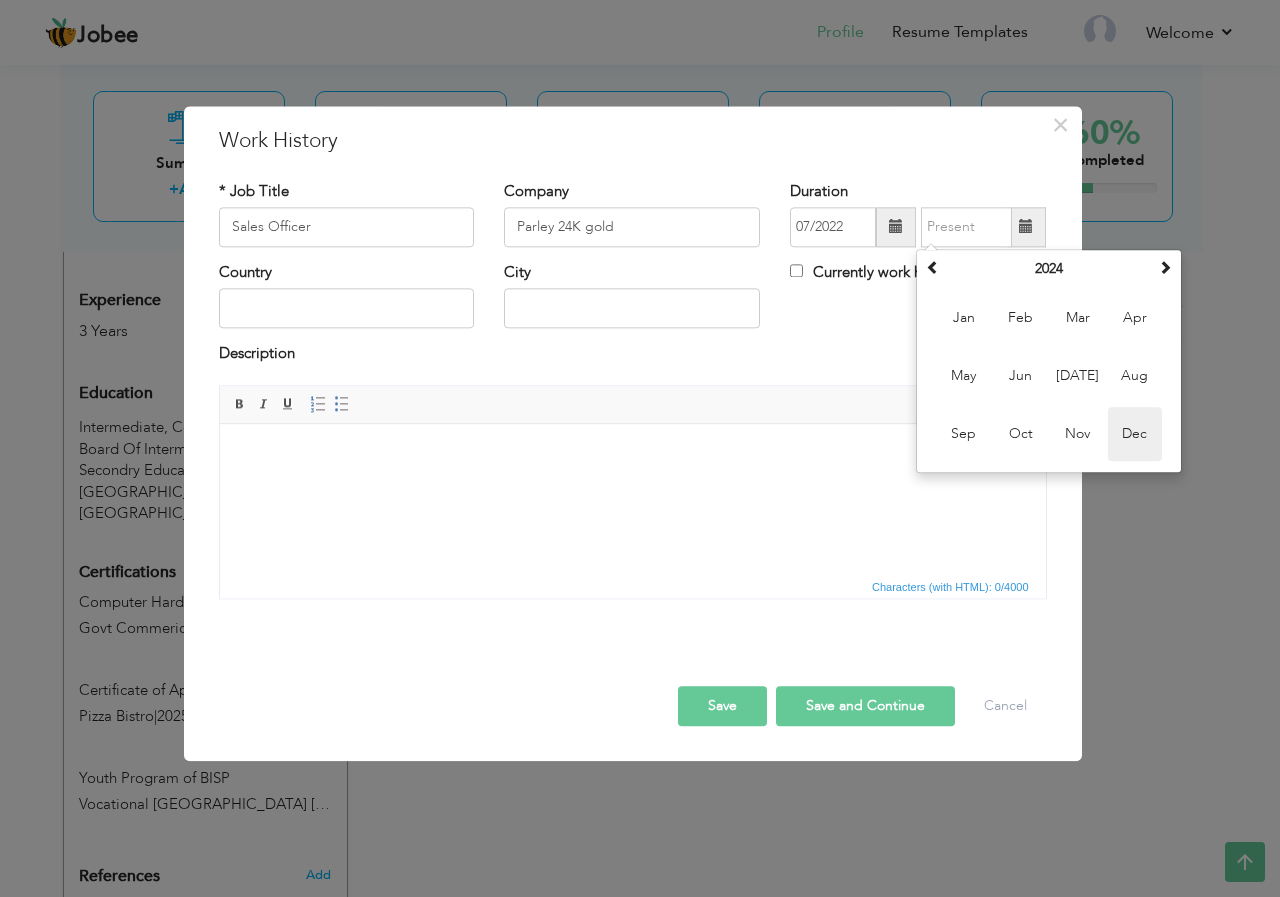 type on "12/2024" 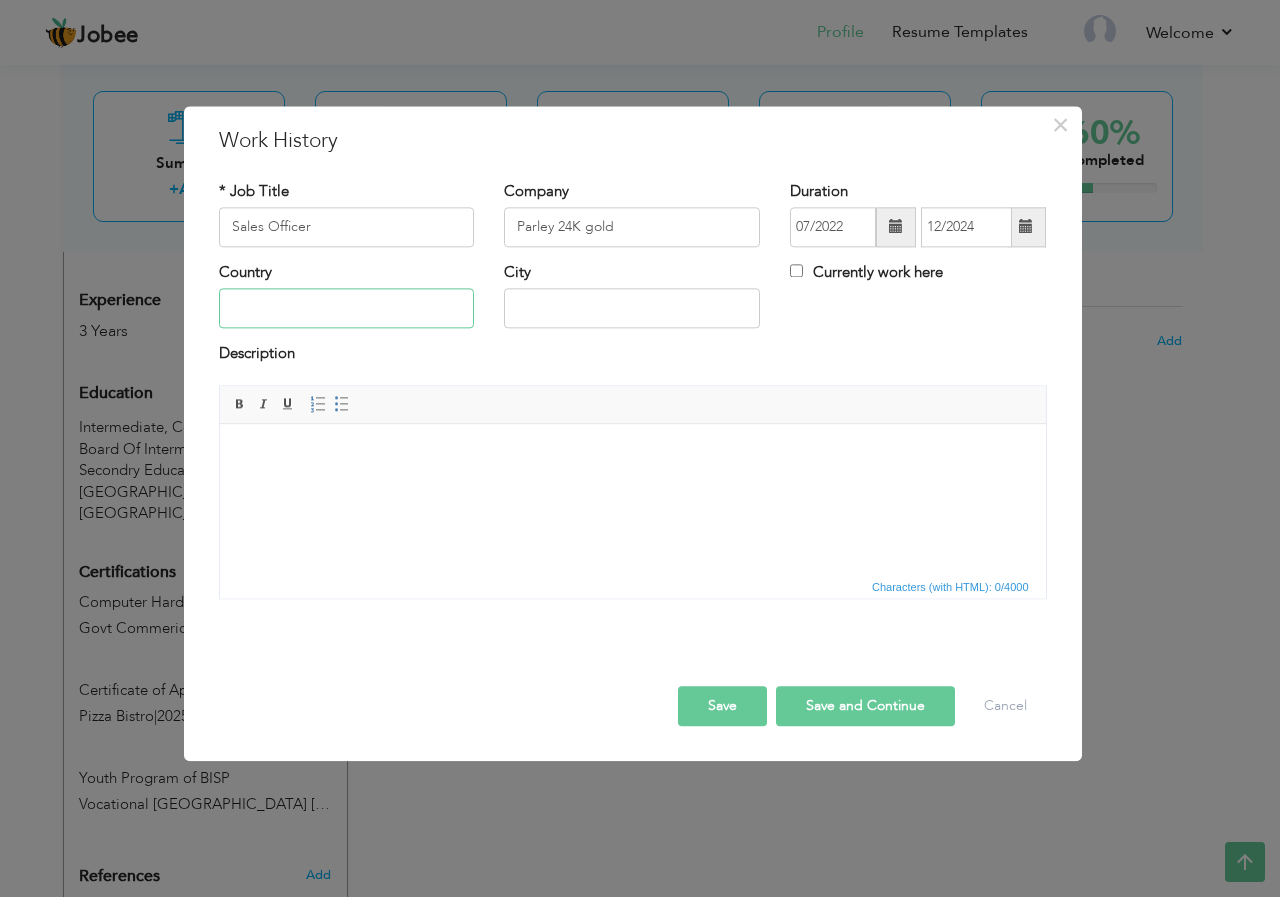 click at bounding box center [347, 309] 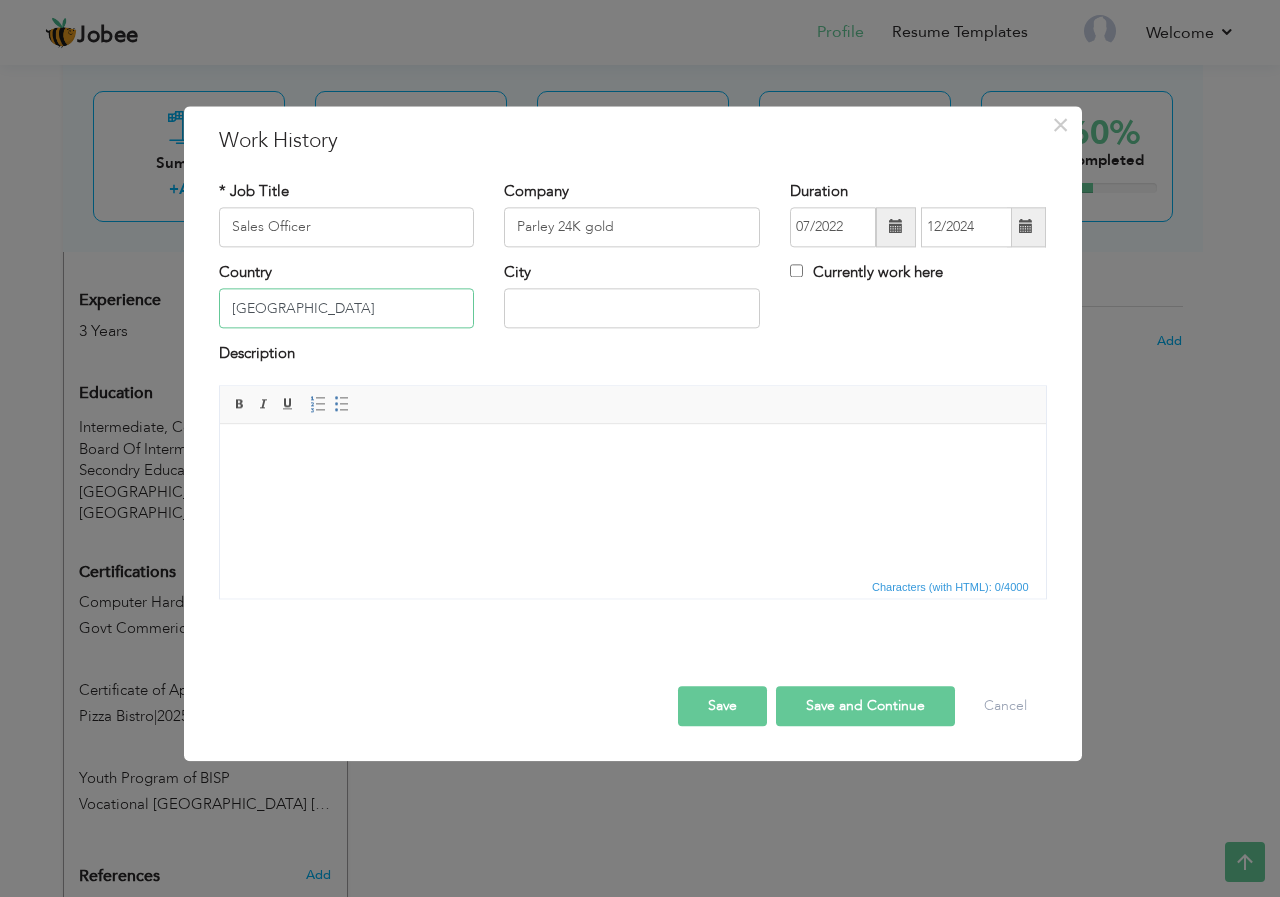type on "[GEOGRAPHIC_DATA]" 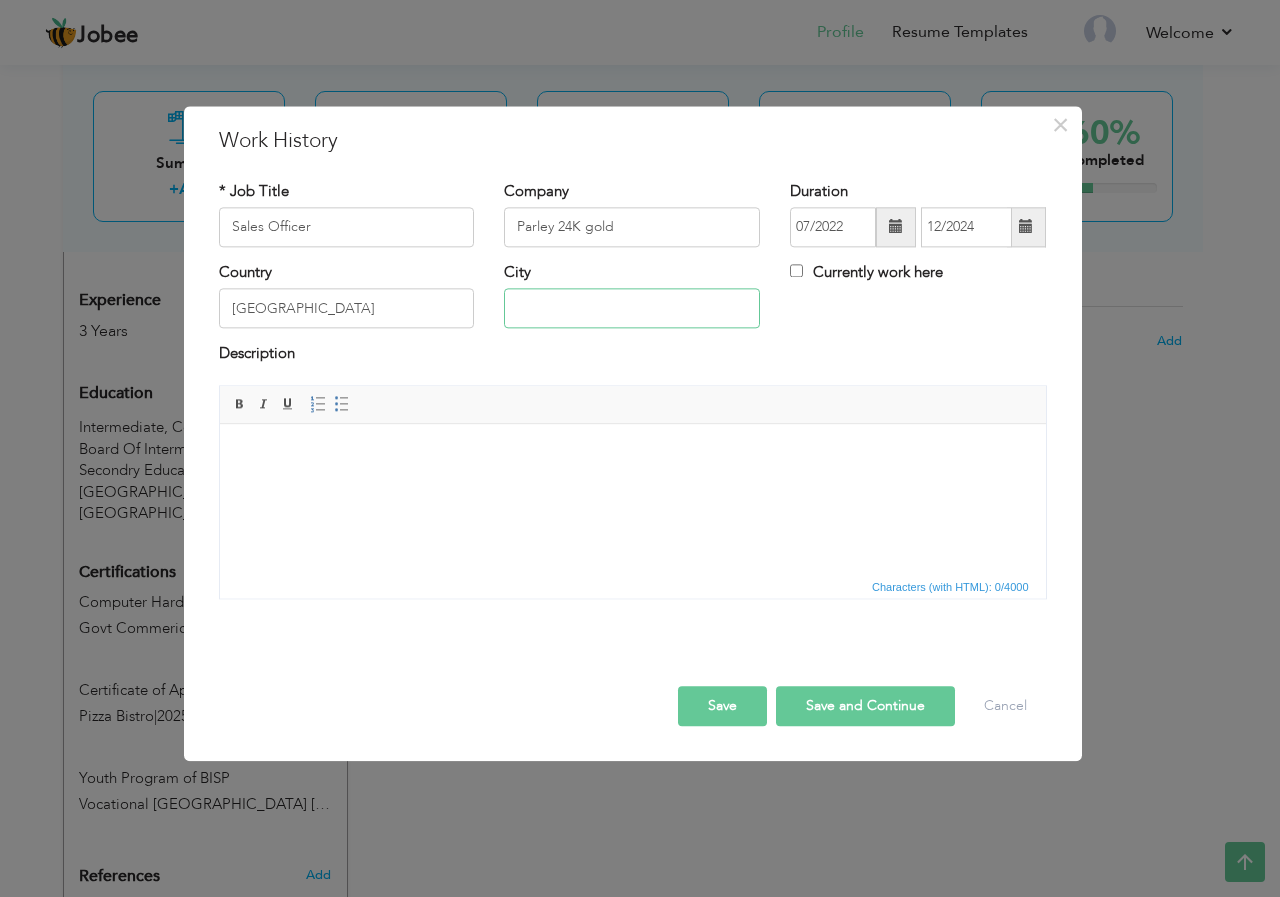 drag, startPoint x: 544, startPoint y: 303, endPoint x: 546, endPoint y: 313, distance: 10.198039 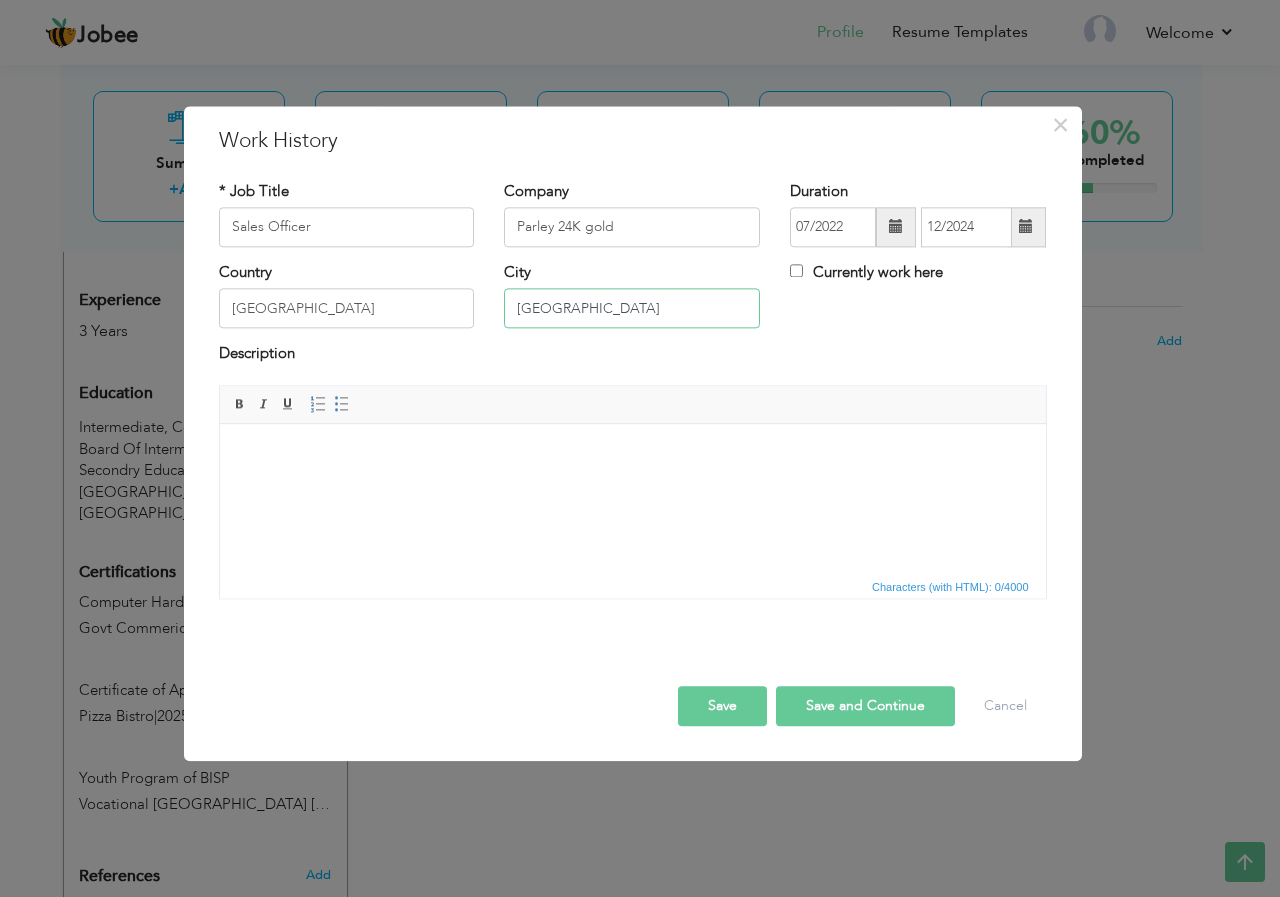 type on "[GEOGRAPHIC_DATA]" 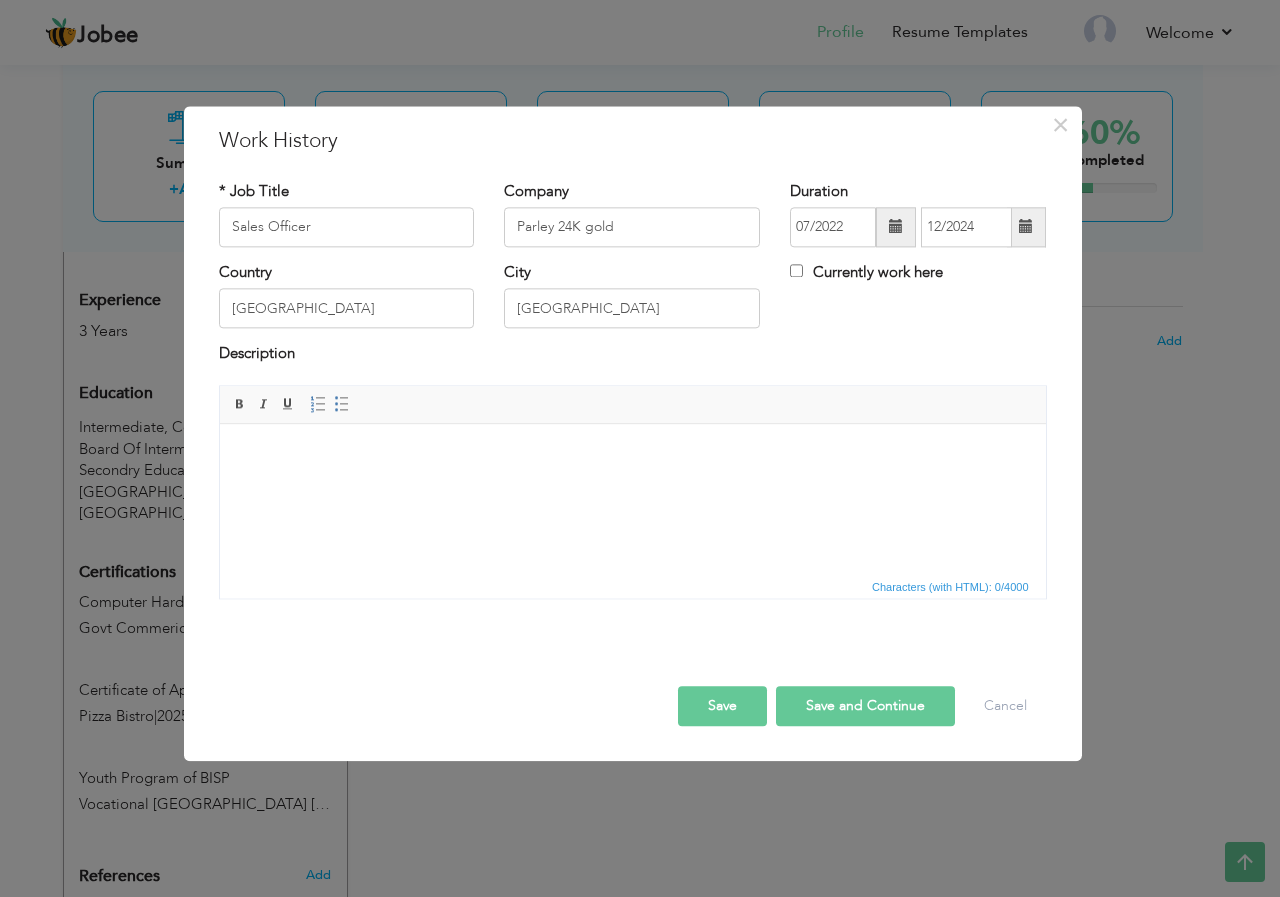 click at bounding box center (632, 454) 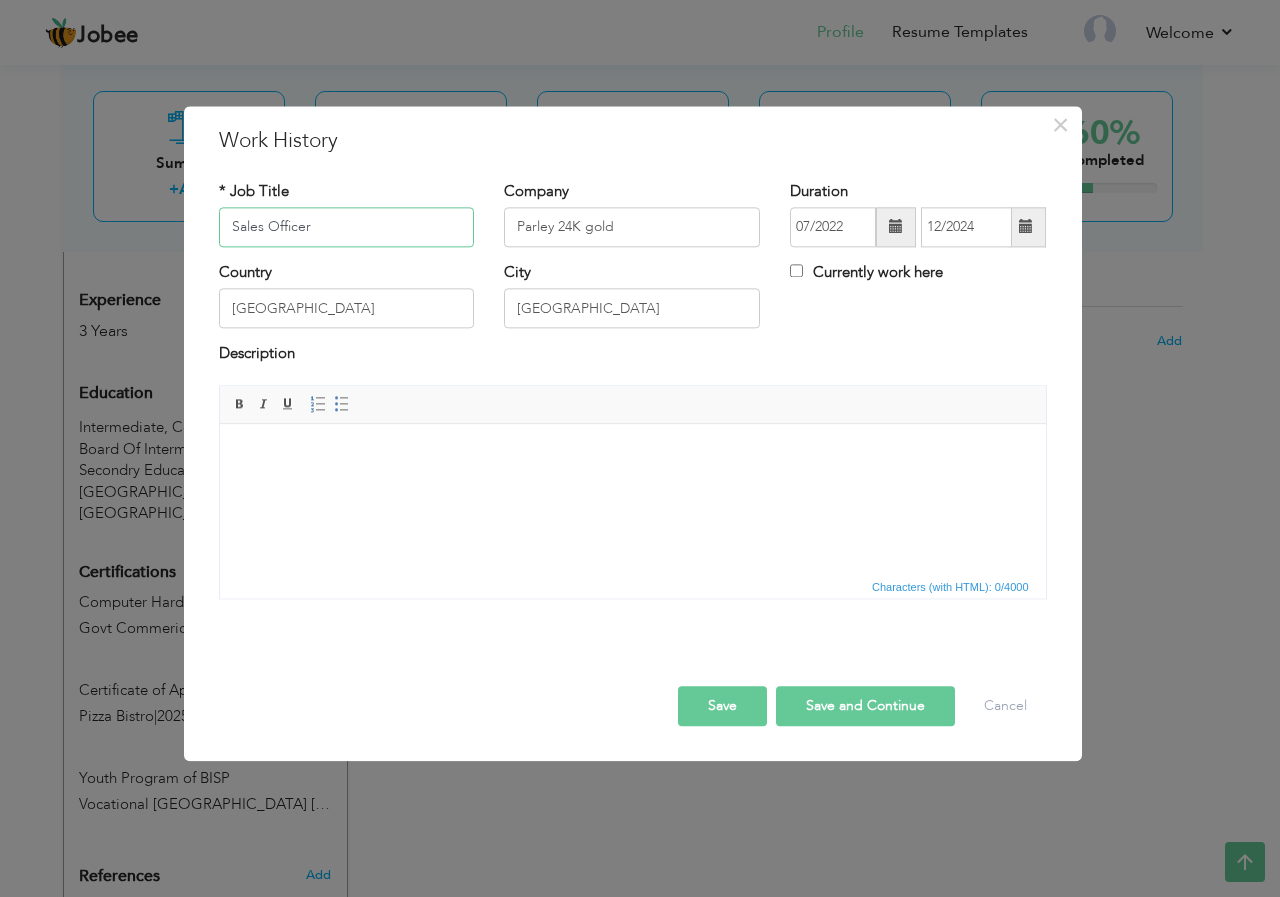 drag, startPoint x: 357, startPoint y: 225, endPoint x: 155, endPoint y: 218, distance: 202.12125 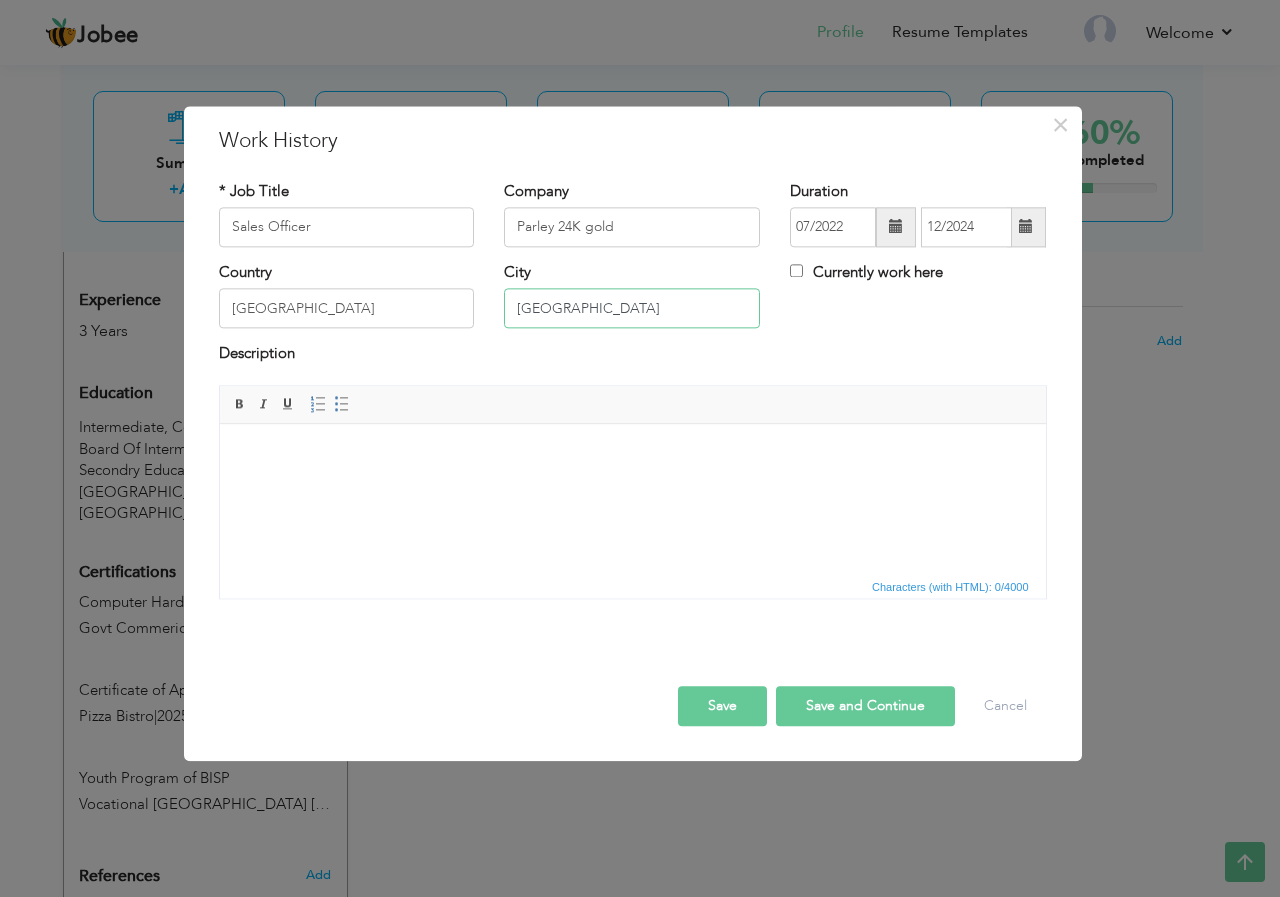 drag, startPoint x: 515, startPoint y: 306, endPoint x: 483, endPoint y: 304, distance: 32.06244 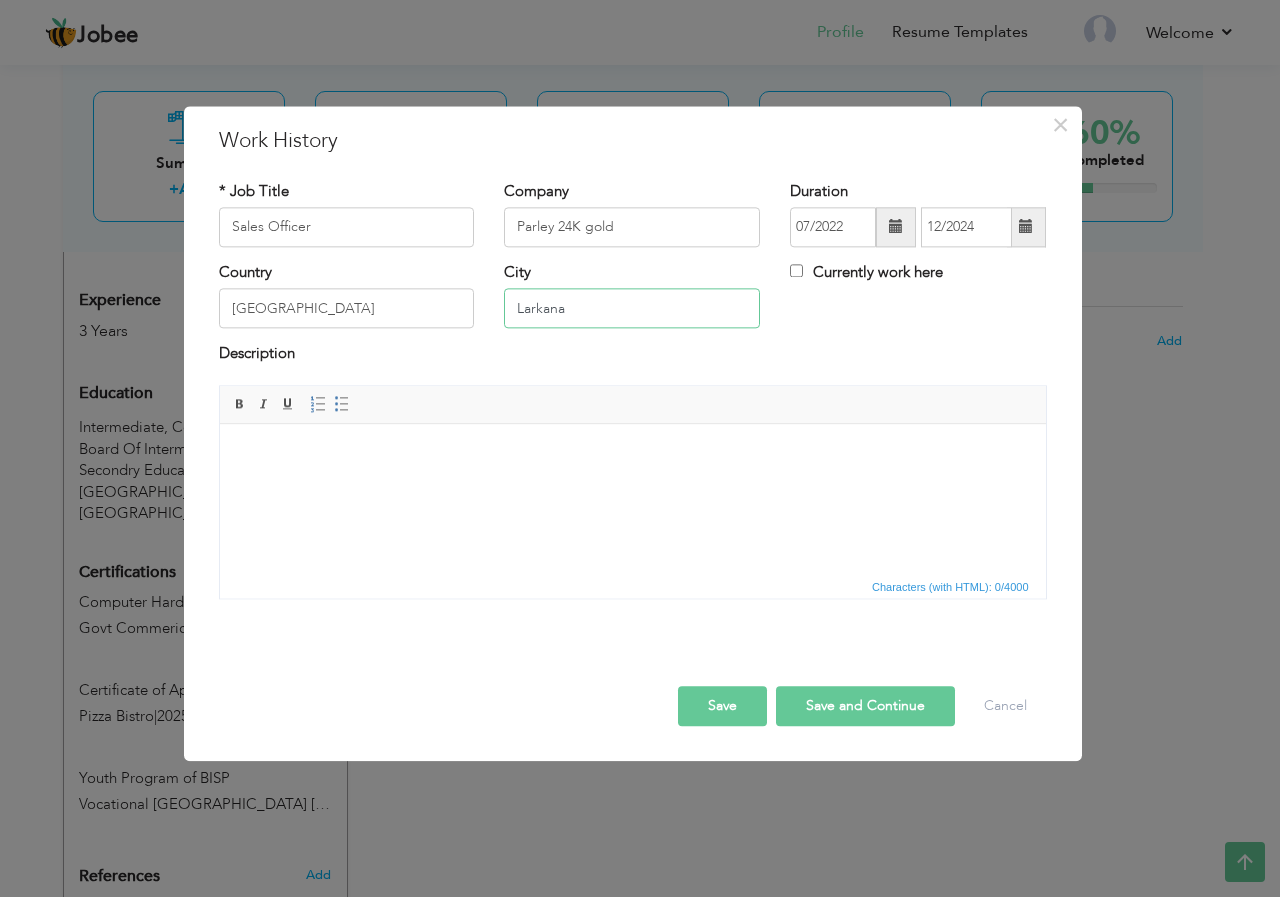 type on "Larkana" 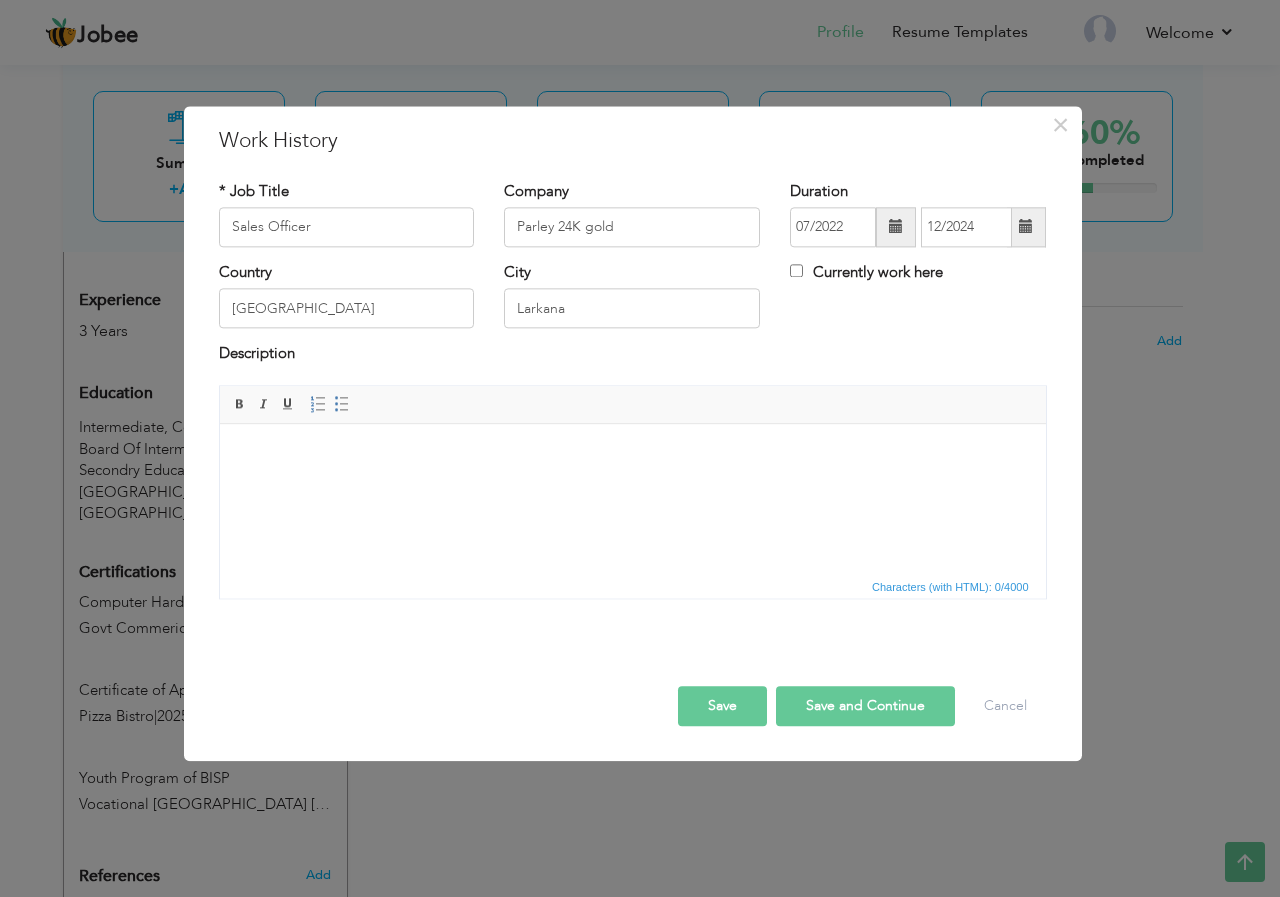 click at bounding box center [632, 454] 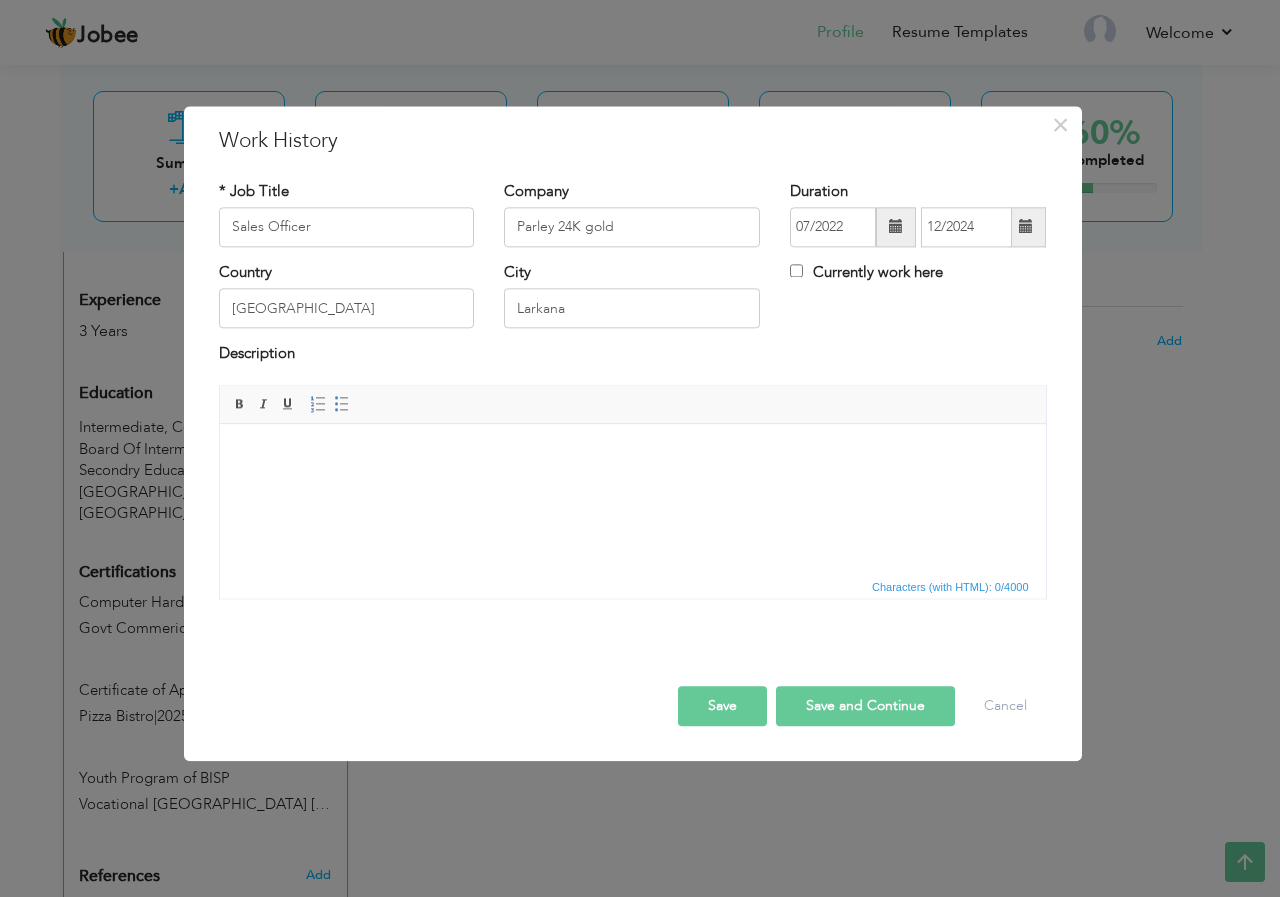scroll, scrollTop: 165, scrollLeft: 0, axis: vertical 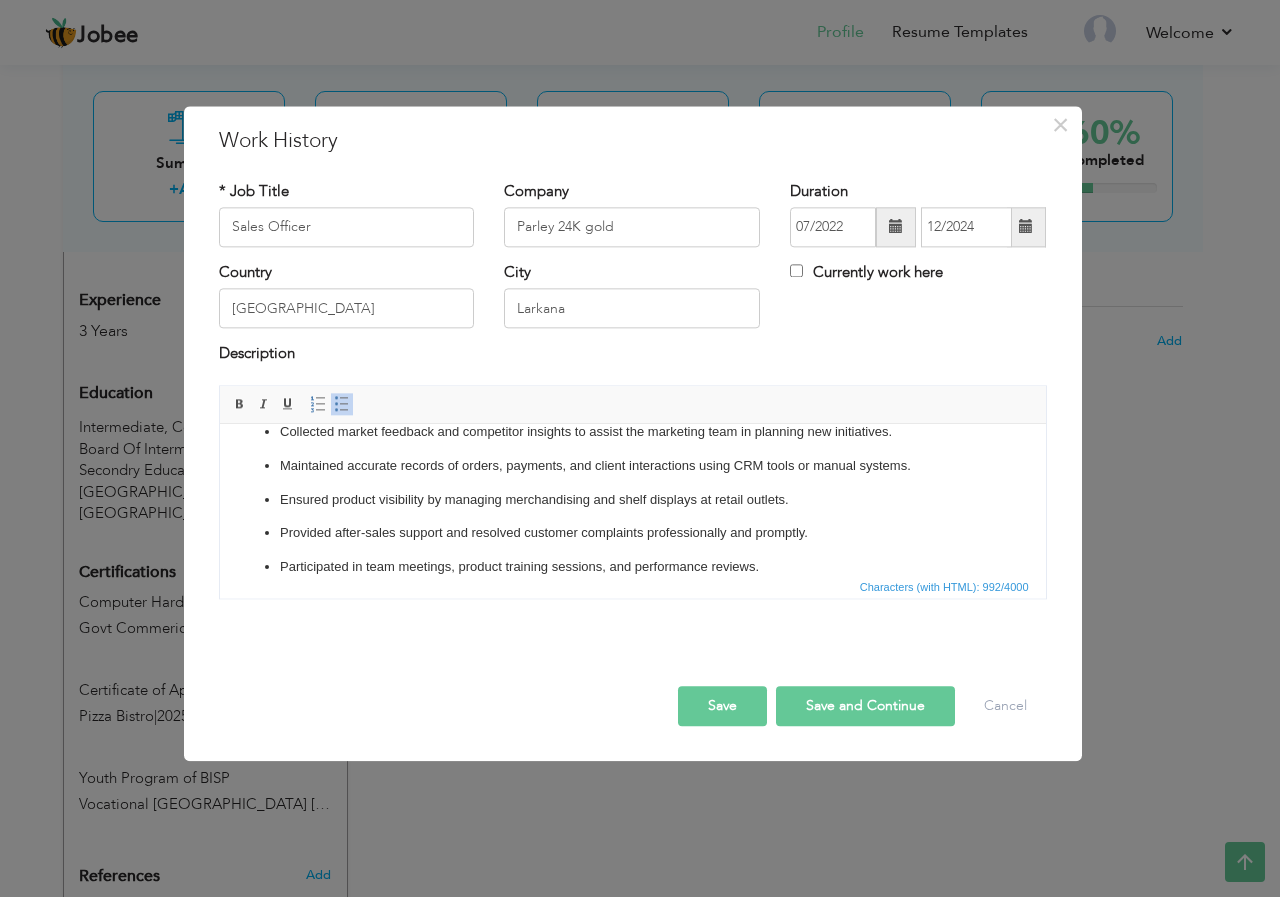 click on "Save and Continue" at bounding box center [865, 706] 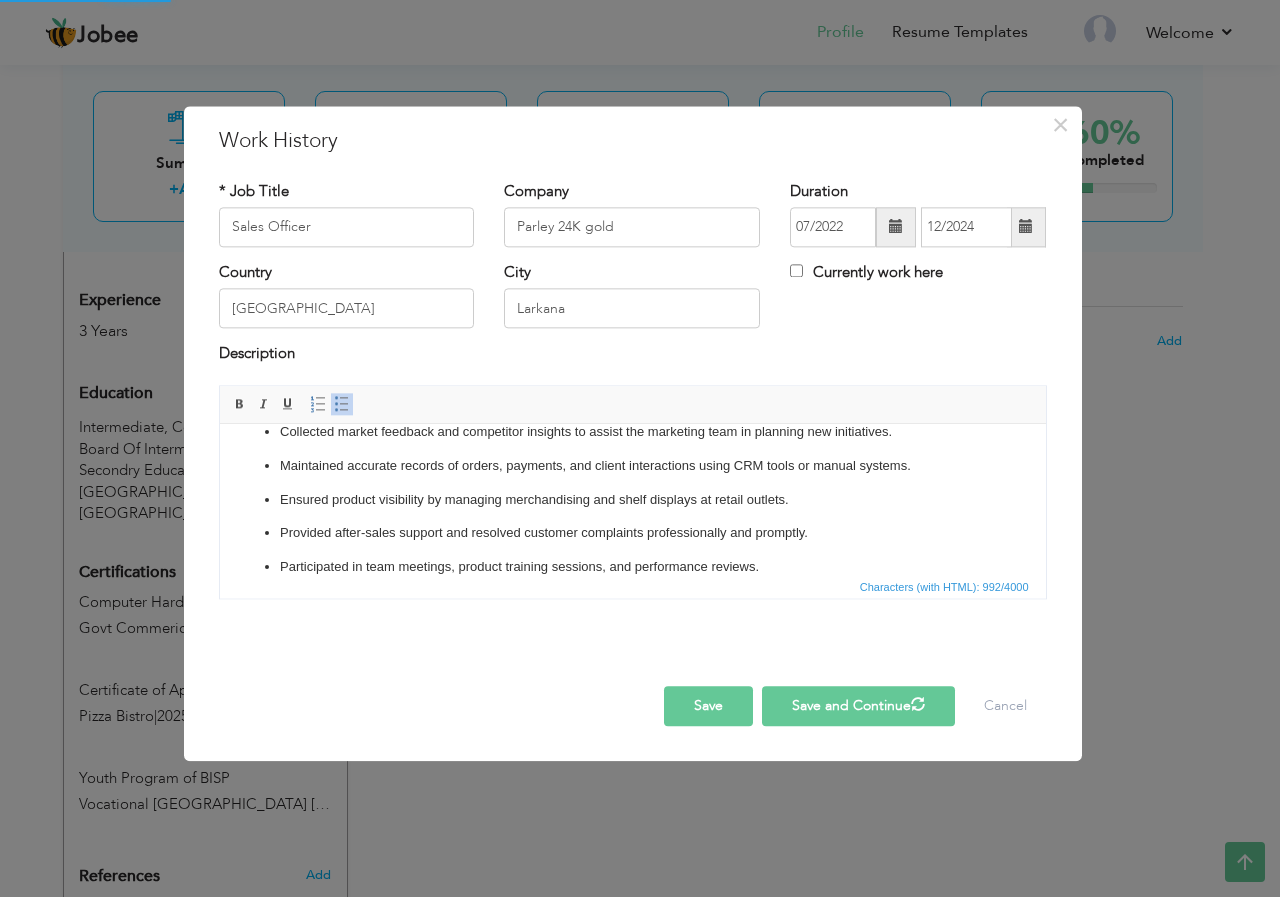 type 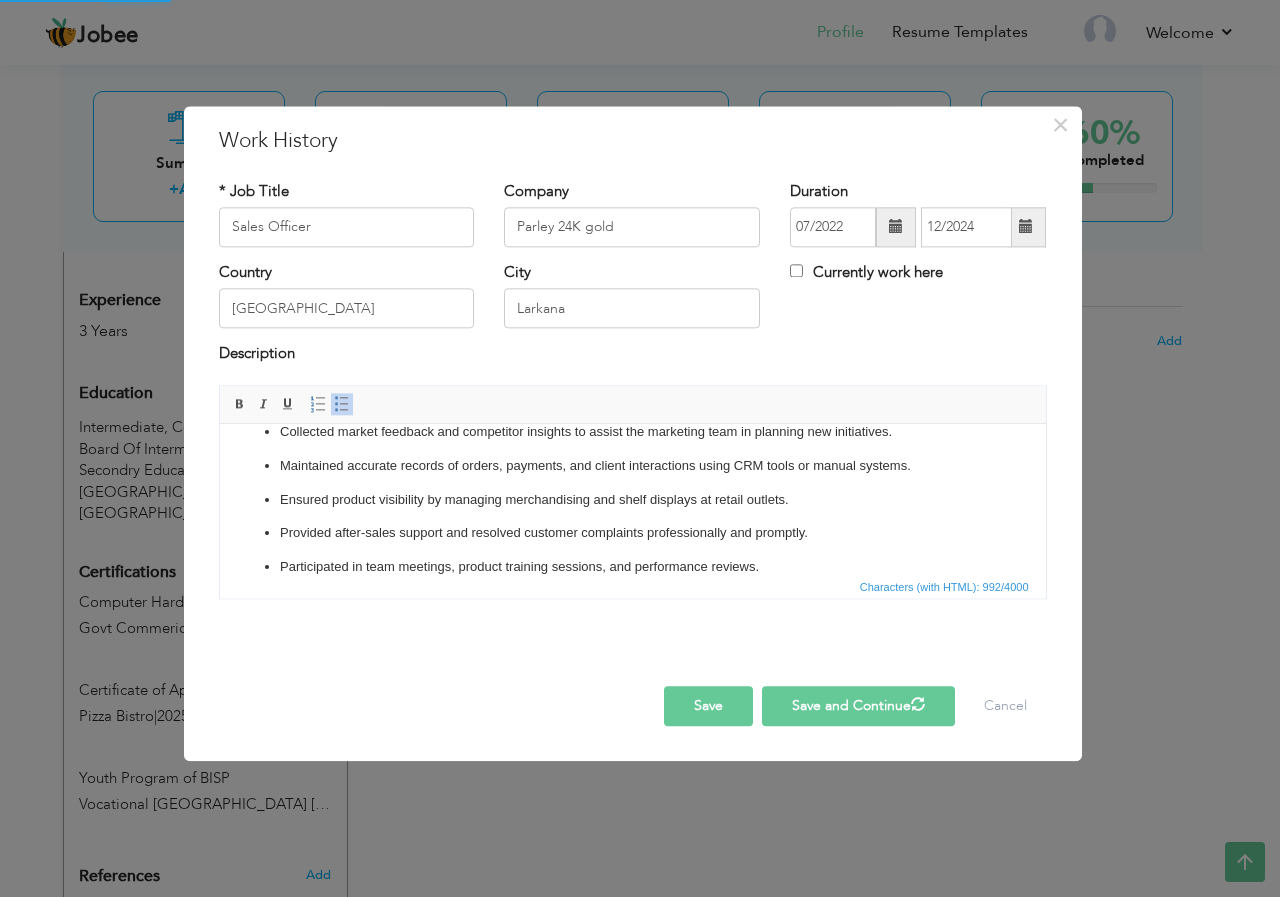 type 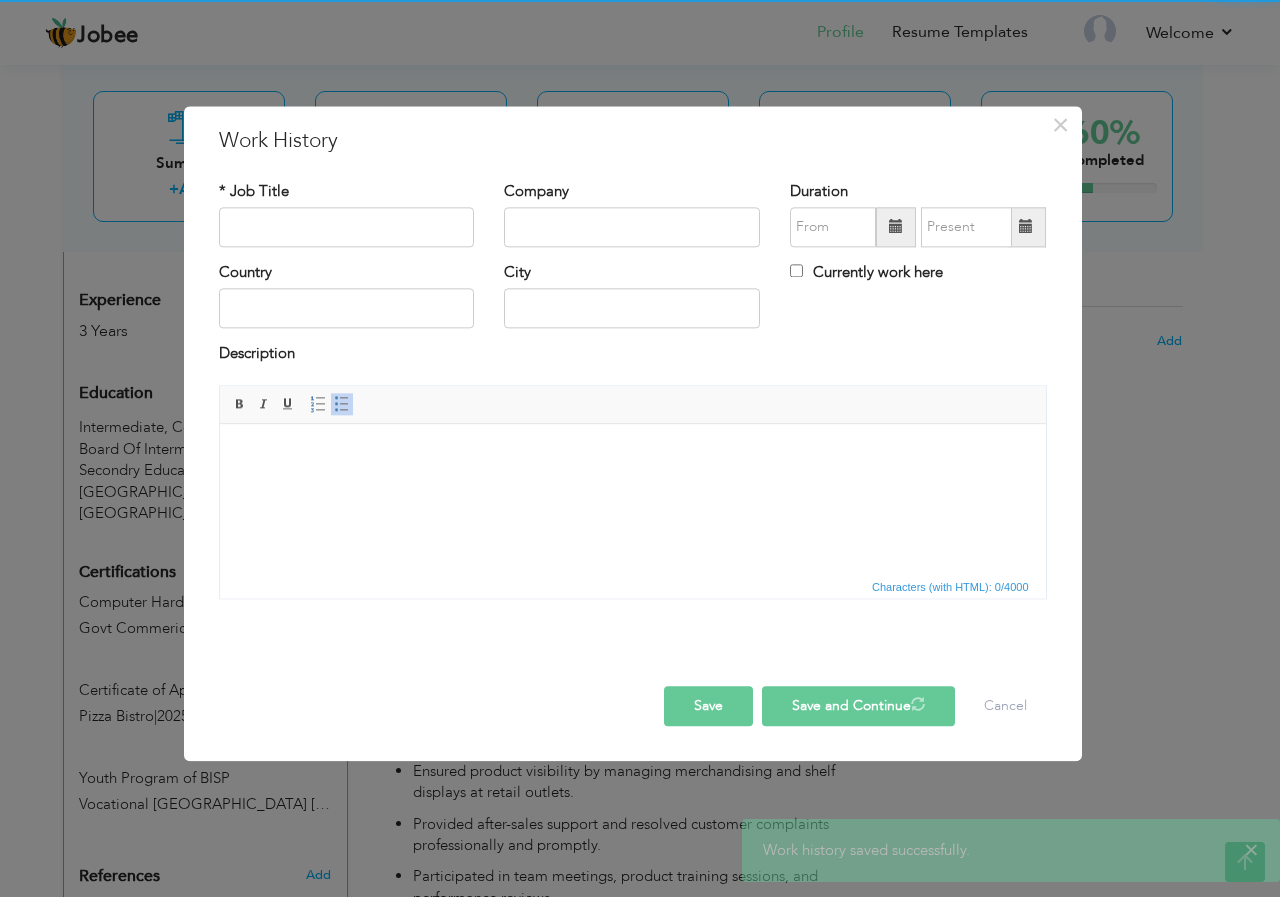 scroll, scrollTop: 0, scrollLeft: 0, axis: both 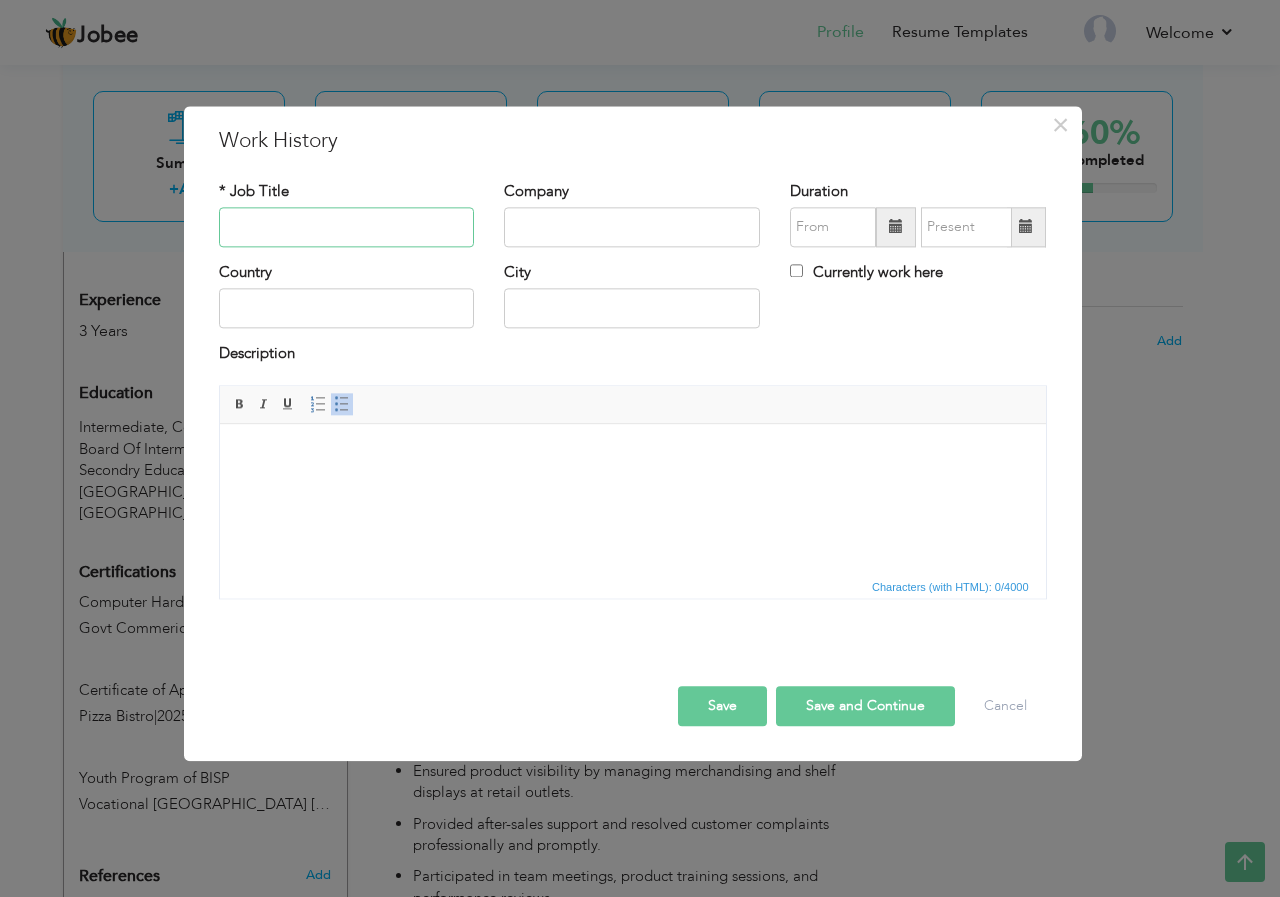 click at bounding box center (347, 227) 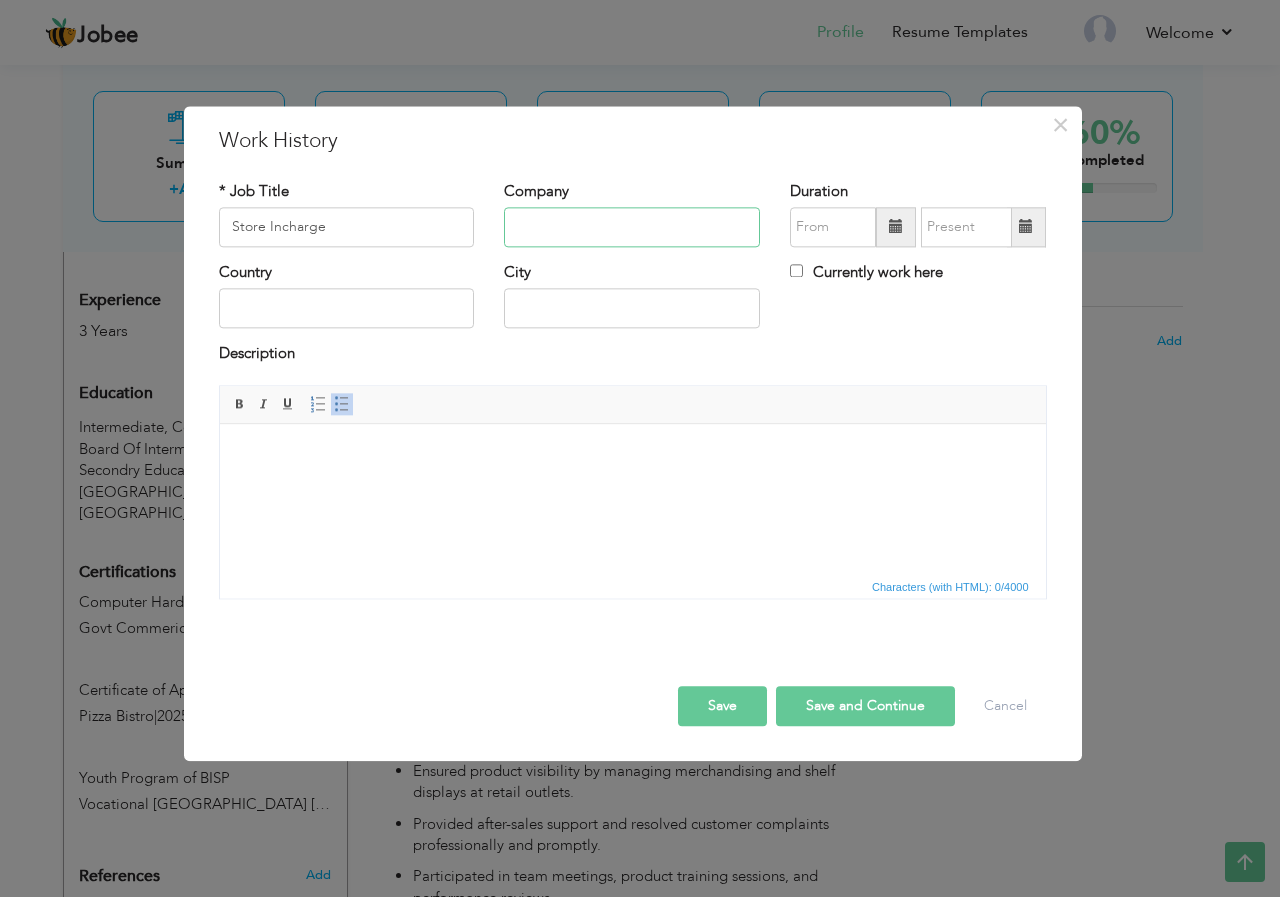 click at bounding box center [632, 227] 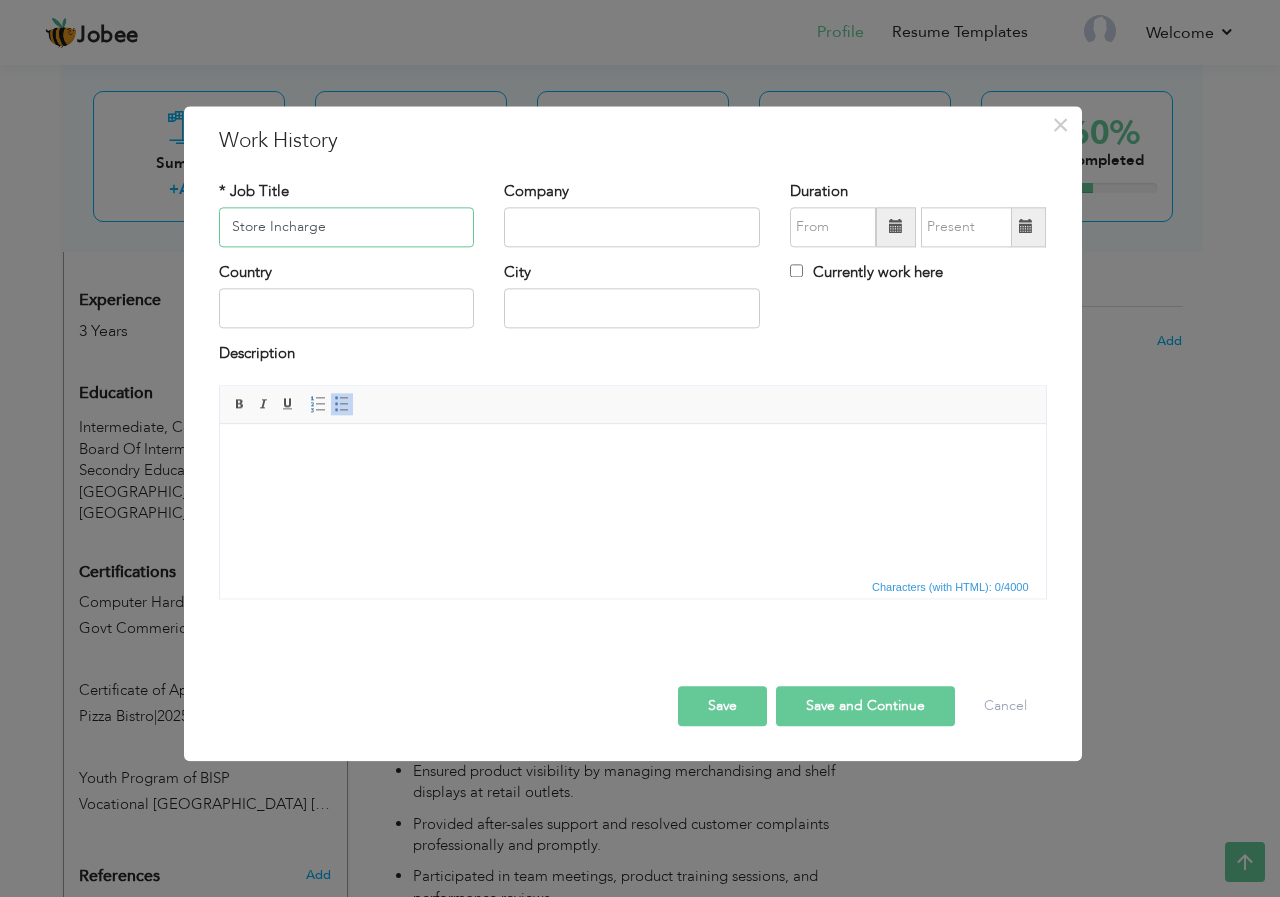 drag, startPoint x: 345, startPoint y: 221, endPoint x: 267, endPoint y: 236, distance: 79.429214 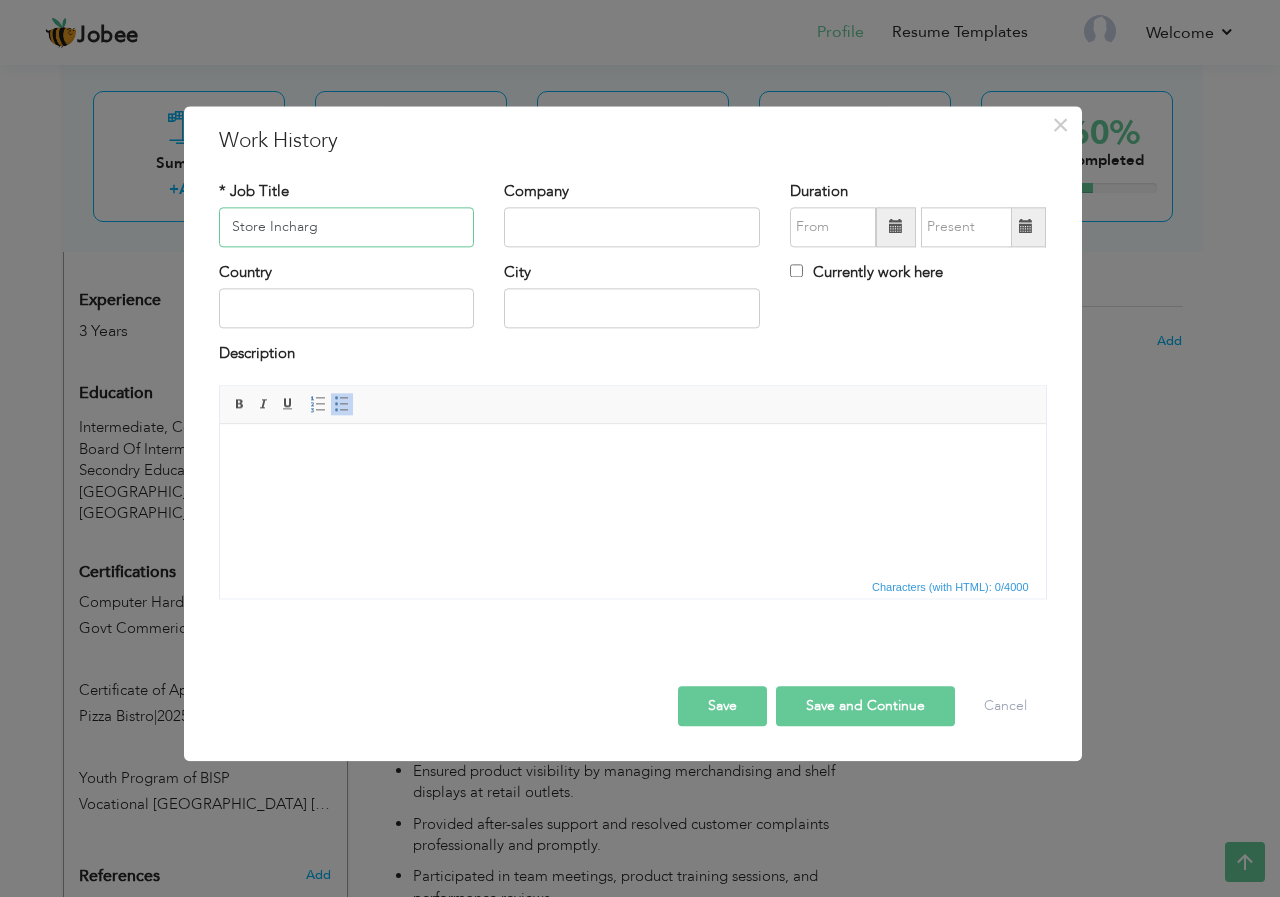 type on "Store Incharge" 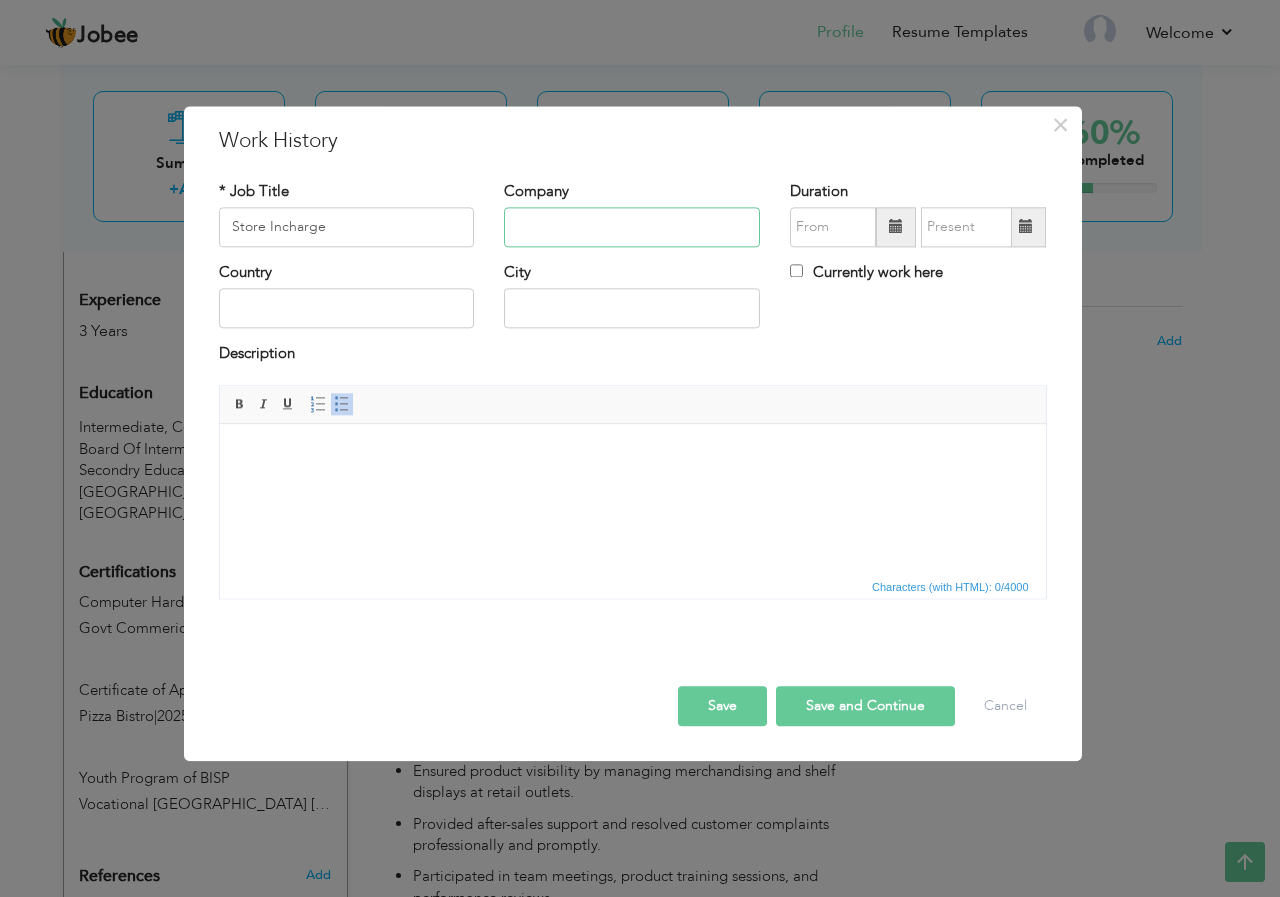 click at bounding box center [632, 227] 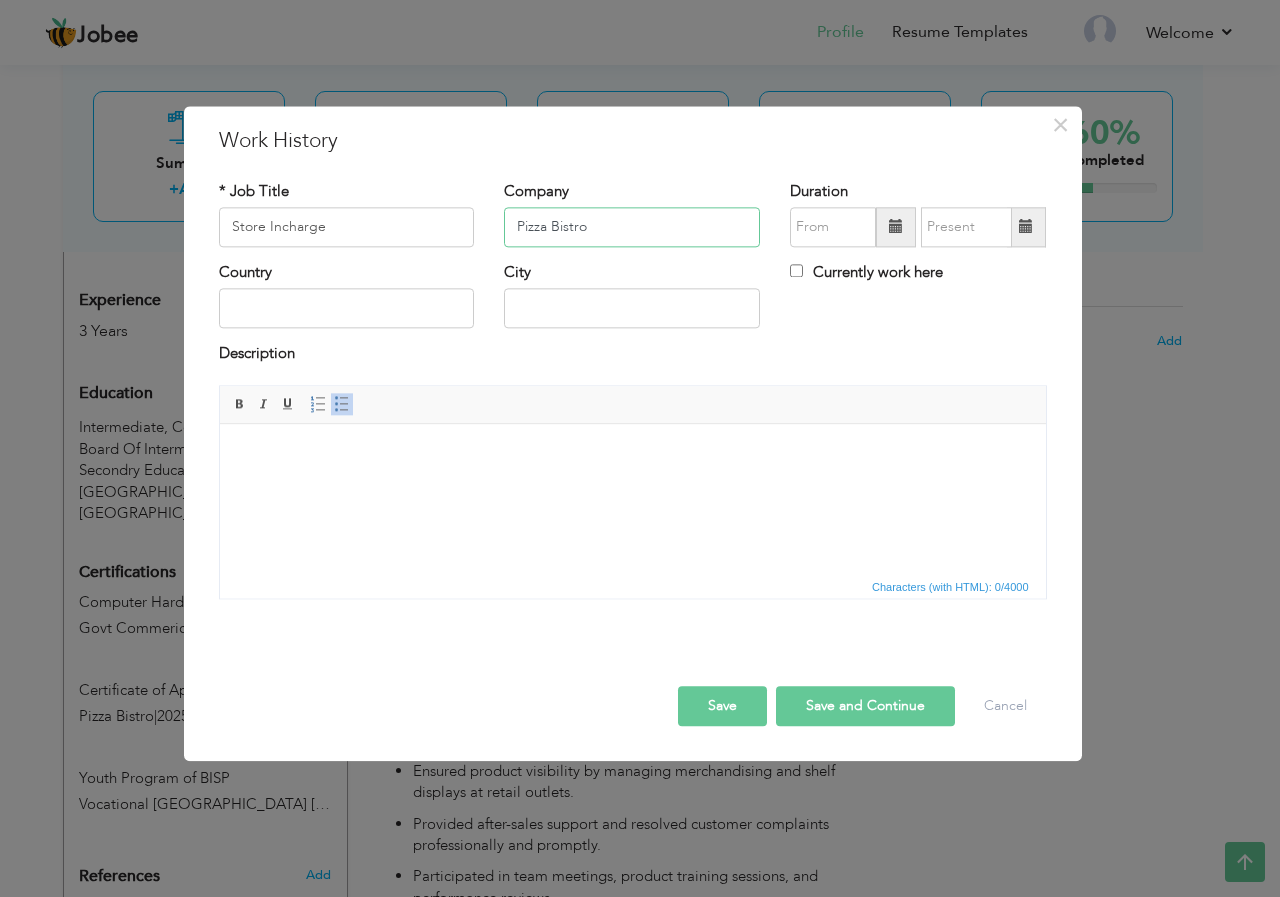 type on "Pizza Bistro" 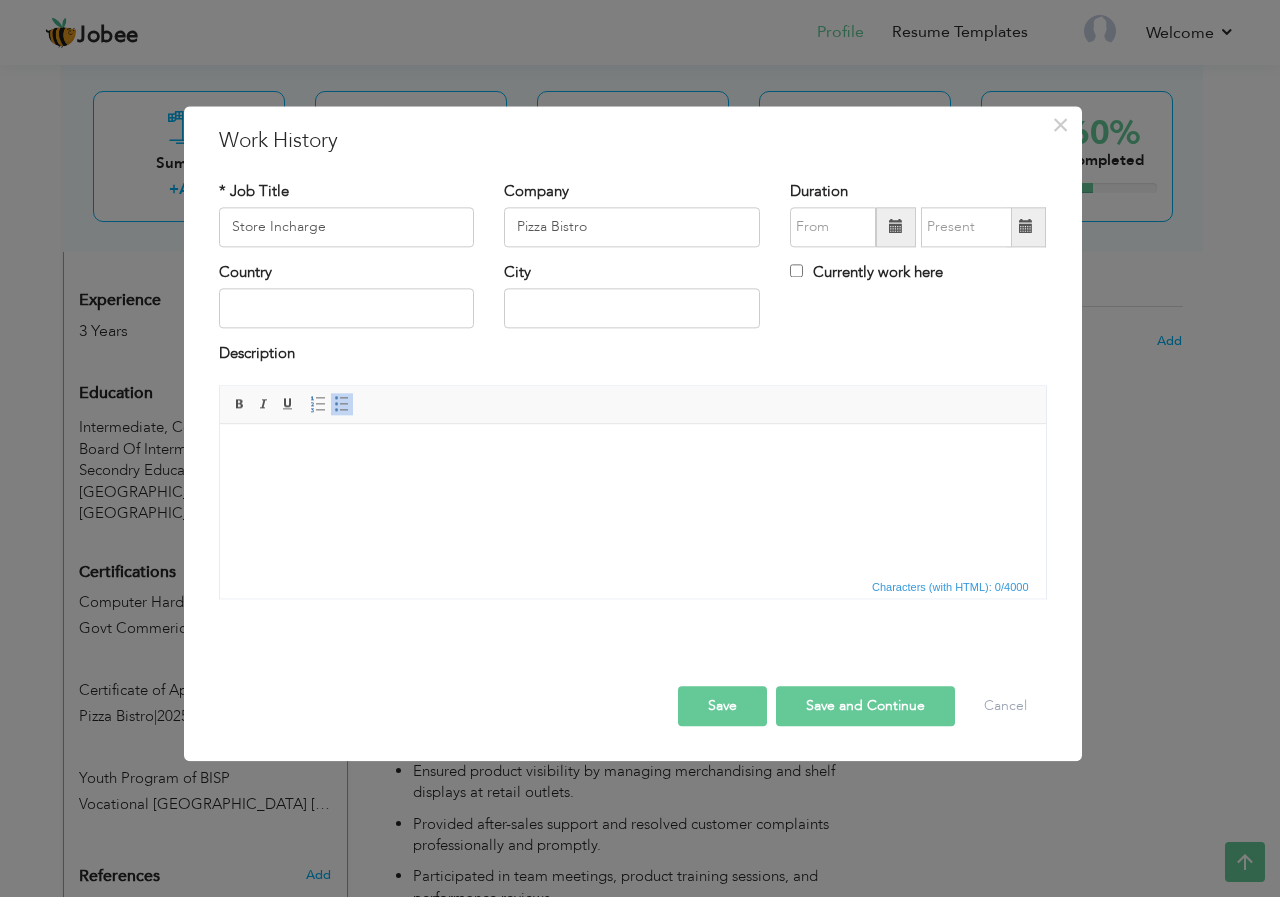 click at bounding box center [896, 227] 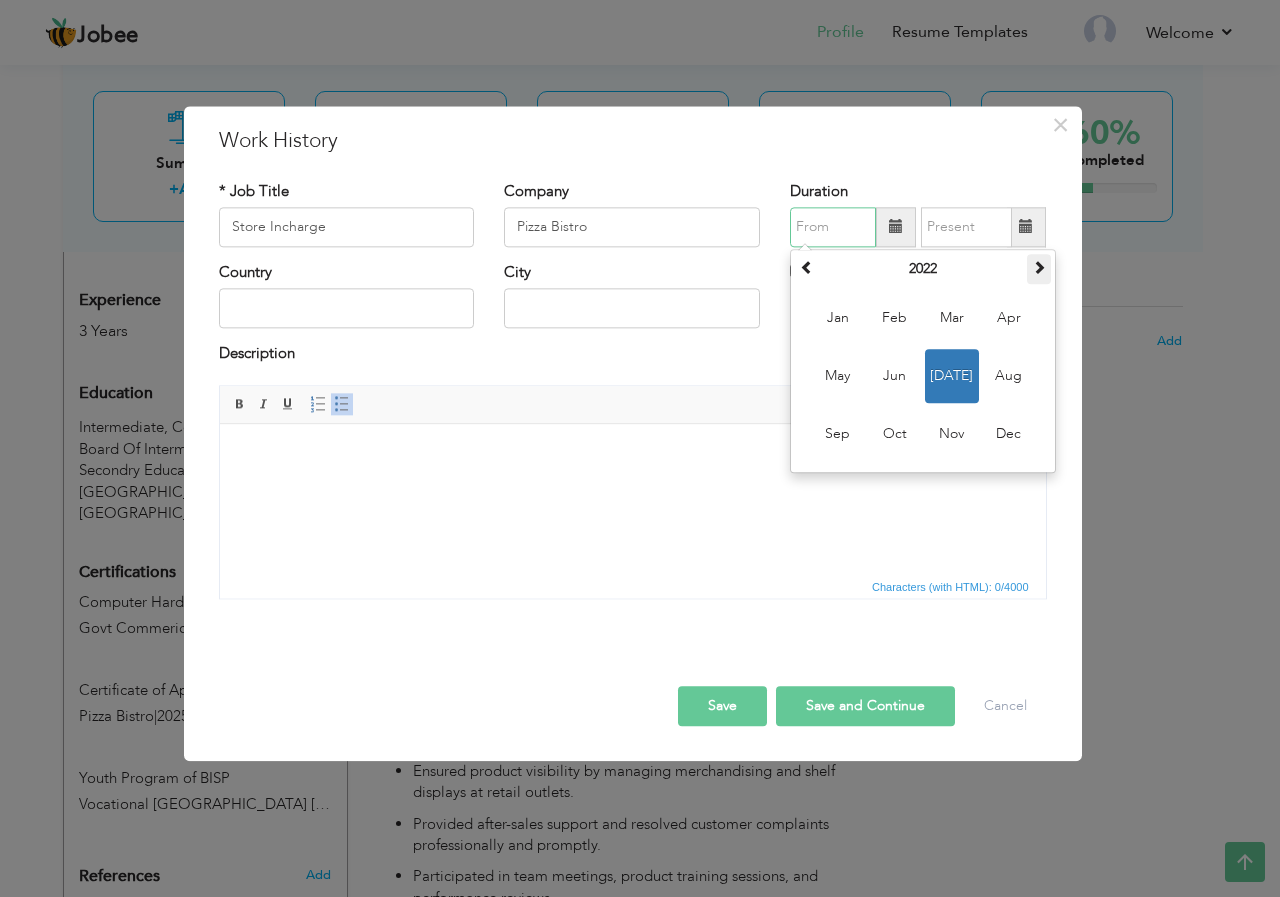 click at bounding box center (1039, 269) 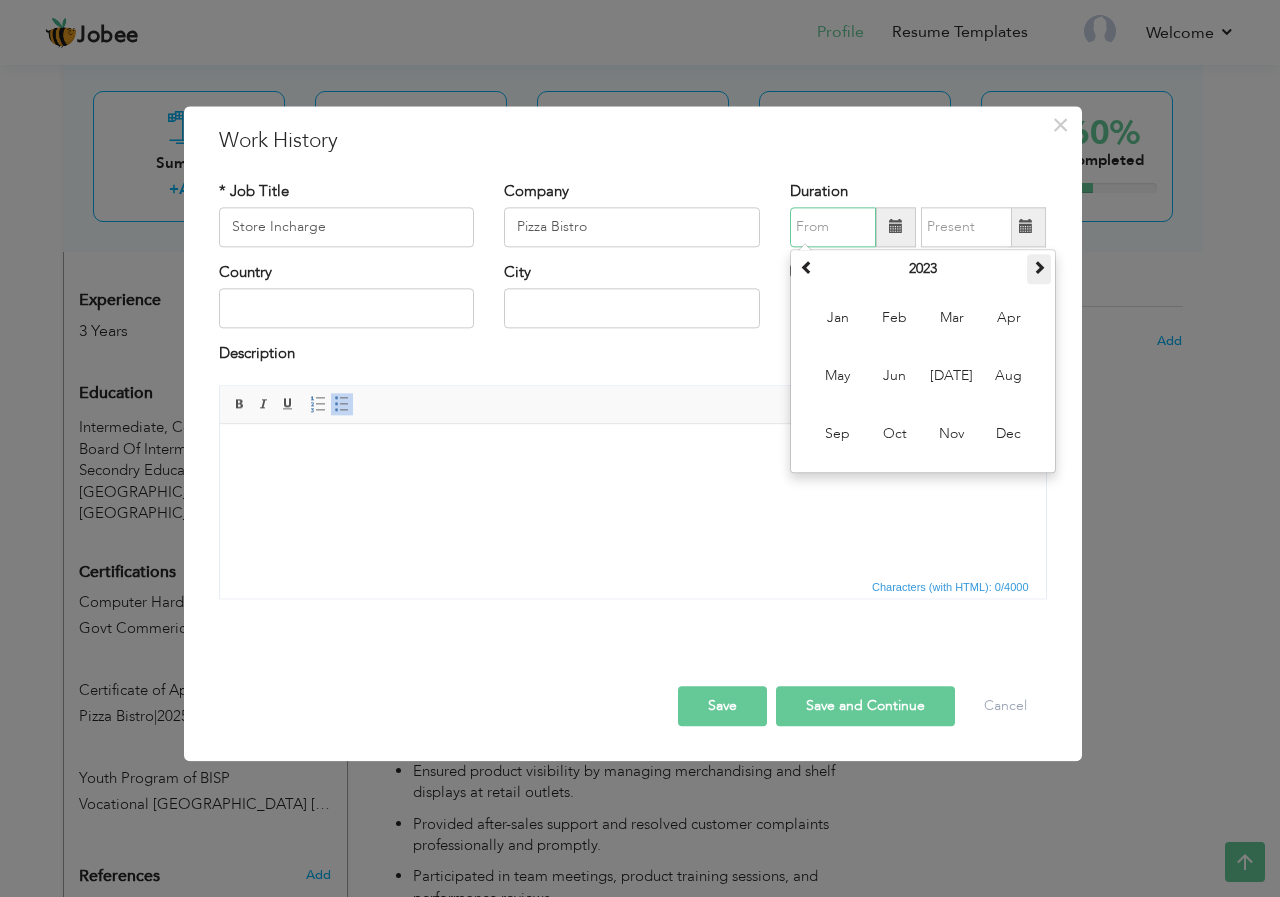 click at bounding box center (1039, 269) 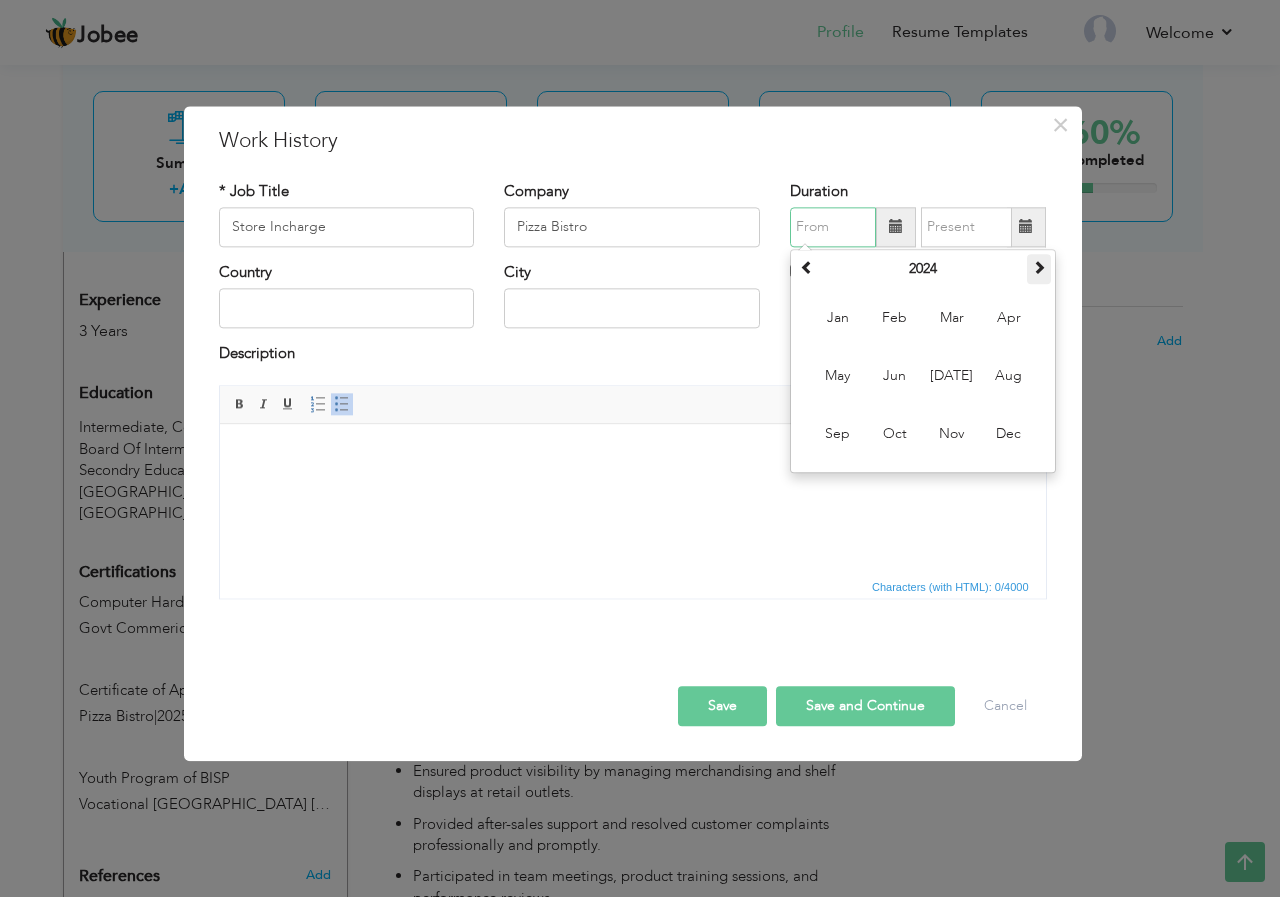 click at bounding box center [1039, 269] 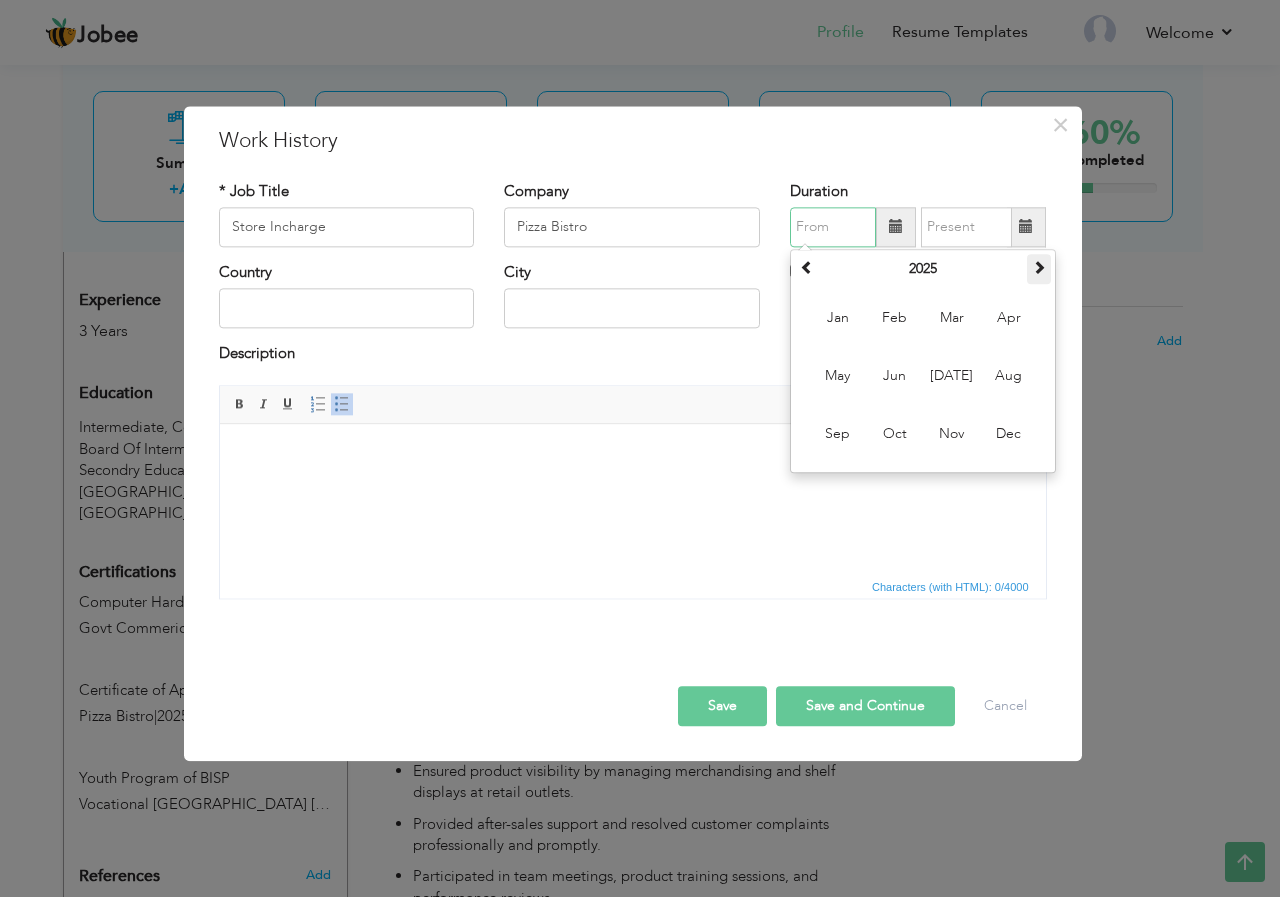 click at bounding box center [1039, 269] 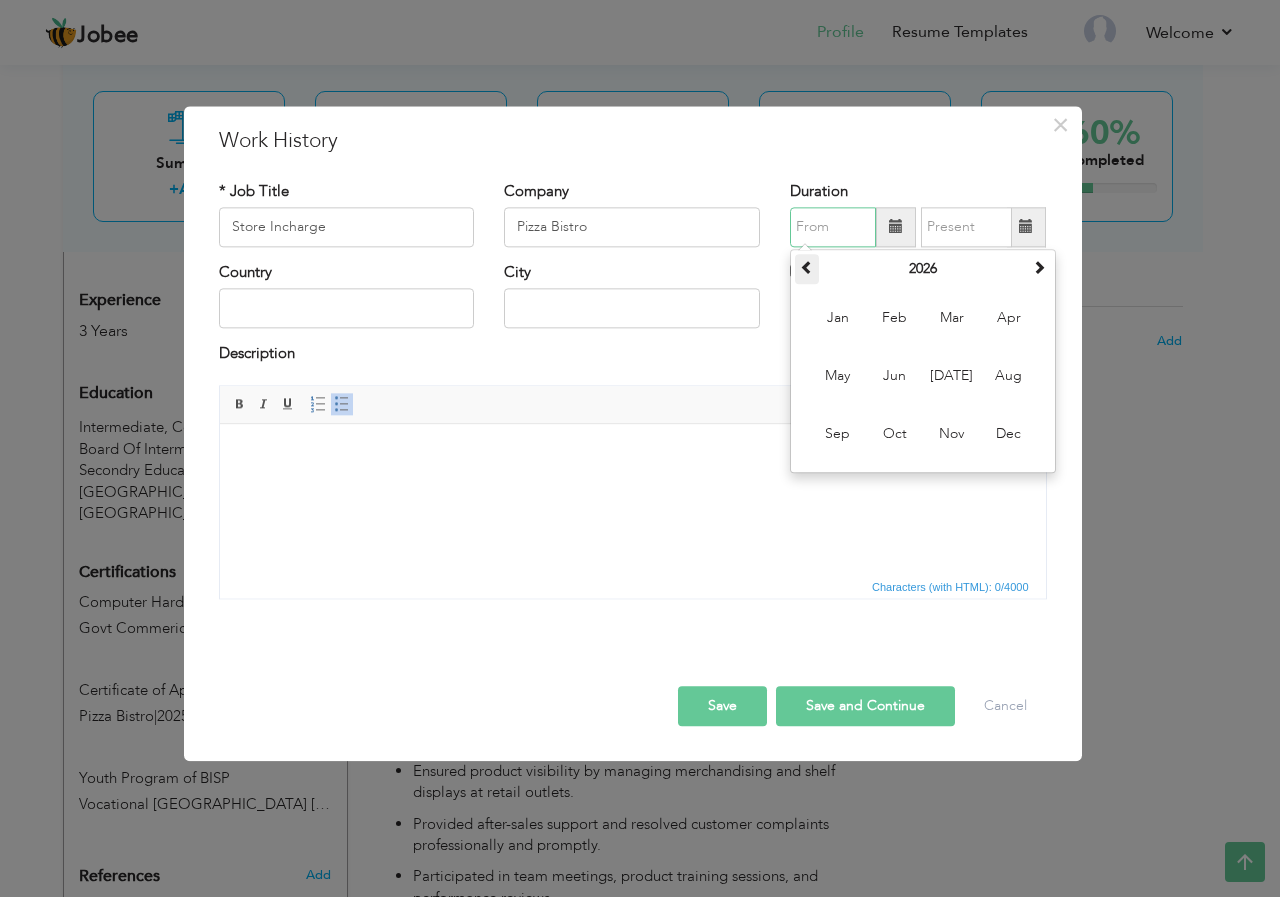 click at bounding box center (807, 267) 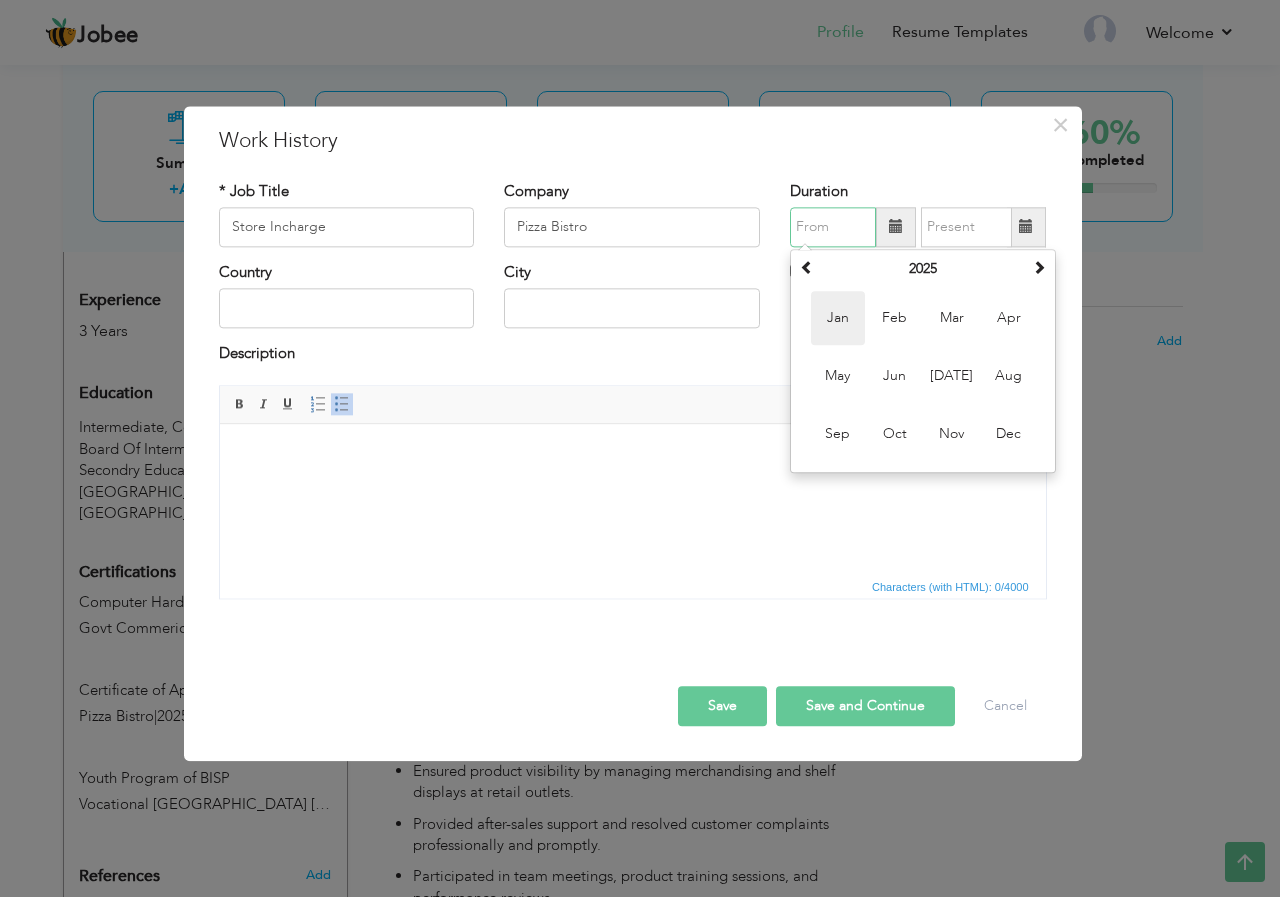 click on "Jan" at bounding box center [838, 318] 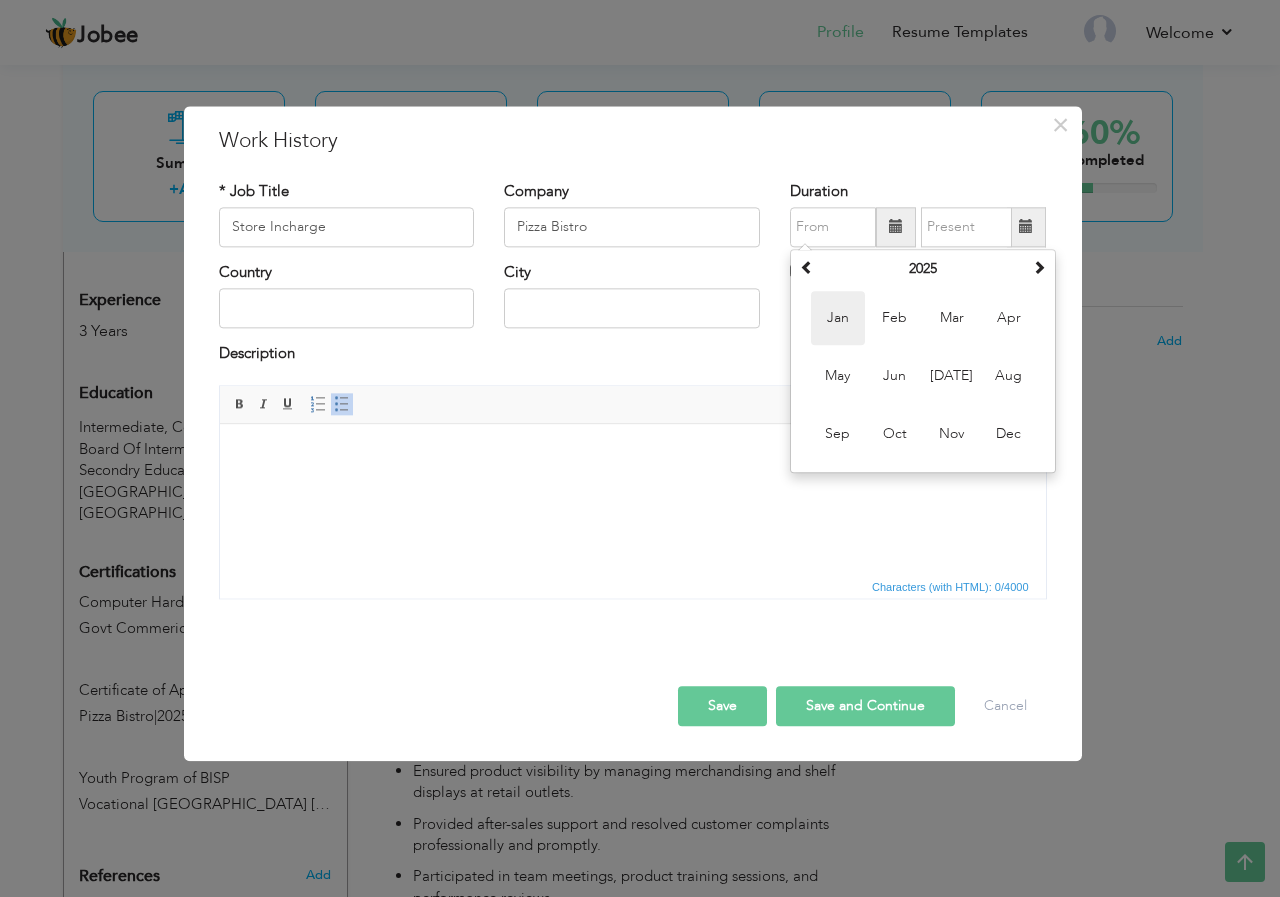 type on "01/2025" 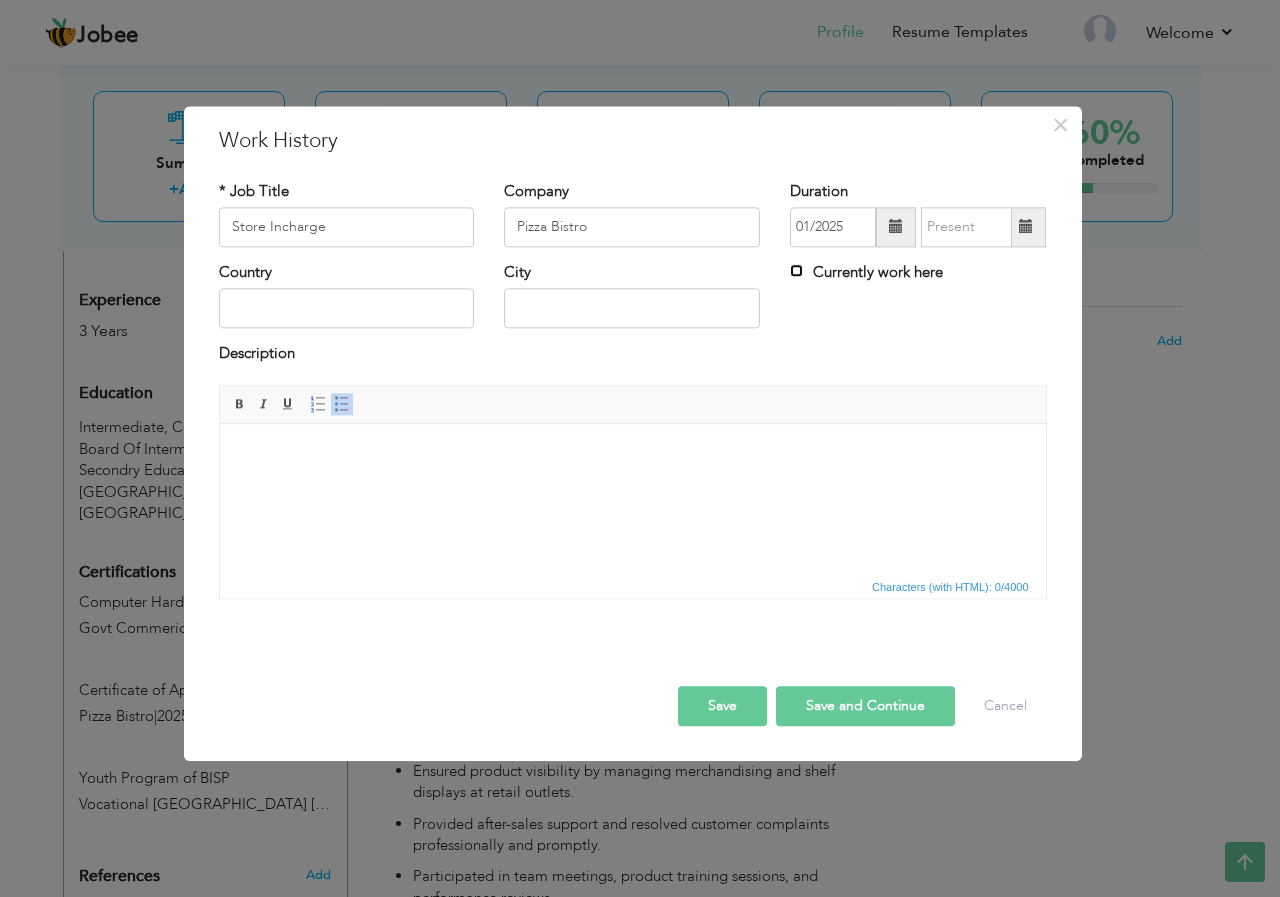 click on "Currently work here" at bounding box center (796, 270) 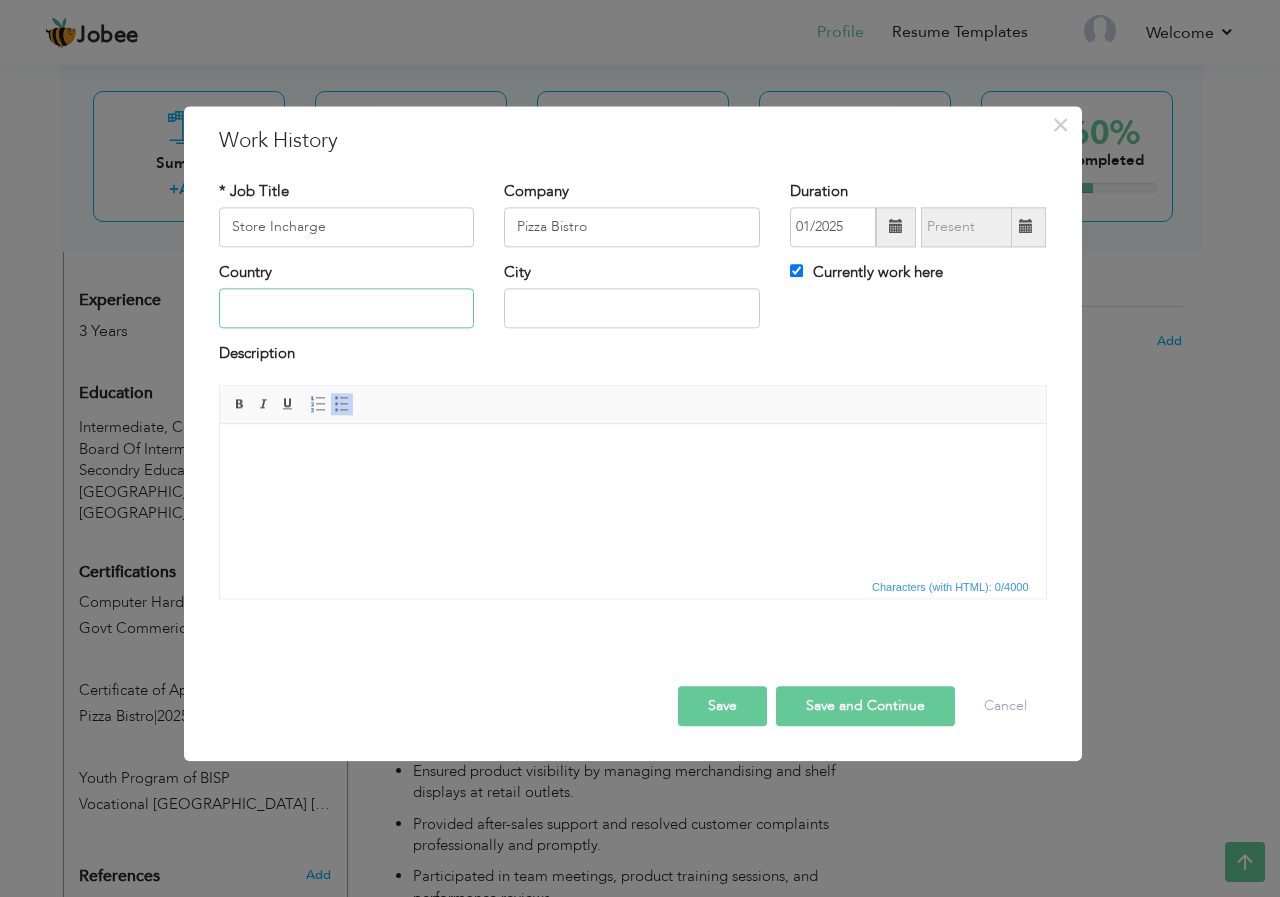click at bounding box center (347, 309) 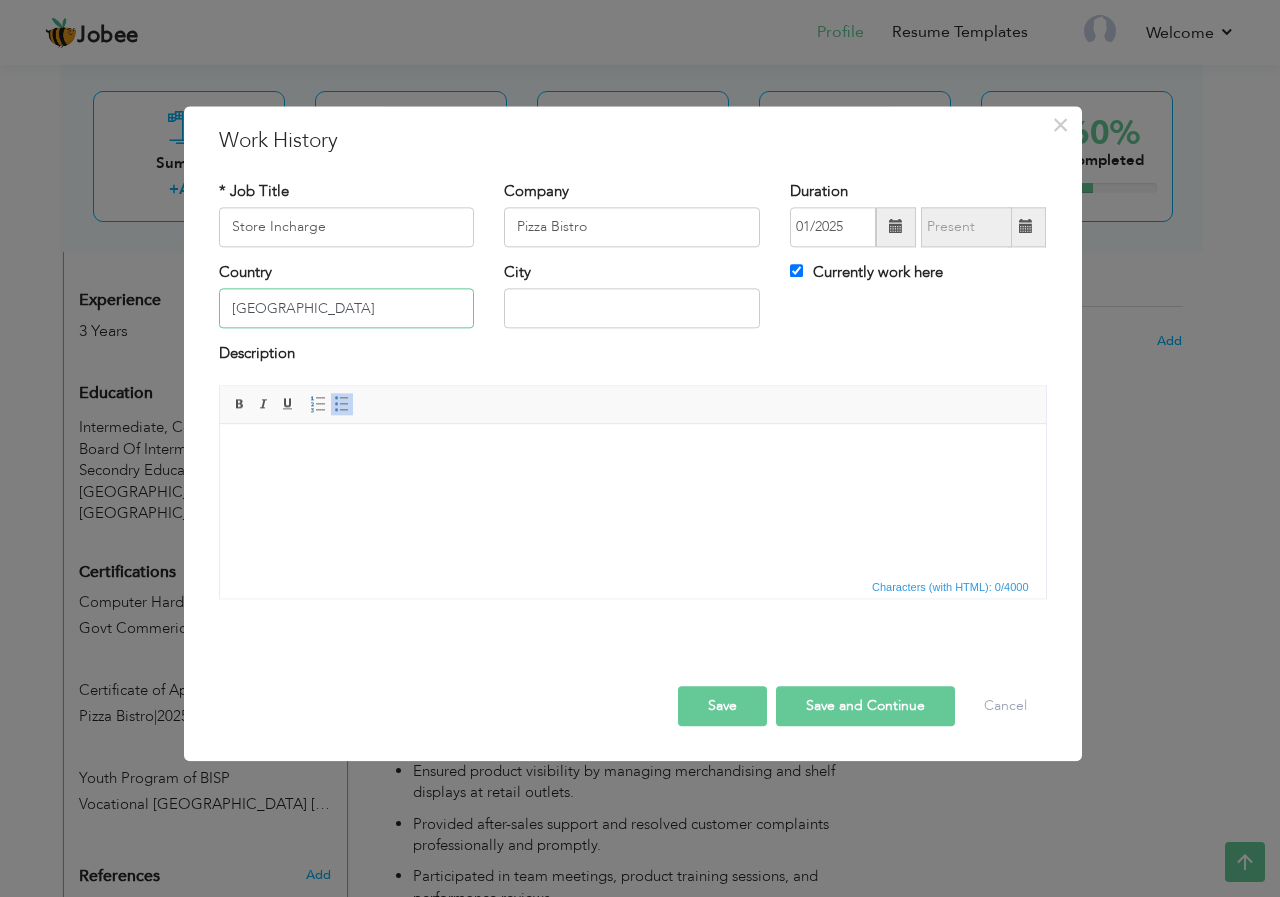type on "[GEOGRAPHIC_DATA]" 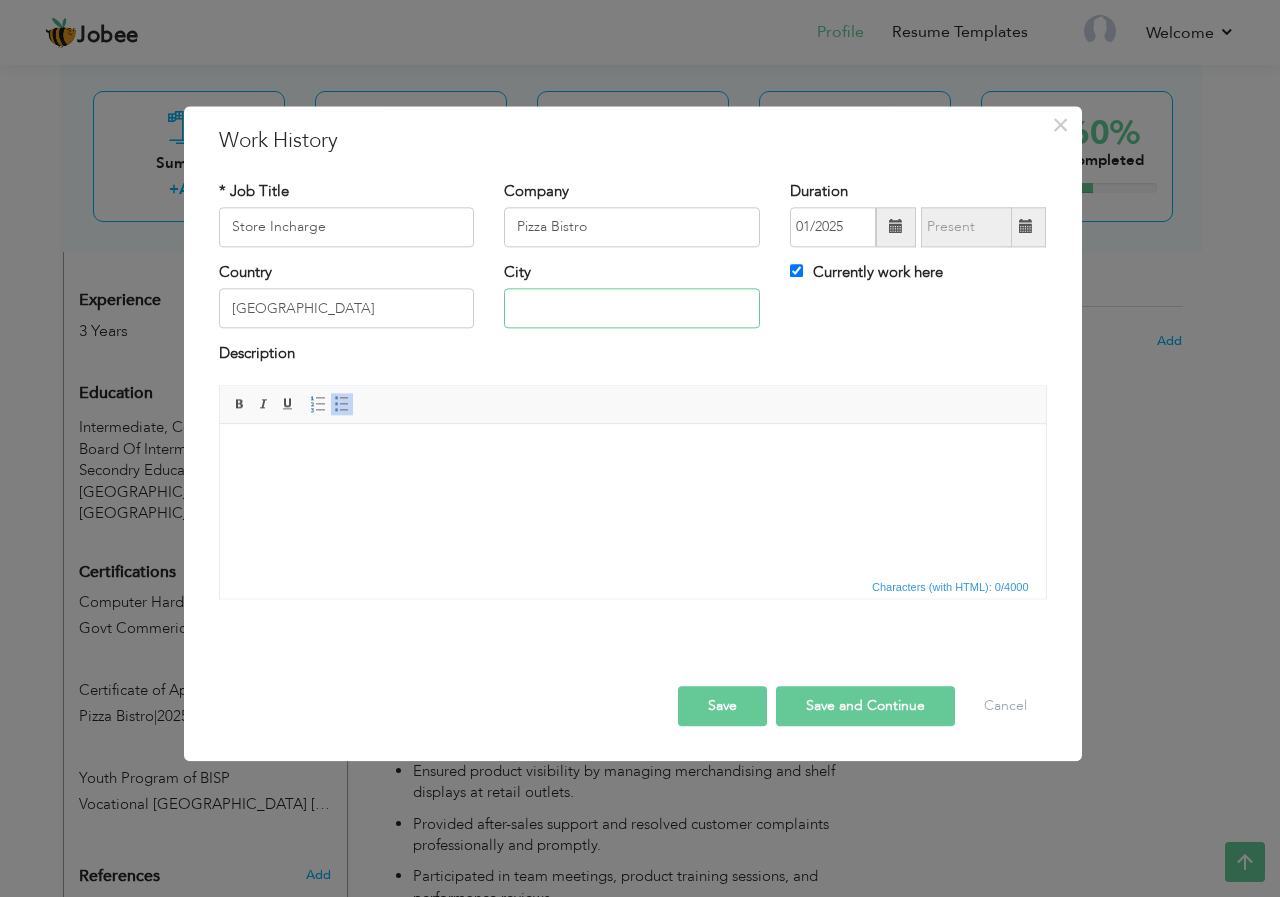 click at bounding box center (632, 309) 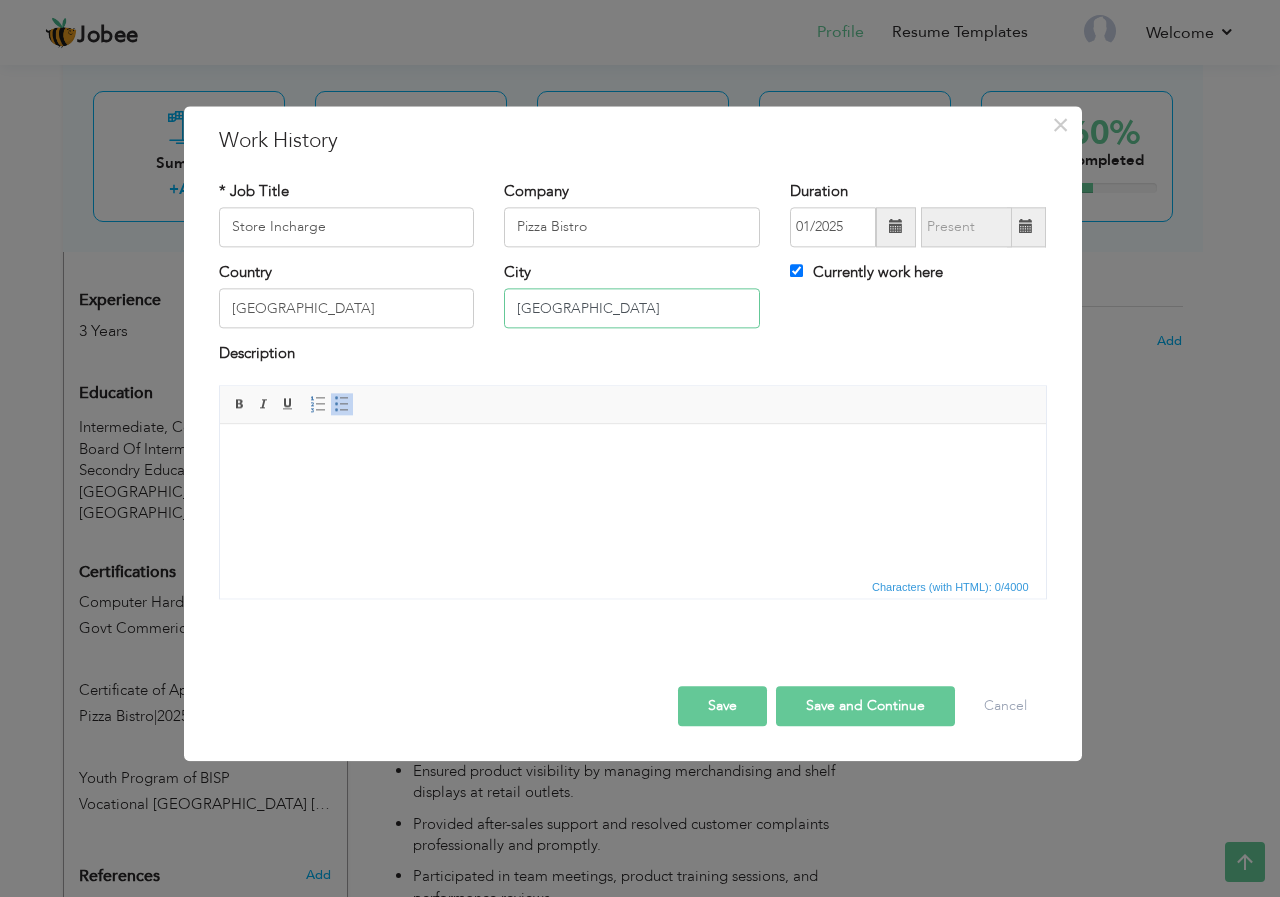 type on "[GEOGRAPHIC_DATA]" 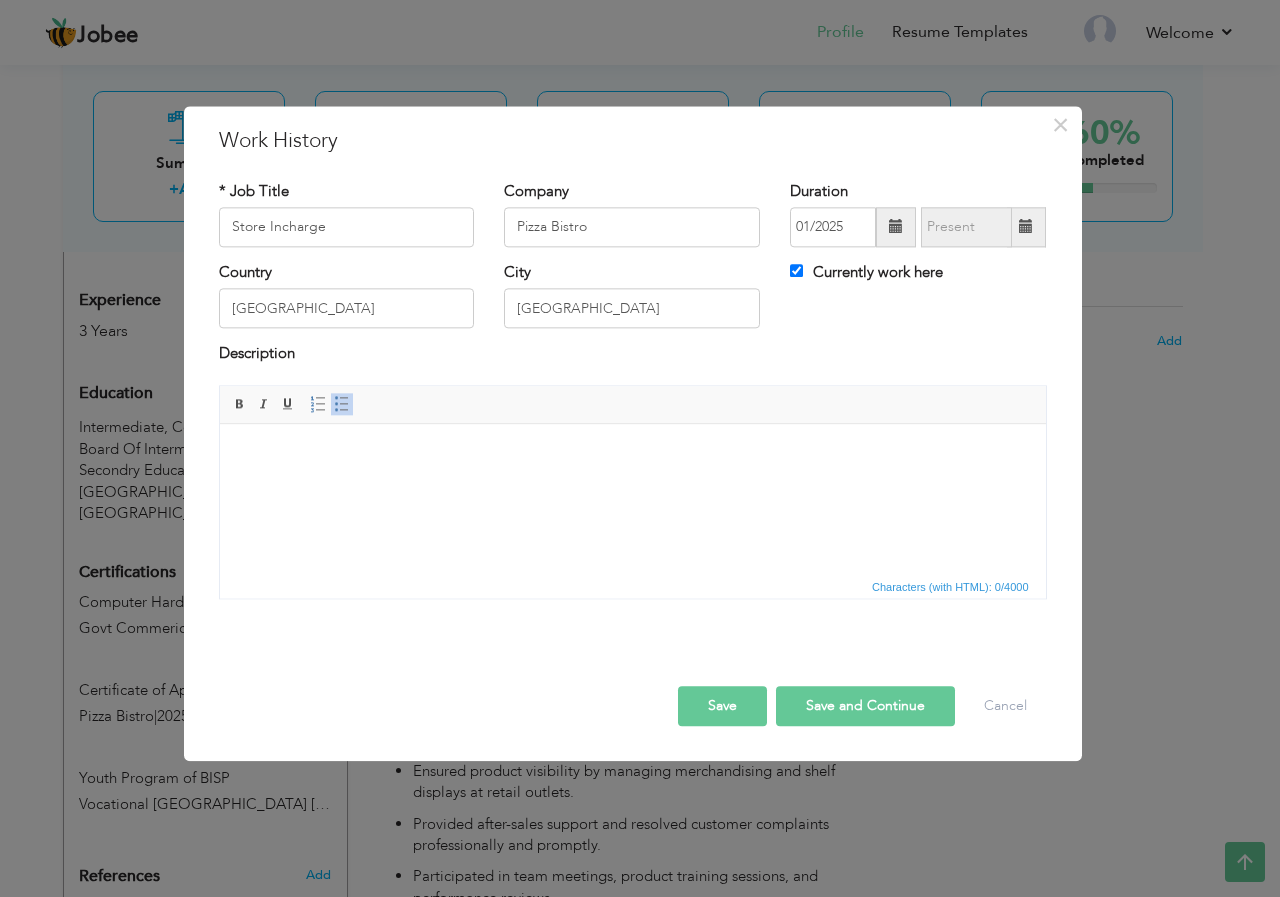 click at bounding box center (632, 454) 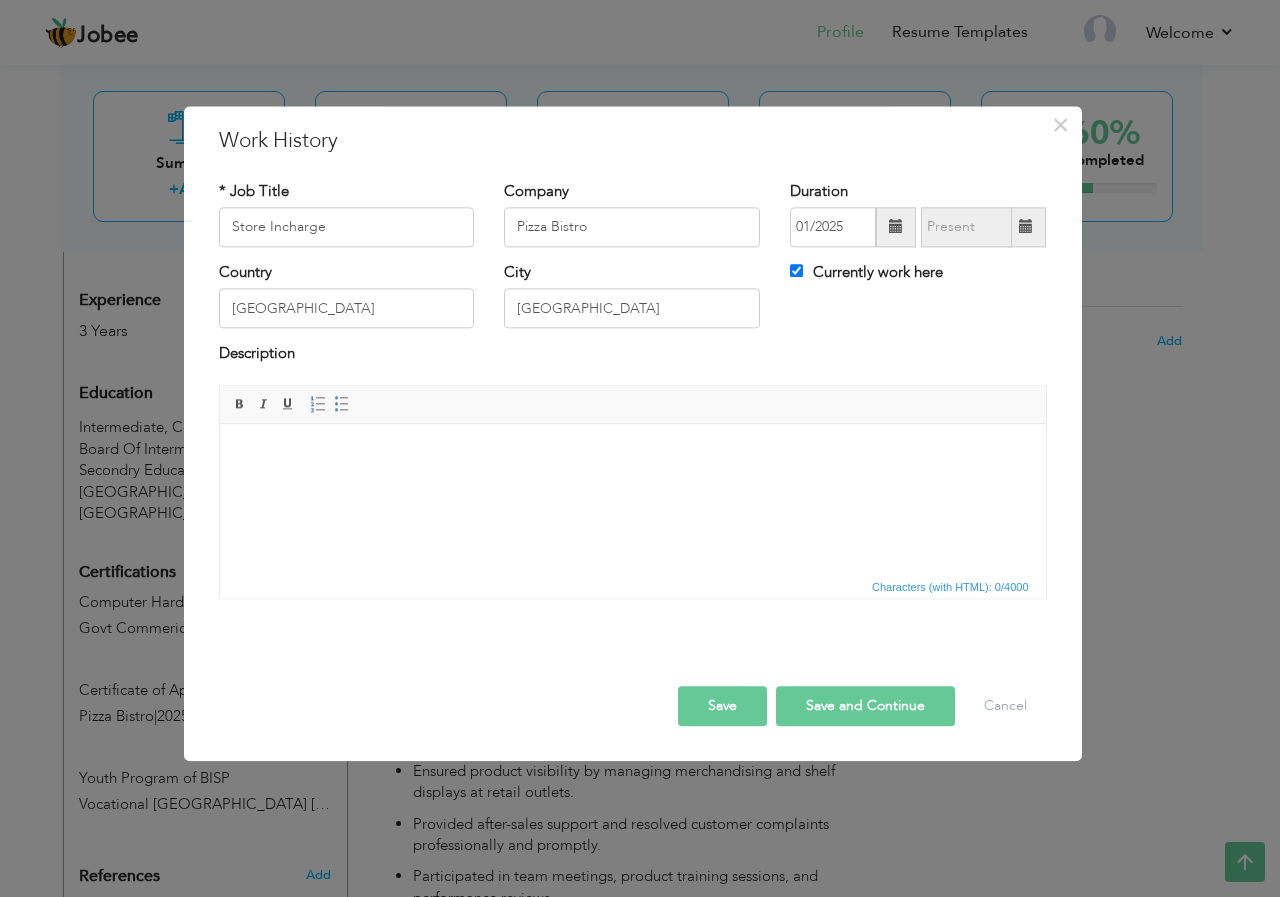scroll, scrollTop: 144, scrollLeft: 0, axis: vertical 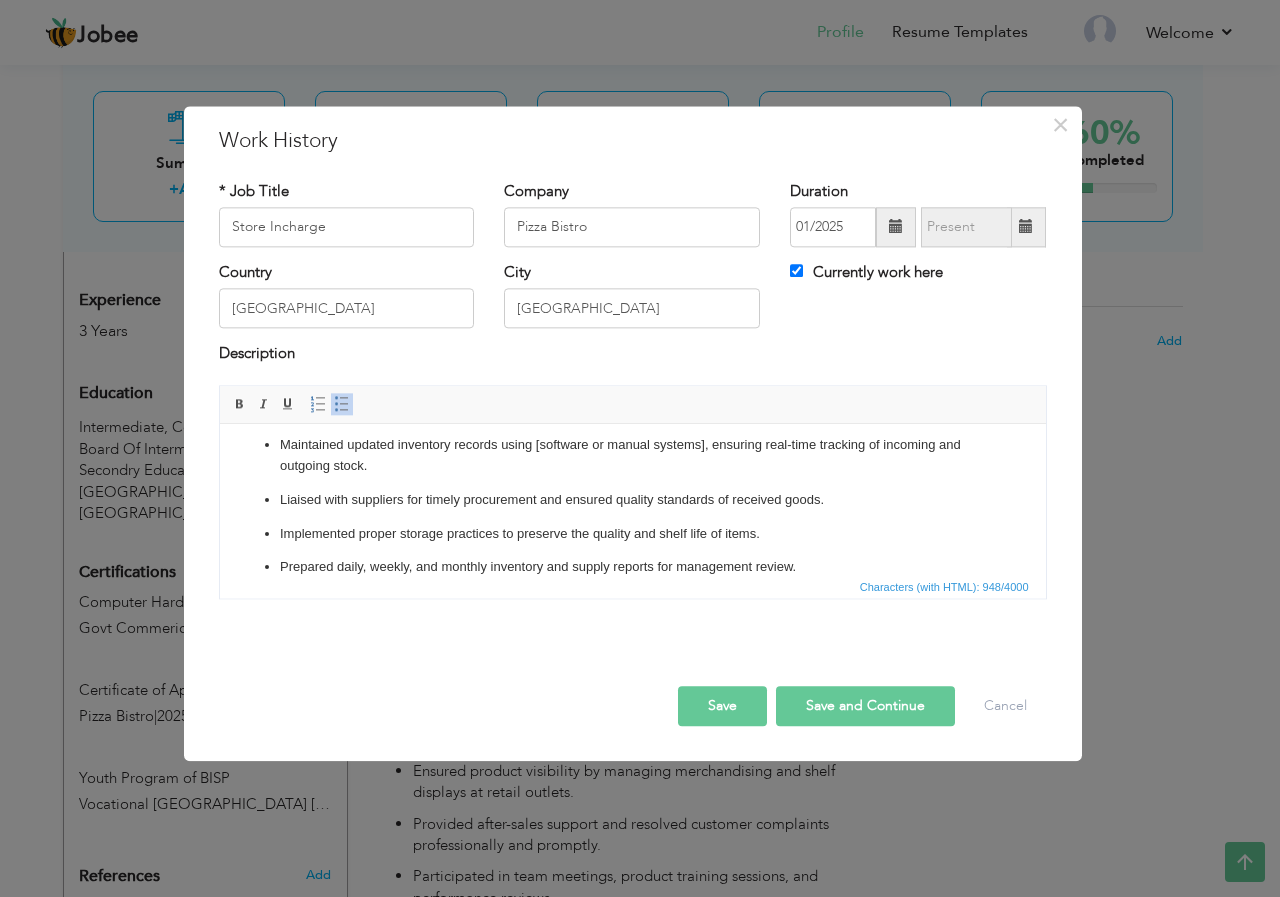 click on "Maintained updated inventory records using [software or manual systems], ensuring real-time tracking of incoming and outgoing stock." at bounding box center [632, 456] 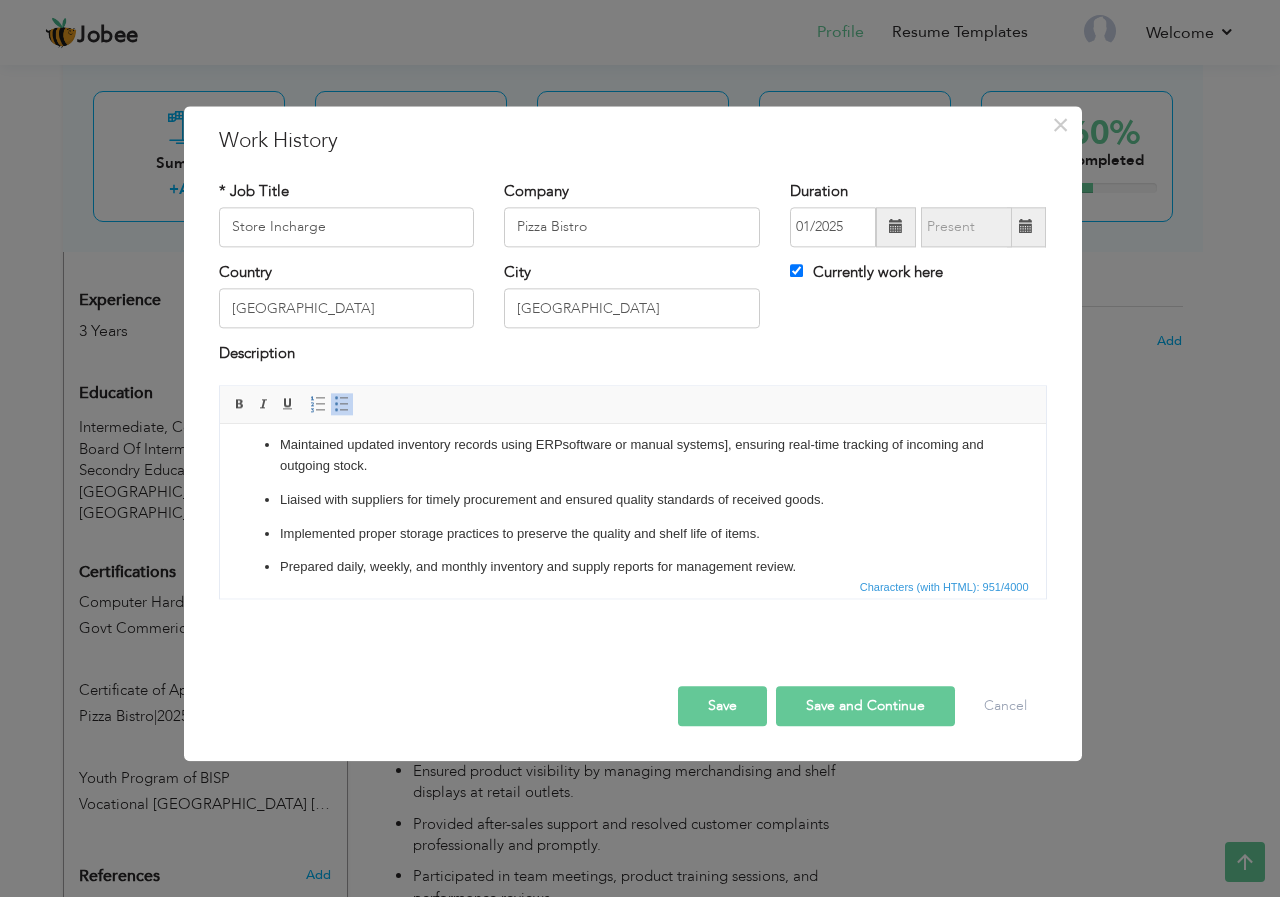 click on "Maintained updated inventory records using ERP  software or manual systems], ensuring real-time tracking of incoming and outgoing stock." at bounding box center [632, 456] 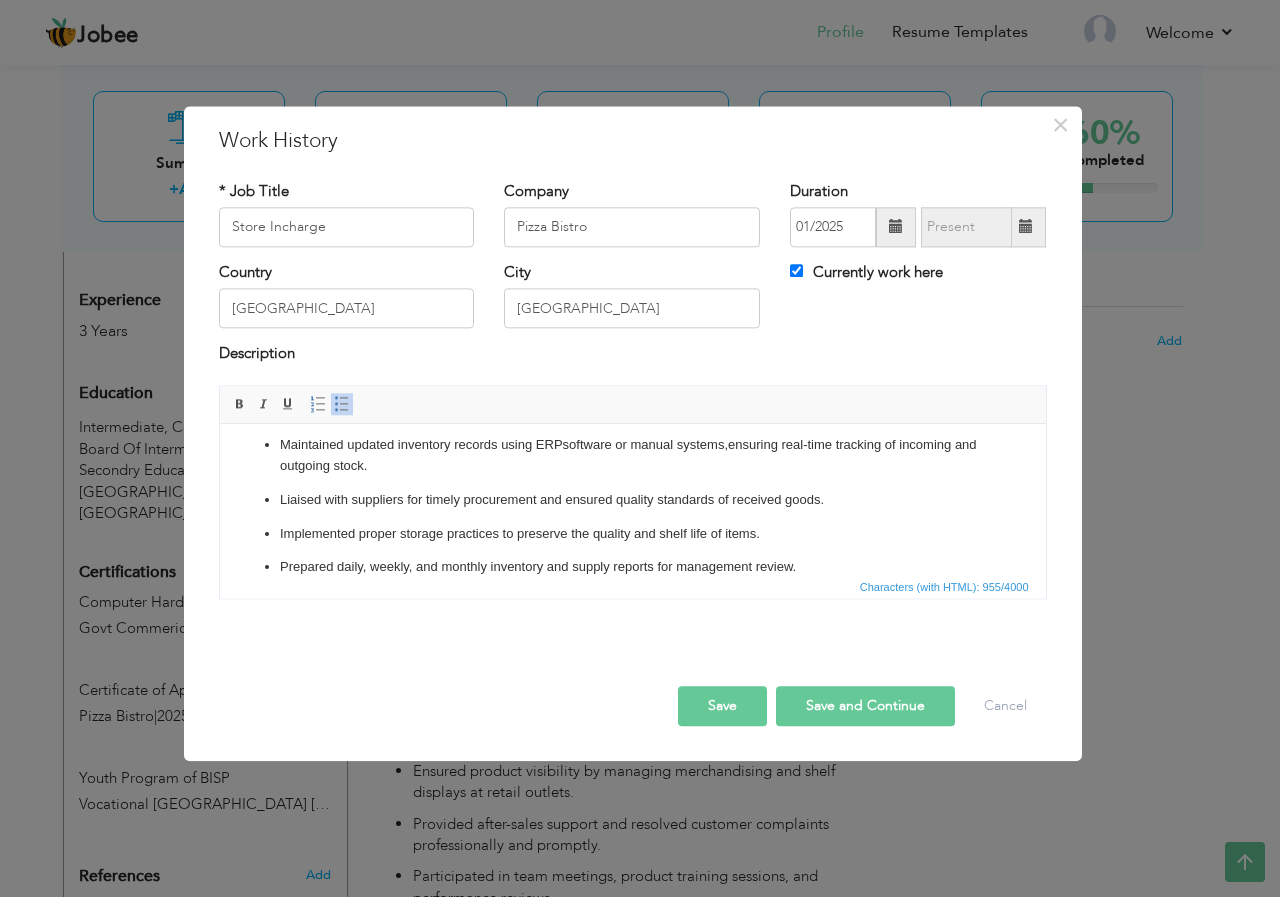 click on "Save and Continue" at bounding box center (865, 706) 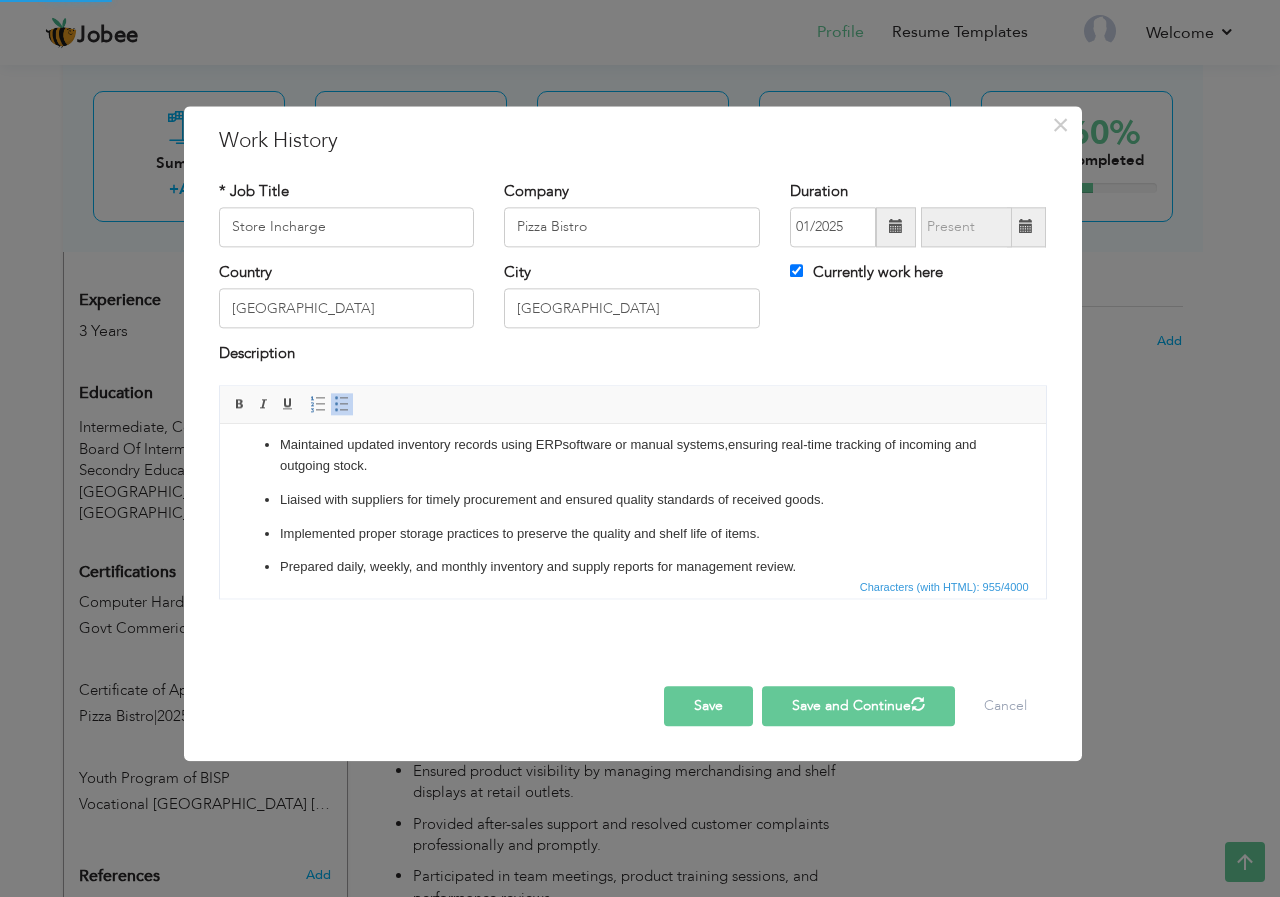 type 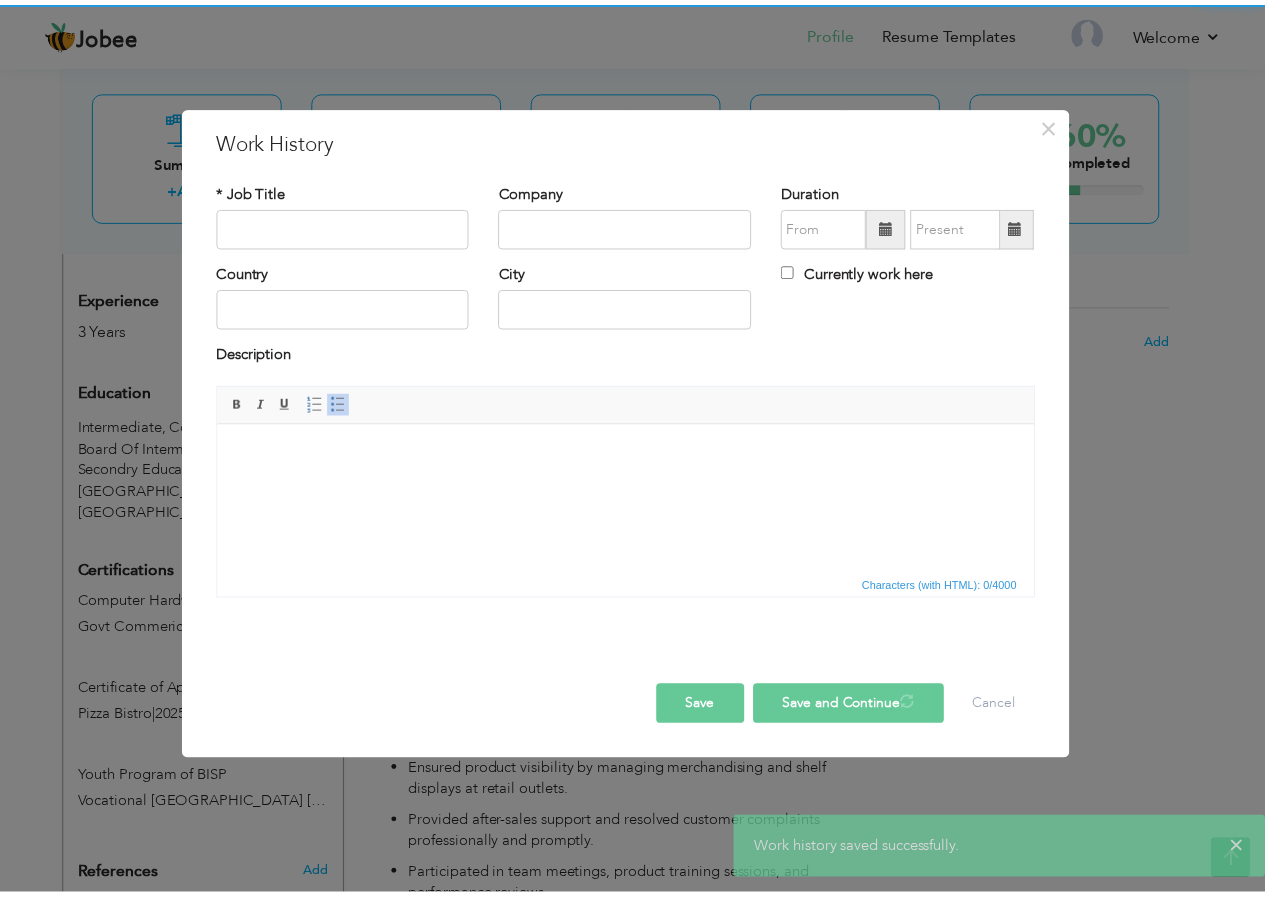 scroll, scrollTop: 0, scrollLeft: 0, axis: both 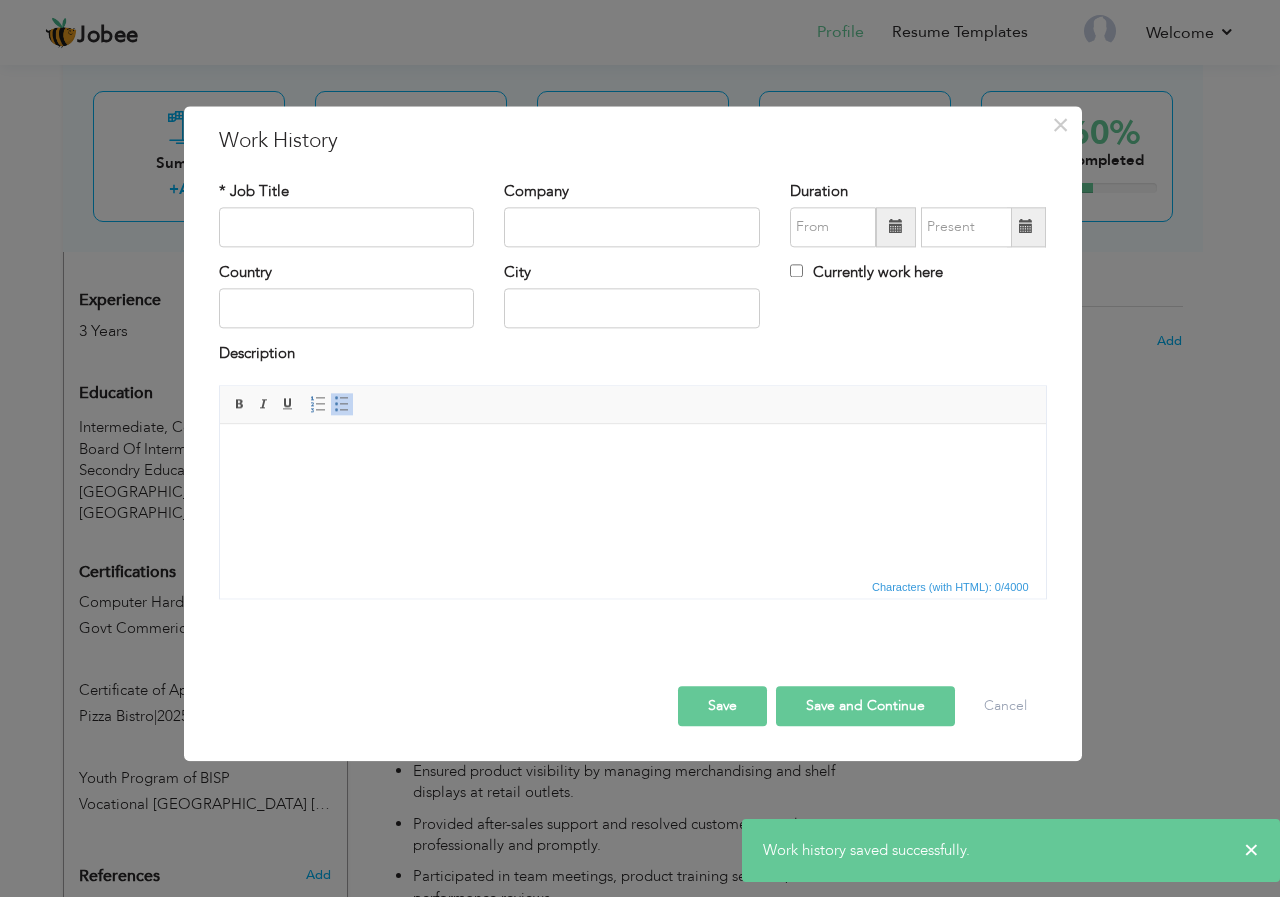 click on "Save" at bounding box center (722, 706) 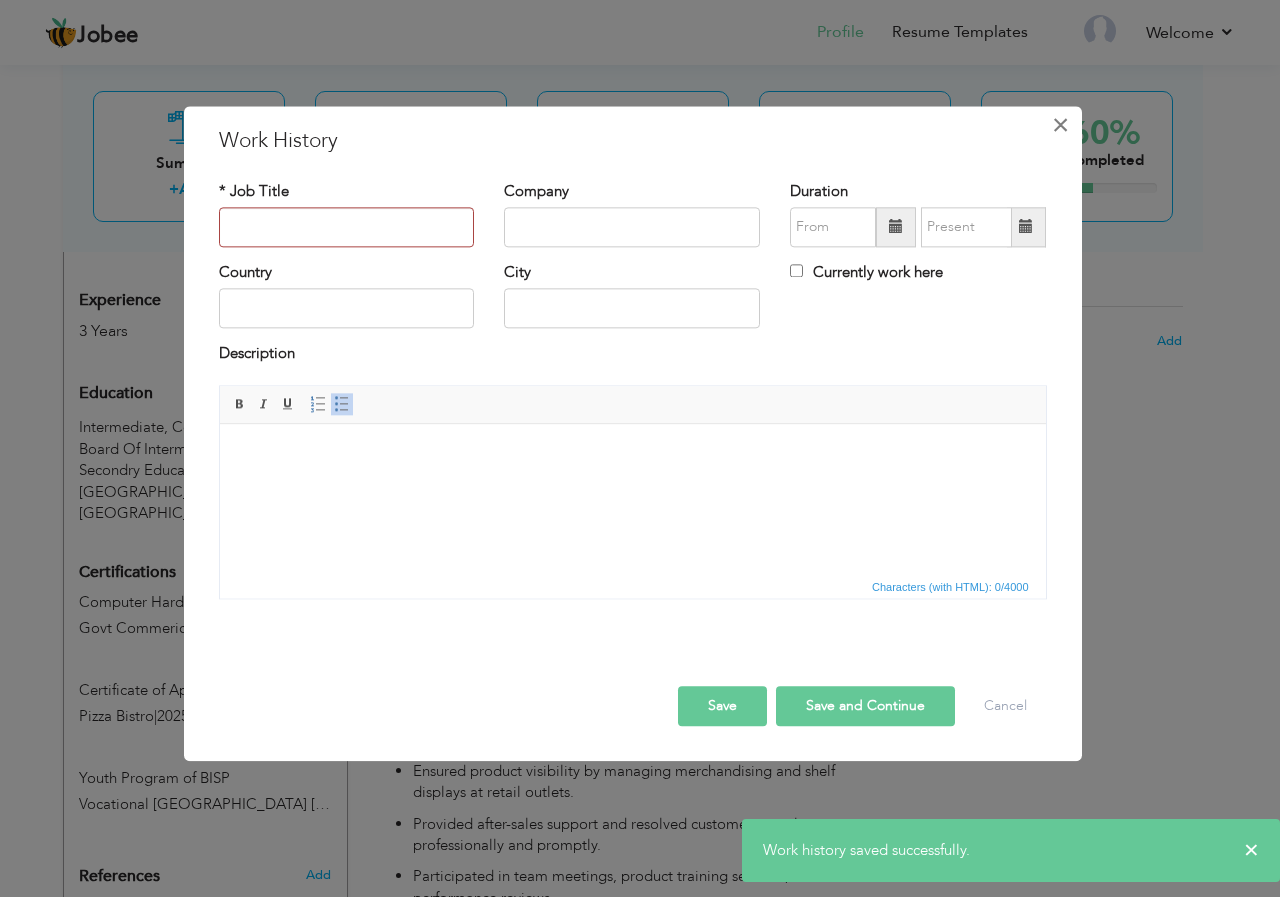 click on "×" at bounding box center [1060, 125] 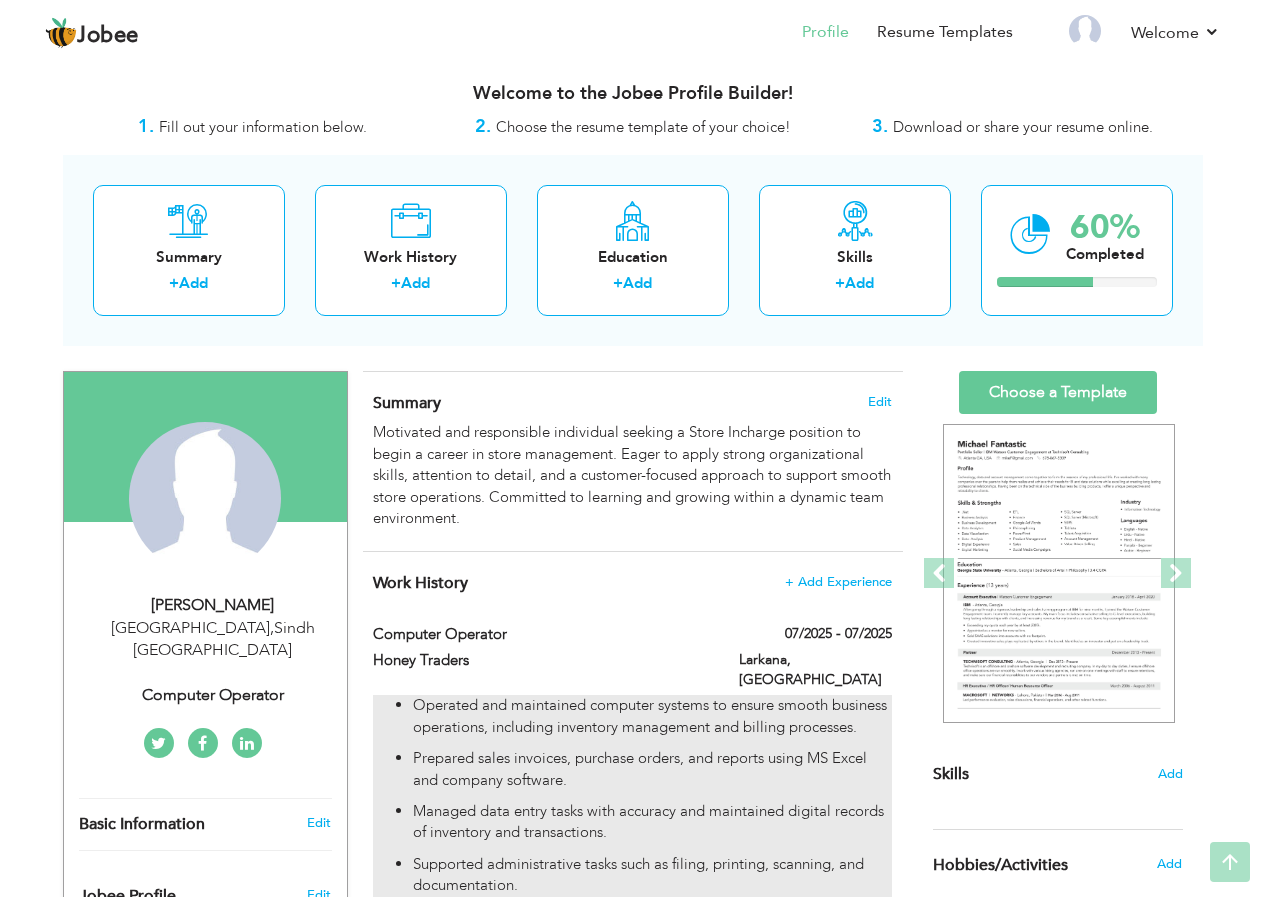 scroll, scrollTop: 0, scrollLeft: 0, axis: both 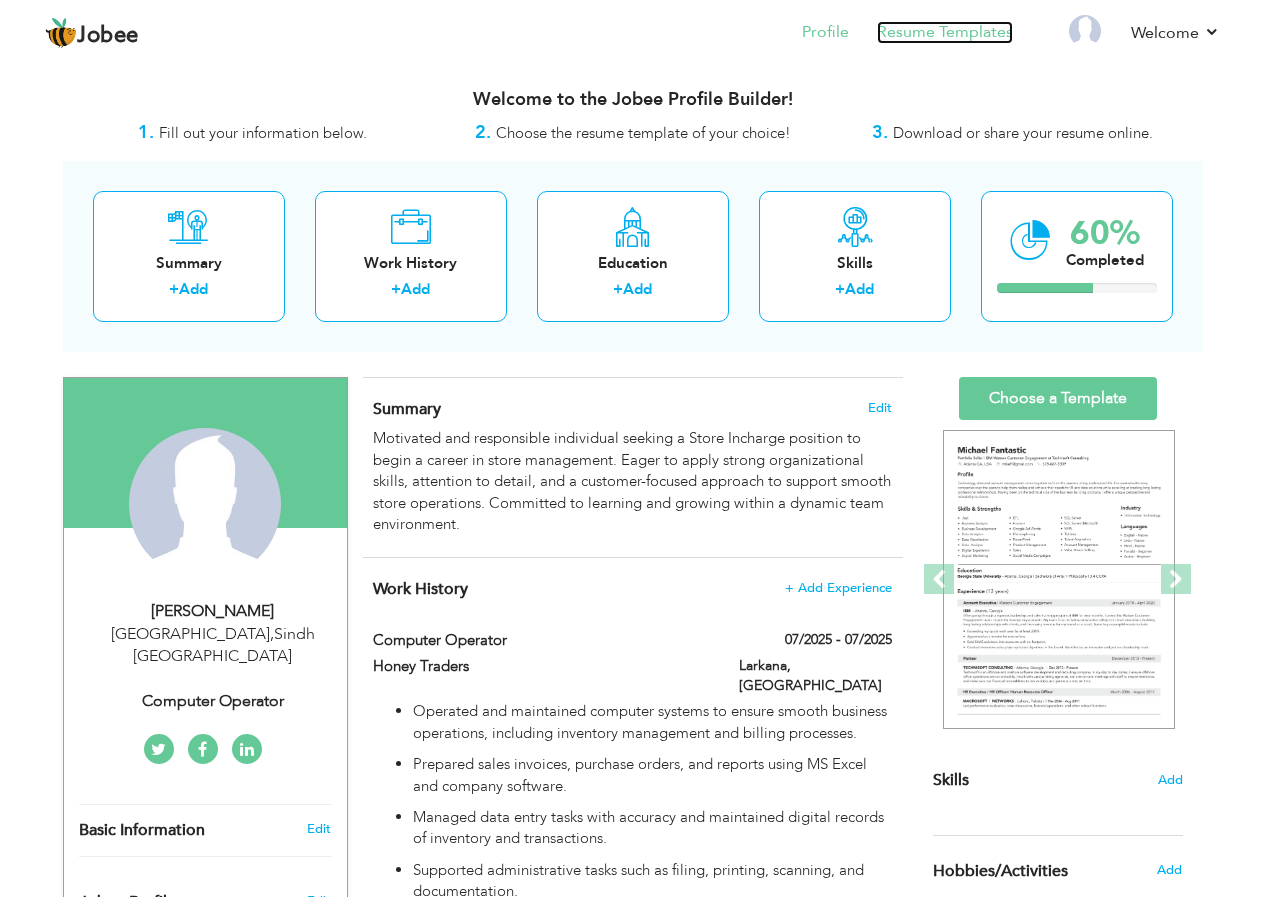 click on "Resume Templates" at bounding box center [945, 32] 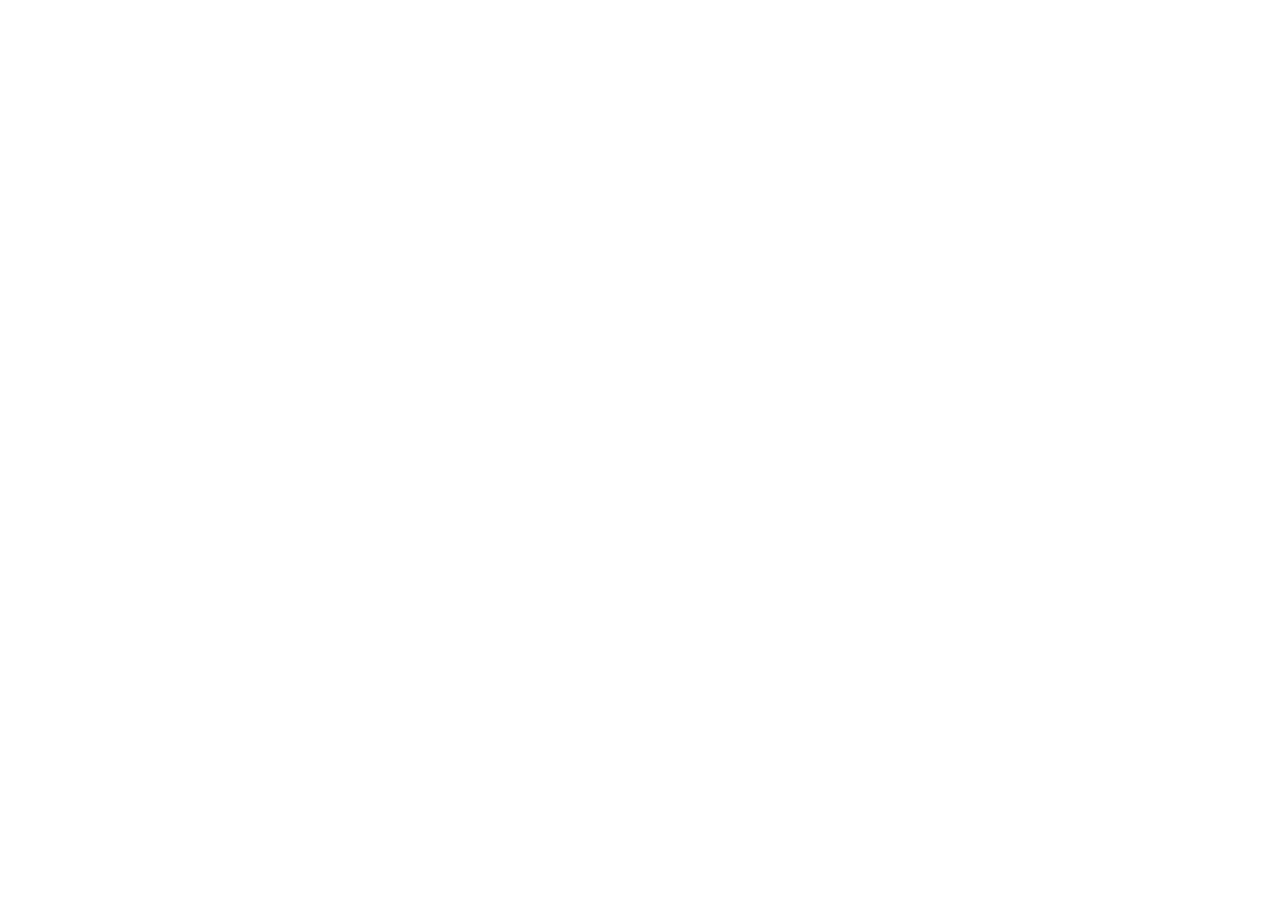 scroll, scrollTop: 0, scrollLeft: 0, axis: both 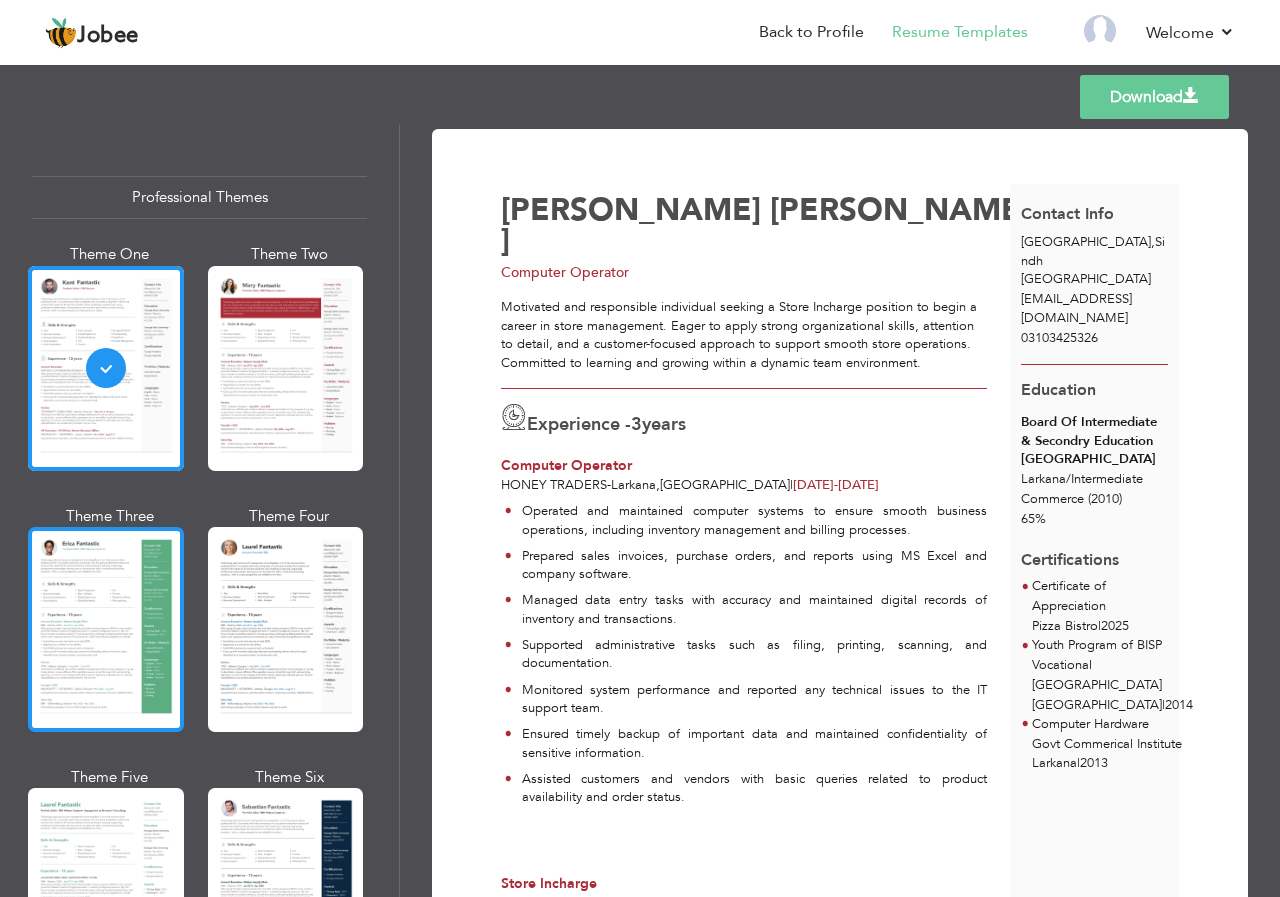 click at bounding box center (106, 629) 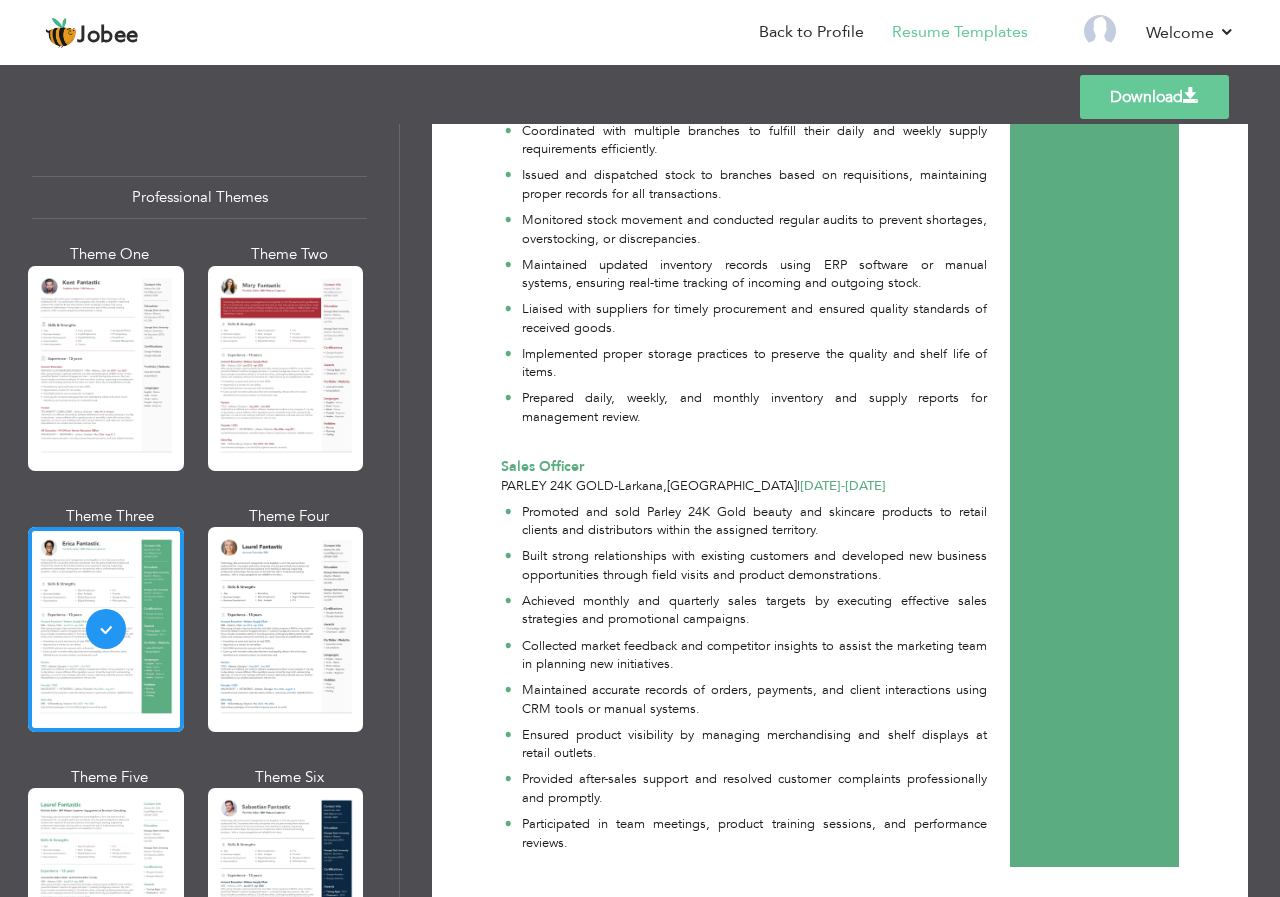 scroll, scrollTop: 879, scrollLeft: 0, axis: vertical 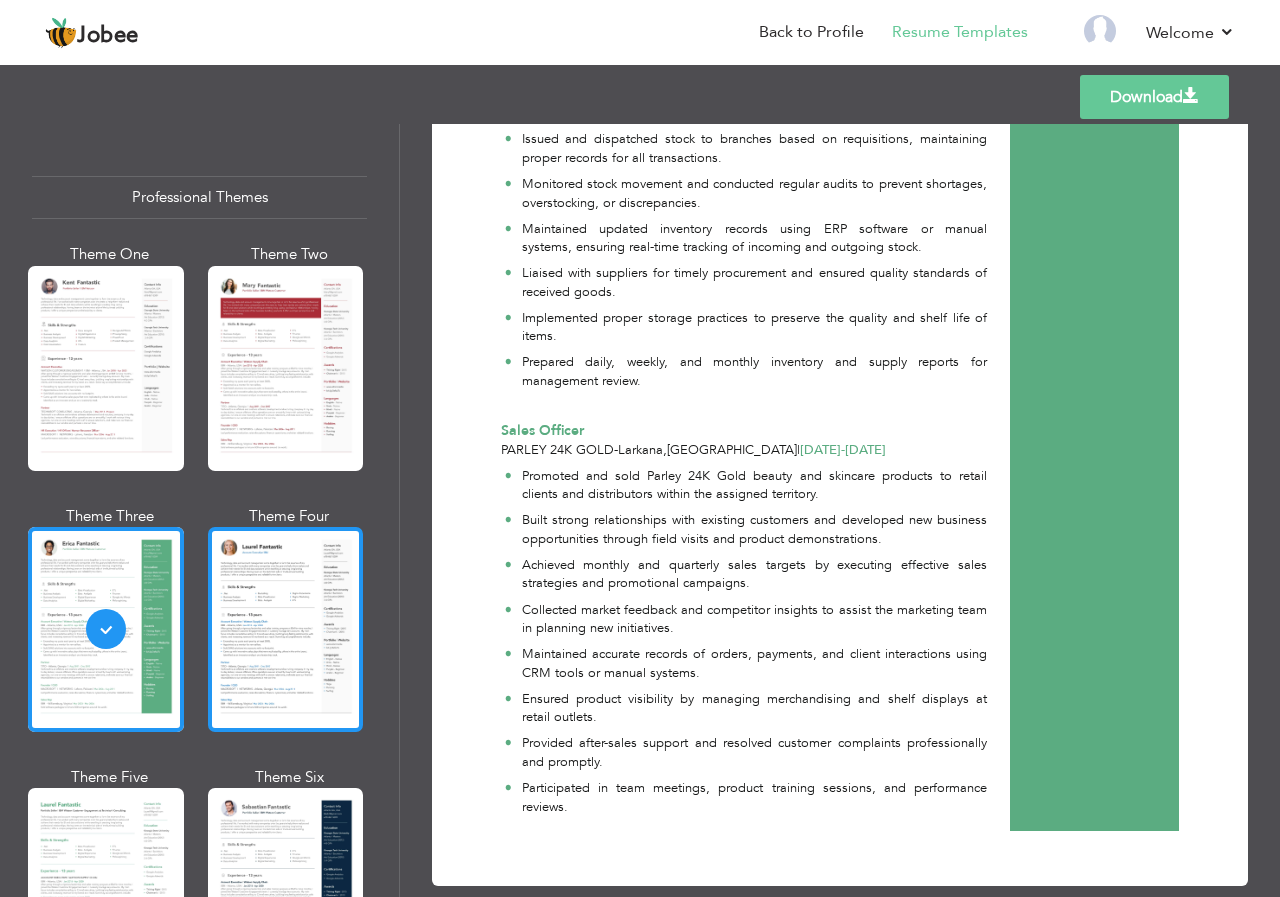 click at bounding box center [286, 629] 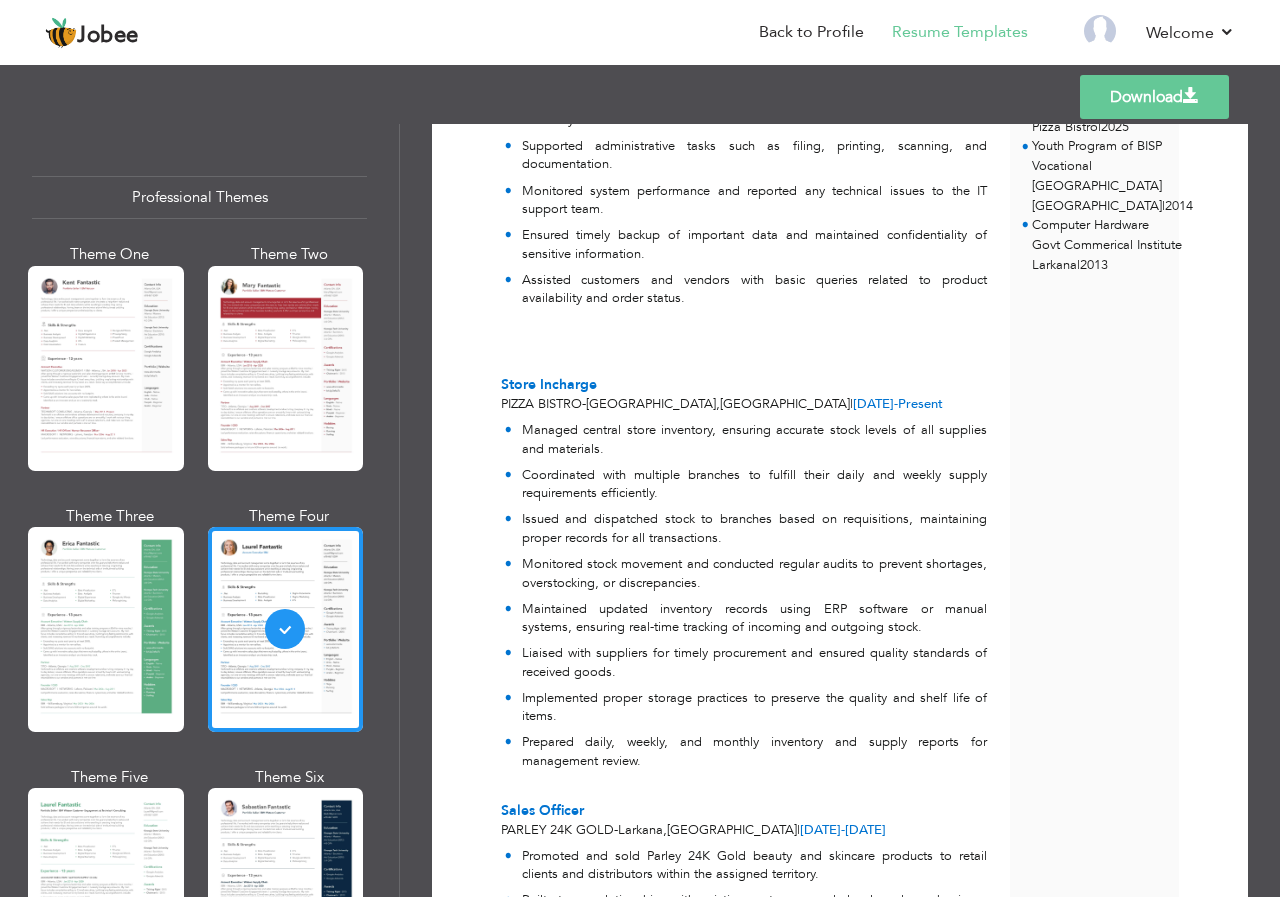 scroll, scrollTop: 679, scrollLeft: 0, axis: vertical 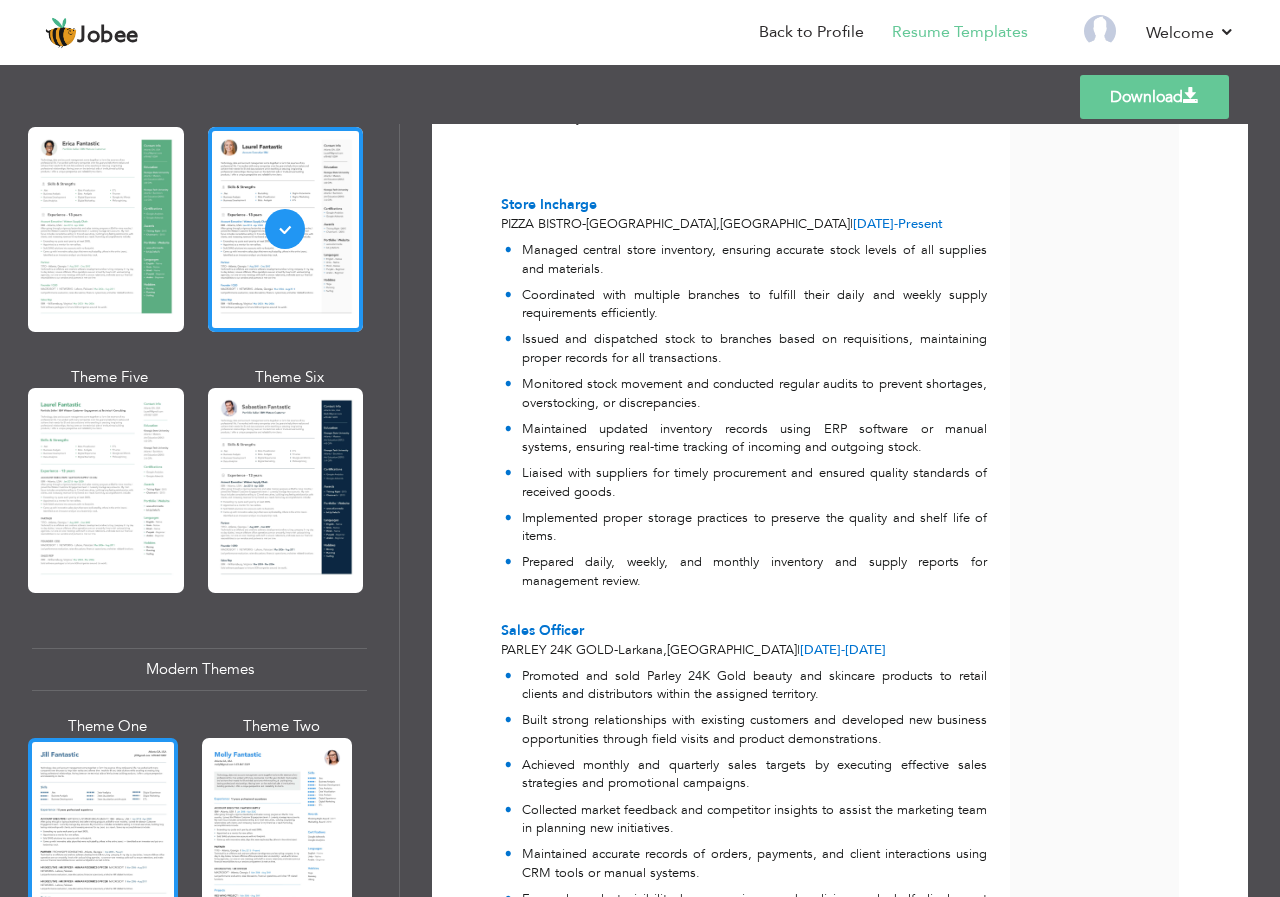 click at bounding box center (103, 837) 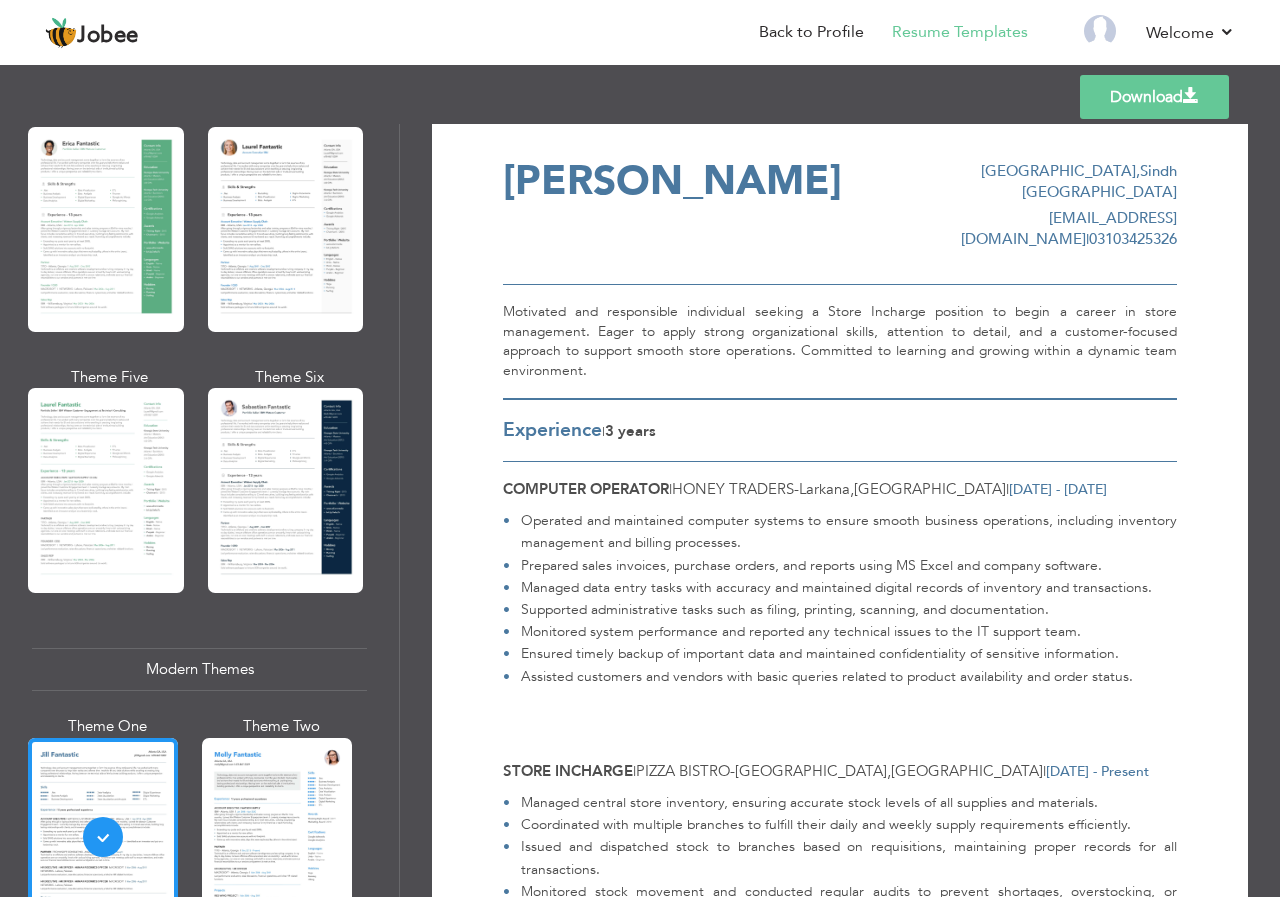 scroll, scrollTop: 0, scrollLeft: 0, axis: both 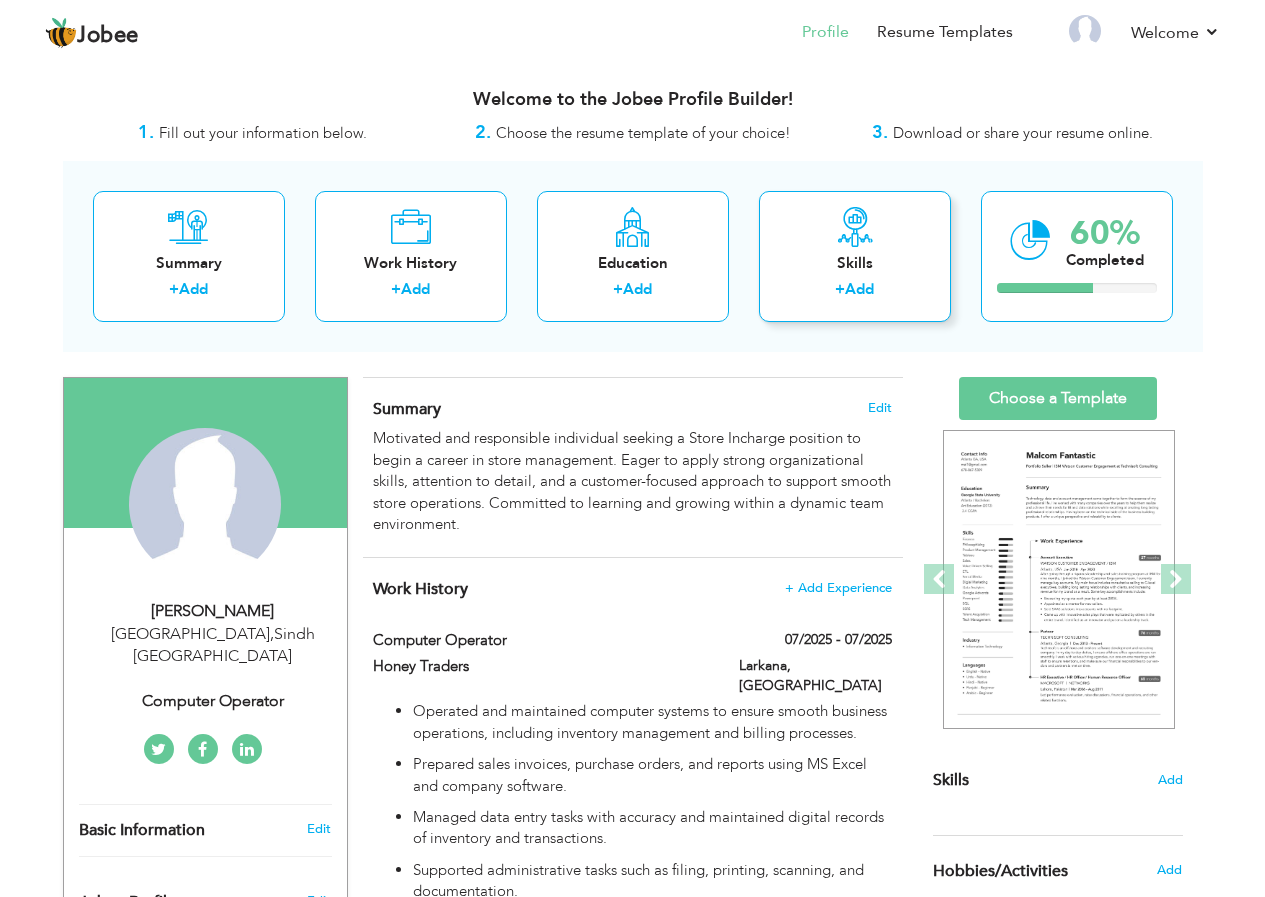 click on "Skills
+  Add" at bounding box center [855, 256] 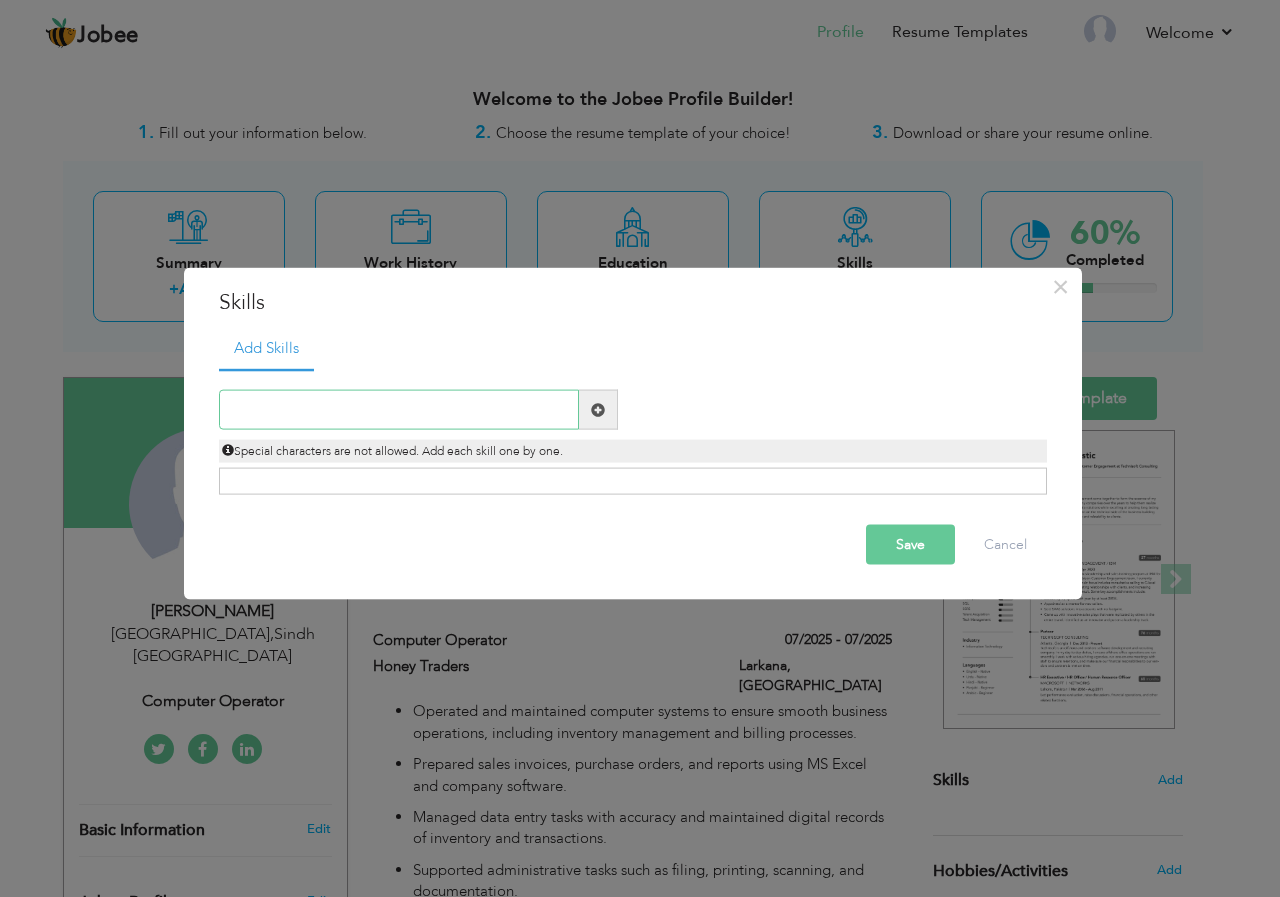 click at bounding box center (399, 410) 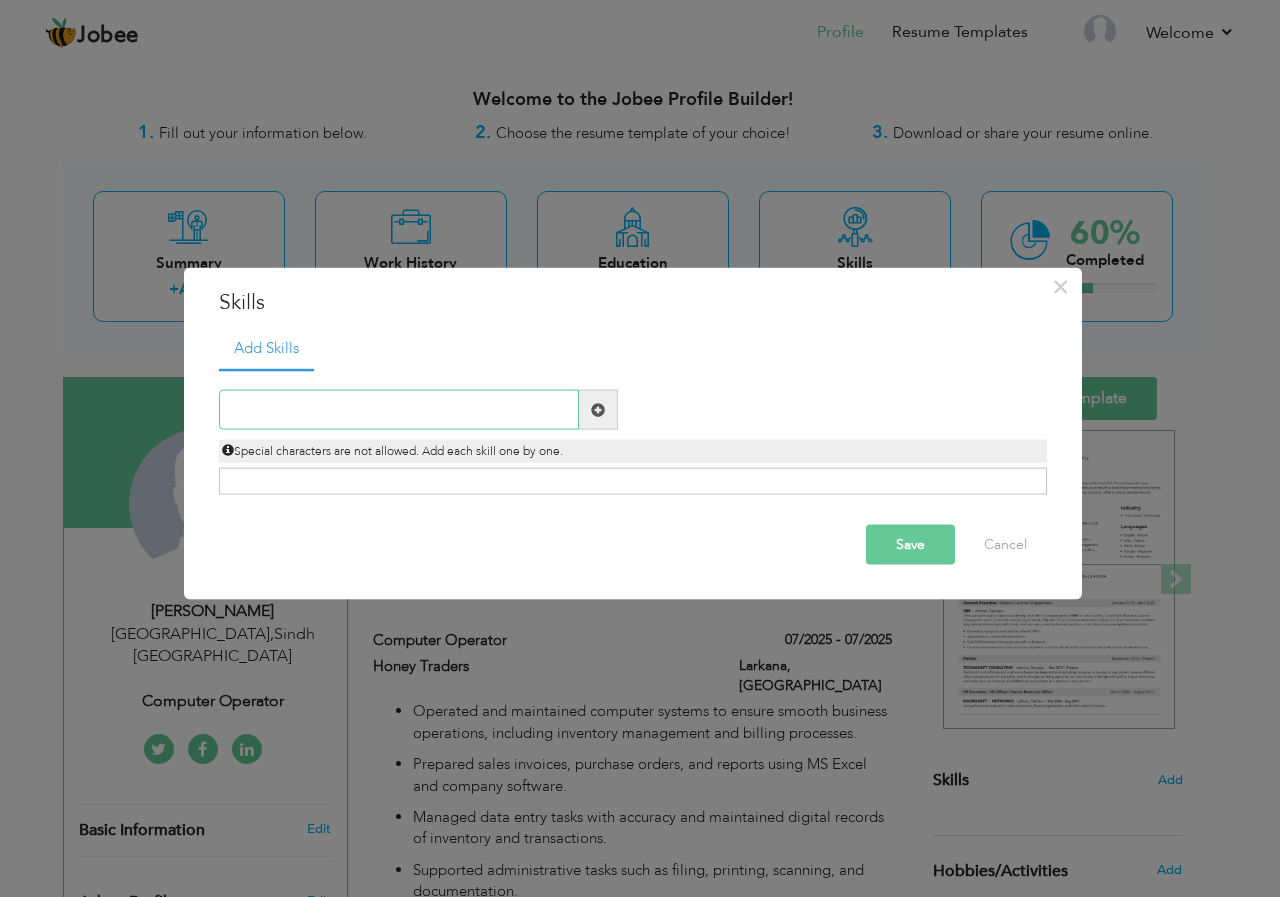click at bounding box center (399, 410) 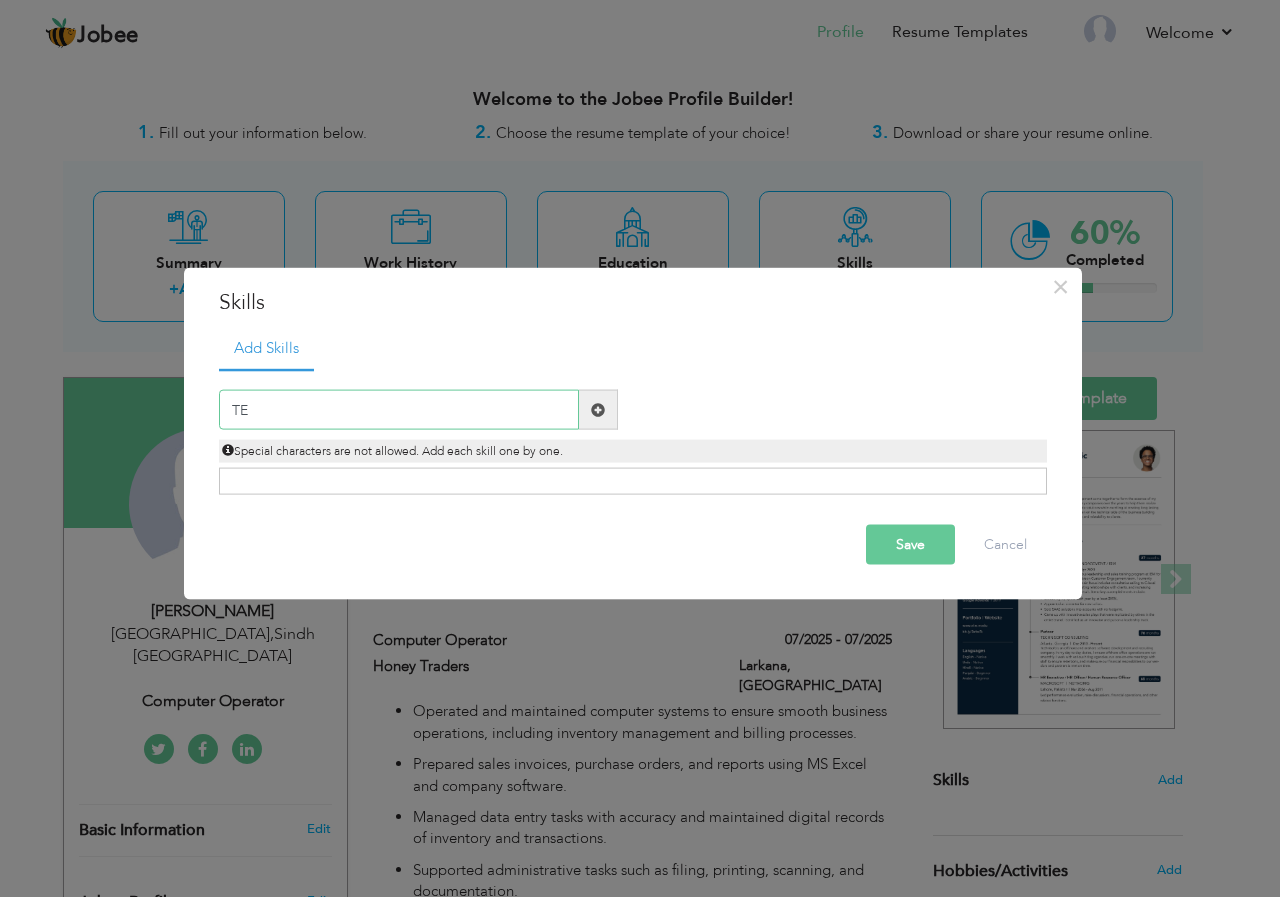 type on "T" 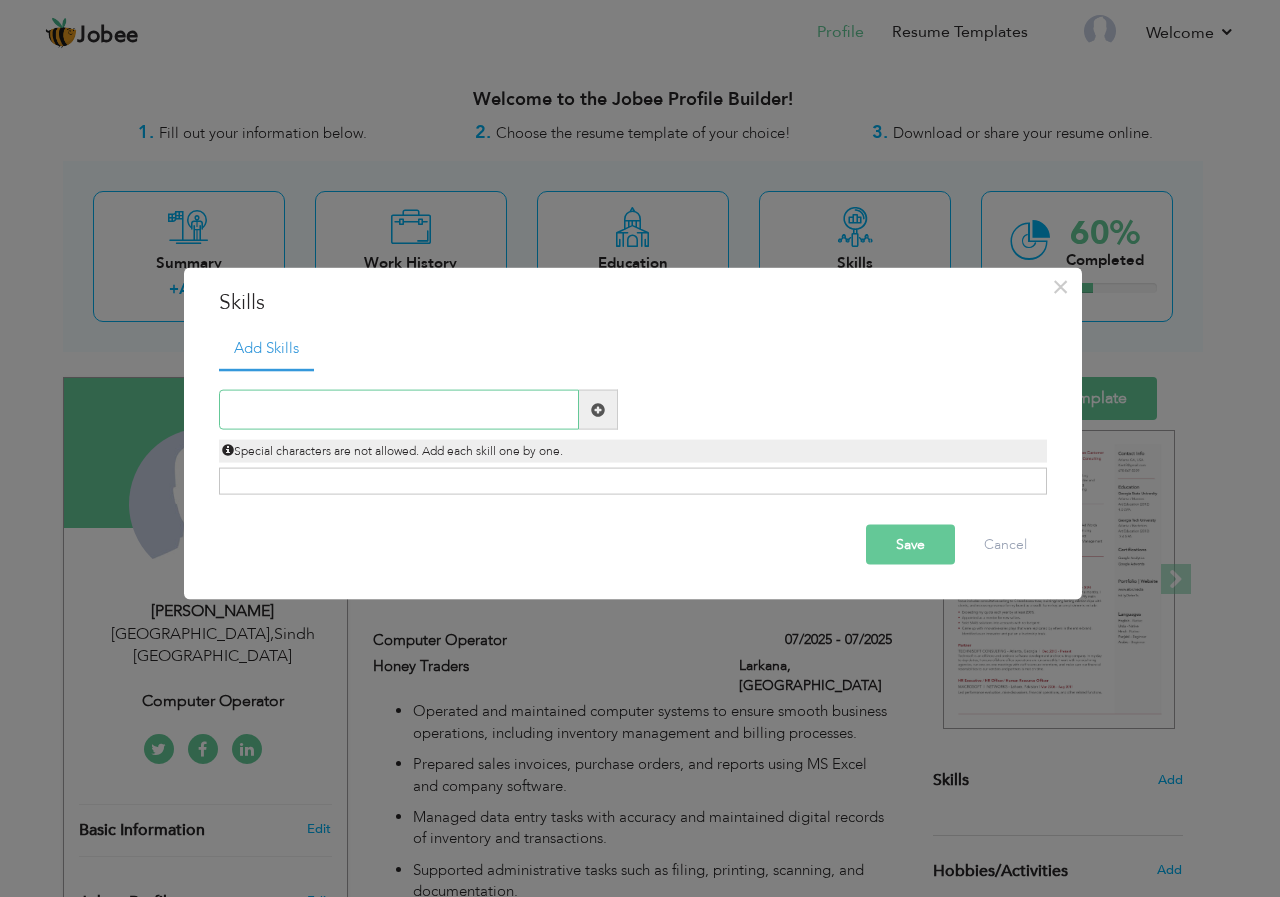 type on "m" 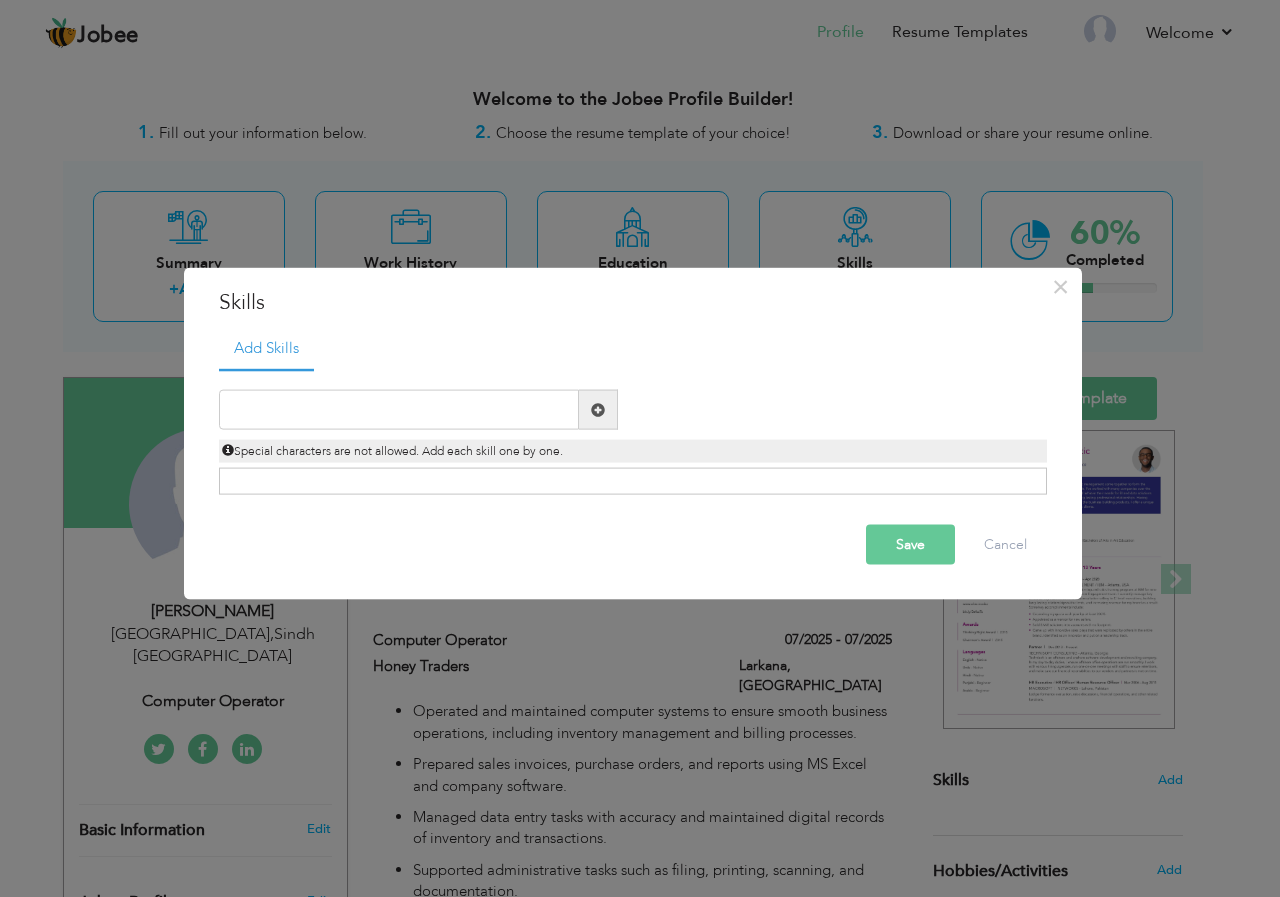 click on "Click on  , to mark skill as primary." at bounding box center [633, 481] 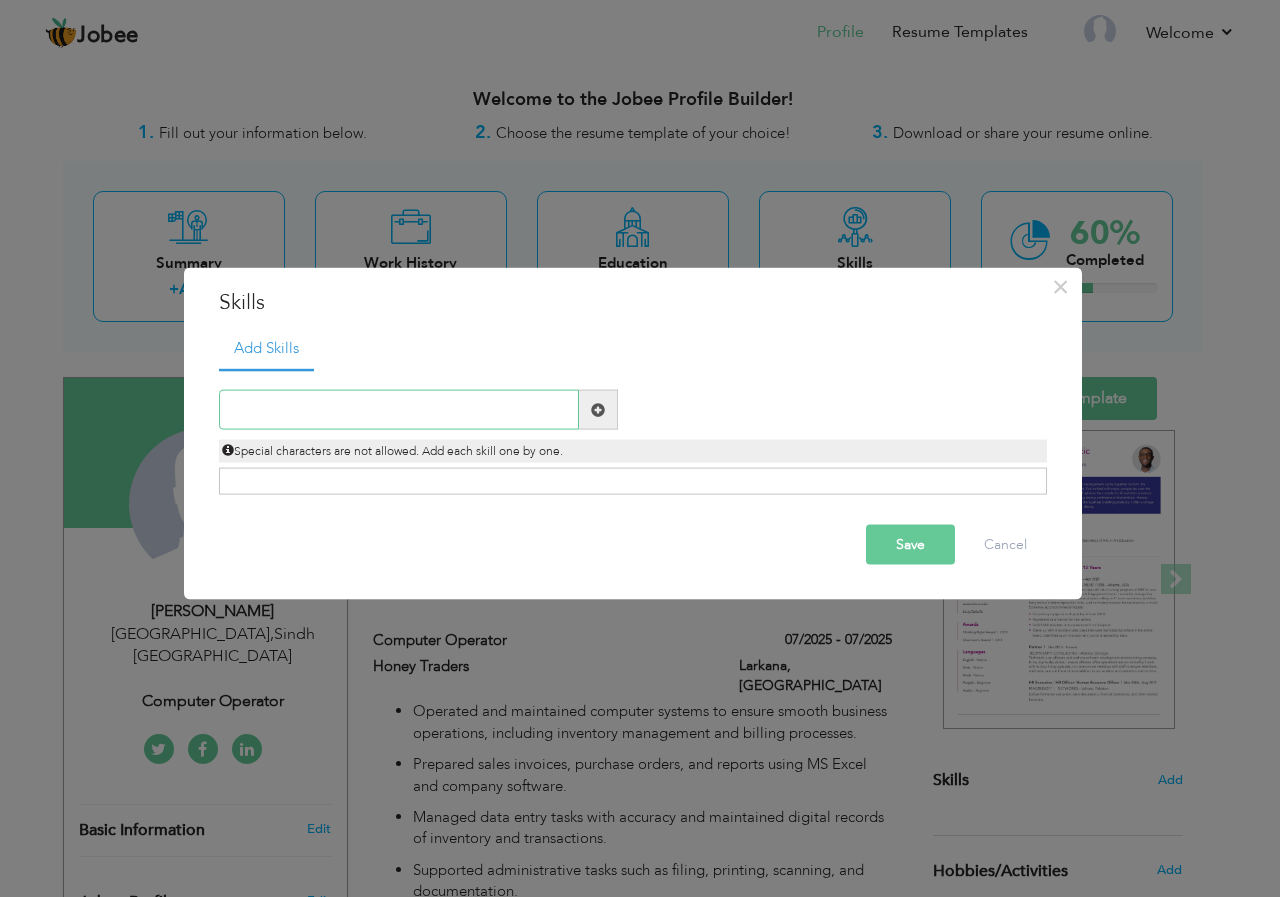 click at bounding box center [399, 410] 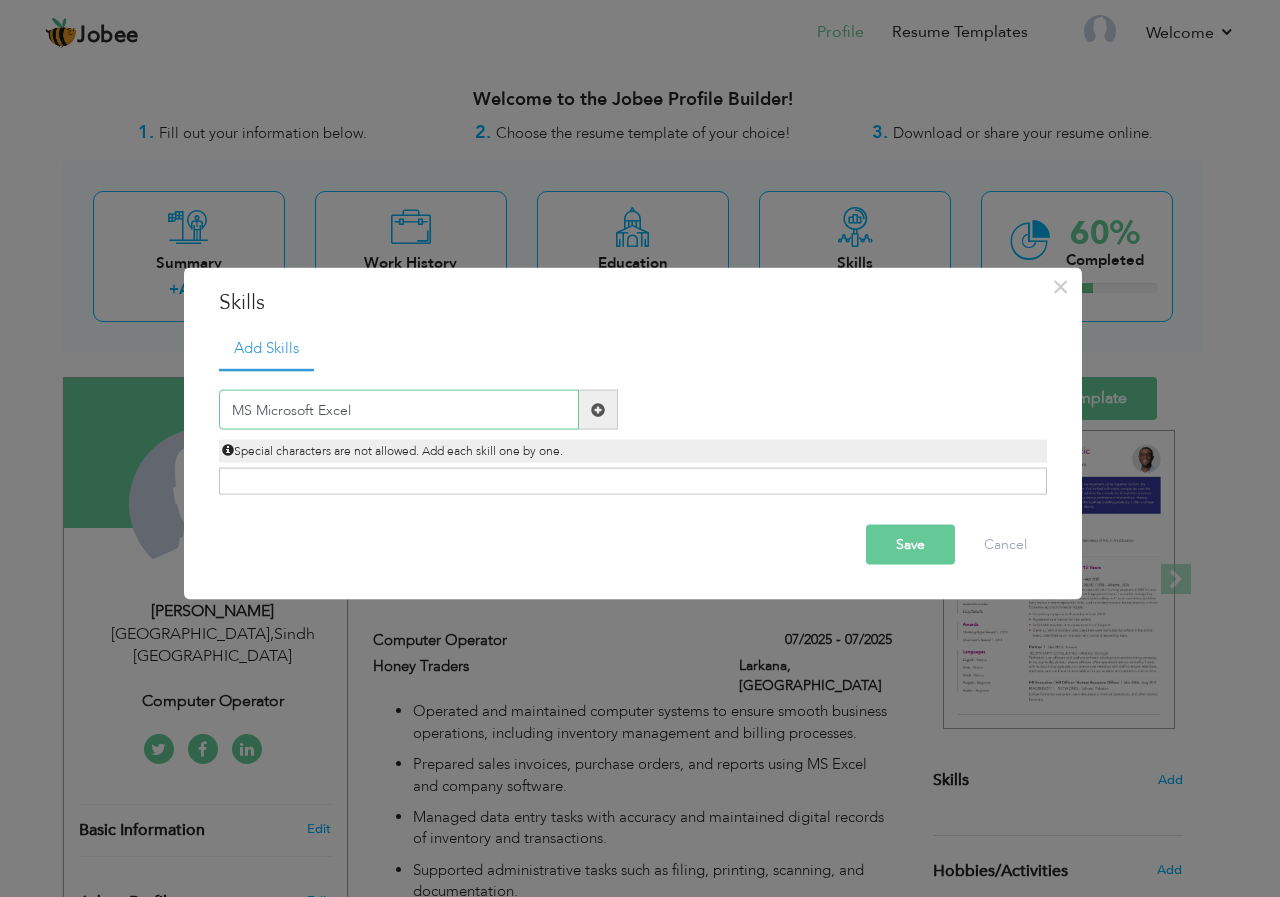 type on "MS Microsoft Excel" 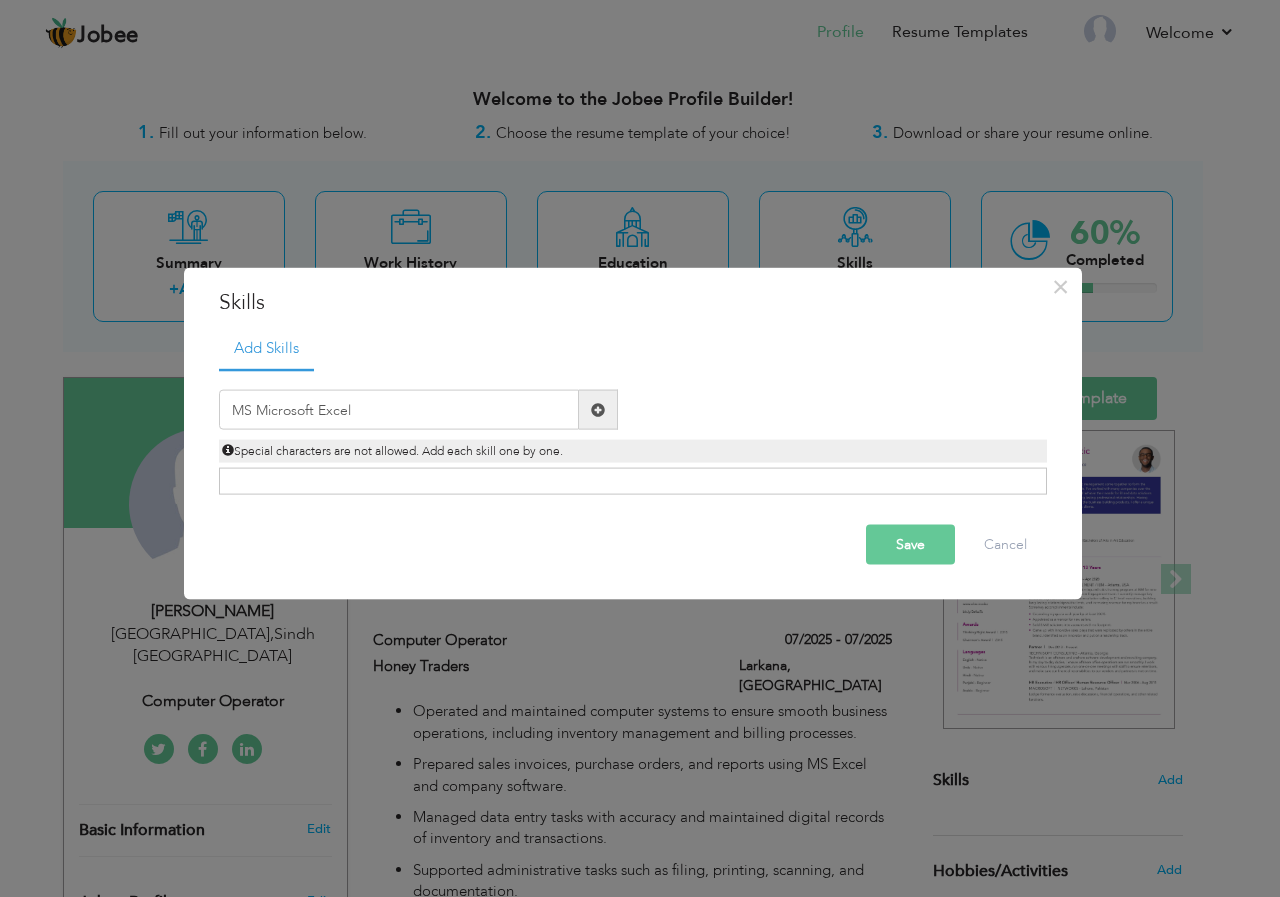 click on "Save" at bounding box center (910, 545) 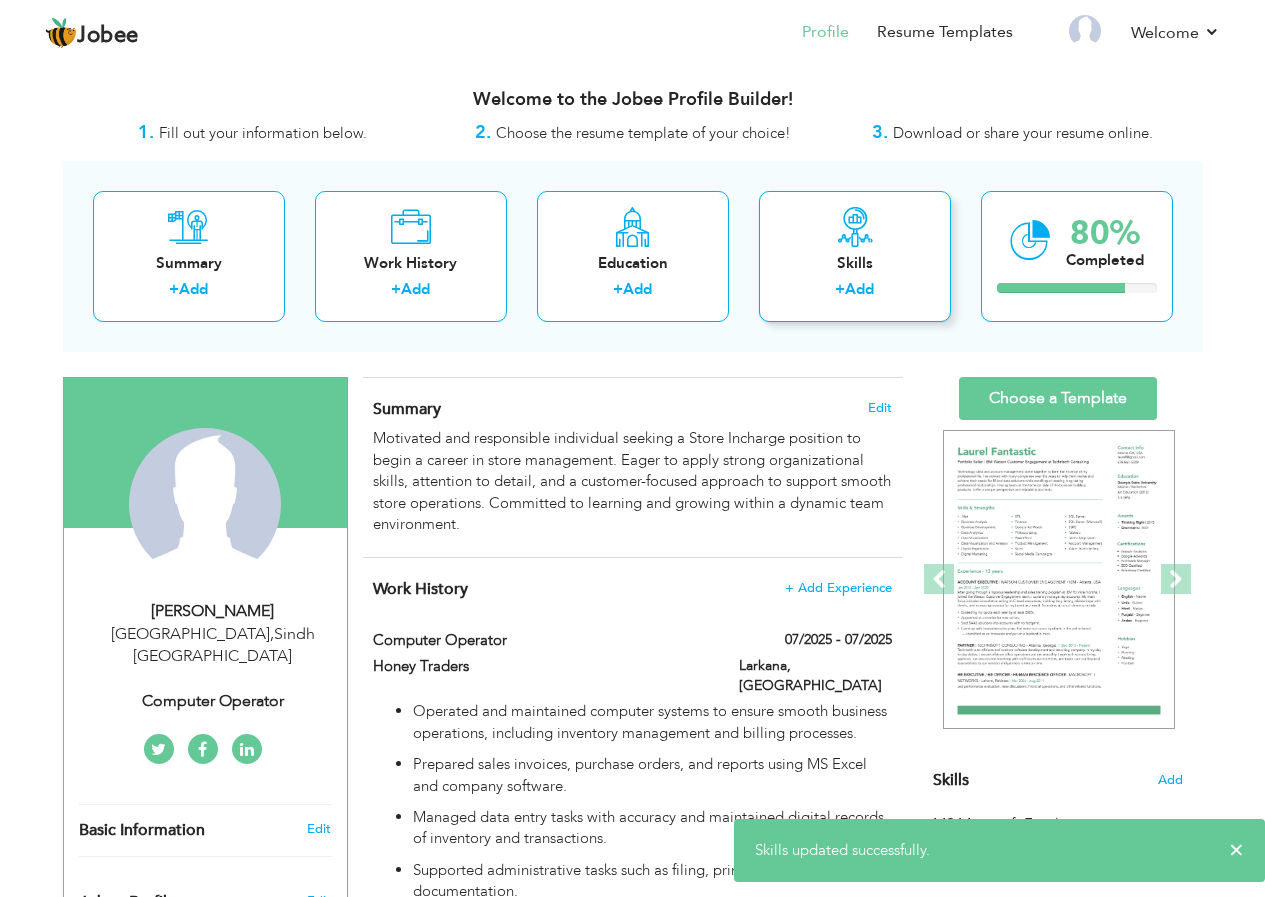click on "+  Add" at bounding box center [855, 292] 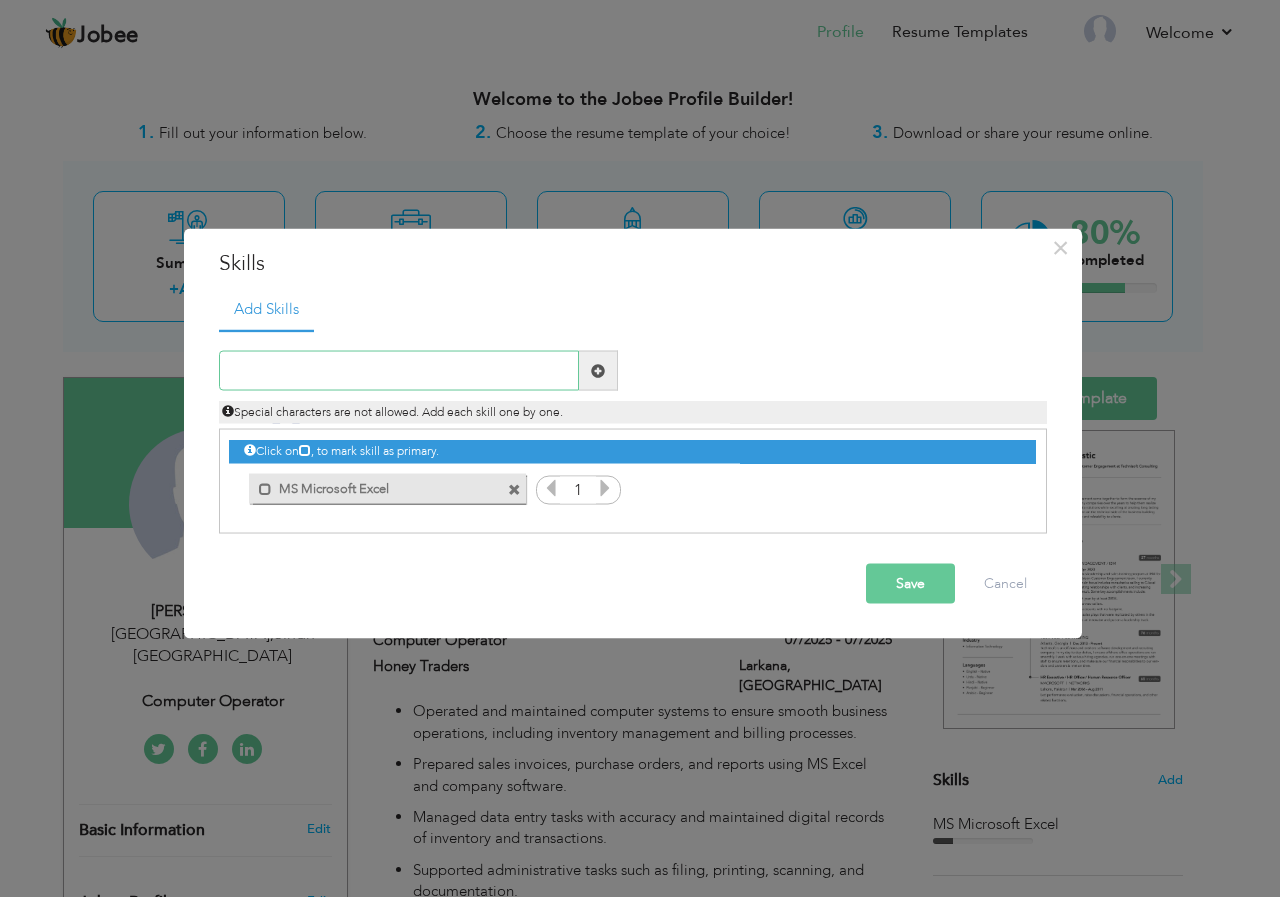 click at bounding box center (399, 371) 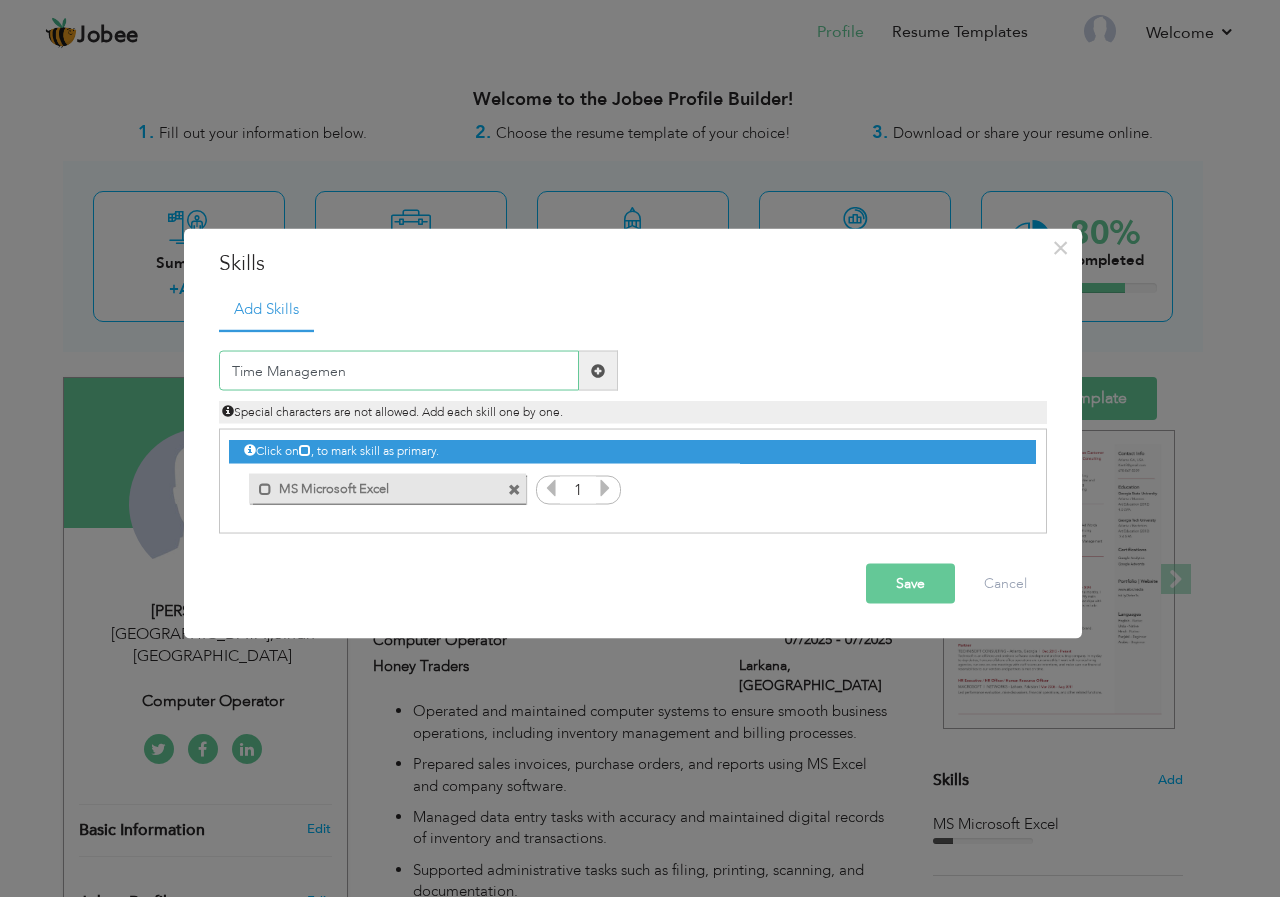 type on "Time Management" 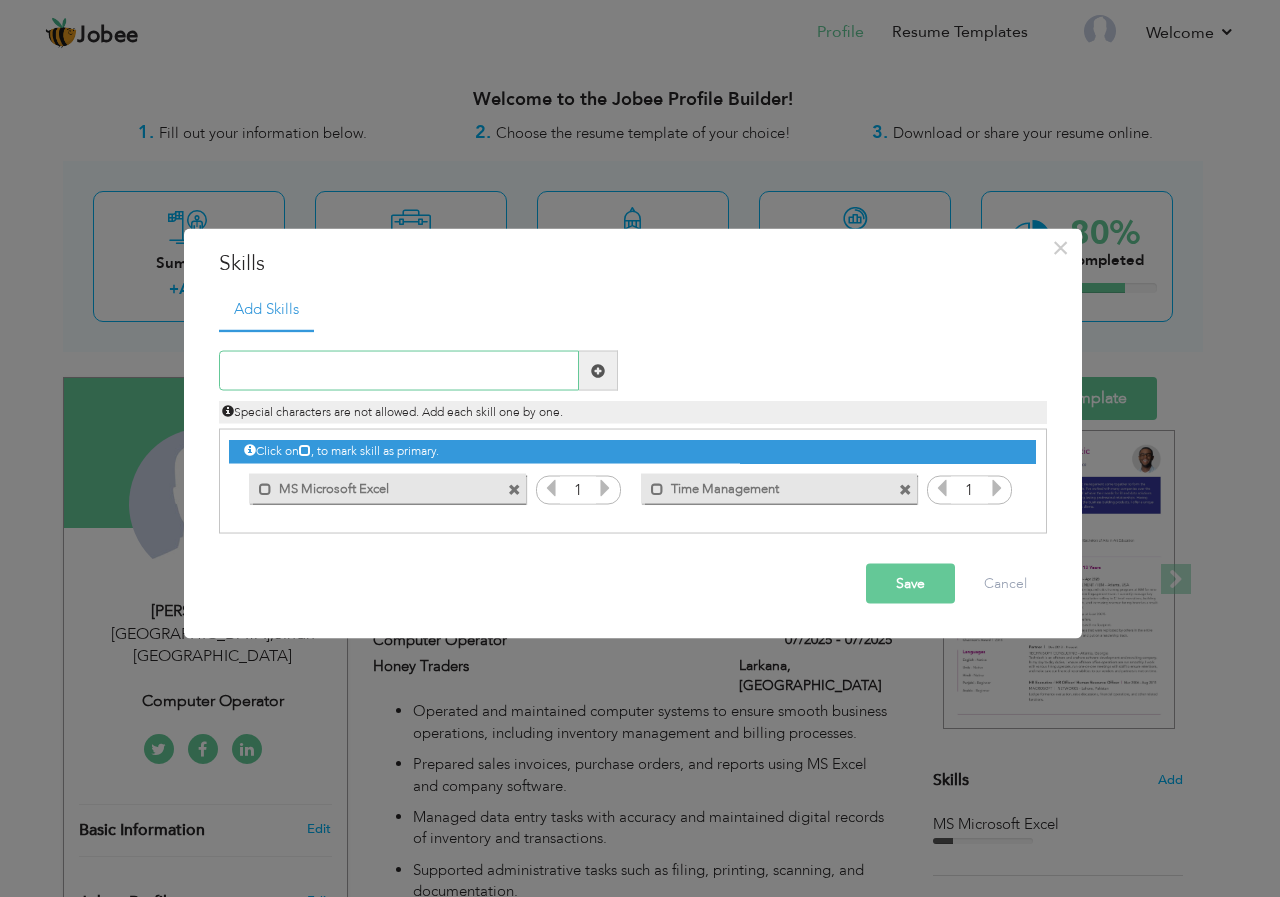 click at bounding box center [399, 371] 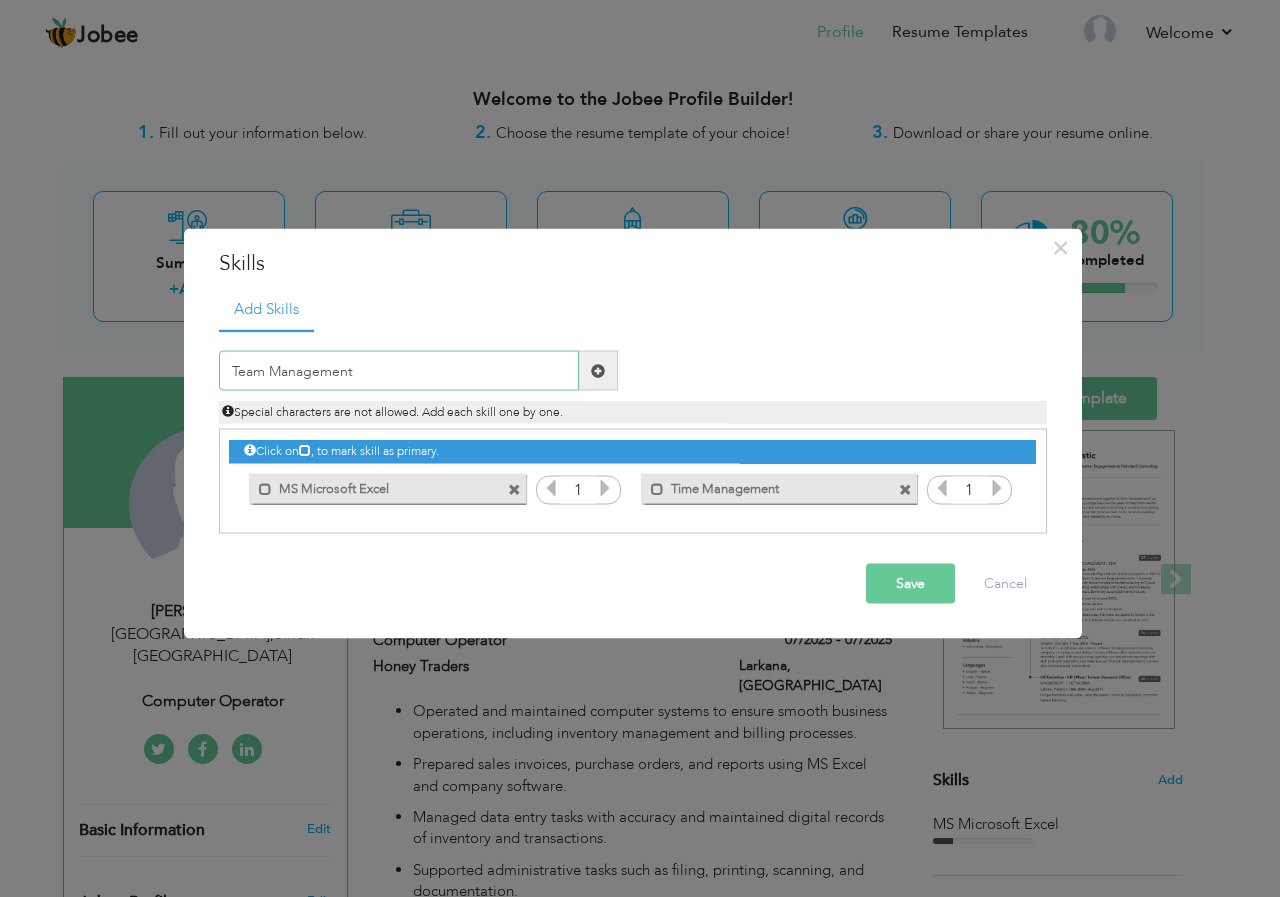 type on "Team Management" 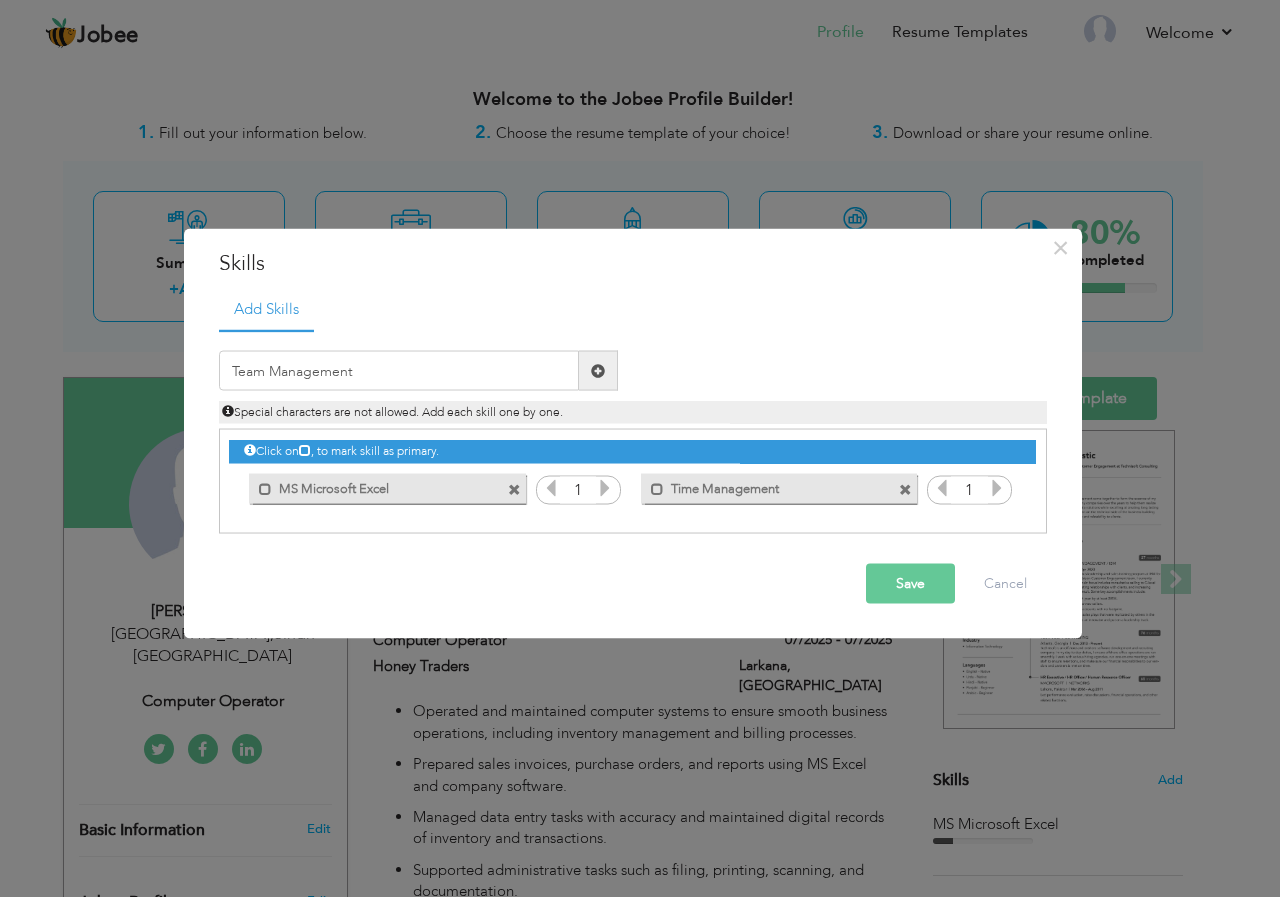 click on "Save" at bounding box center [910, 584] 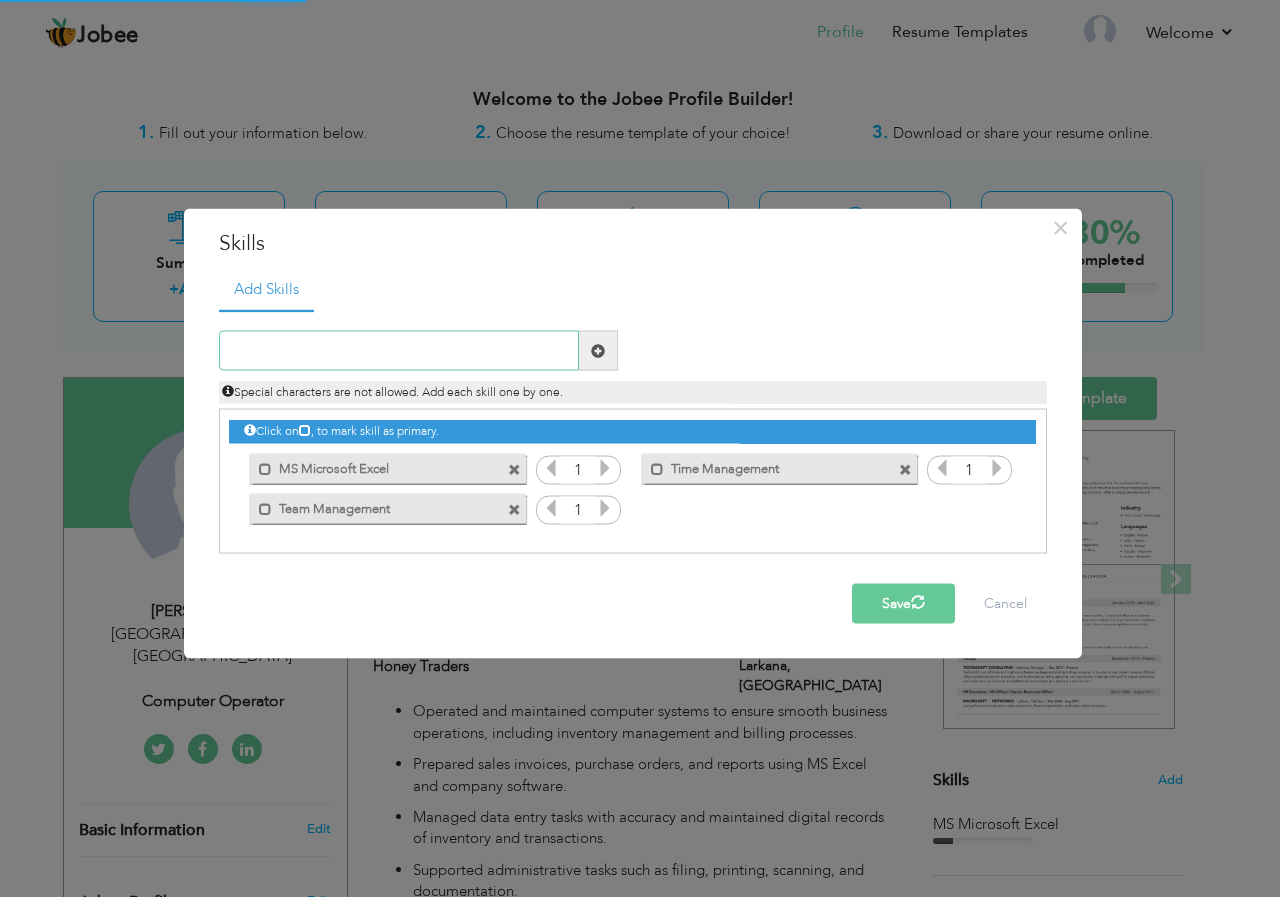 click at bounding box center [399, 351] 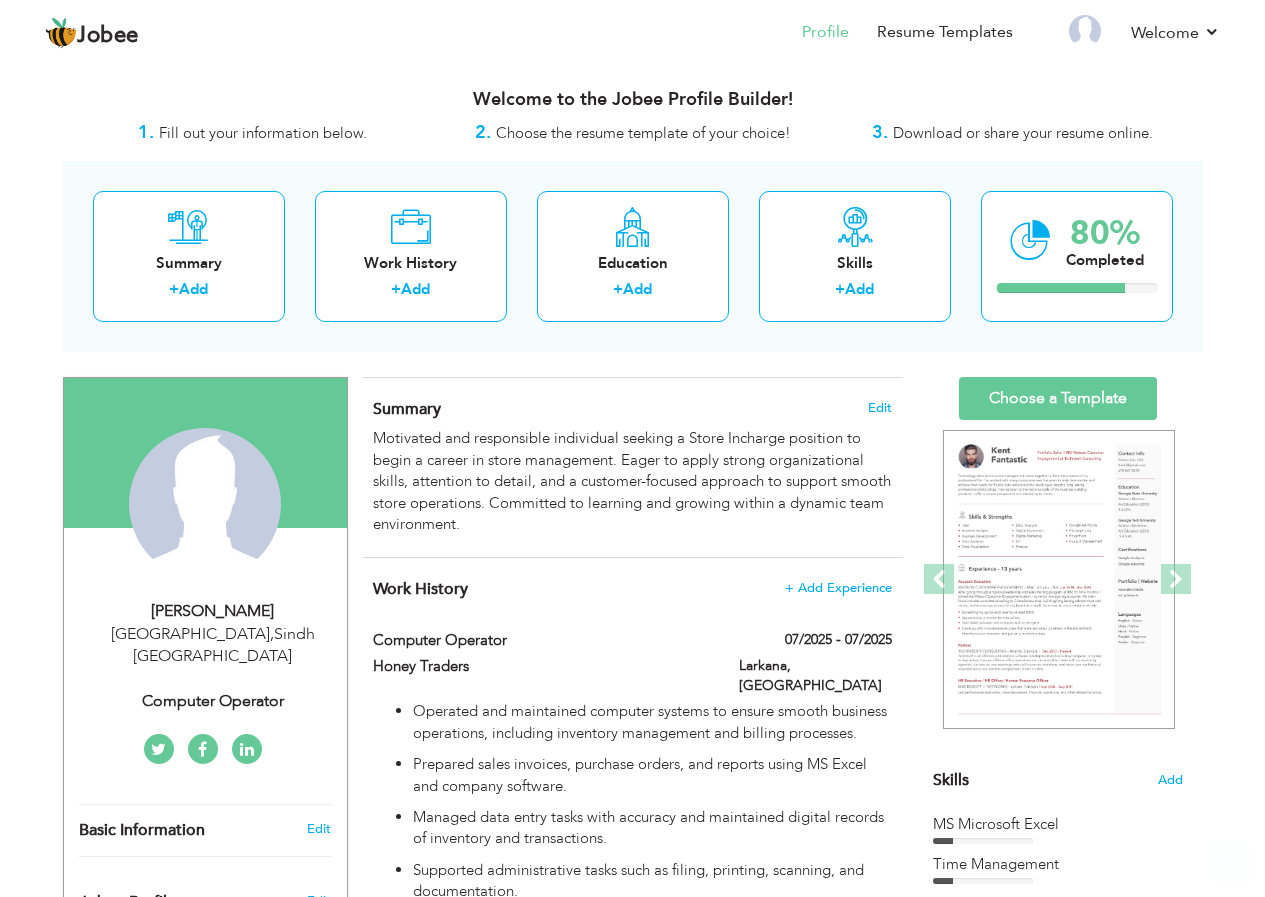 scroll, scrollTop: 0, scrollLeft: 0, axis: both 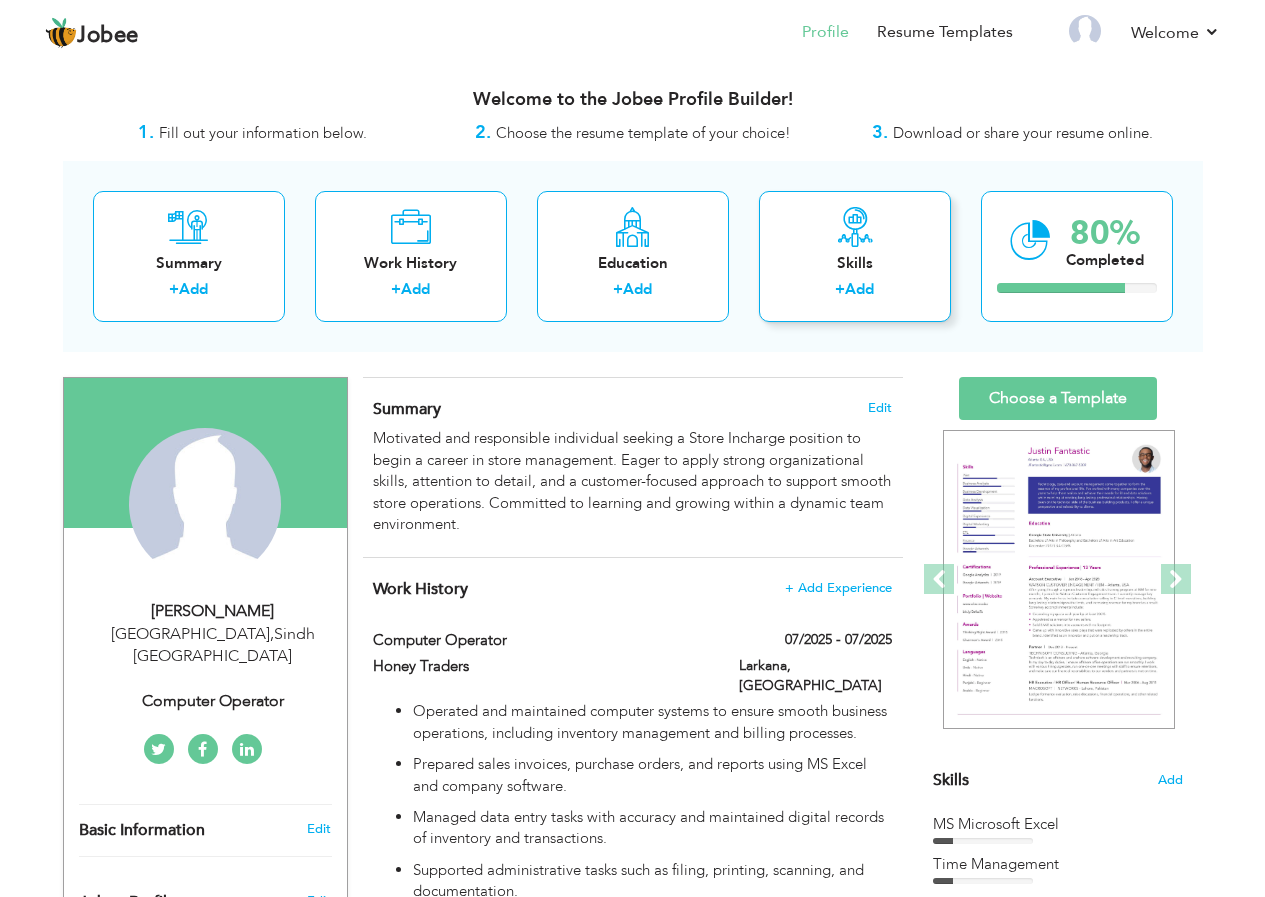 click on "Add" at bounding box center (859, 289) 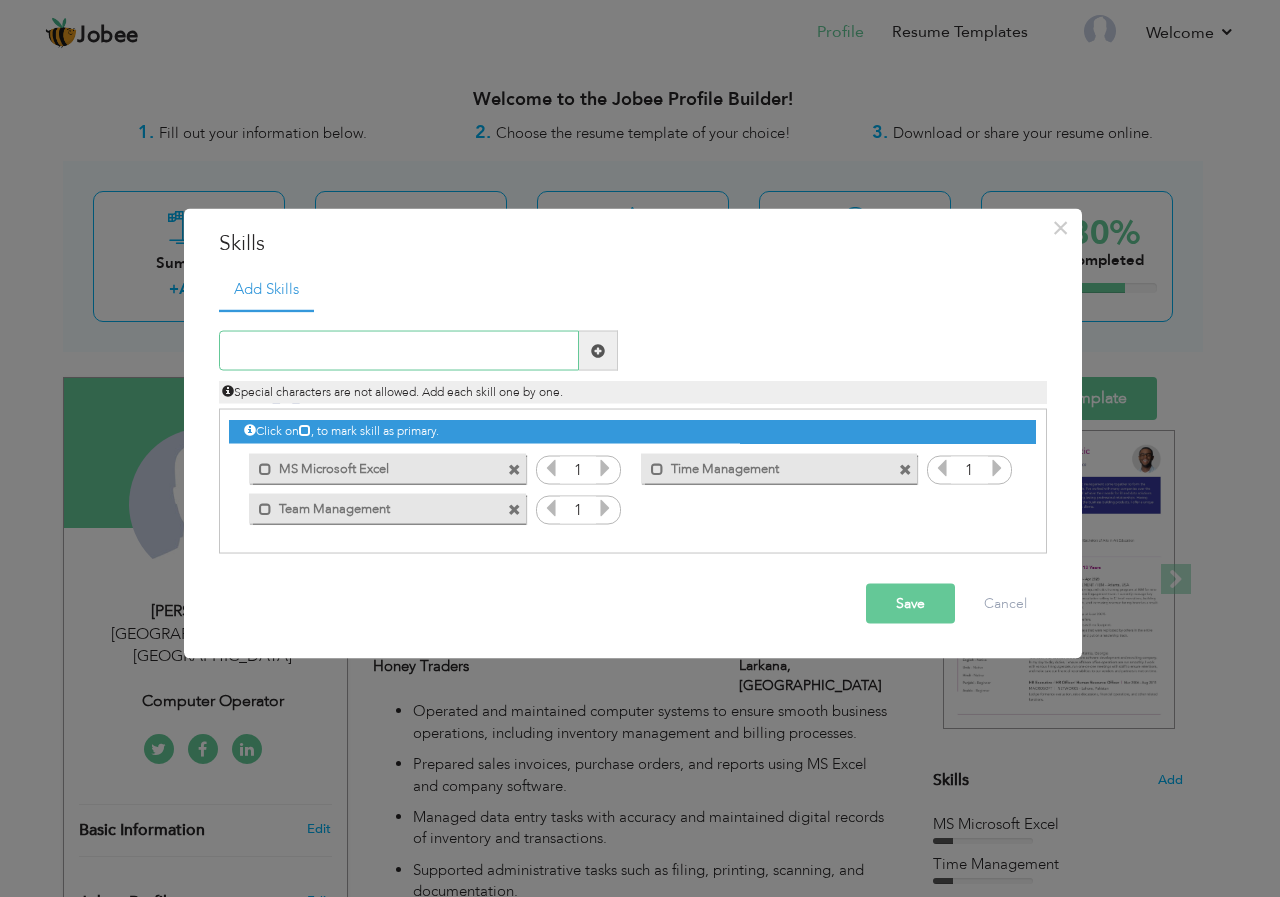 click at bounding box center [399, 351] 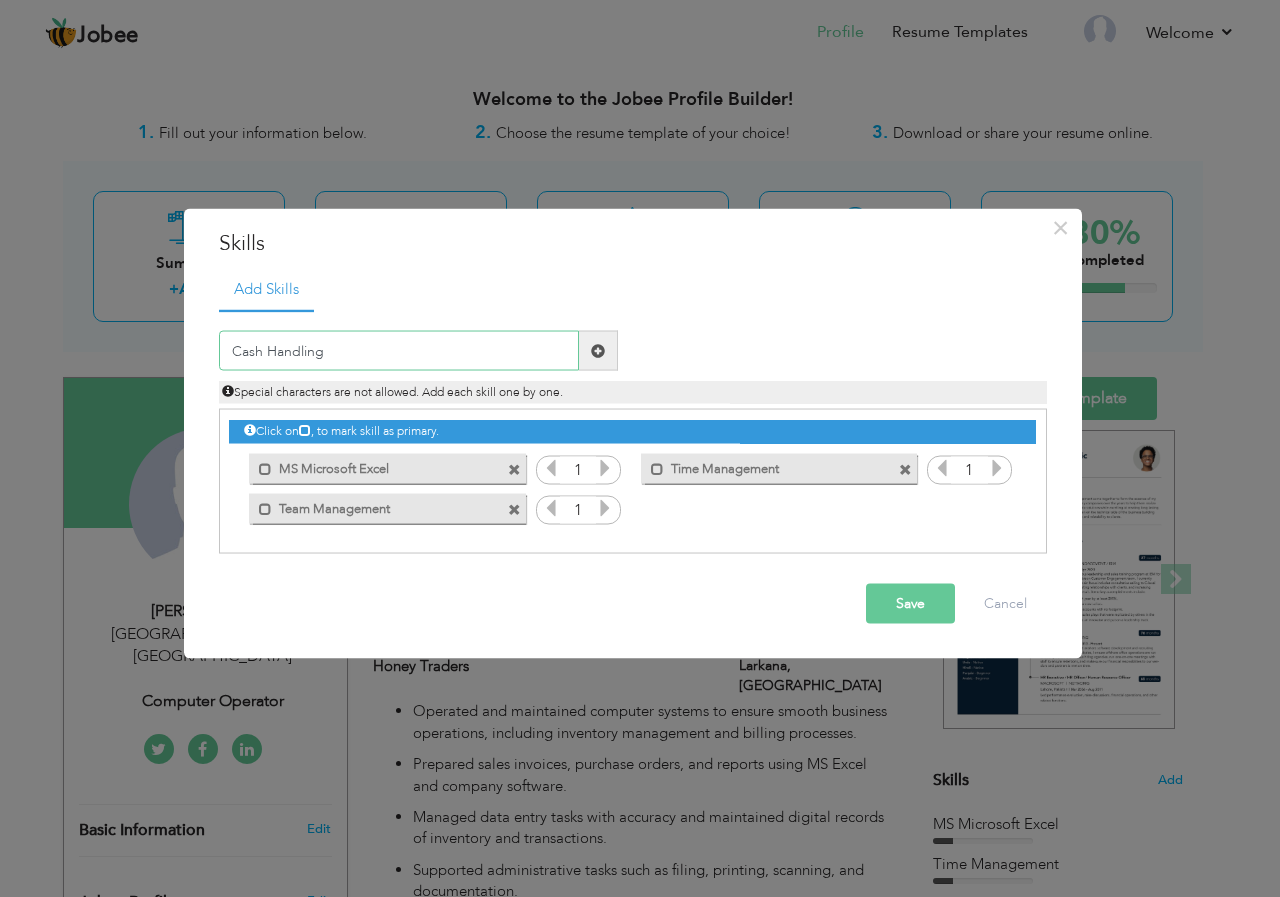 type on "Cash Handling" 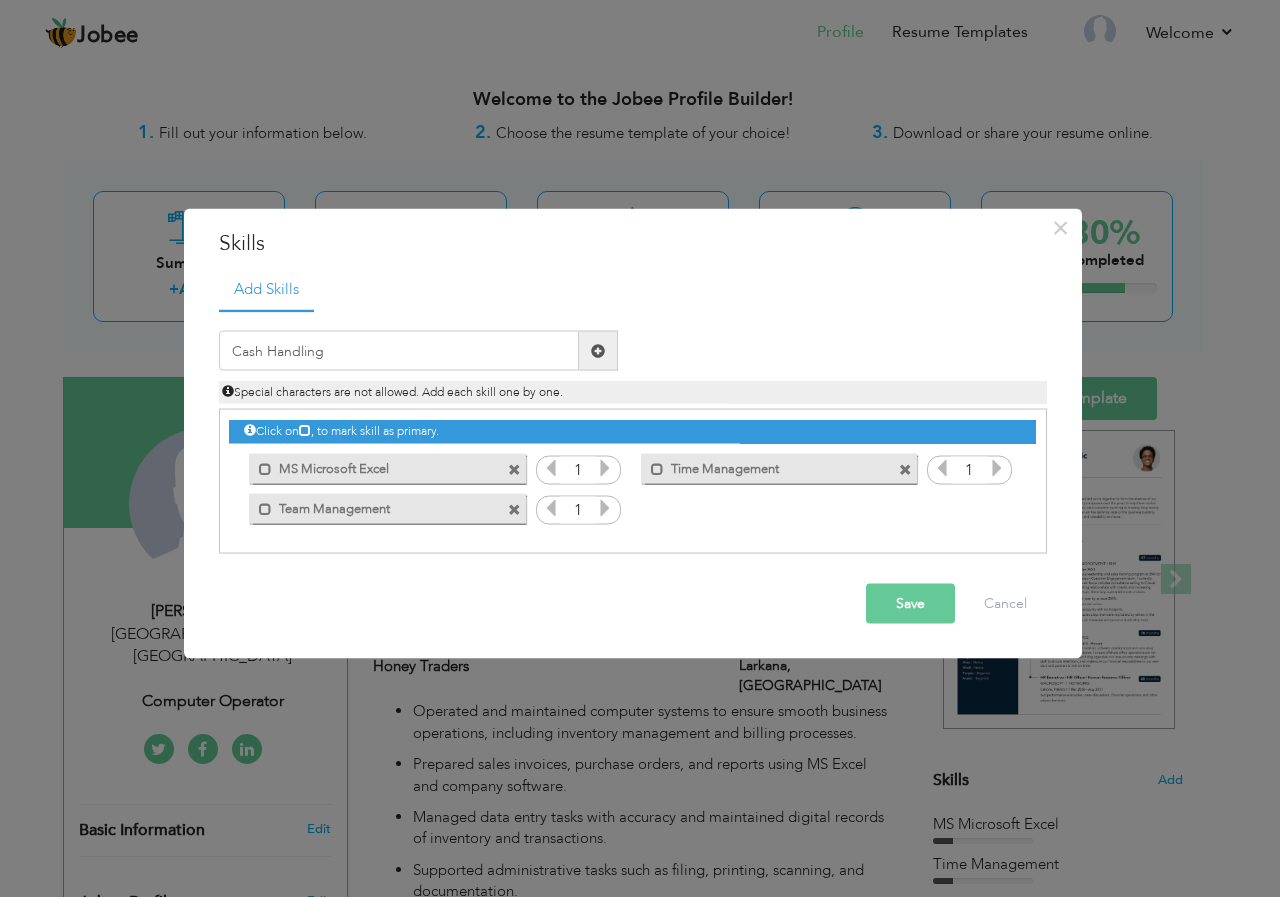 click on "Save" at bounding box center [910, 604] 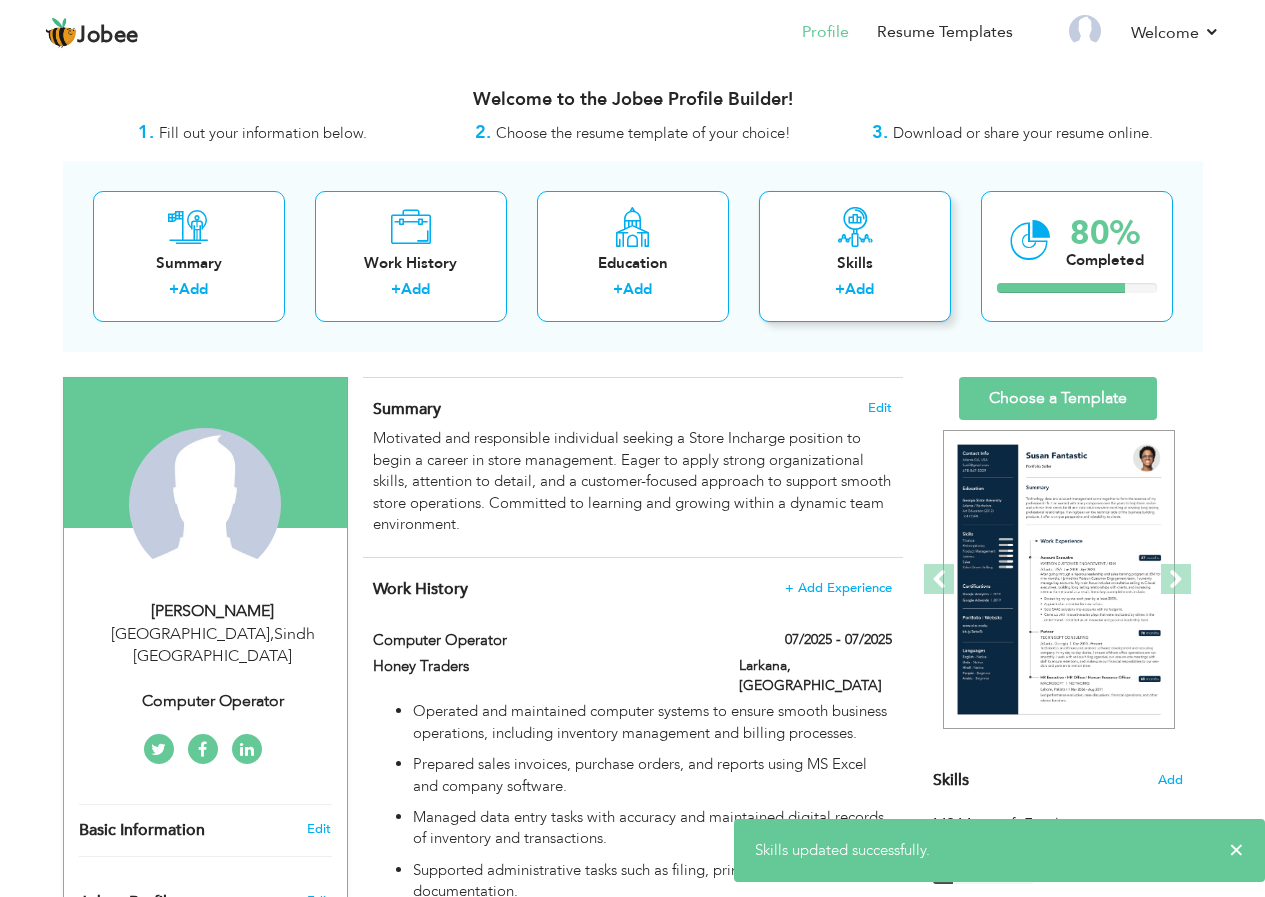 click on "Skills" at bounding box center [855, 263] 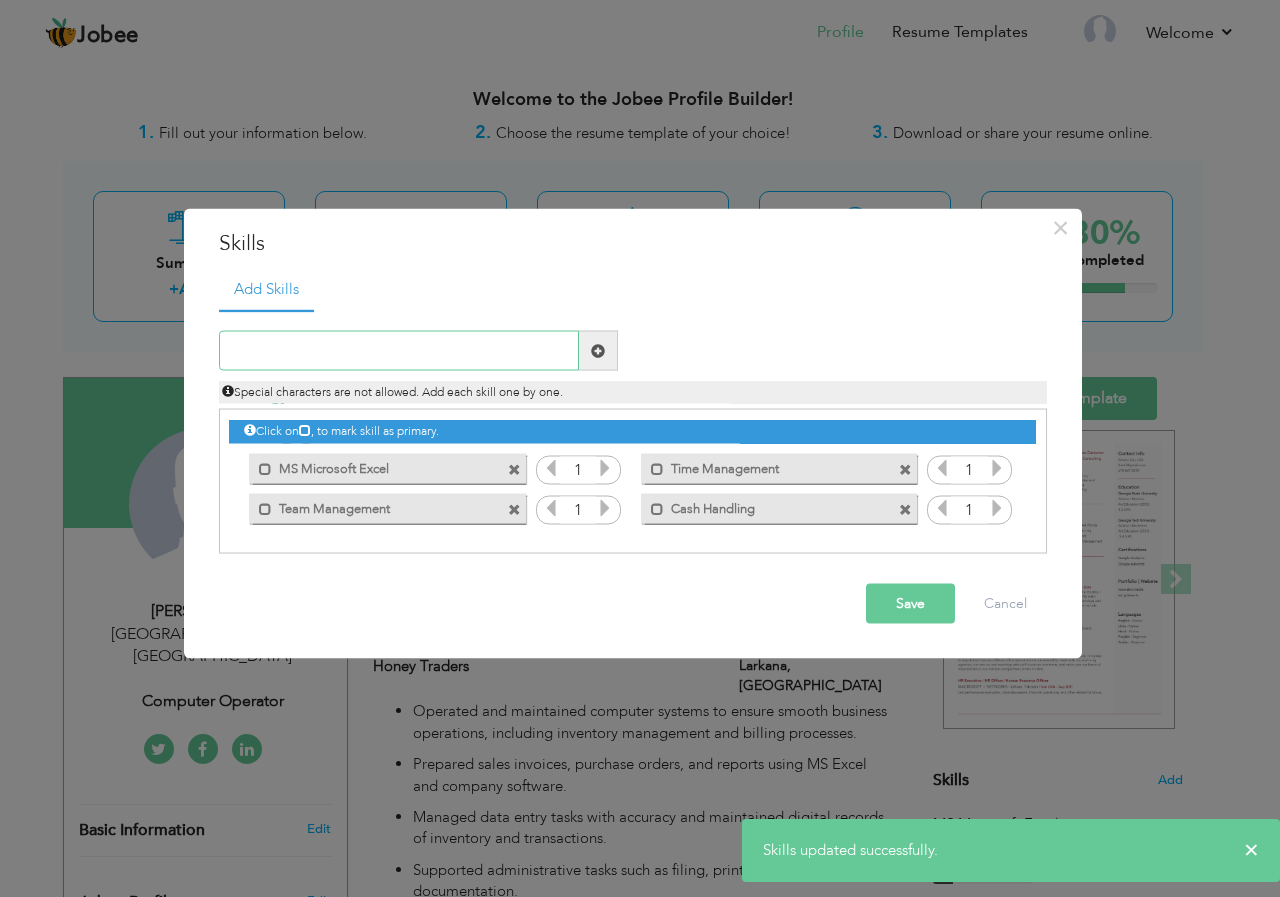 click at bounding box center [399, 351] 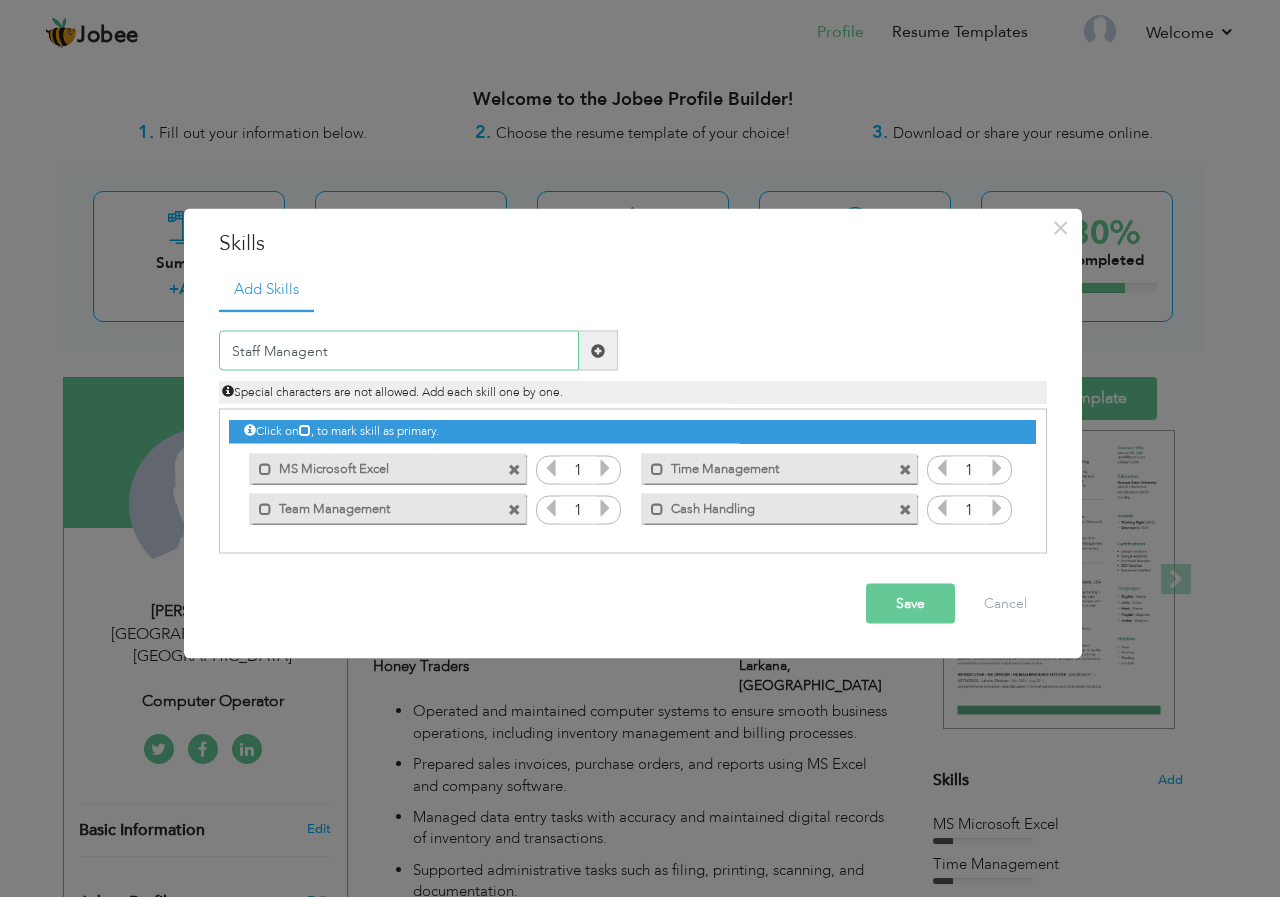 type on "Staff Managent" 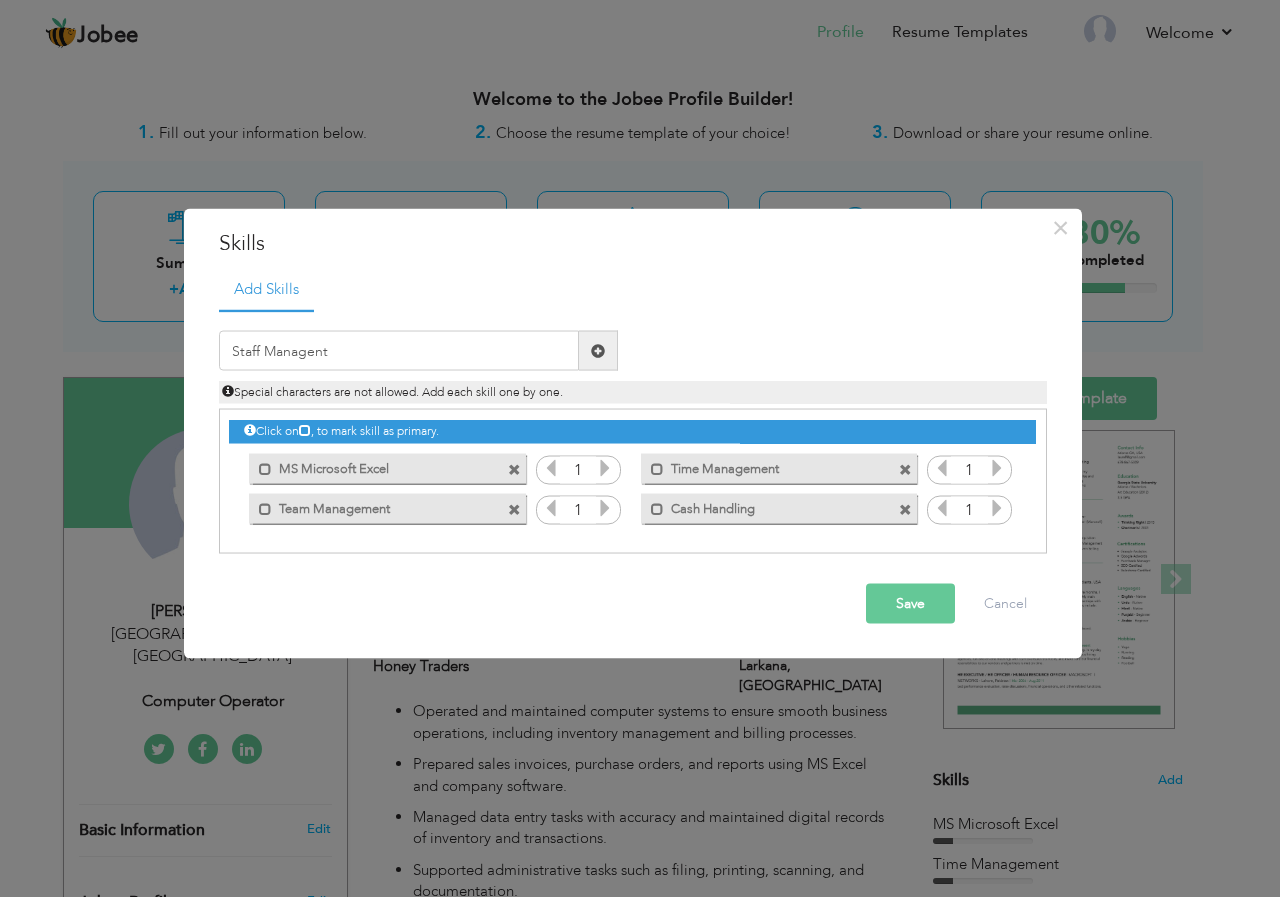 click on "Save" at bounding box center [910, 604] 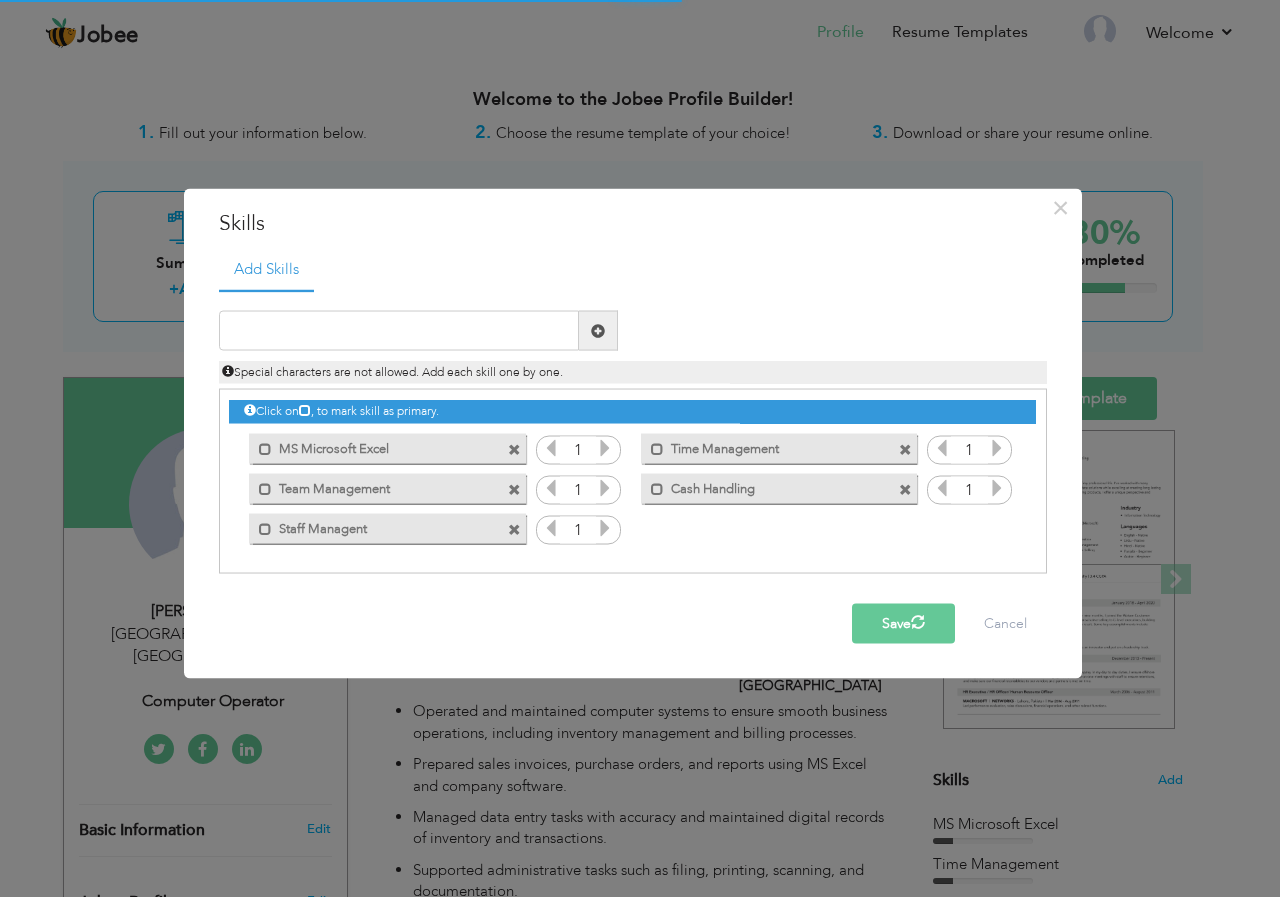 click at bounding box center (514, 529) 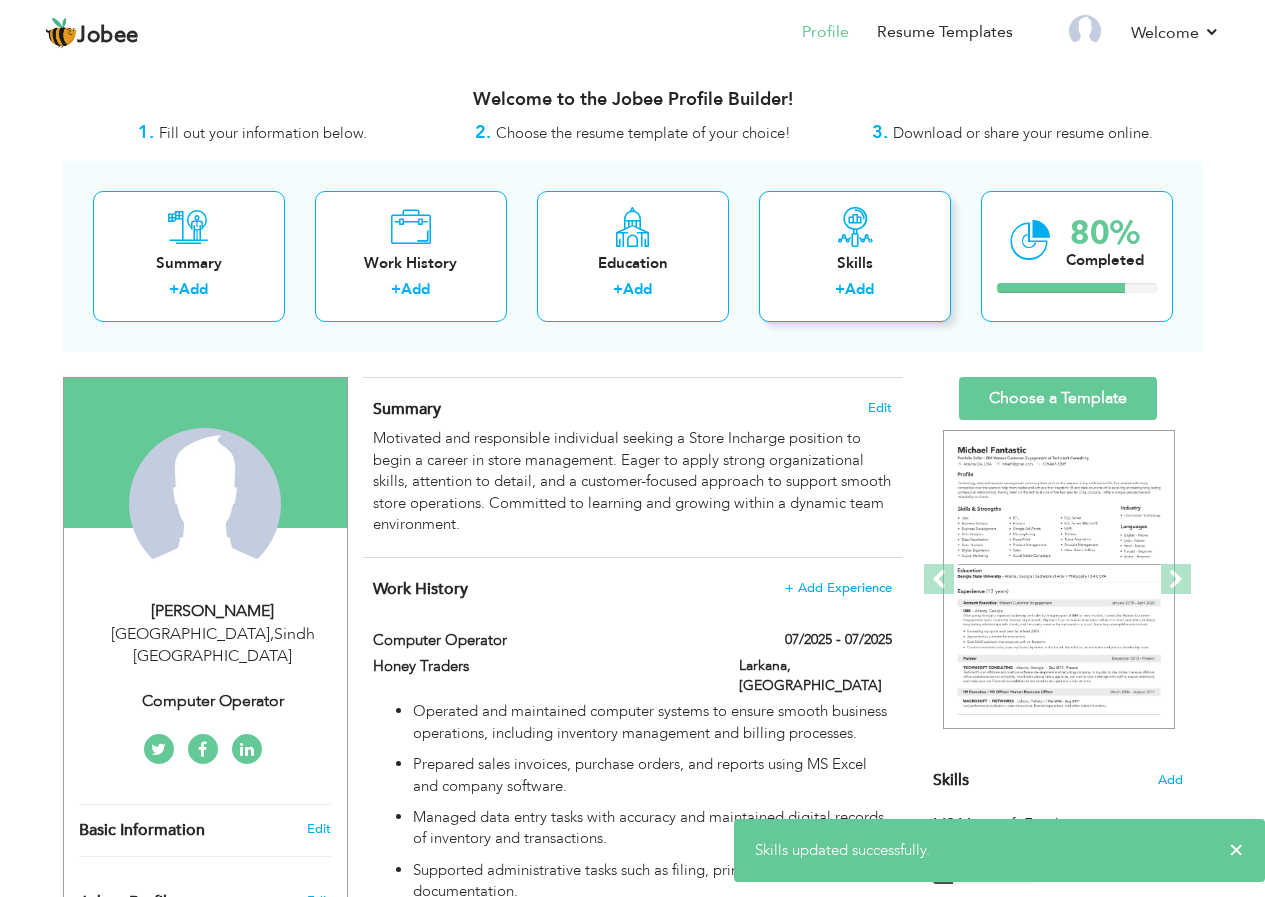 click on "Skills
+  Add" at bounding box center (855, 256) 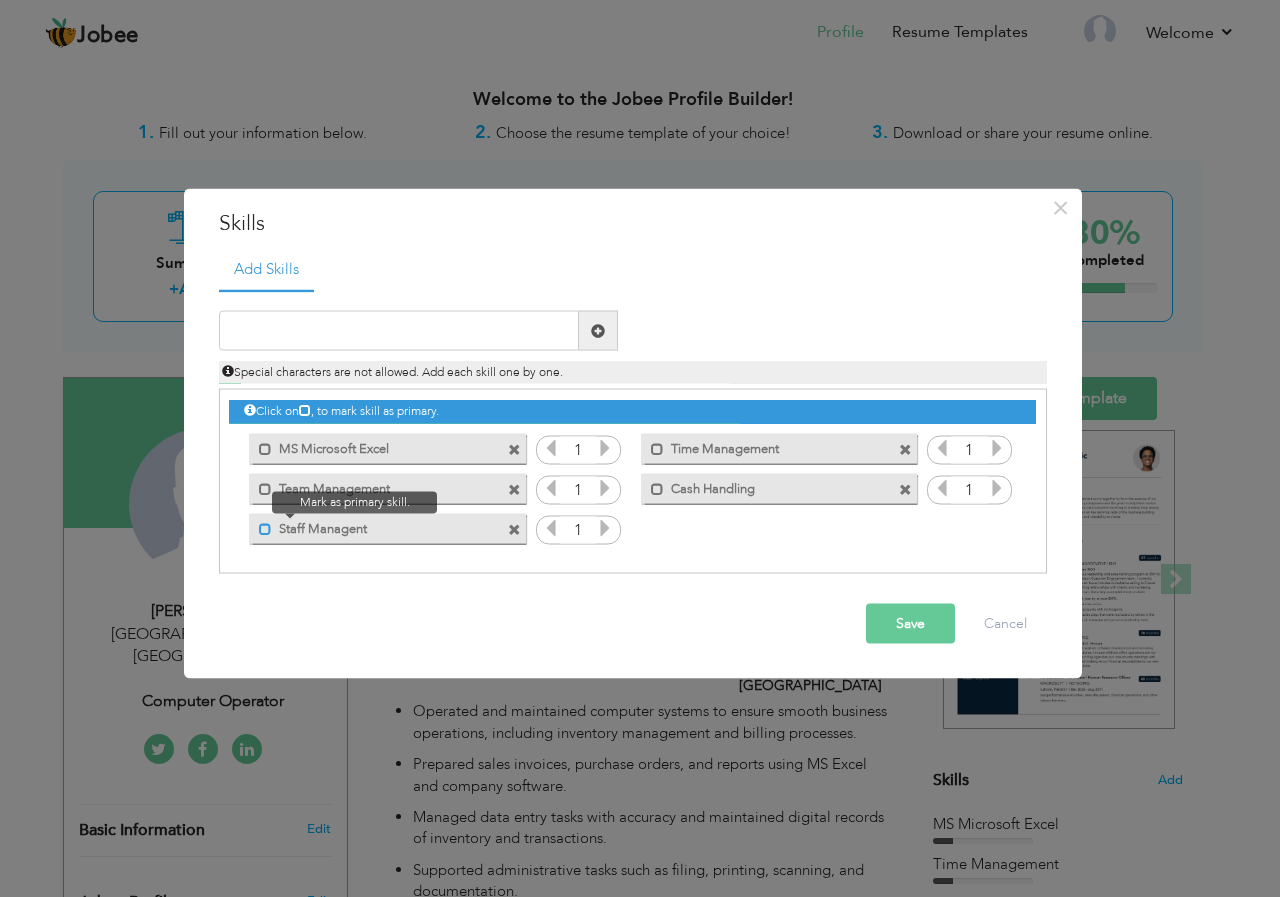 click at bounding box center [265, 528] 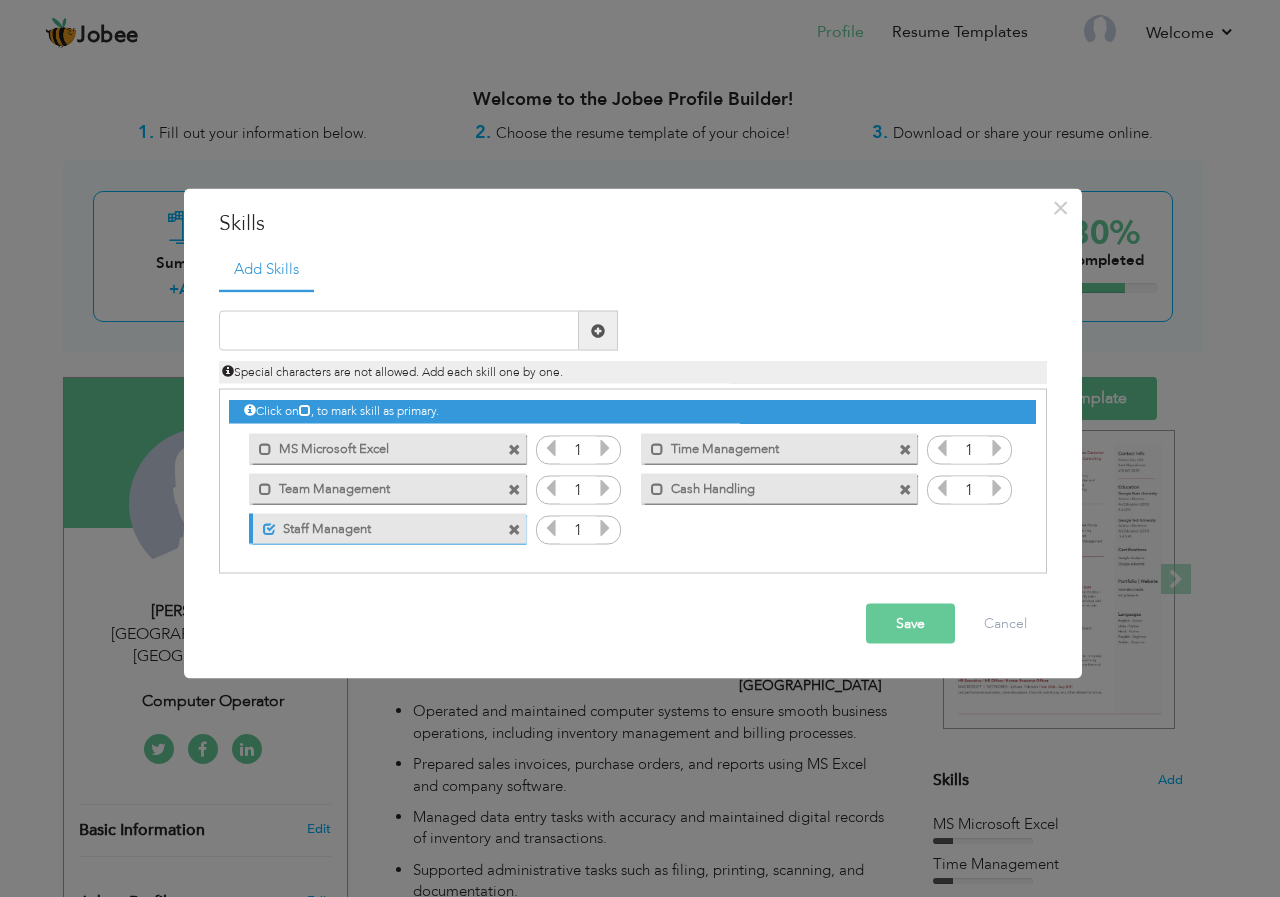 click at bounding box center (514, 529) 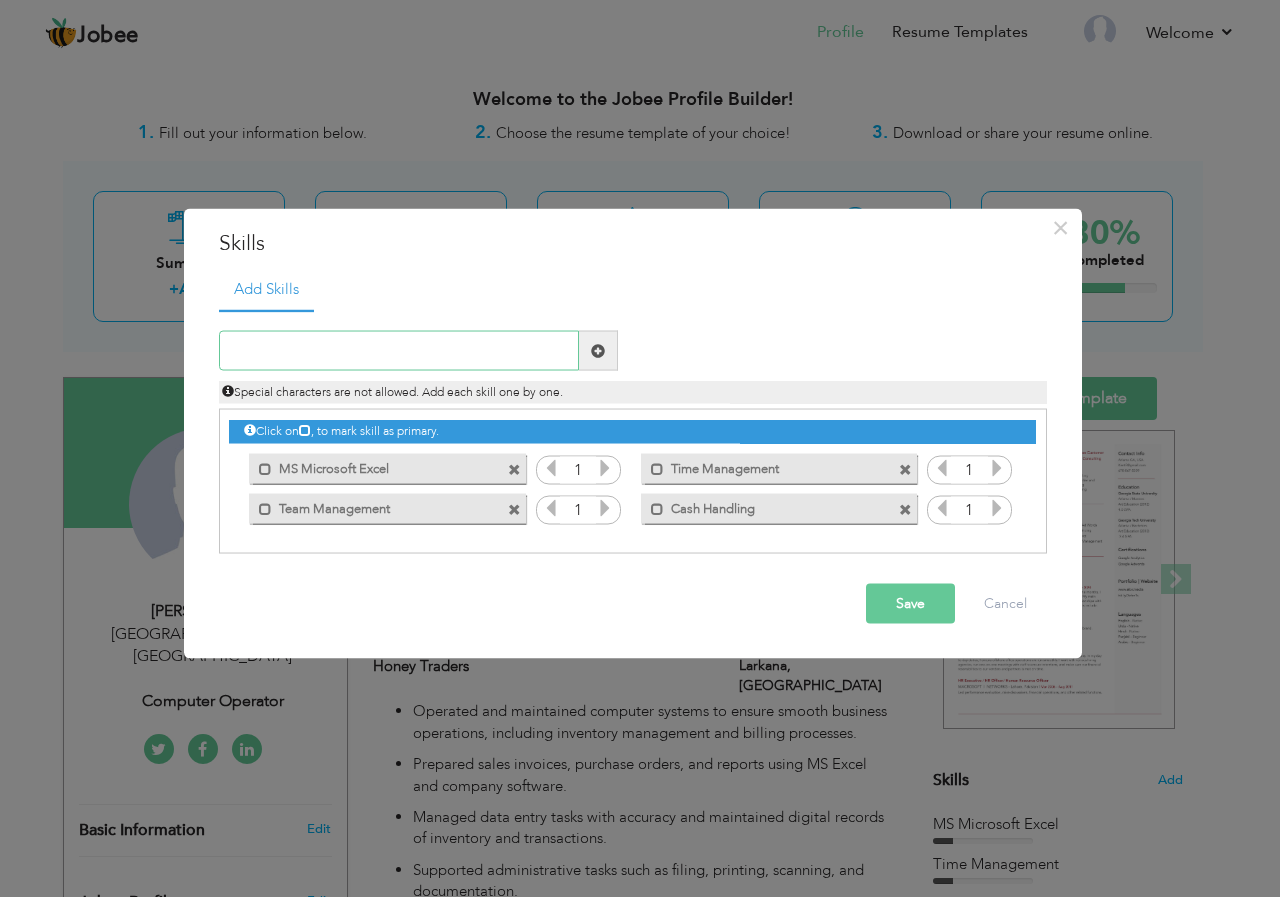 click at bounding box center (399, 351) 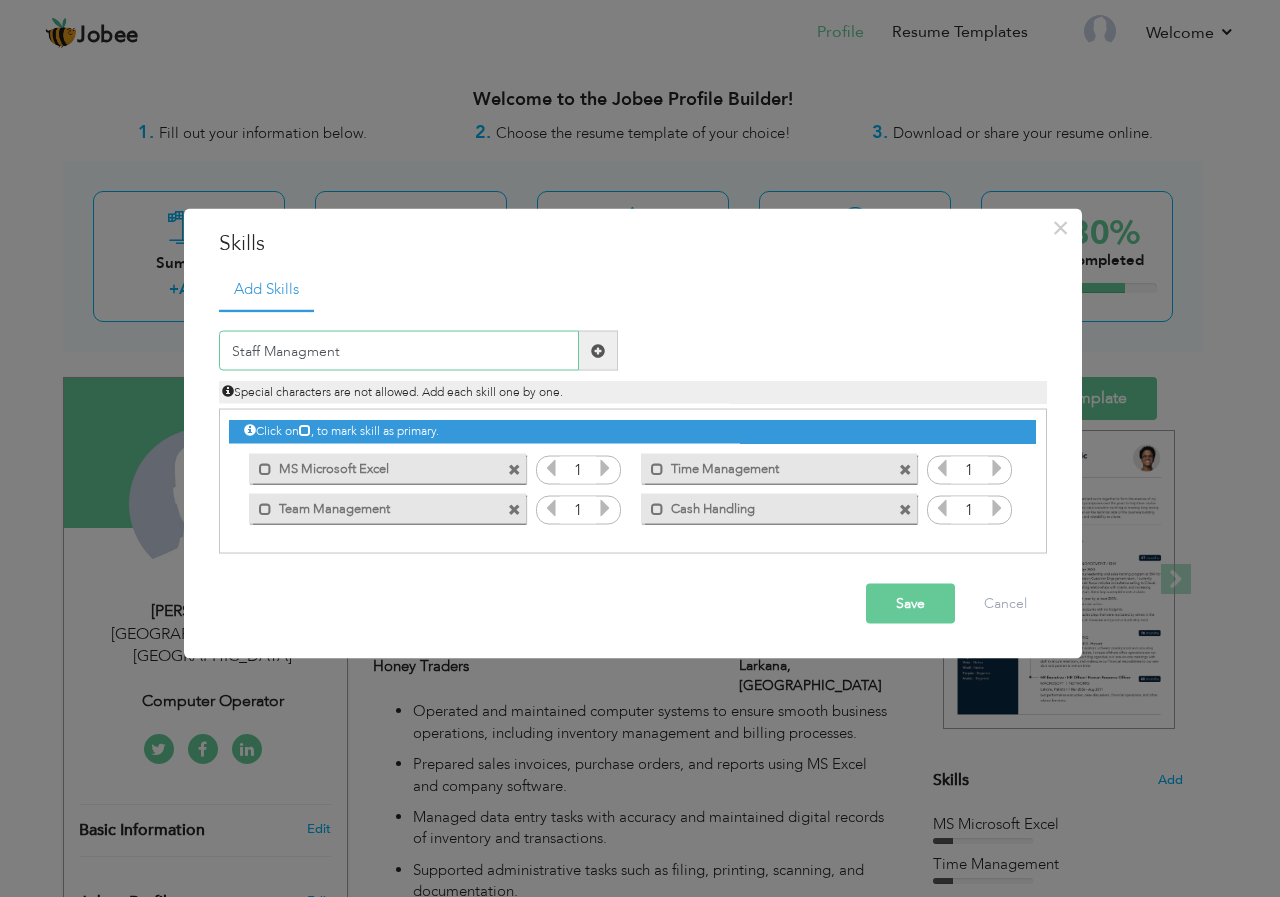 type on "Staff Managment" 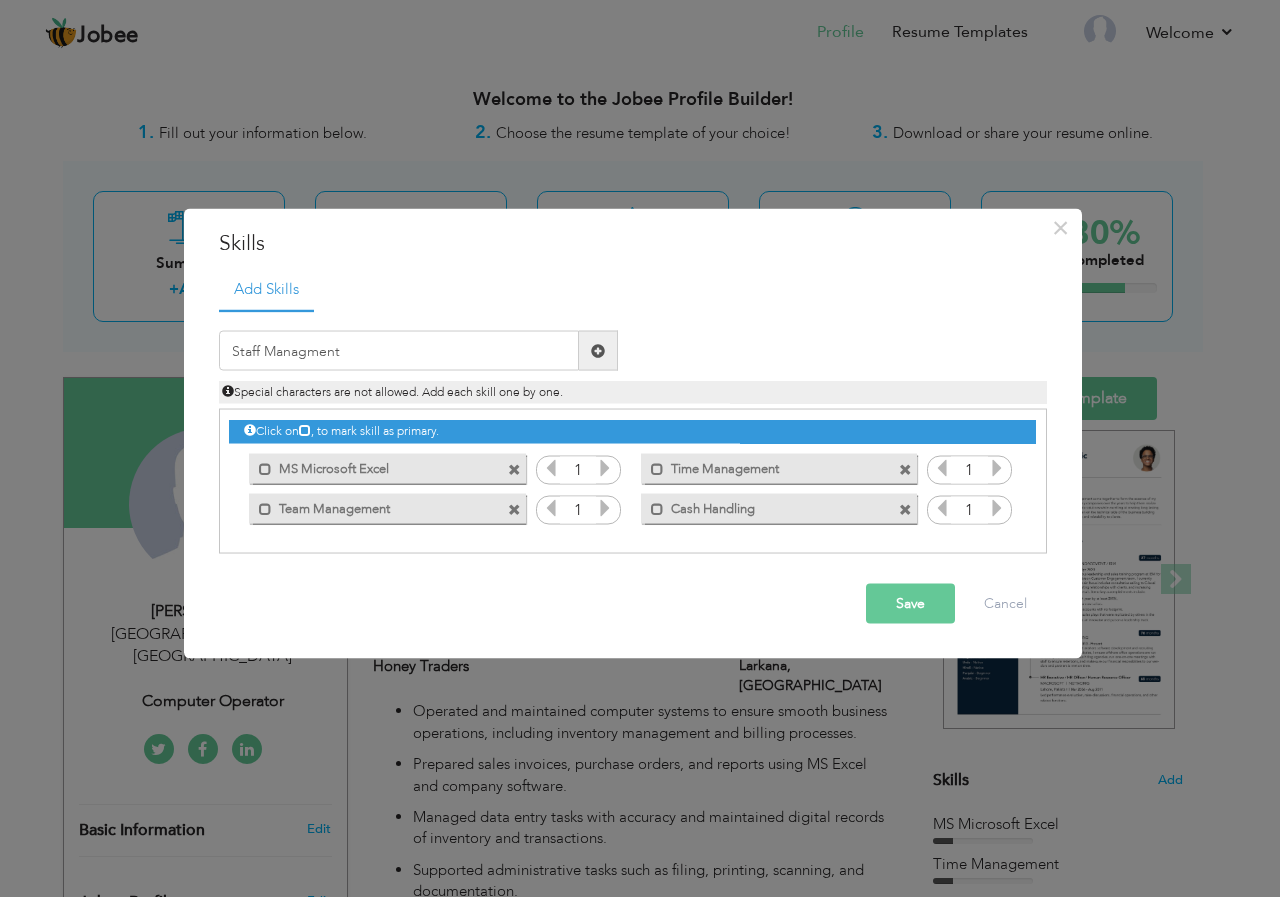 click on "Save" at bounding box center (910, 604) 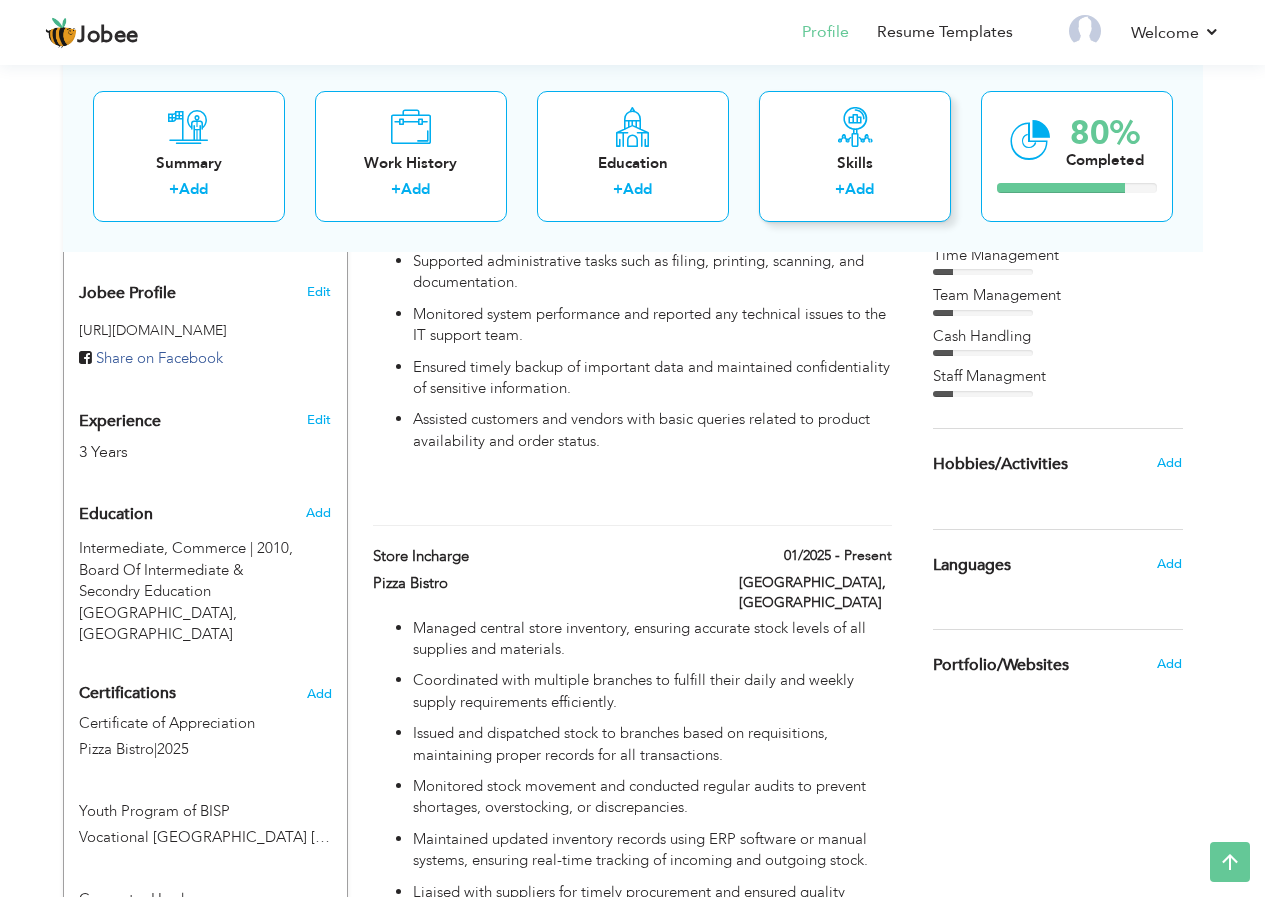 scroll, scrollTop: 500, scrollLeft: 0, axis: vertical 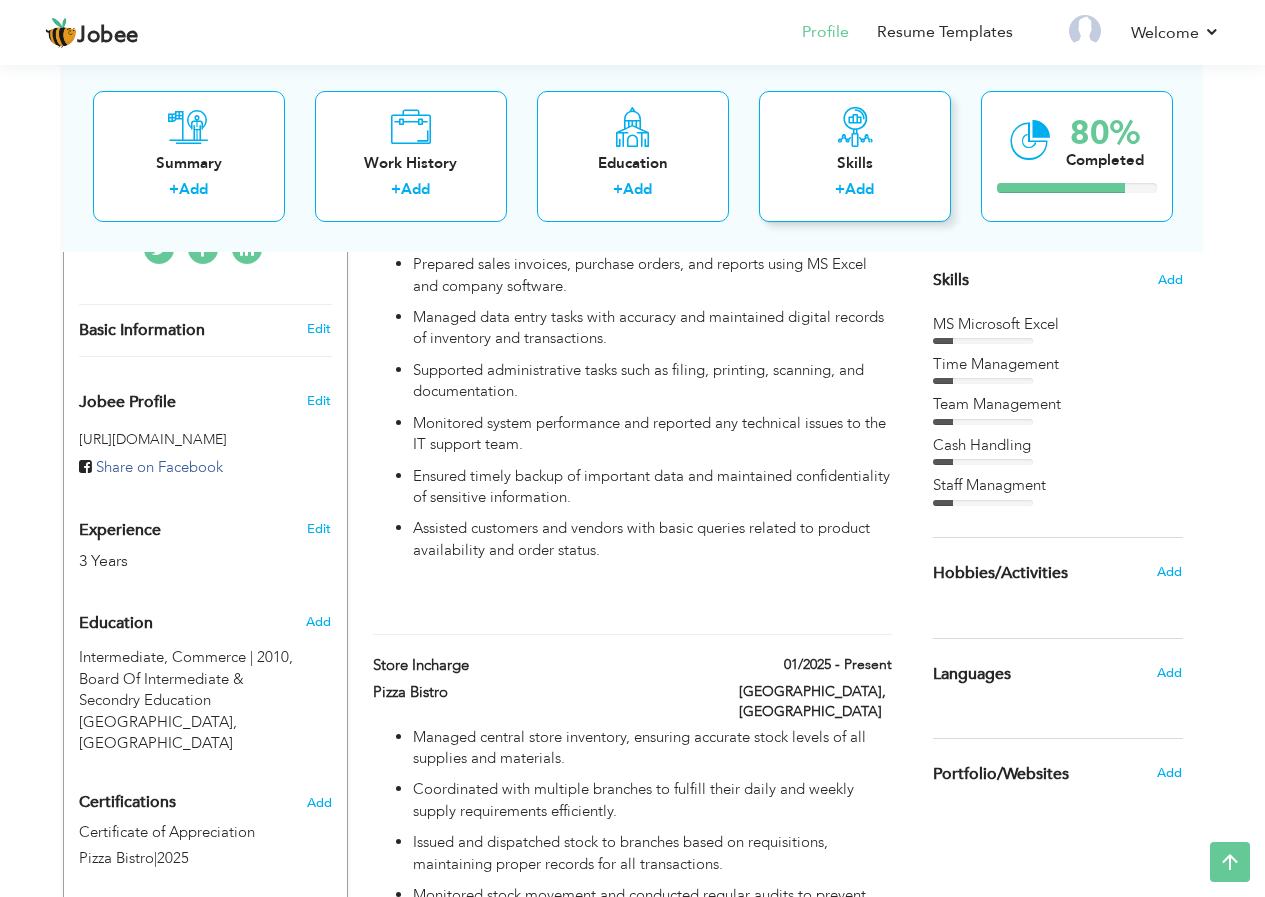 click on "Add" at bounding box center (859, 189) 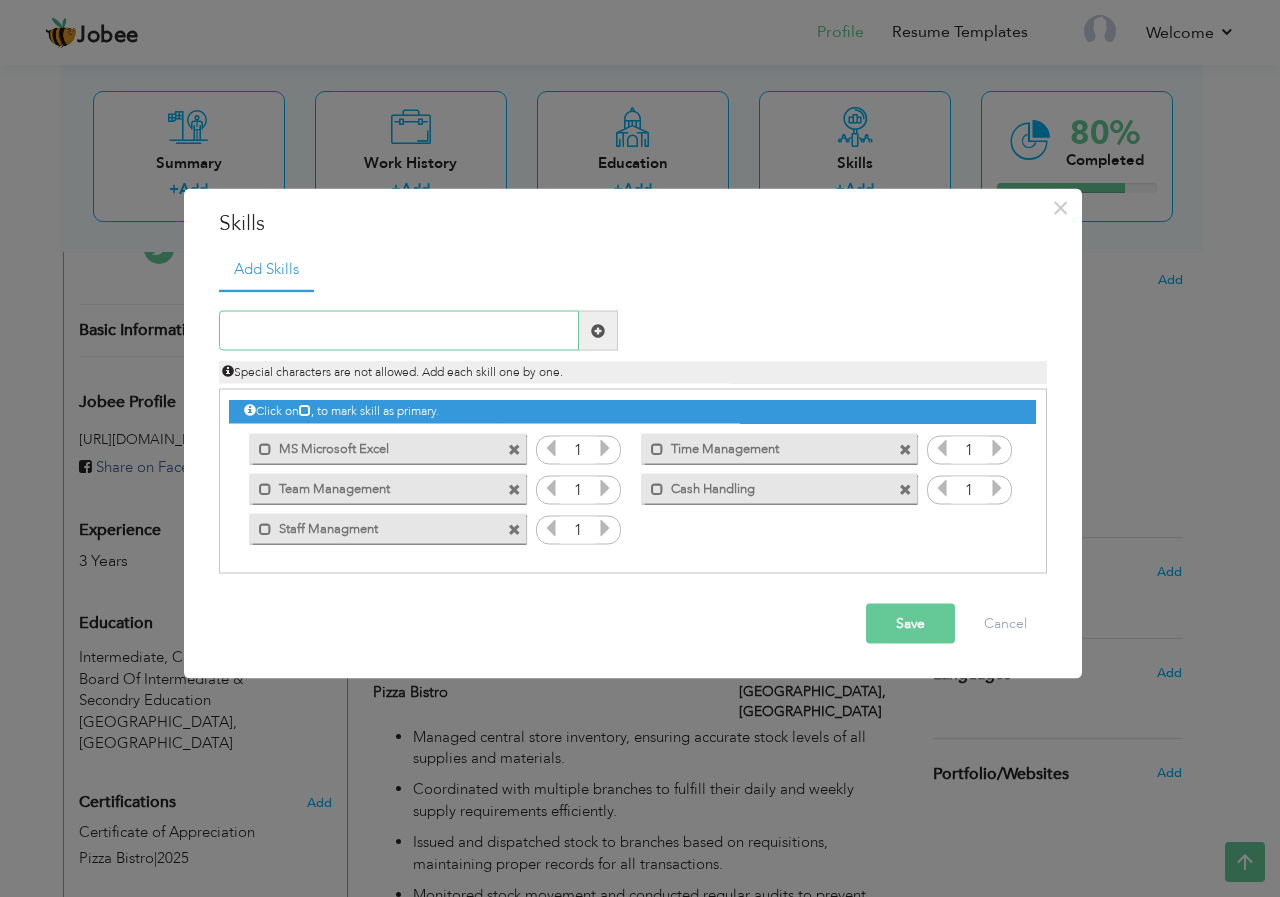click at bounding box center [399, 331] 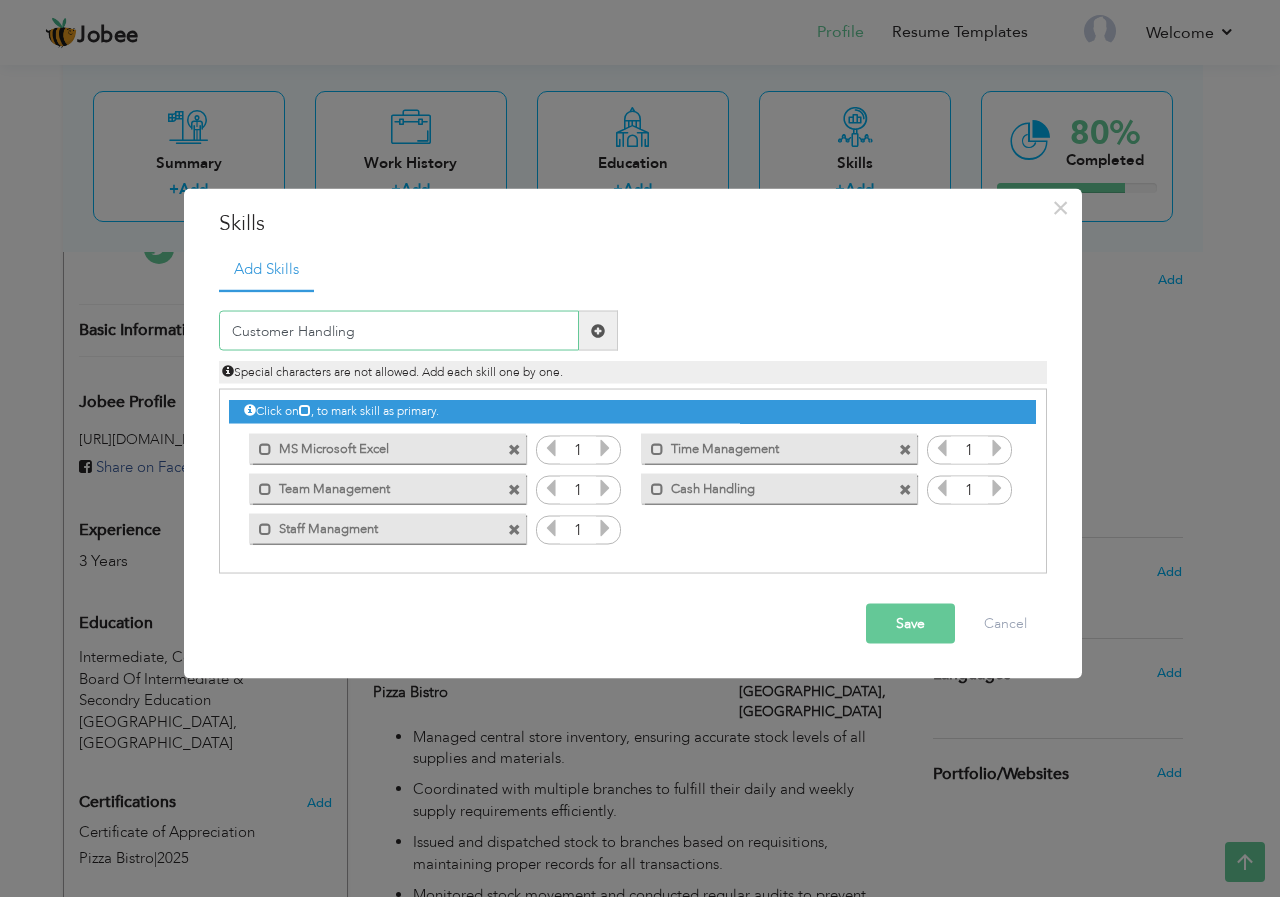 type on "Customer Handling" 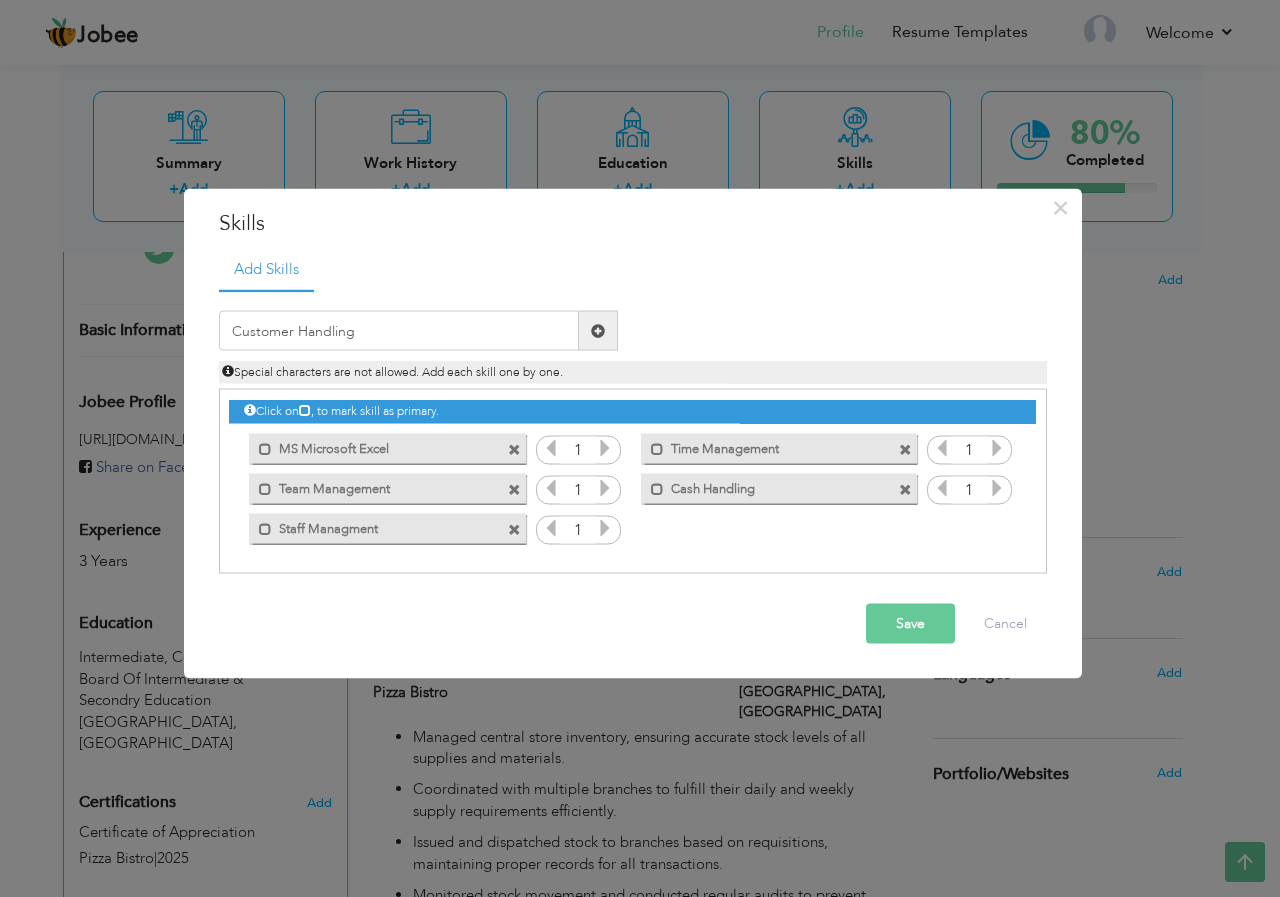 click on "Save" at bounding box center (910, 624) 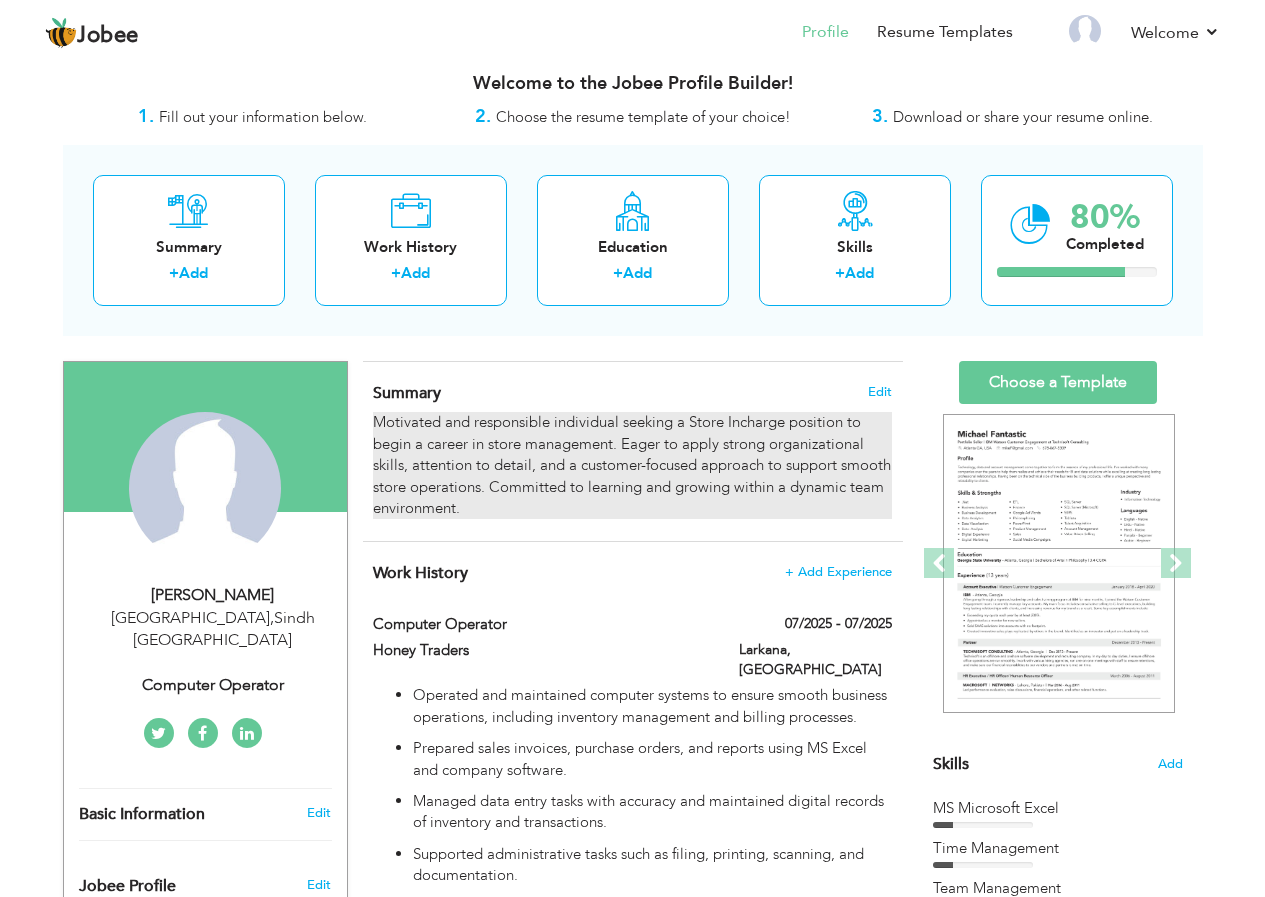 scroll, scrollTop: 0, scrollLeft: 0, axis: both 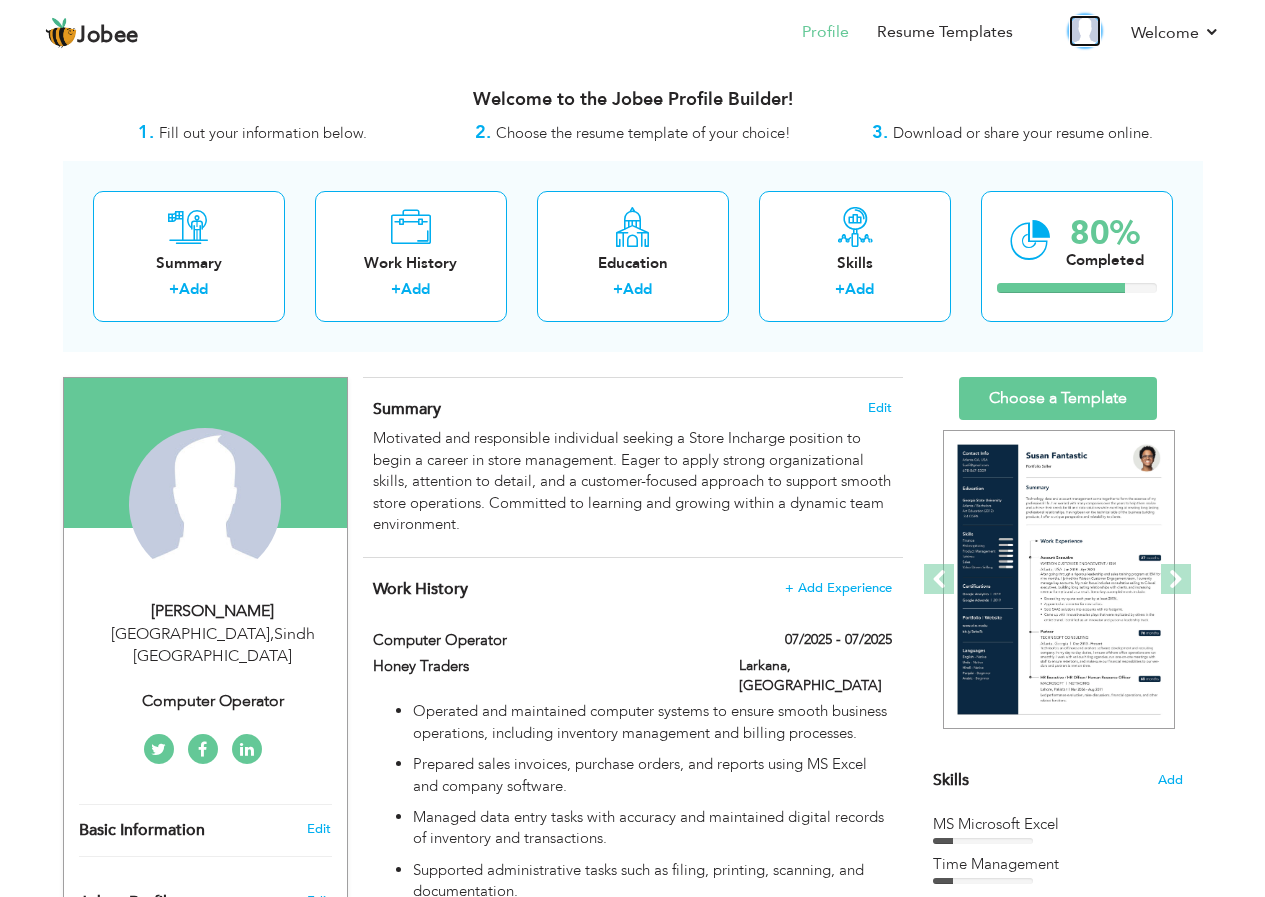 click at bounding box center (1085, 31) 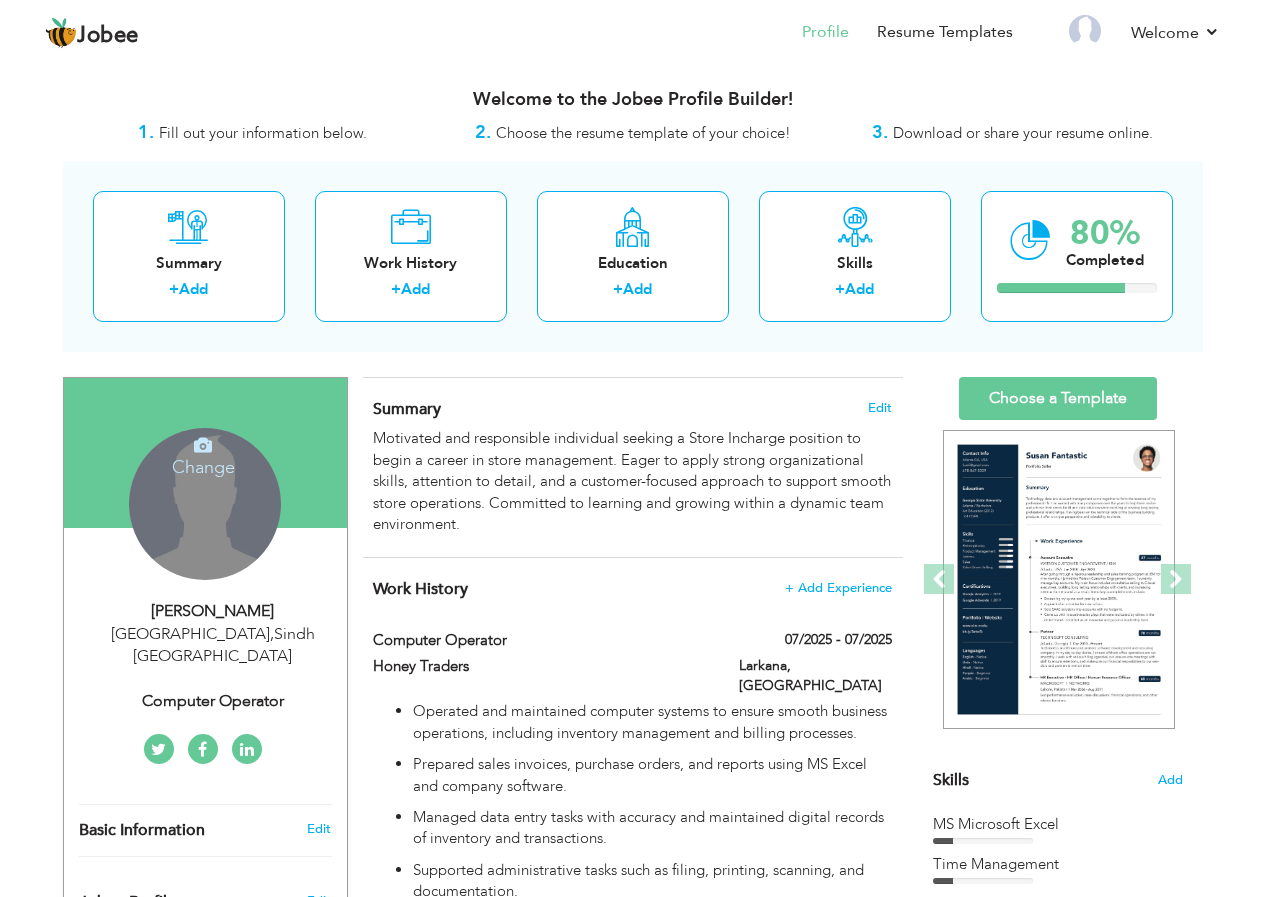 click on "Change
Remove" at bounding box center [205, 504] 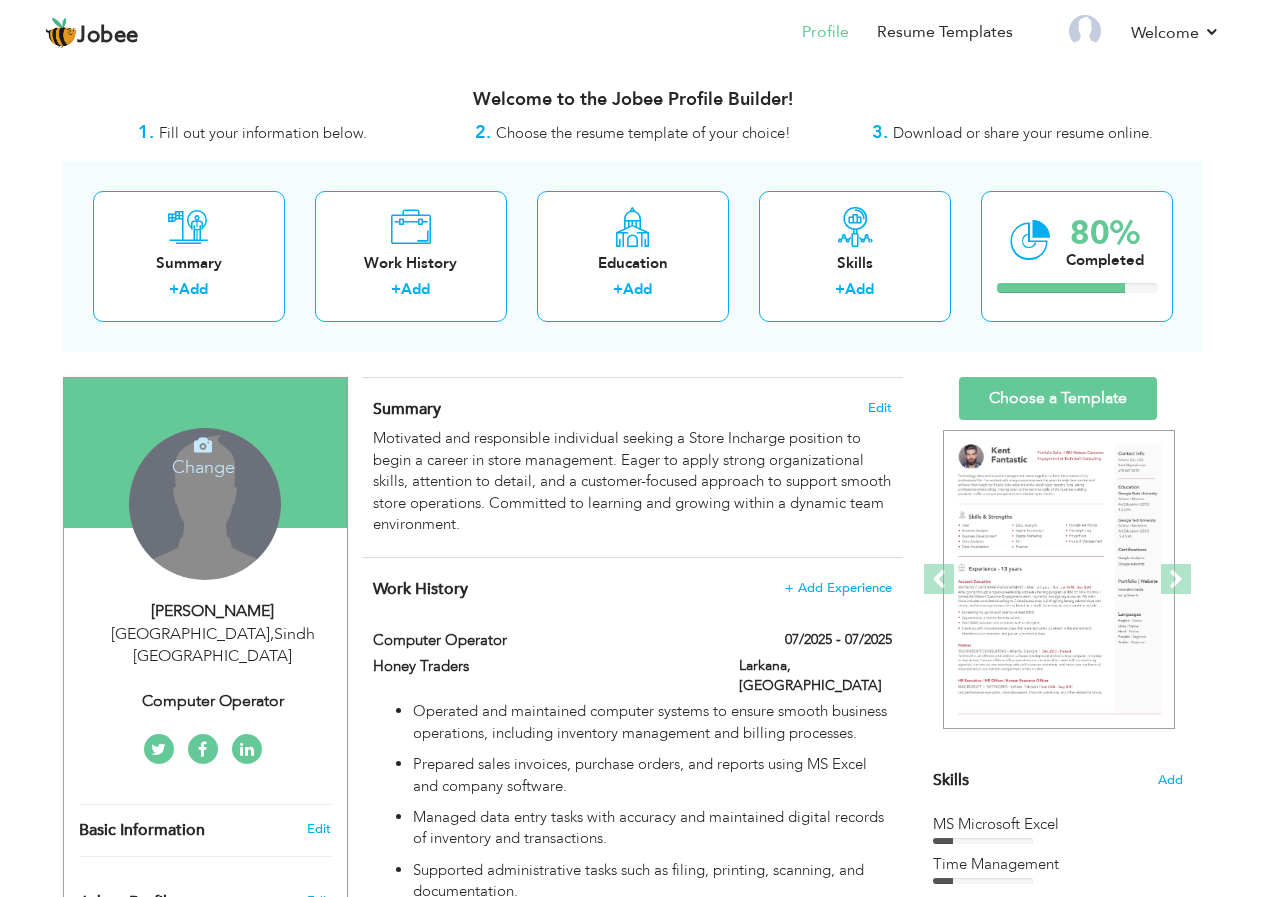 click on "Change" at bounding box center (203, 454) 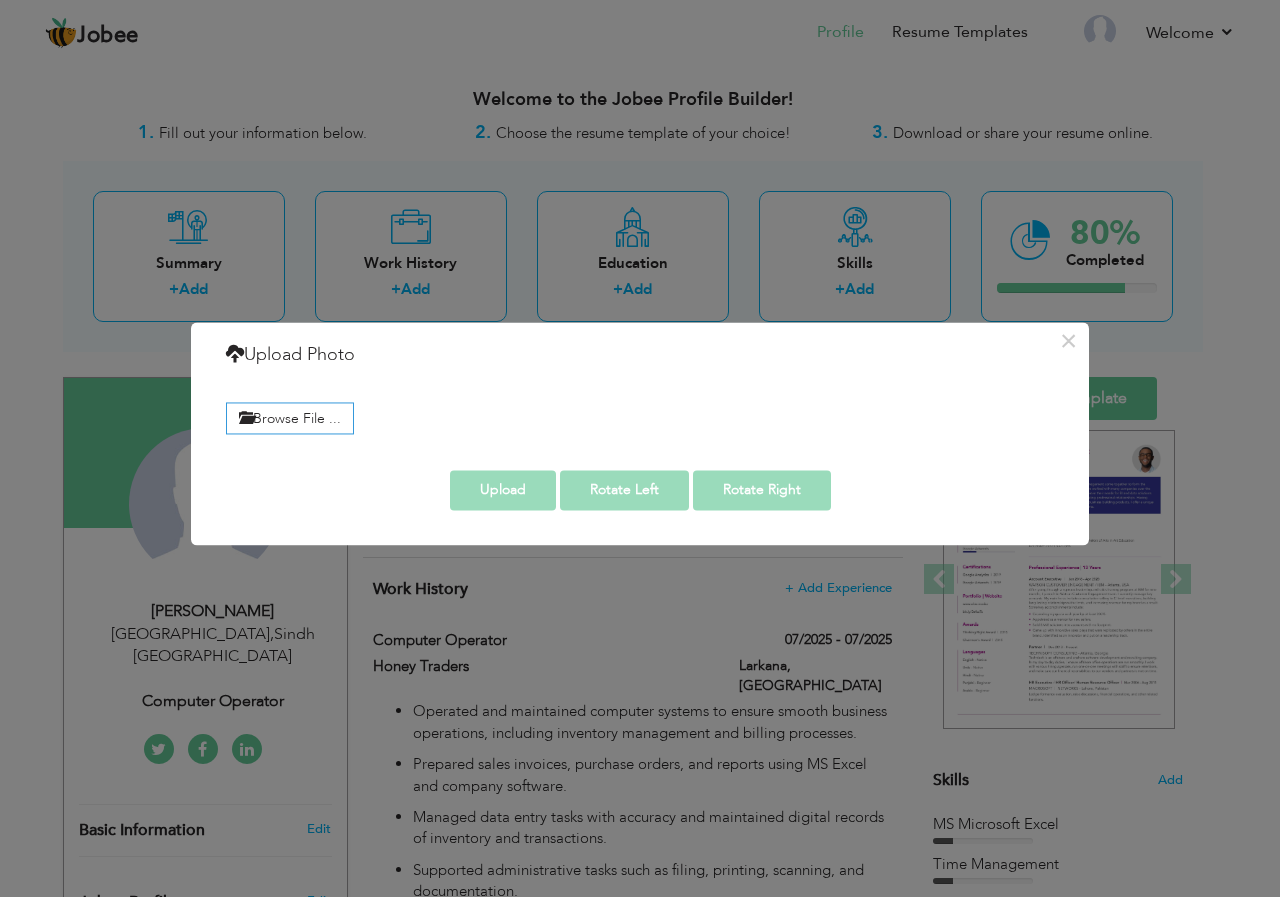 click on "×
Upload Photo
Browse File ...
Adjust Photo Preview Upload" at bounding box center (640, 448) 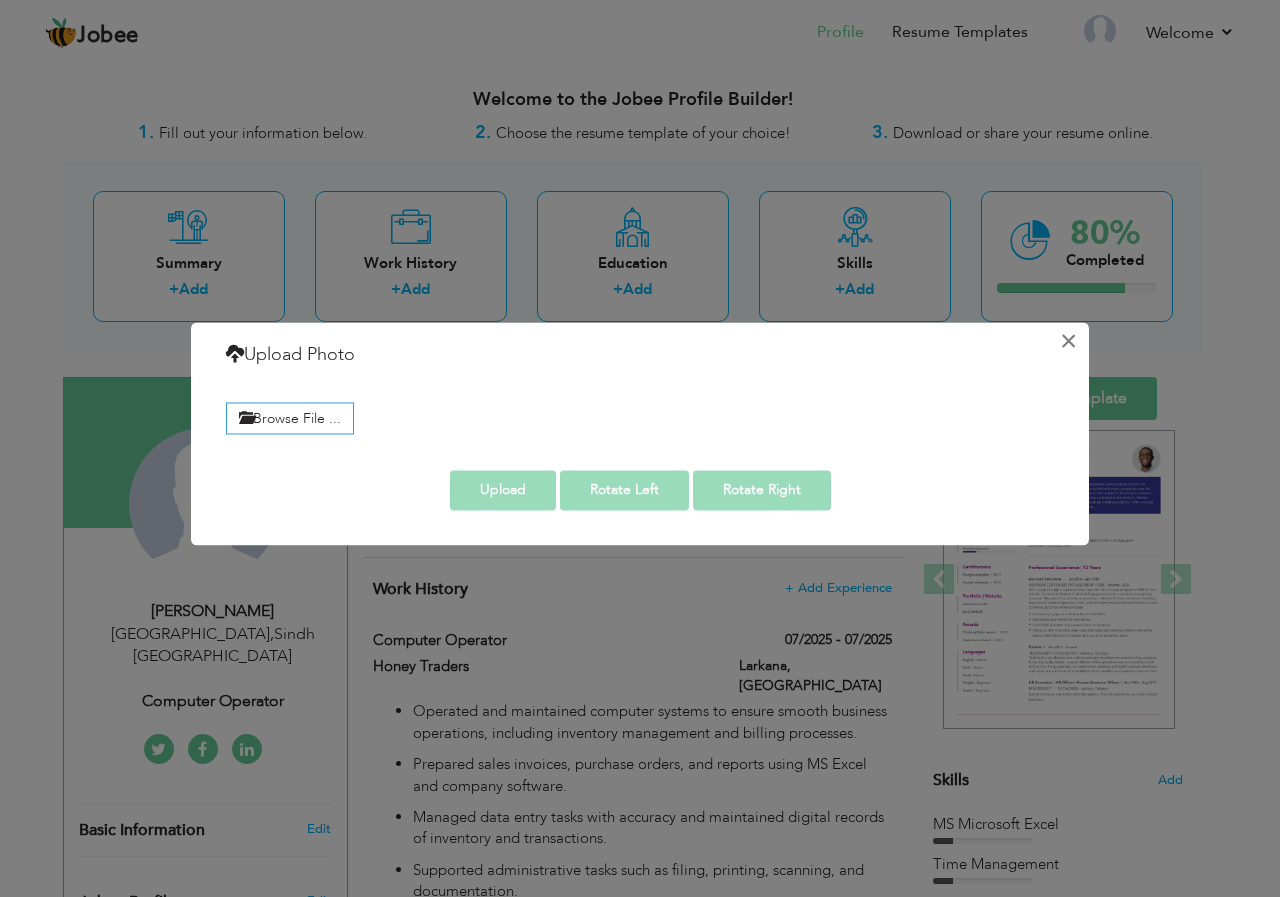 click on "×" at bounding box center (1068, 341) 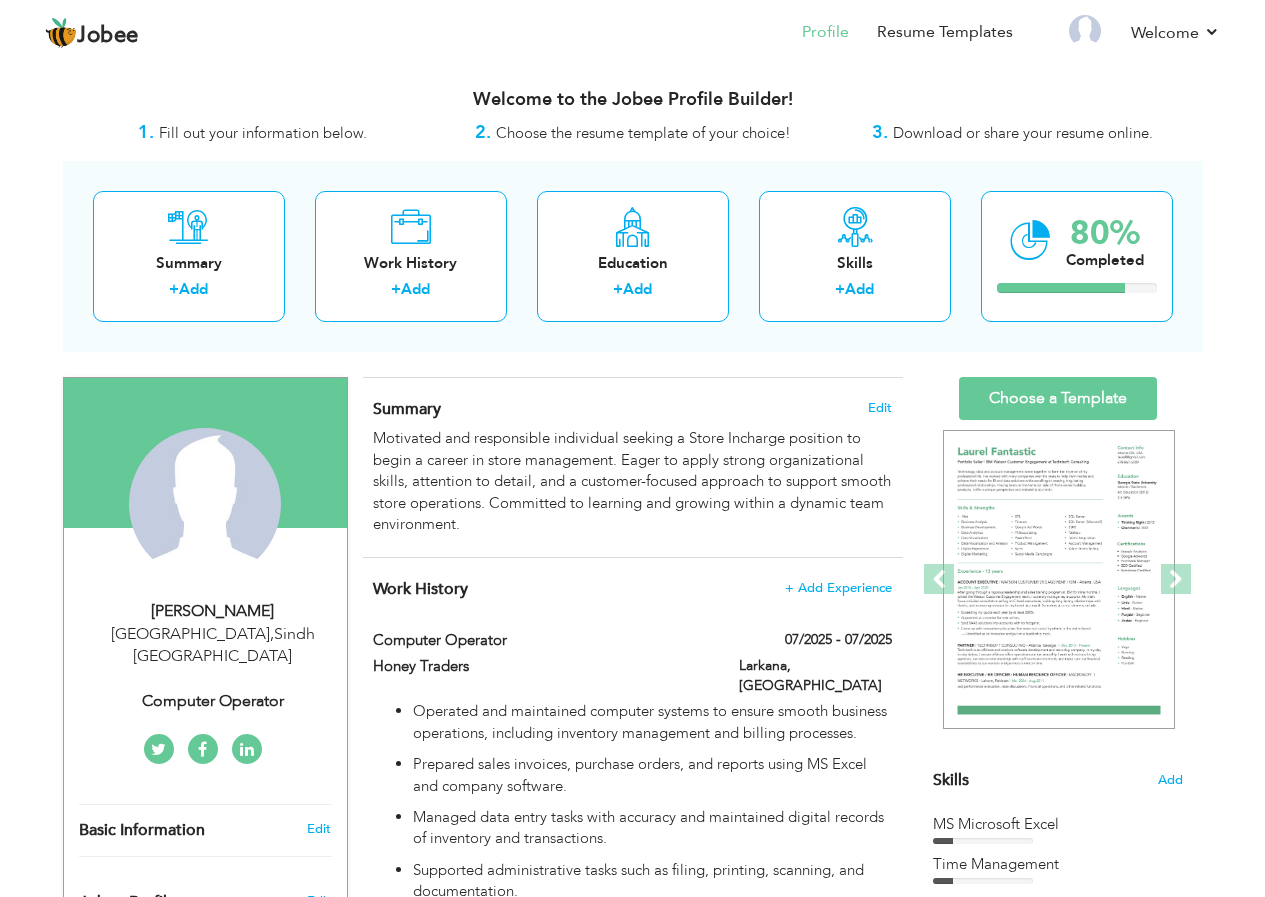 click on "Welcome to the Jobee Profile Builder!" at bounding box center (633, 95) 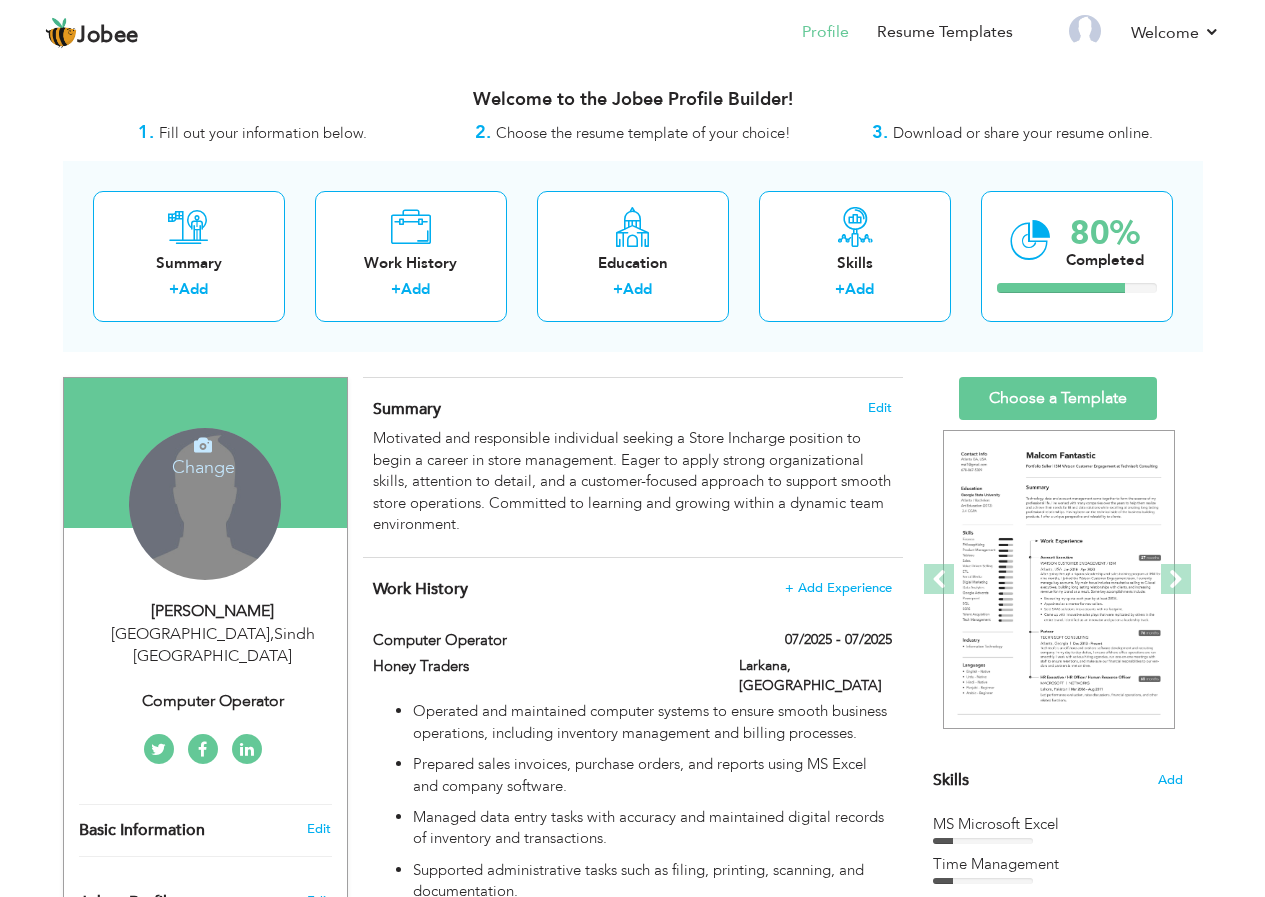 click at bounding box center [203, 445] 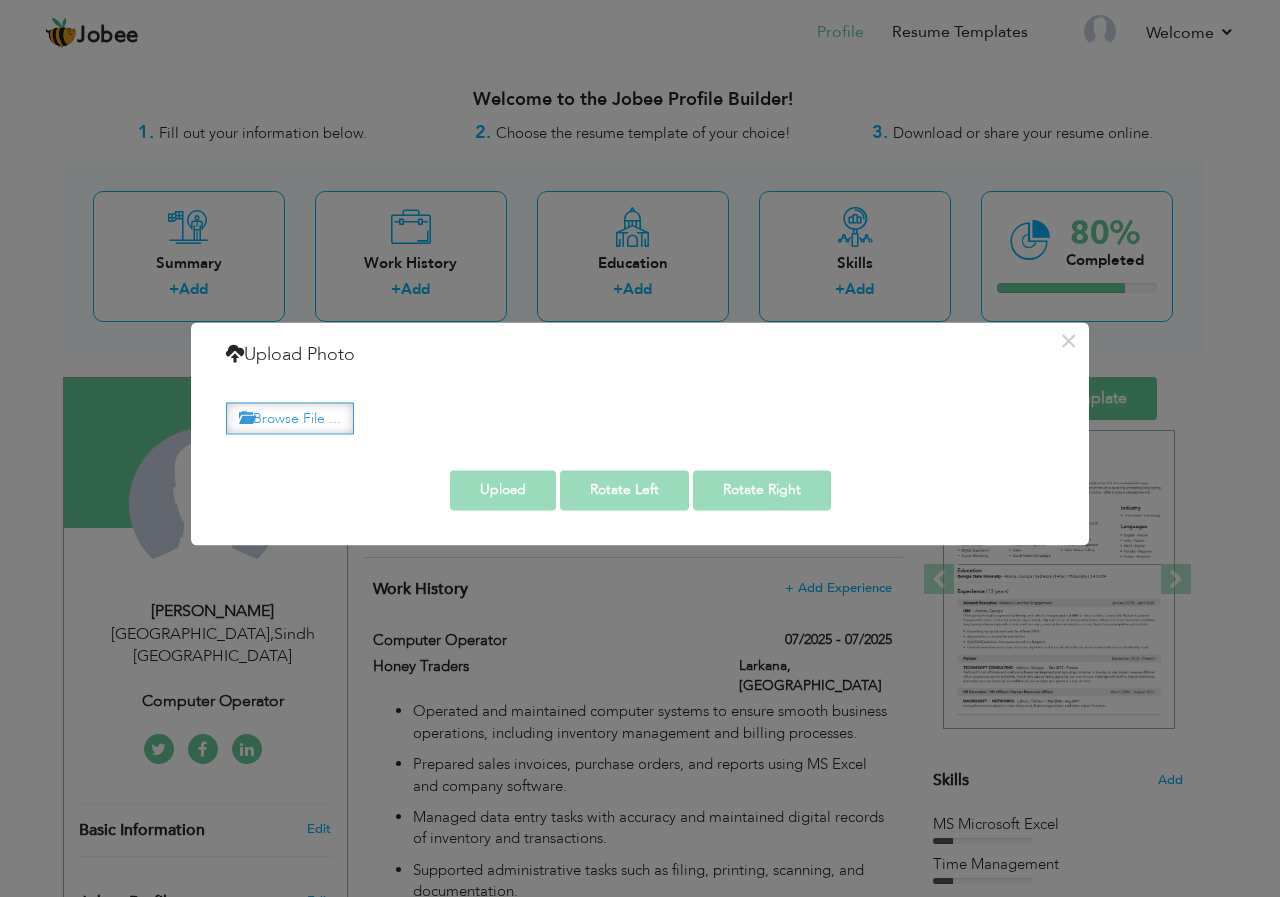 click on "Browse File ..." at bounding box center (290, 418) 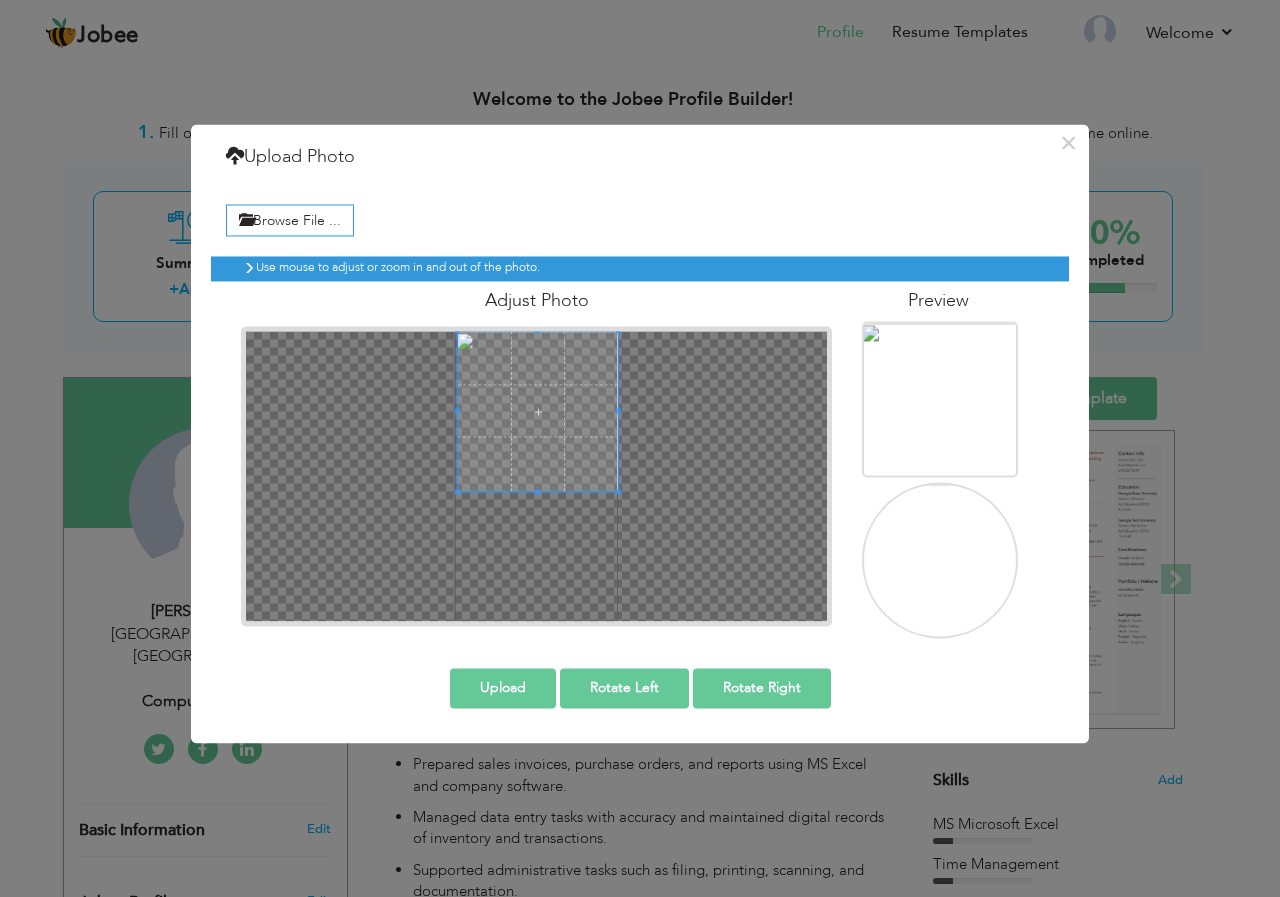 click at bounding box center [538, 411] 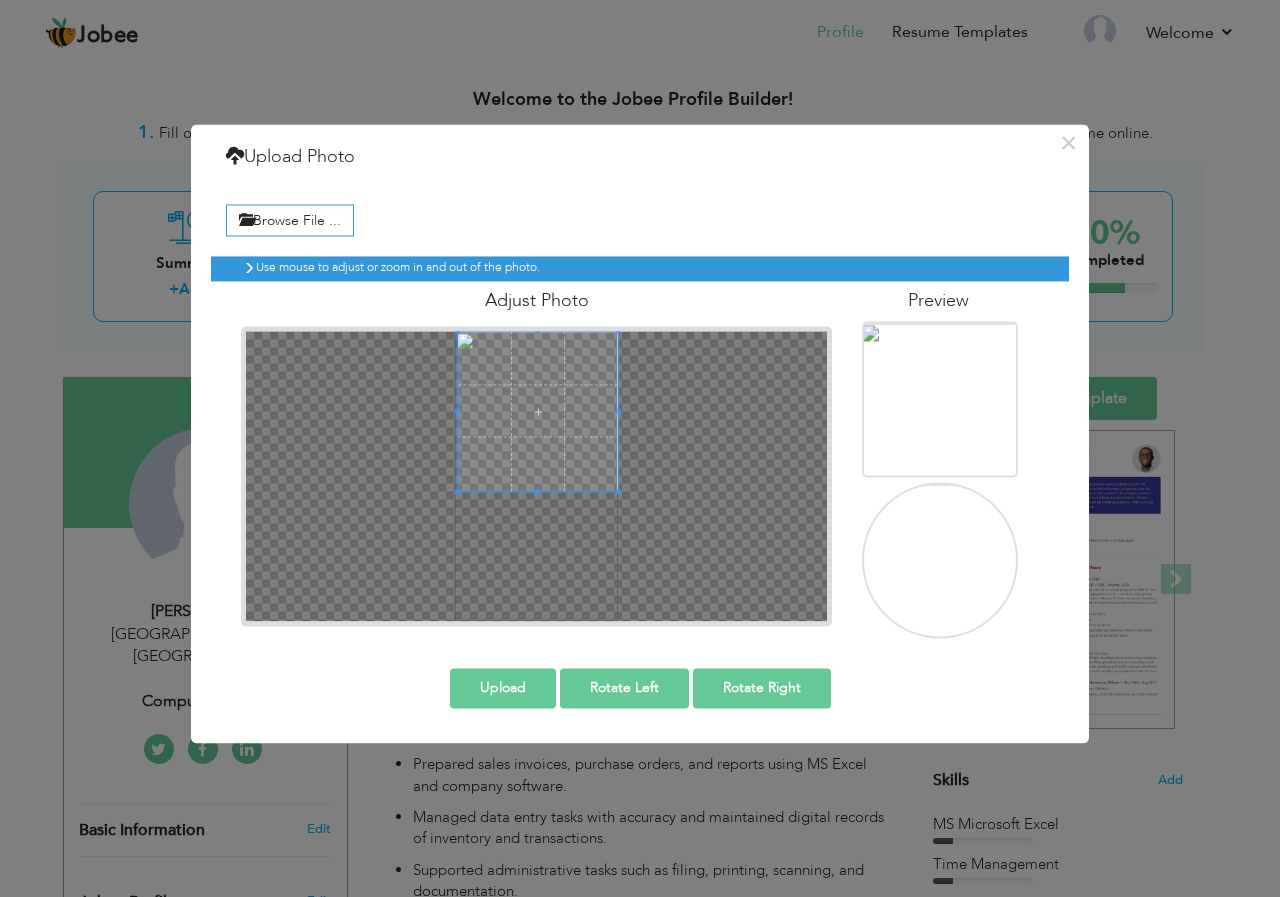 click at bounding box center (538, 411) 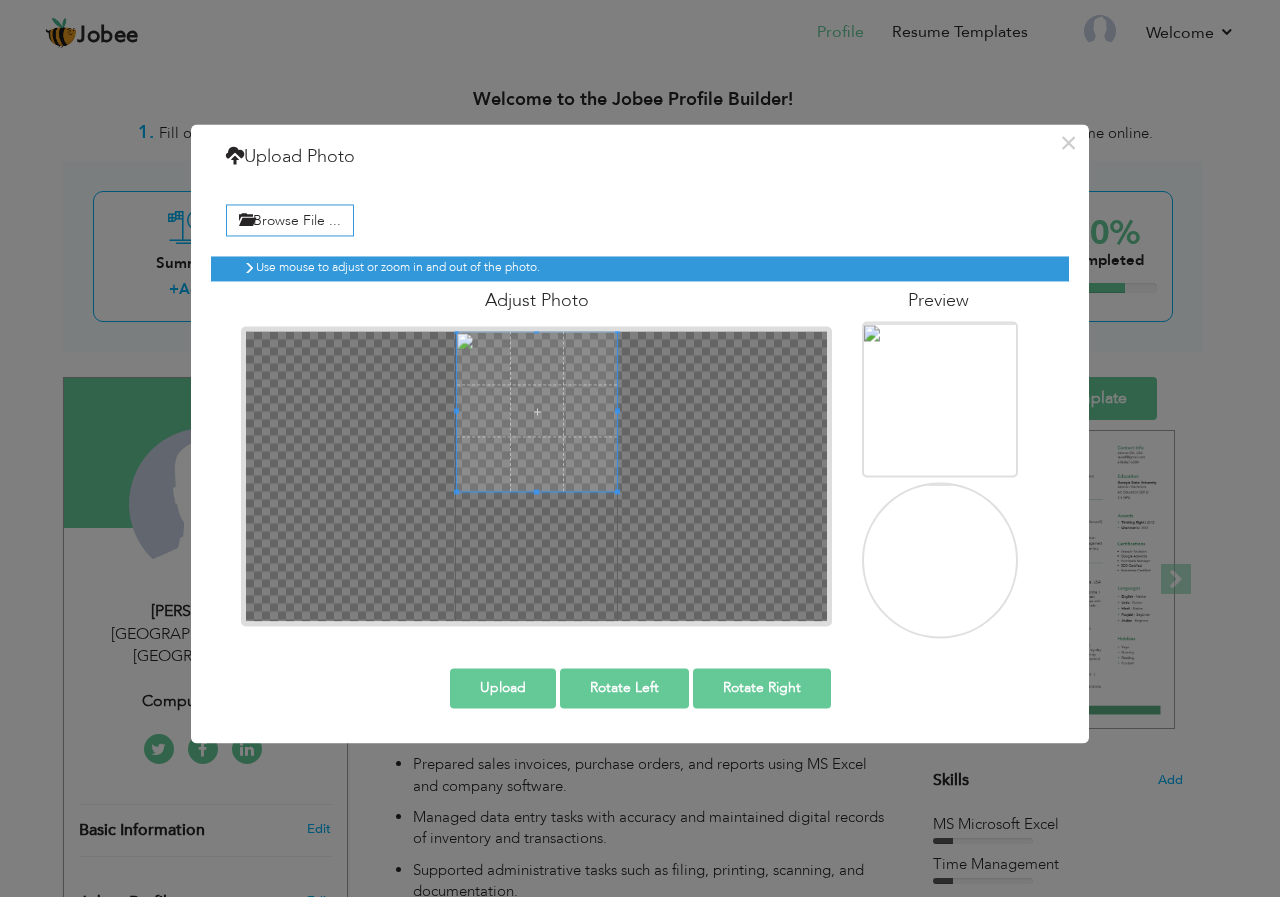 click at bounding box center [537, 411] 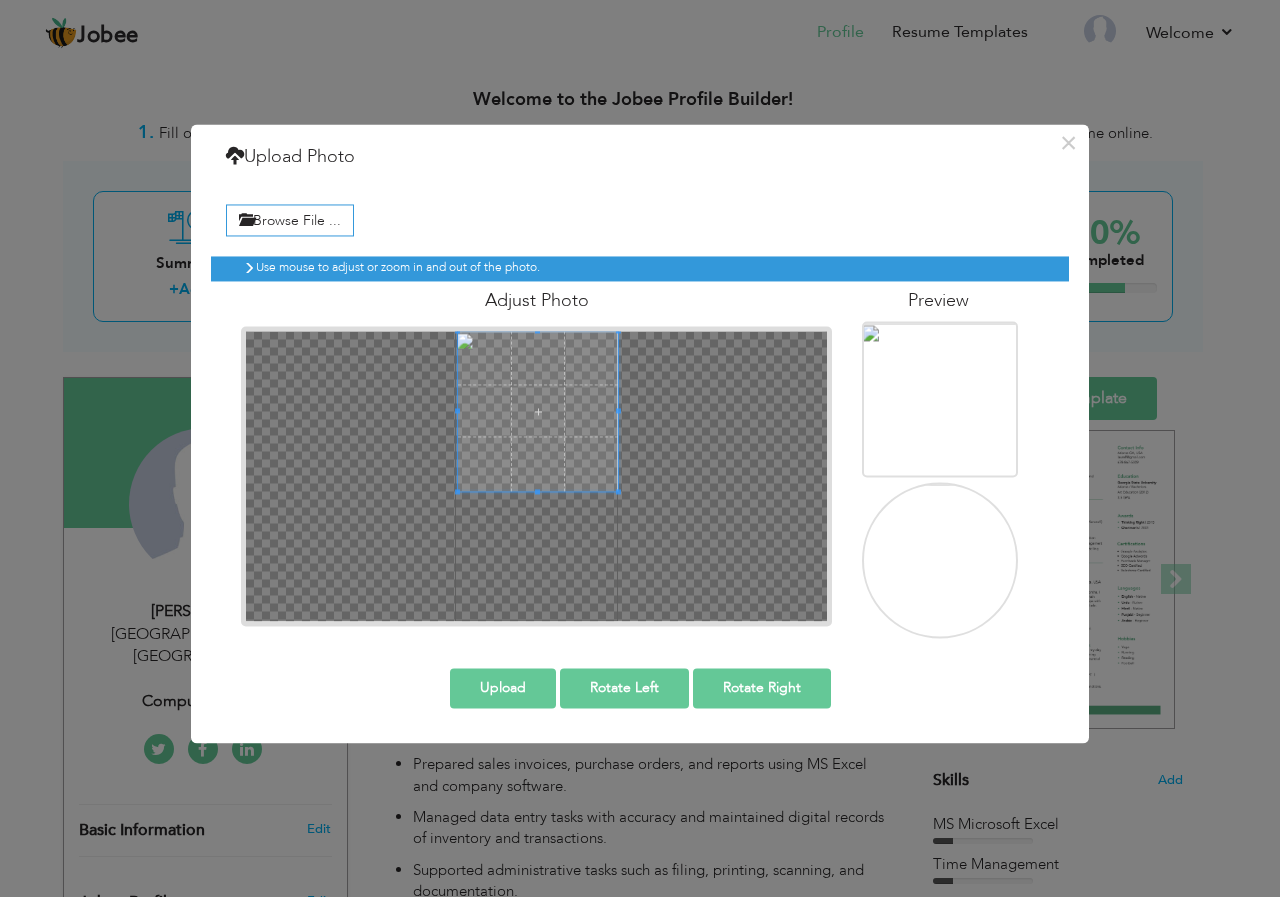 click at bounding box center (536, 476) 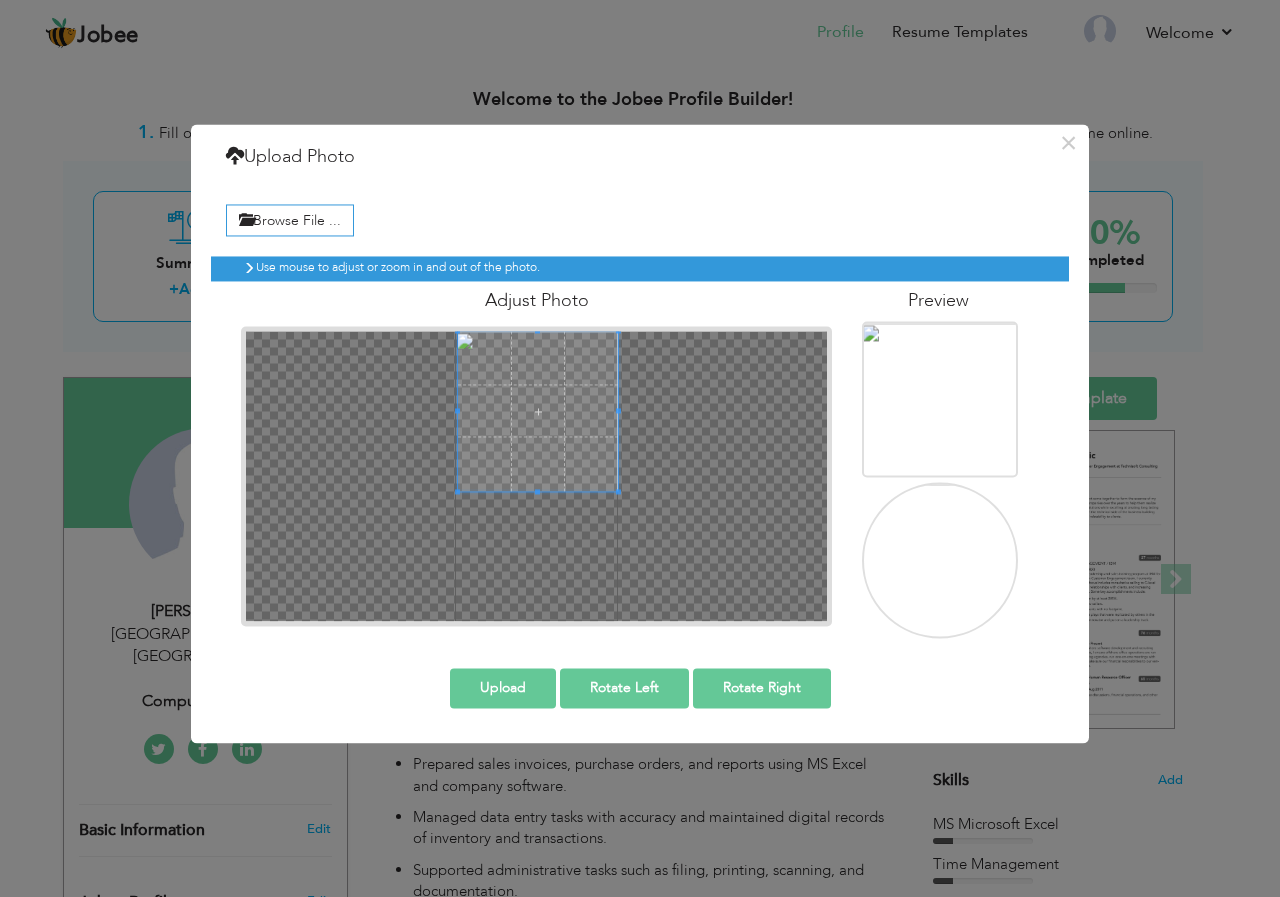 click at bounding box center (538, 411) 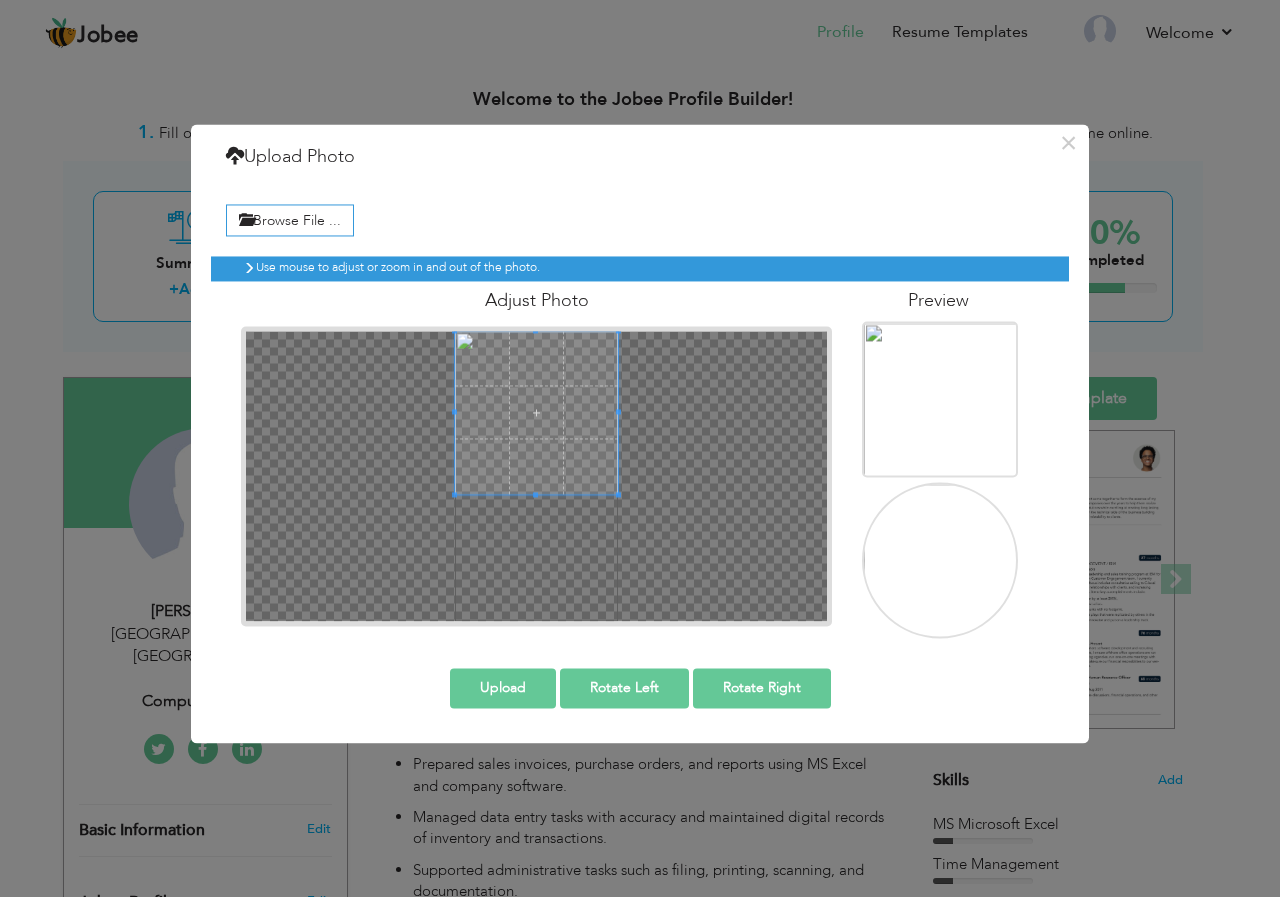 click at bounding box center (536, 412) 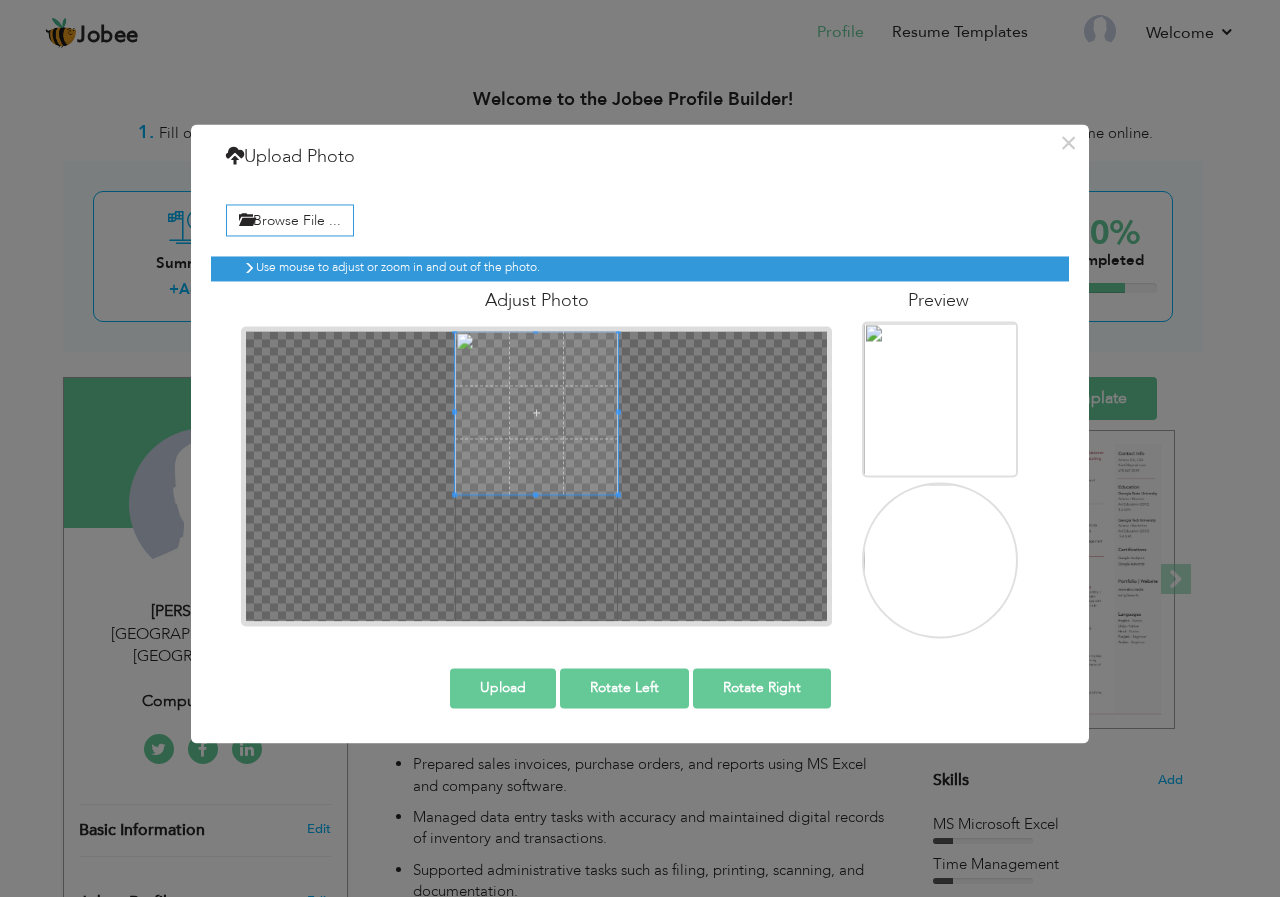 click at bounding box center [536, 412] 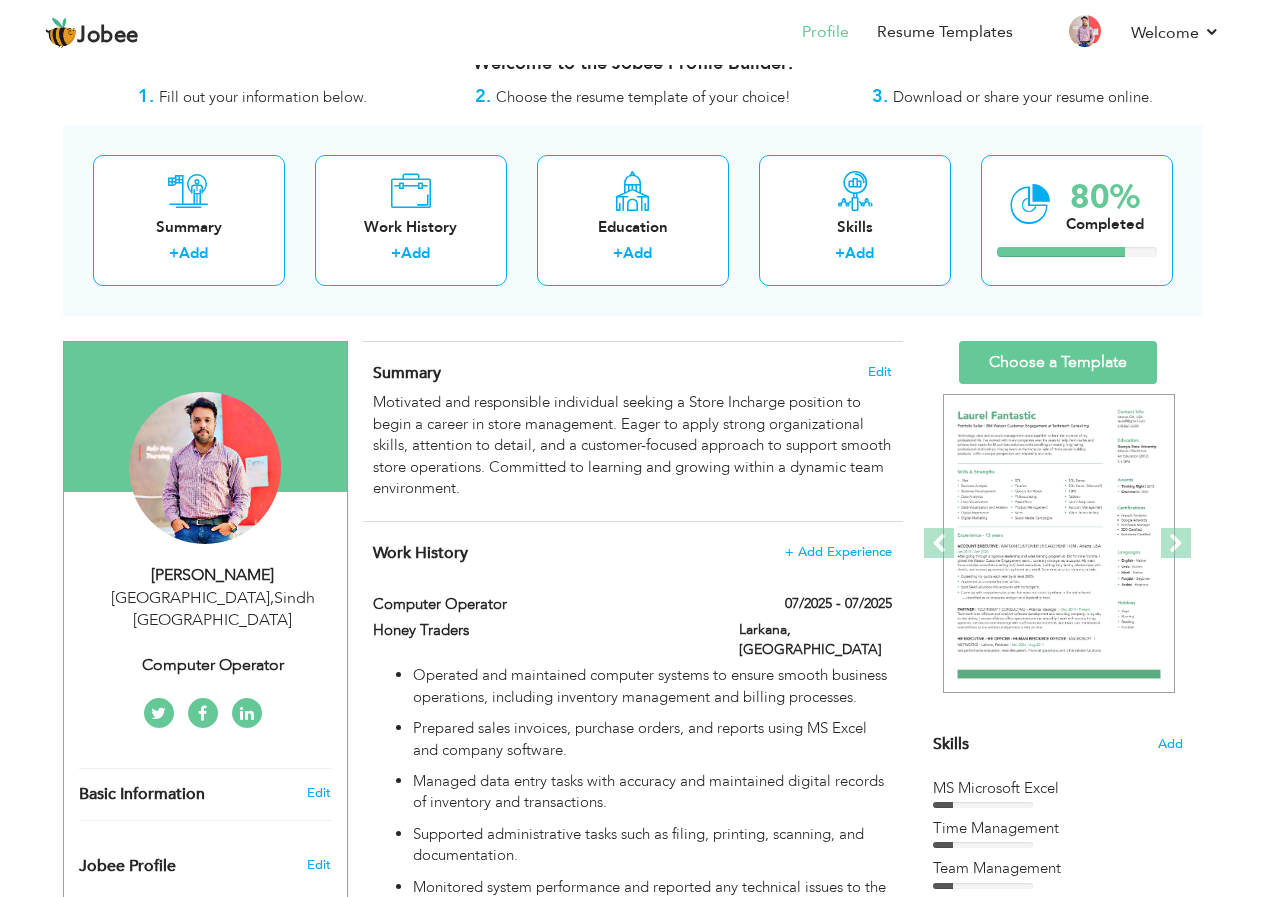 scroll, scrollTop: 0, scrollLeft: 0, axis: both 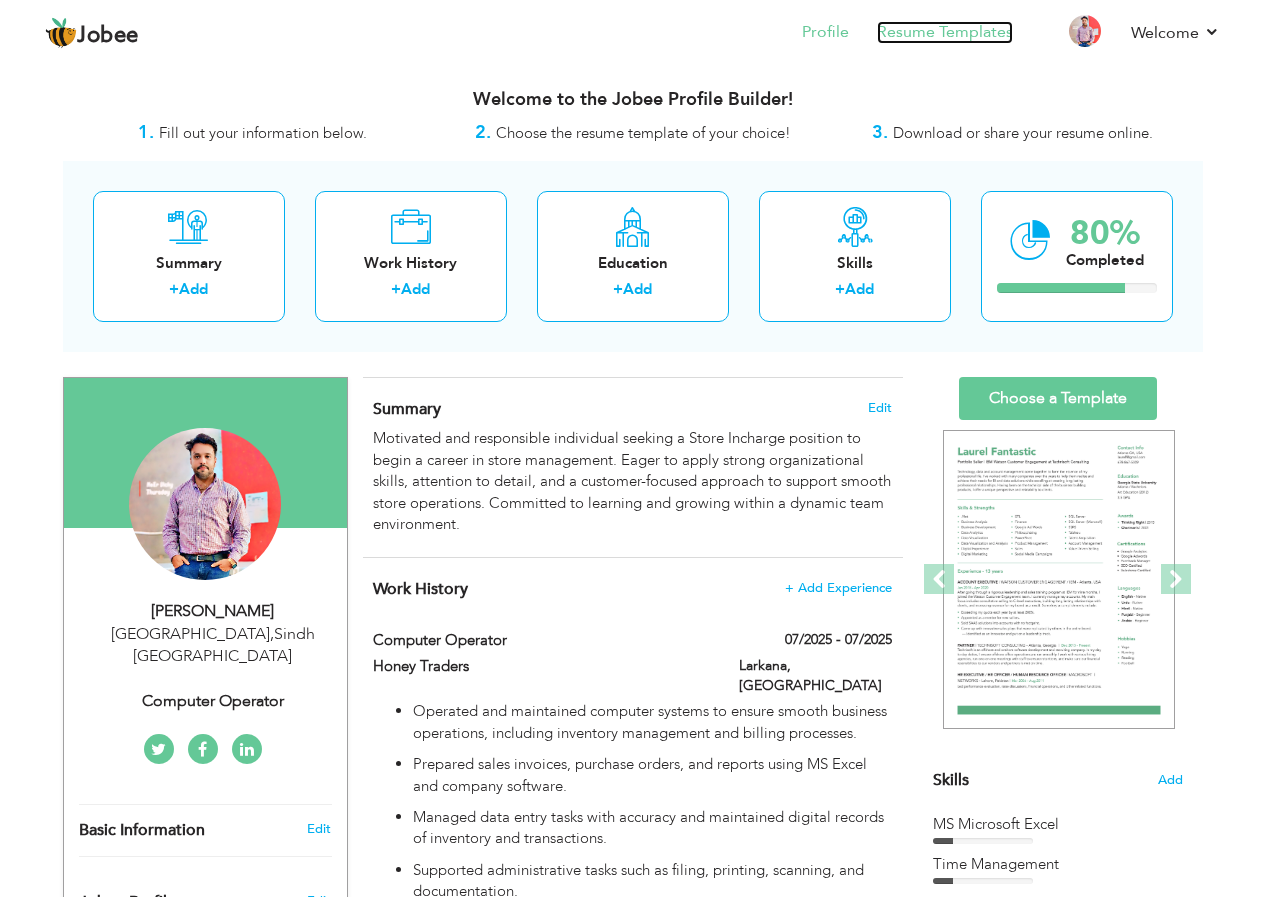 click on "Resume Templates" at bounding box center (945, 32) 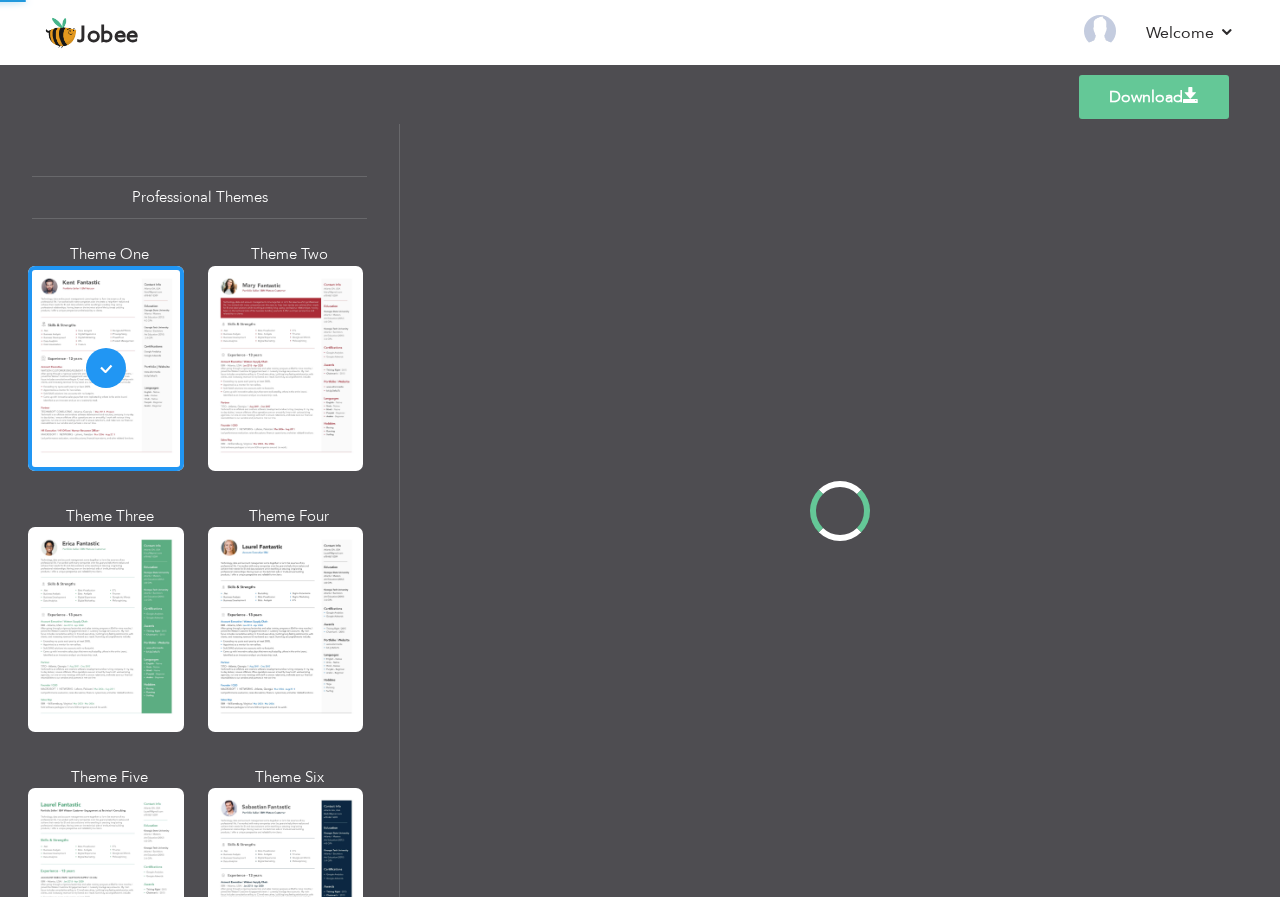 scroll, scrollTop: 0, scrollLeft: 0, axis: both 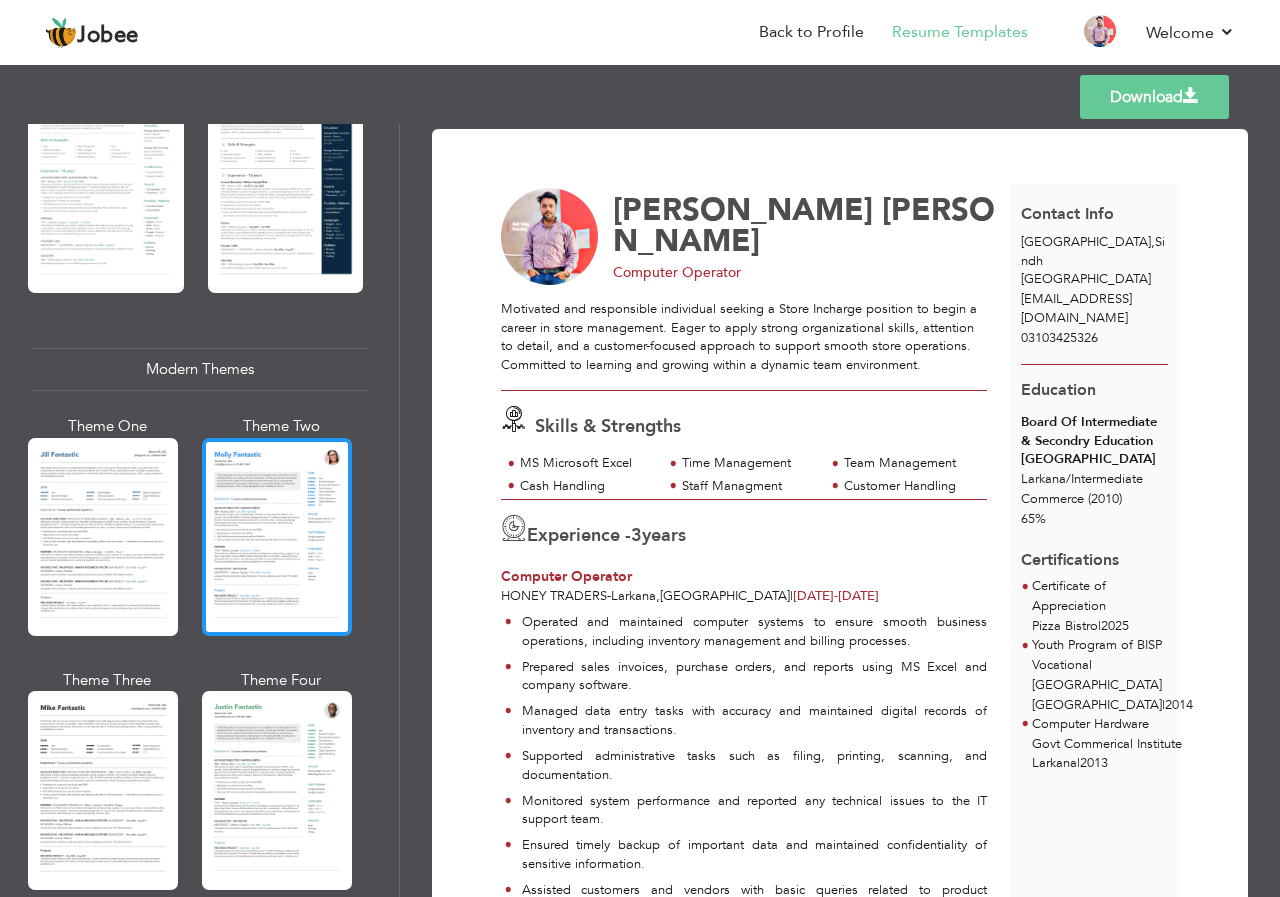 click at bounding box center (277, 537) 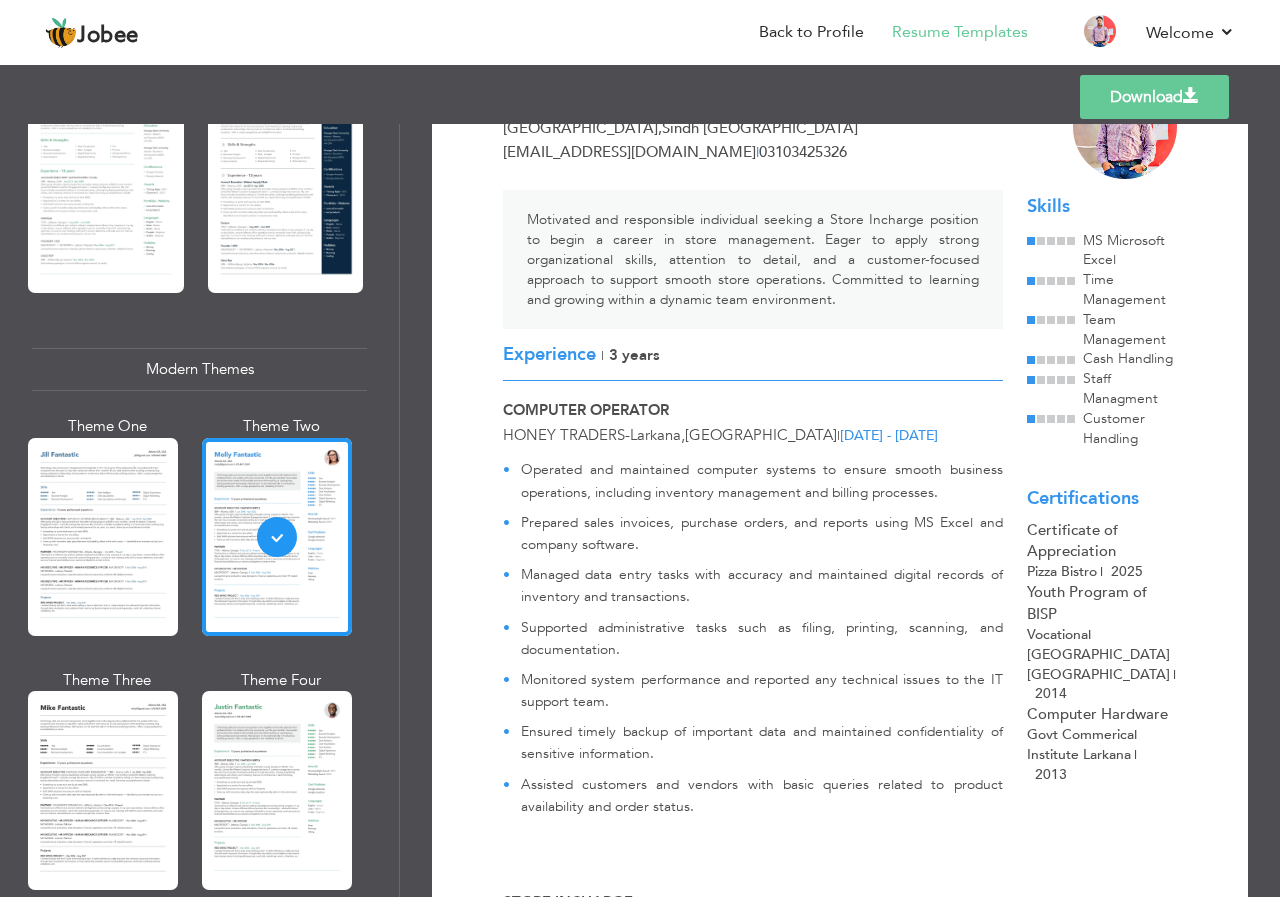 scroll, scrollTop: 211, scrollLeft: 0, axis: vertical 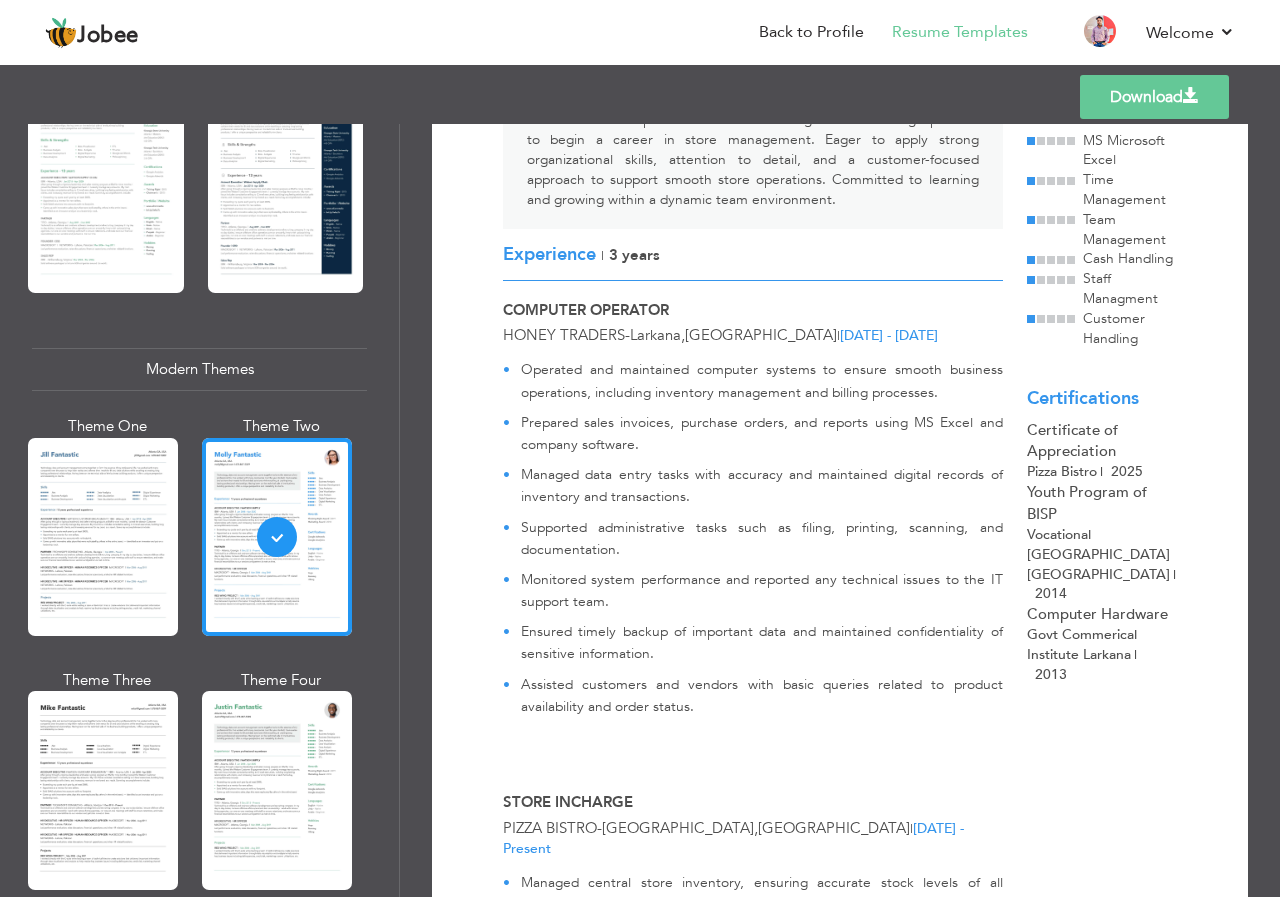 click on "[DATE] - [DATE]" at bounding box center [889, 335] 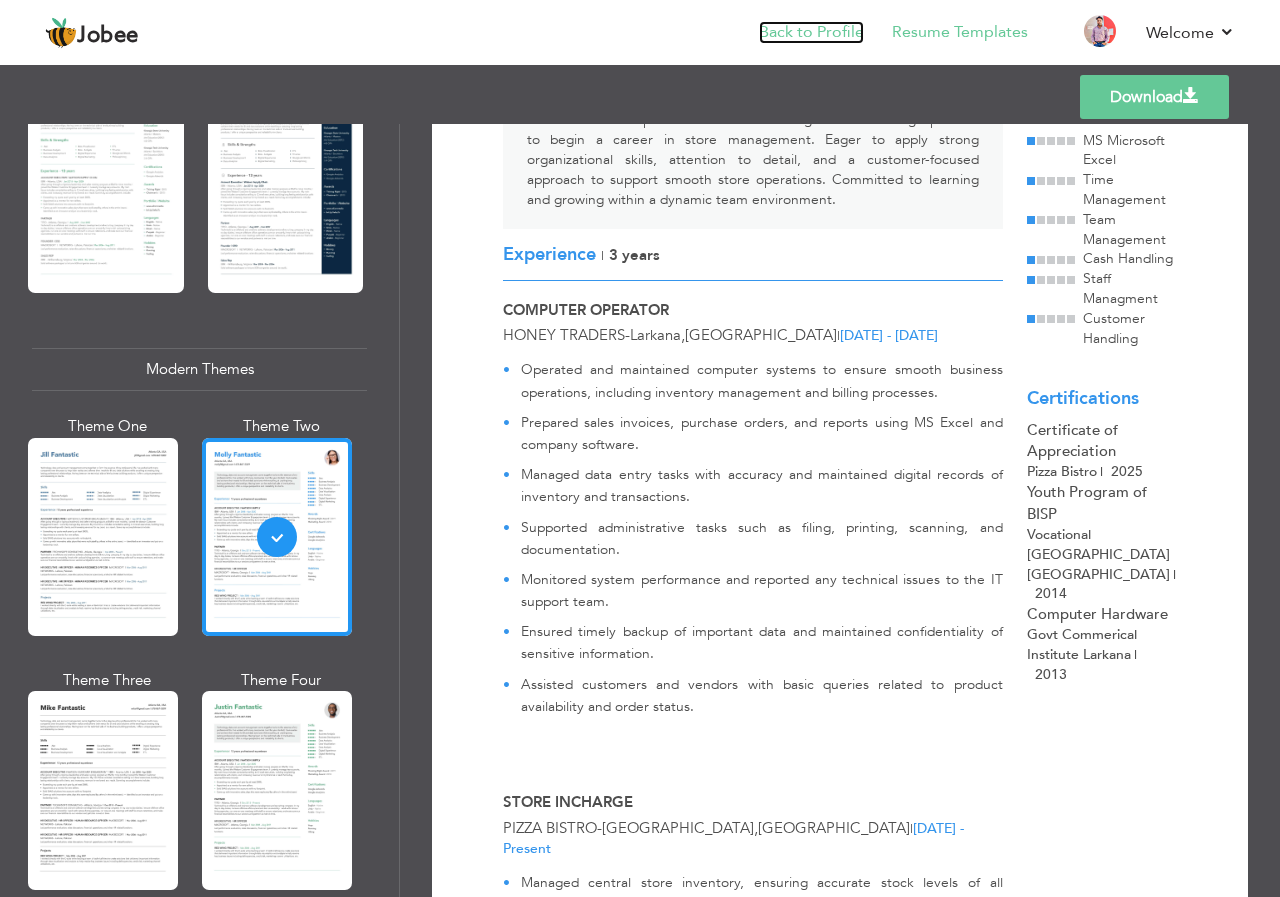 click on "Back to Profile" at bounding box center (811, 32) 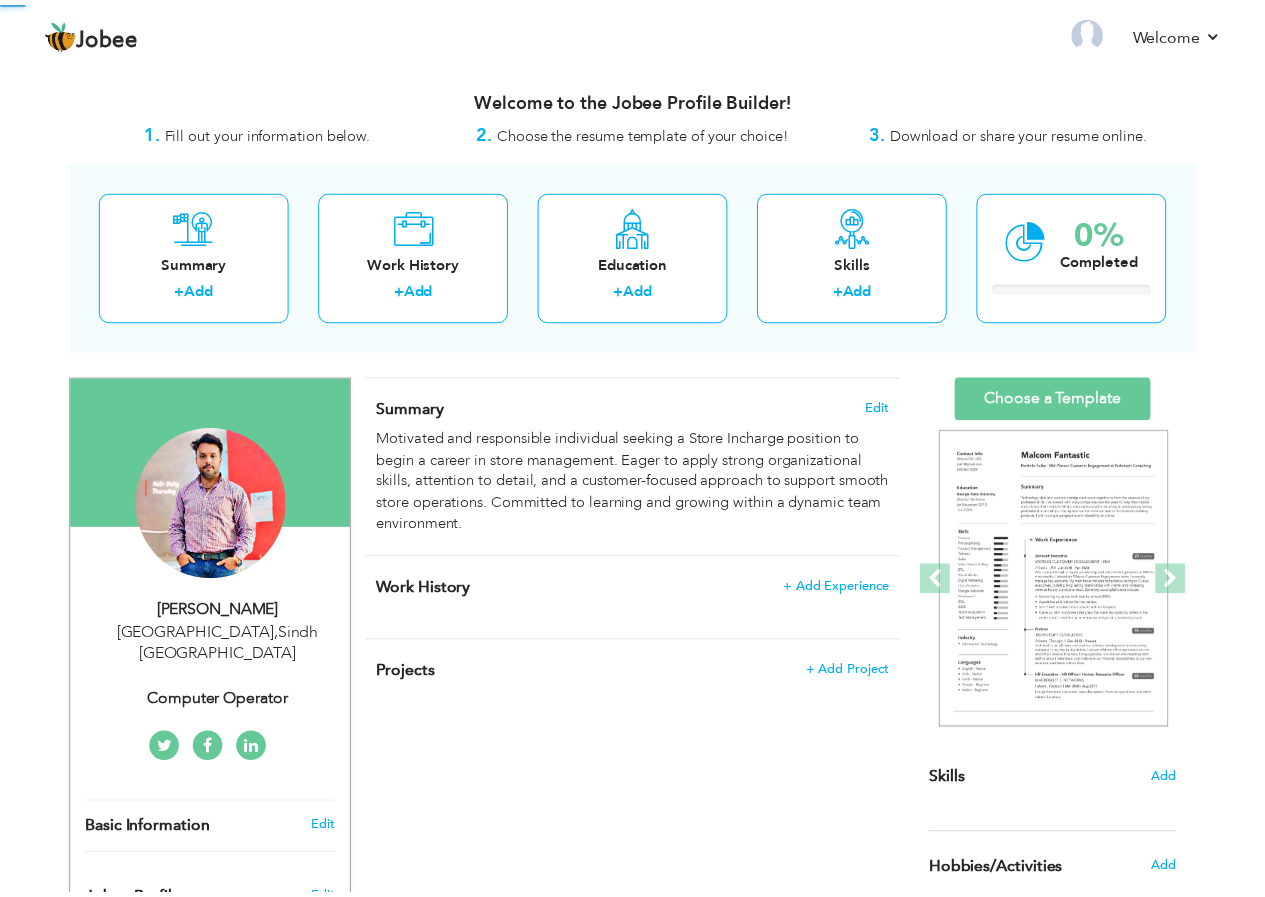 scroll, scrollTop: 0, scrollLeft: 0, axis: both 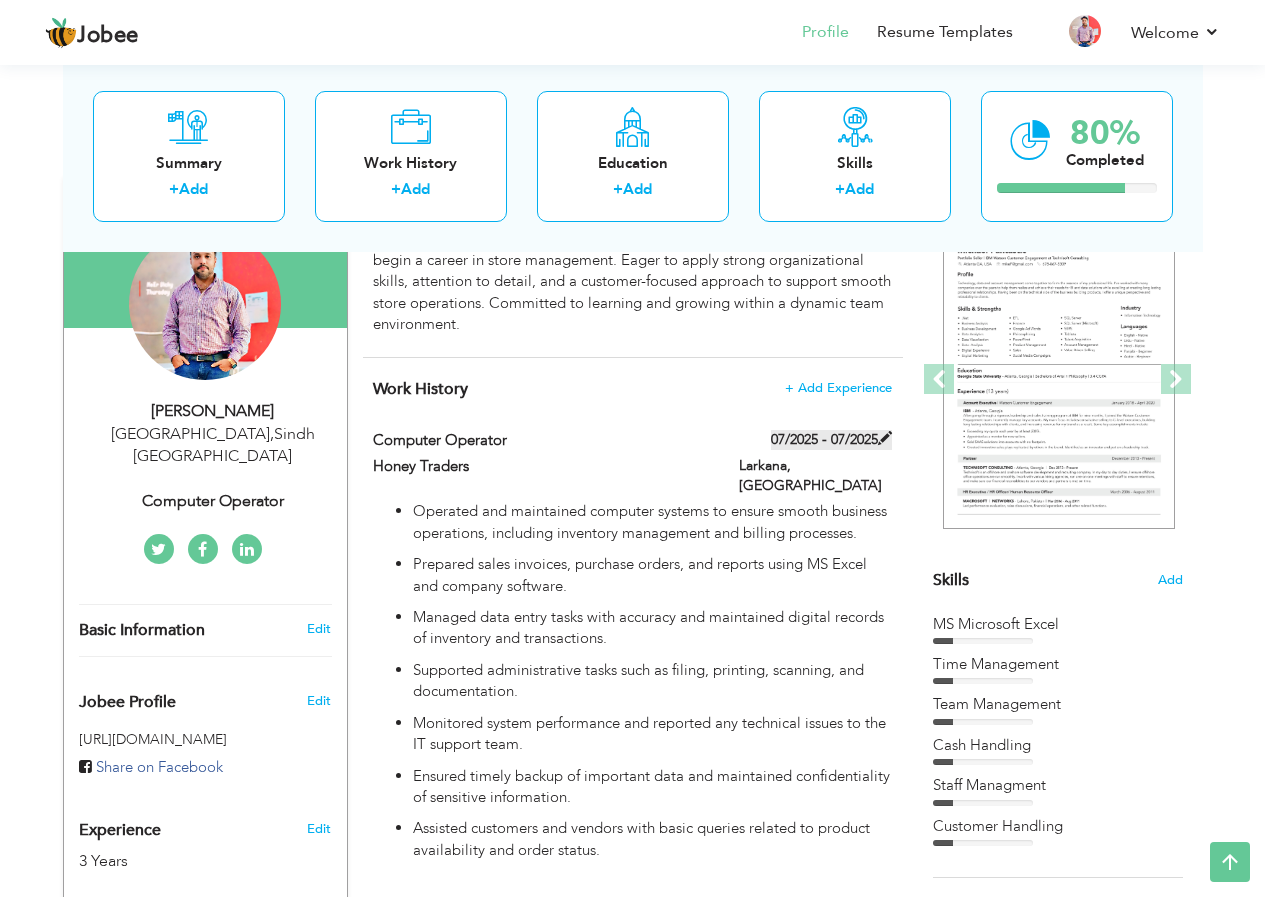 click at bounding box center [885, 438] 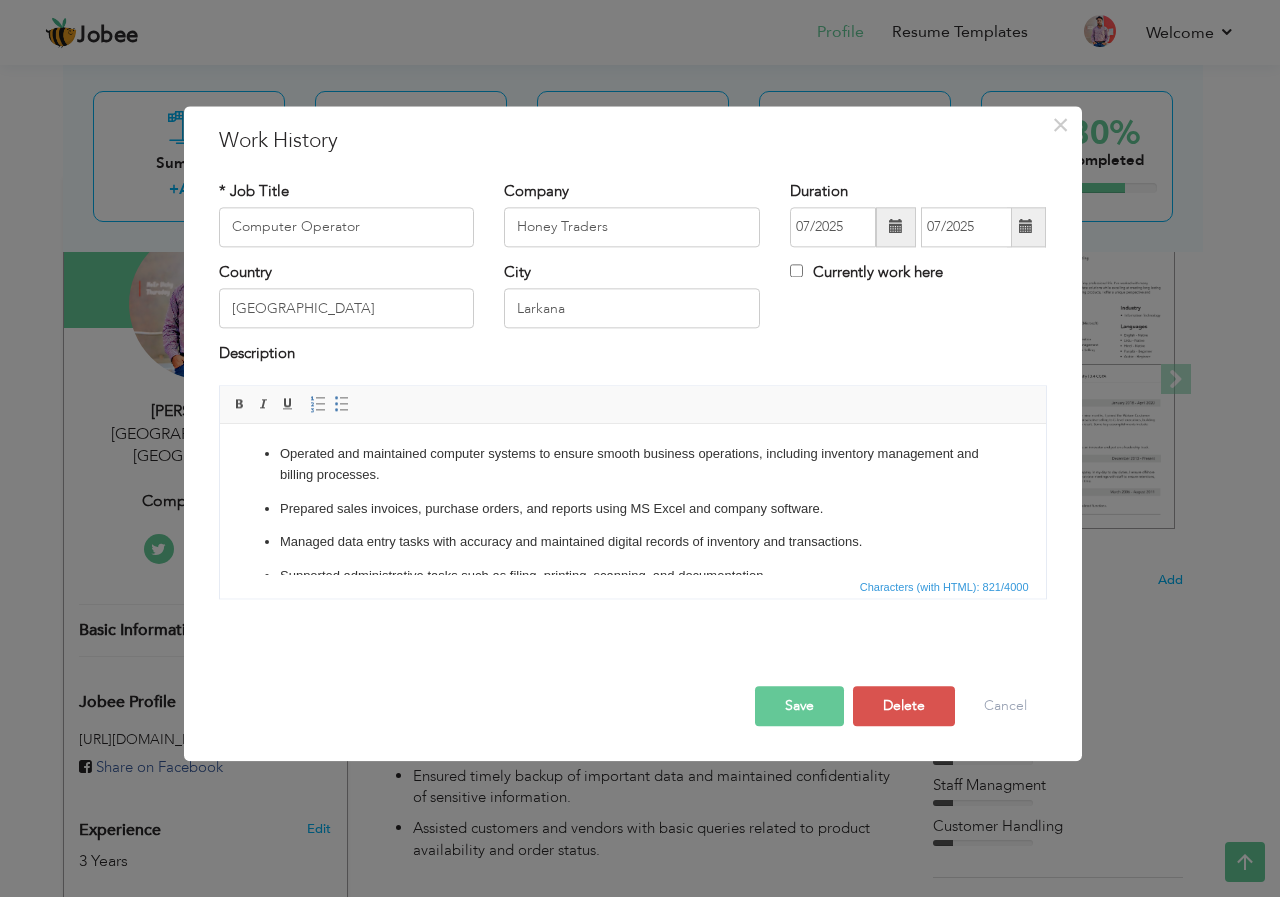 click at bounding box center [896, 227] 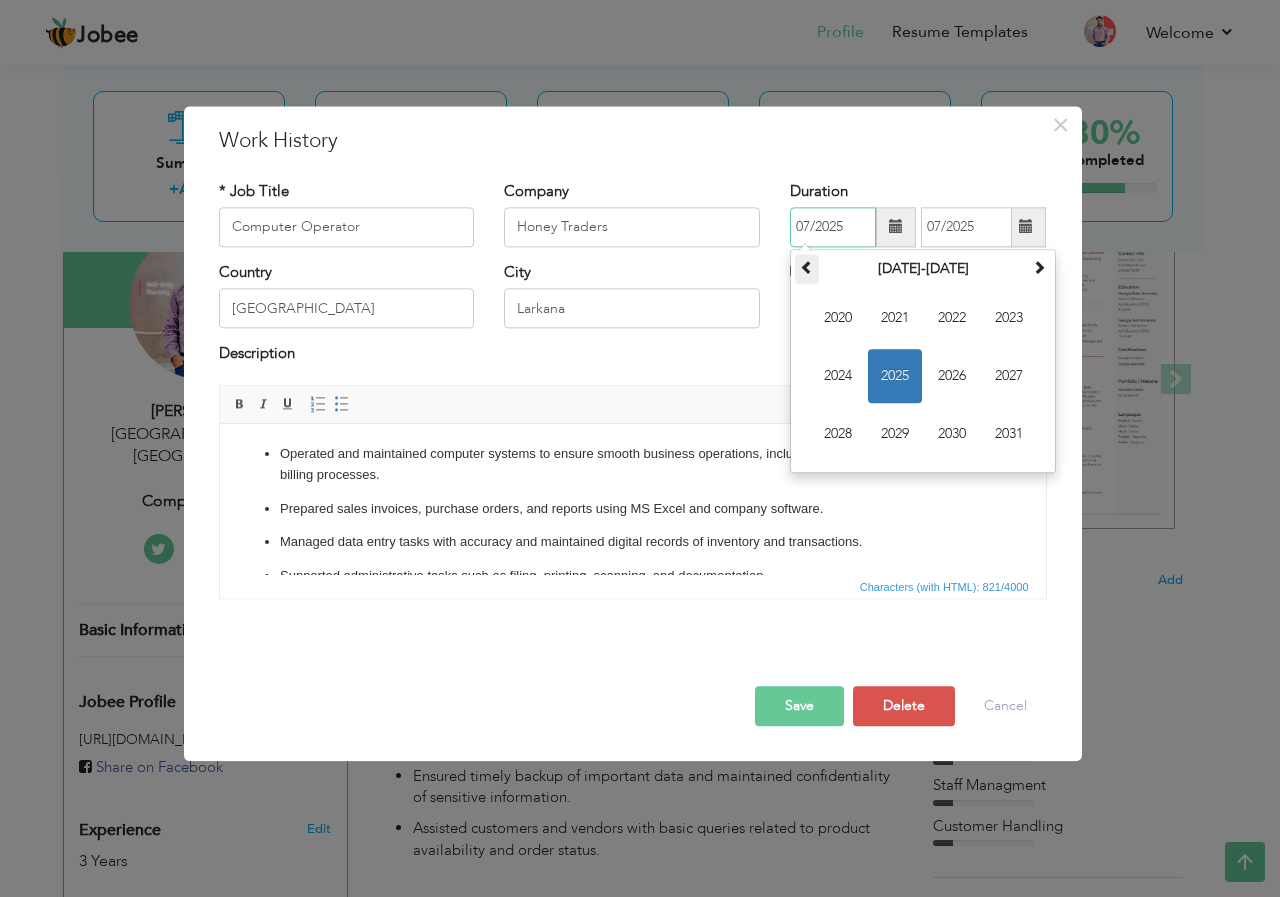 click at bounding box center (807, 269) 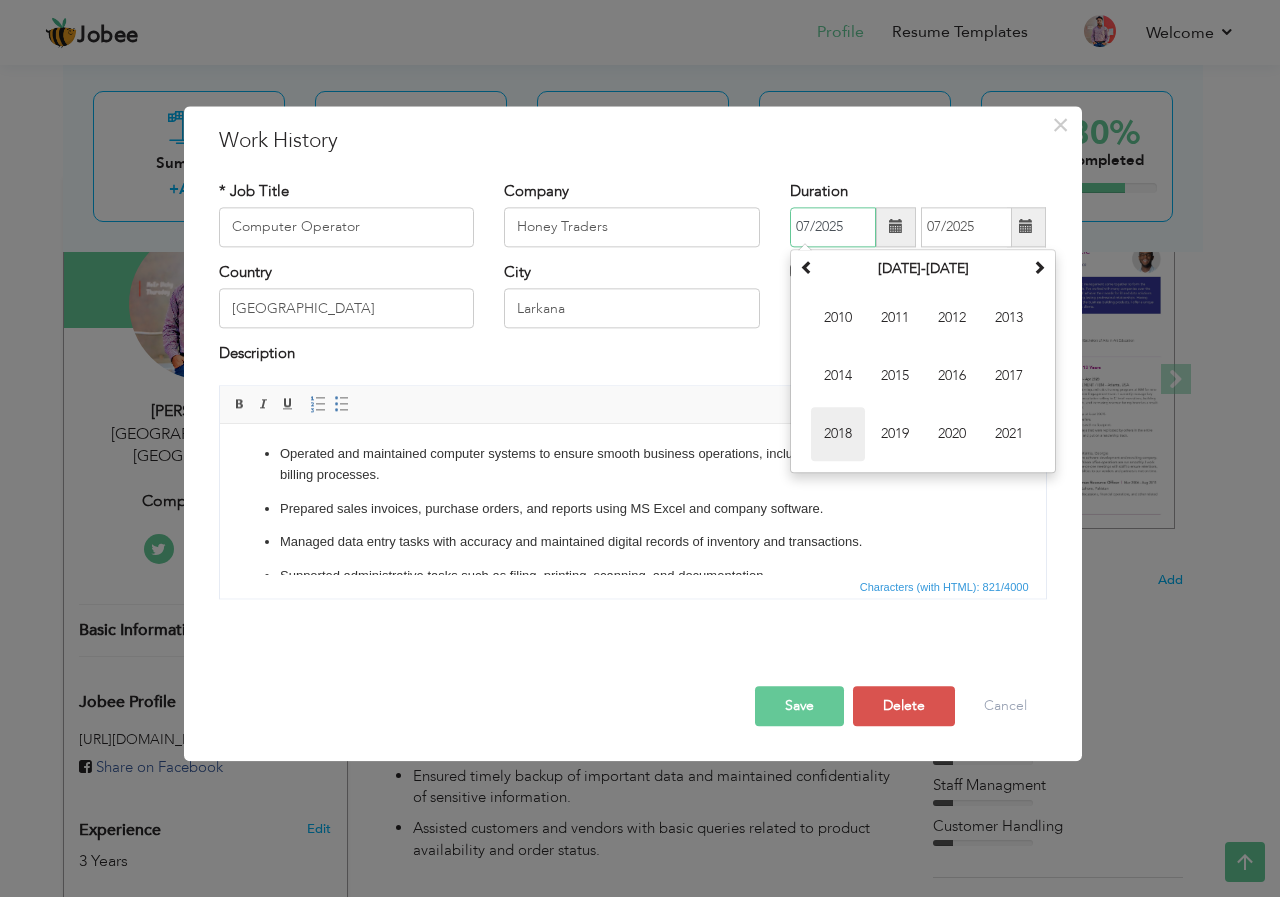 click on "2018" at bounding box center (838, 434) 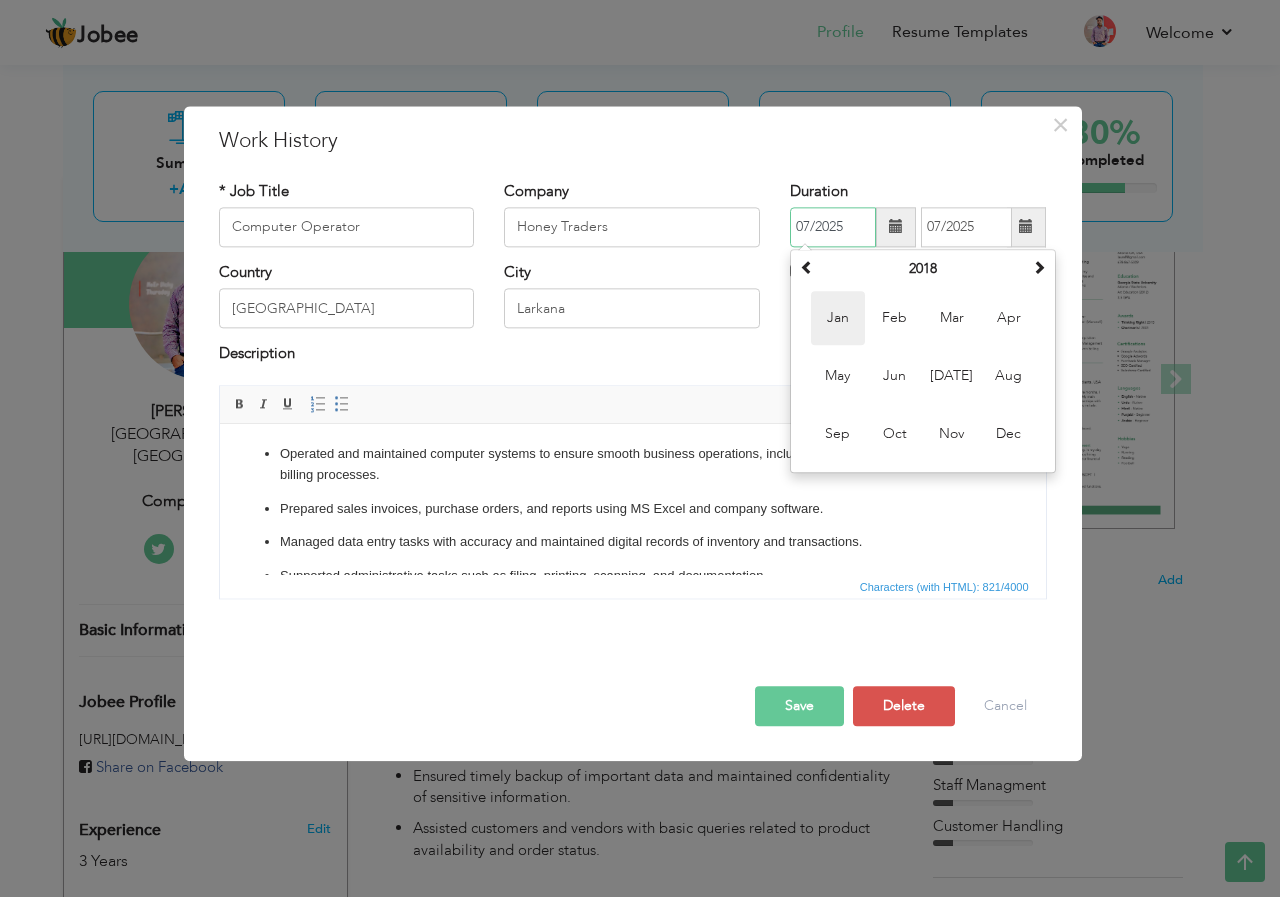 click on "Jan" at bounding box center (838, 318) 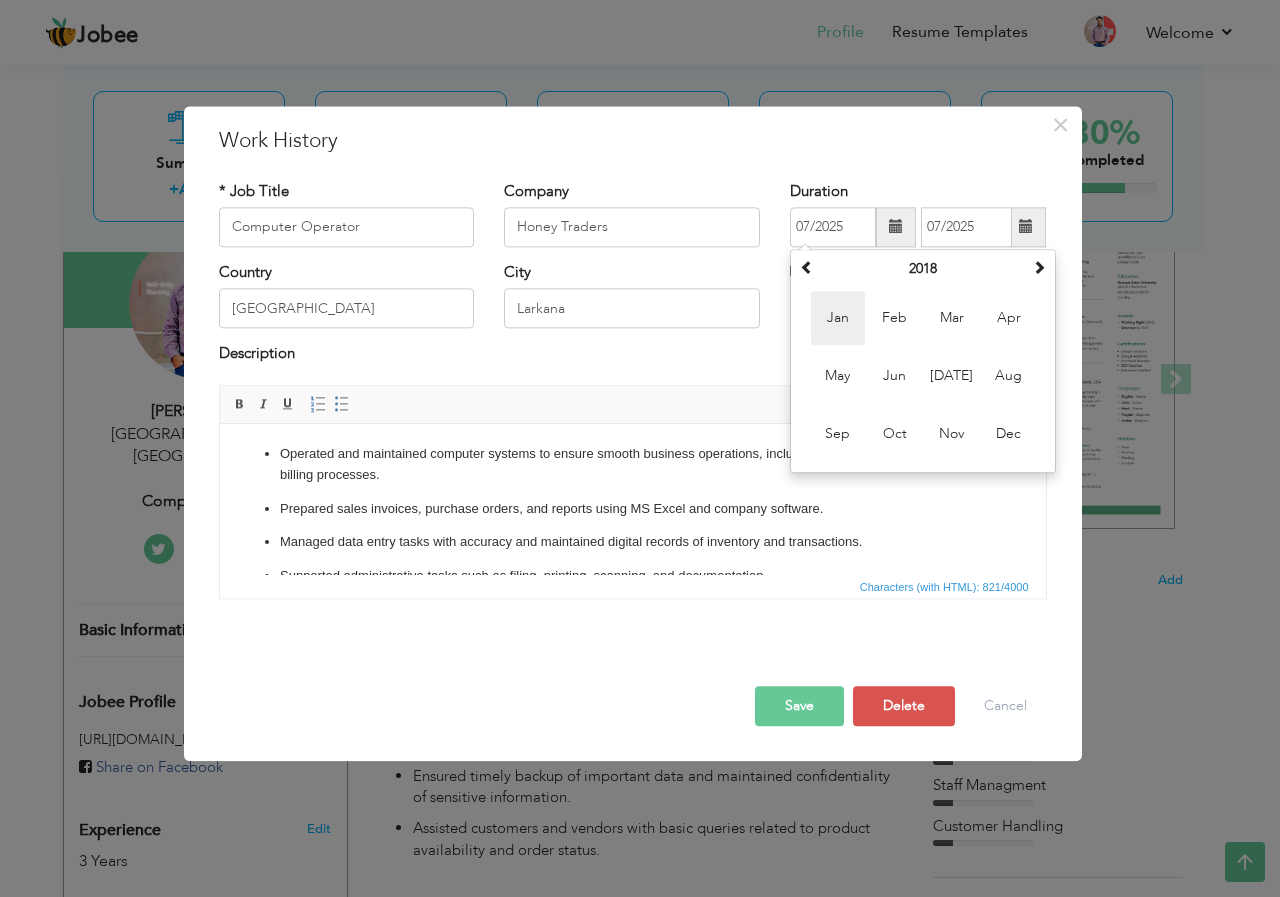 type on "01/2018" 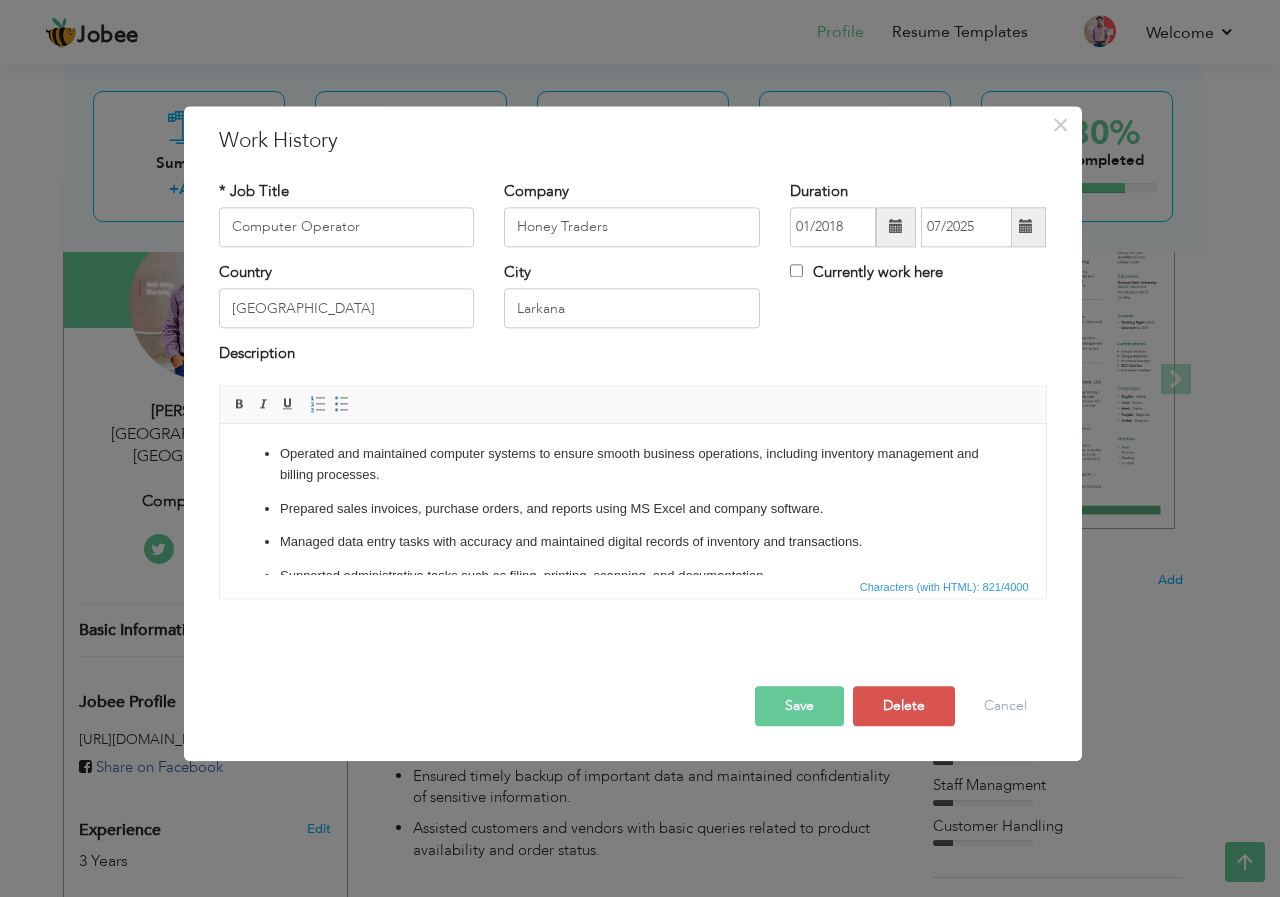 click at bounding box center [1026, 227] 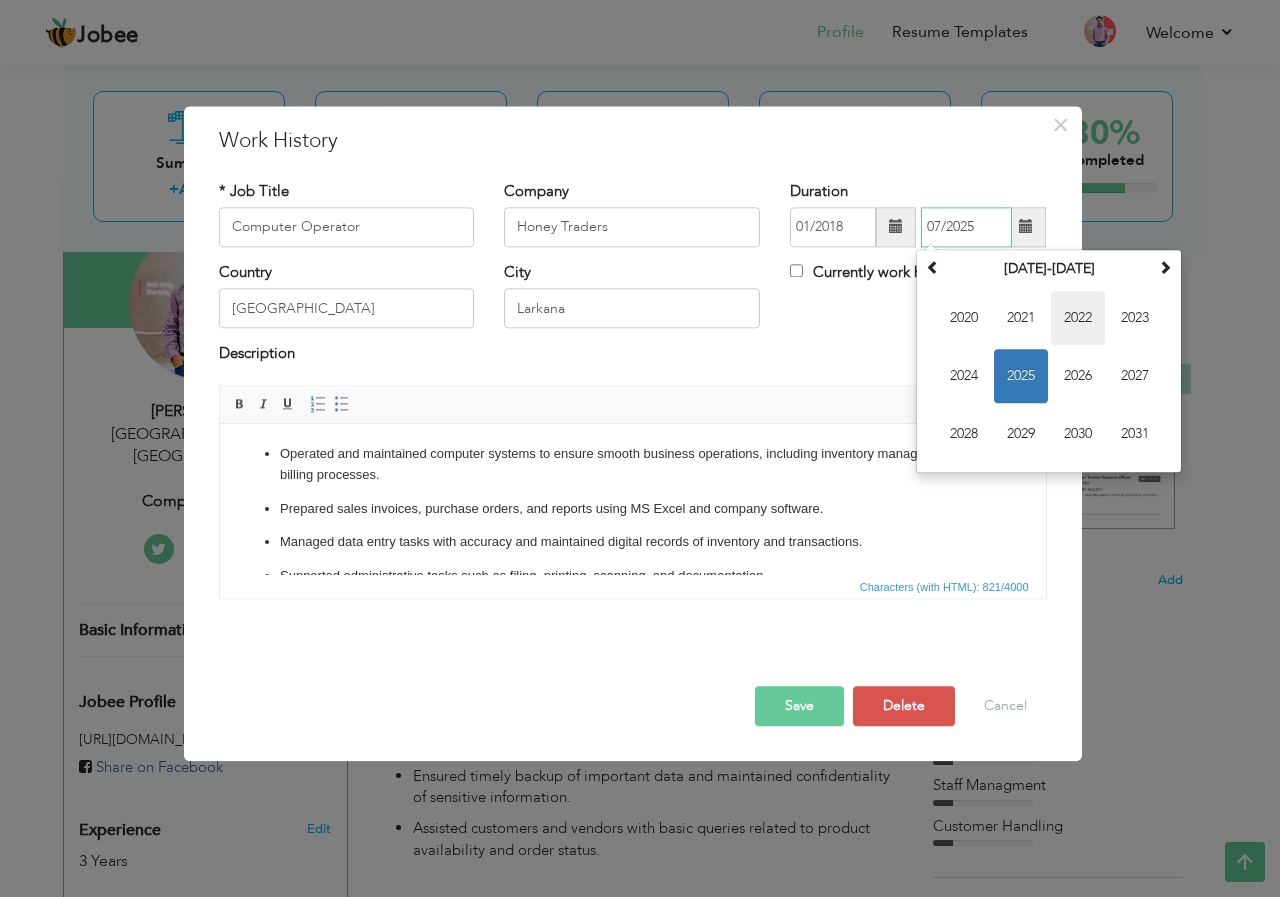 click on "2022" at bounding box center (1078, 318) 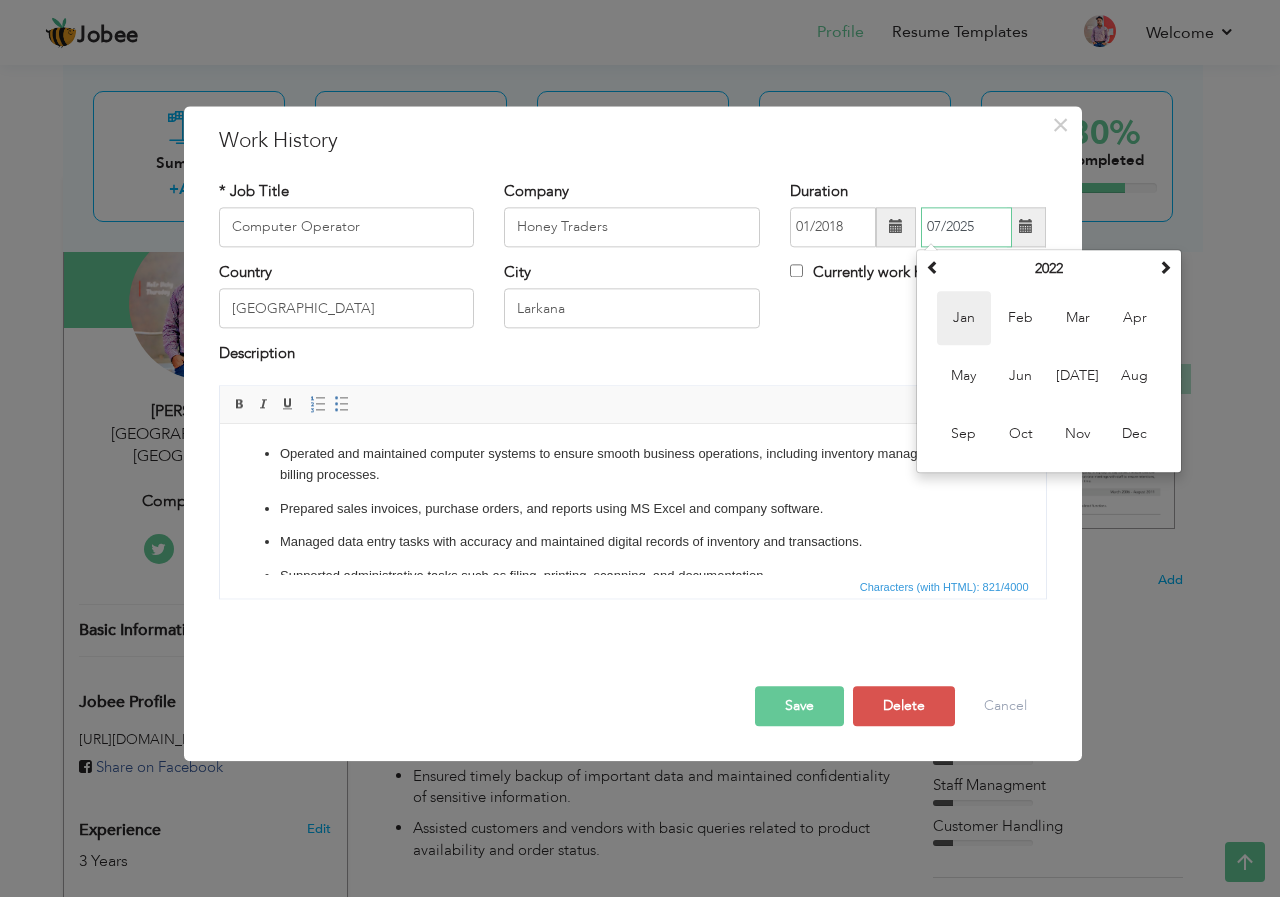 click on "Jan" at bounding box center (964, 318) 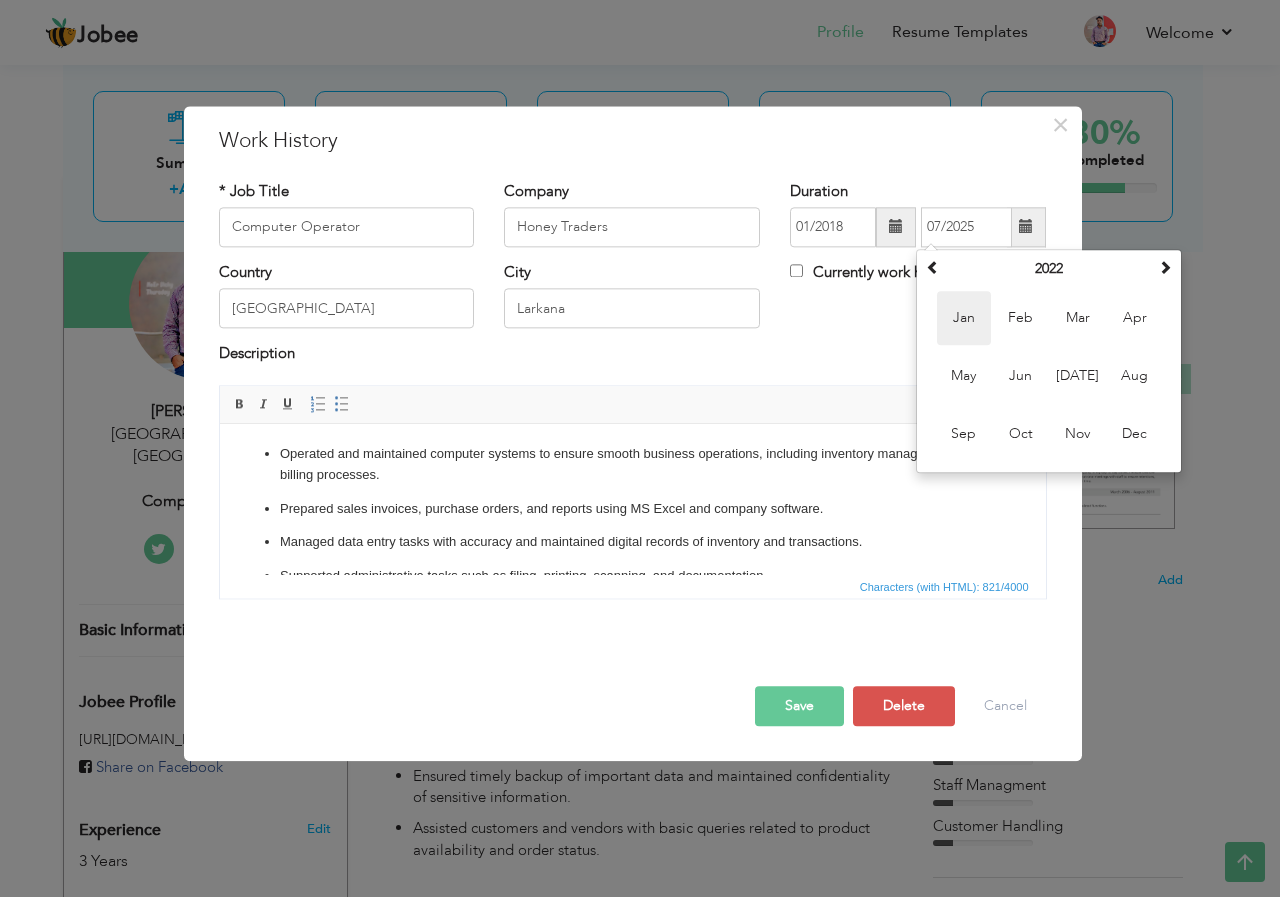 type on "01/2022" 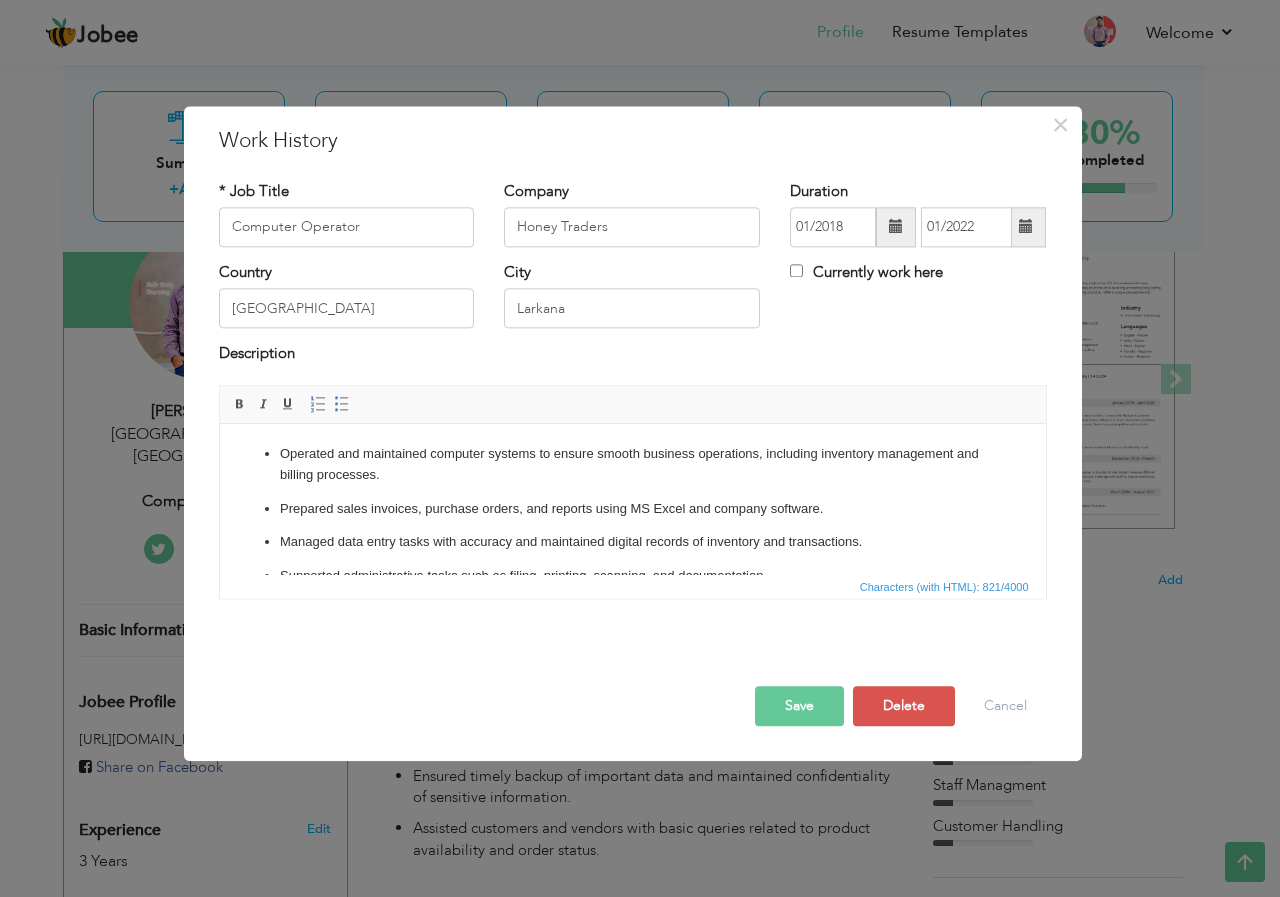 click on "Save" at bounding box center (799, 706) 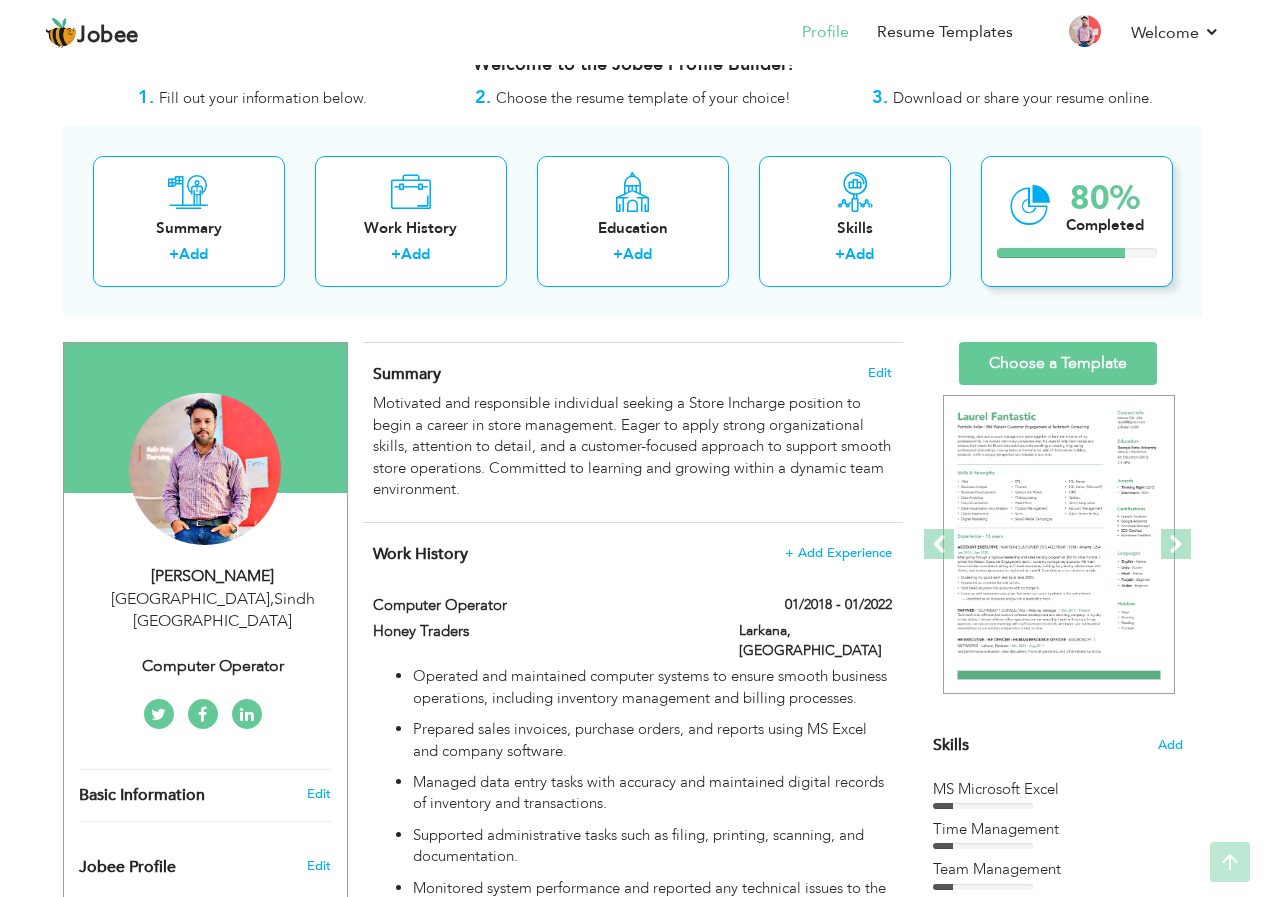 scroll, scrollTop: 0, scrollLeft: 0, axis: both 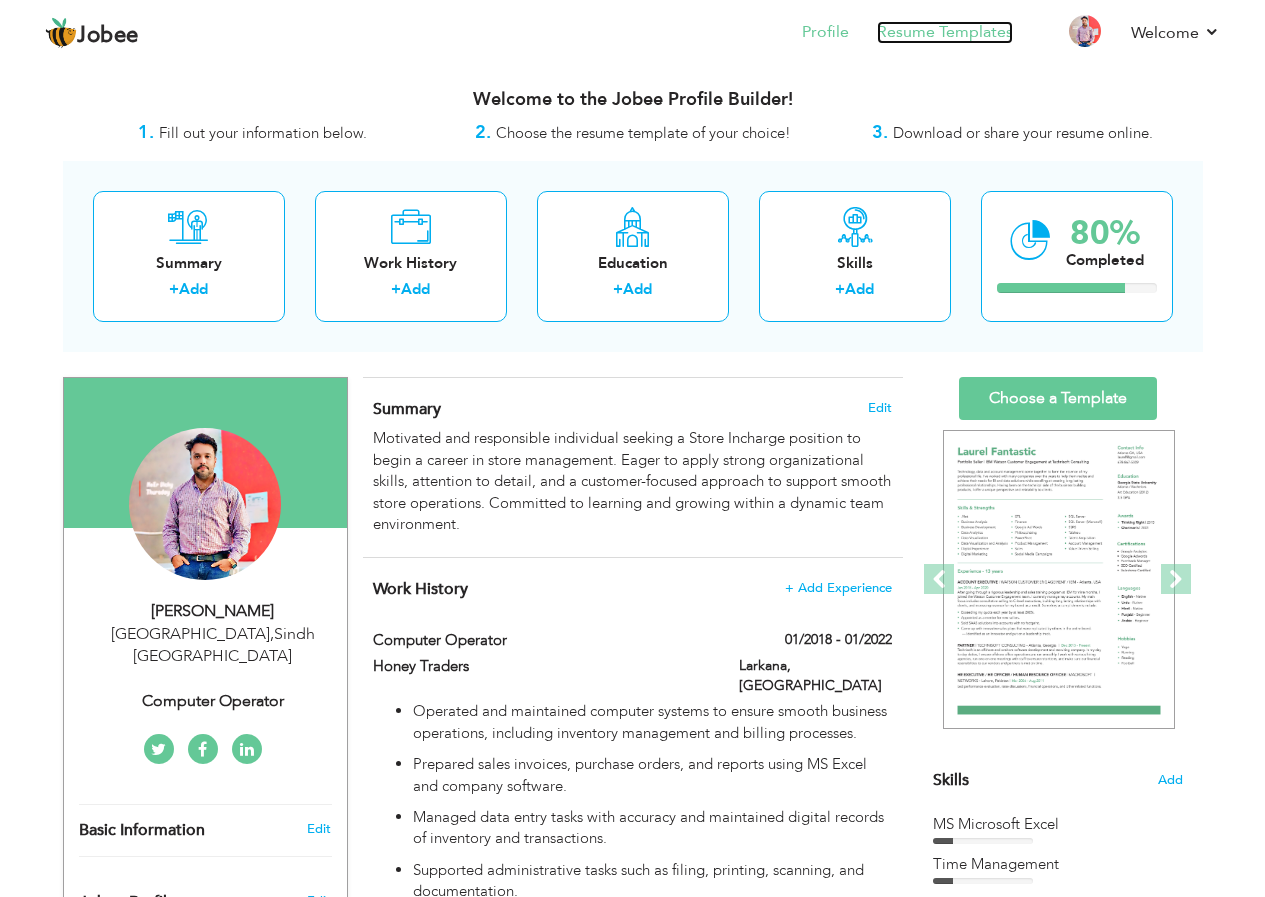 click on "Resume Templates" at bounding box center (945, 32) 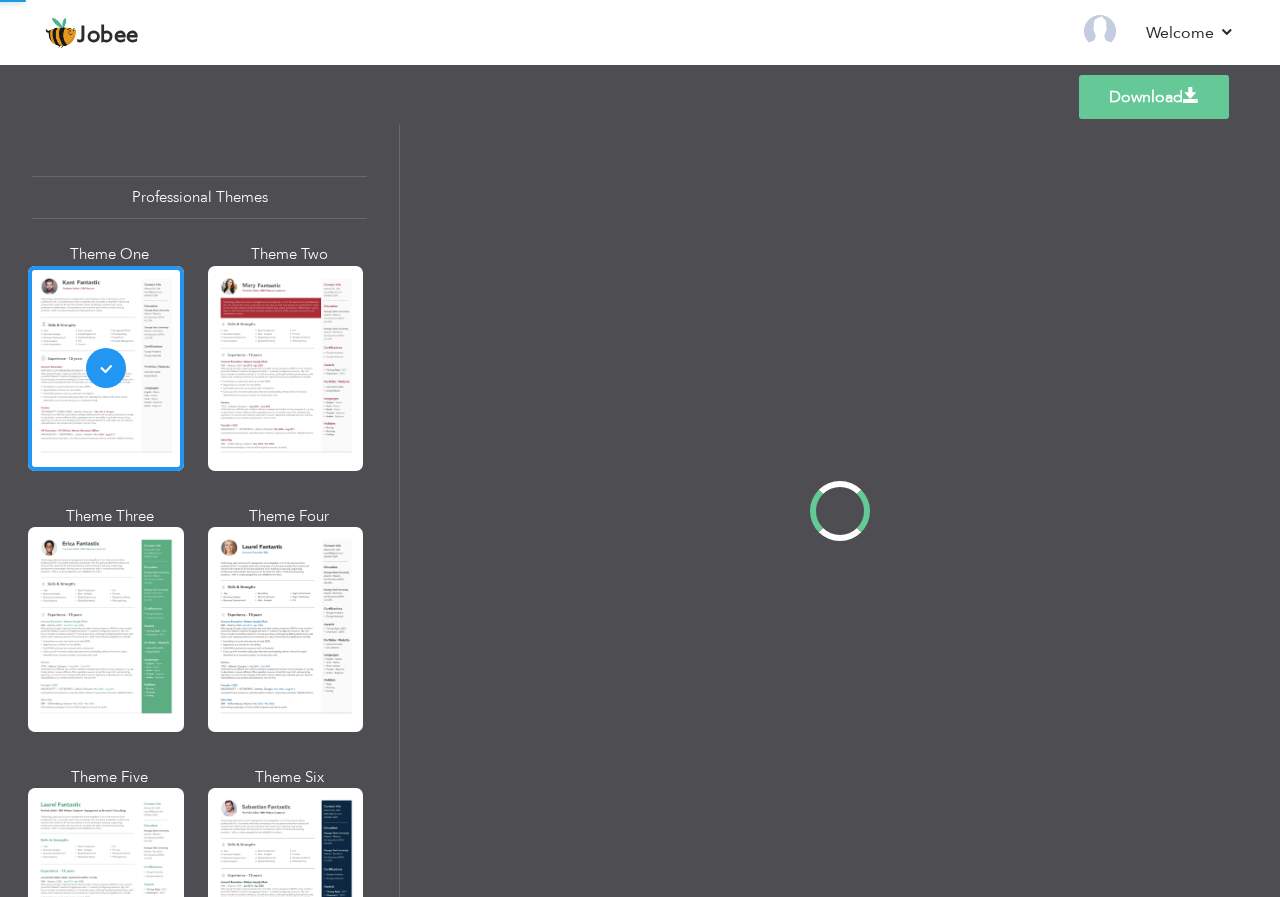 scroll, scrollTop: 0, scrollLeft: 0, axis: both 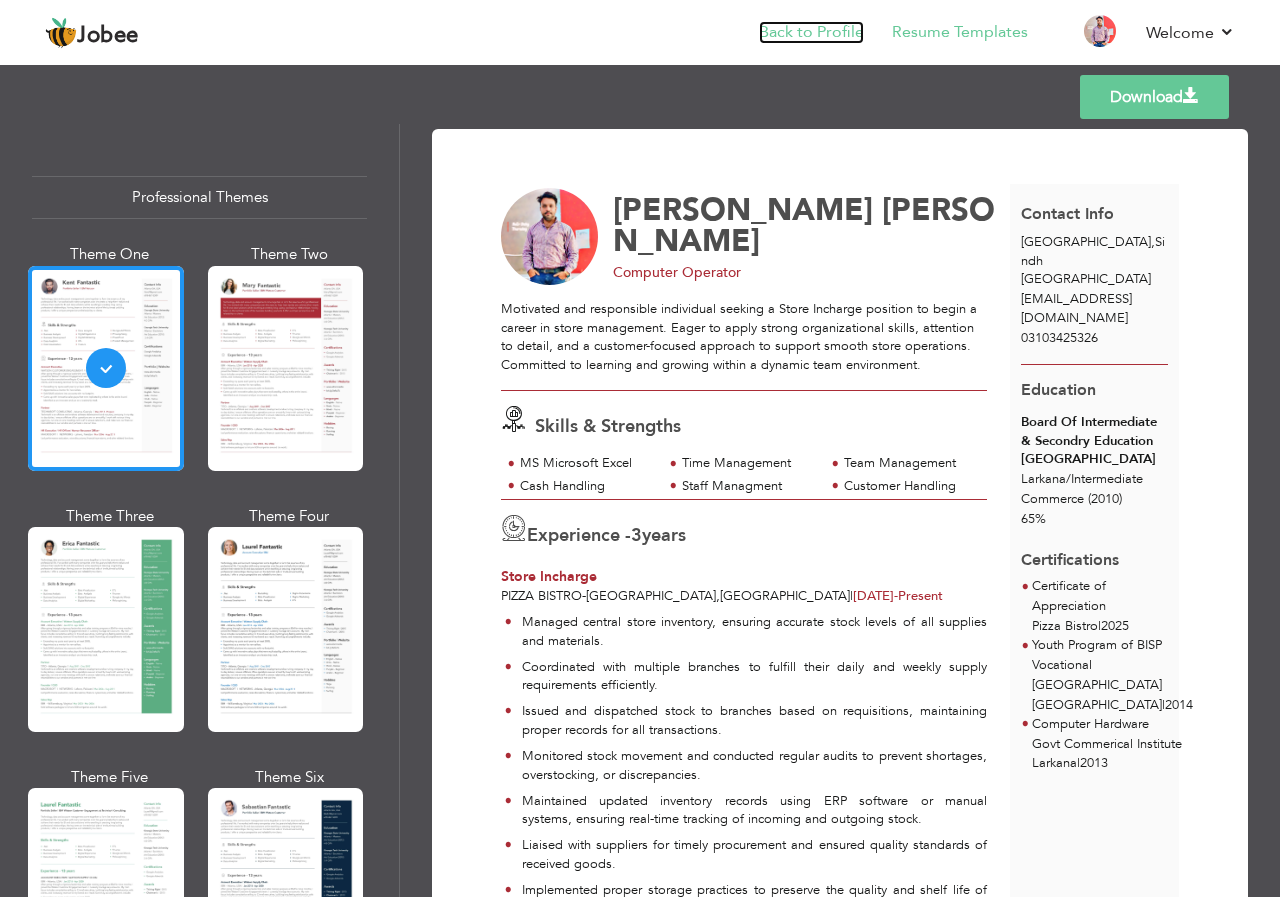 click on "Back to Profile" at bounding box center [811, 32] 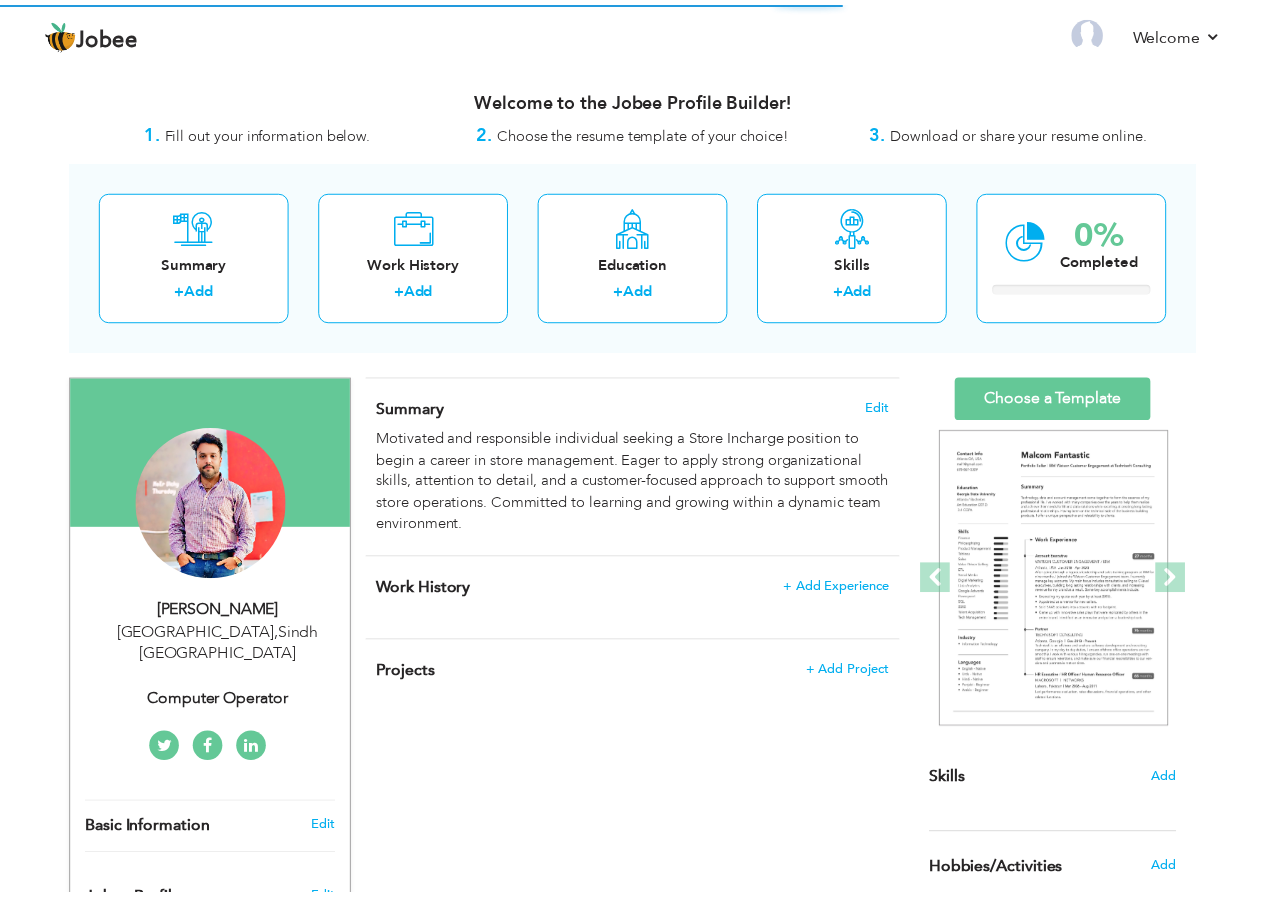 scroll, scrollTop: 0, scrollLeft: 0, axis: both 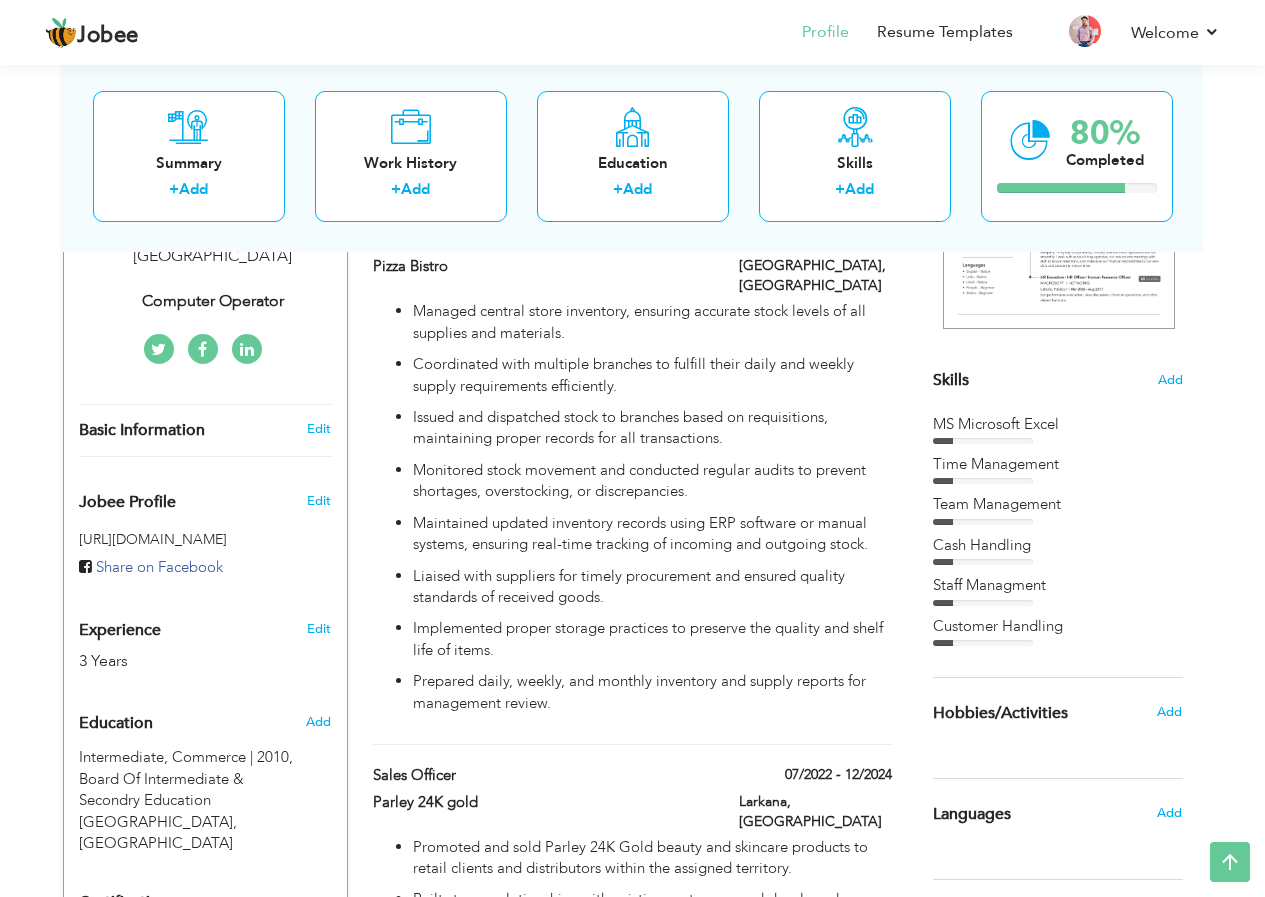 click on "Edit" at bounding box center [322, 624] 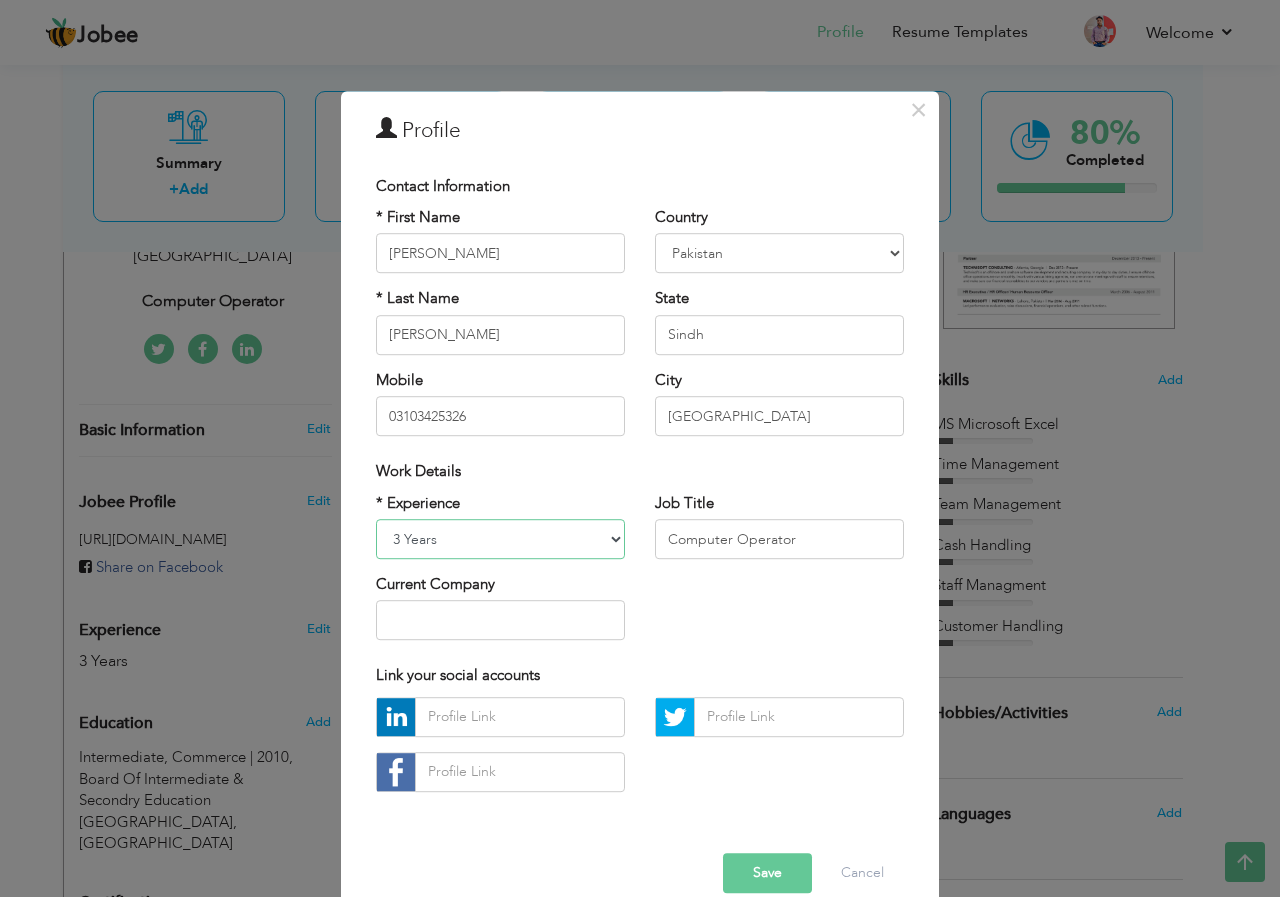 click on "Entry Level Less than 1 Year 1 Year 2 Years 3 Years 4 Years 5 Years 6 Years 7 Years 8 Years 9 Years 10 Years 11 Years 12 Years 13 Years 14 Years 15 Years 16 Years 17 Years 18 Years 19 Years 20 Years 21 Years 22 Years 23 Years 24 Years 25 Years 26 Years 27 Years 28 Years 29 Years 30 Years 31 Years 32 Years 33 Years 34 Years 35 Years More than 35 Years" at bounding box center (500, 539) 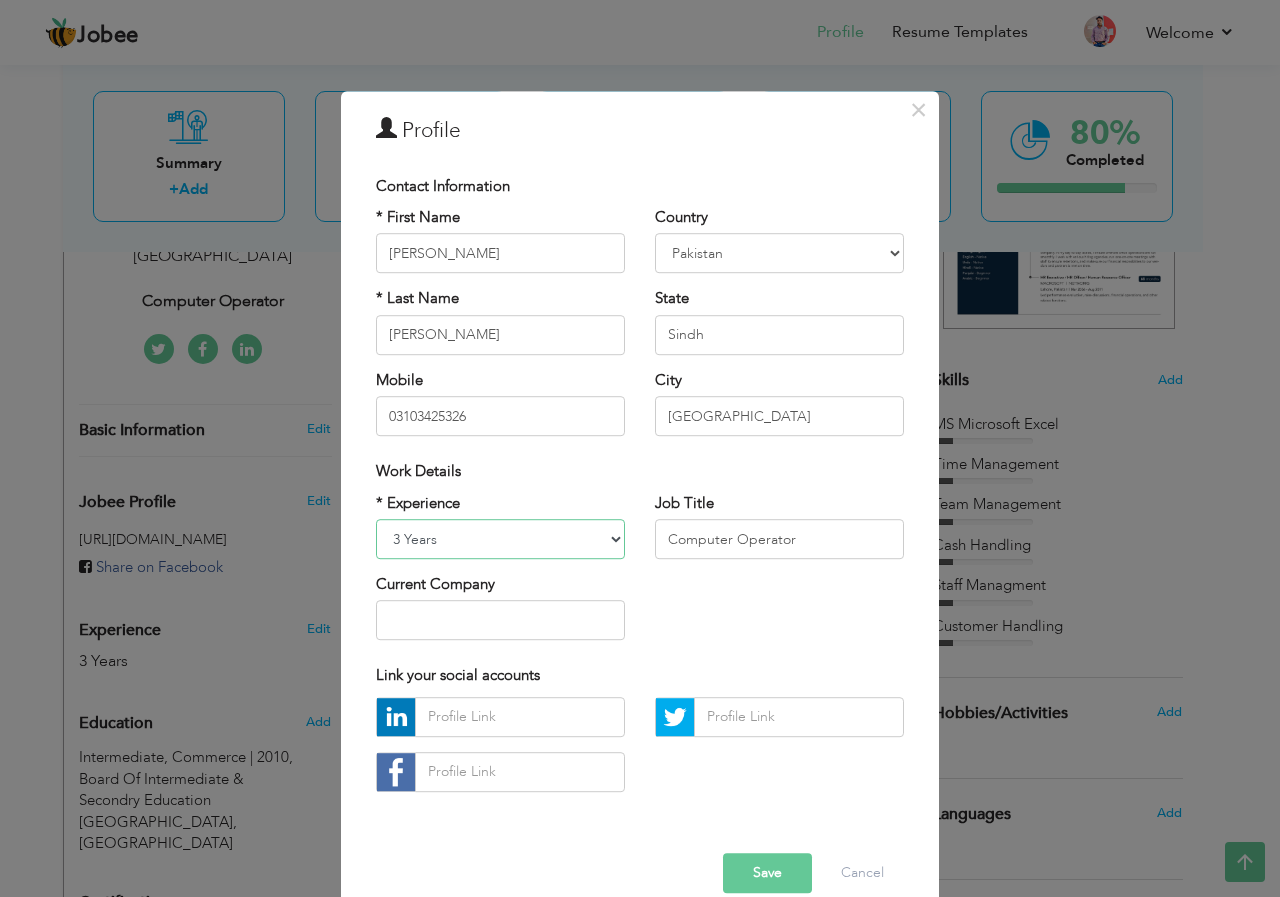 select on "number:7" 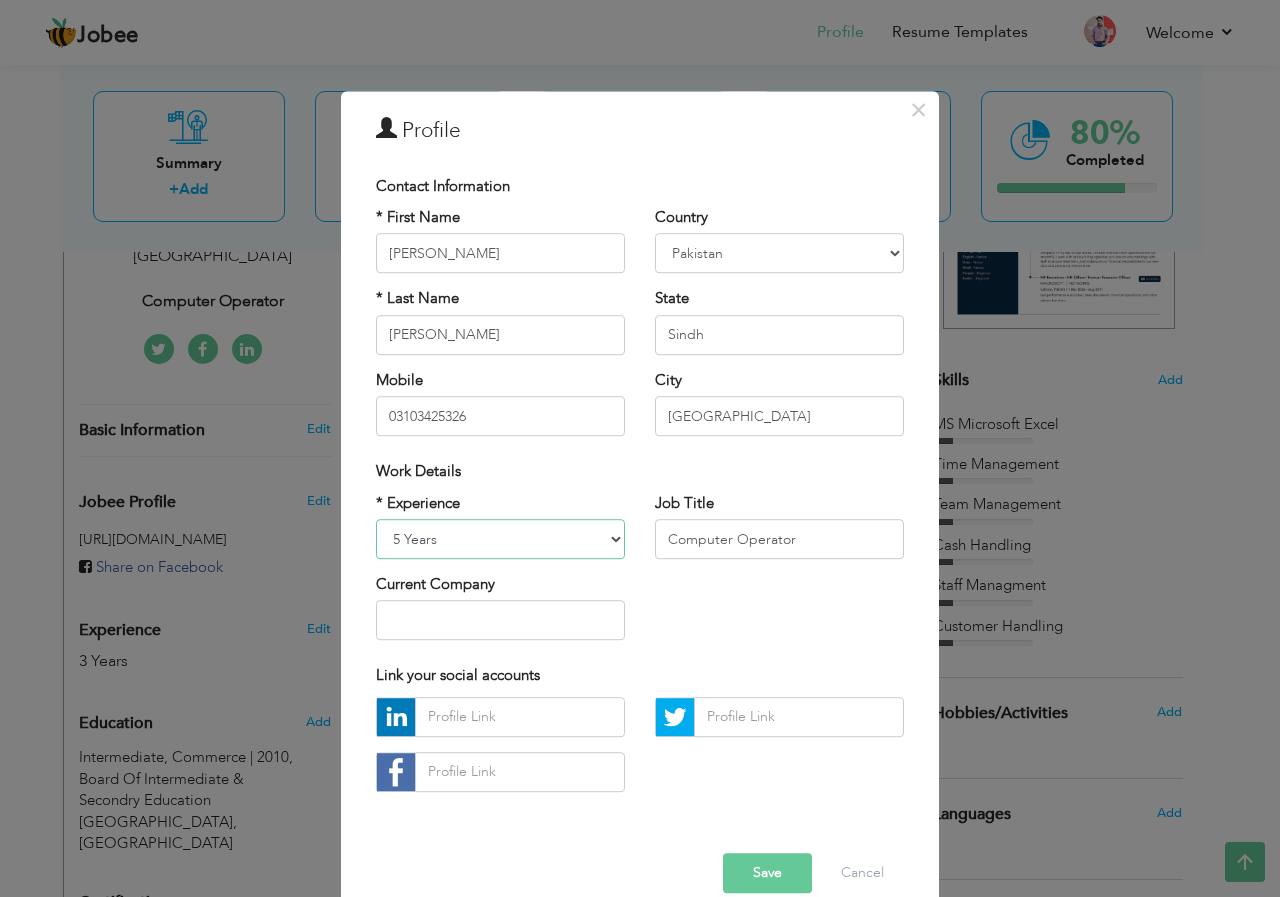 click on "Entry Level Less than 1 Year 1 Year 2 Years 3 Years 4 Years 5 Years 6 Years 7 Years 8 Years 9 Years 10 Years 11 Years 12 Years 13 Years 14 Years 15 Years 16 Years 17 Years 18 Years 19 Years 20 Years 21 Years 22 Years 23 Years 24 Years 25 Years 26 Years 27 Years 28 Years 29 Years 30 Years 31 Years 32 Years 33 Years 34 Years 35 Years More than 35 Years" at bounding box center [500, 539] 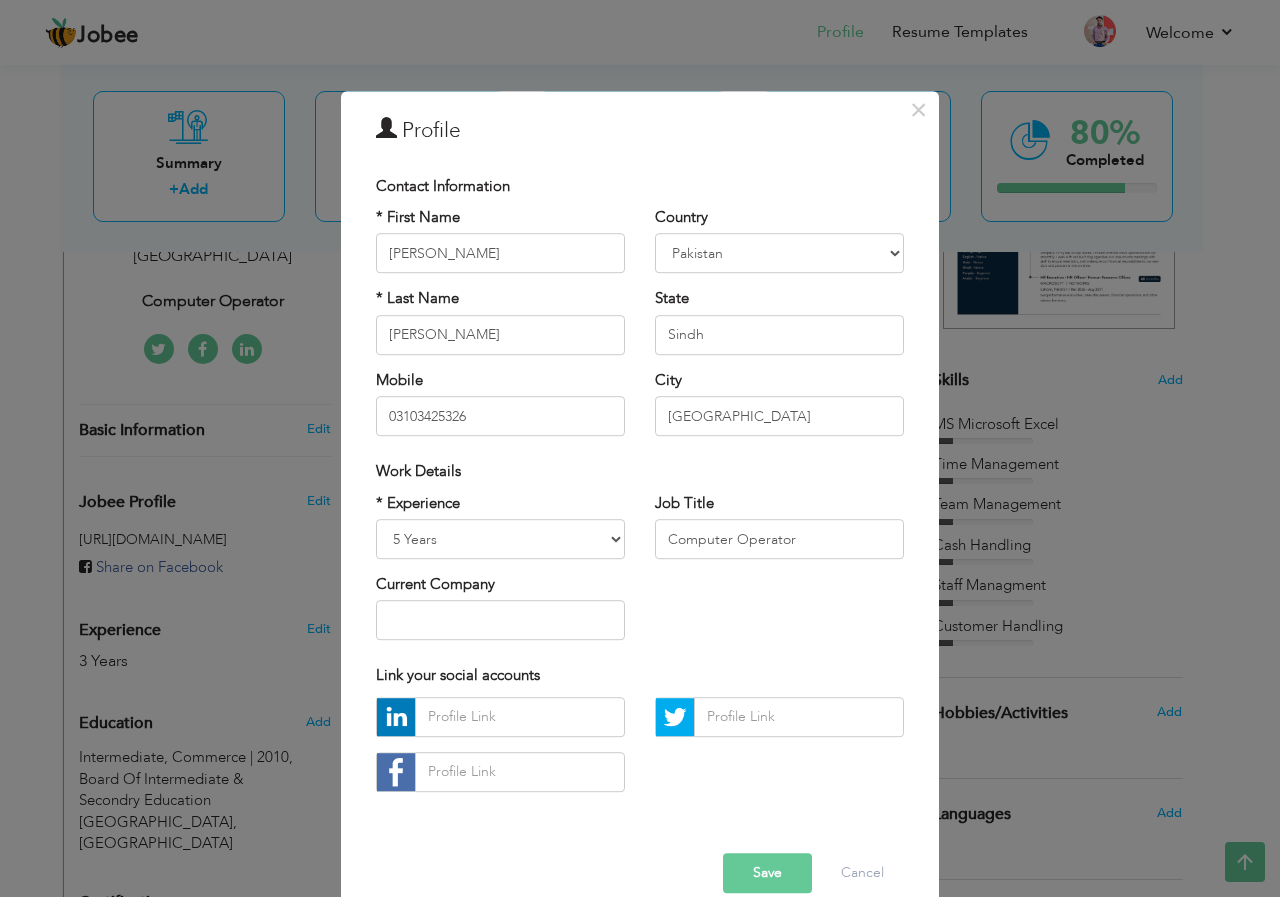 click on "Save" at bounding box center (767, 873) 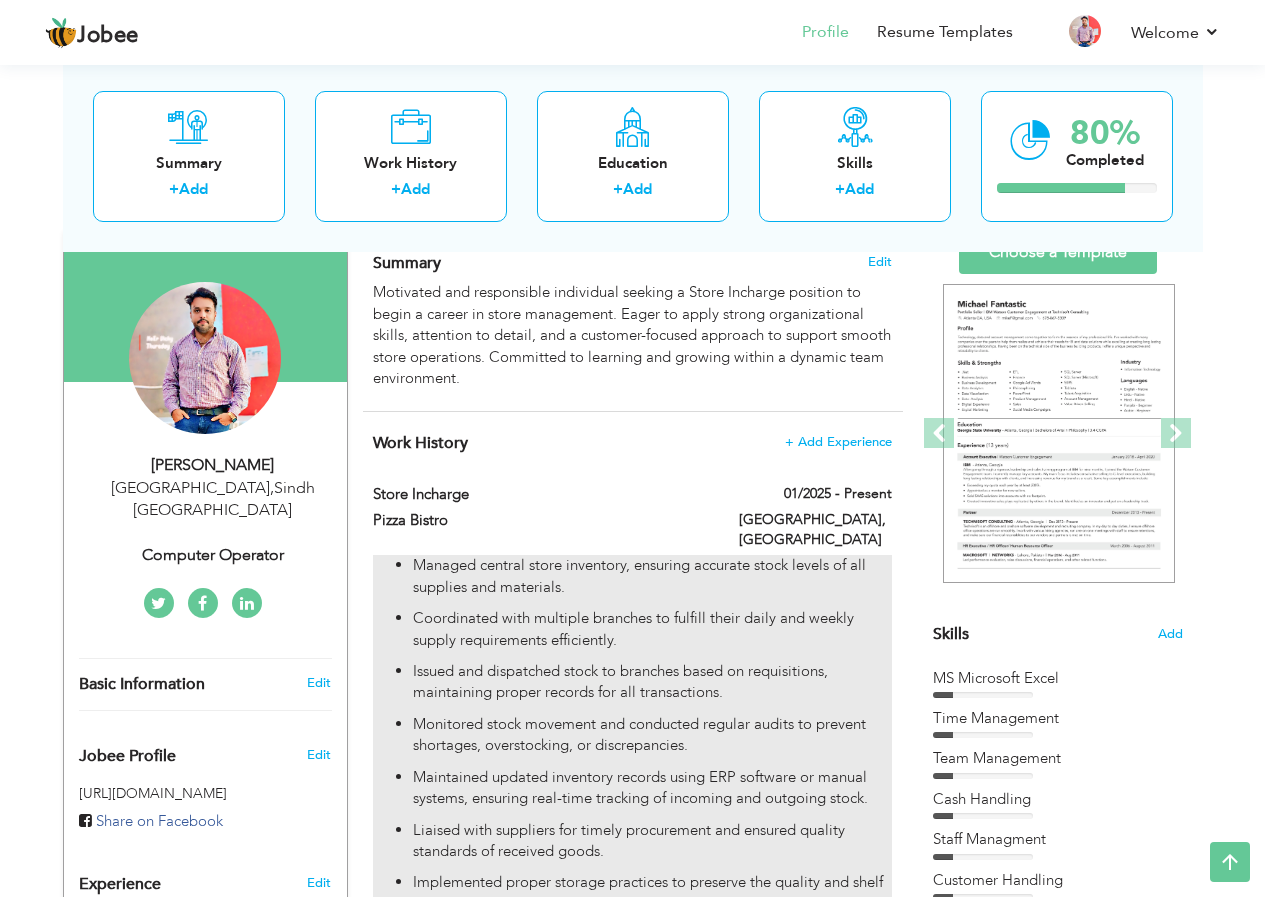 scroll, scrollTop: 100, scrollLeft: 0, axis: vertical 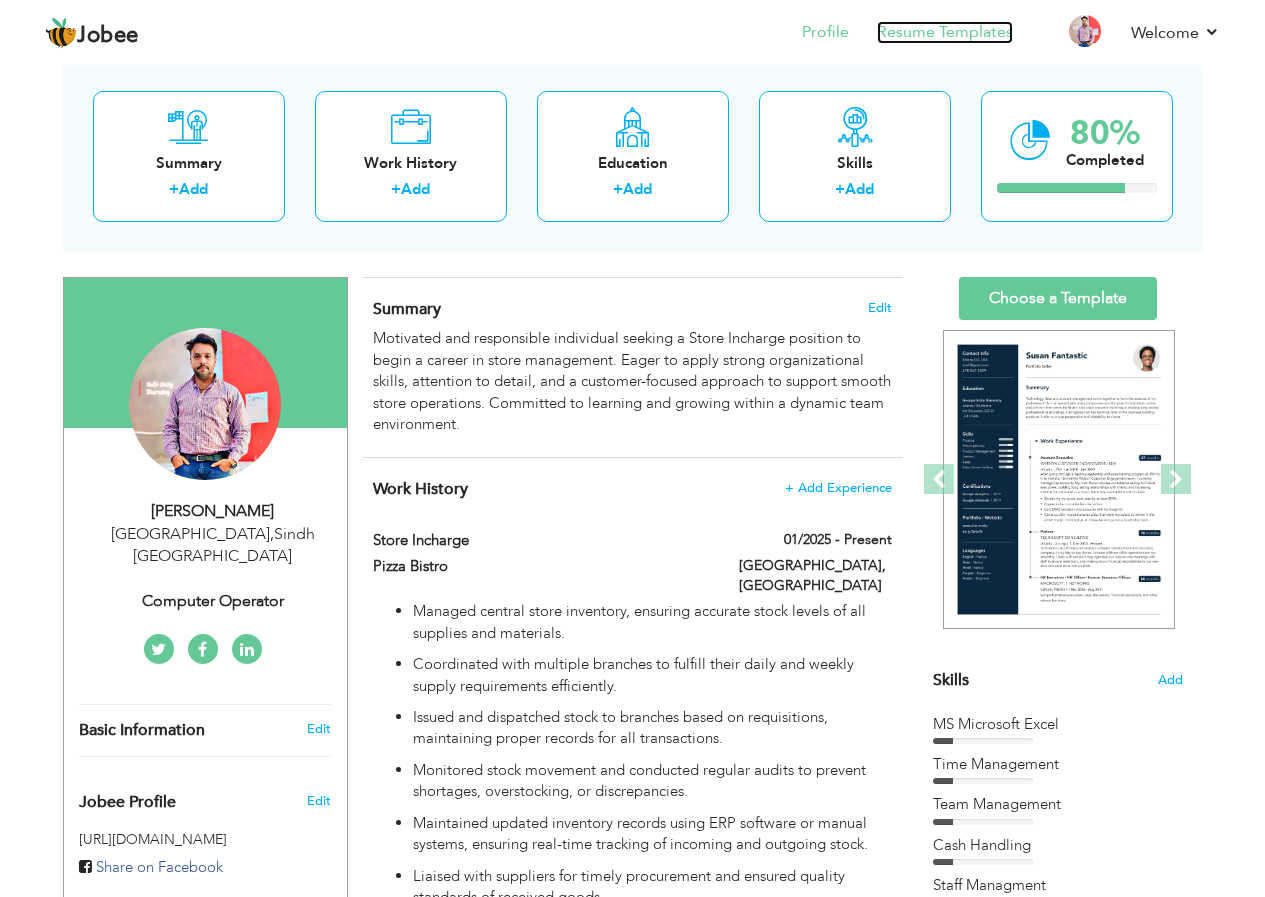 click on "Resume Templates" at bounding box center (945, 32) 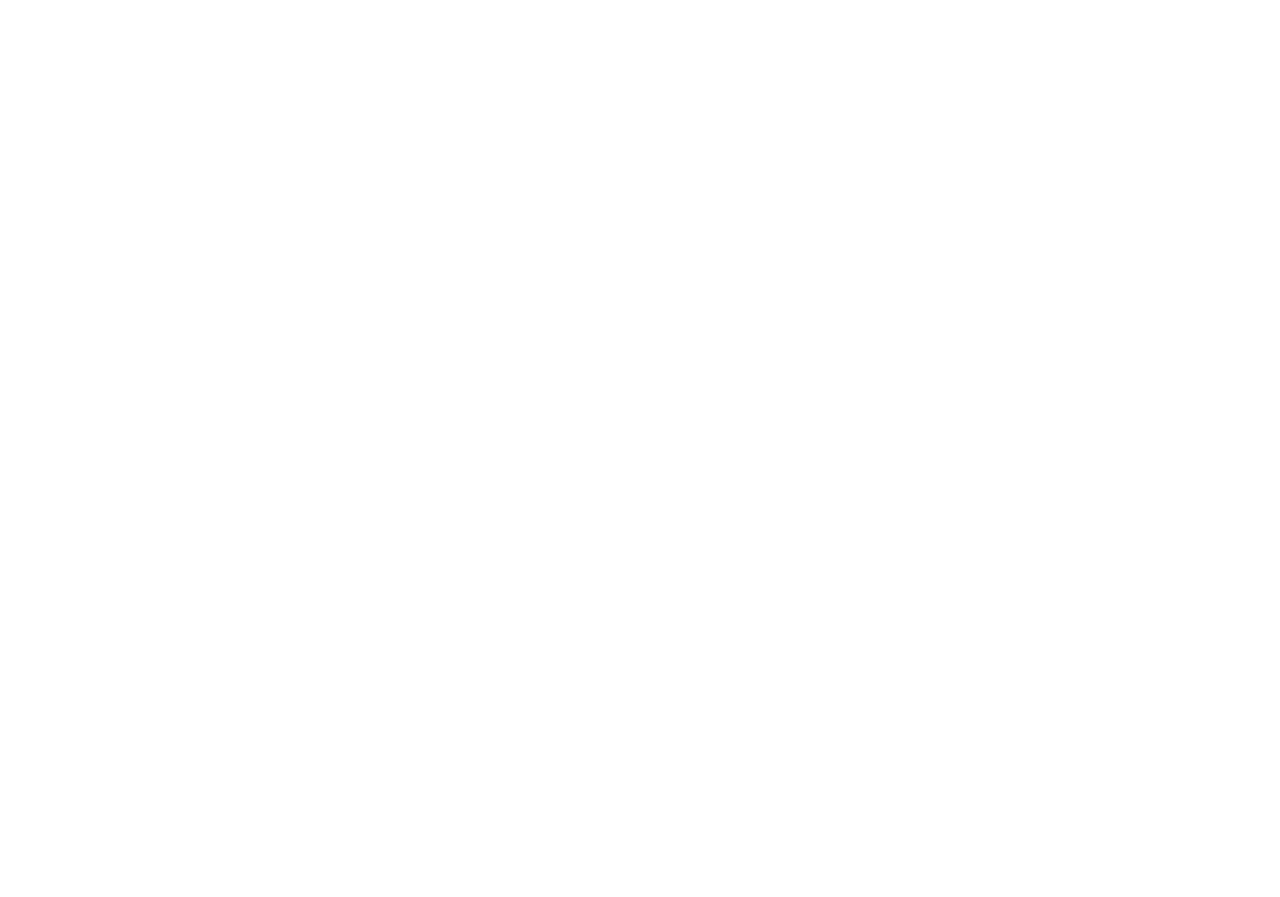 scroll, scrollTop: 0, scrollLeft: 0, axis: both 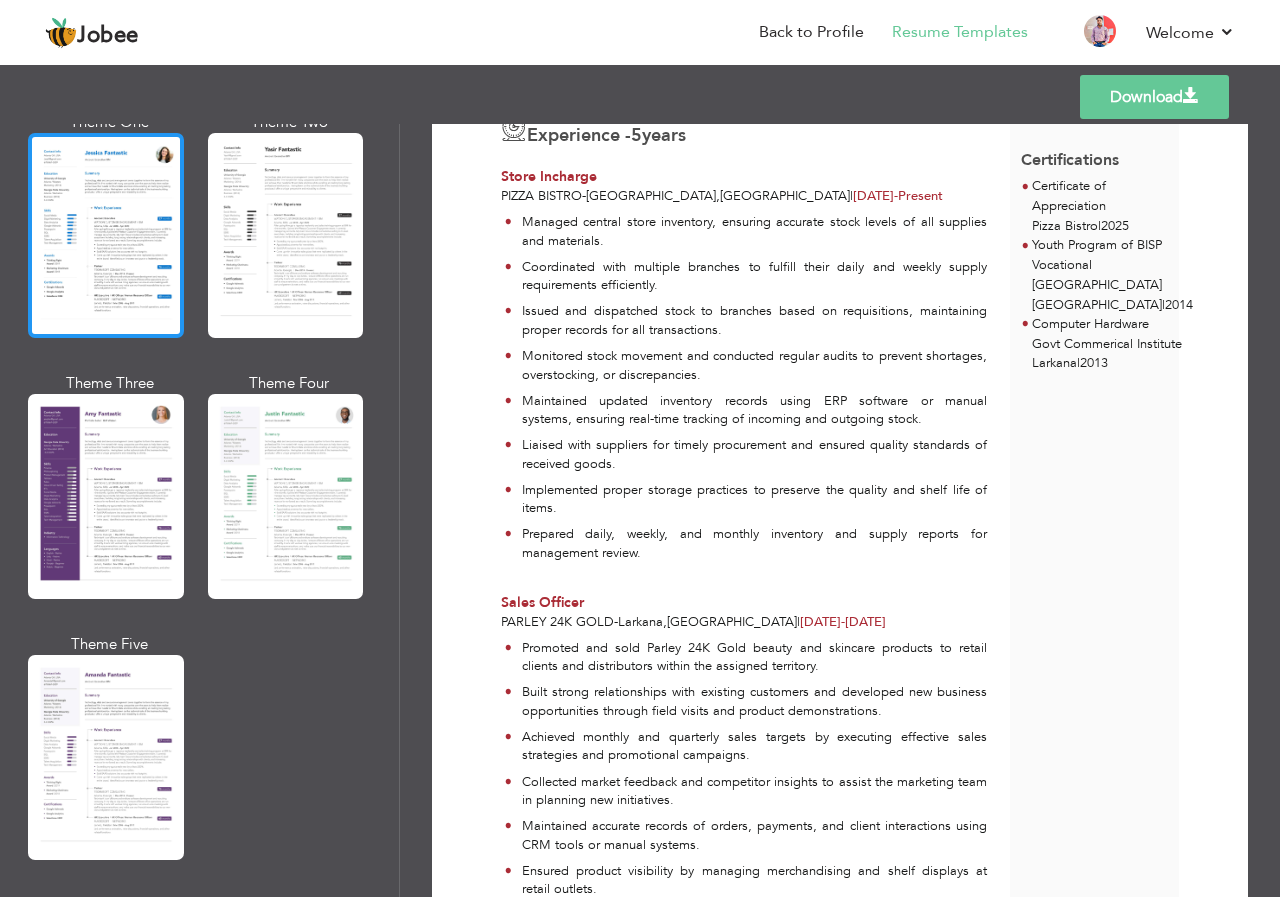 click at bounding box center (106, 235) 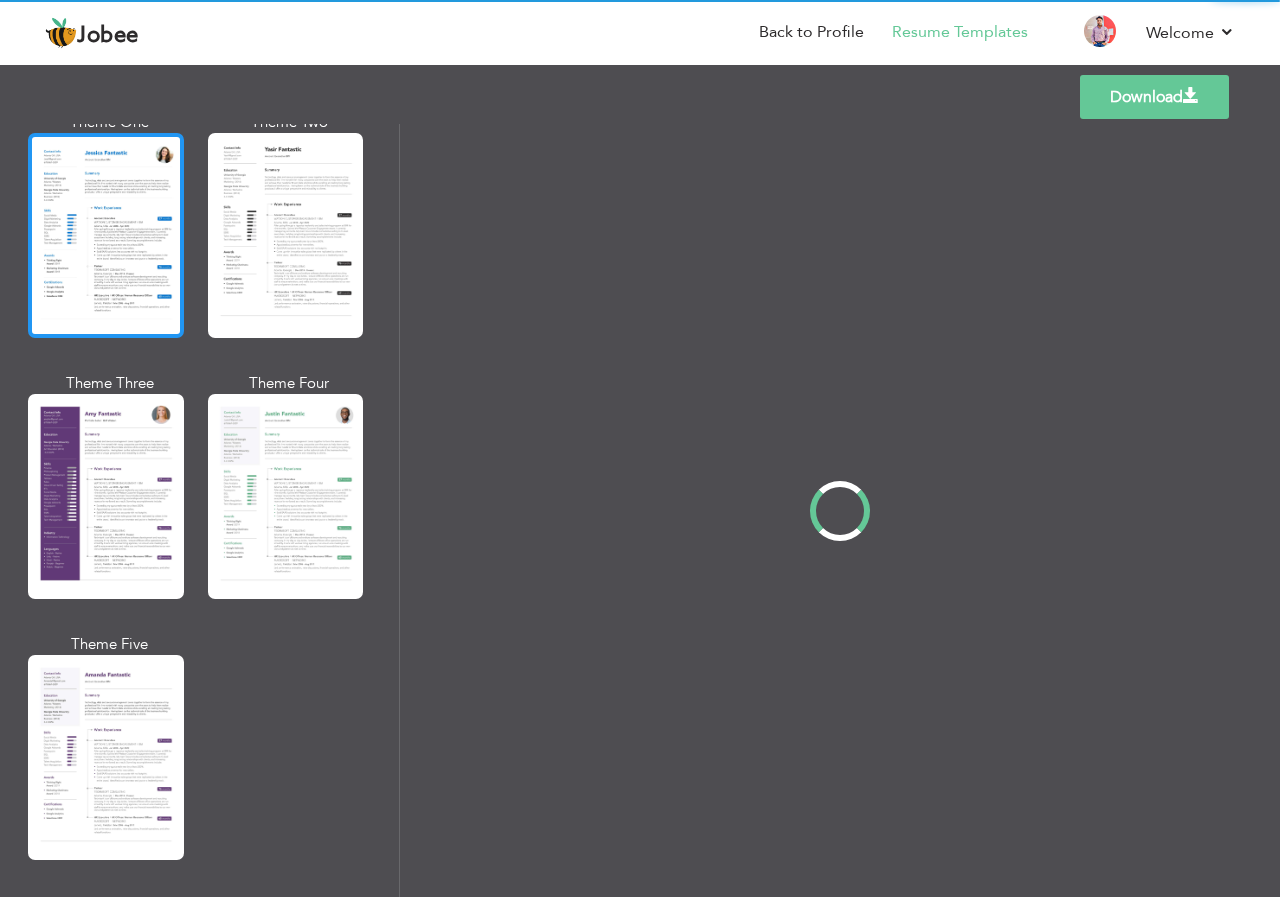 scroll, scrollTop: 0, scrollLeft: 0, axis: both 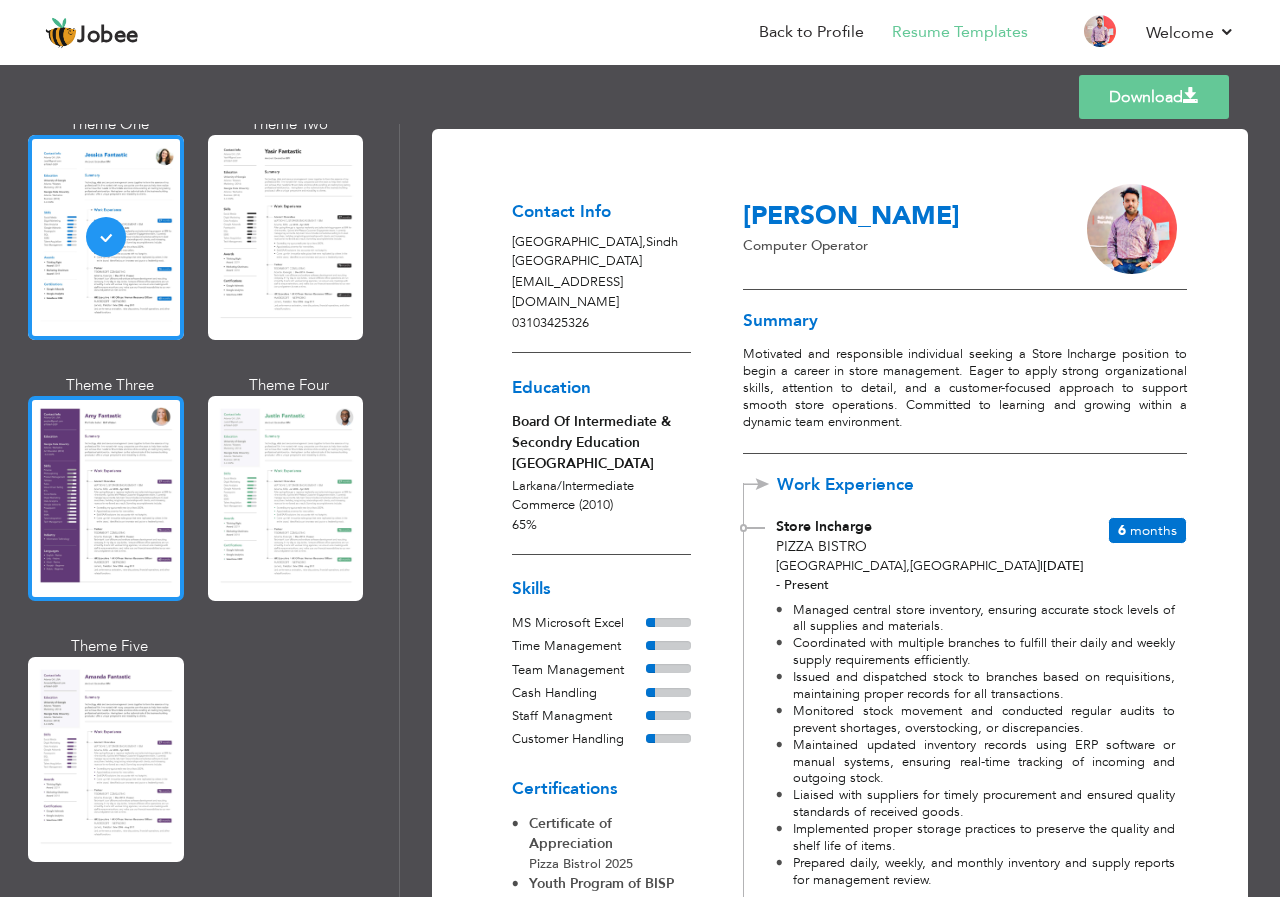 click at bounding box center (106, 498) 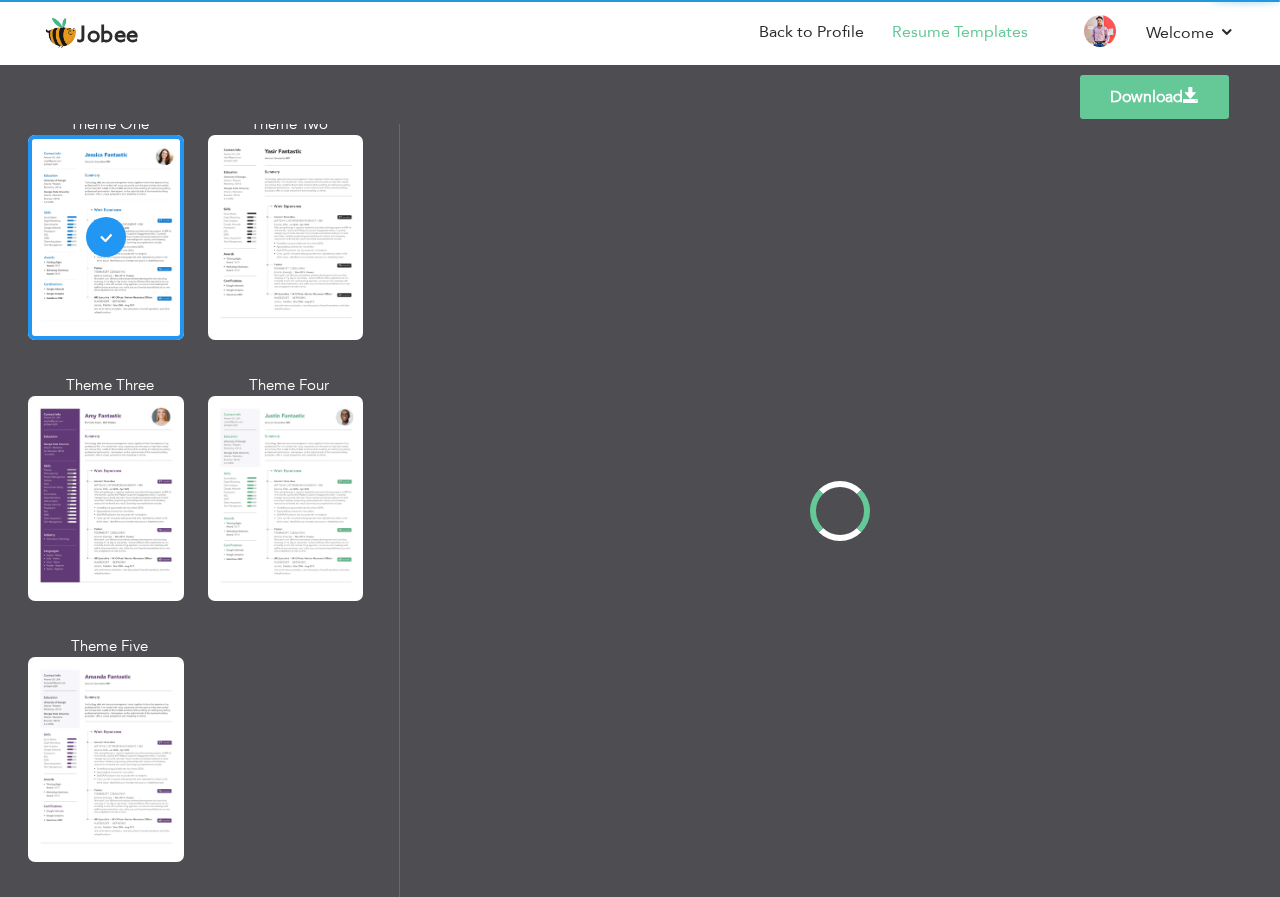 scroll, scrollTop: 1600, scrollLeft: 0, axis: vertical 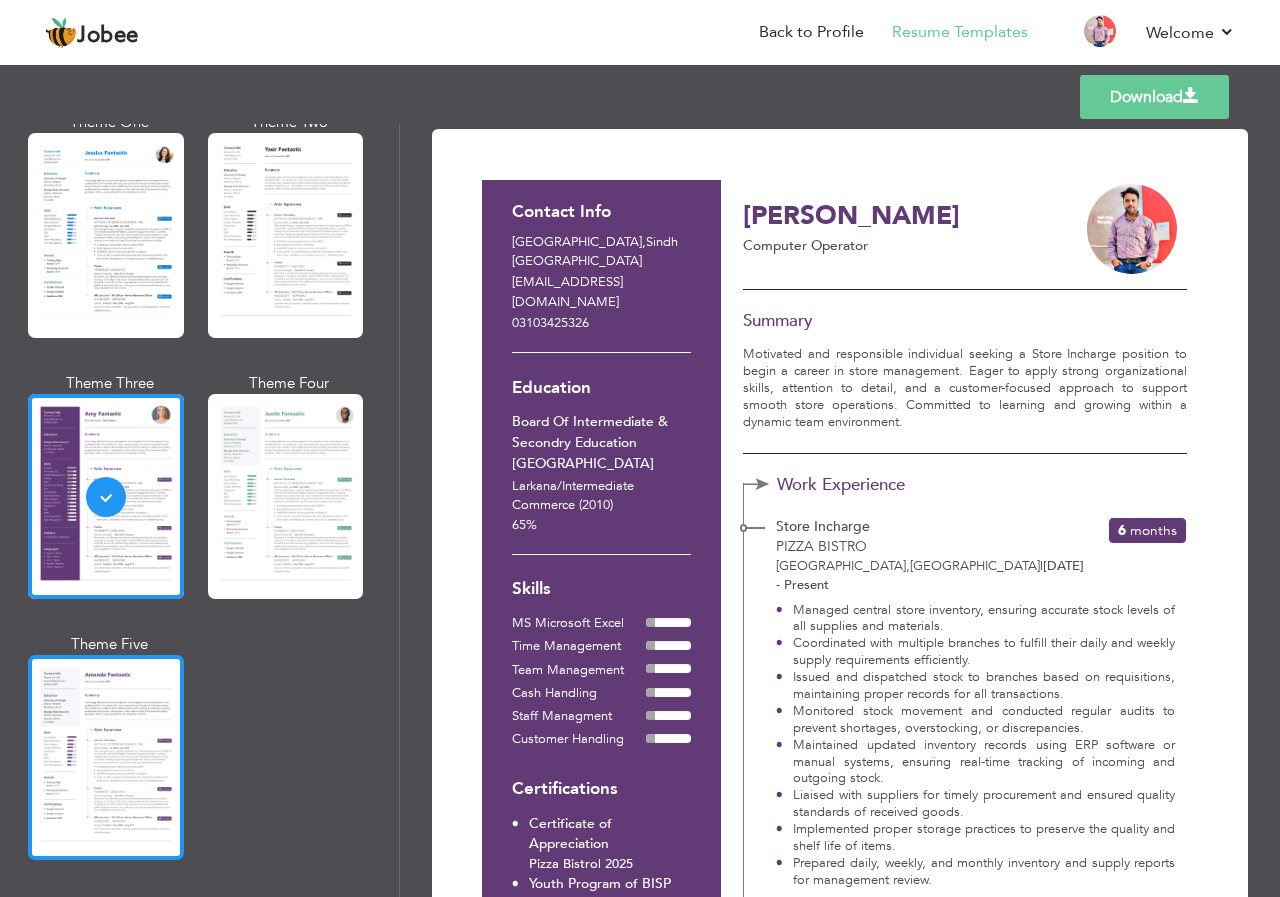 click at bounding box center (106, 757) 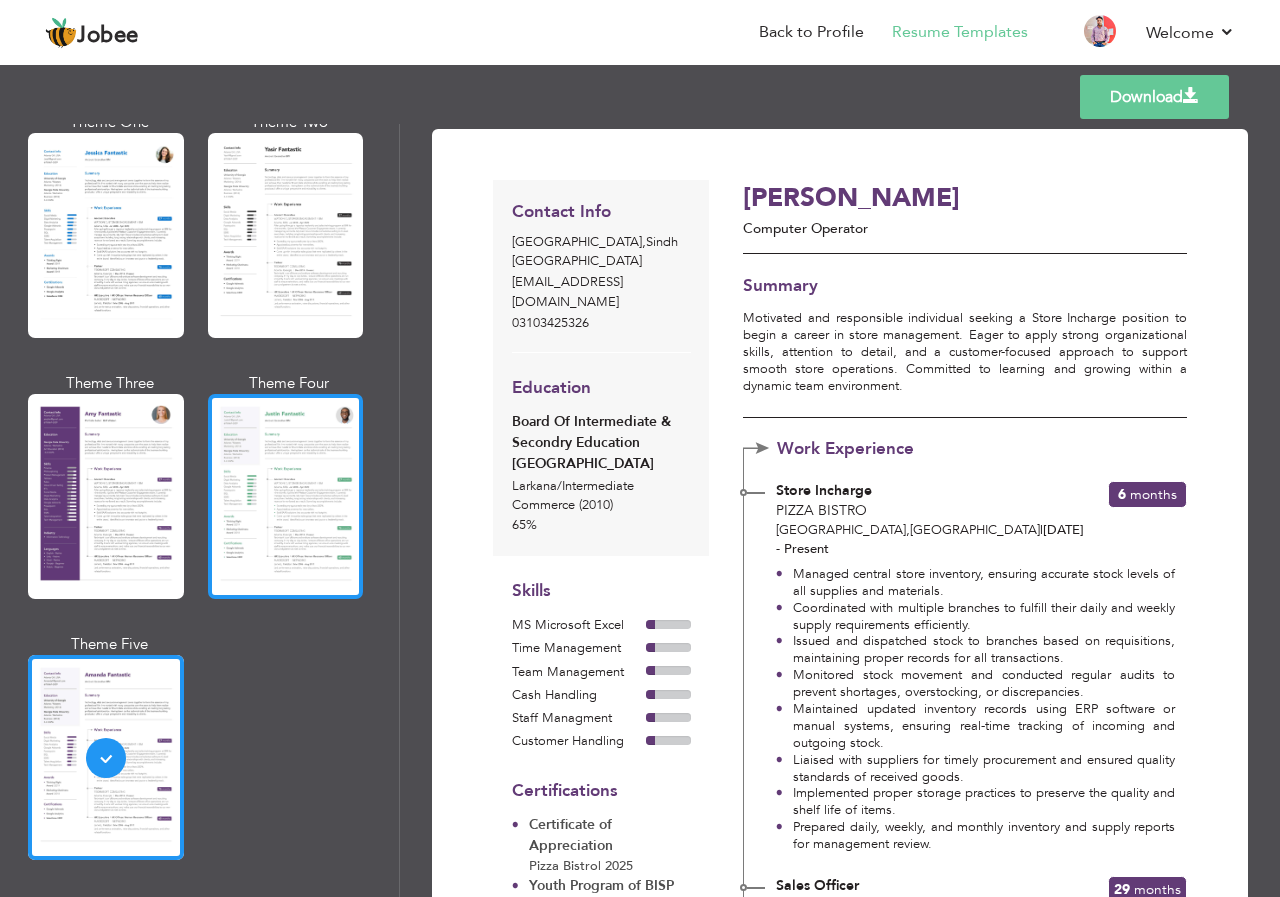 click at bounding box center [286, 496] 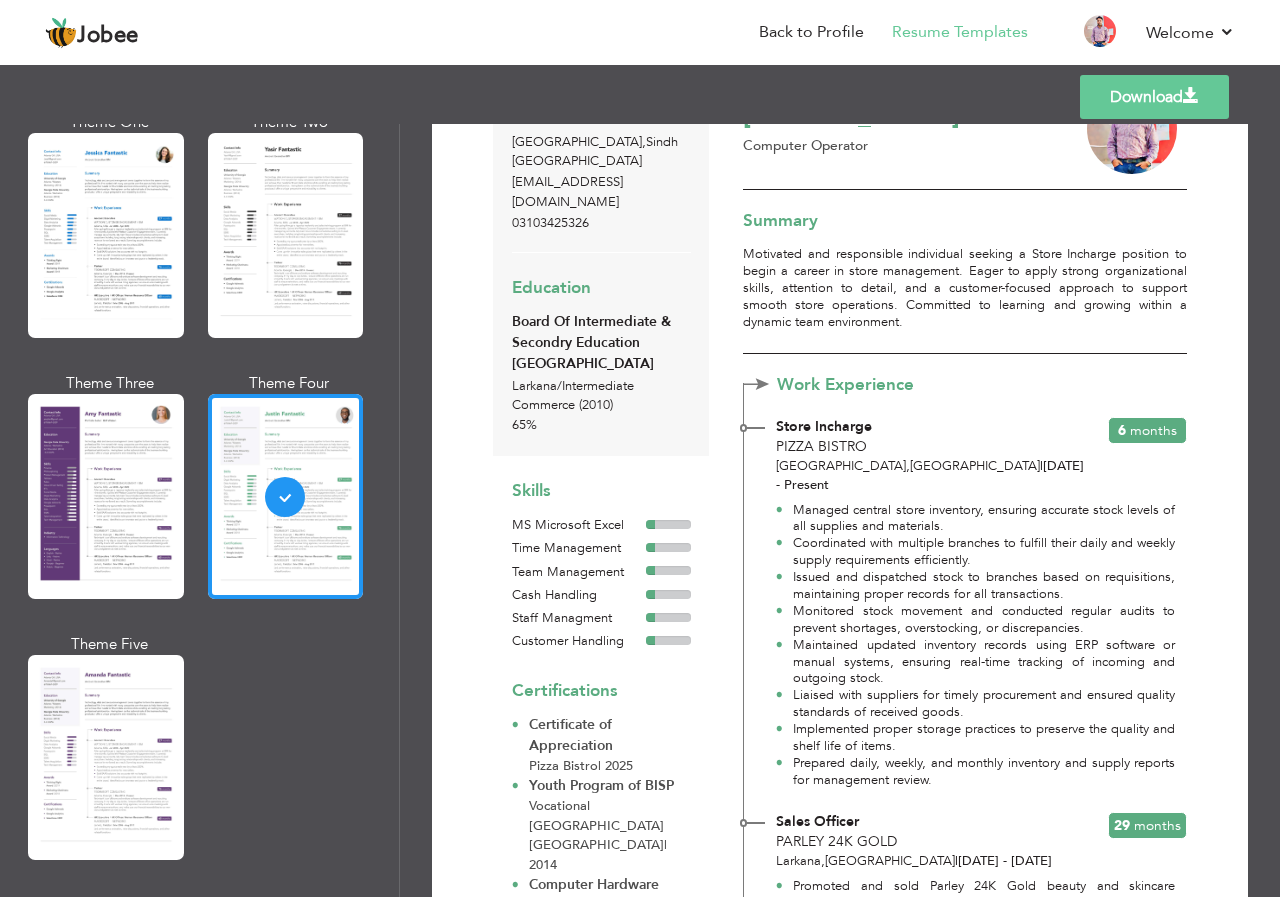 scroll, scrollTop: 0, scrollLeft: 0, axis: both 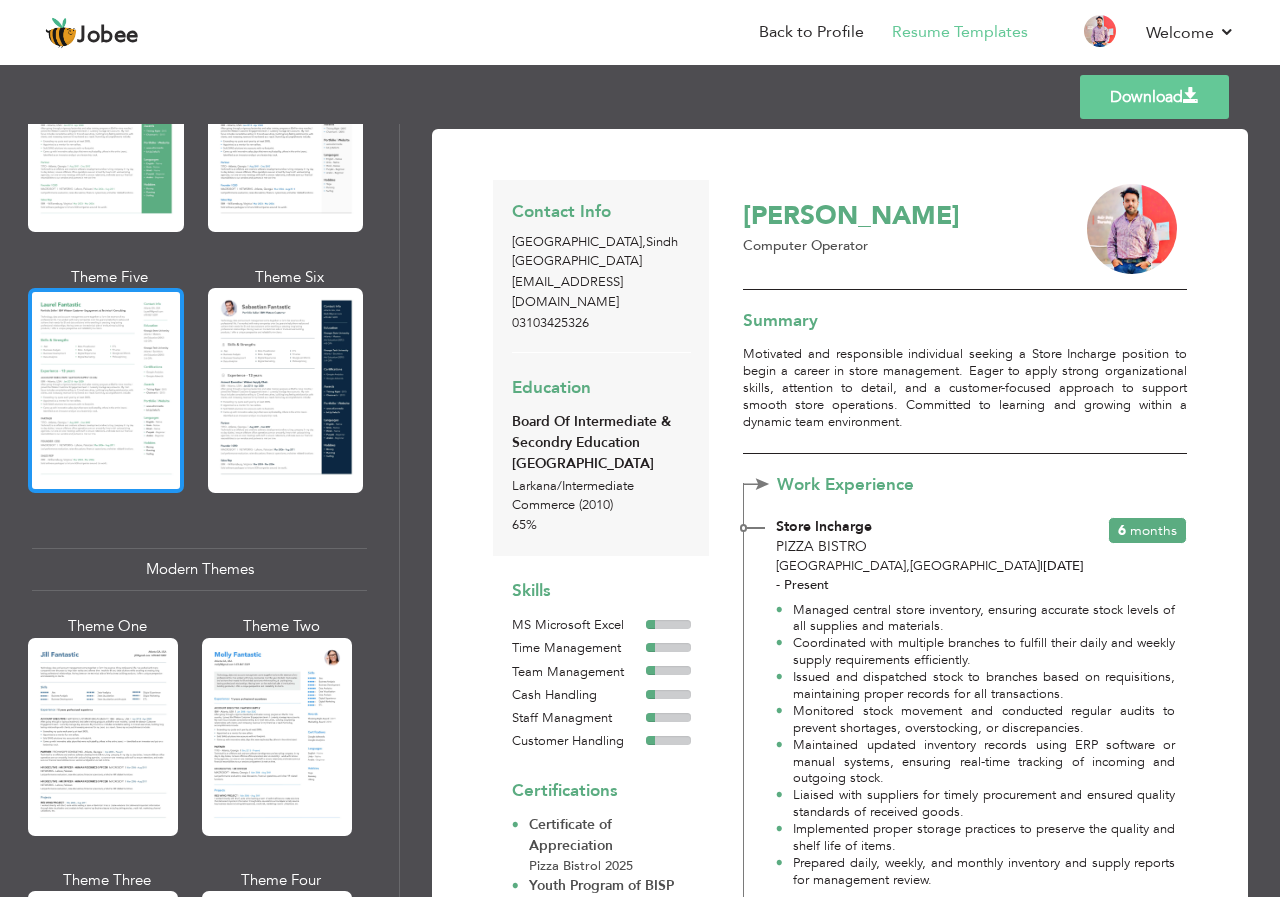 click at bounding box center (106, 390) 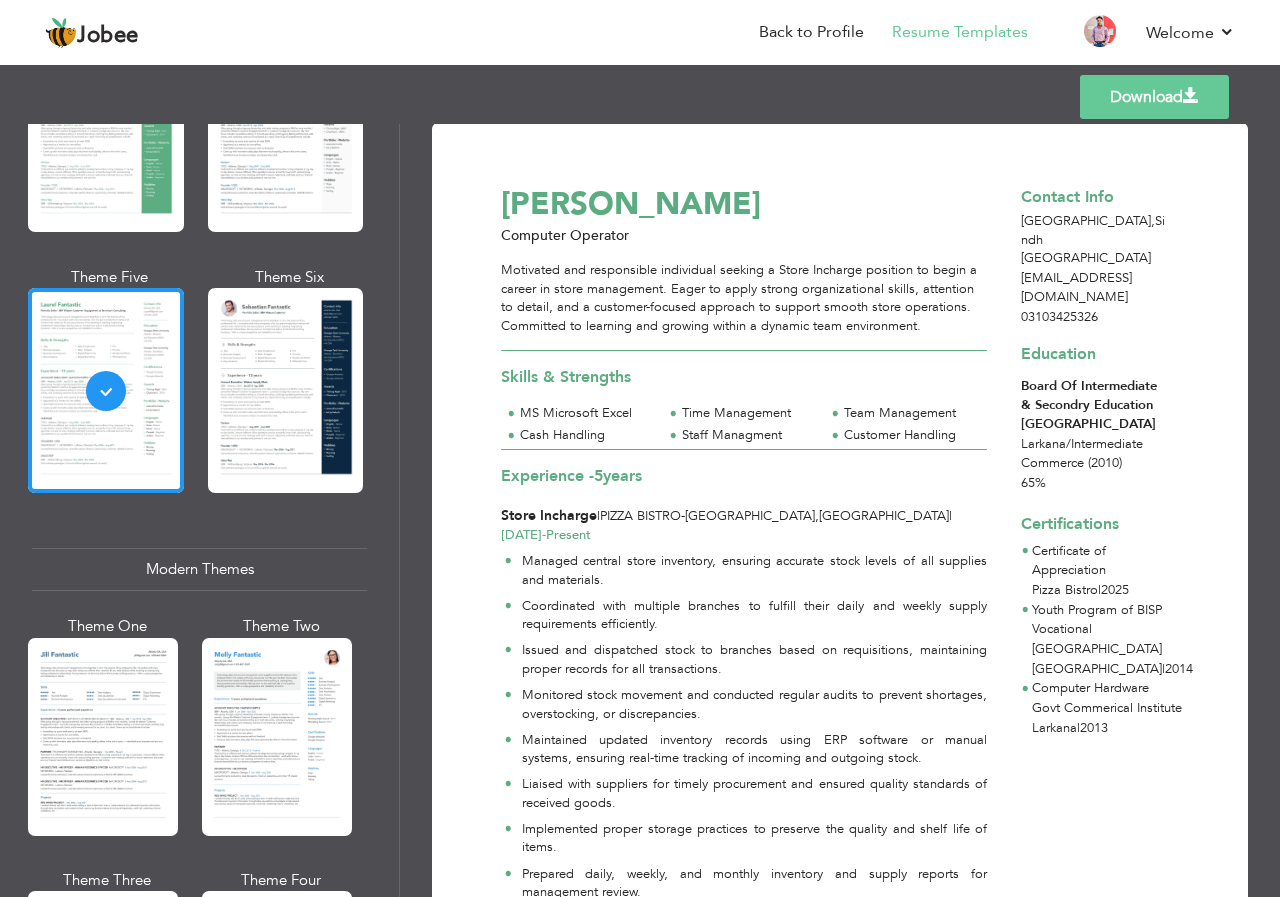 scroll, scrollTop: 0, scrollLeft: 0, axis: both 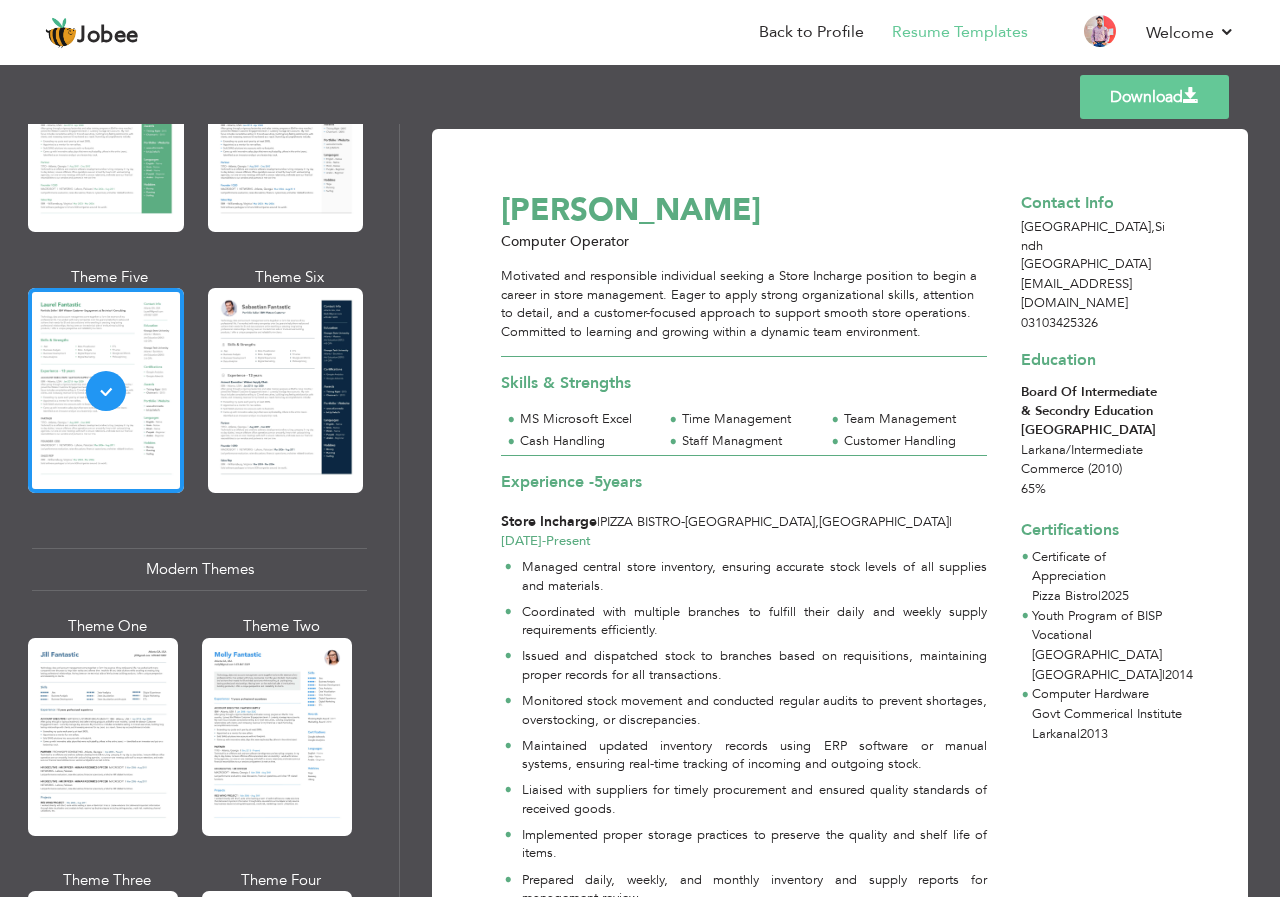click on "Computer Operator" at bounding box center (755, 242) 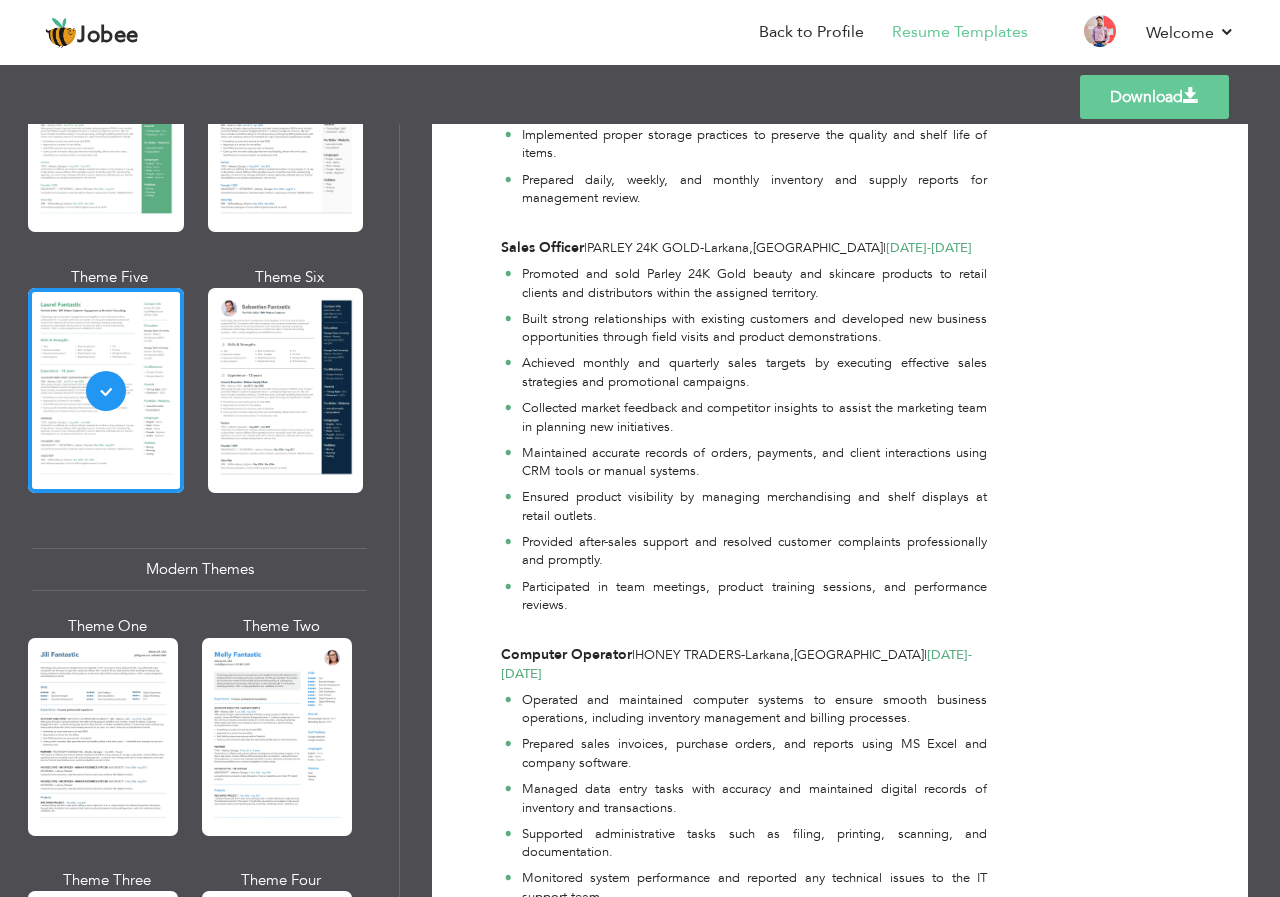 scroll, scrollTop: 929, scrollLeft: 0, axis: vertical 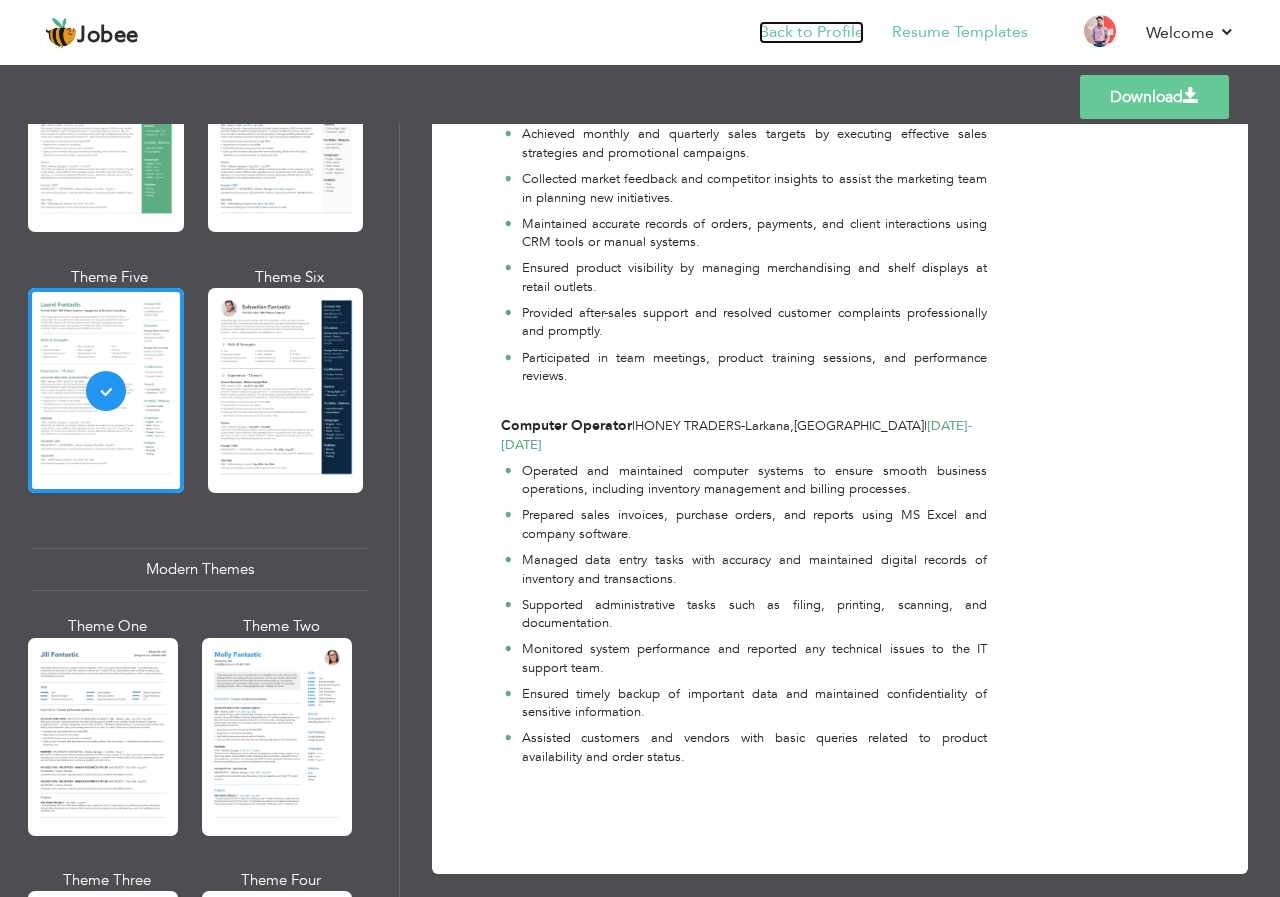 click on "Back to Profile" at bounding box center [811, 32] 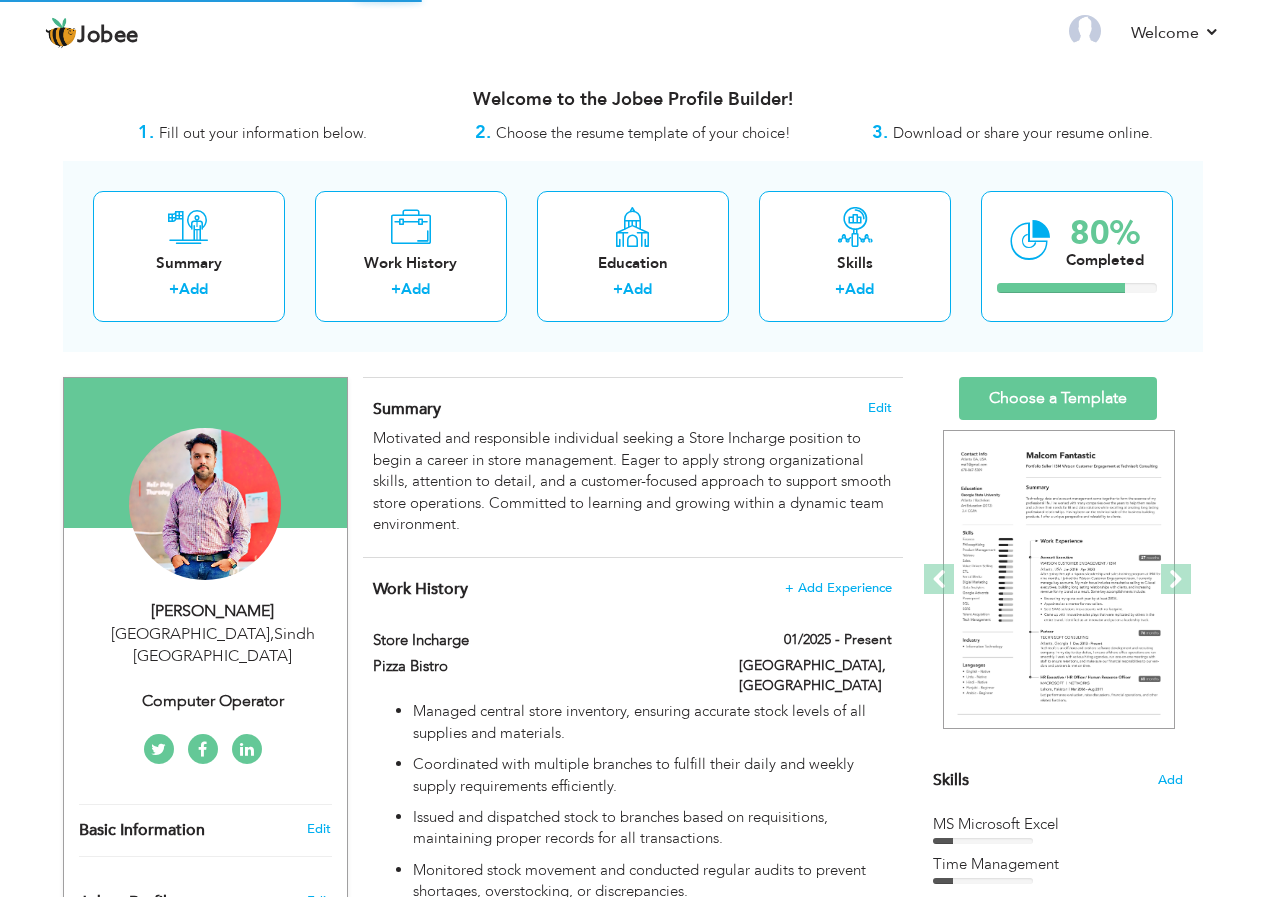 scroll, scrollTop: 0, scrollLeft: 0, axis: both 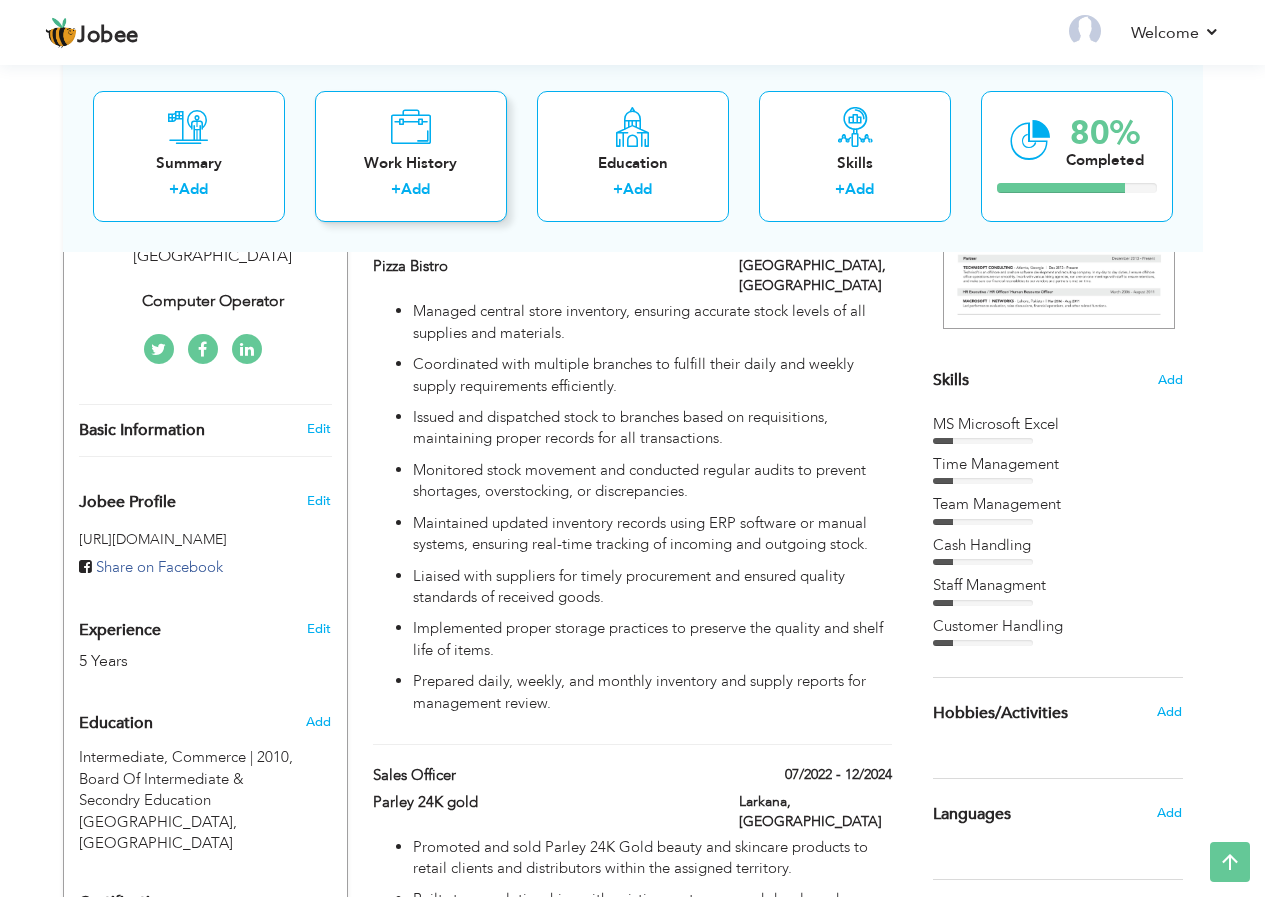 click on "+  Add" at bounding box center (411, 192) 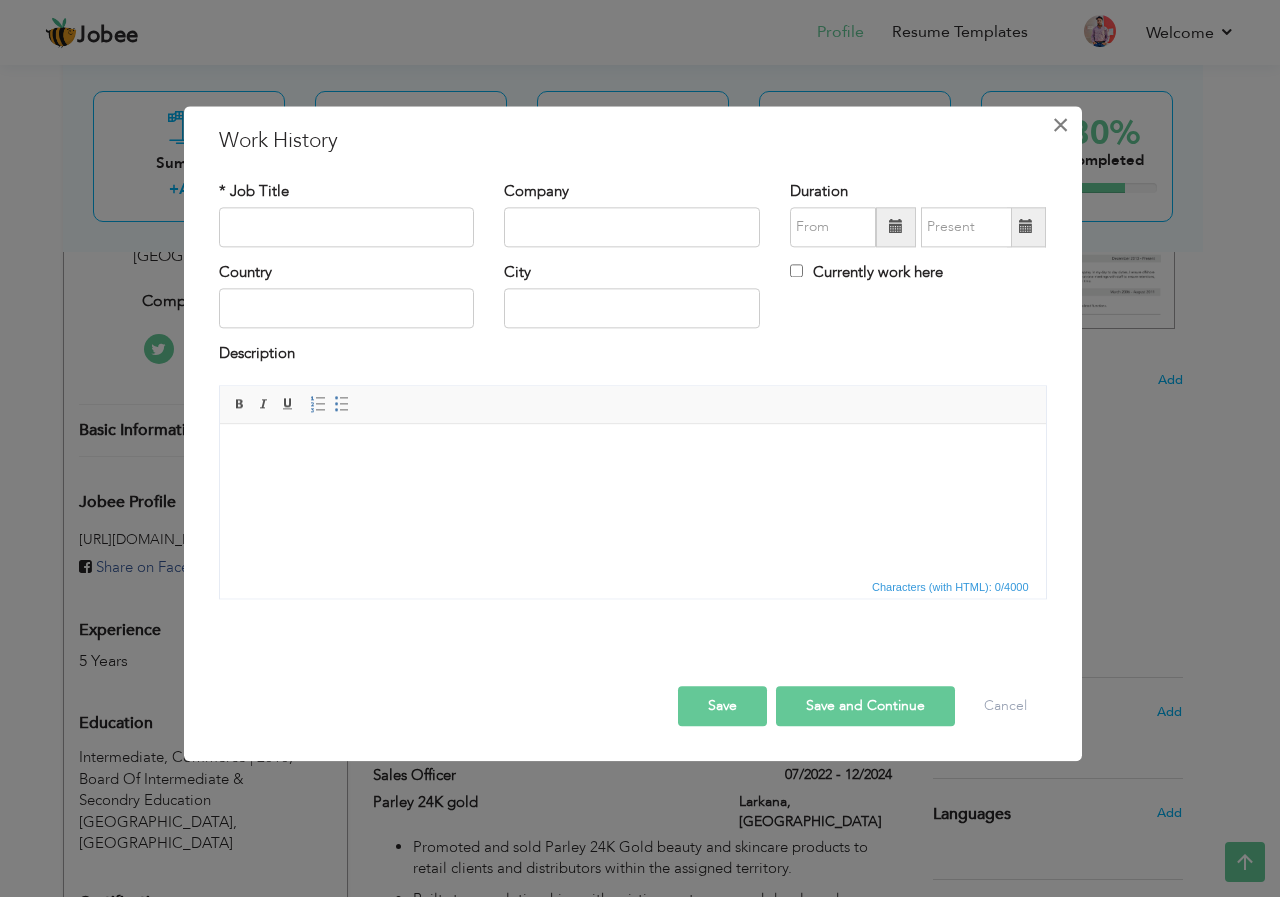 click on "×" at bounding box center [1060, 125] 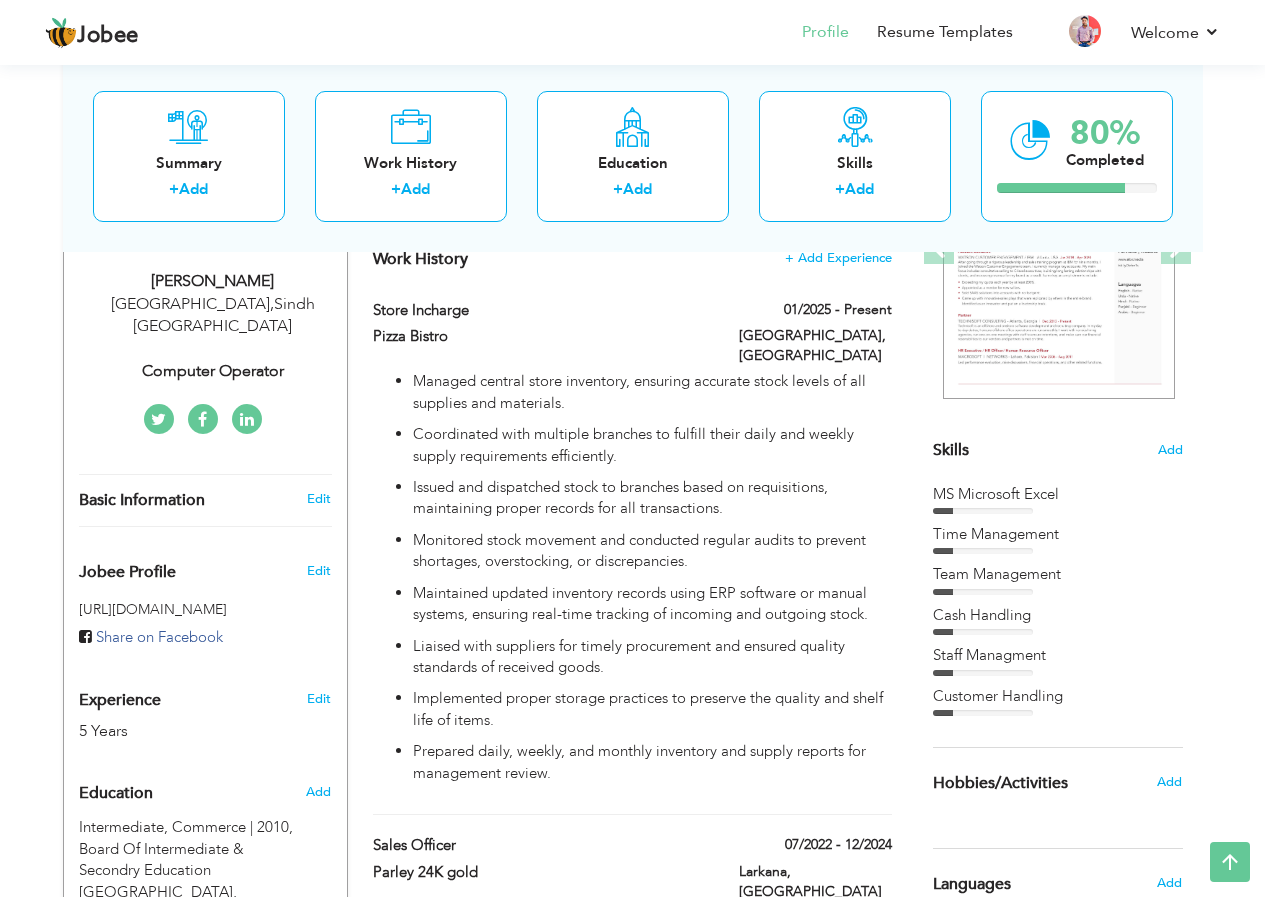 scroll, scrollTop: 300, scrollLeft: 0, axis: vertical 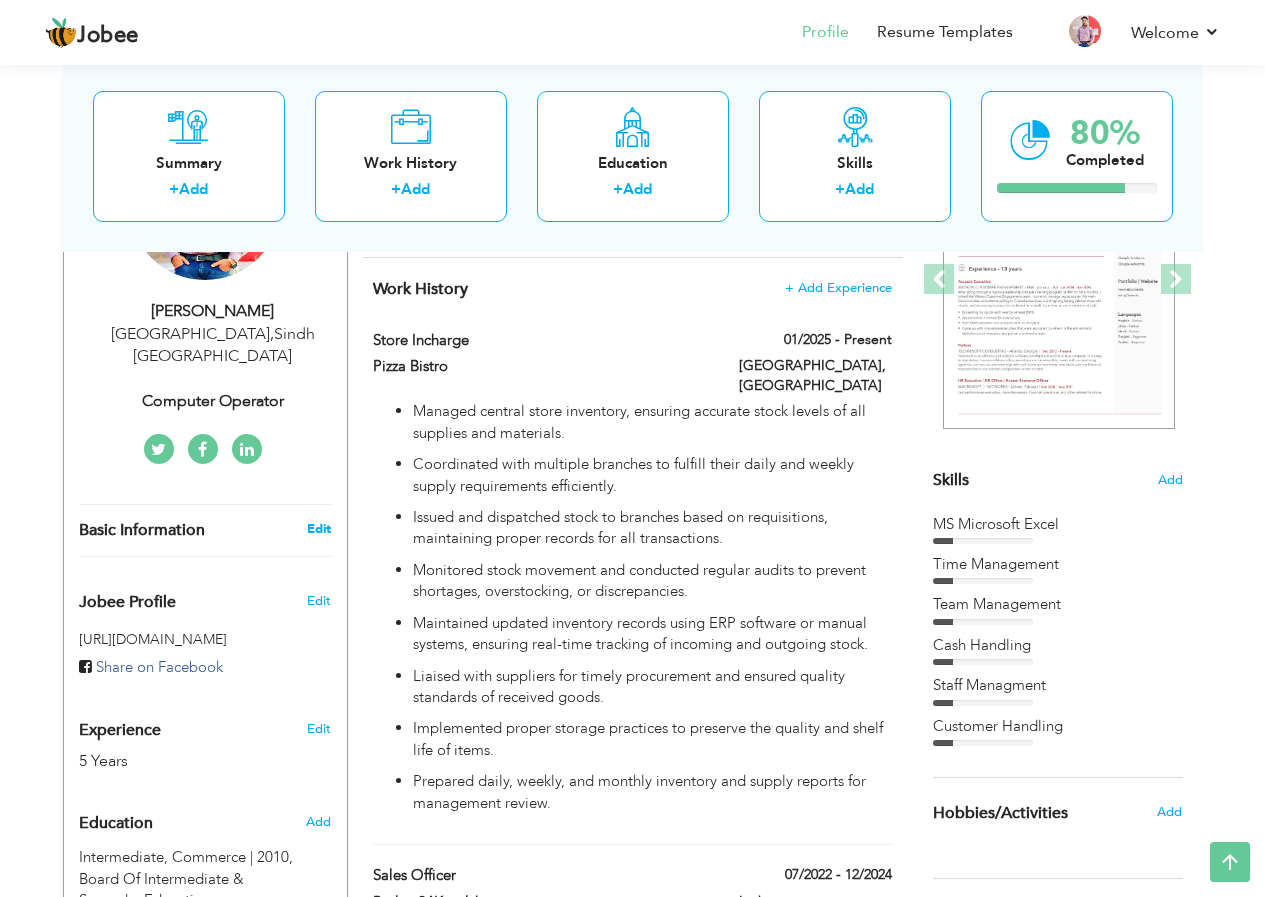 click on "Edit" at bounding box center (319, 529) 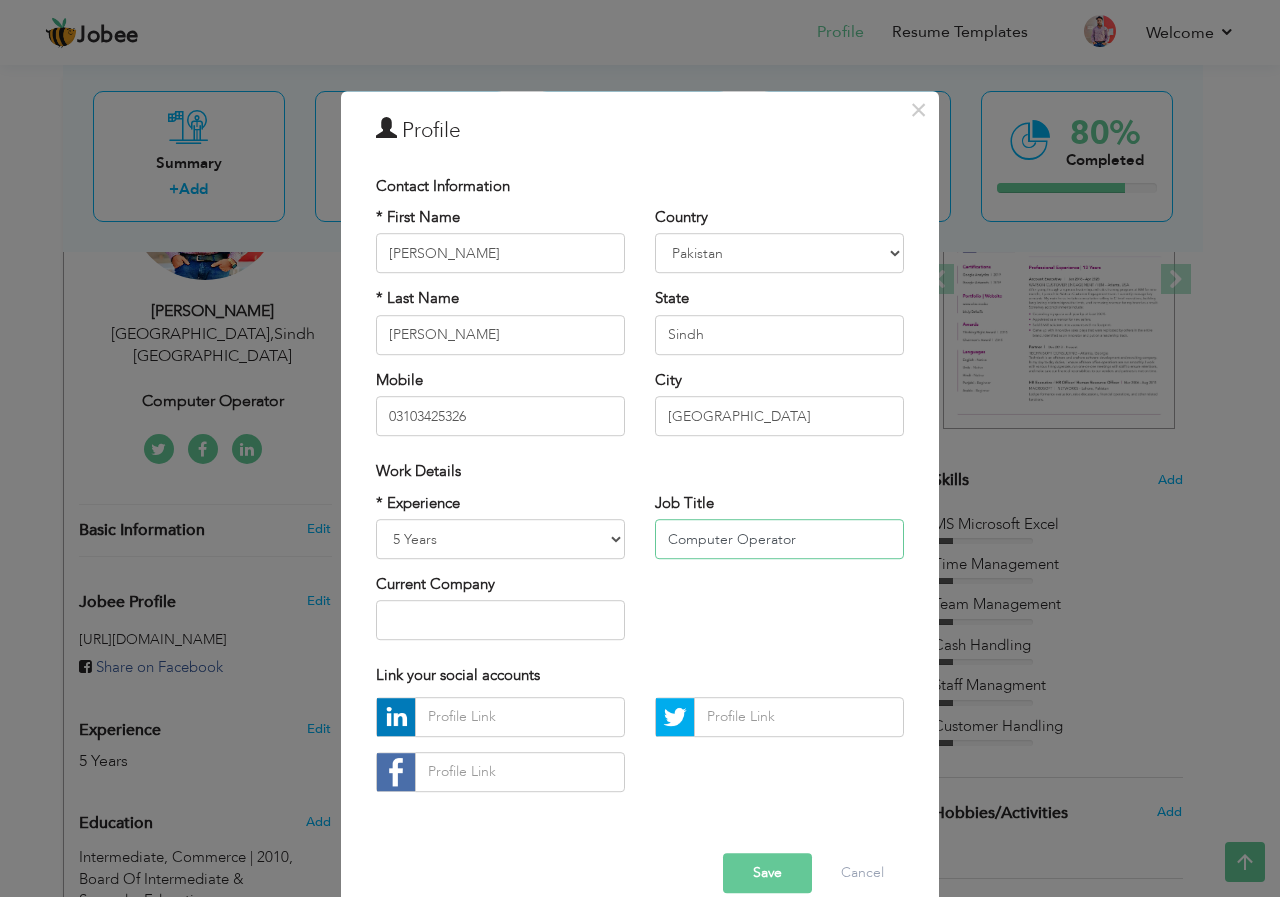 drag, startPoint x: 797, startPoint y: 551, endPoint x: 573, endPoint y: 526, distance: 225.39078 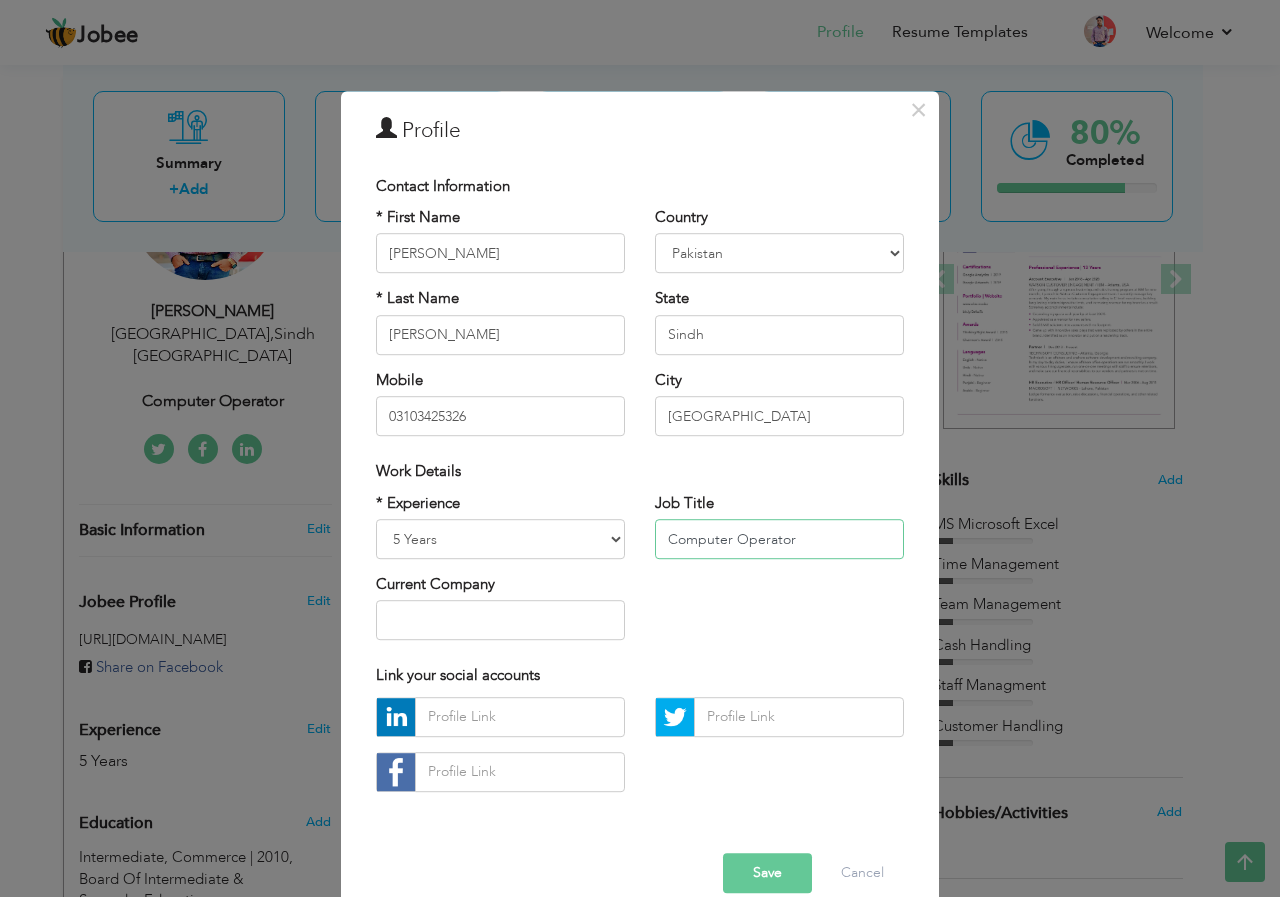 click on "* Experience
Entry Level Less than 1 Year 1 Year 2 Years 3 Years 4 Years 5 Years 6 Years 7 Years 8 Years 9 Years 10 Years 11 Years 12 Years 13 Years 14 Years 15 Years 16 Years 17 Years 18 Years 19 Years 20 Years 21 Years 22 Years 23 Years 24 Years 25 Years 26 Years 27 Years 28 Years 29 Years 30 Years 31 Years 32 Years 33 Years 34 Years 35 Years More than 35 Years
Current Company
Job Title Computer Operator" at bounding box center [640, 574] 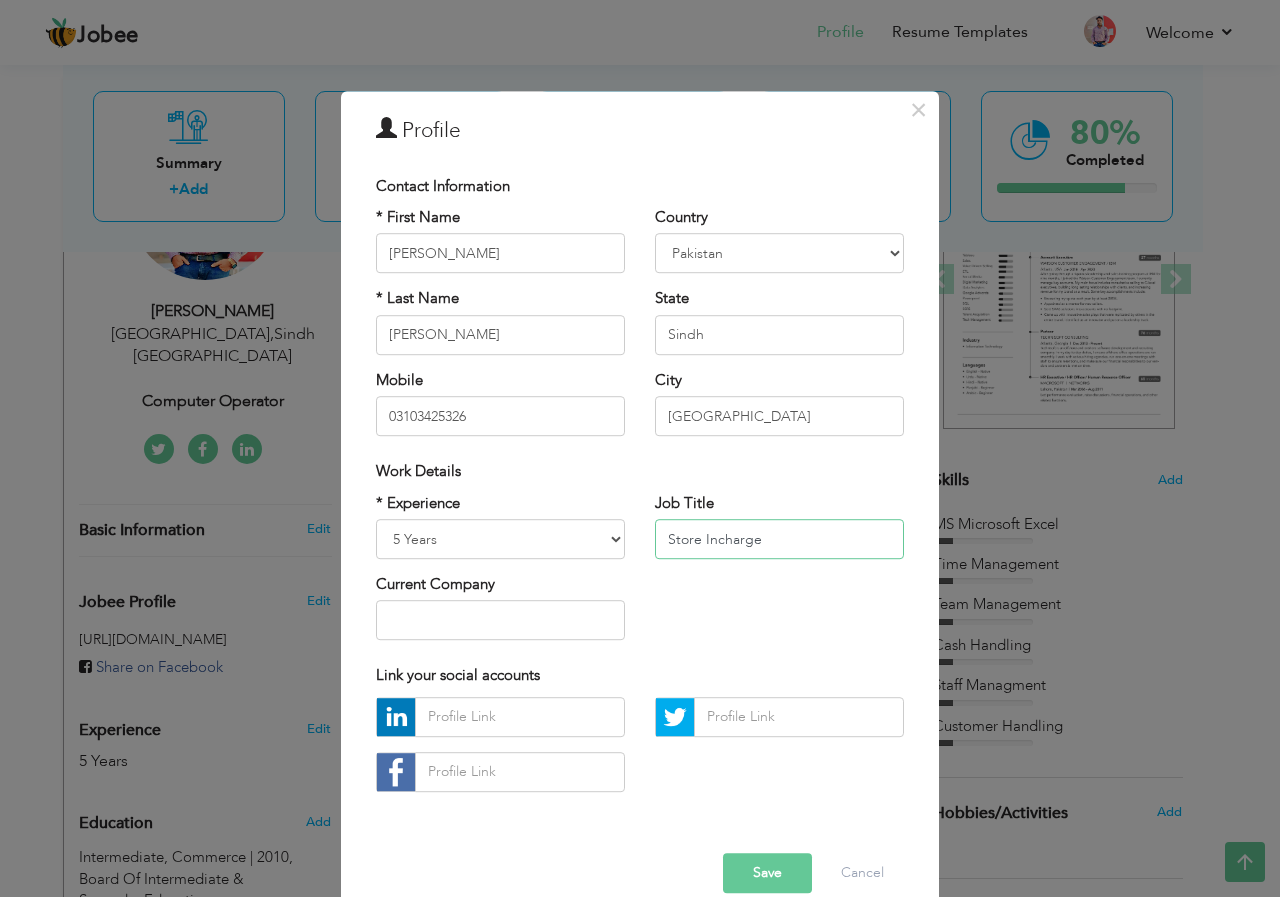 type on "Store Incharge" 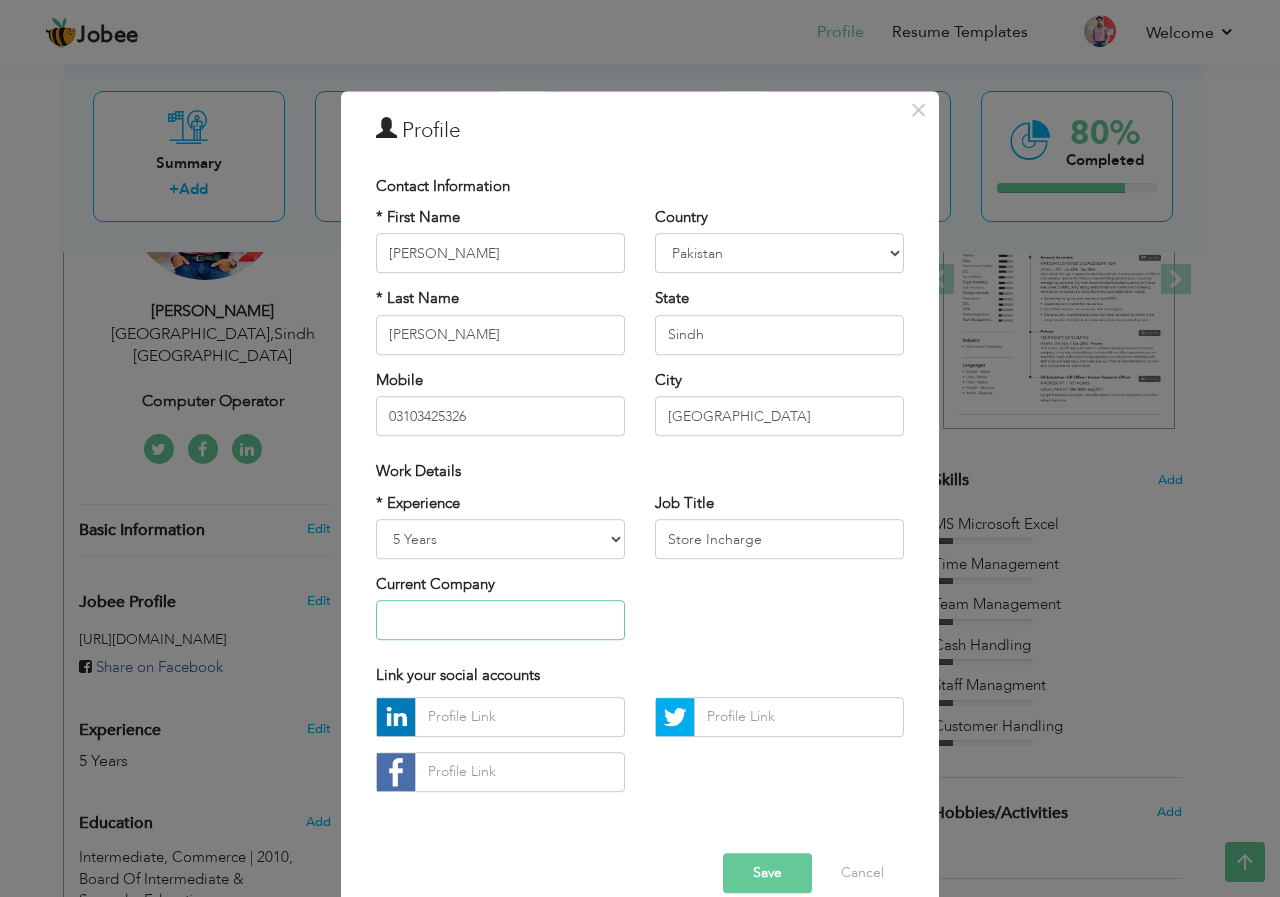 click at bounding box center [500, 621] 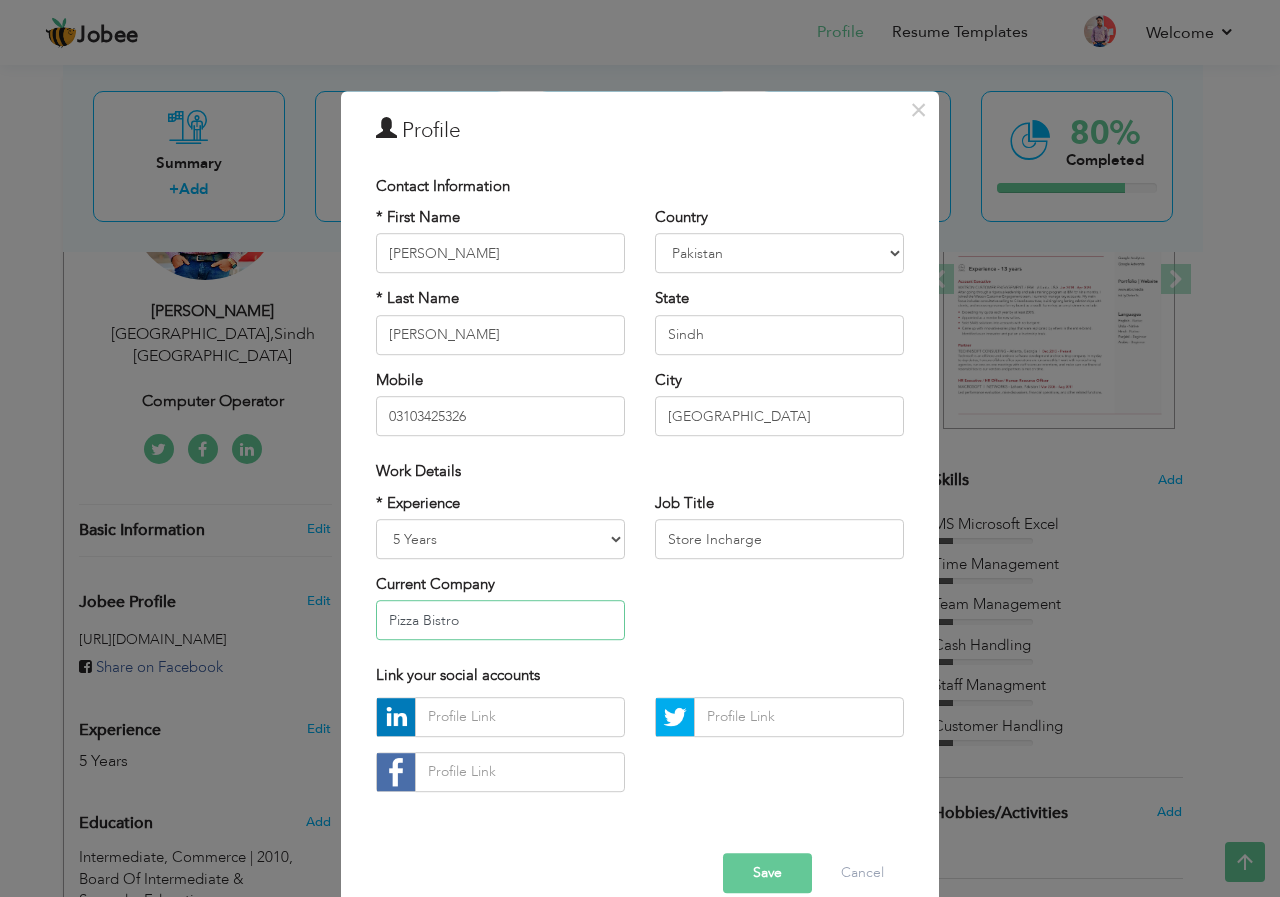 type on "Pizza Bistro" 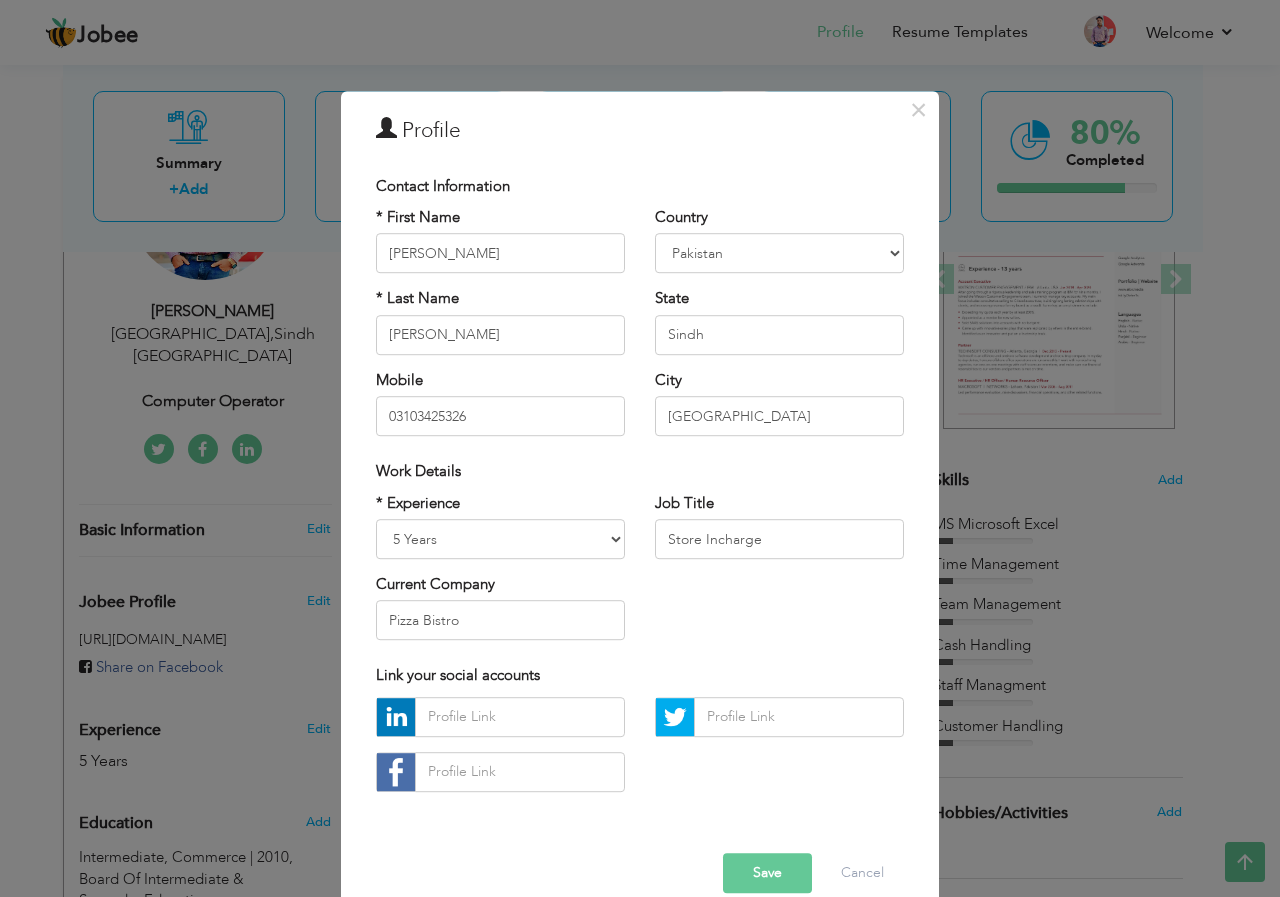click on "Save" at bounding box center [767, 873] 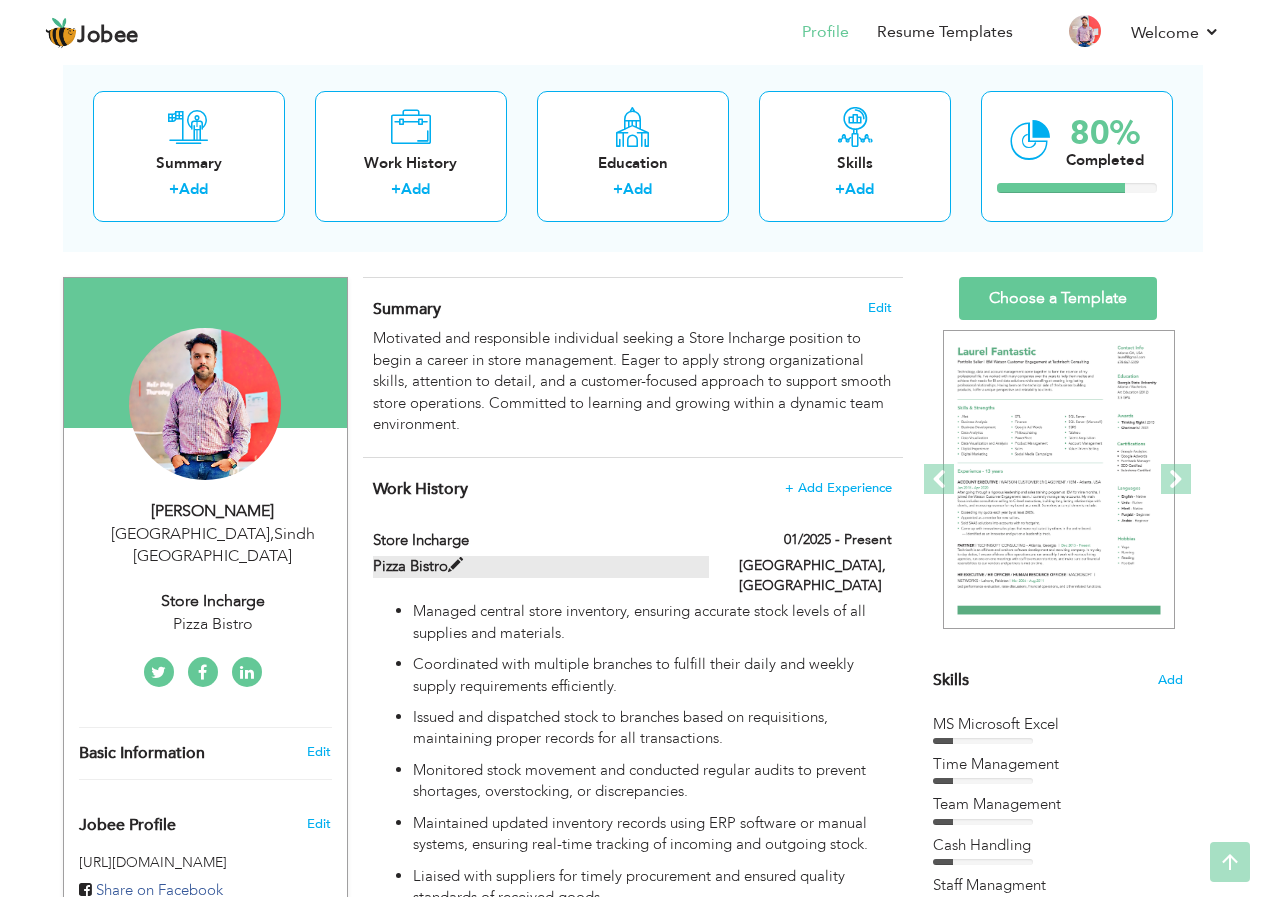 scroll, scrollTop: 0, scrollLeft: 0, axis: both 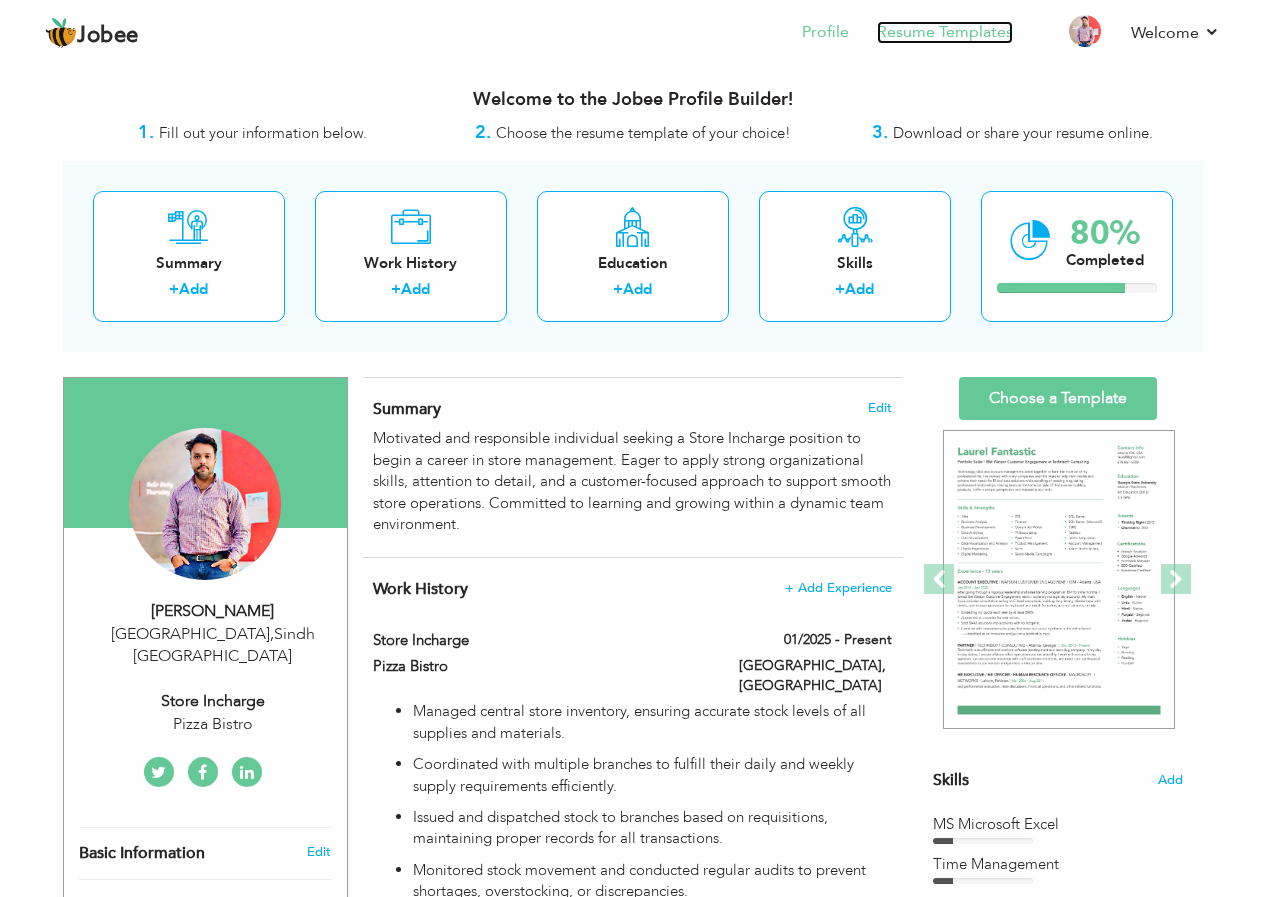 click on "Resume Templates" at bounding box center (945, 32) 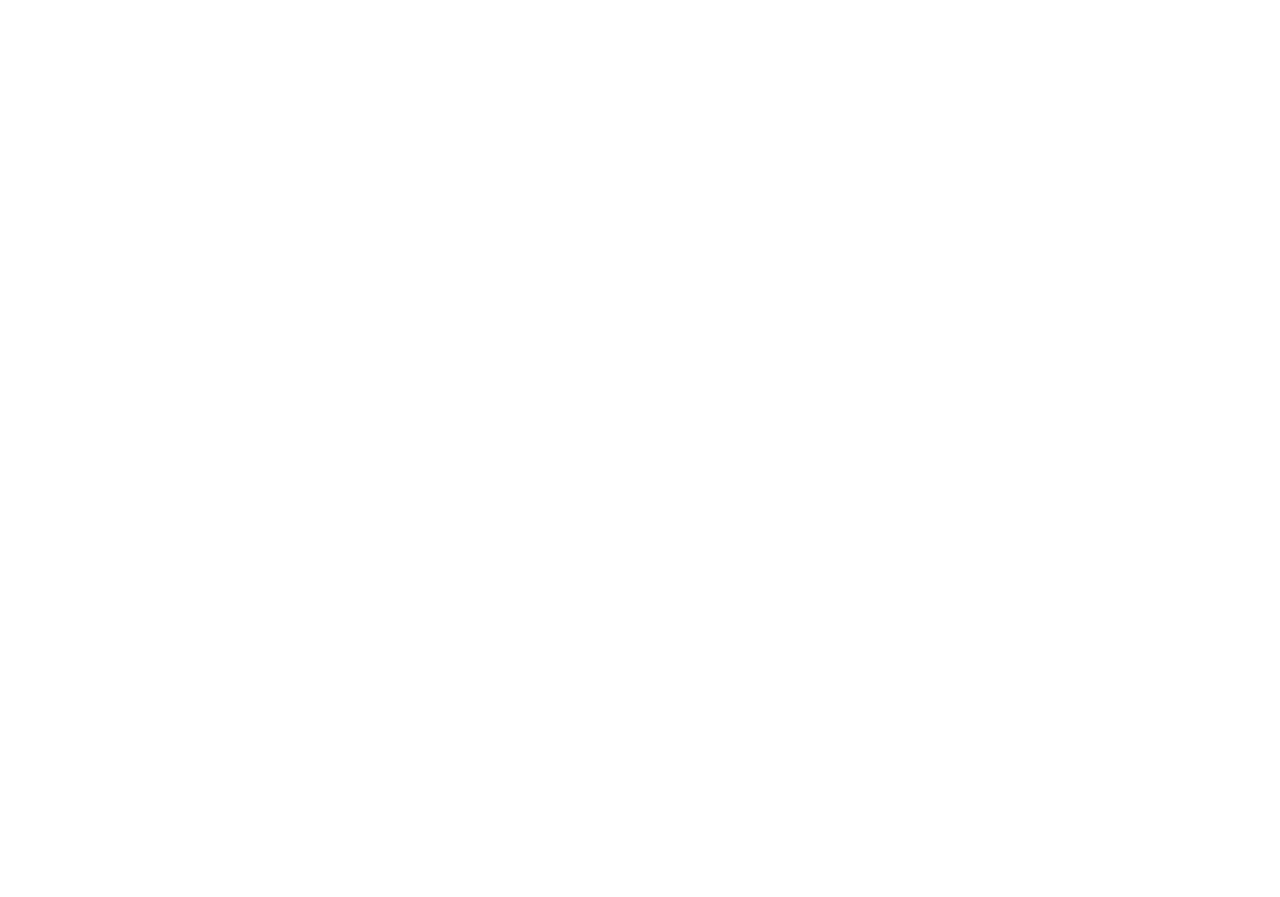 scroll, scrollTop: 0, scrollLeft: 0, axis: both 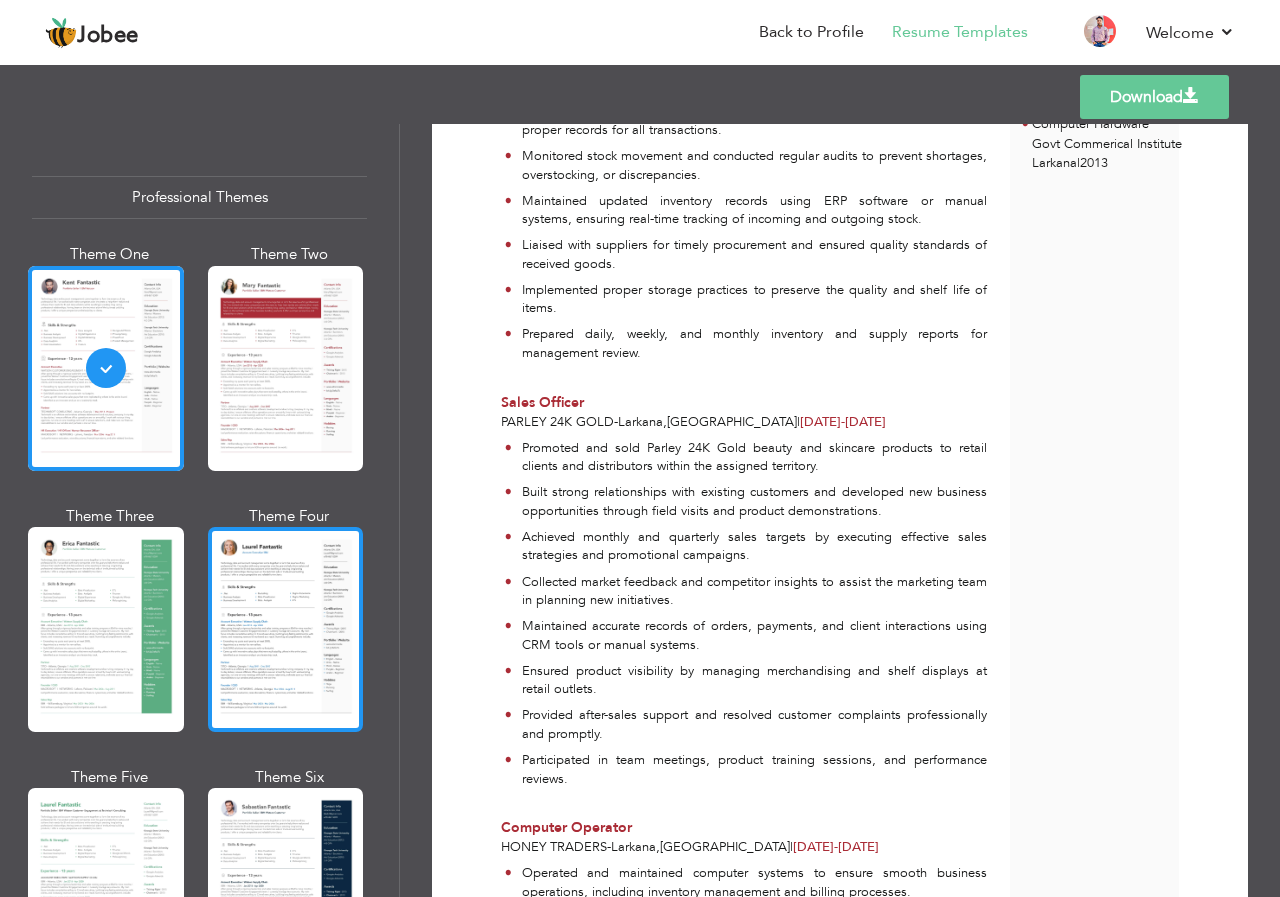 click at bounding box center [286, 629] 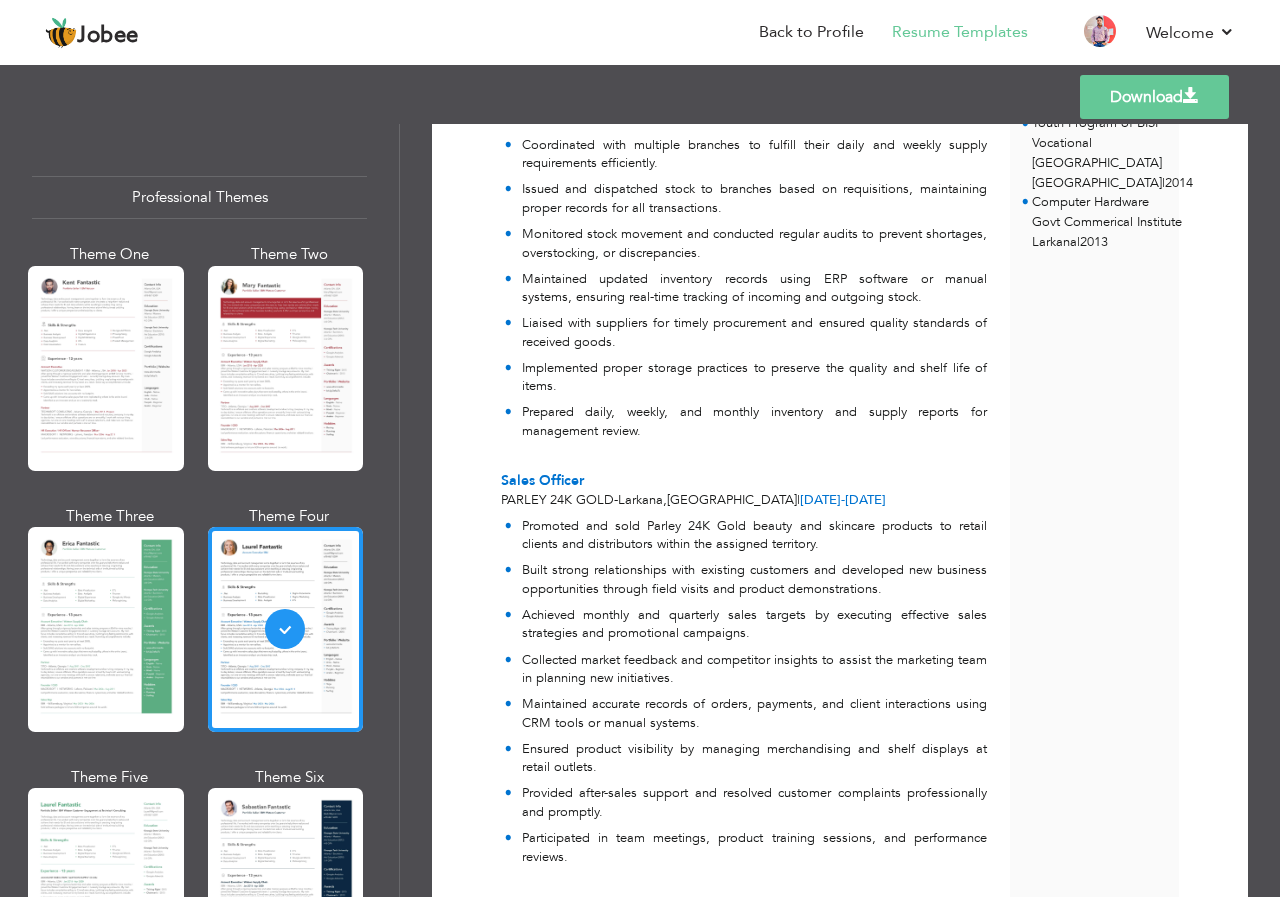 scroll, scrollTop: 521, scrollLeft: 0, axis: vertical 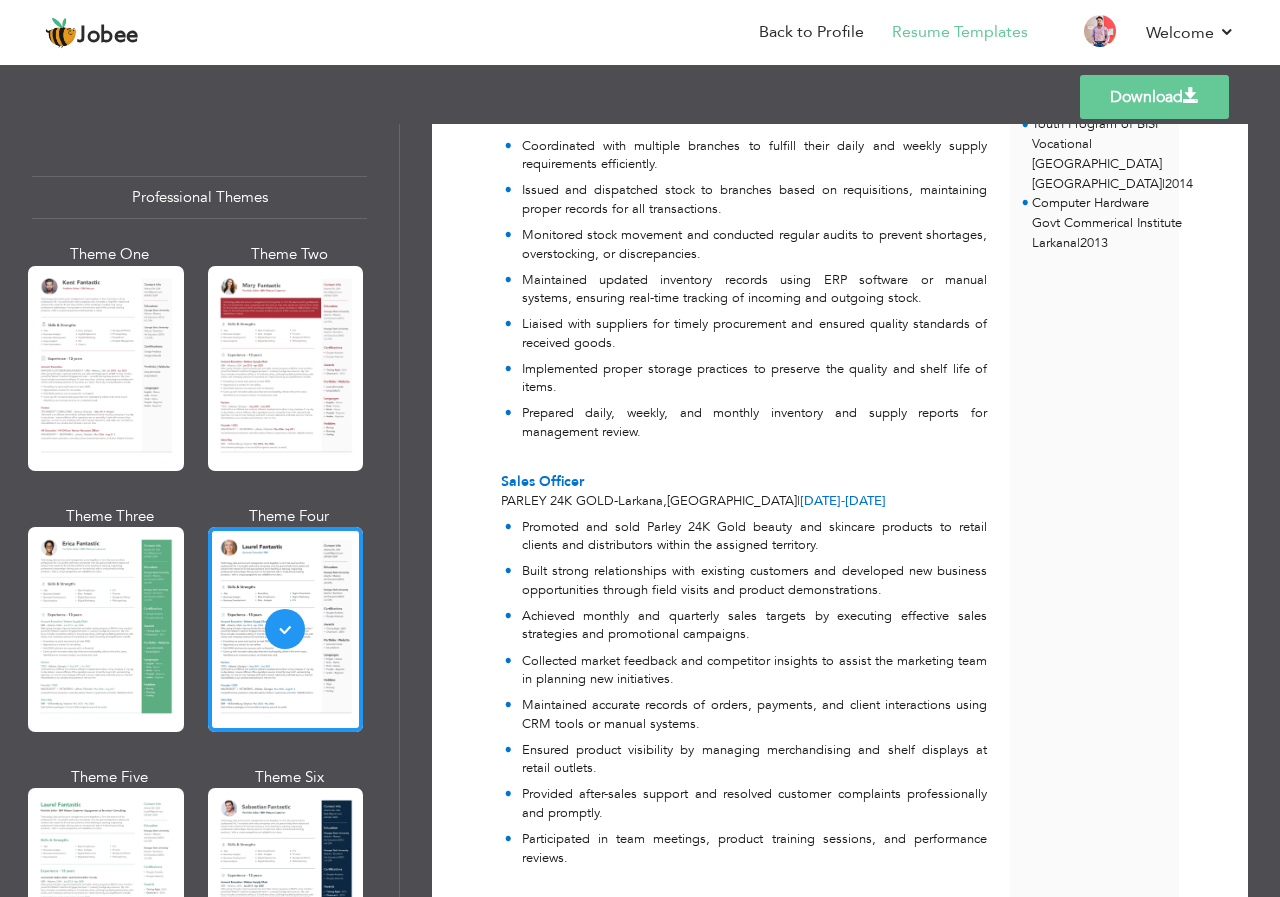 click on "Download" at bounding box center (1154, 97) 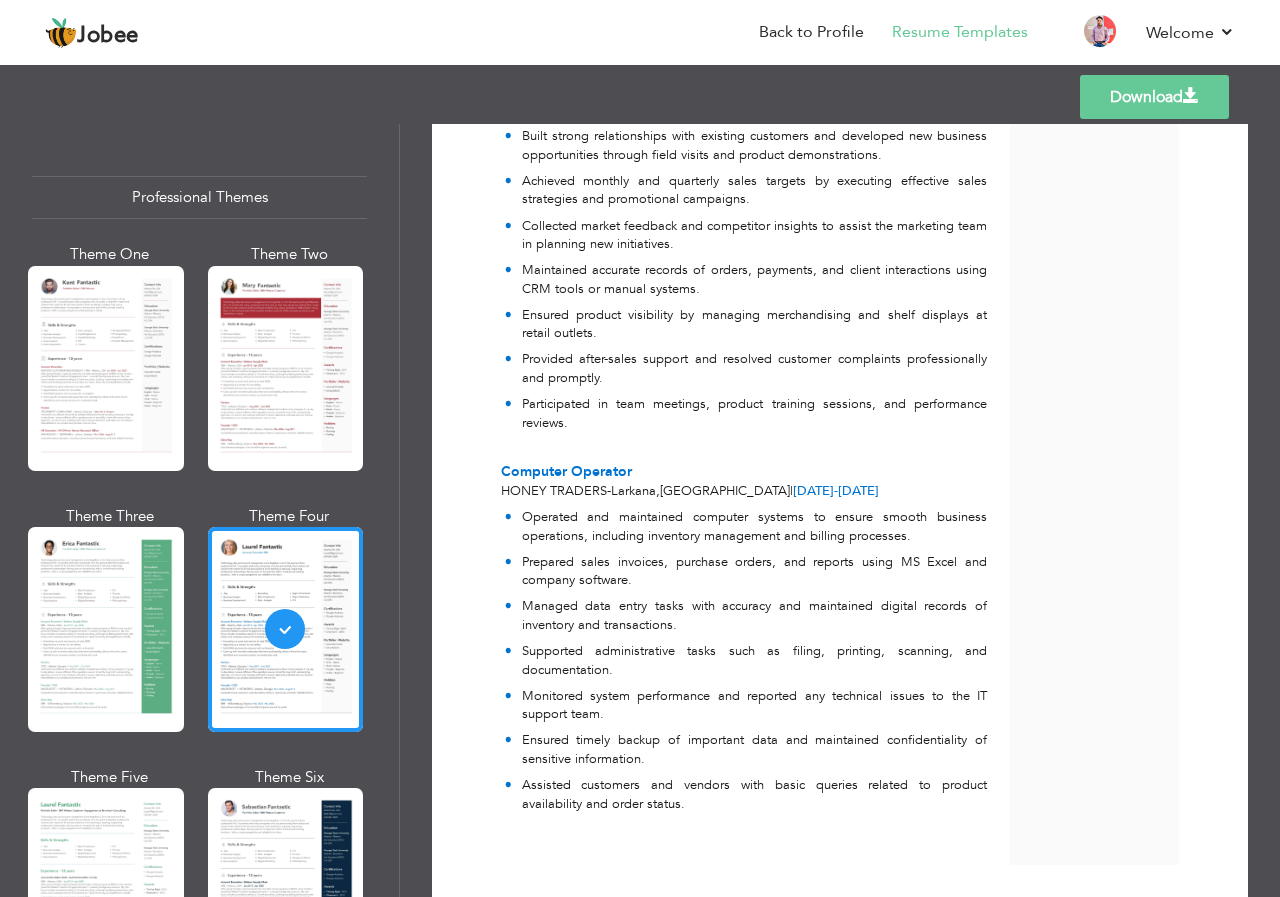 scroll, scrollTop: 921, scrollLeft: 0, axis: vertical 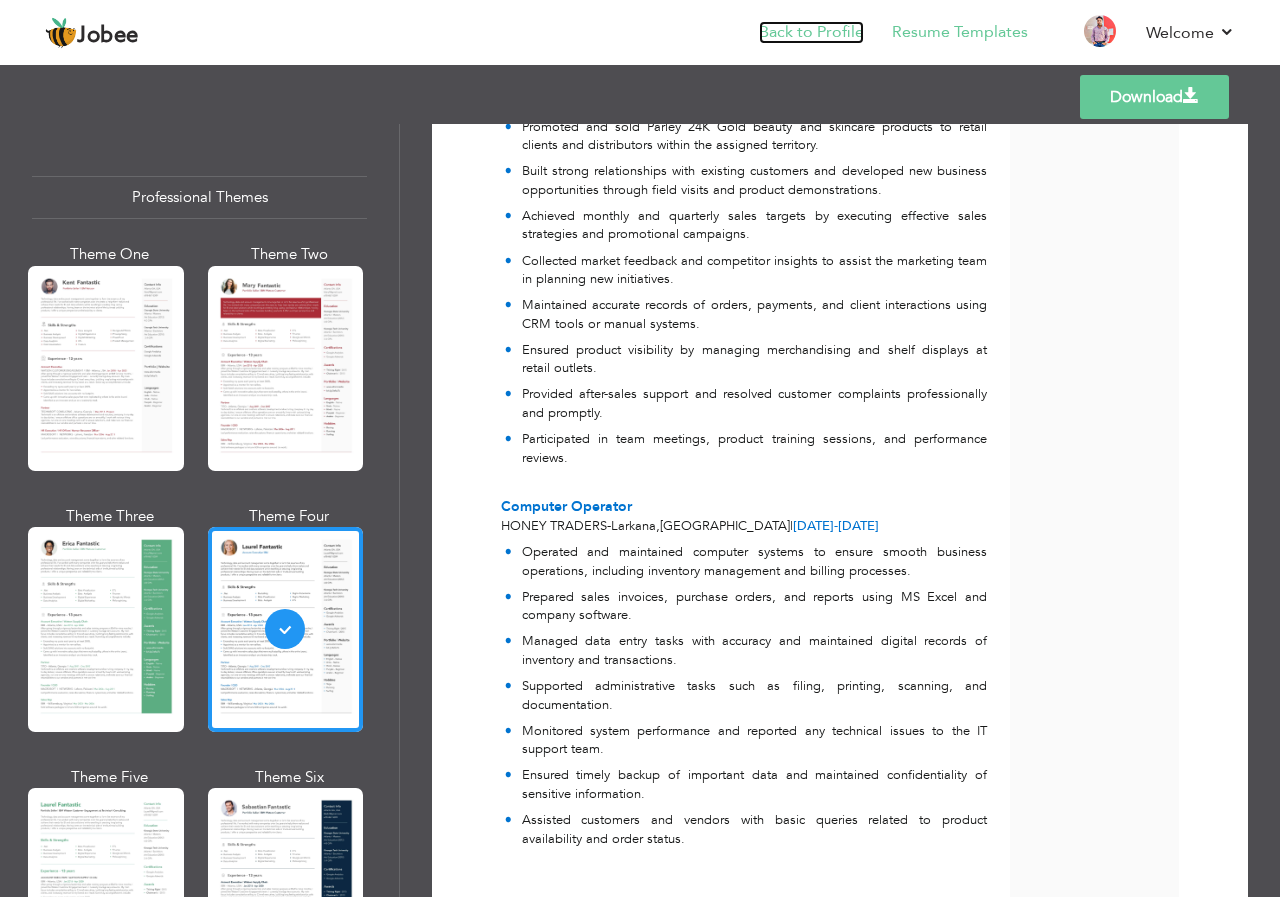click on "Back to Profile" at bounding box center [811, 32] 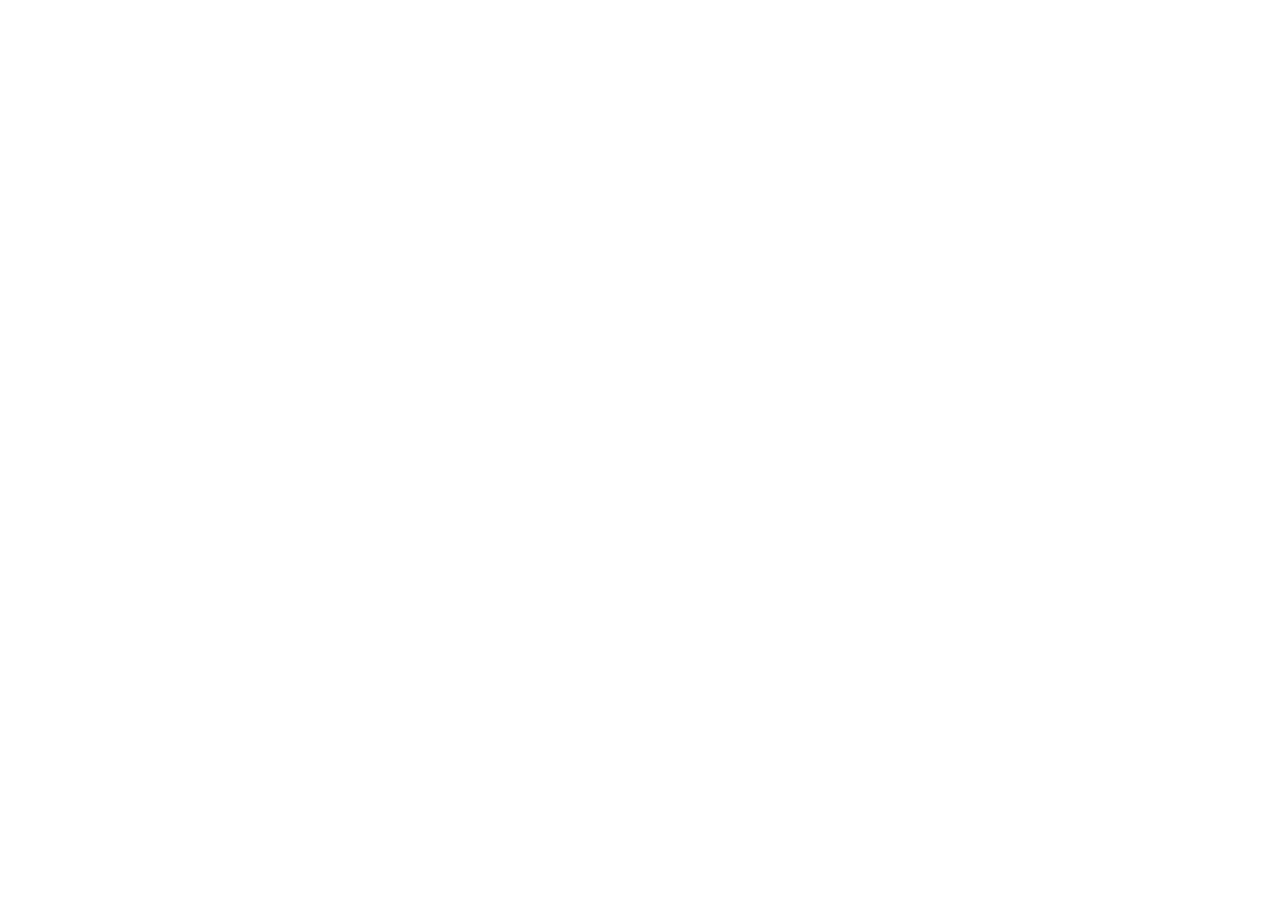 scroll, scrollTop: 0, scrollLeft: 0, axis: both 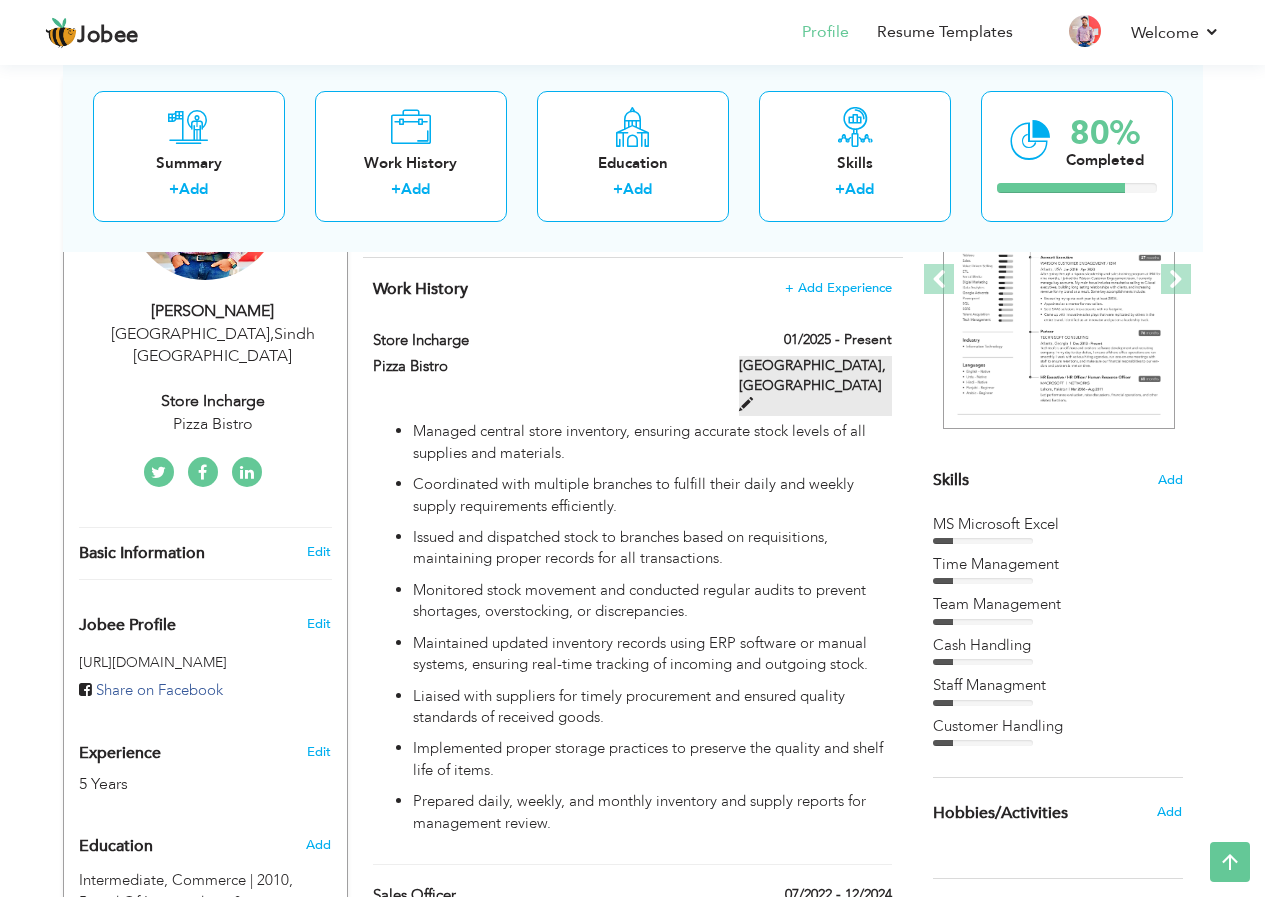 click at bounding box center [746, 404] 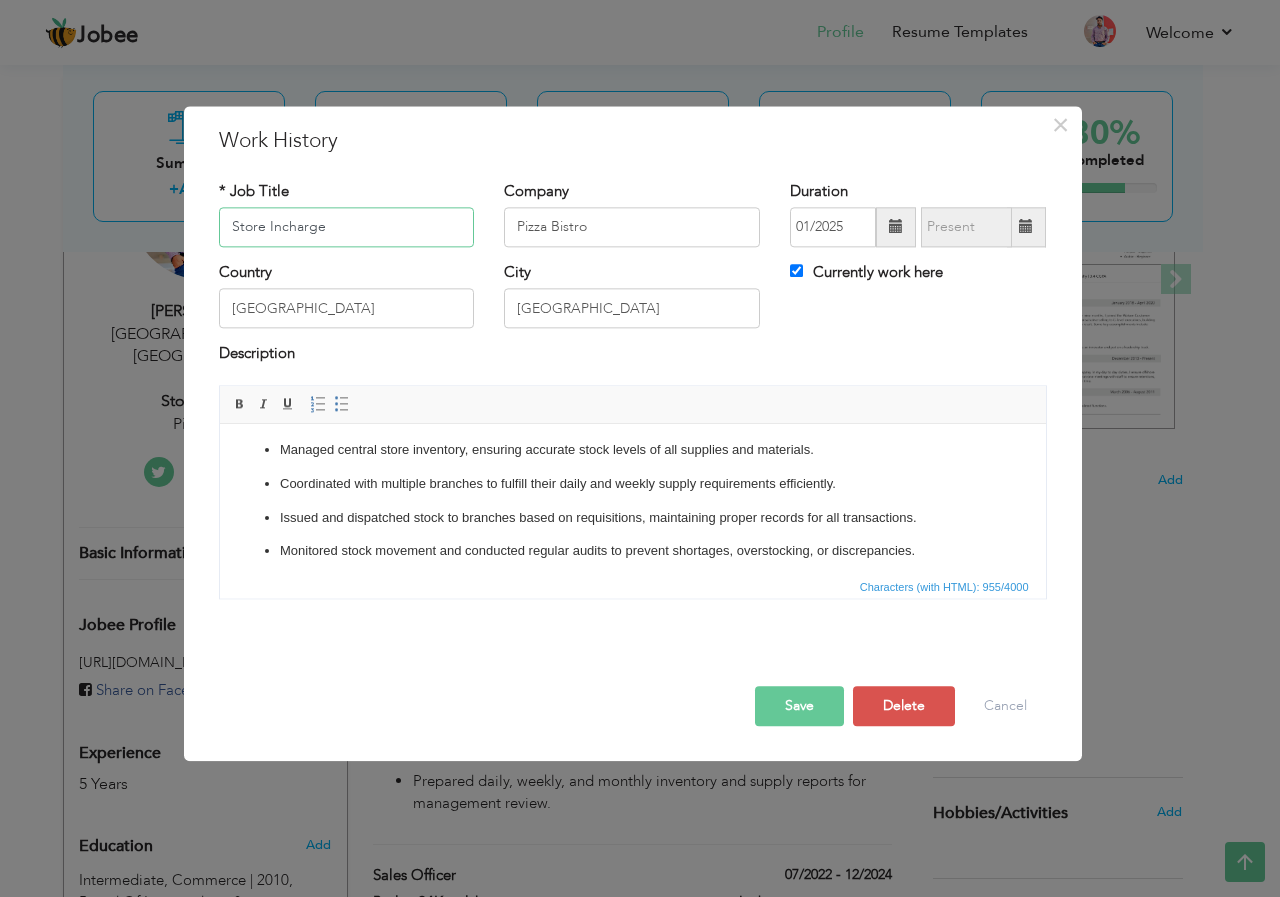 scroll, scrollTop: 0, scrollLeft: 0, axis: both 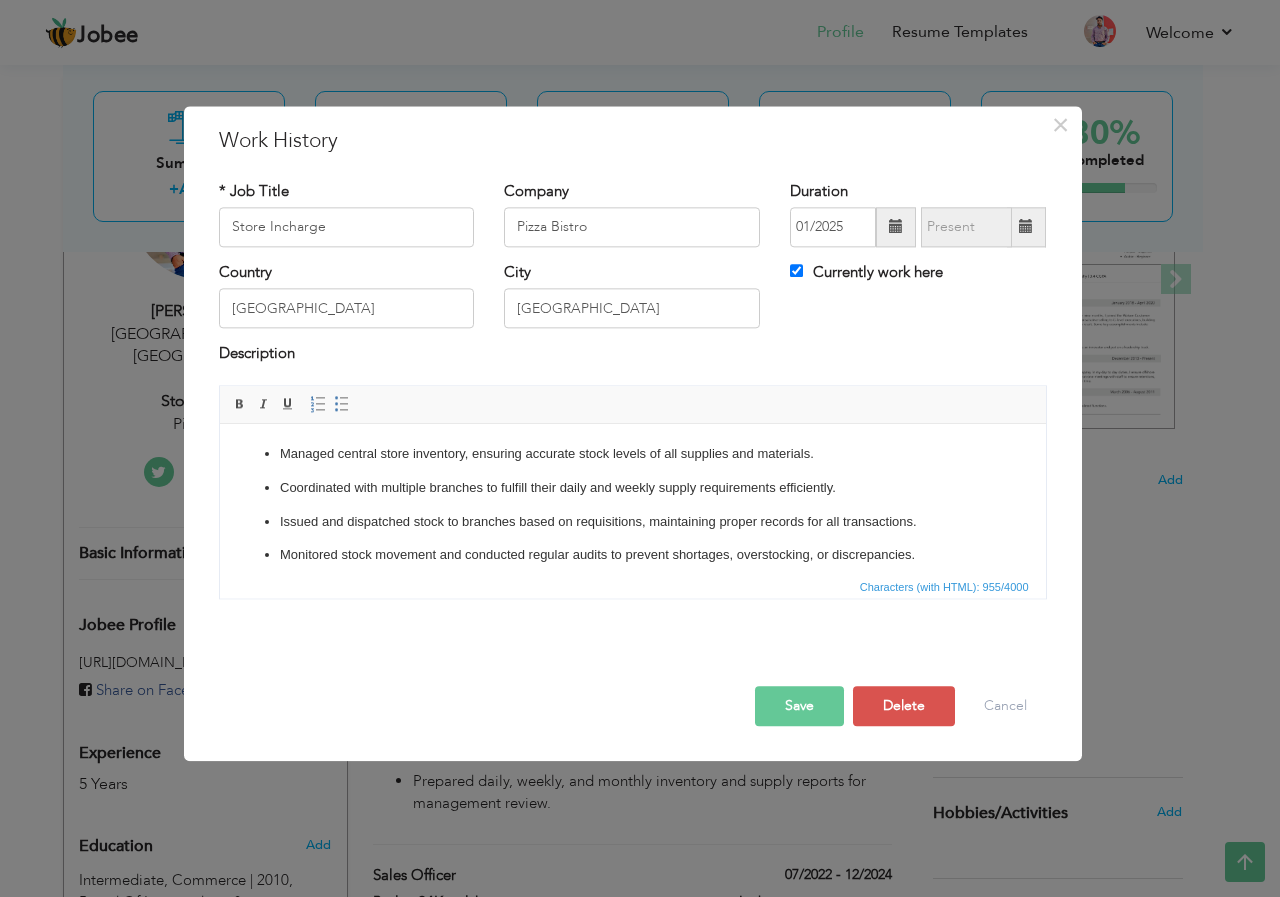 click on "Issued and dispatched stock to branches based on requisitions, maintaining proper records for all transactions." at bounding box center (632, 522) 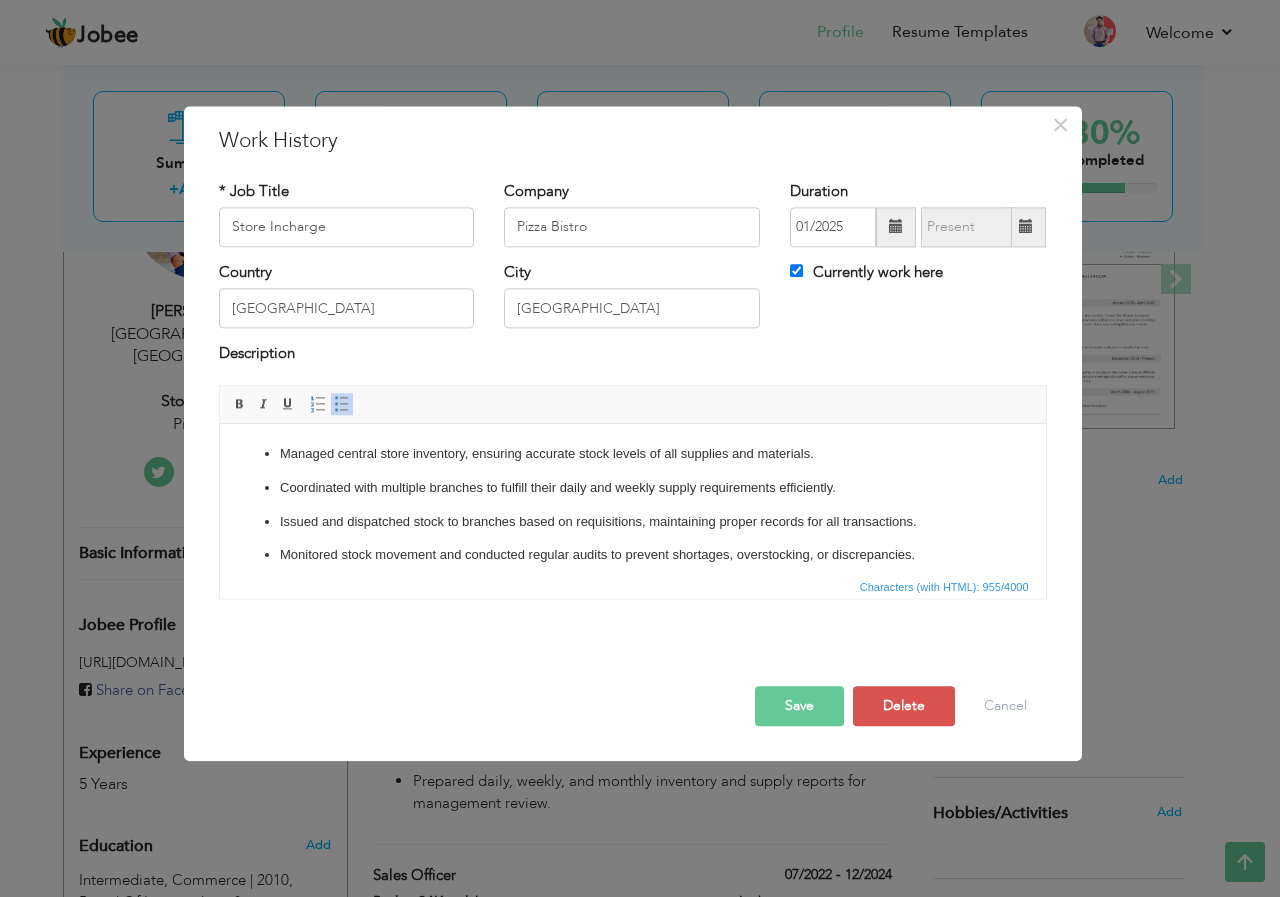 click on "Coordinated with multiple branches to fulfill their daily and weekly supply requirements efficiently." at bounding box center [632, 488] 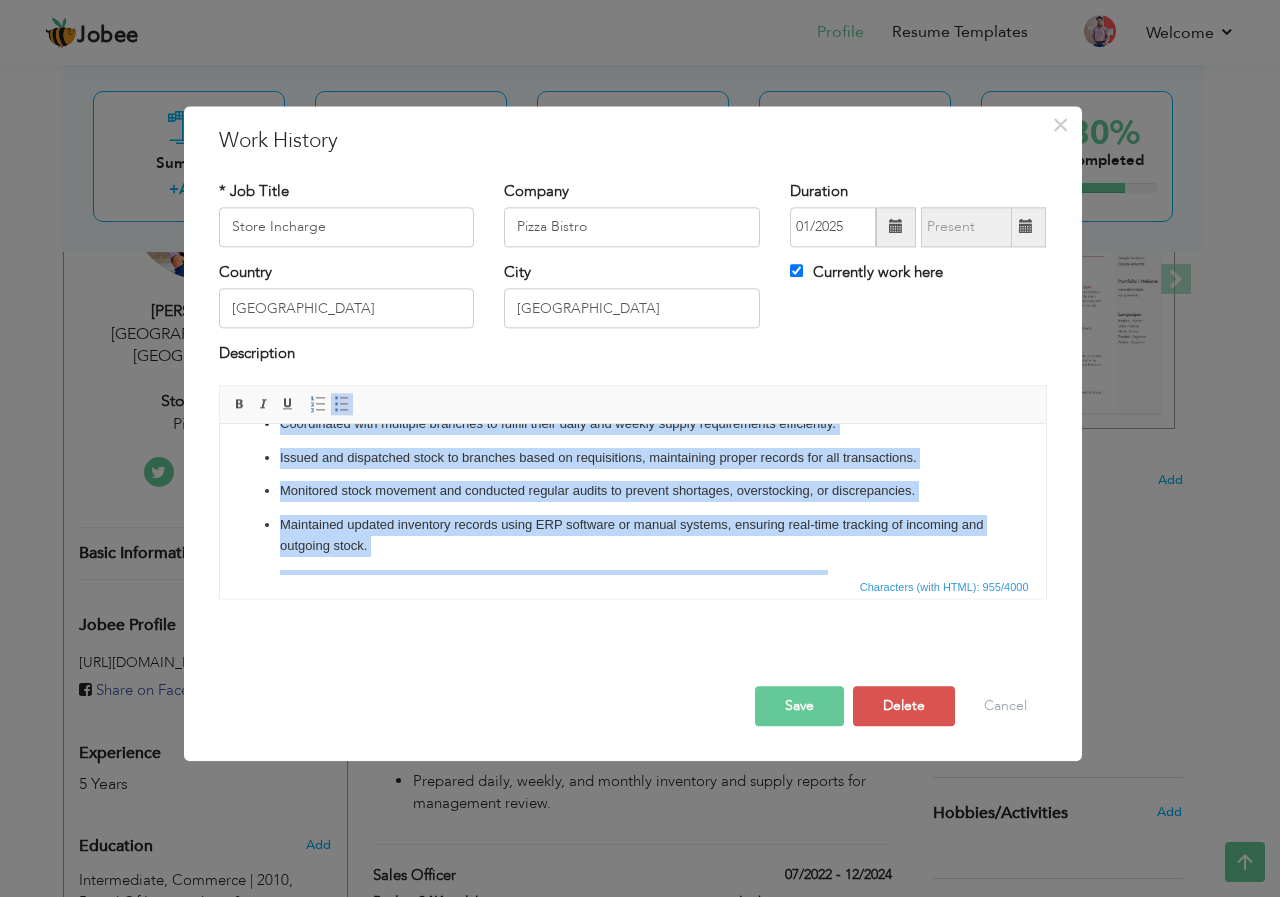 scroll, scrollTop: 168, scrollLeft: 0, axis: vertical 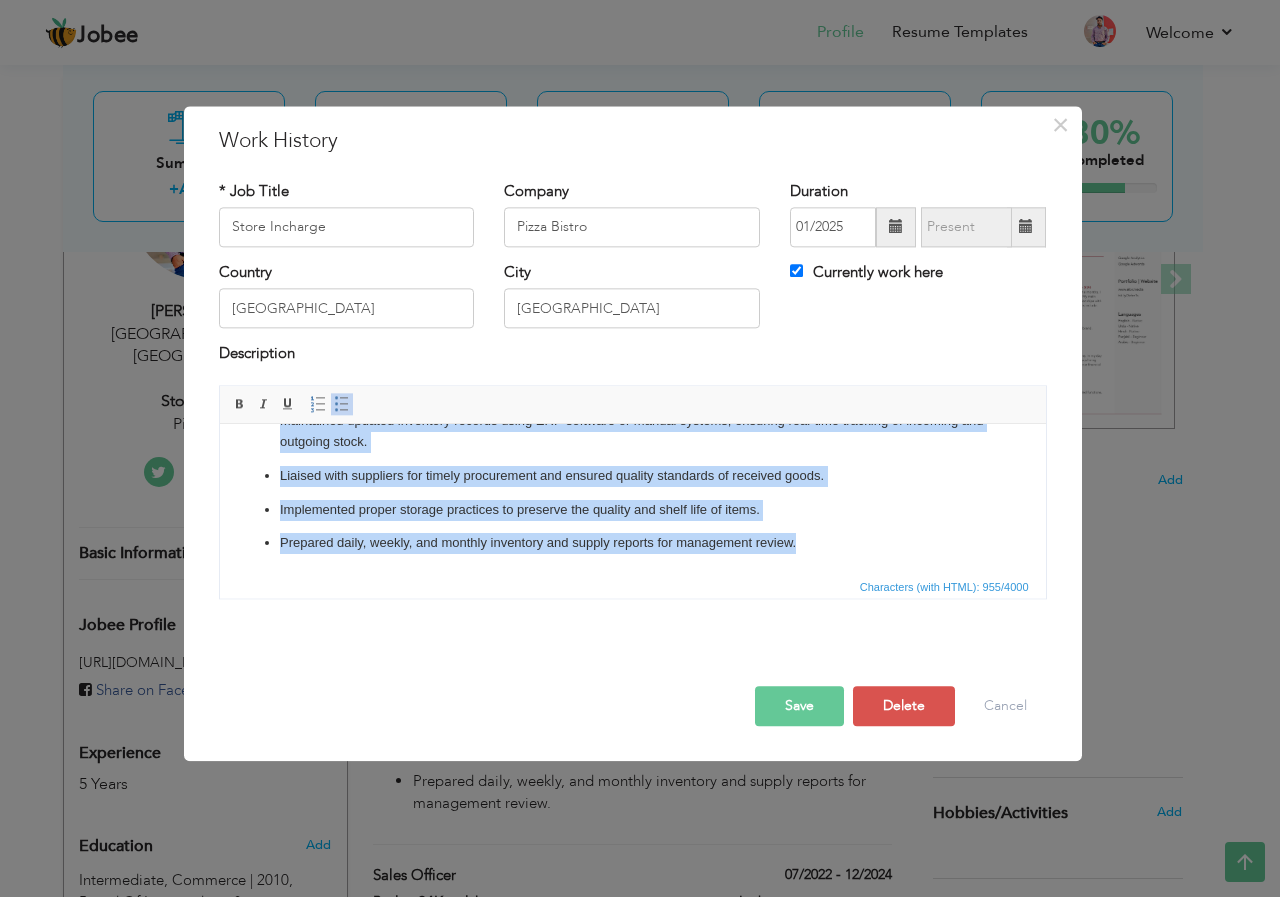 drag, startPoint x: 266, startPoint y: 444, endPoint x: 826, endPoint y: 569, distance: 573.7813 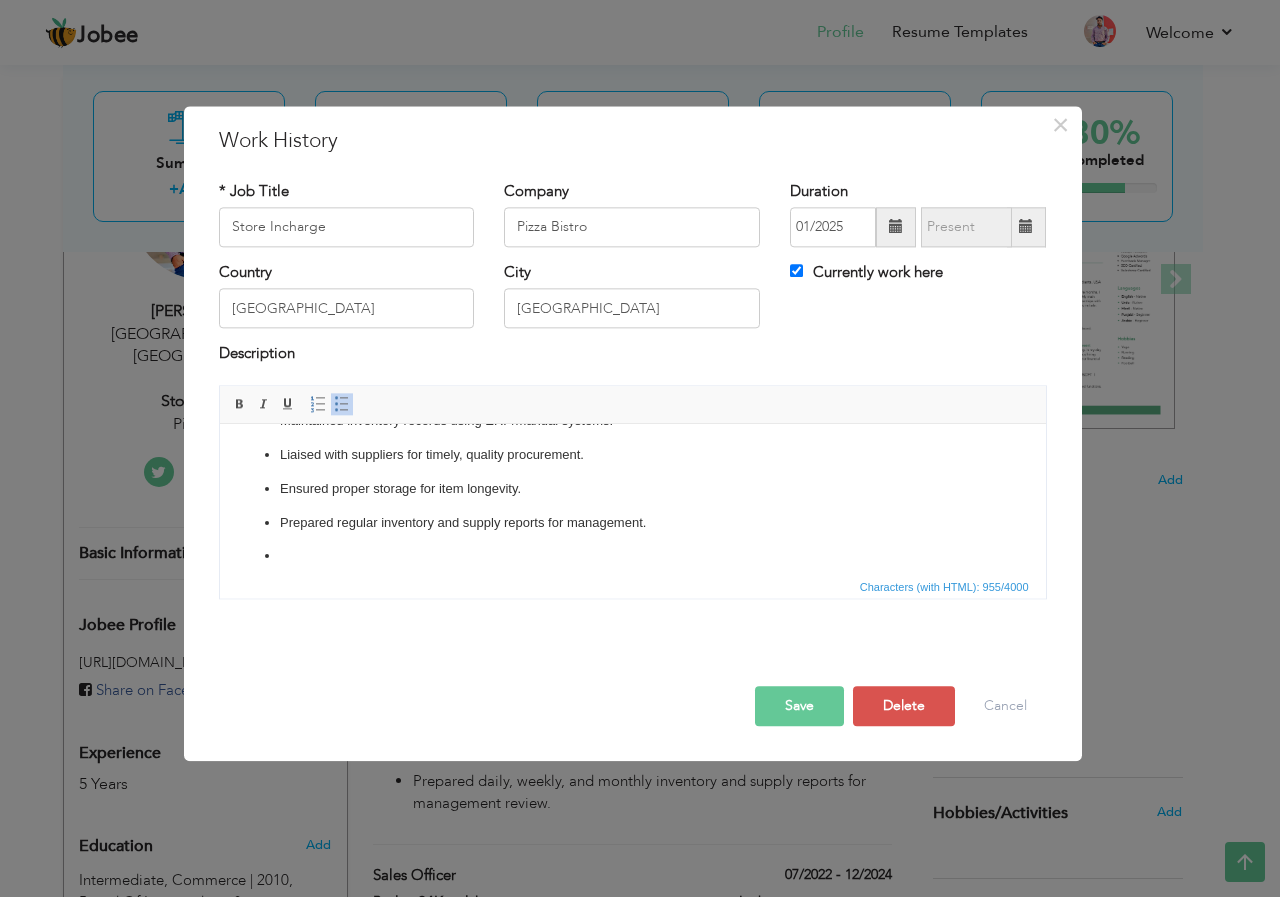 scroll, scrollTop: 178, scrollLeft: 0, axis: vertical 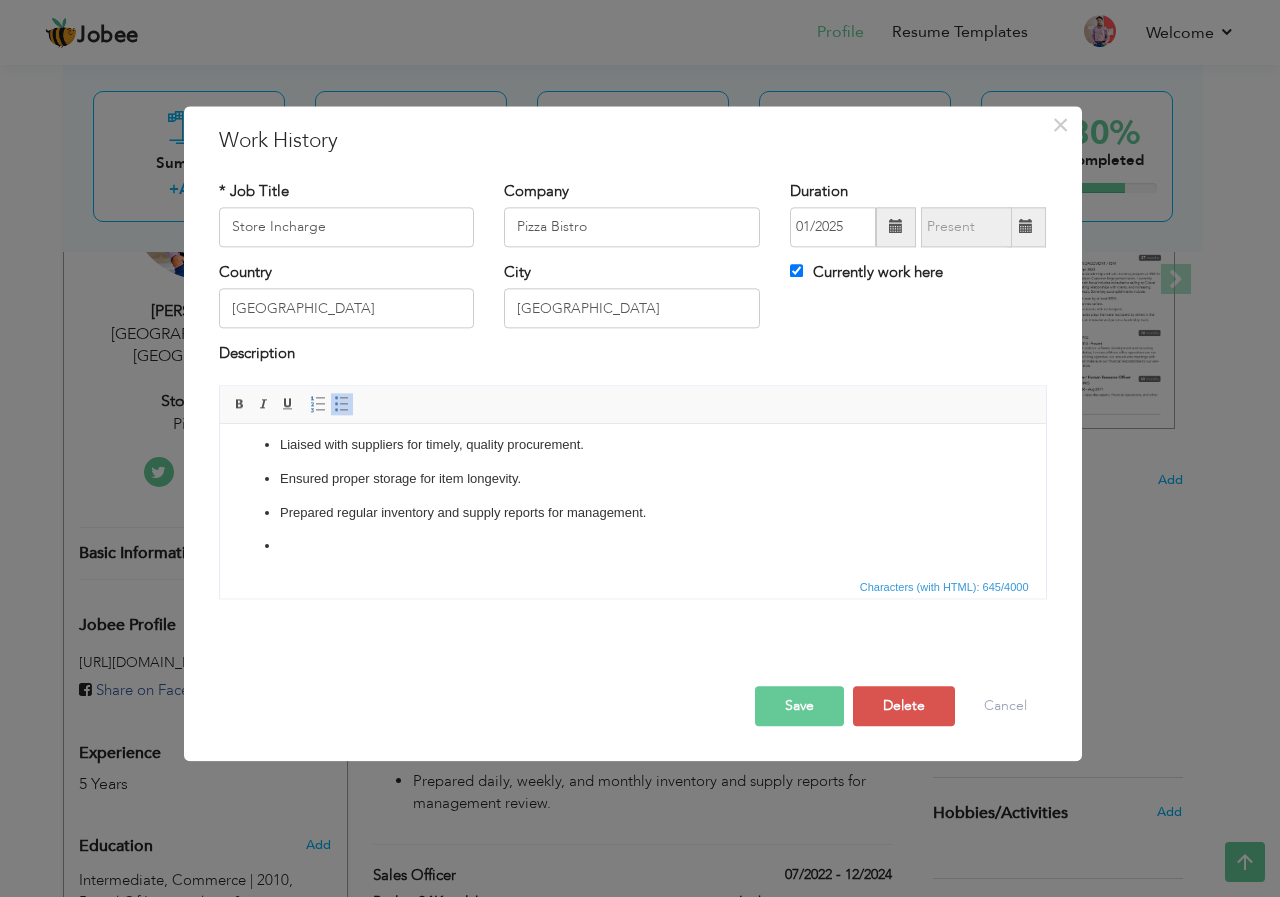 drag, startPoint x: 302, startPoint y: 556, endPoint x: 392, endPoint y: 952, distance: 406.0985 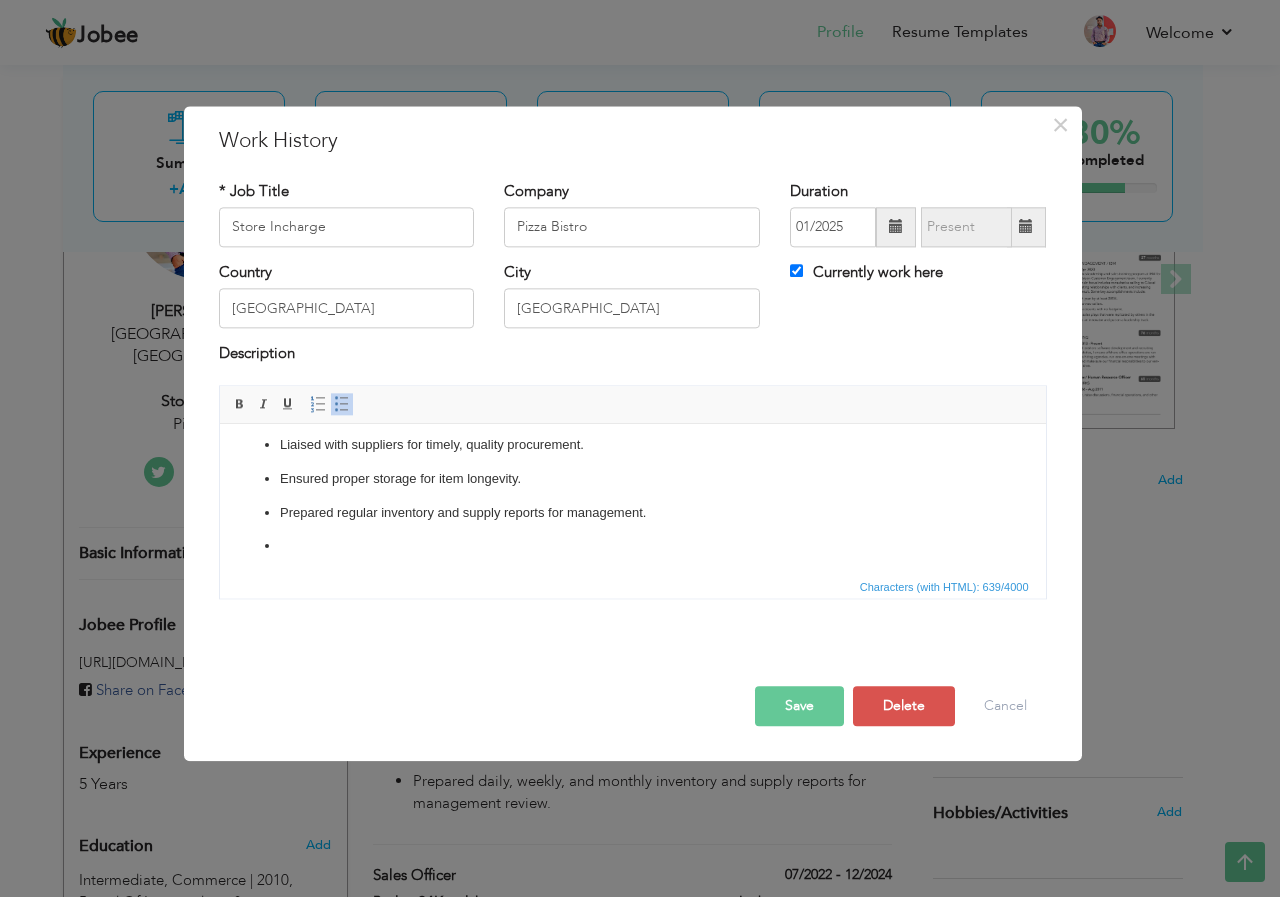 type 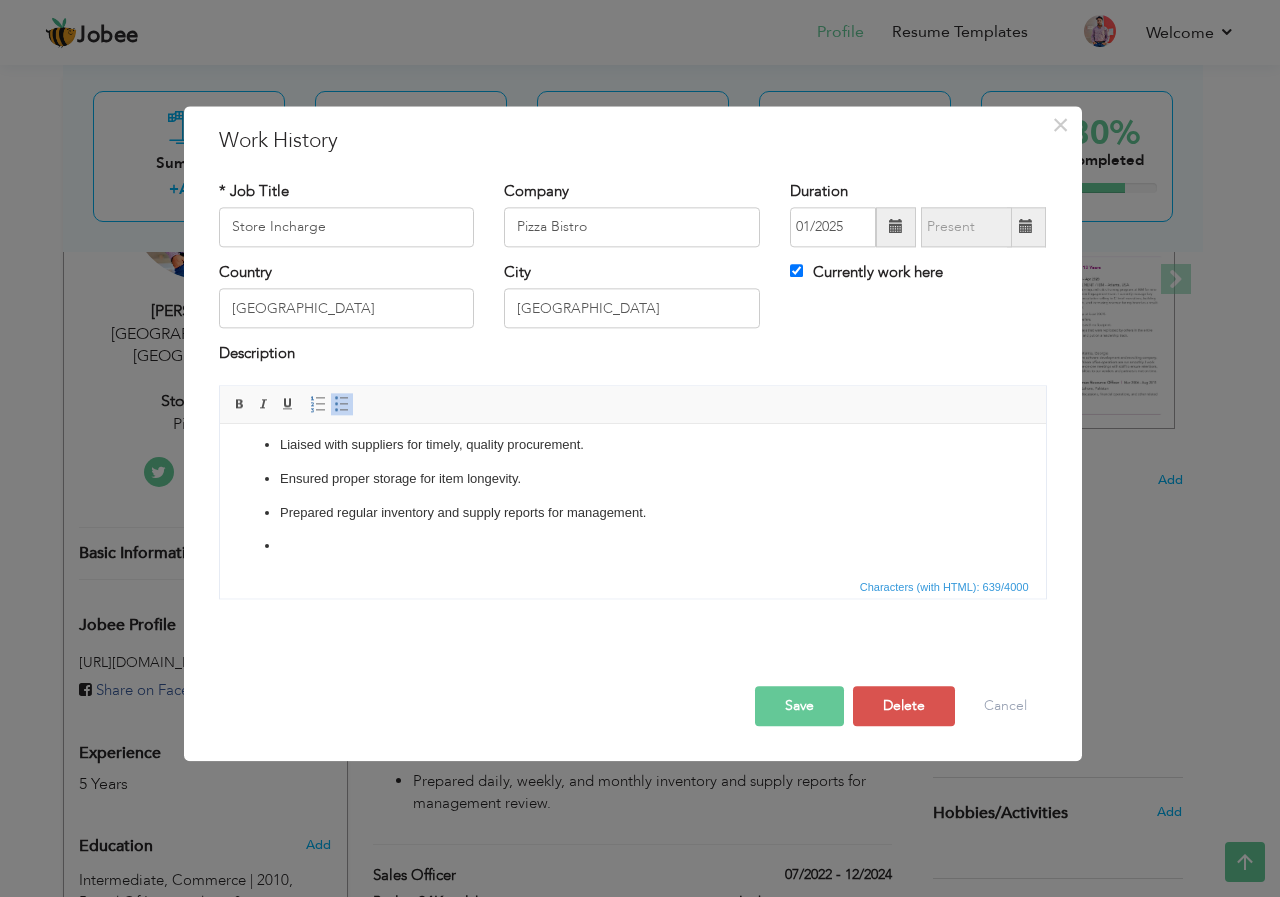 click on "Save" at bounding box center [799, 706] 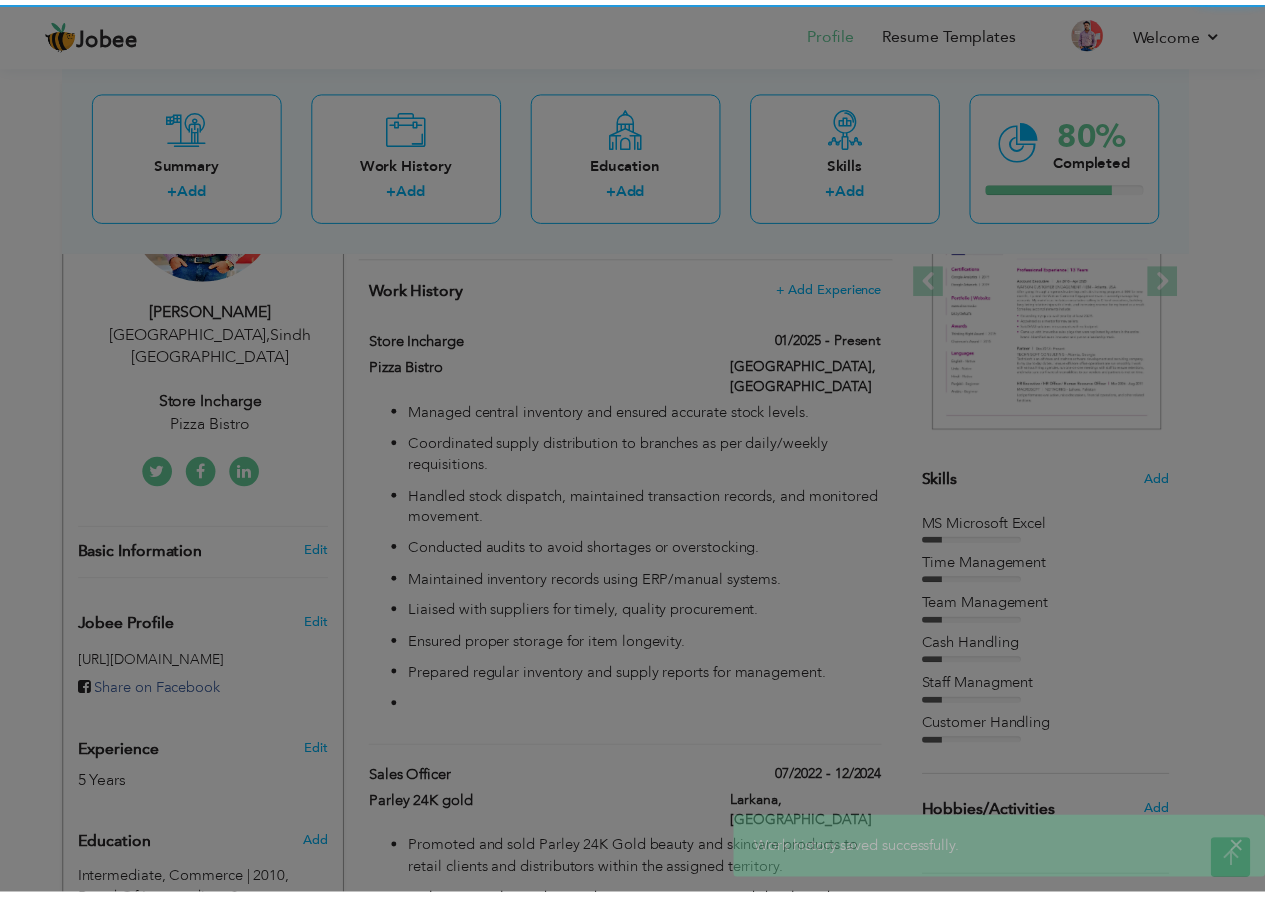 scroll, scrollTop: 0, scrollLeft: 0, axis: both 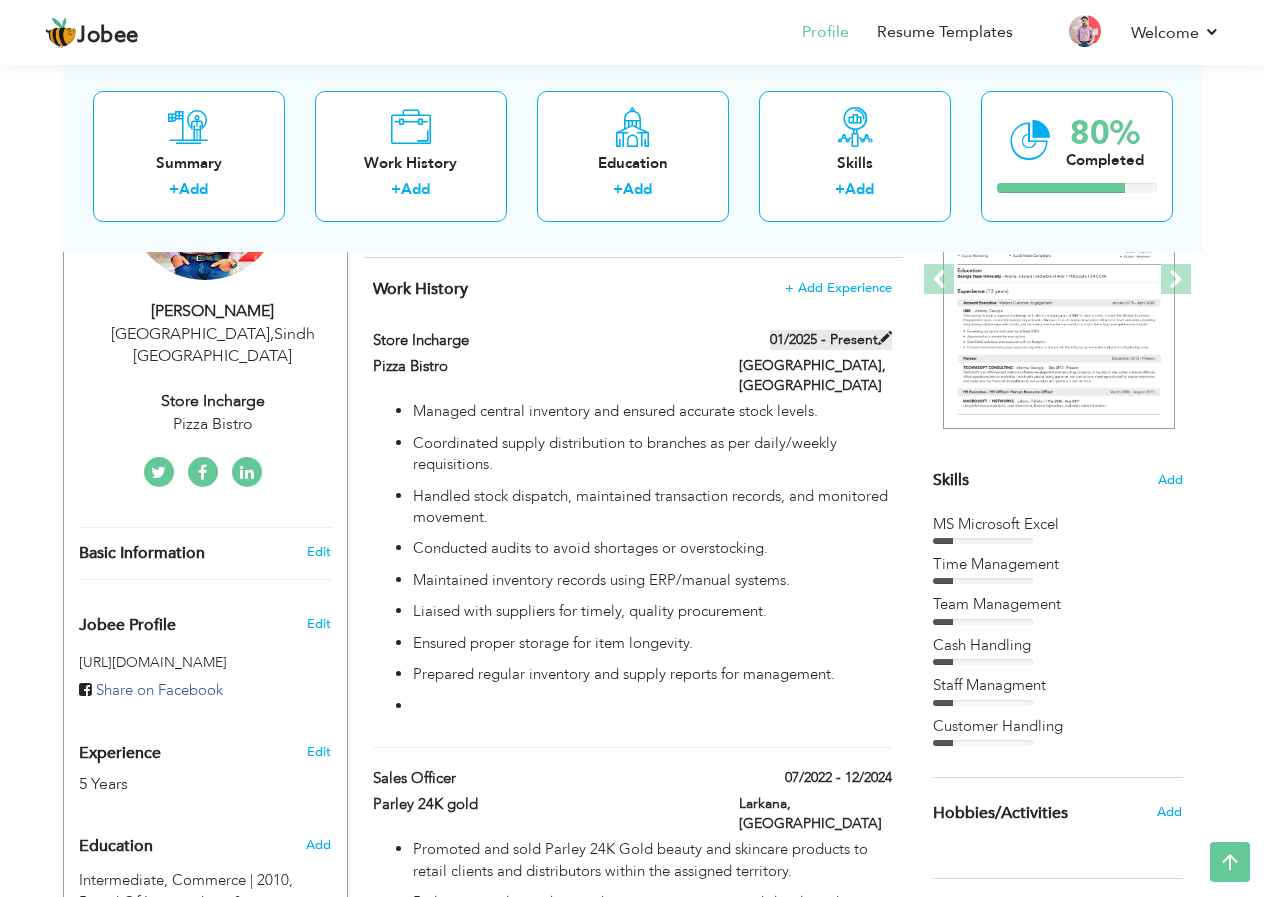 click at bounding box center (885, 338) 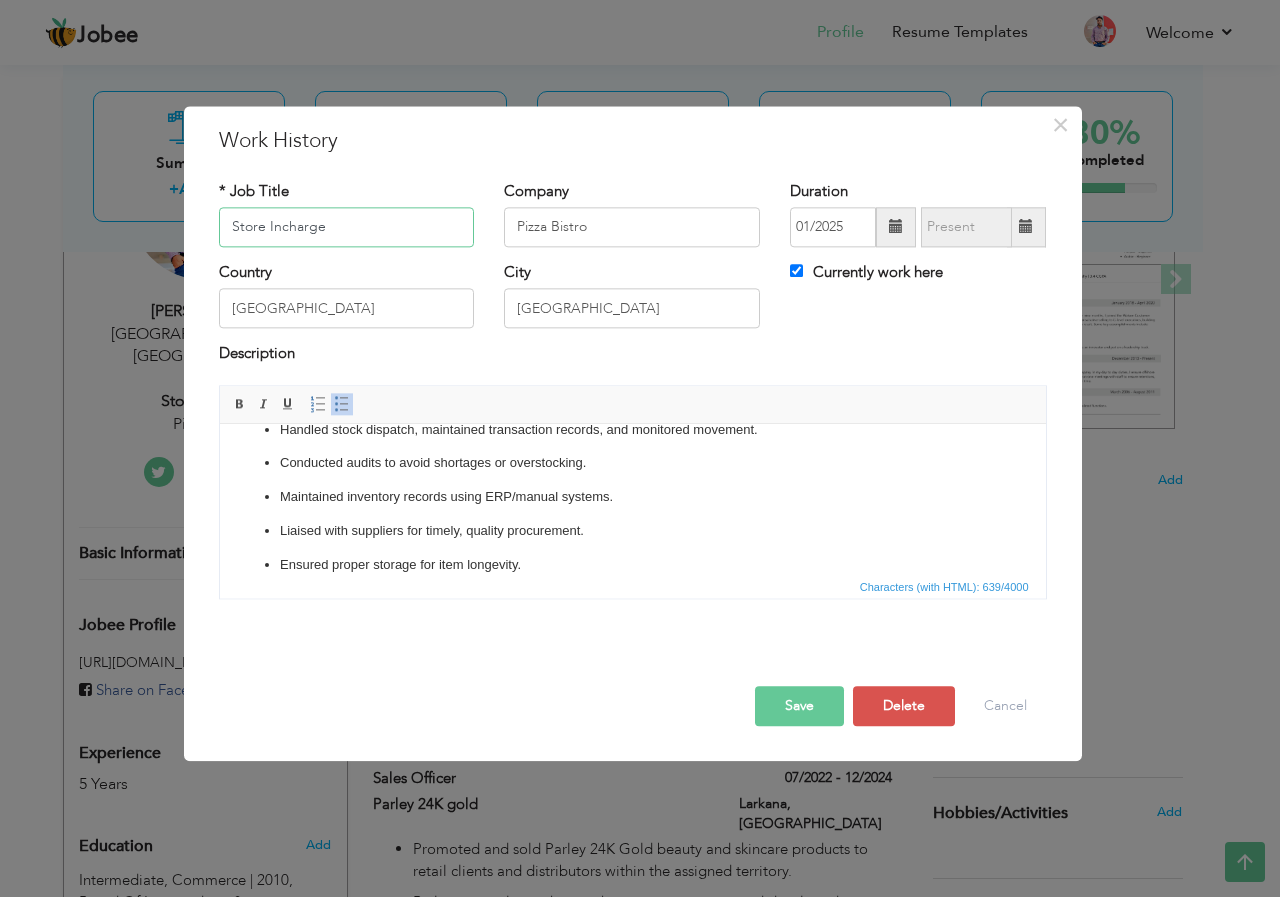 scroll, scrollTop: 181, scrollLeft: 0, axis: vertical 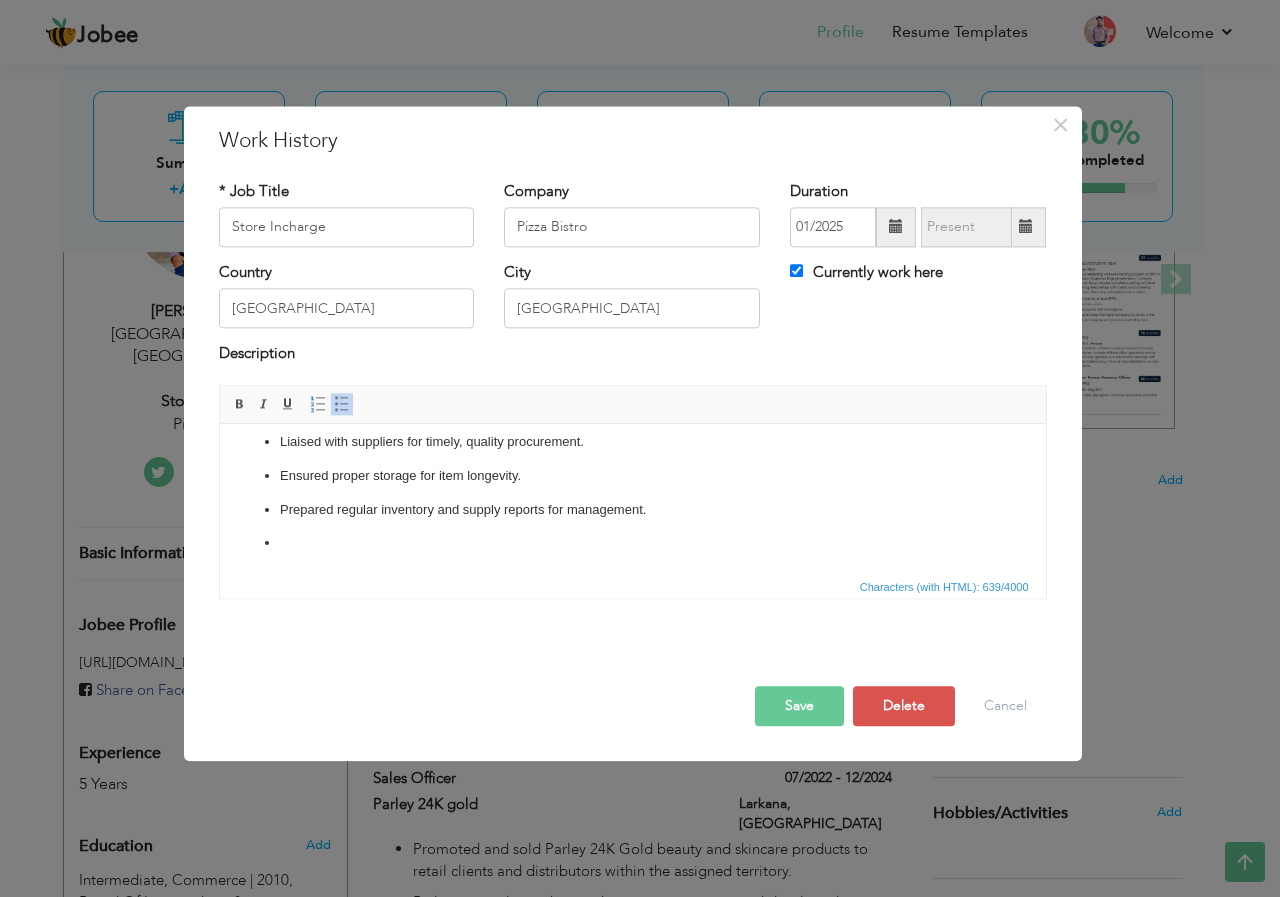 click on "Managed central inventory and ensured accurate stock levels. Coordinated supply distribution to branches as per daily/weekly requisitions. Handled stock dispatch, maintained transaction records, and monitored movement. Conducted audits to avoid shortages or overstocking. Maintained inventory records using ERP/manual systems. Liaised with suppliers for timely, quality procurement. Ensured proper storage for item longevity. Prepared regular inventory and supply reports for management." at bounding box center [632, 408] 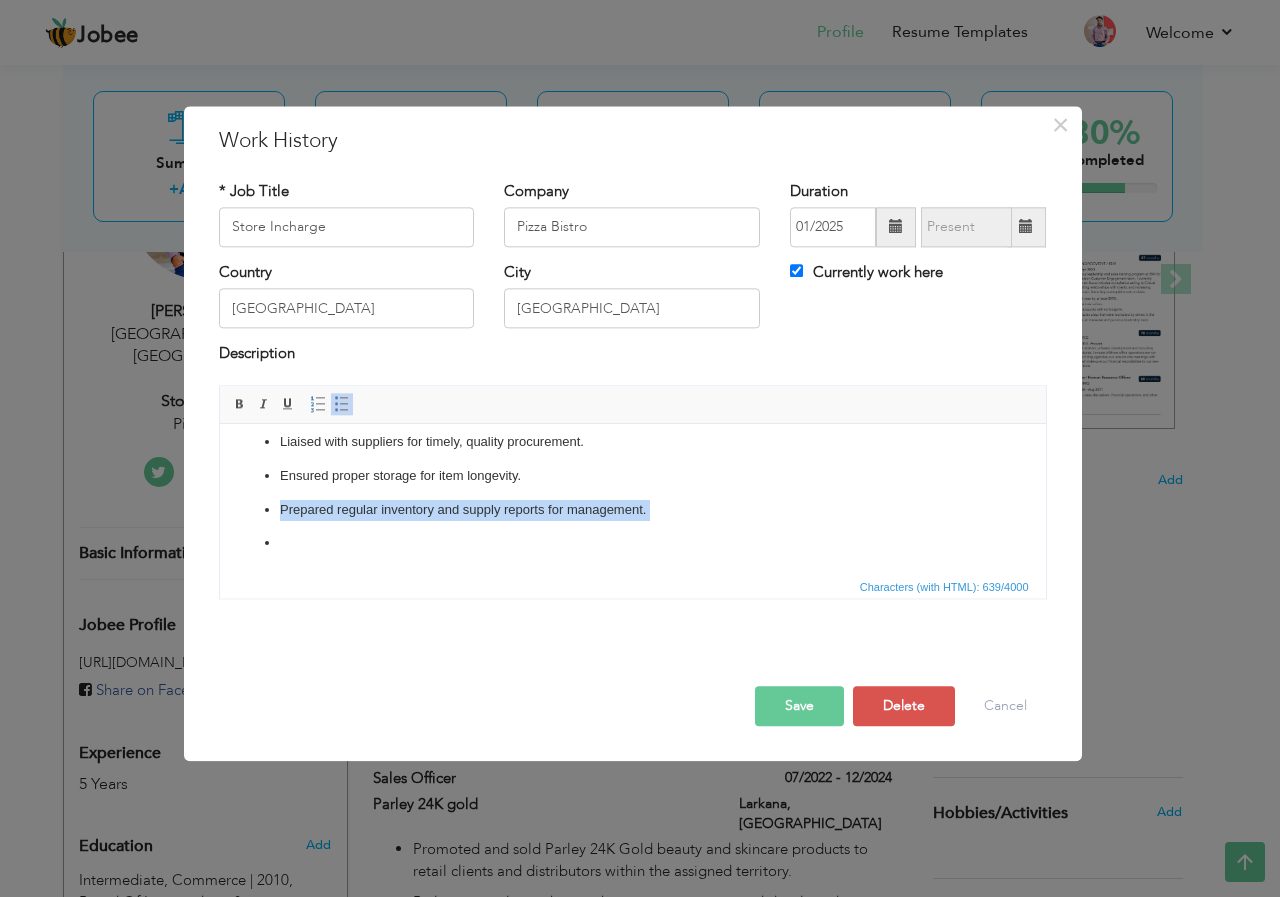 click at bounding box center [632, 543] 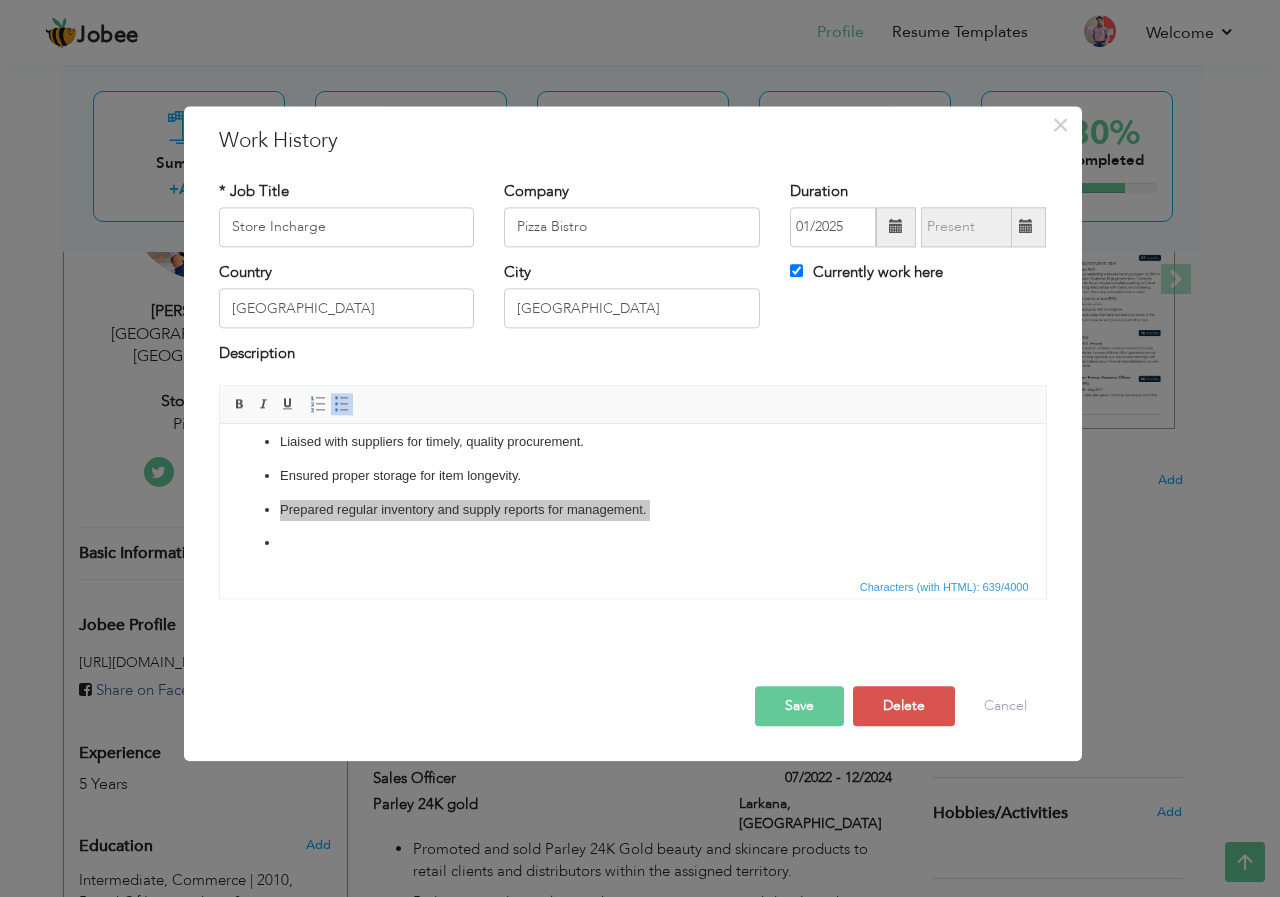 click on "Characters (with HTML): 639/4000" at bounding box center [633, 586] 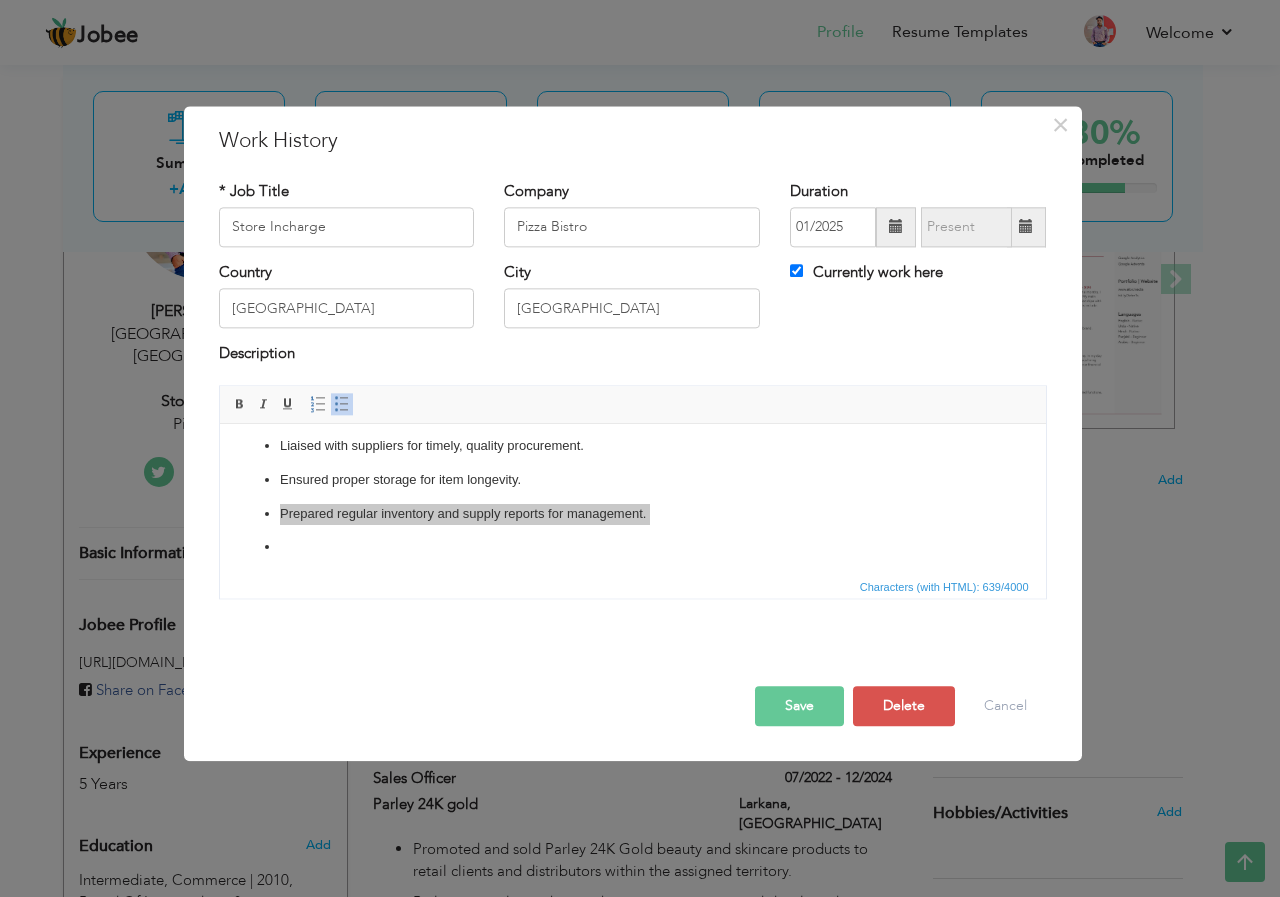 scroll, scrollTop: 181, scrollLeft: 0, axis: vertical 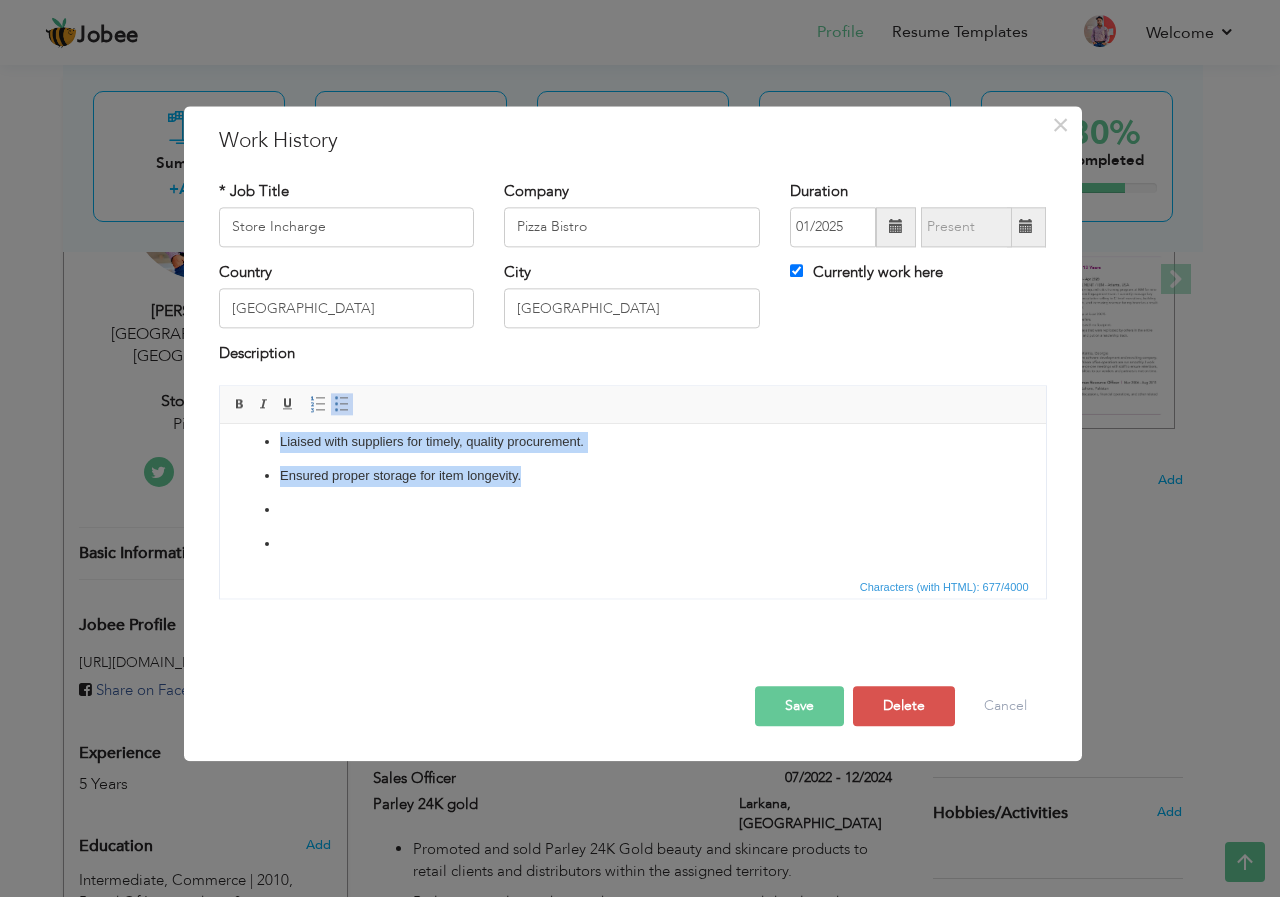 drag, startPoint x: 253, startPoint y: 447, endPoint x: 438, endPoint y: 600, distance: 240.07082 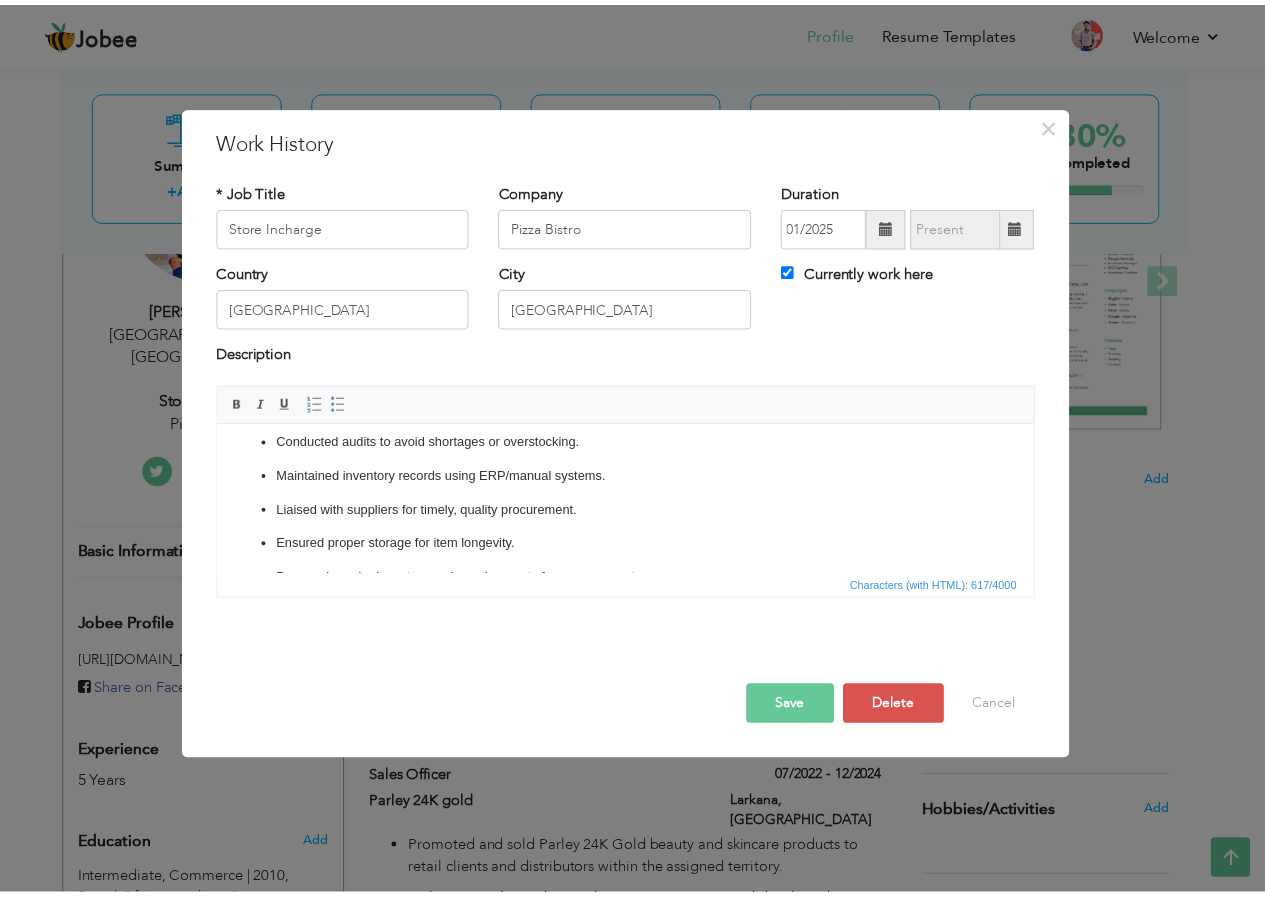 scroll, scrollTop: 0, scrollLeft: 0, axis: both 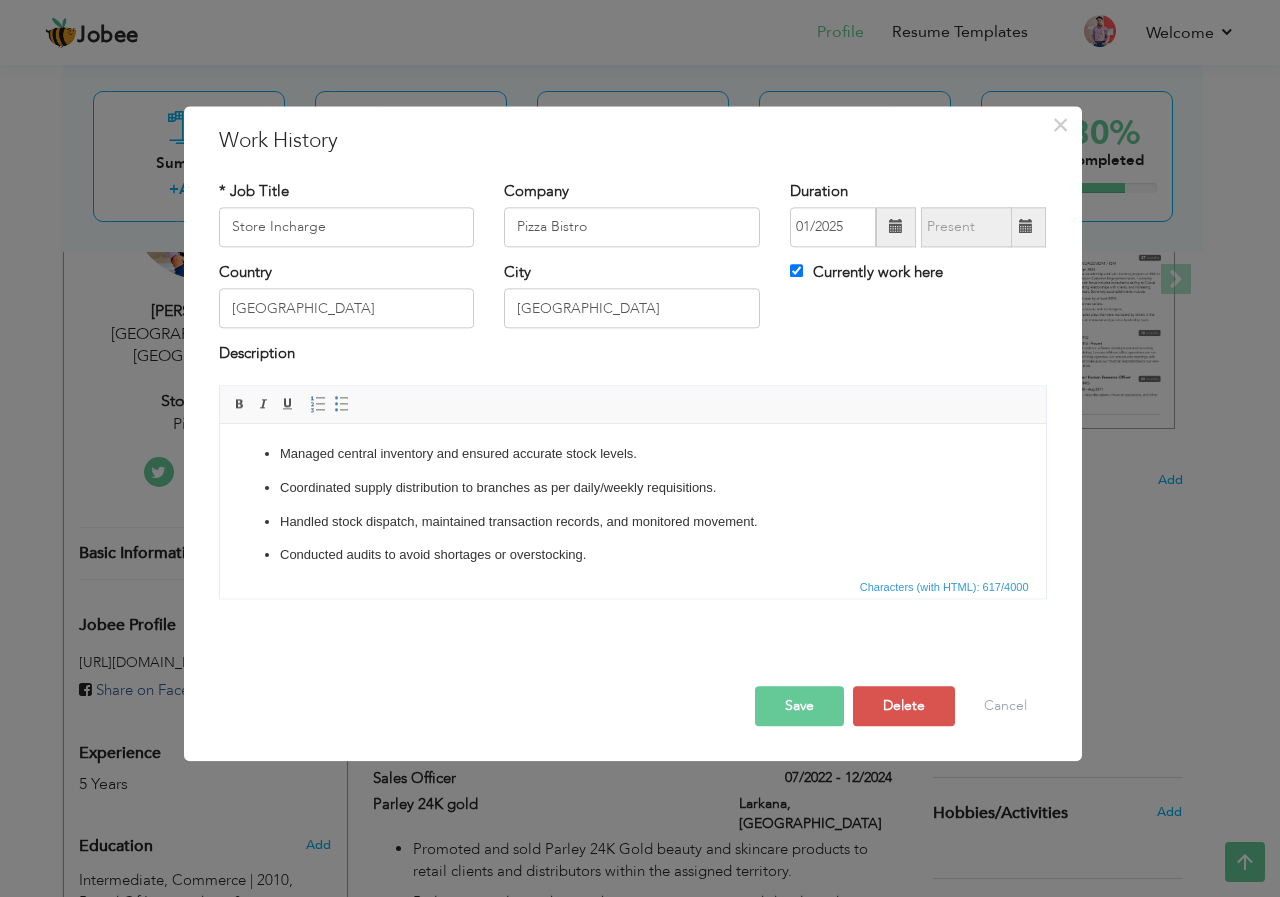click on "Save" at bounding box center (799, 706) 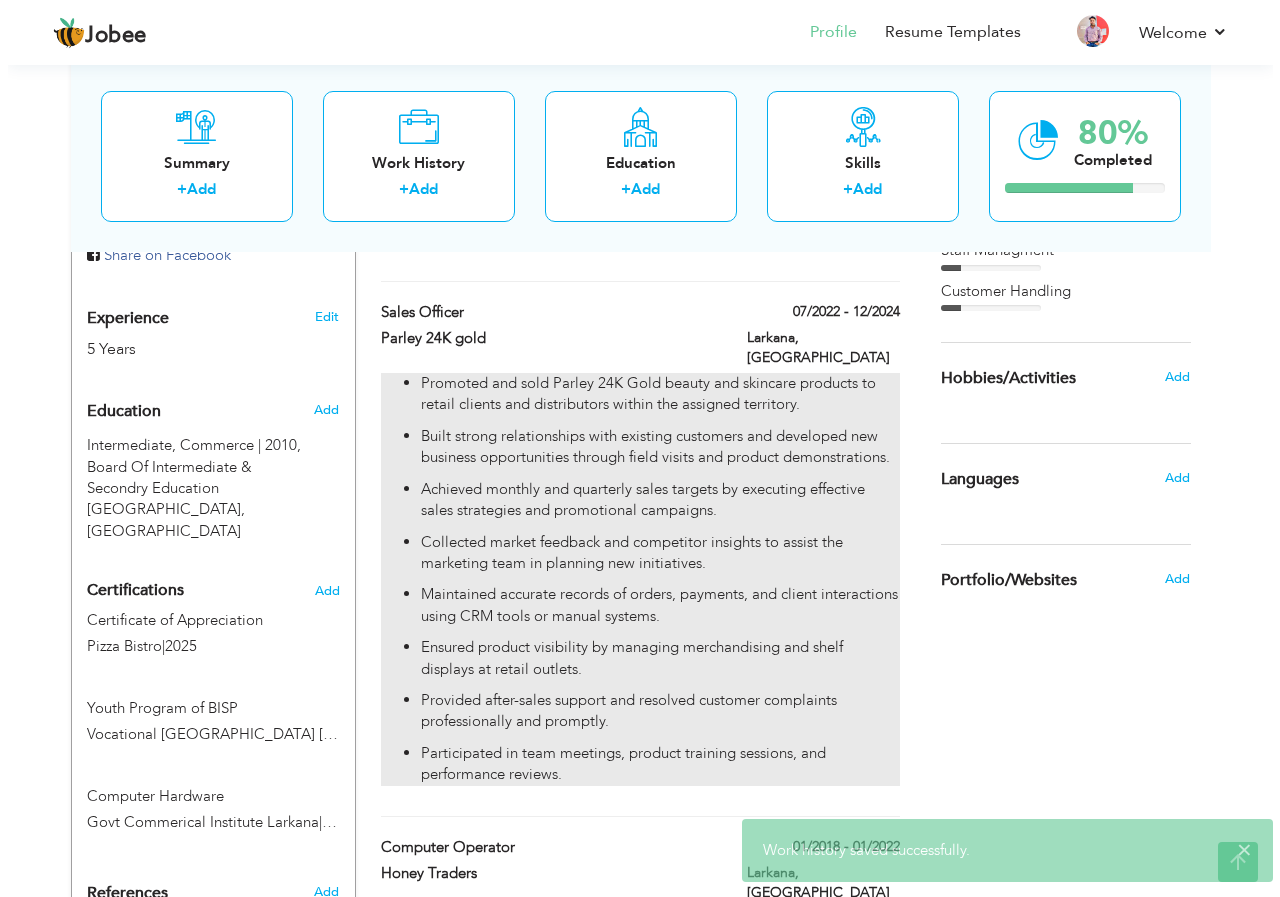 scroll, scrollTop: 700, scrollLeft: 0, axis: vertical 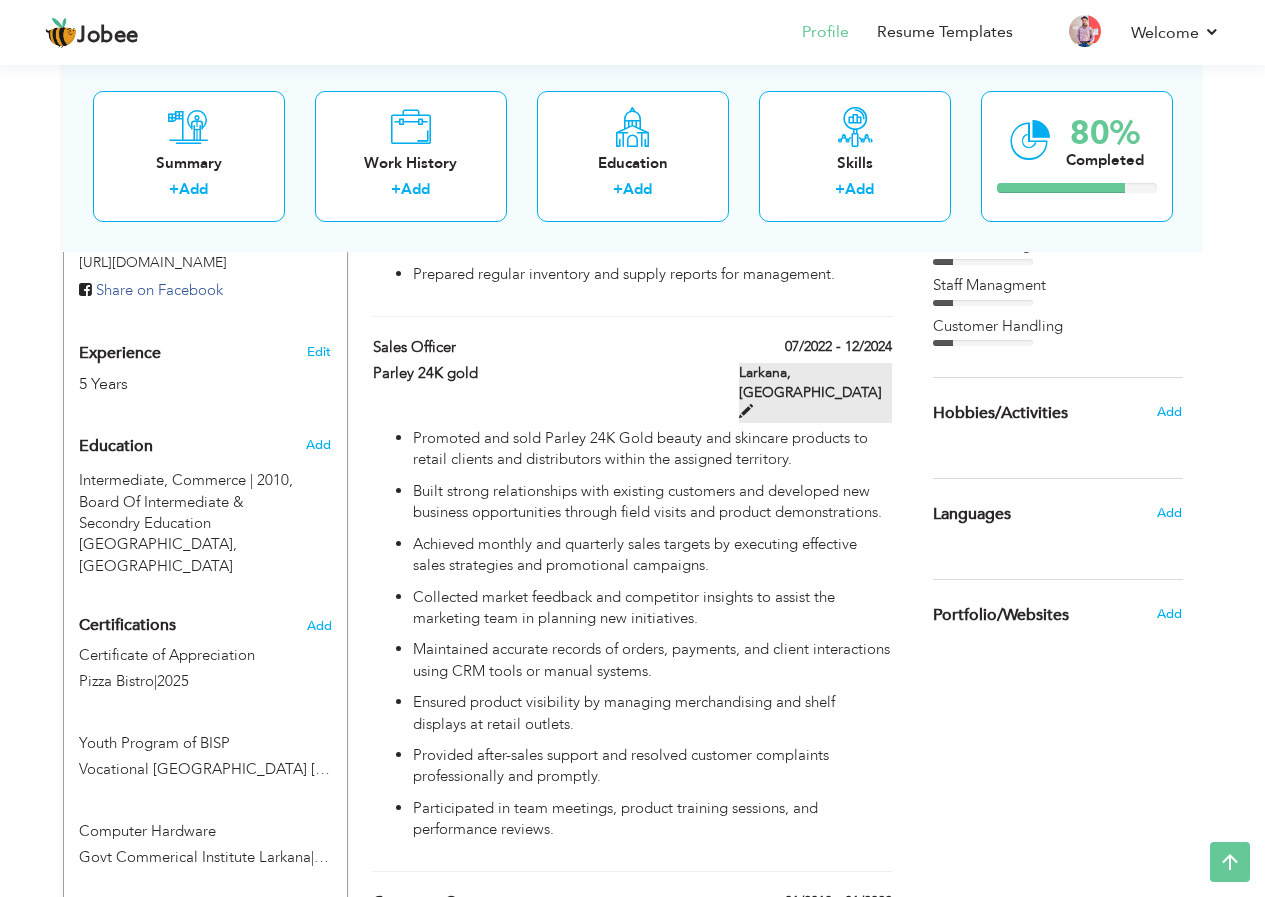 click at bounding box center [746, 411] 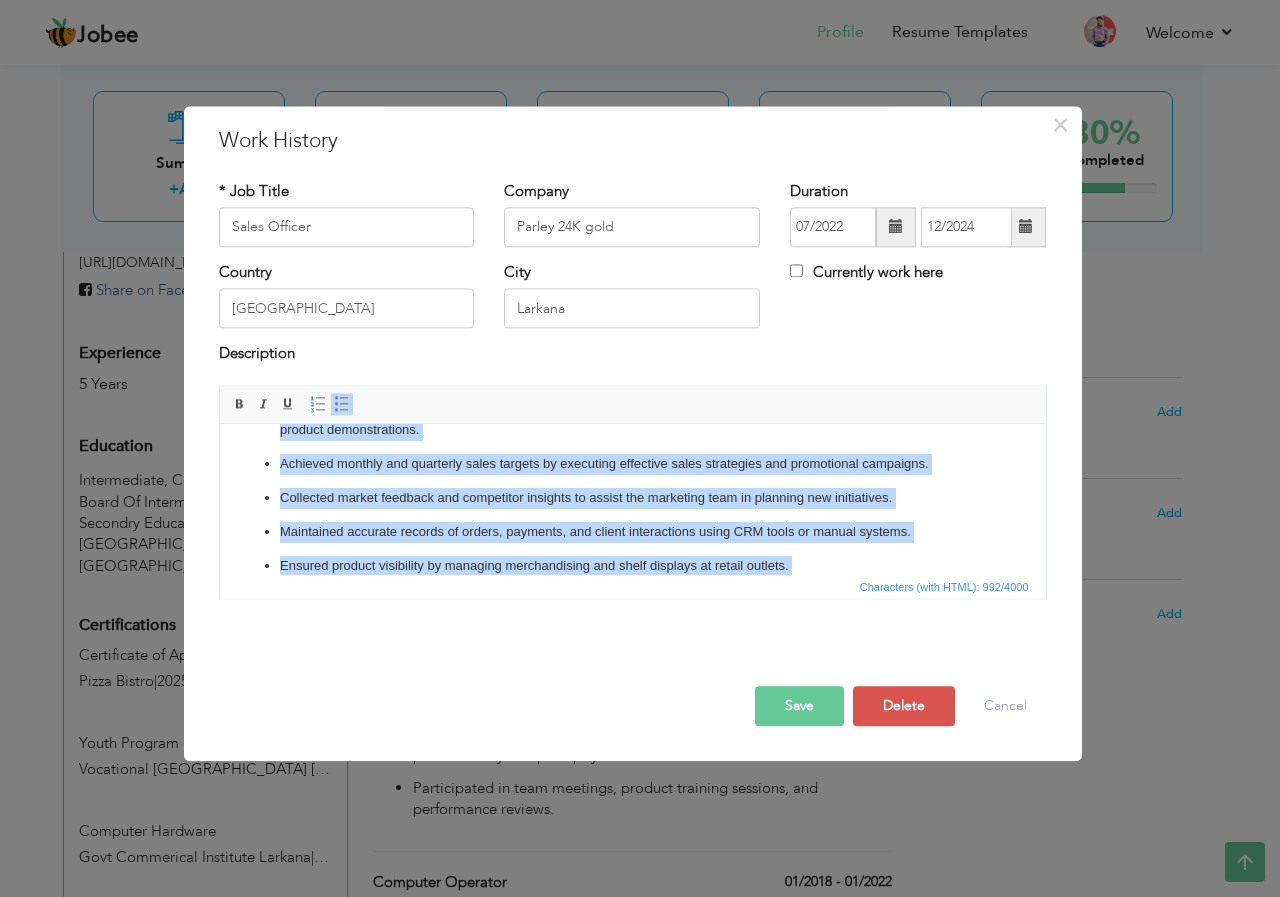 scroll, scrollTop: 189, scrollLeft: 0, axis: vertical 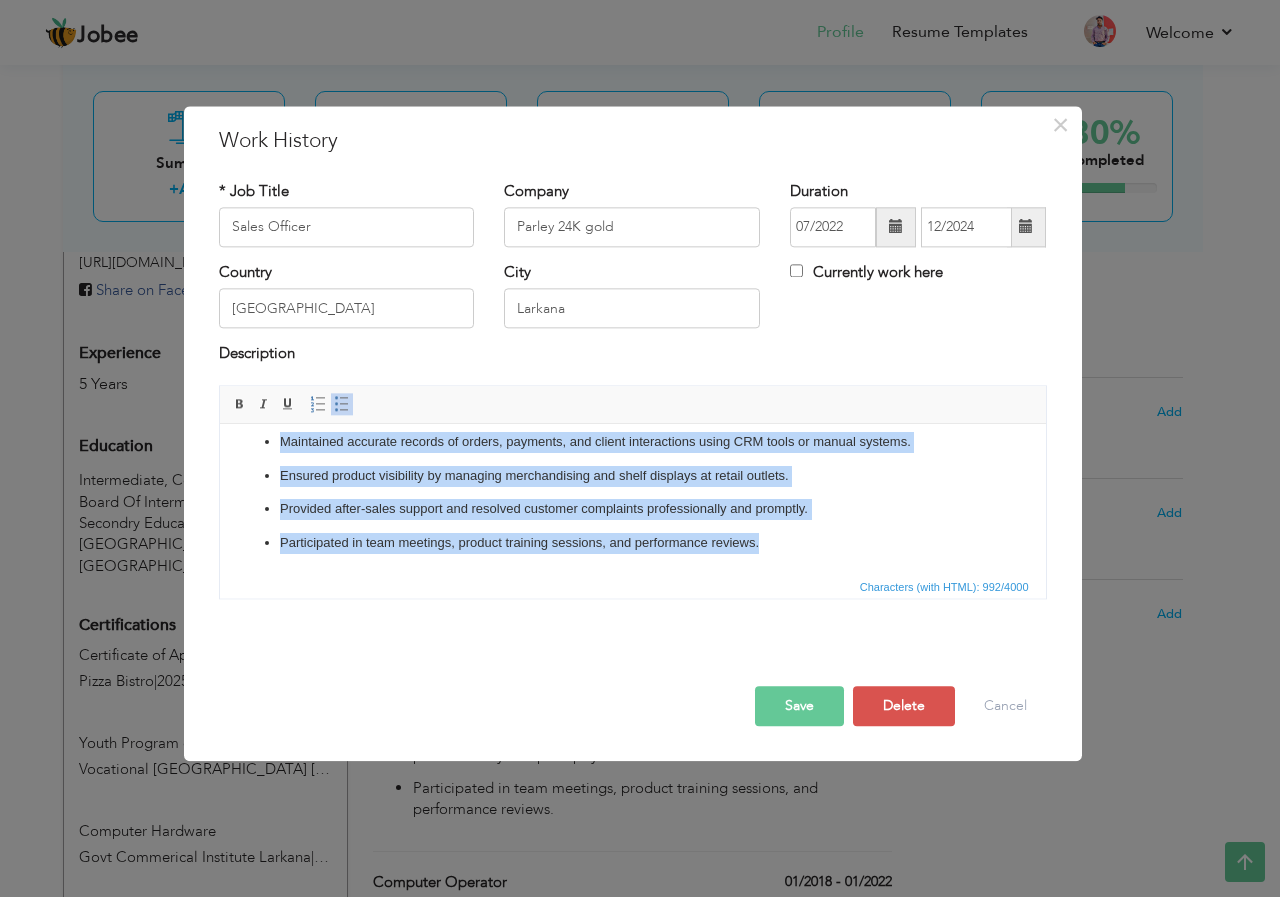 drag, startPoint x: 263, startPoint y: 453, endPoint x: 797, endPoint y: 590, distance: 551.29395 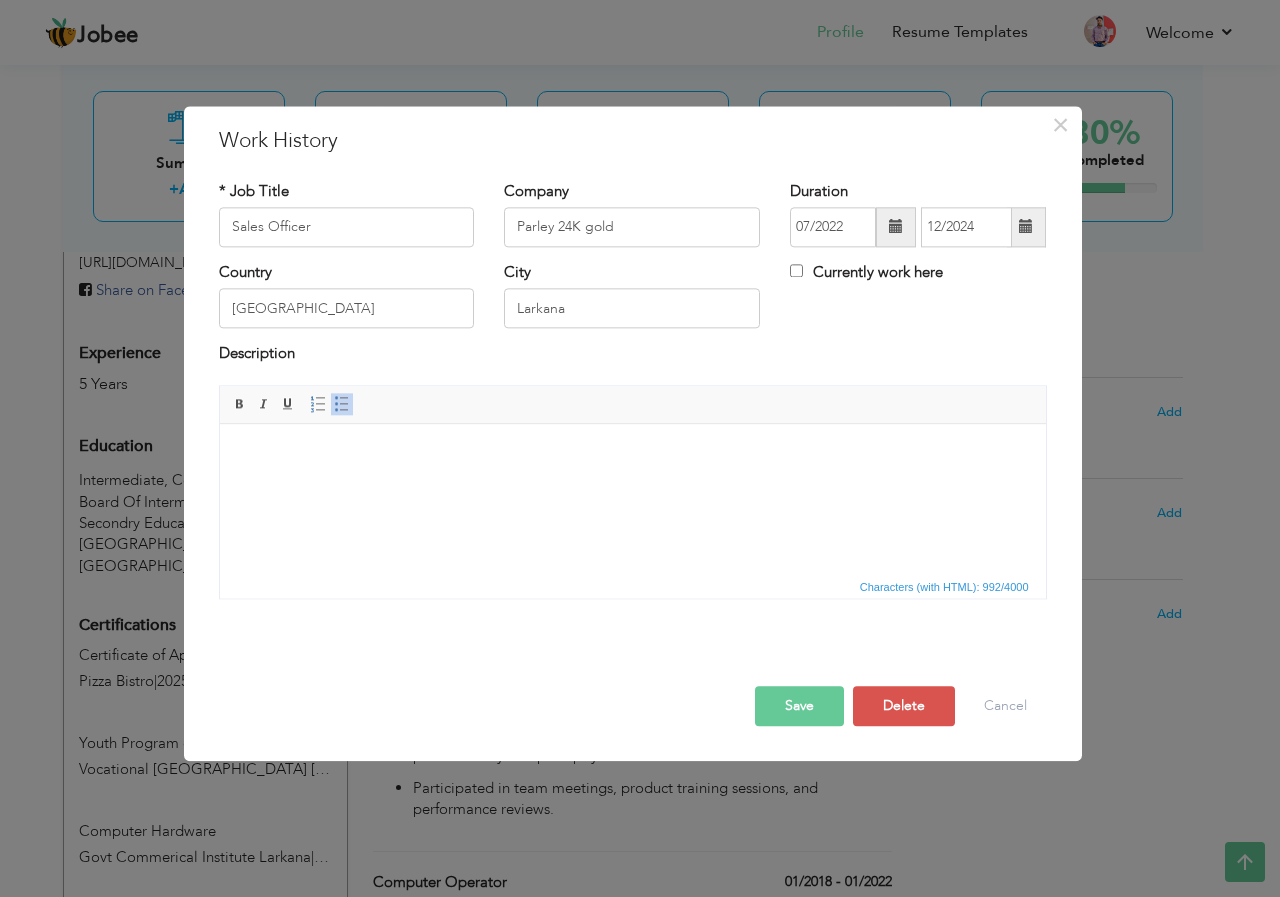 scroll, scrollTop: 0, scrollLeft: 0, axis: both 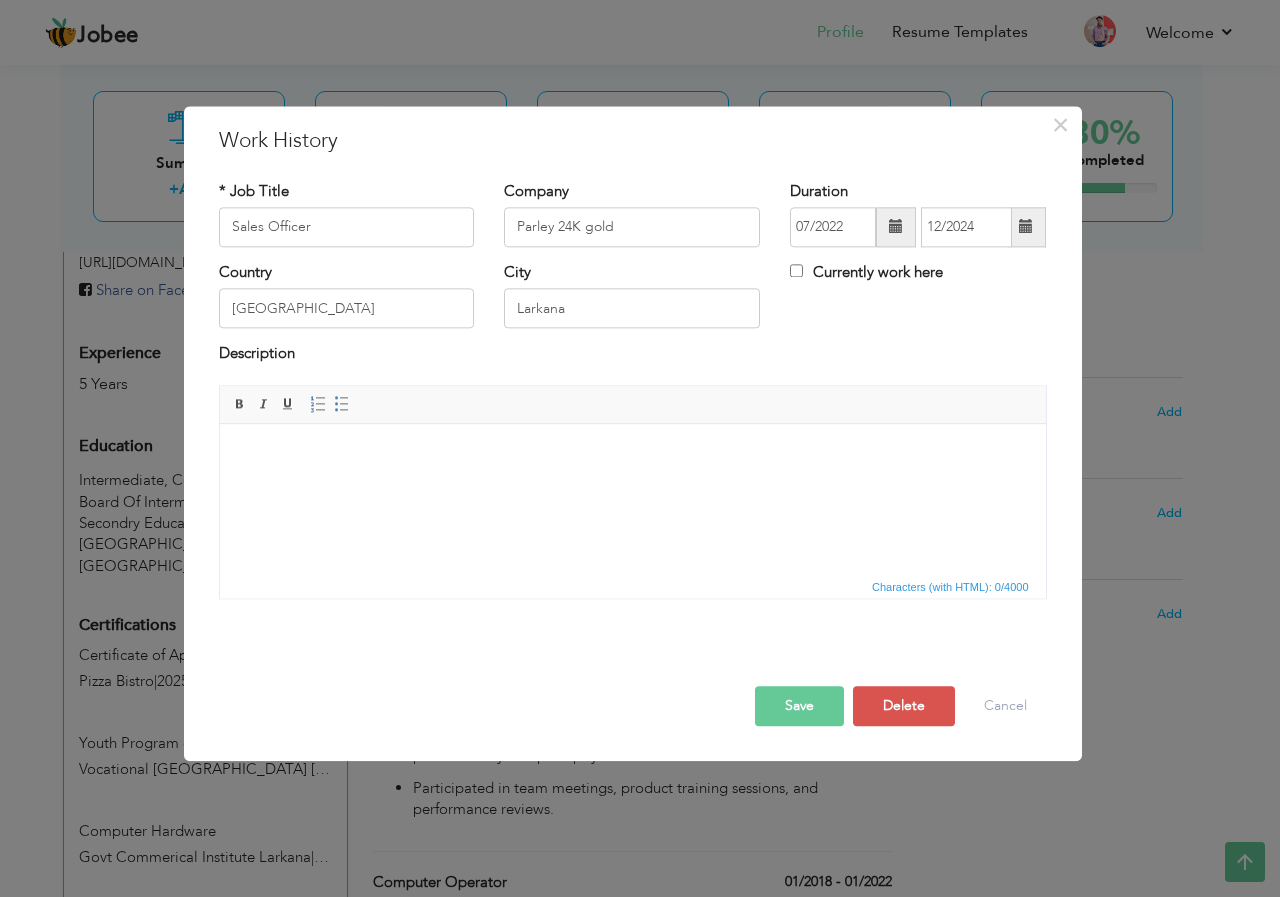 type 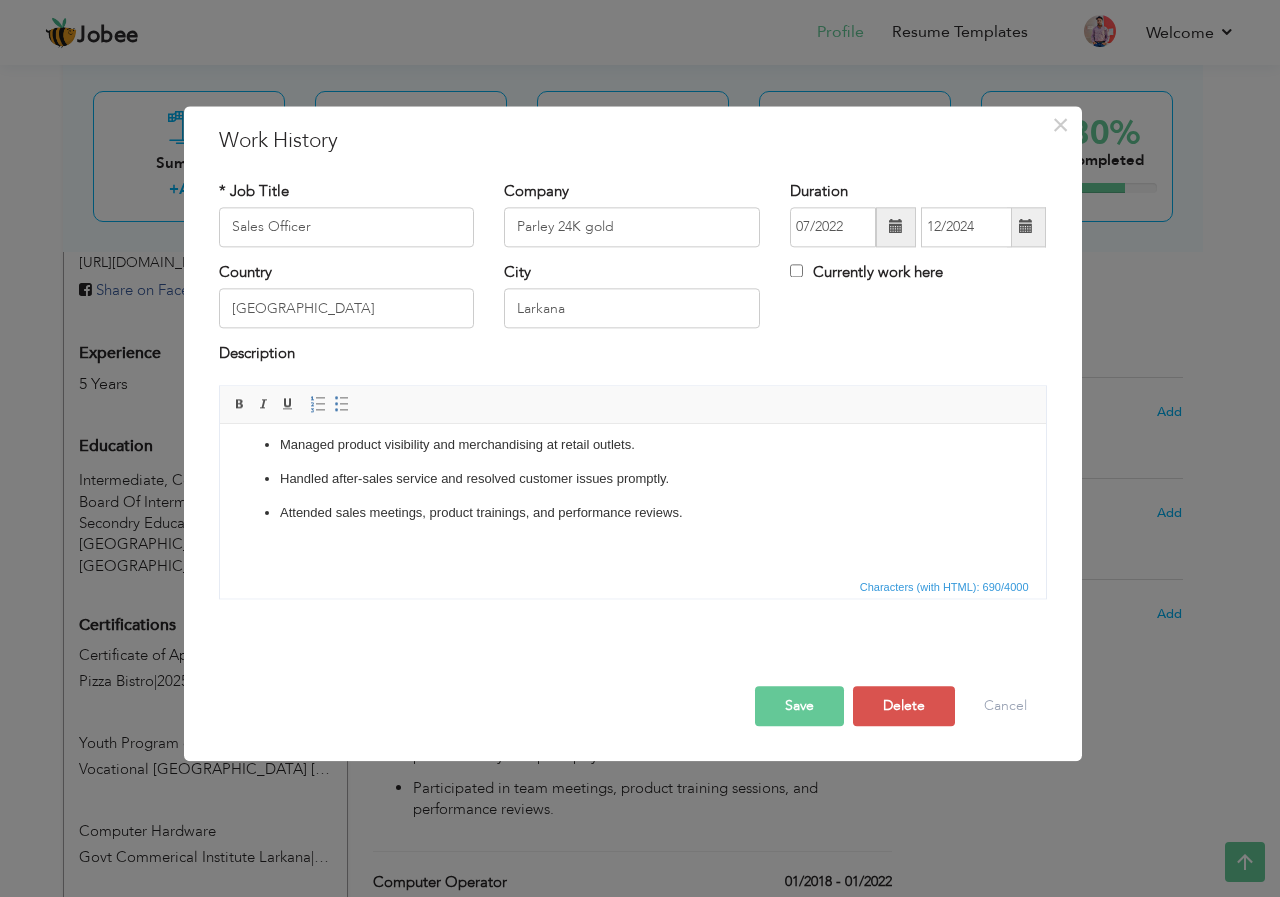 click on "Save" at bounding box center [799, 706] 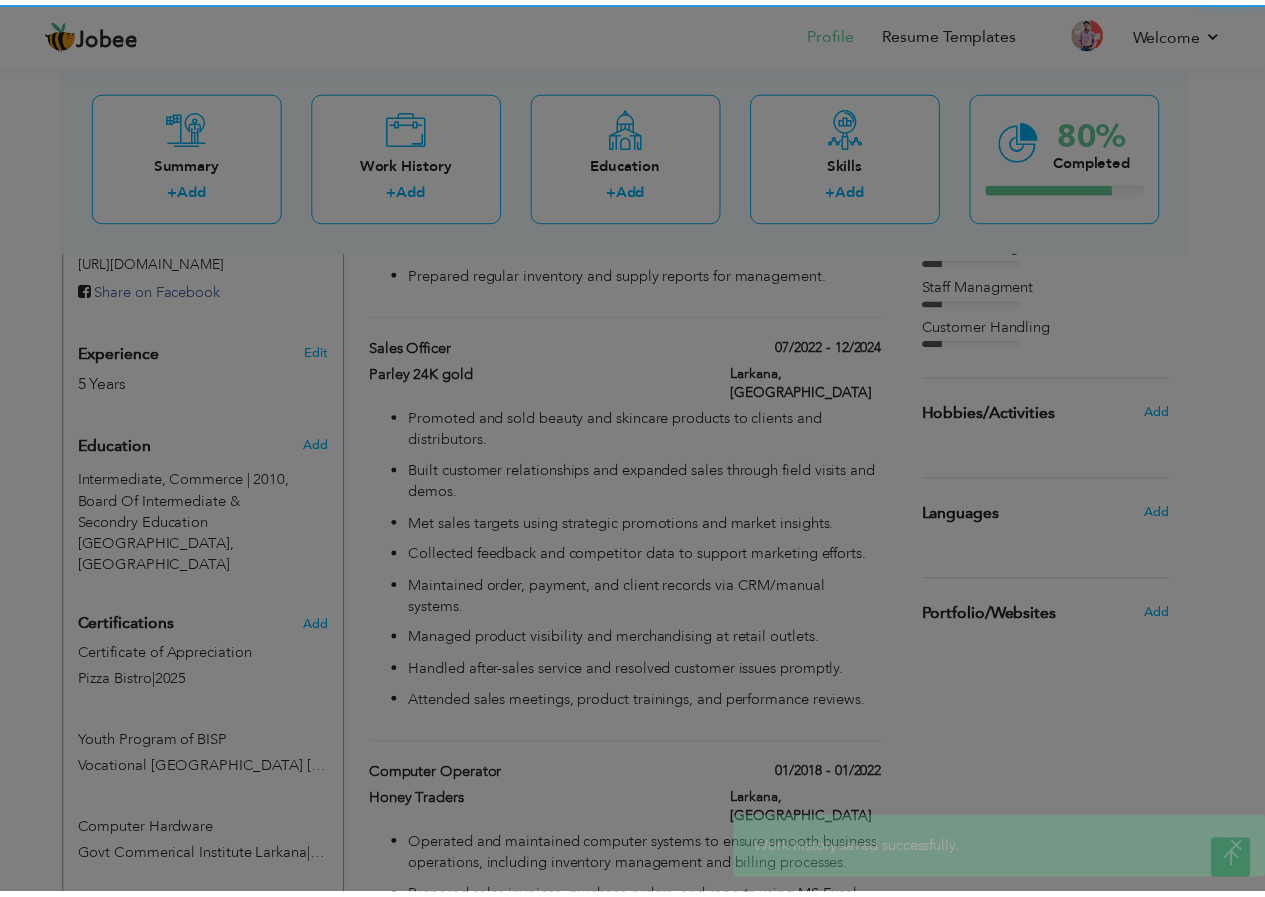 scroll, scrollTop: 0, scrollLeft: 0, axis: both 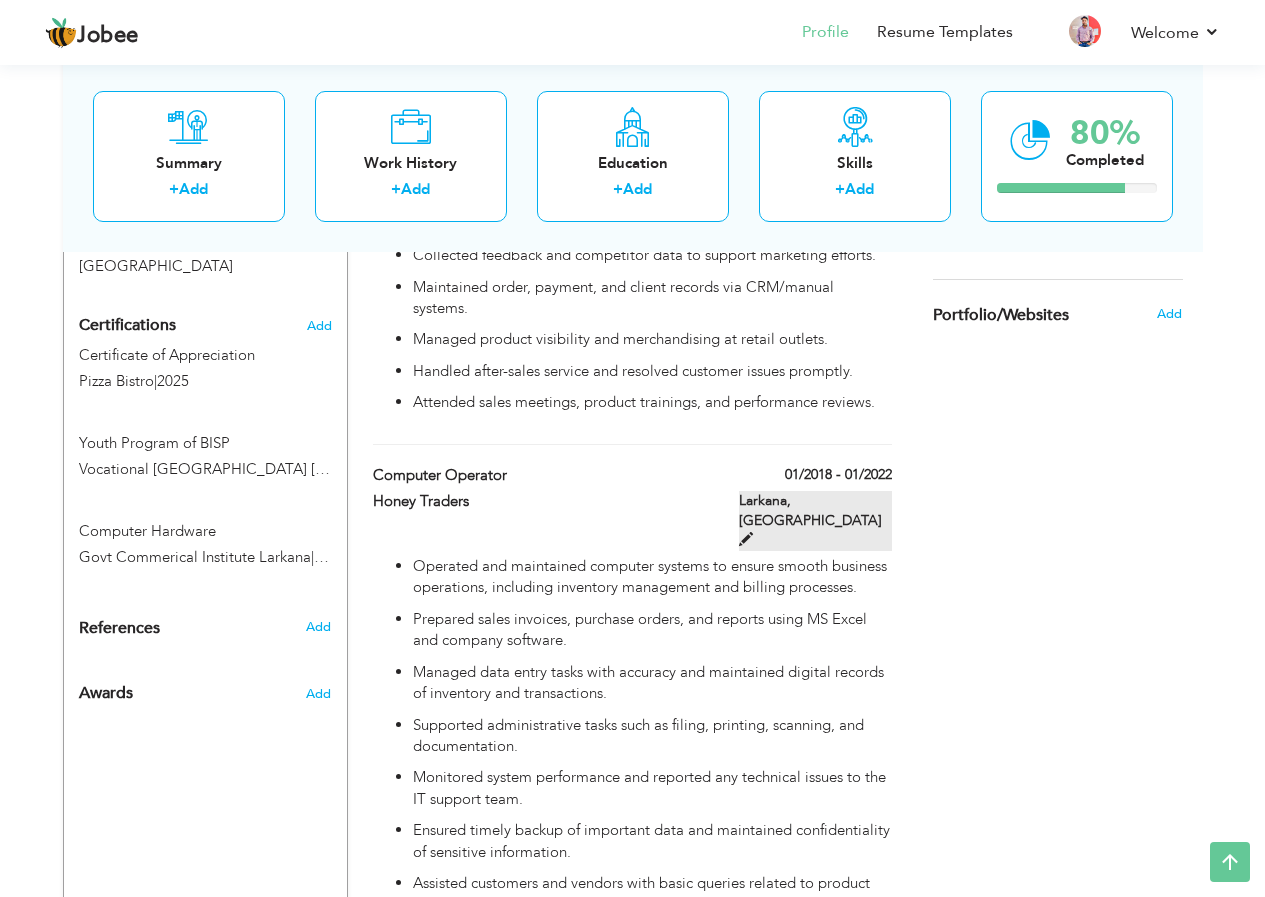 click on "Larkana, [GEOGRAPHIC_DATA]" at bounding box center (815, 521) 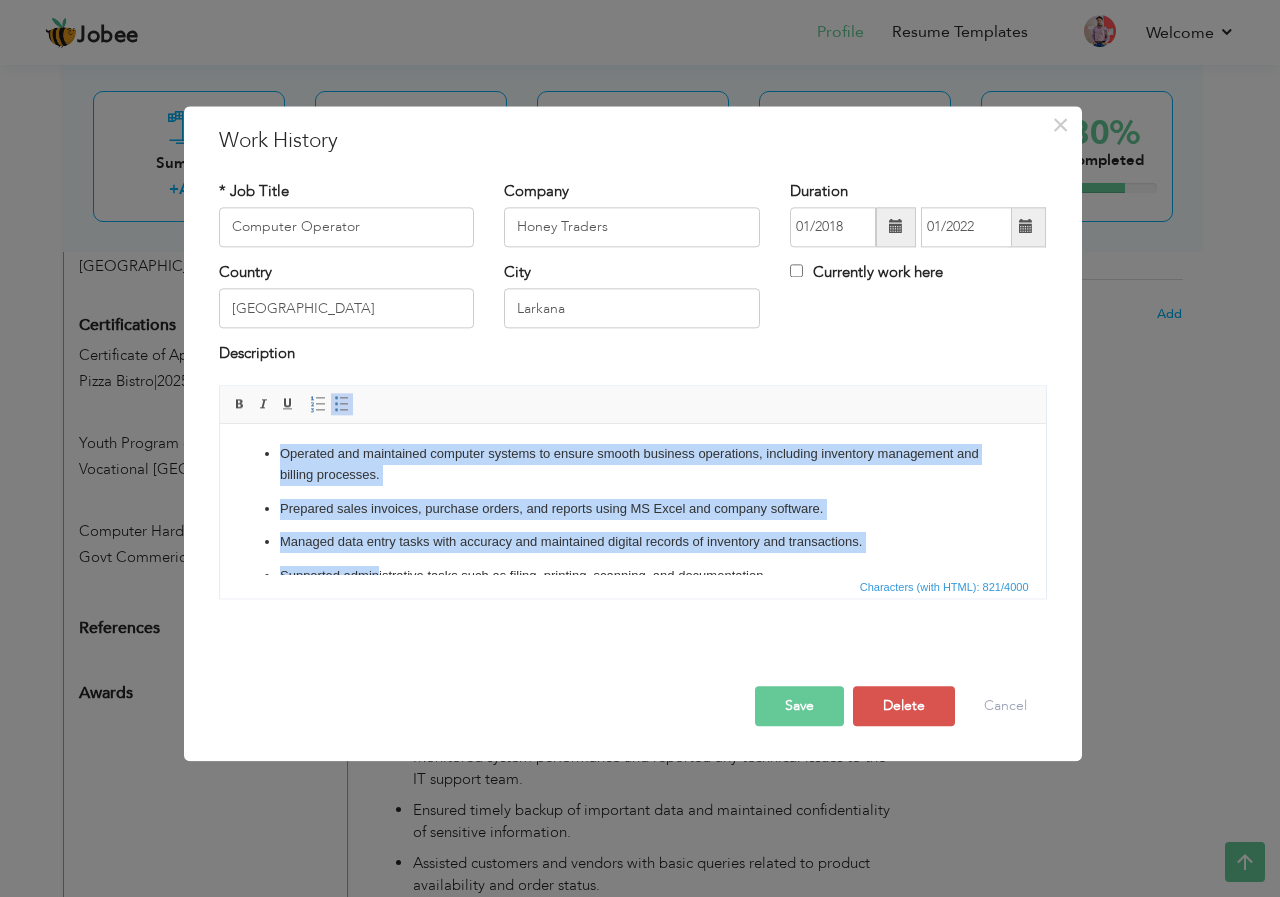 scroll, scrollTop: 189, scrollLeft: 0, axis: vertical 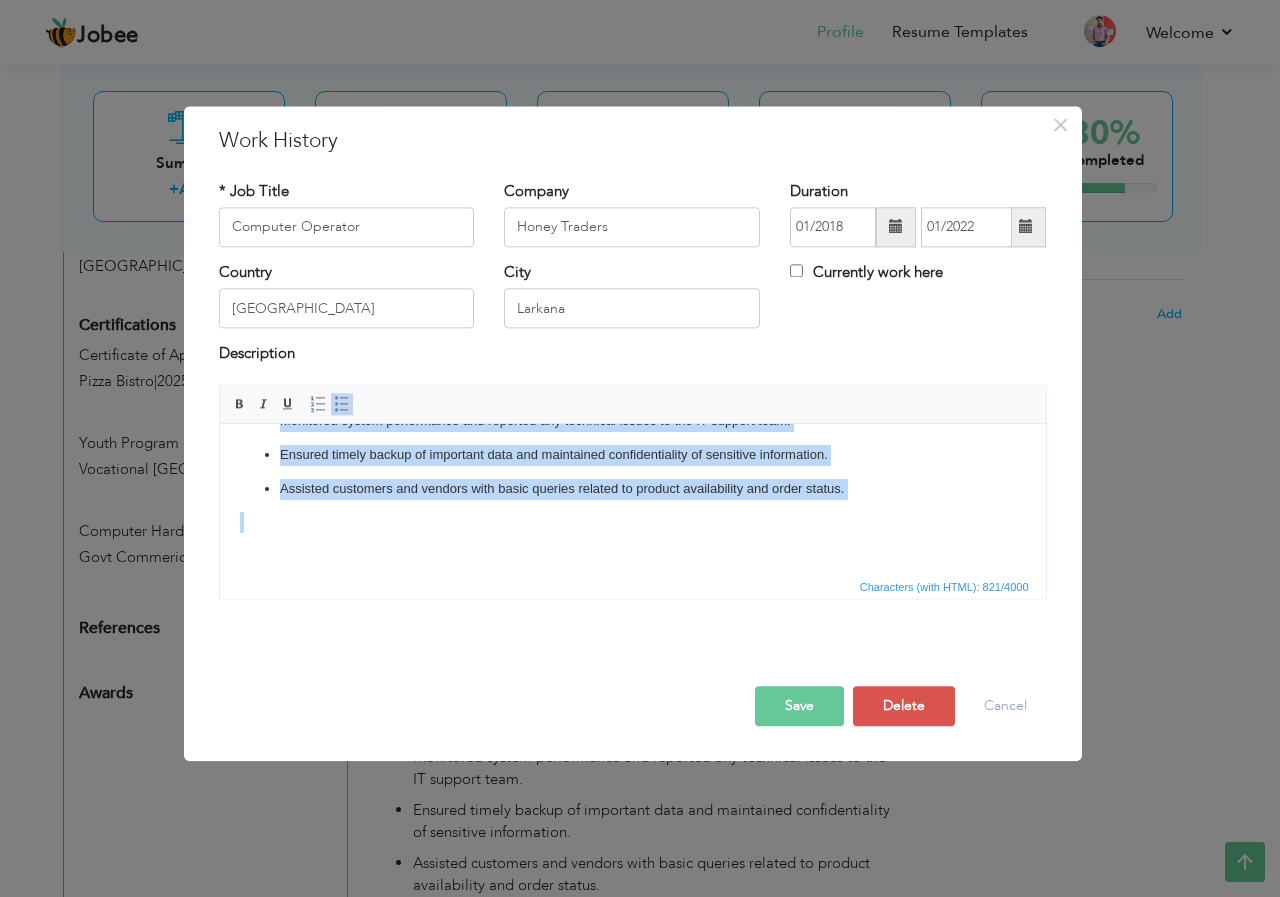 drag, startPoint x: 281, startPoint y: 453, endPoint x: 426, endPoint y: 627, distance: 226.49724 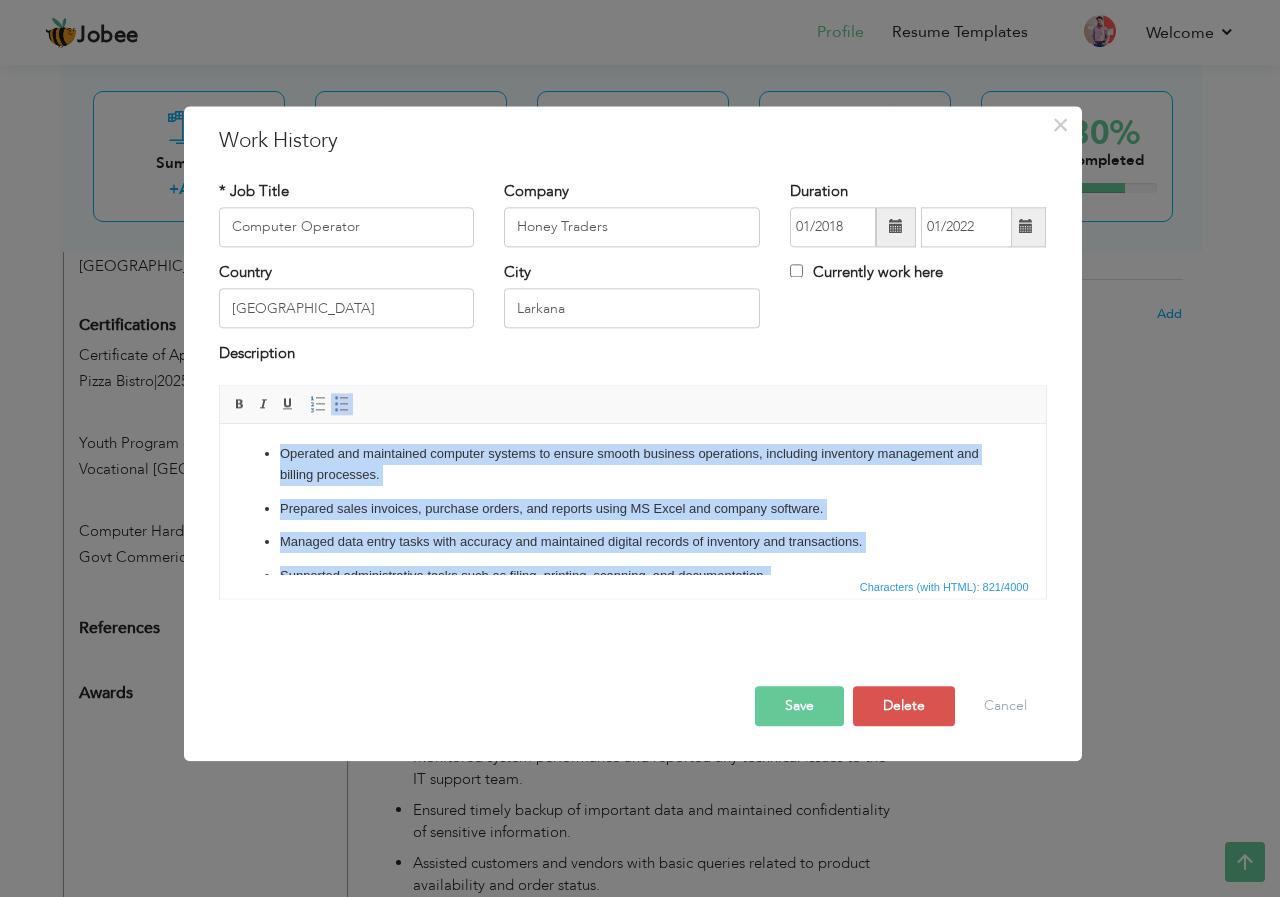 type 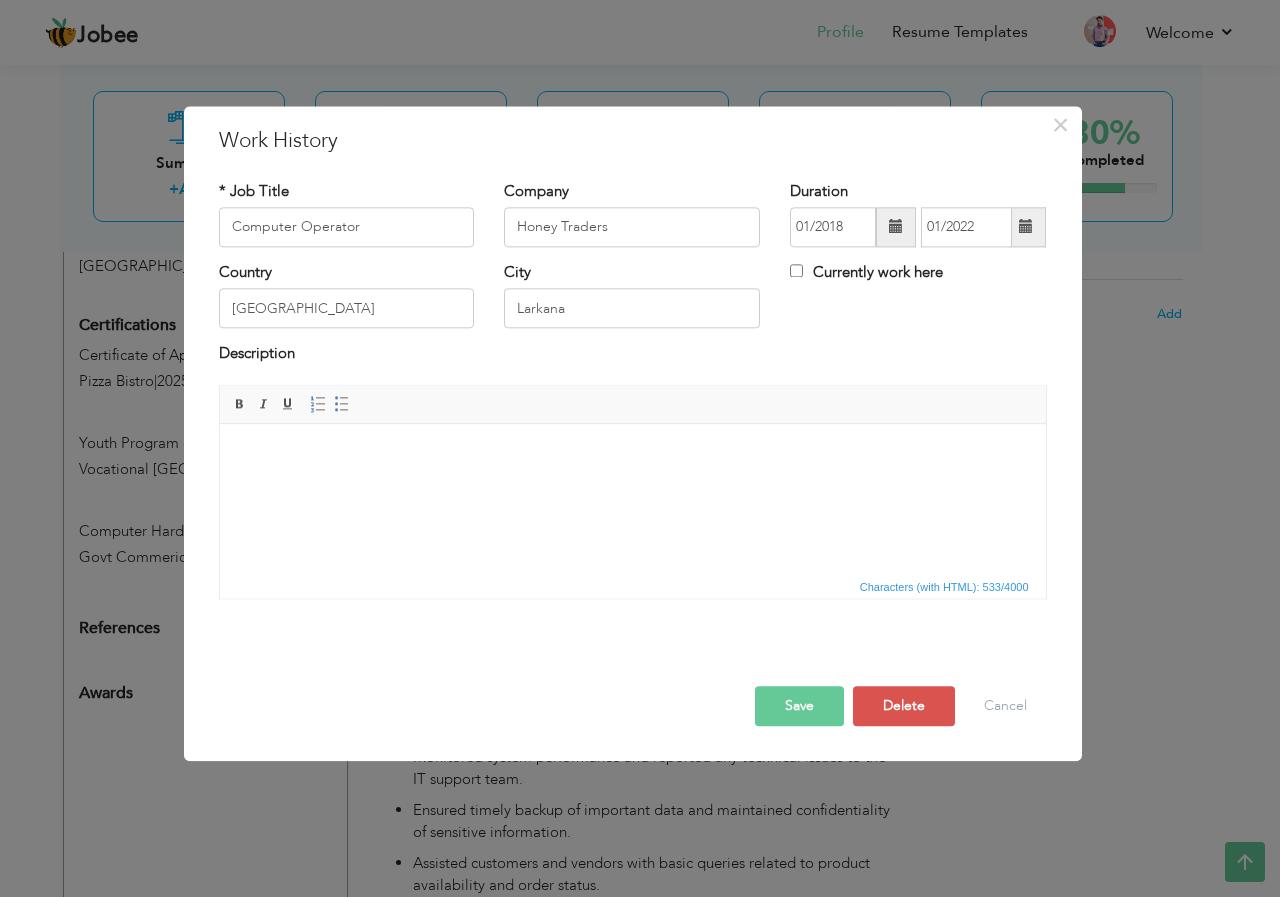 scroll, scrollTop: 111, scrollLeft: 0, axis: vertical 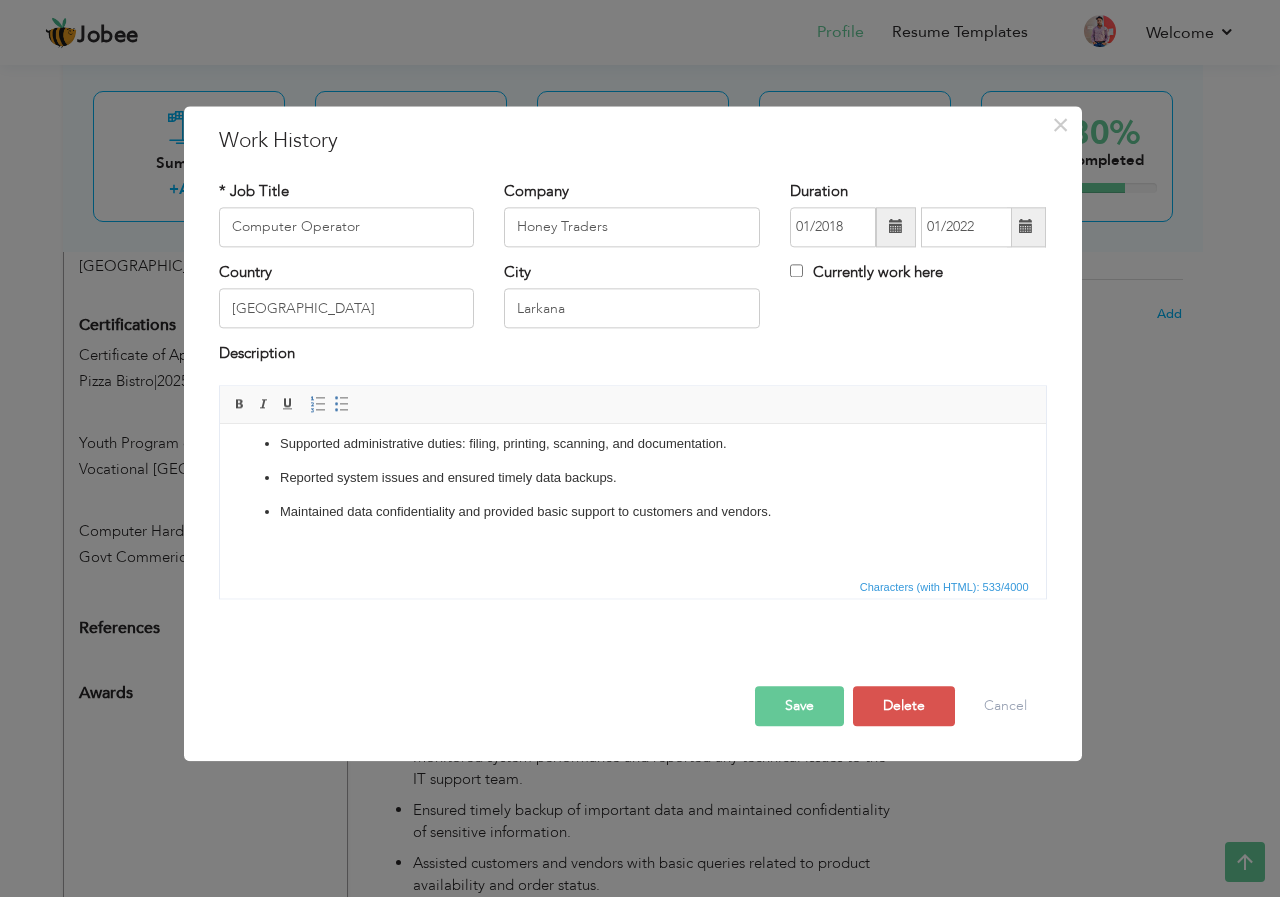 click on "Save" at bounding box center [799, 706] 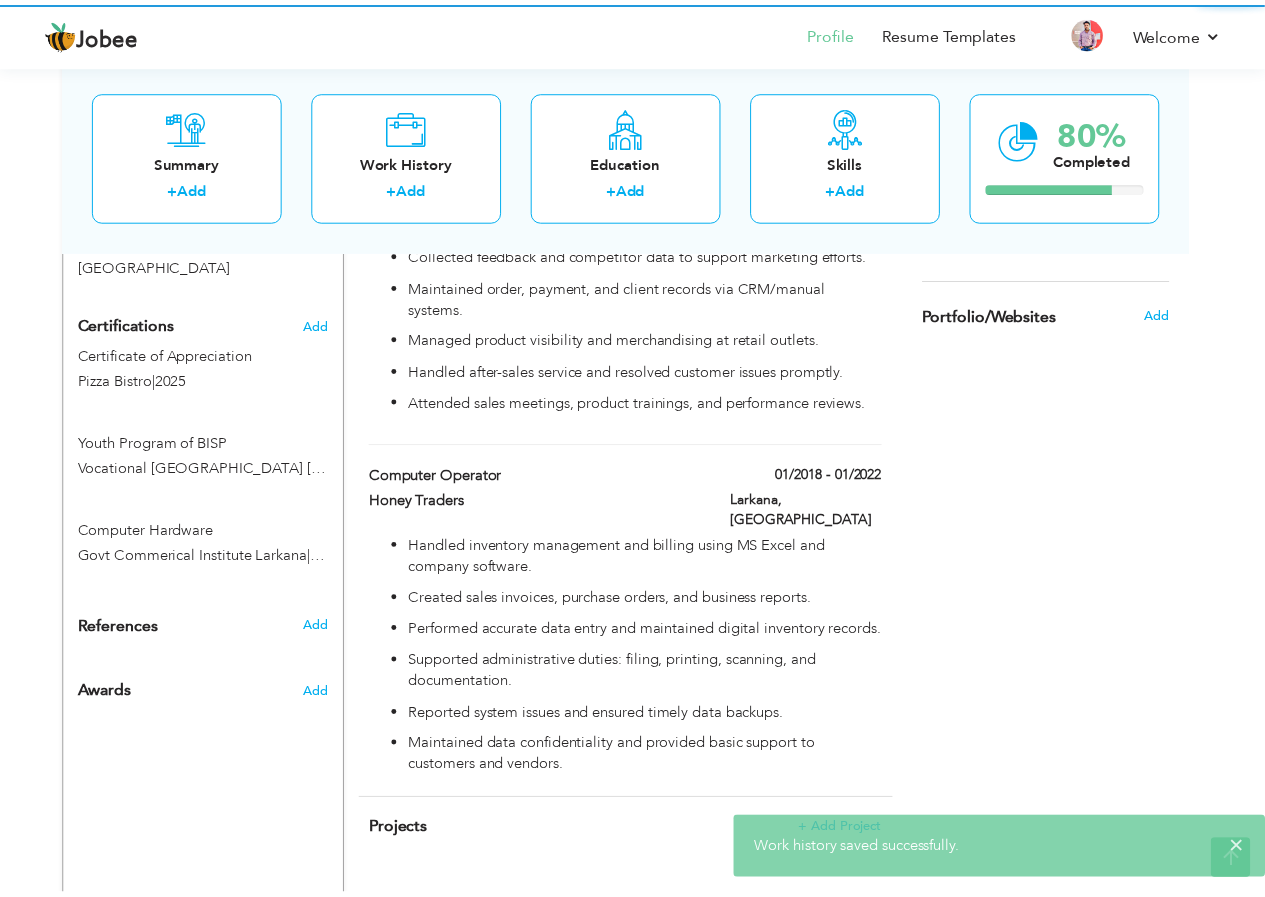 scroll, scrollTop: 0, scrollLeft: 0, axis: both 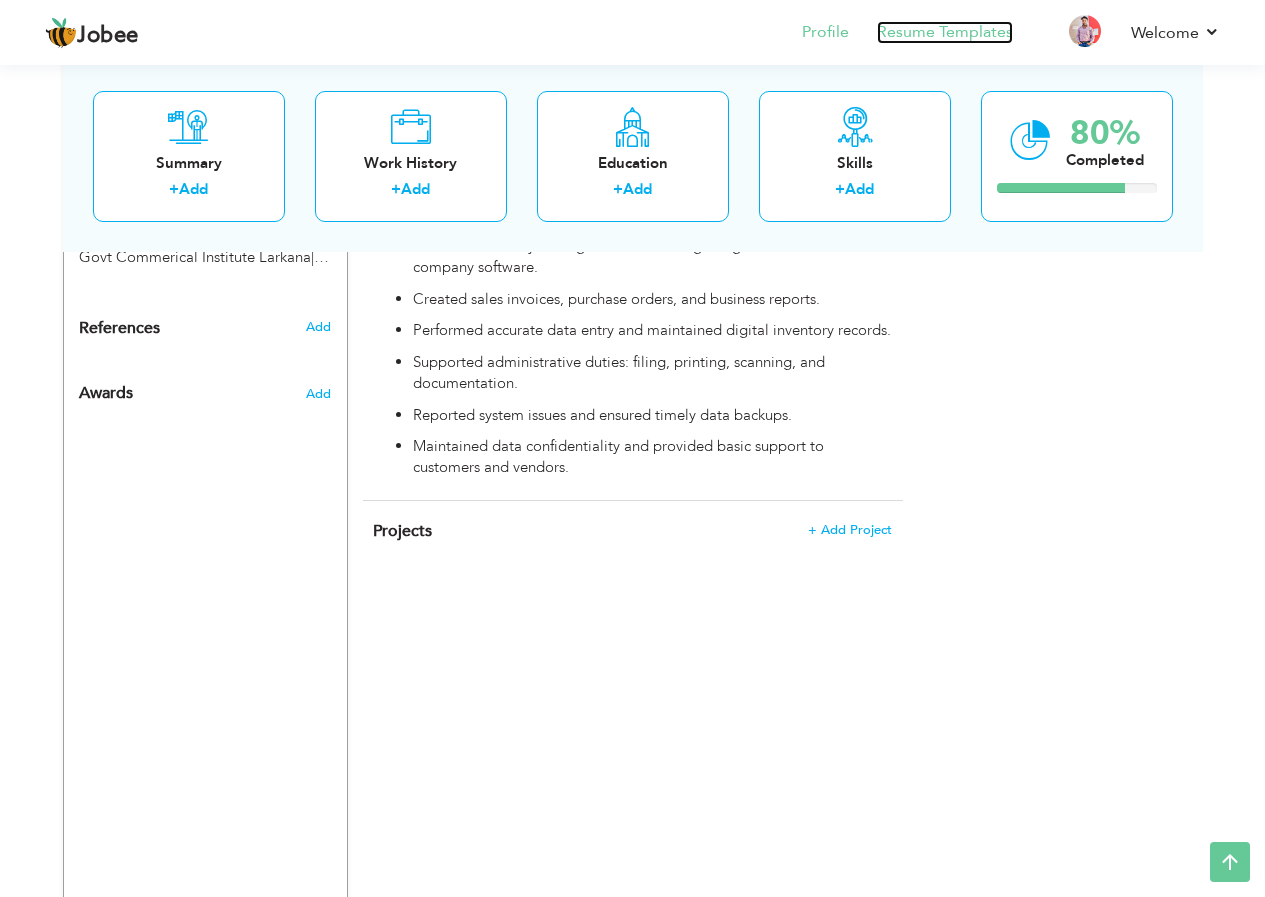click on "Resume Templates" at bounding box center (945, 32) 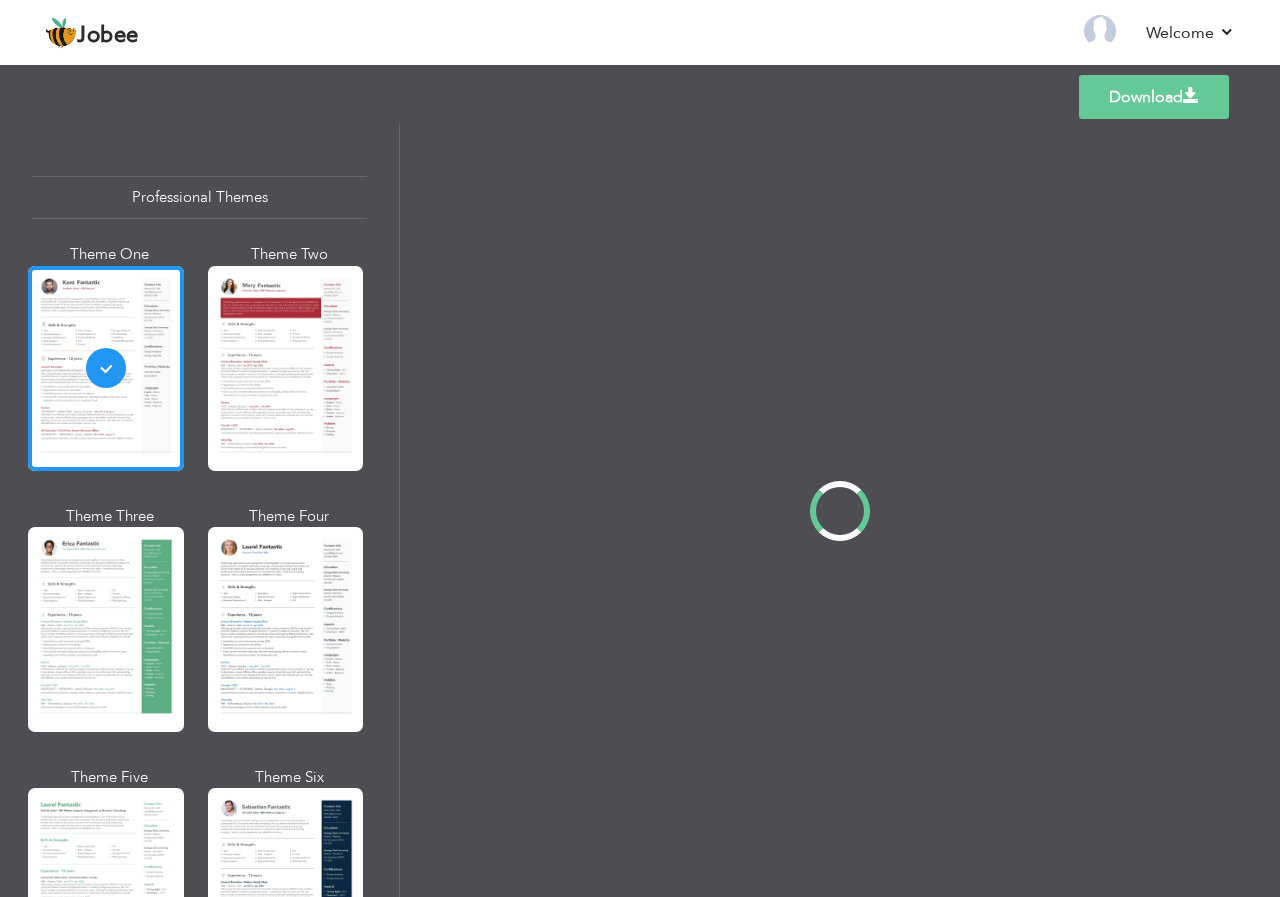 scroll, scrollTop: 0, scrollLeft: 0, axis: both 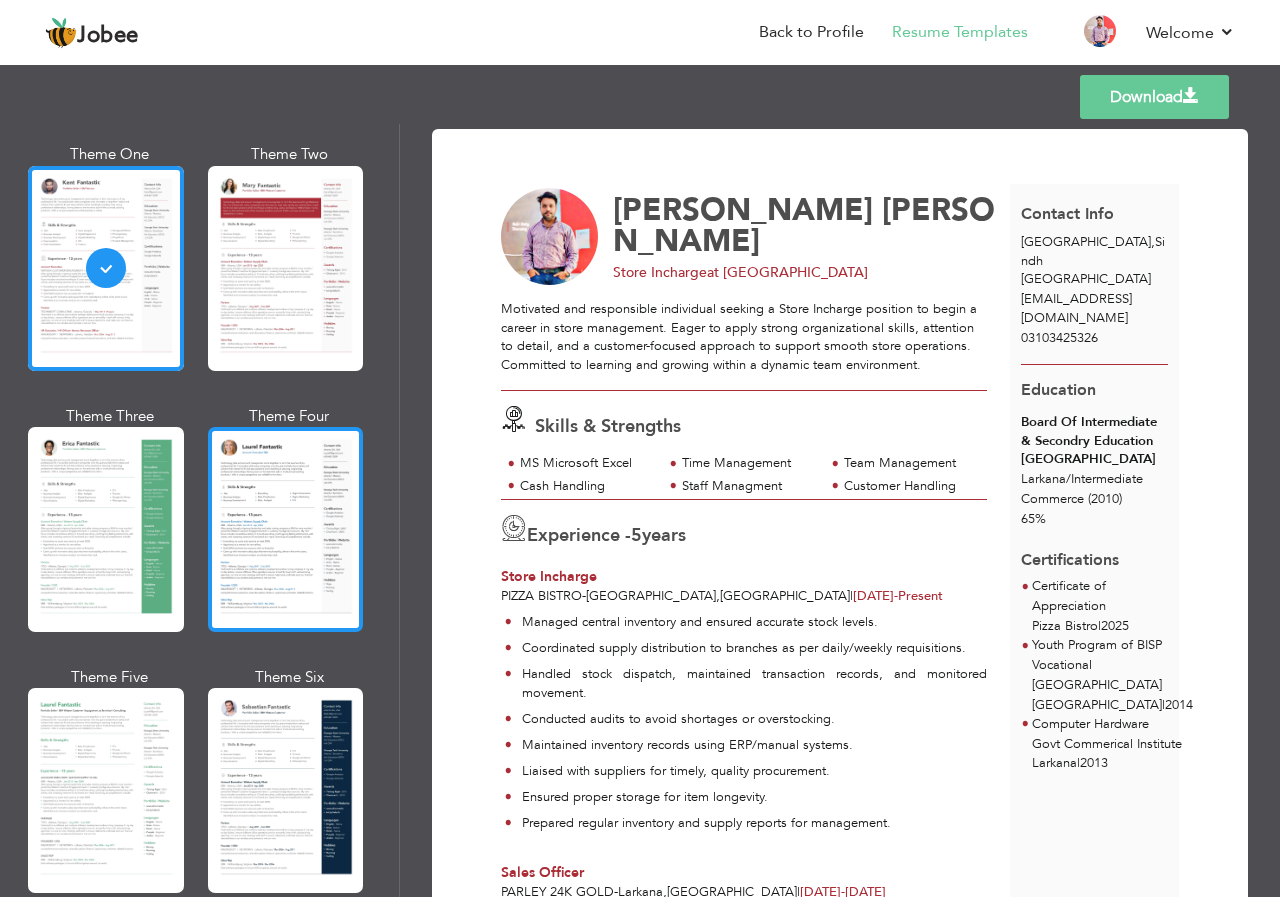 click at bounding box center (286, 529) 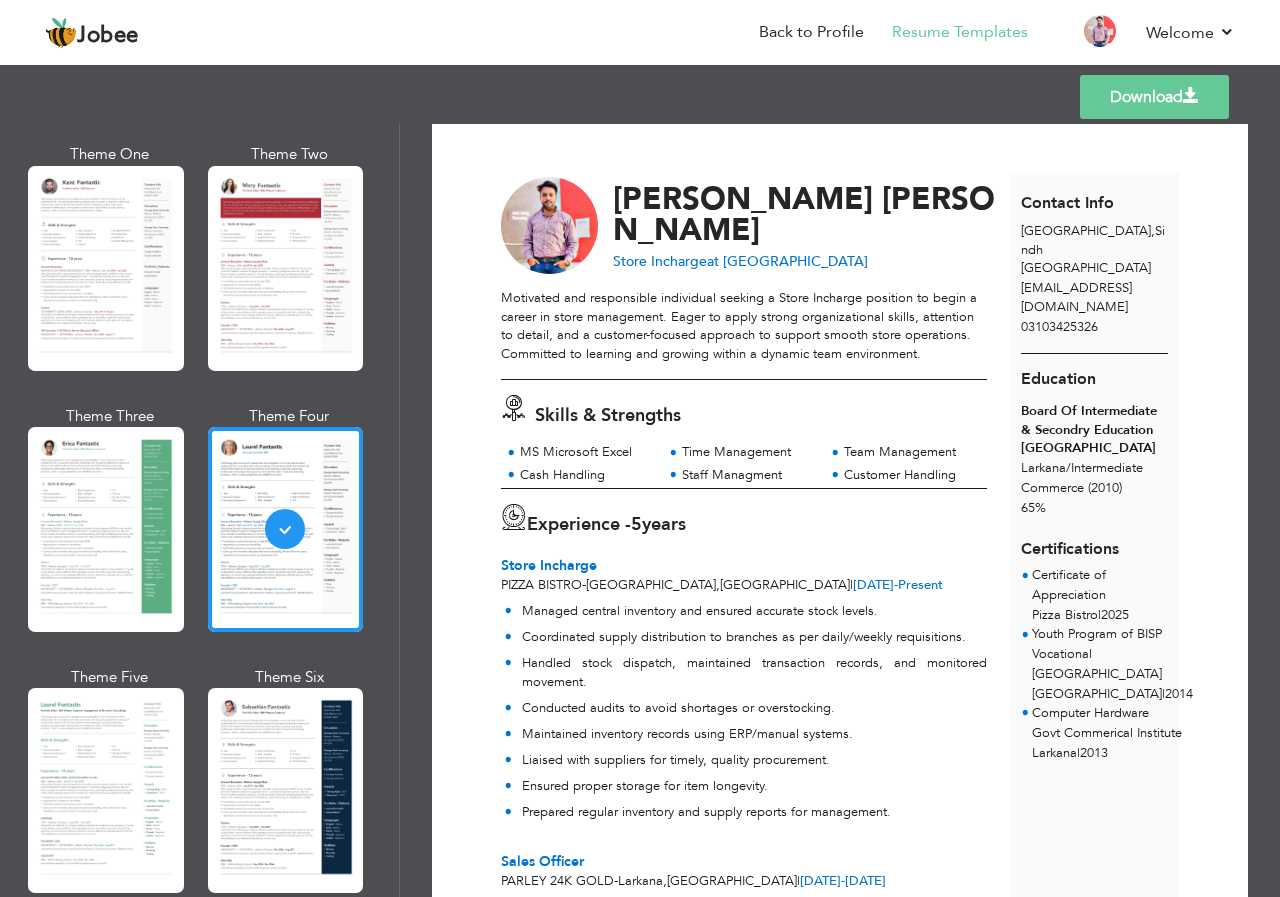 scroll, scrollTop: 5, scrollLeft: 0, axis: vertical 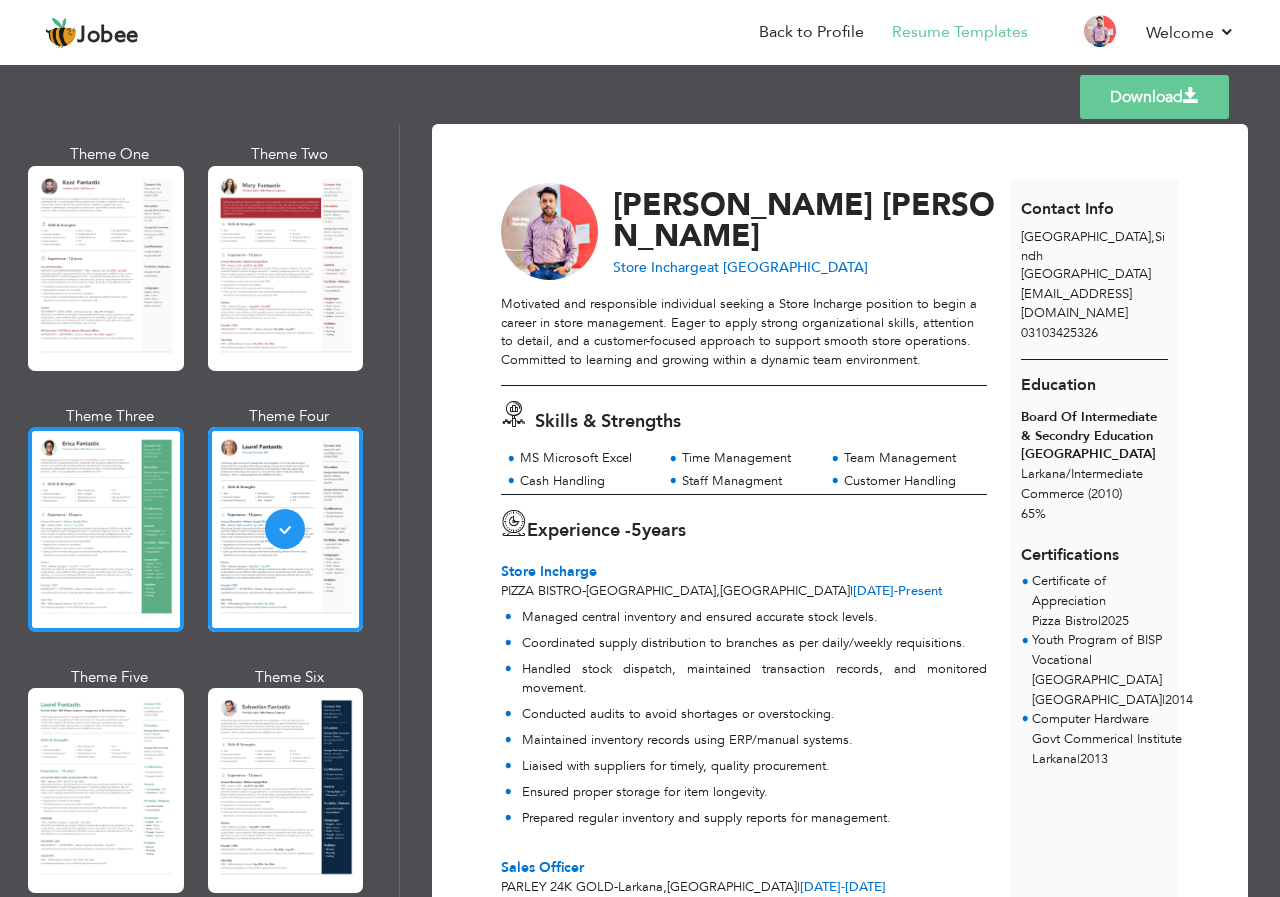 click at bounding box center [106, 529] 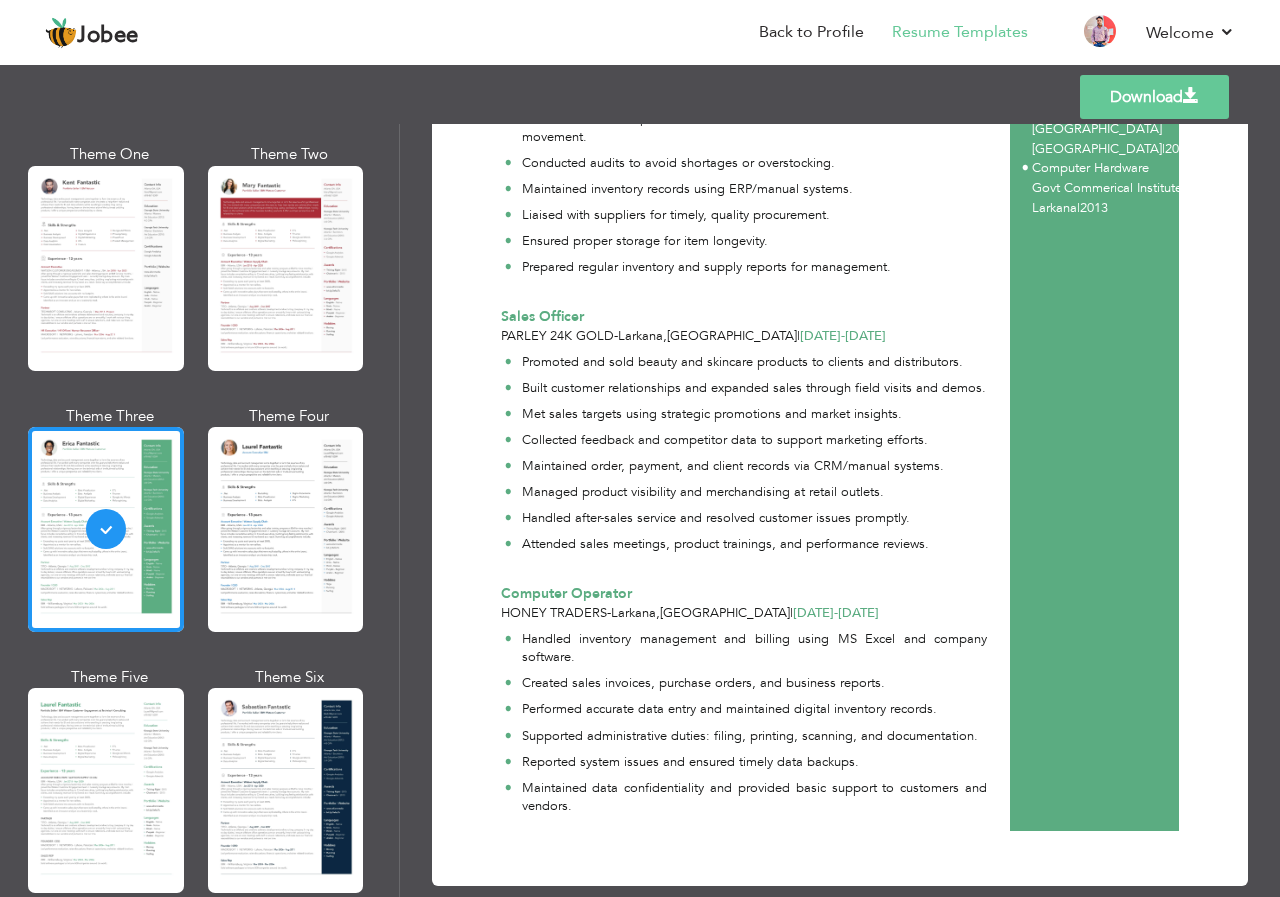 scroll, scrollTop: 605, scrollLeft: 0, axis: vertical 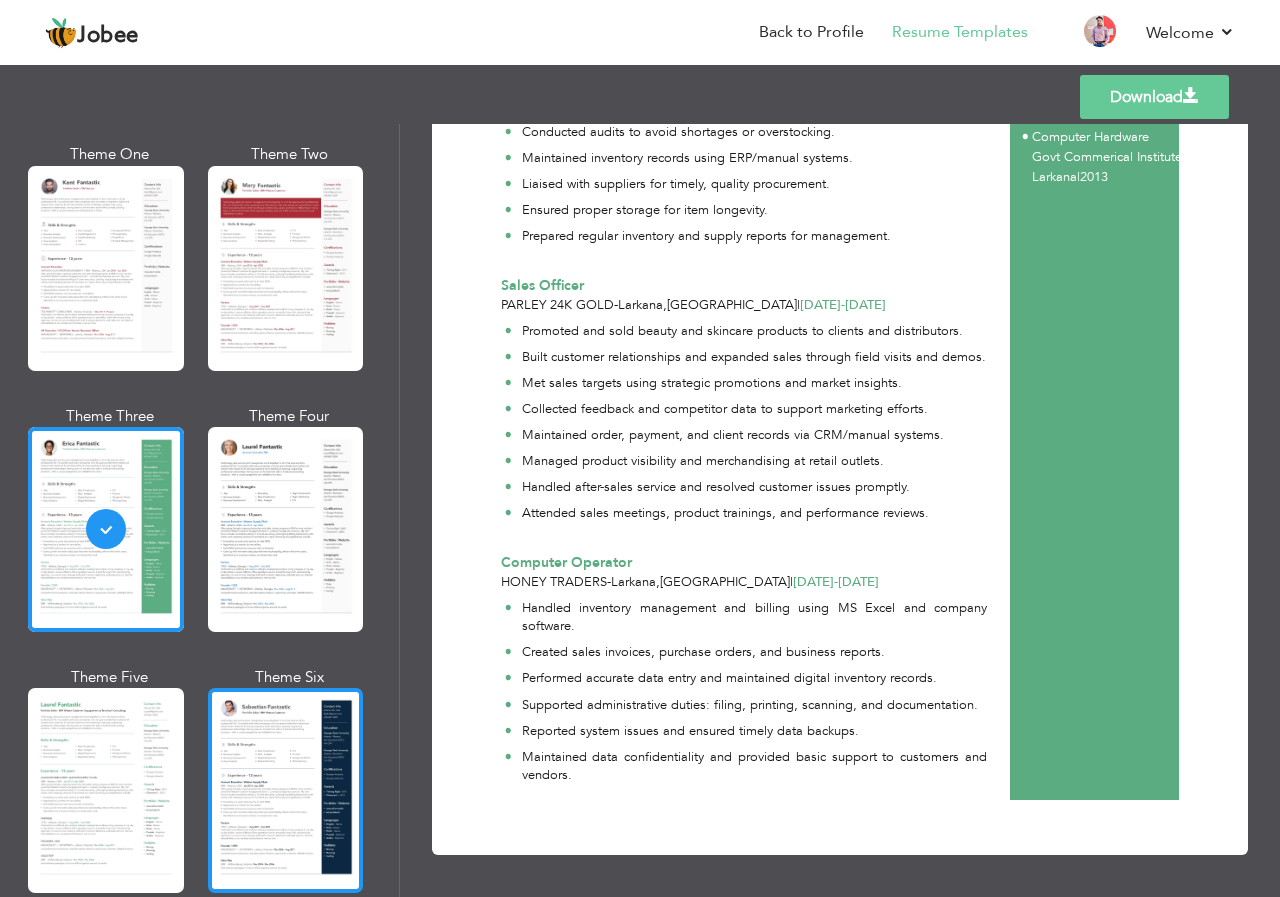 click at bounding box center [286, 790] 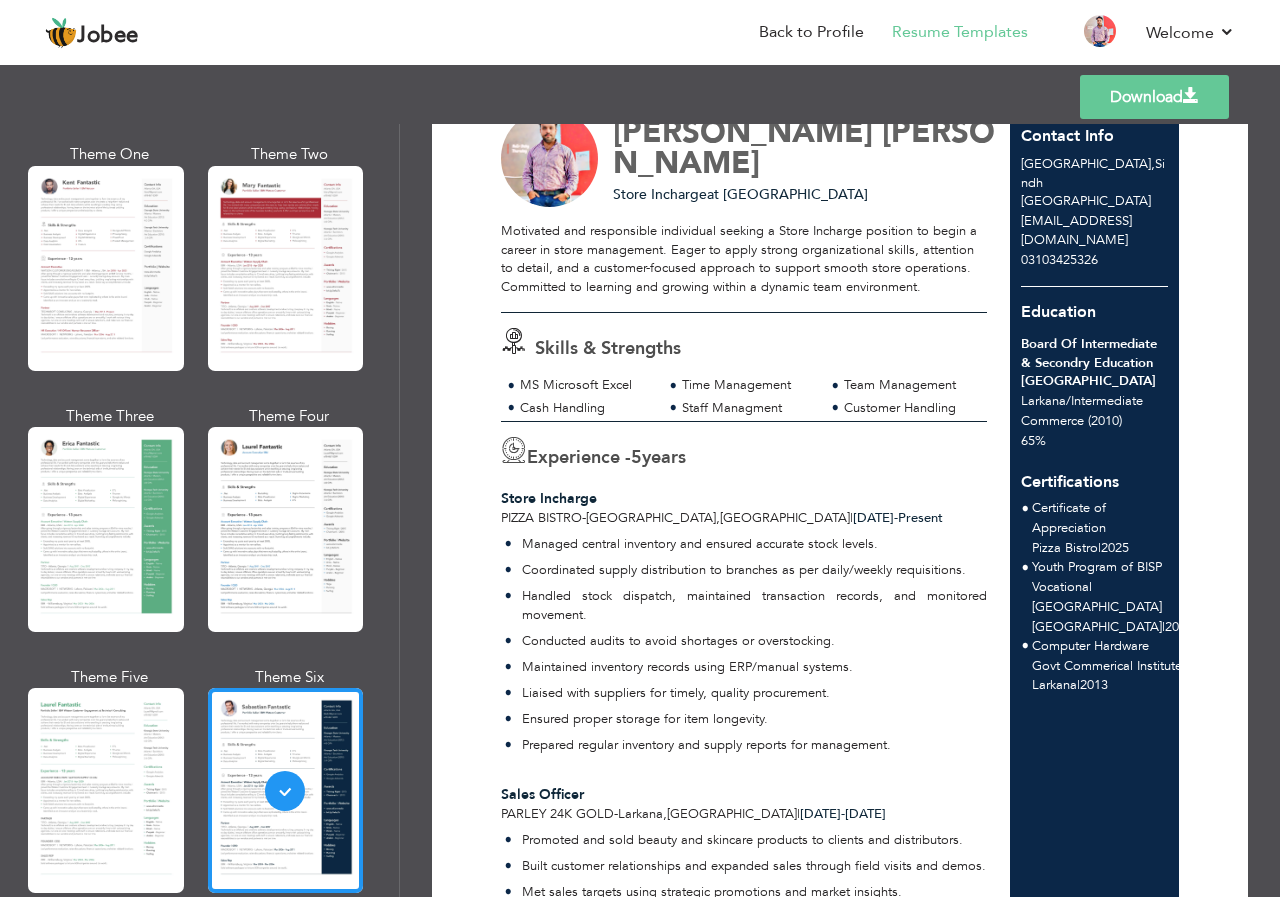 scroll, scrollTop: 200, scrollLeft: 0, axis: vertical 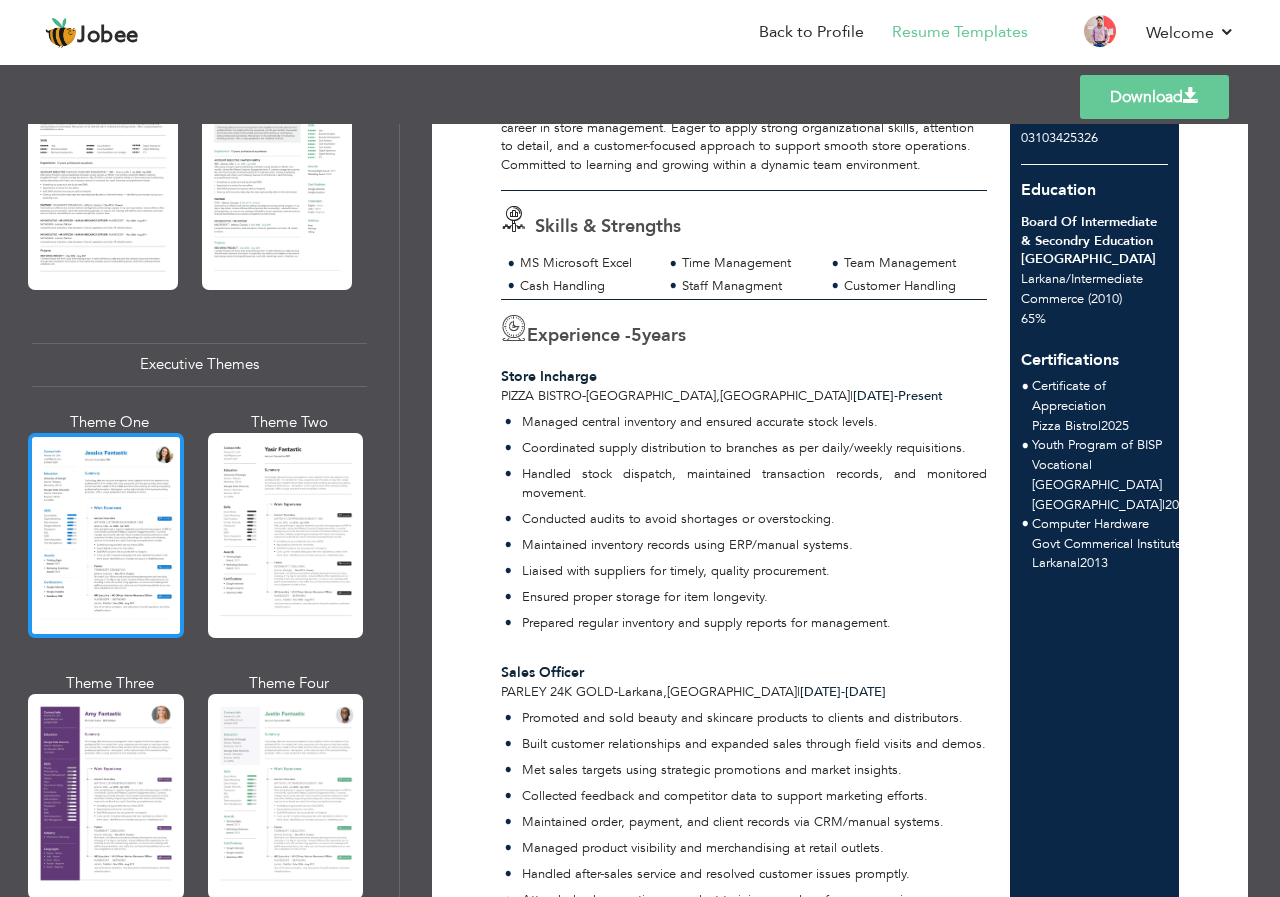 click at bounding box center [106, 535] 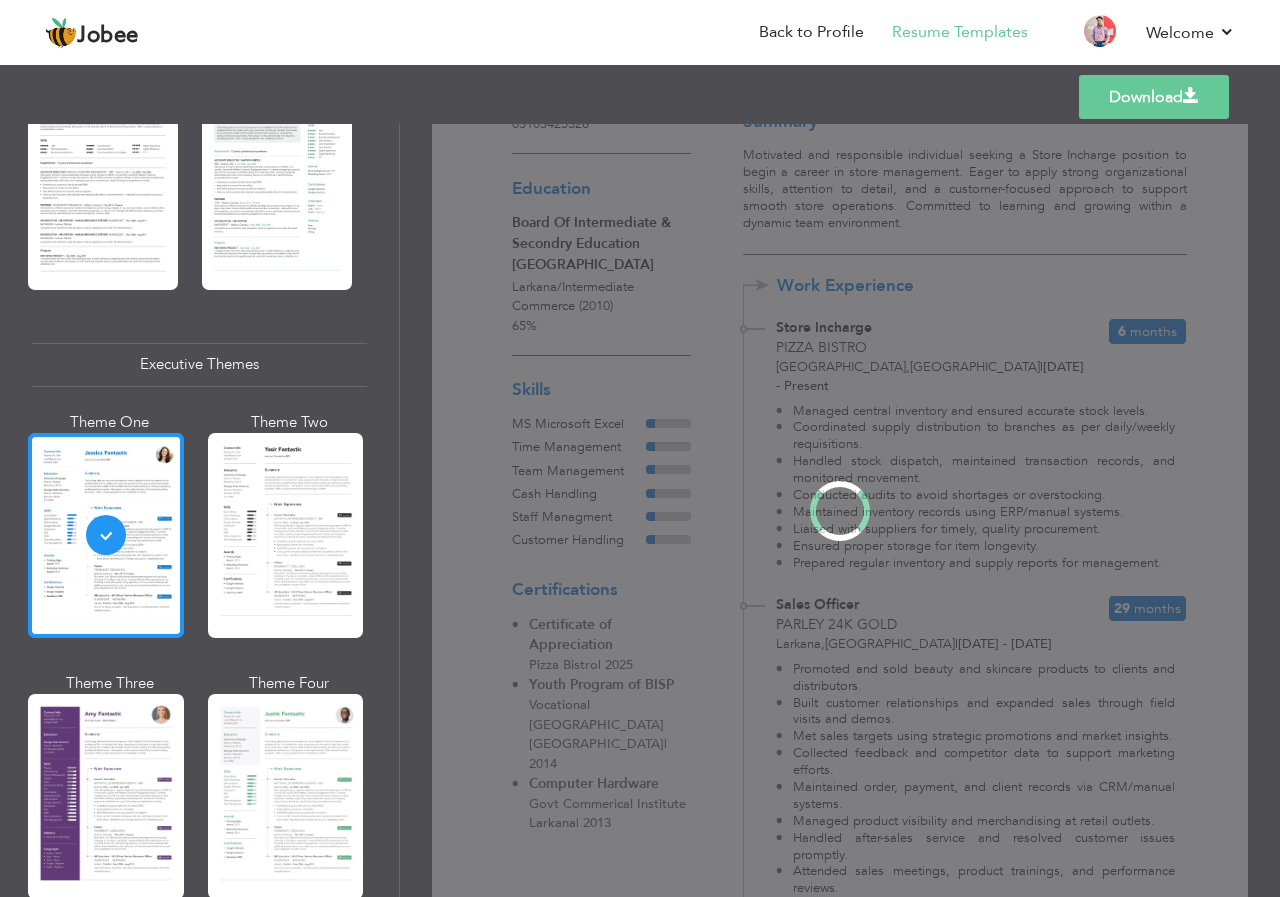 scroll, scrollTop: 0, scrollLeft: 0, axis: both 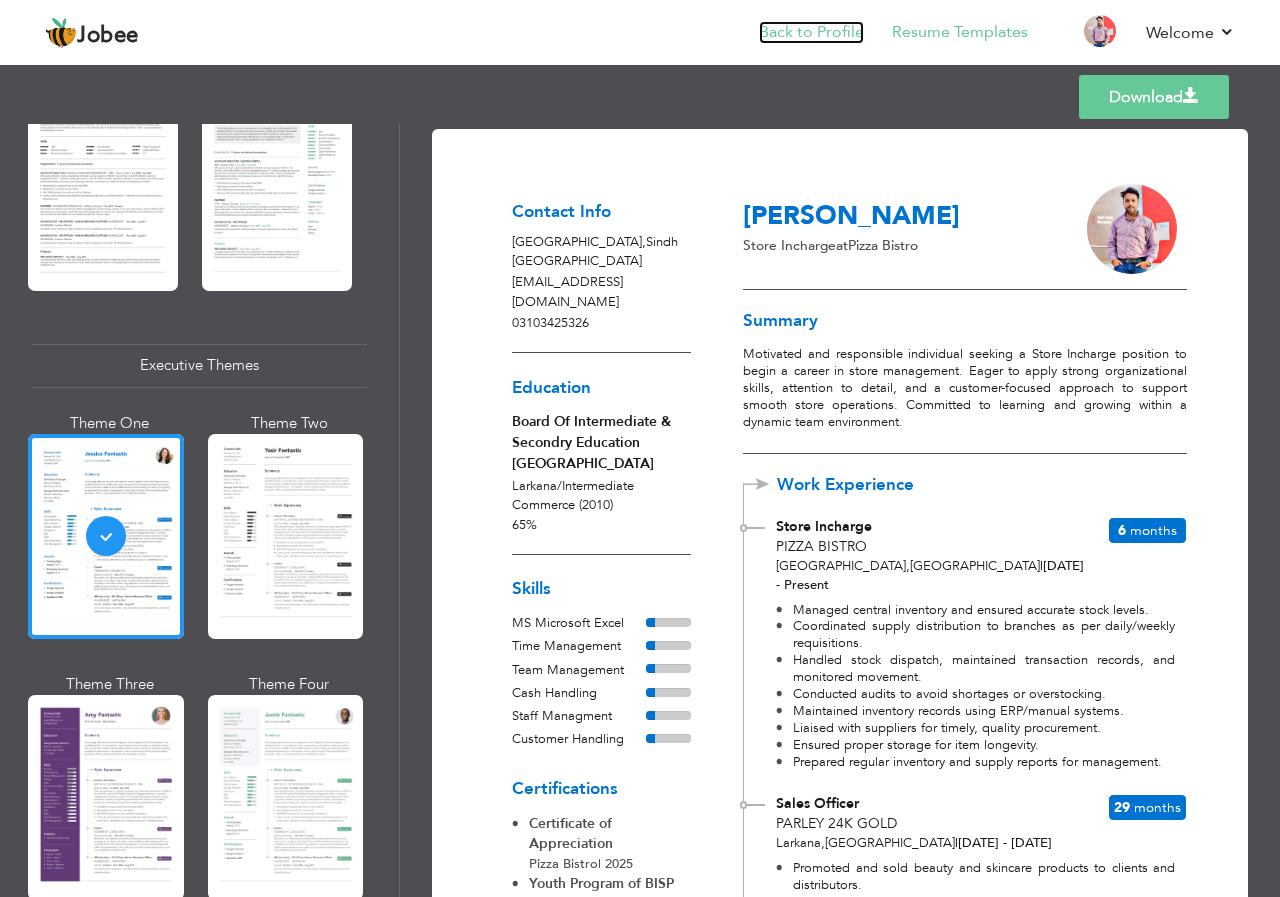 click on "Back to Profile" at bounding box center (811, 32) 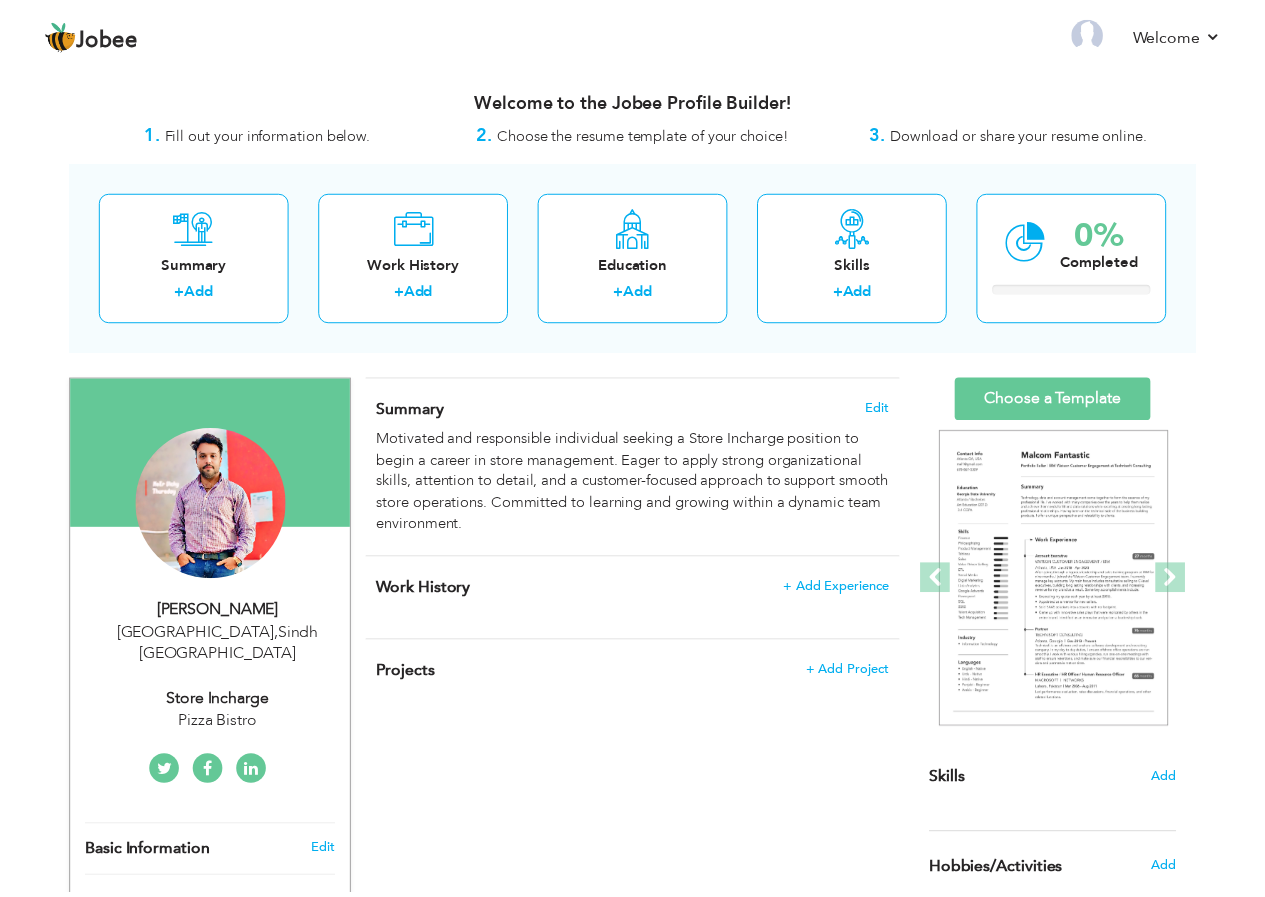 scroll, scrollTop: 0, scrollLeft: 0, axis: both 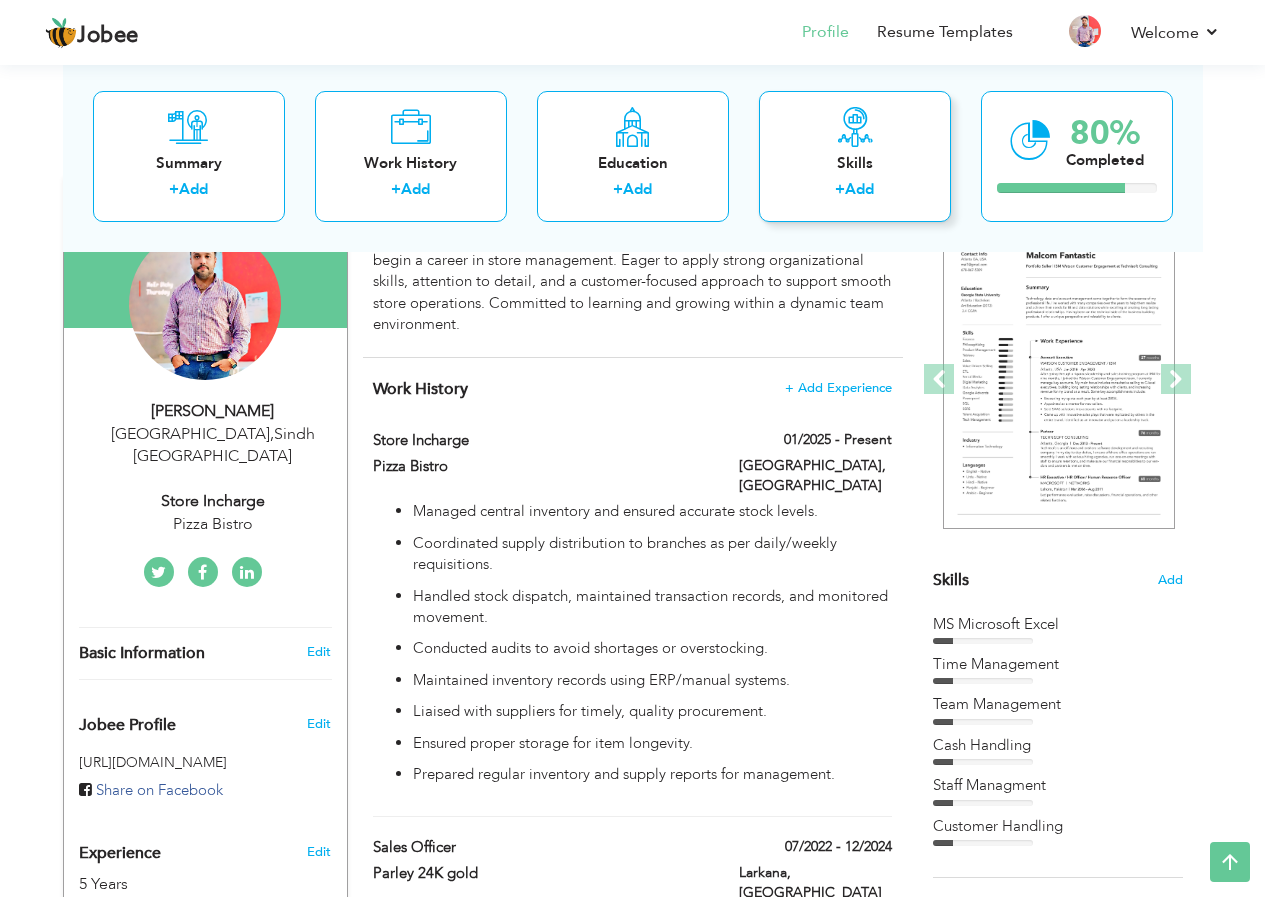 click on "Skills
+  Add" at bounding box center (855, 155) 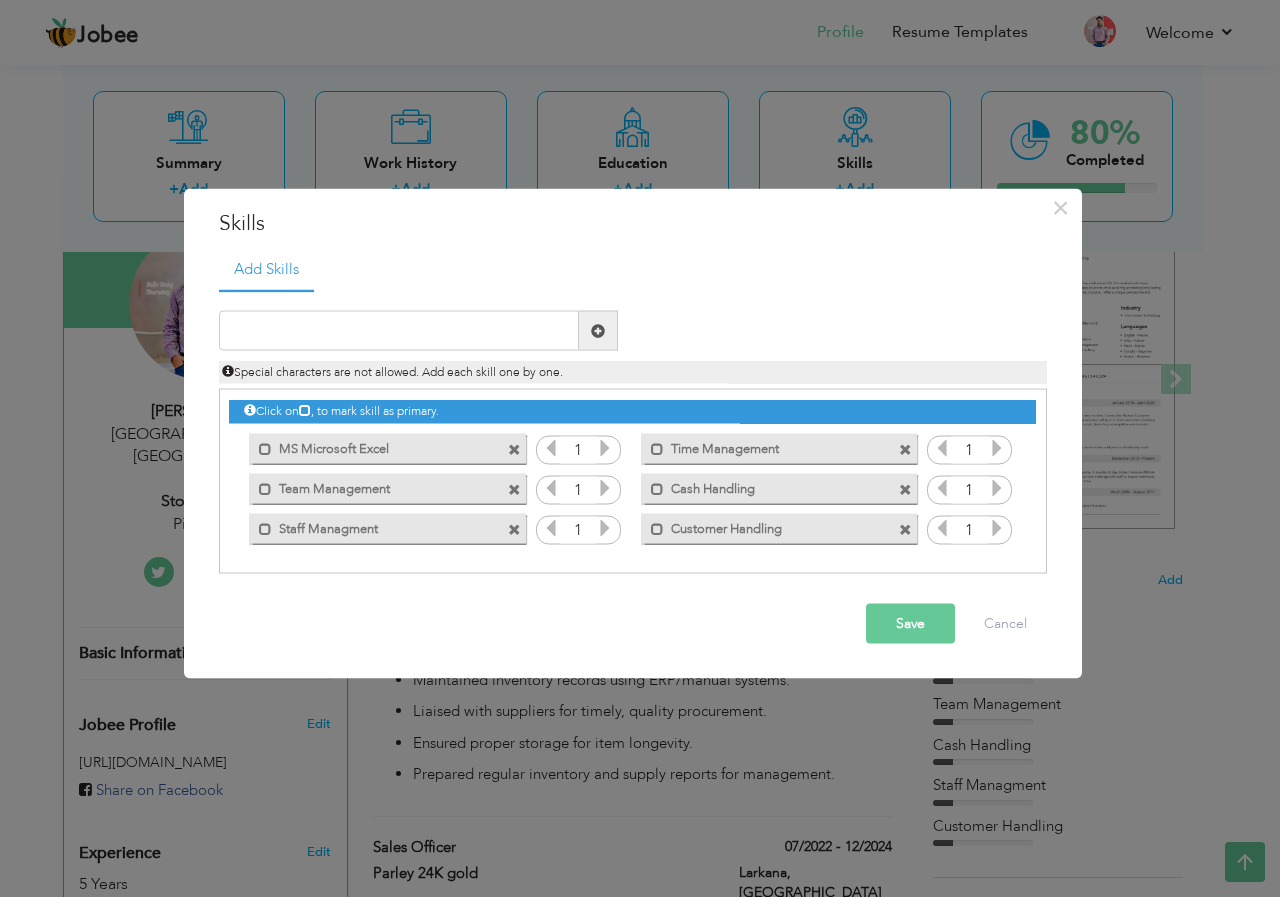 click at bounding box center [605, 448] 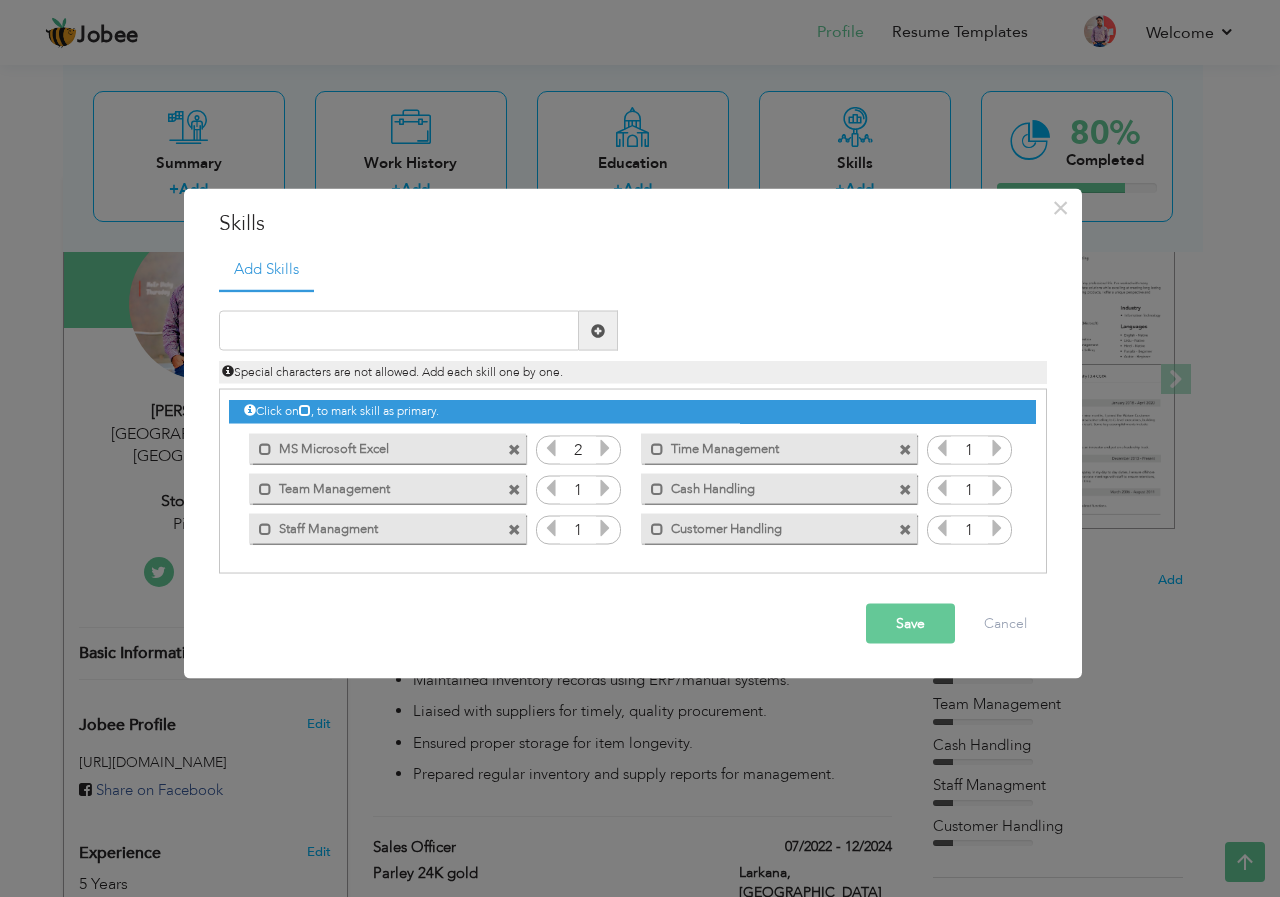 click at bounding box center [605, 448] 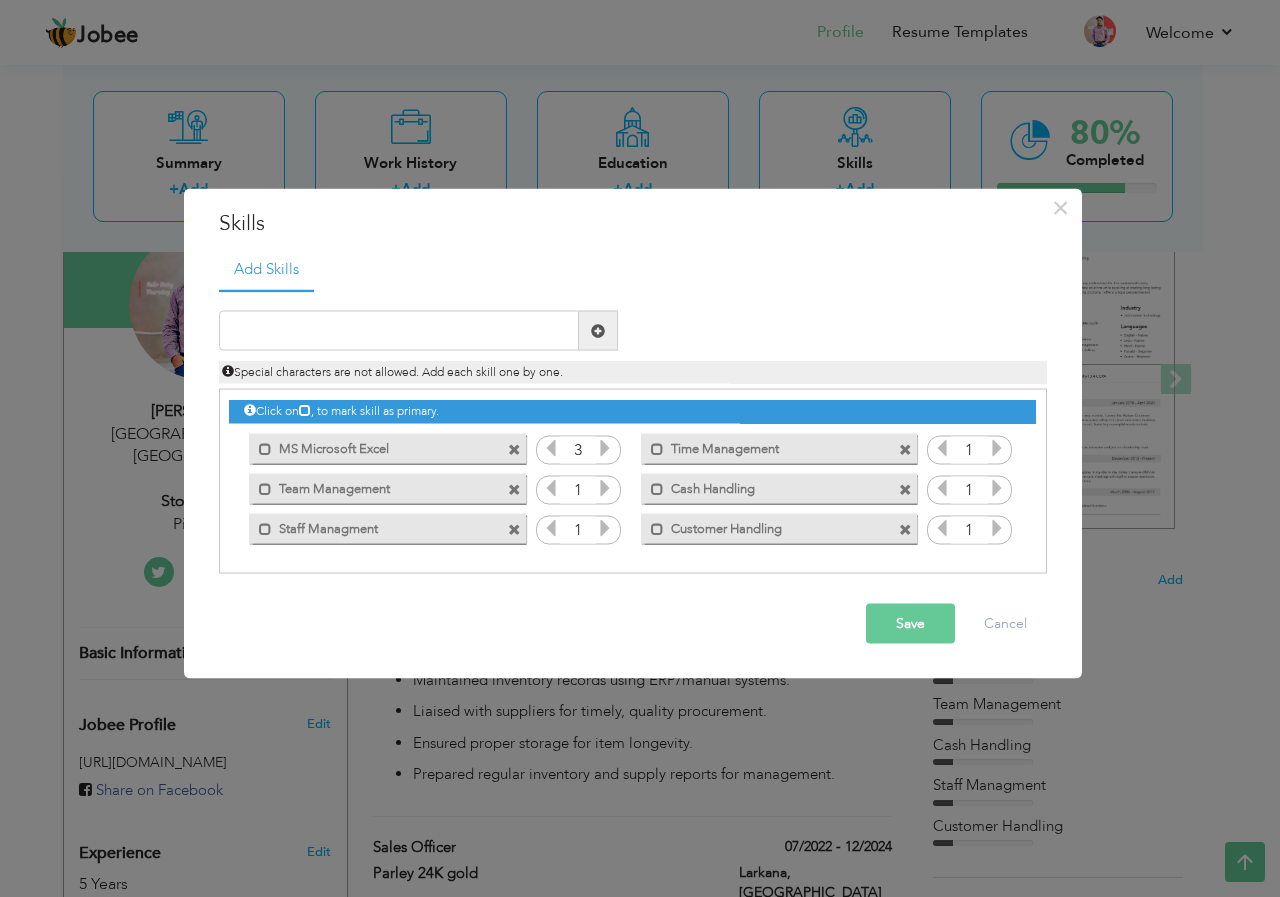 click at bounding box center (605, 448) 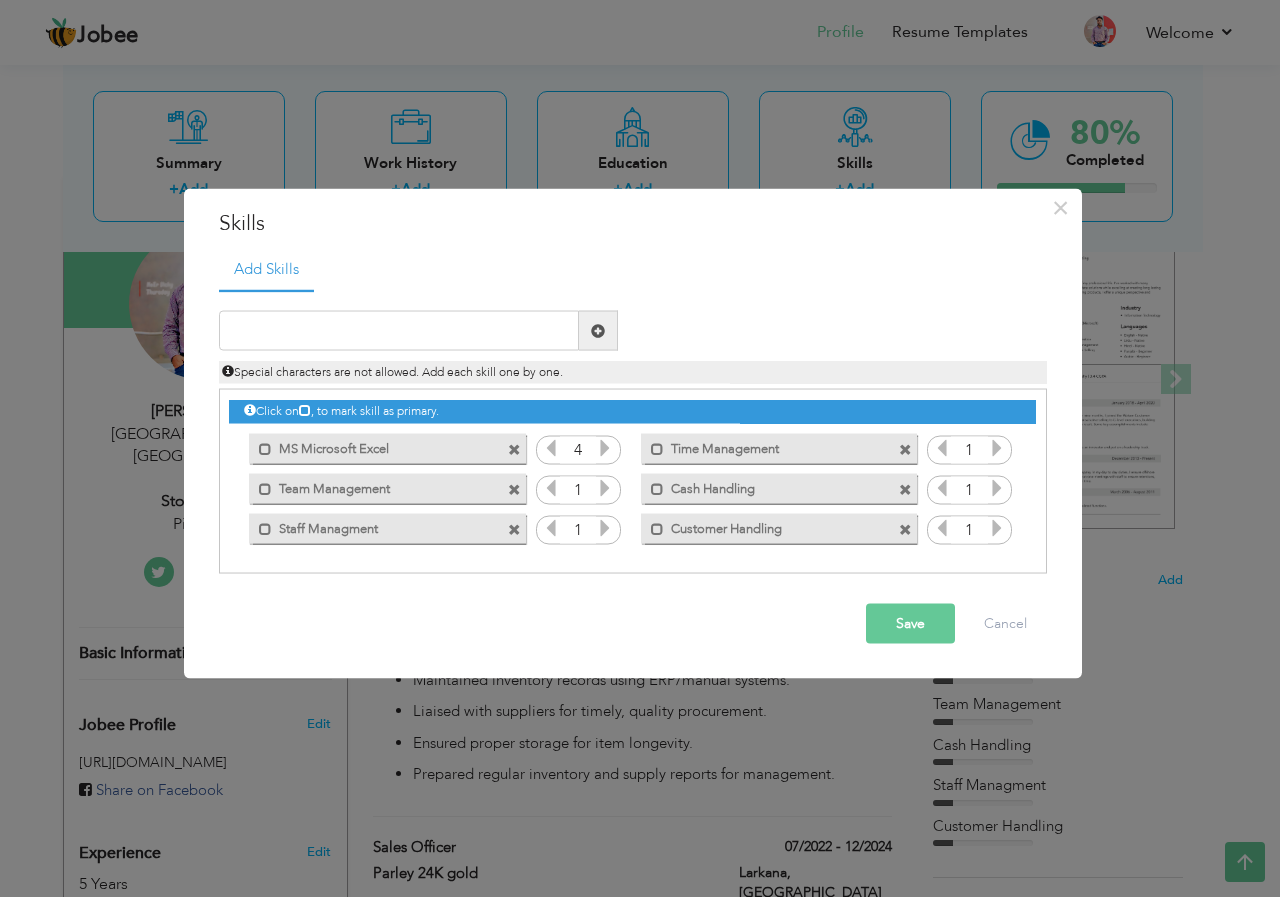 click at bounding box center (605, 448) 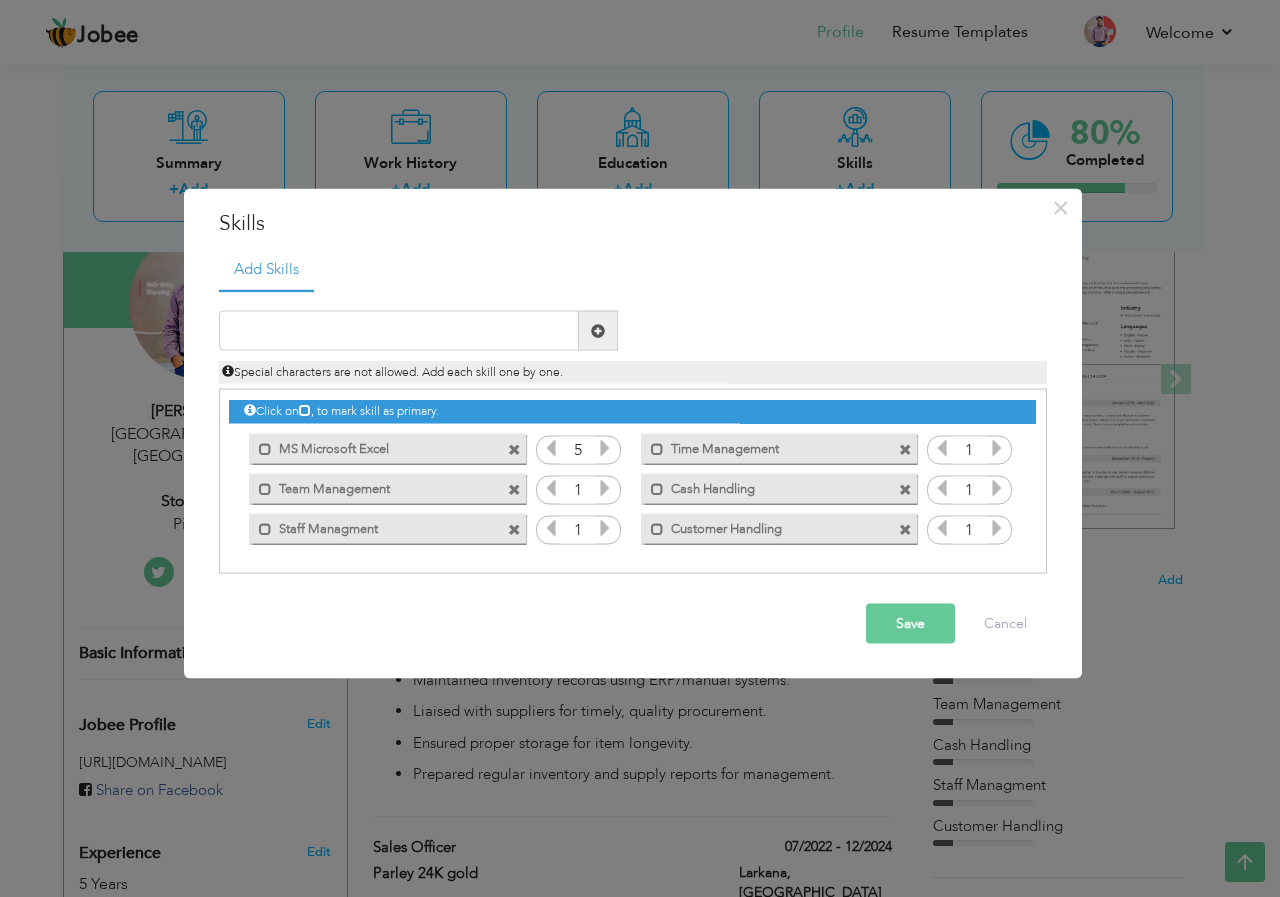 click at bounding box center (605, 448) 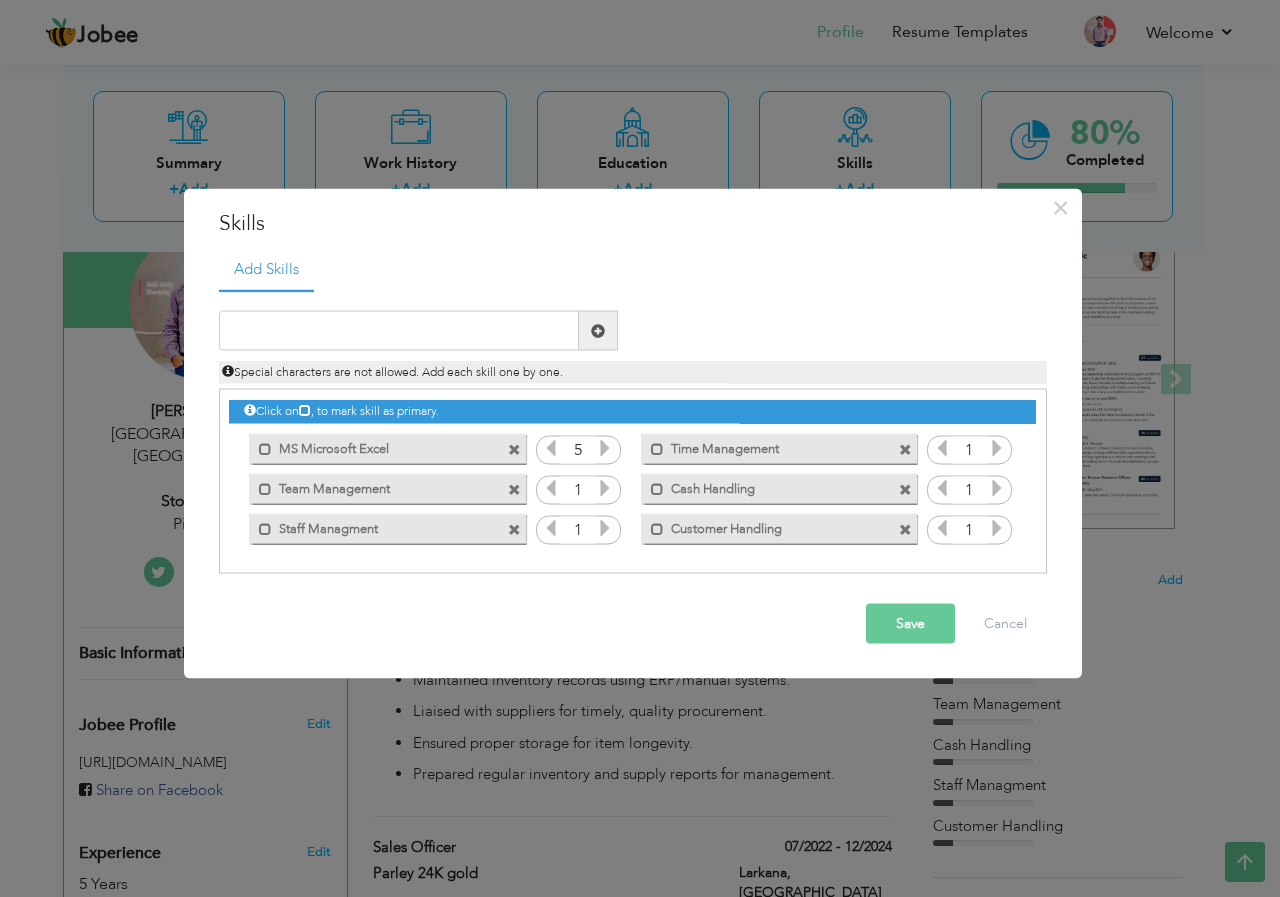 click at bounding box center (605, 488) 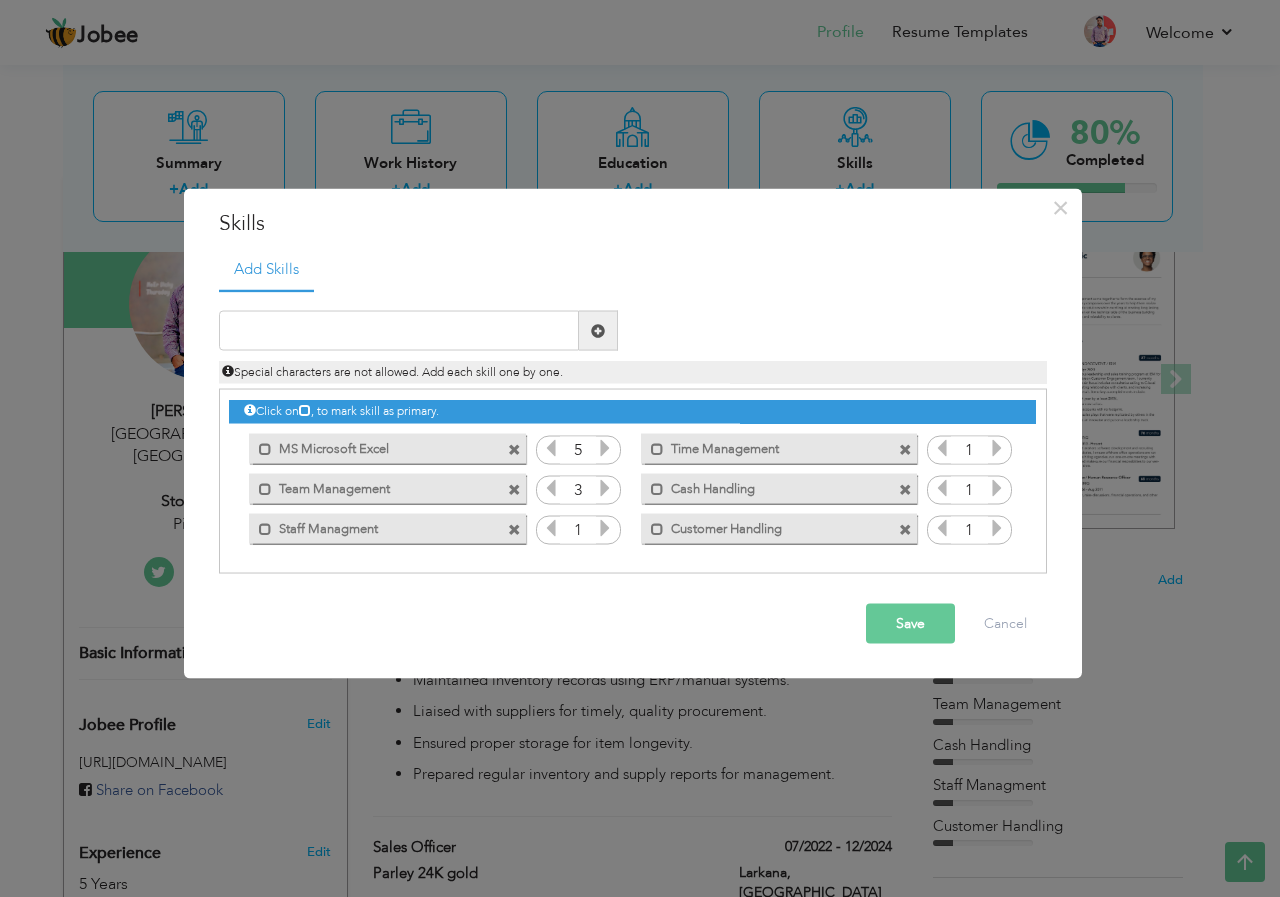click at bounding box center [605, 488] 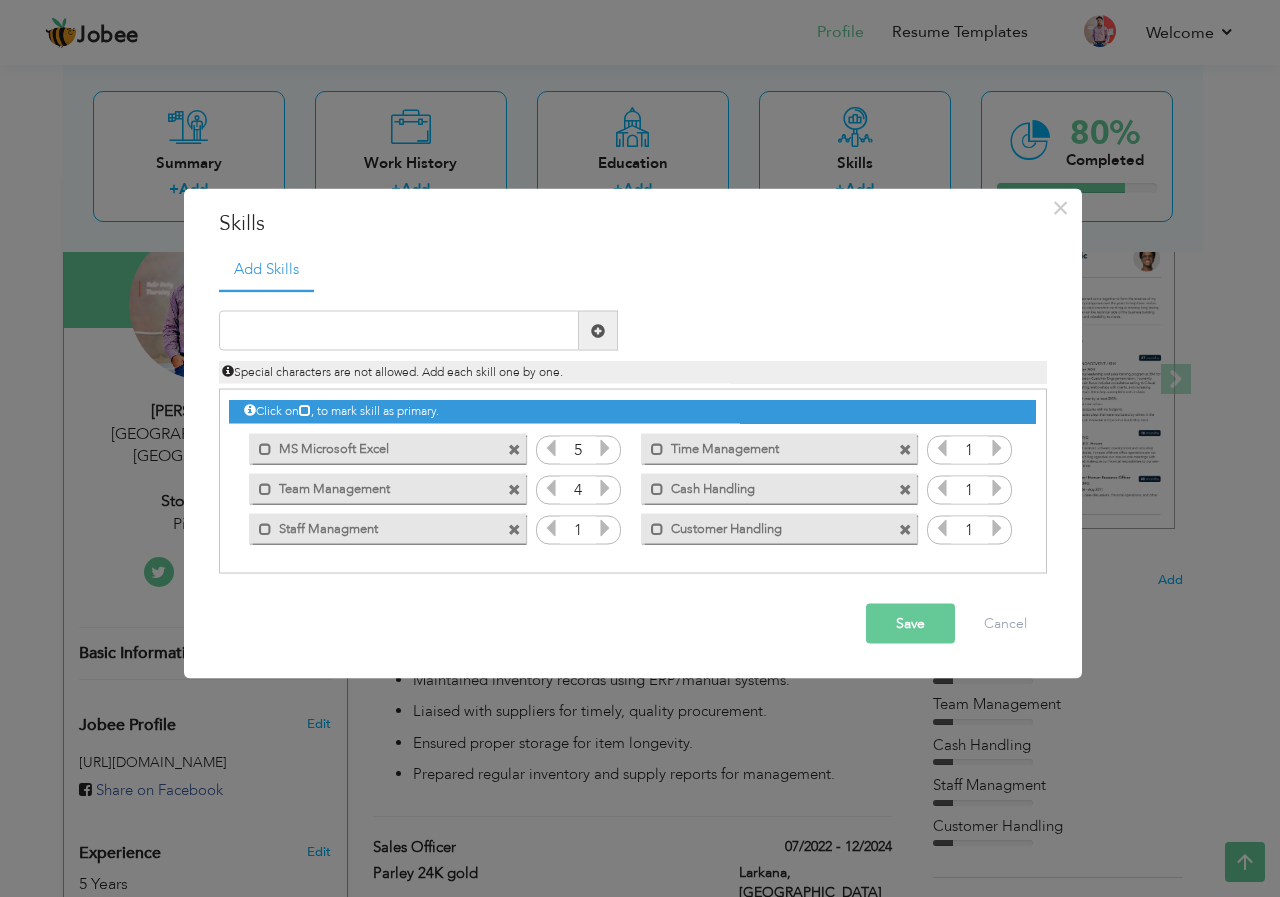 click at bounding box center [605, 528] 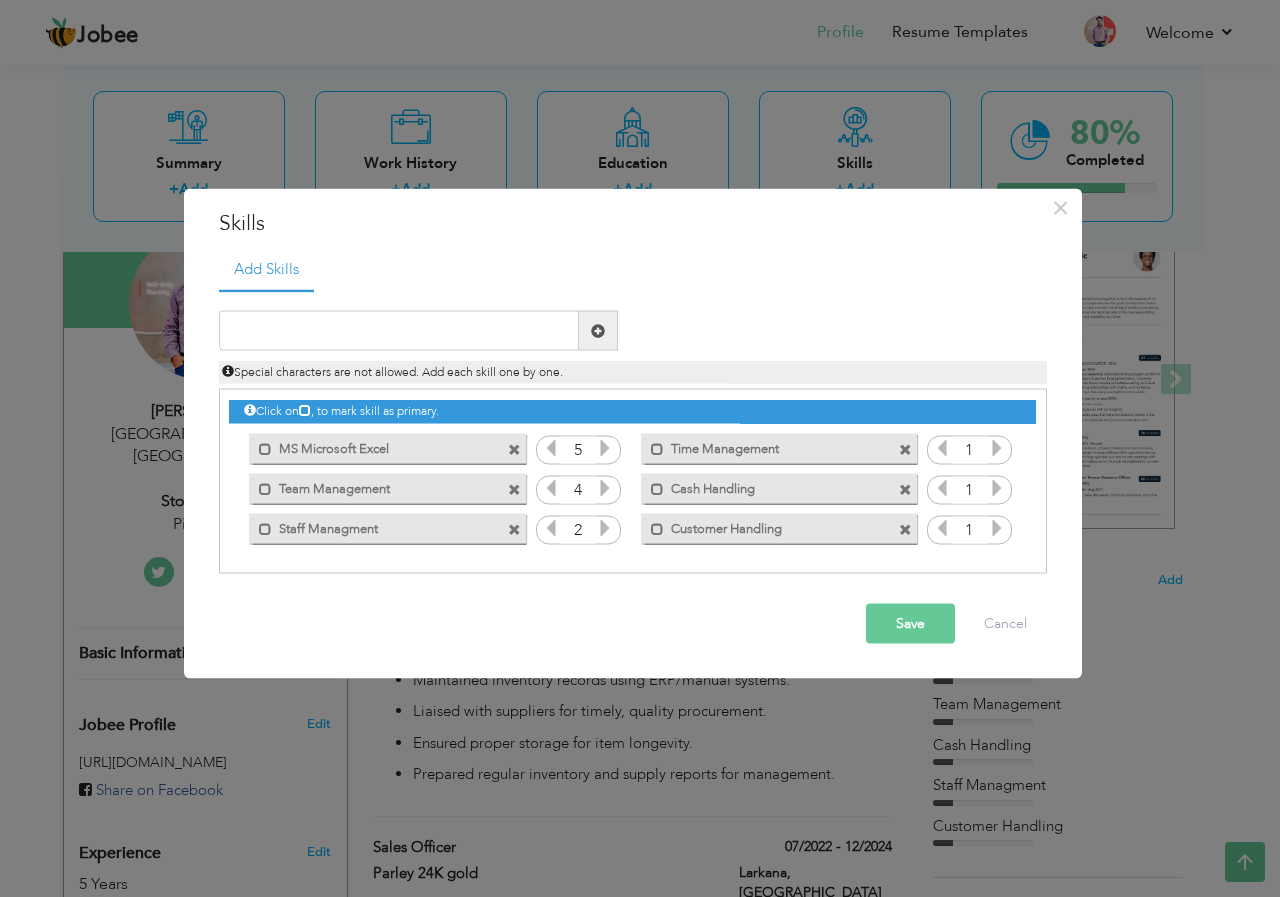 click at bounding box center [605, 528] 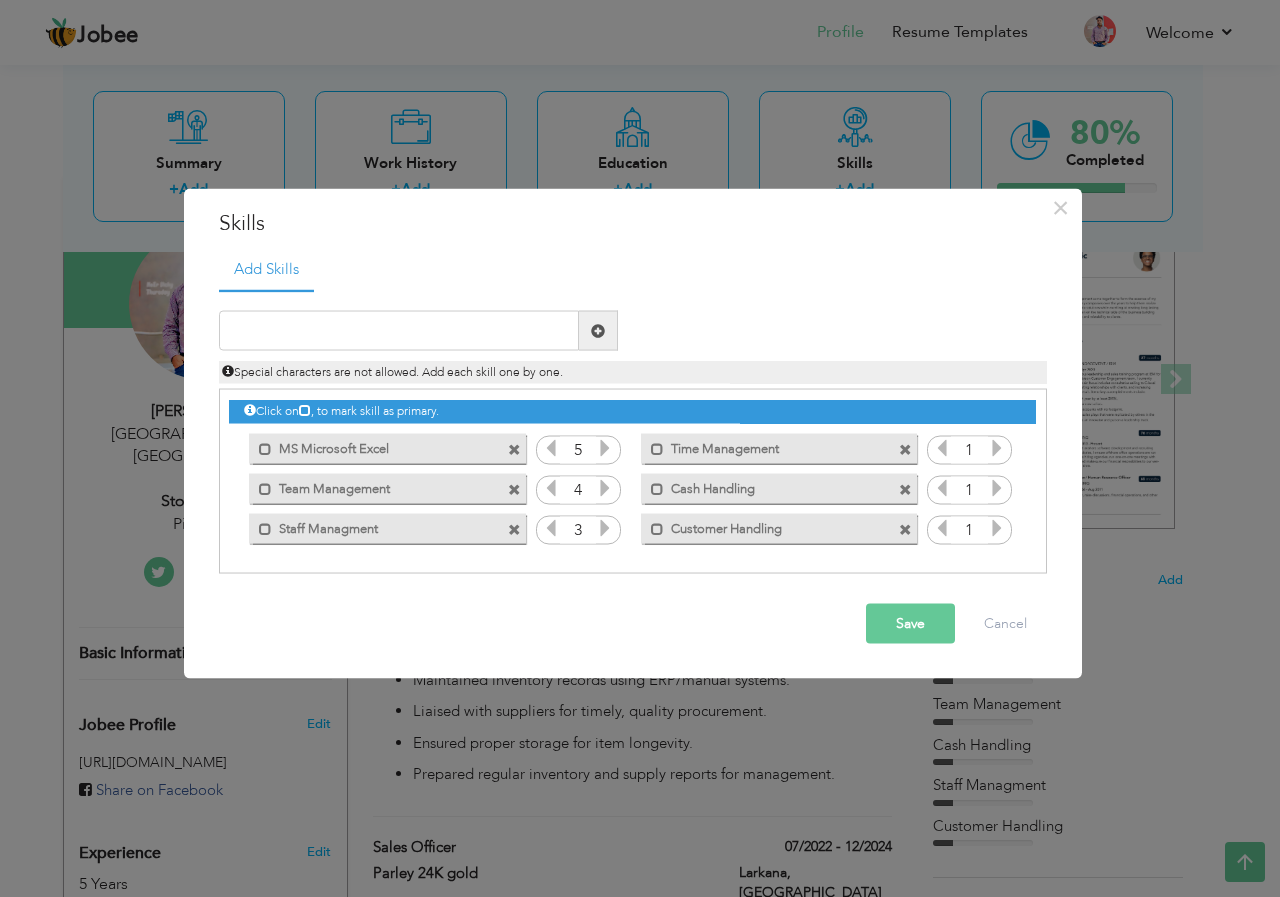 click at bounding box center (605, 528) 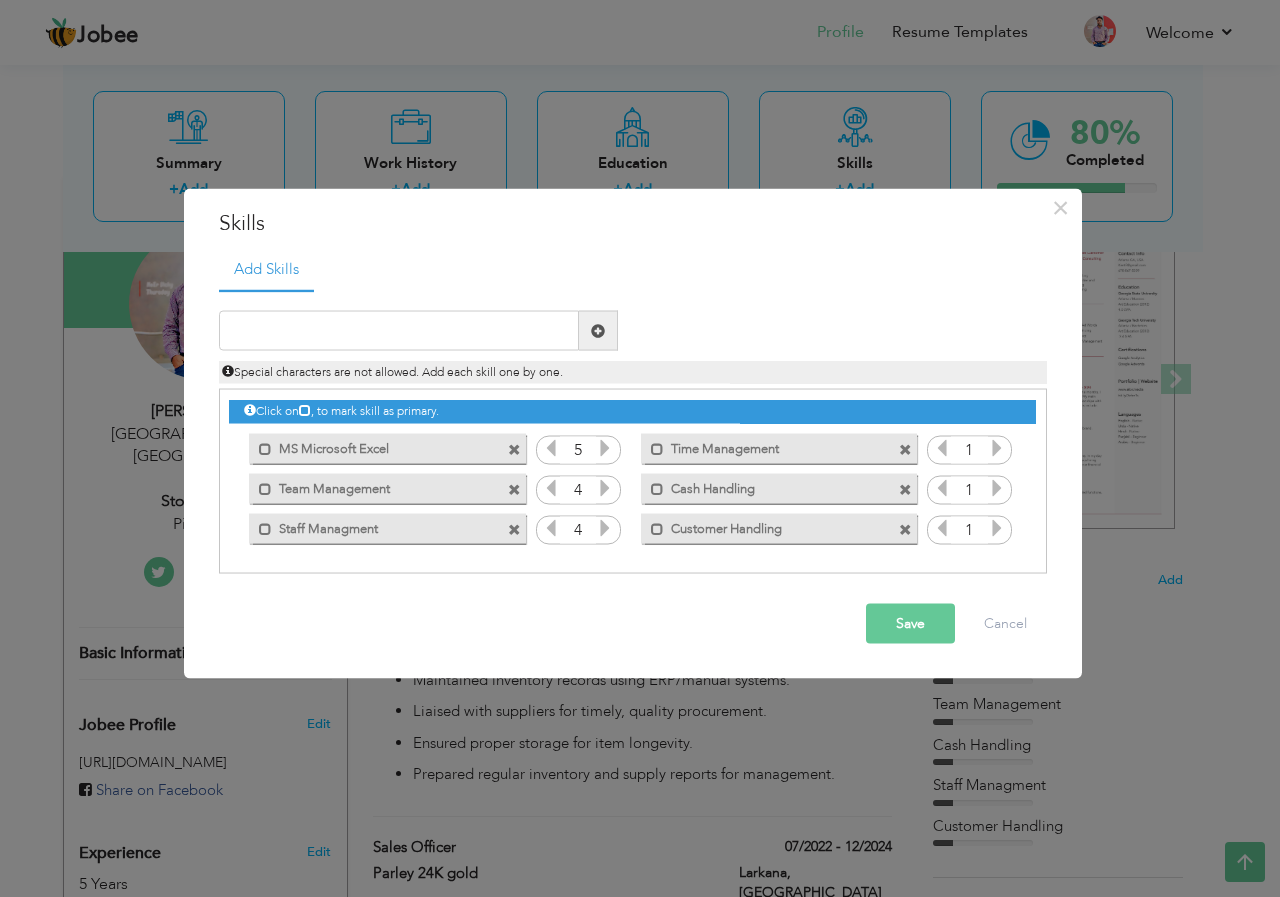 click at bounding box center (997, 448) 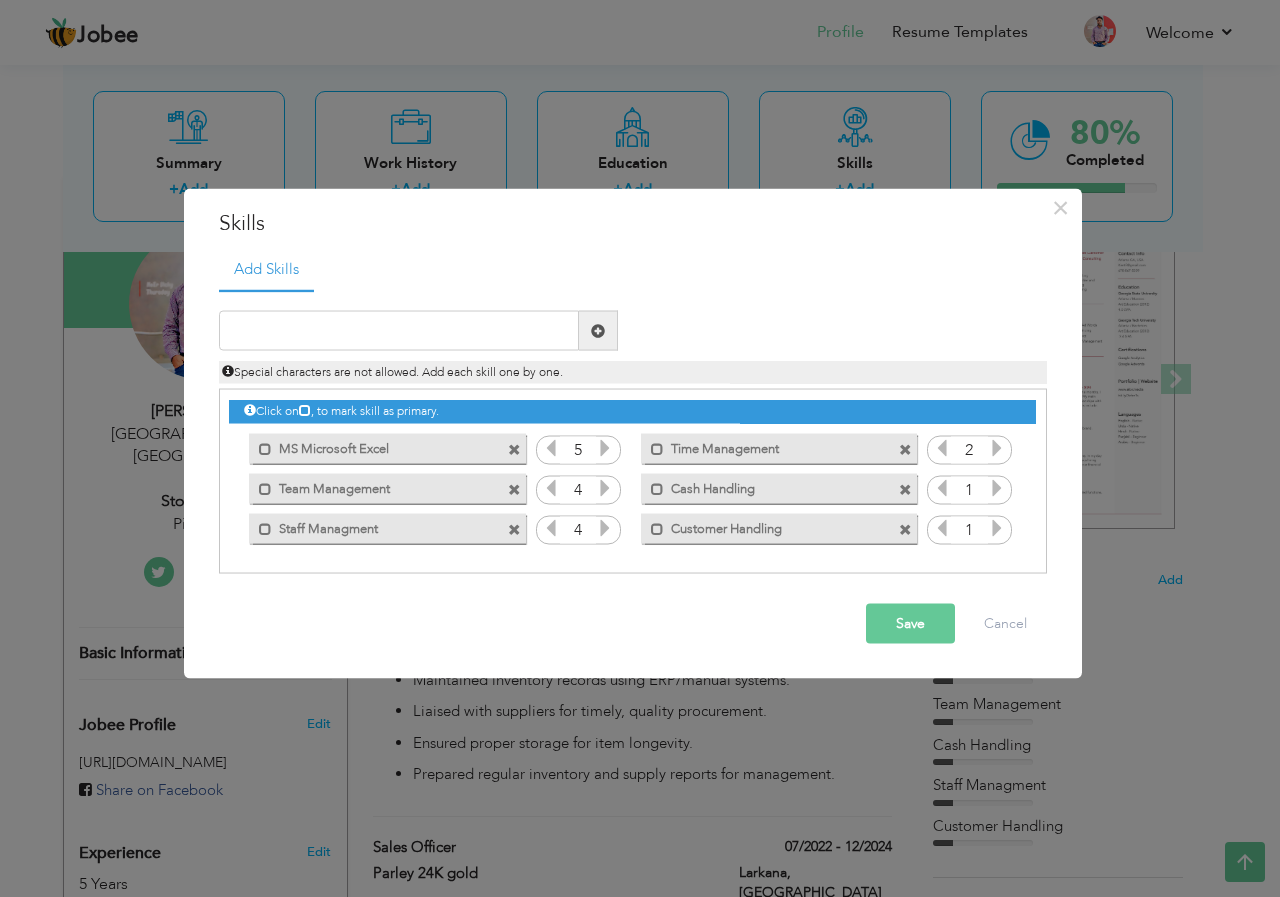 click at bounding box center [997, 448] 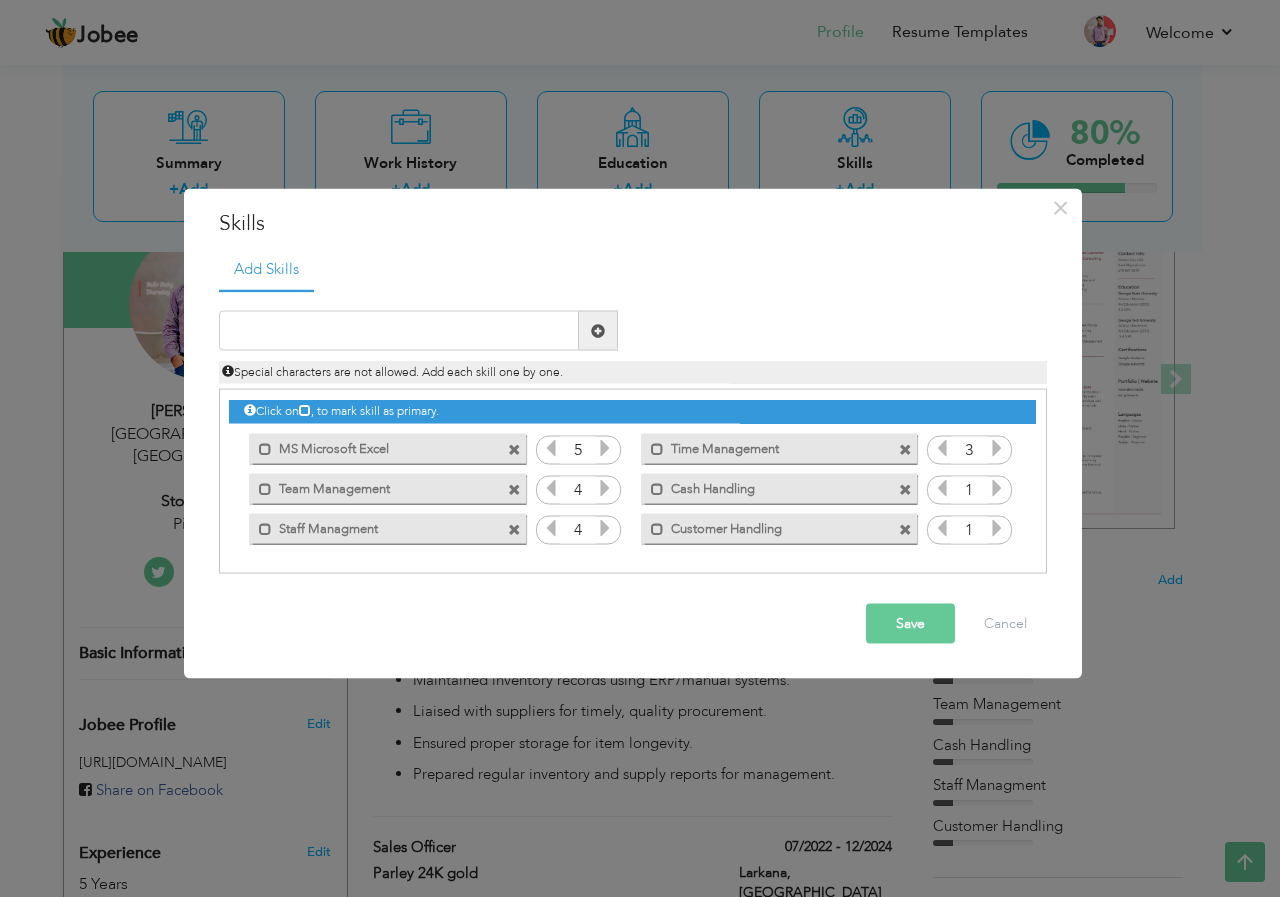 click at bounding box center [997, 448] 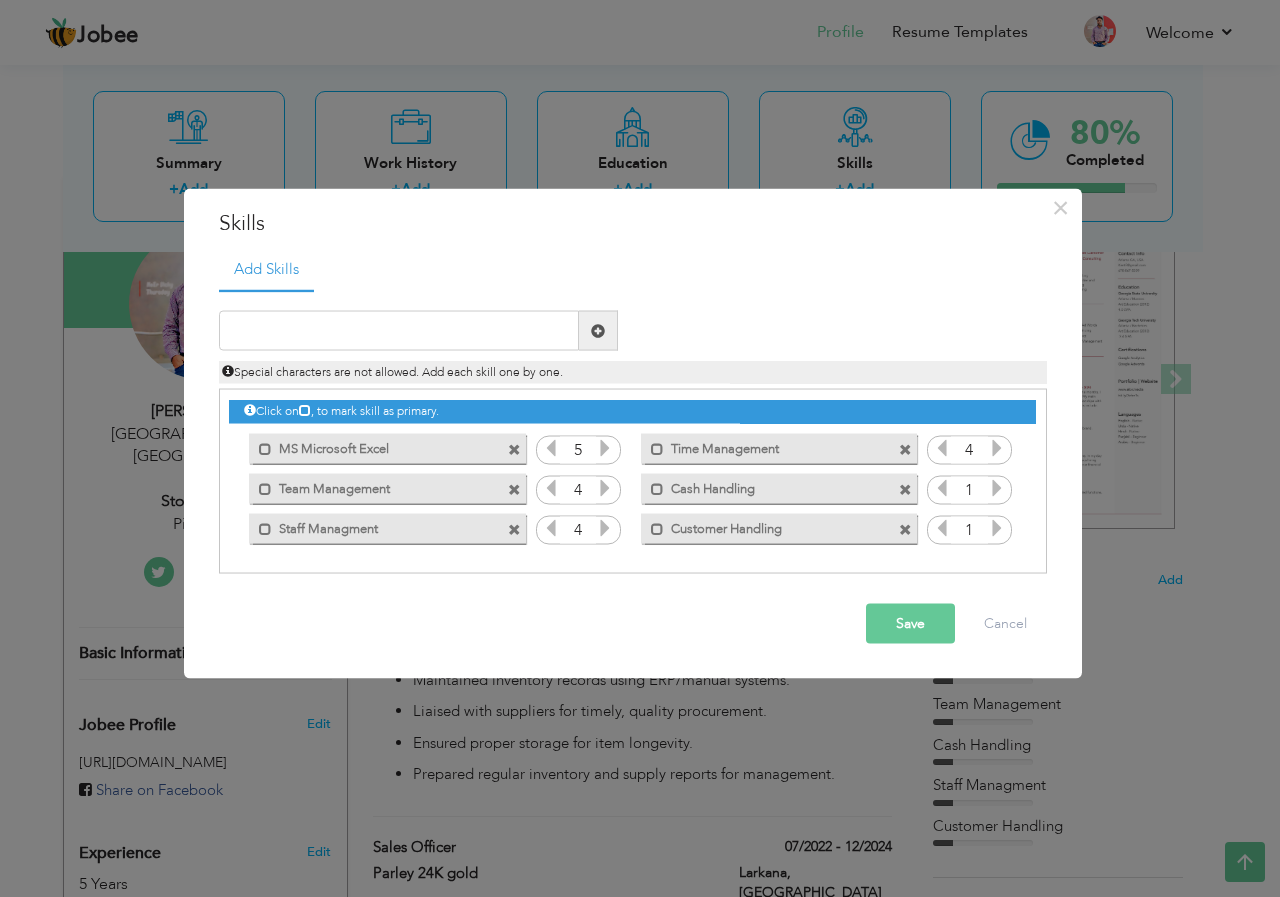 click at bounding box center (997, 488) 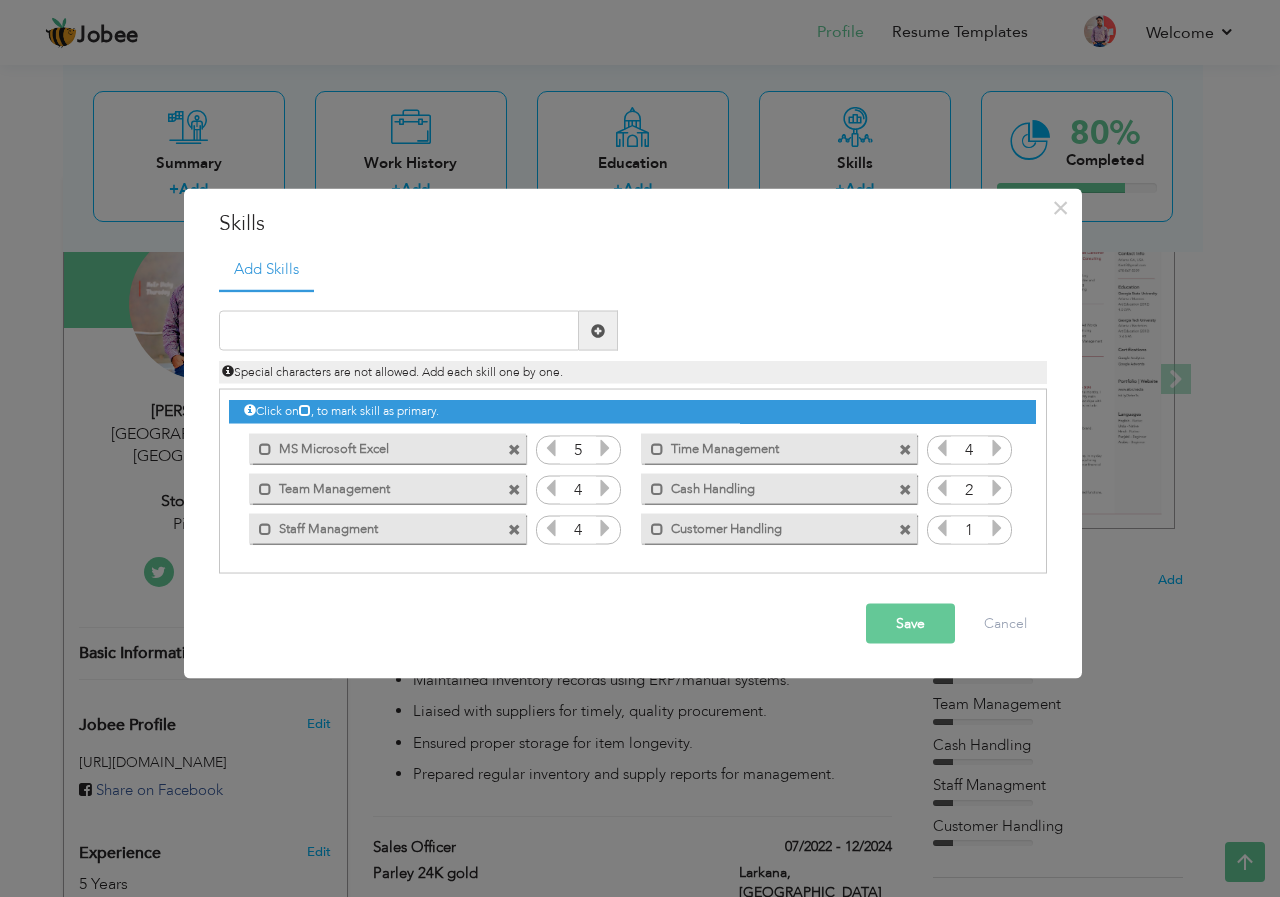 click at bounding box center (997, 488) 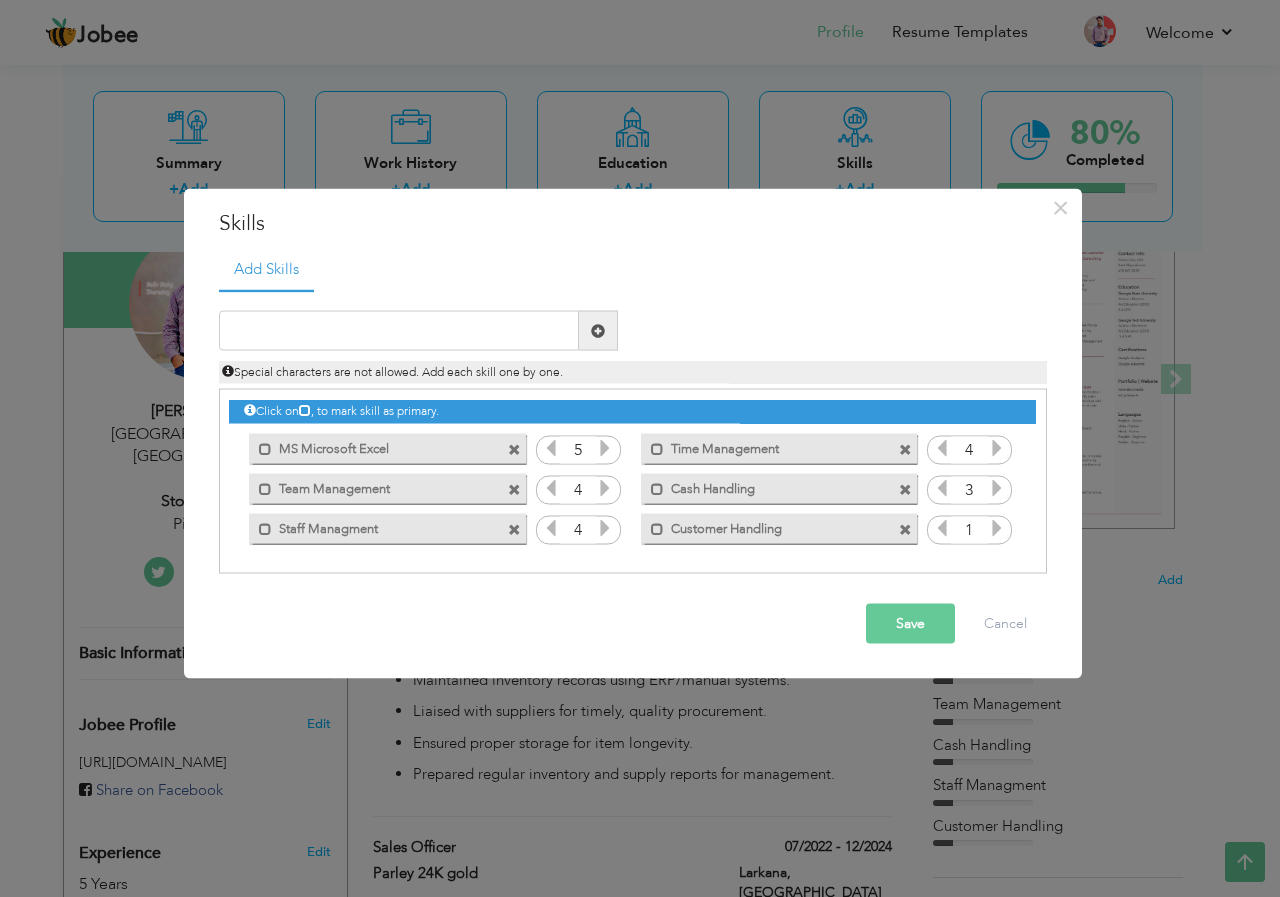 click at bounding box center (997, 488) 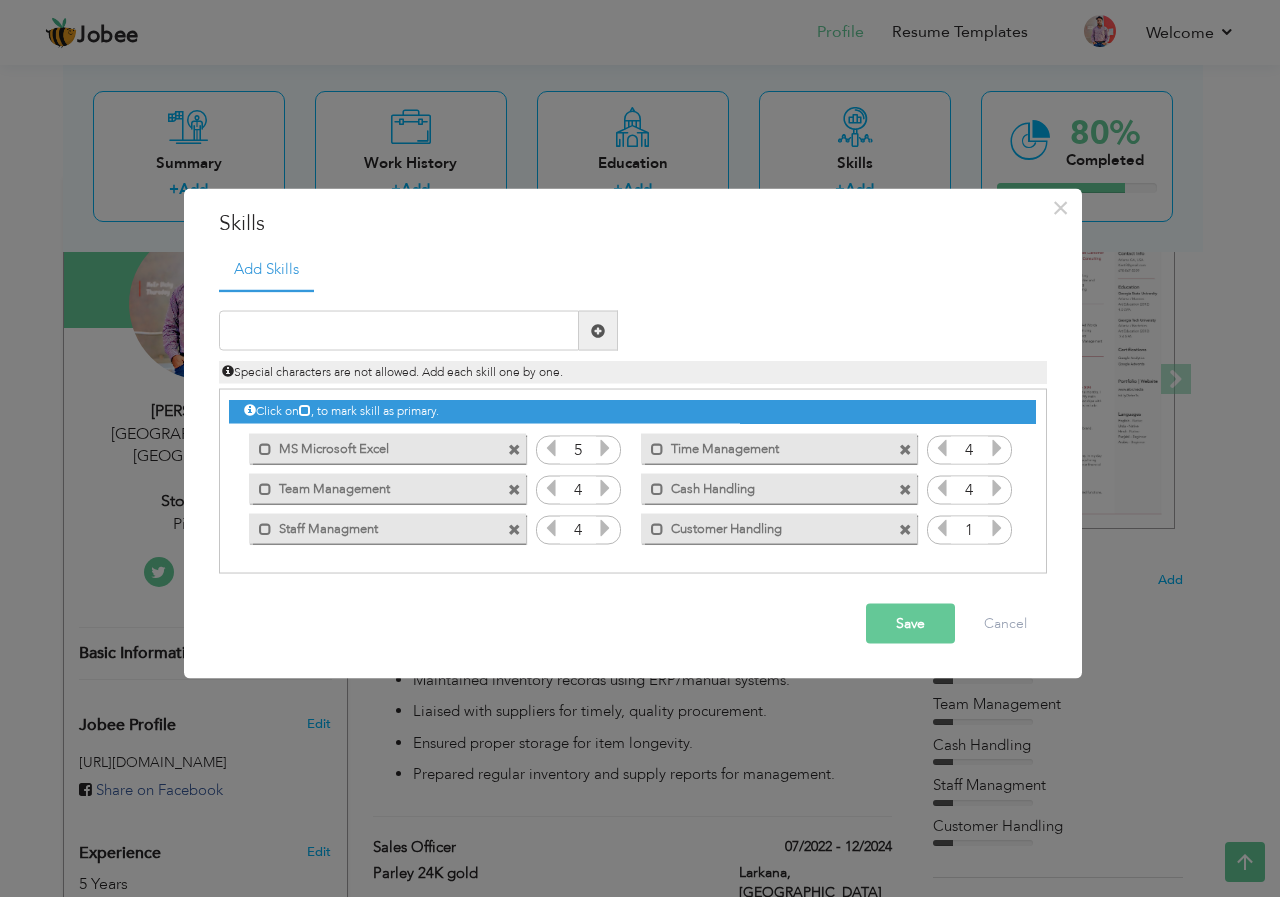 click at bounding box center [997, 488] 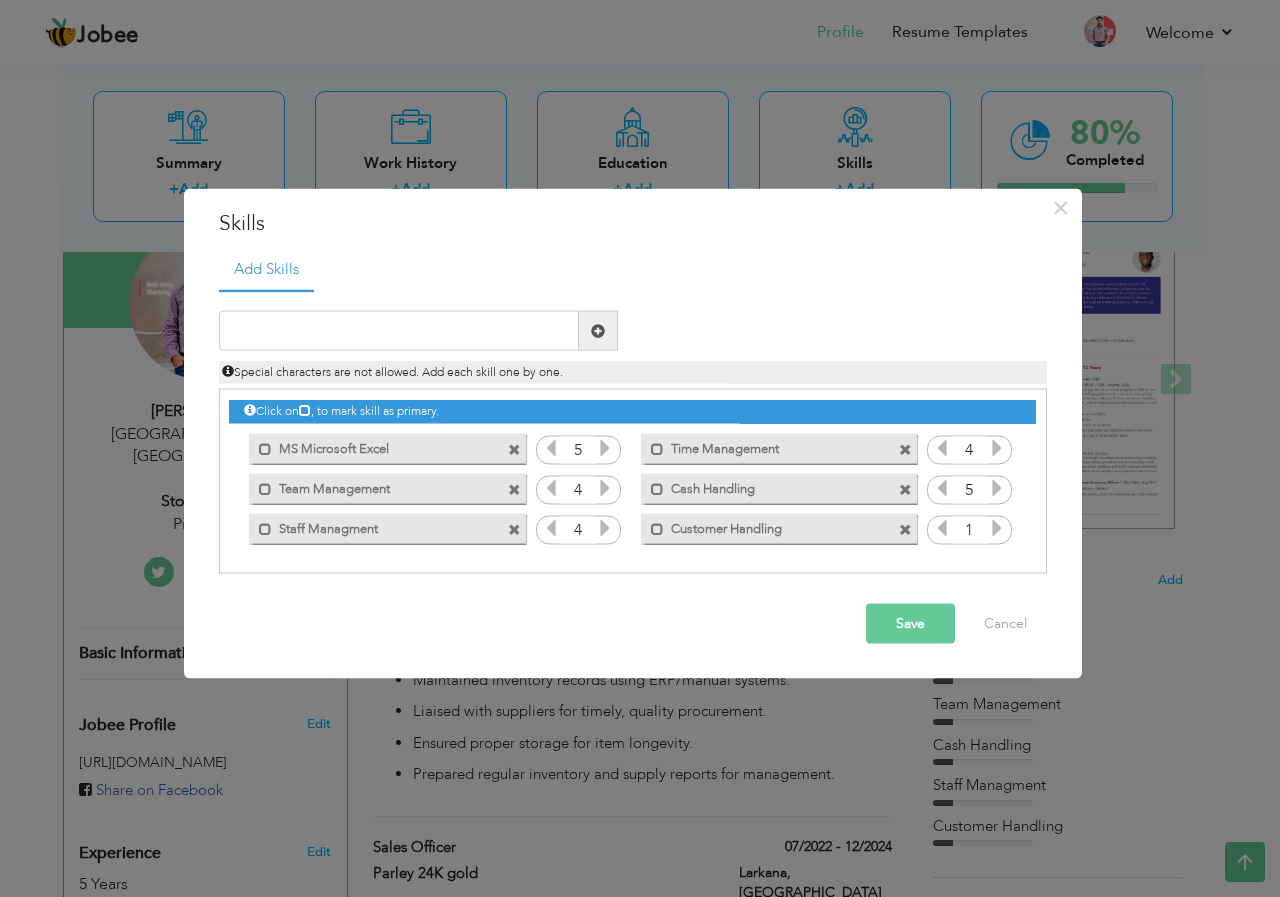 click at bounding box center (997, 528) 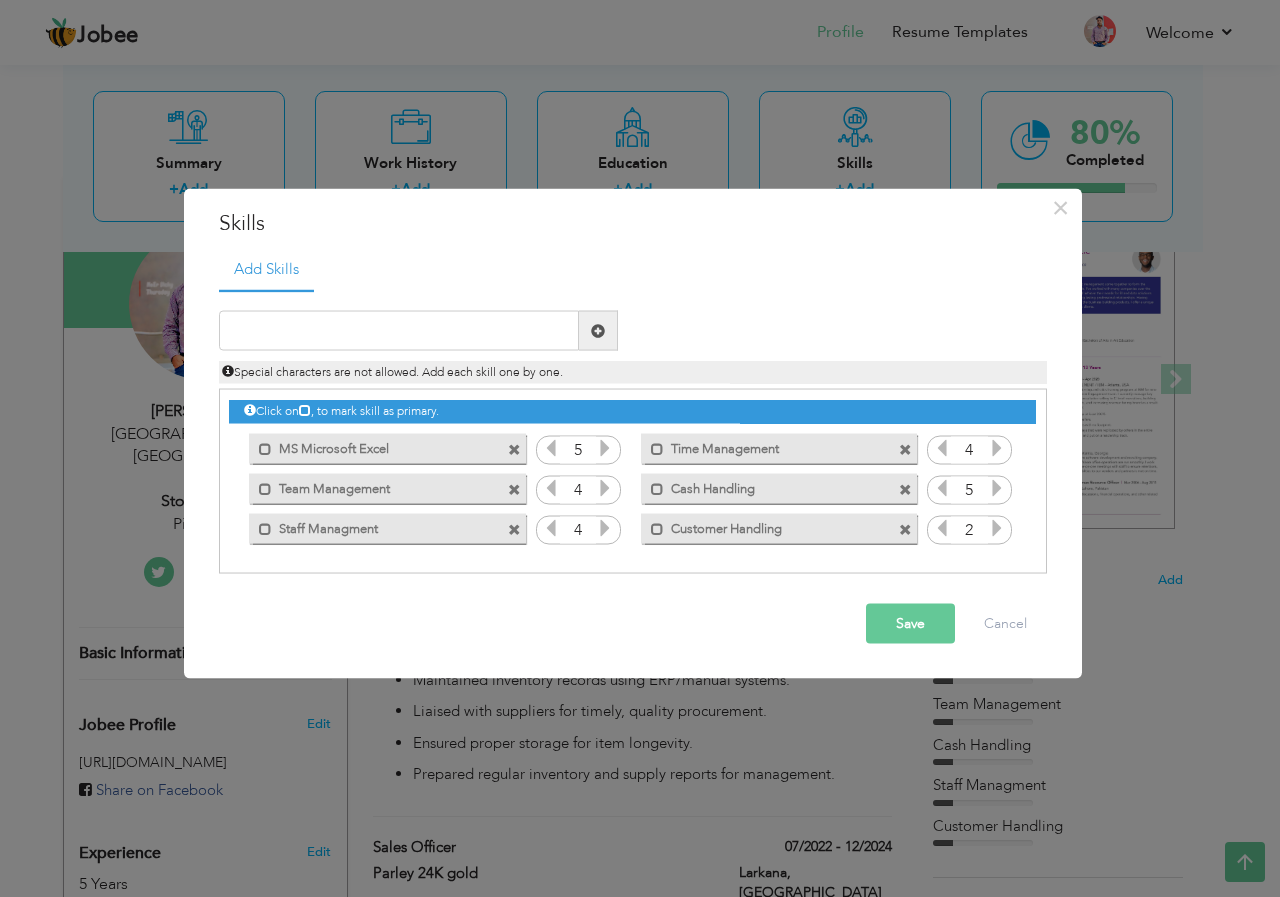 click at bounding box center [997, 528] 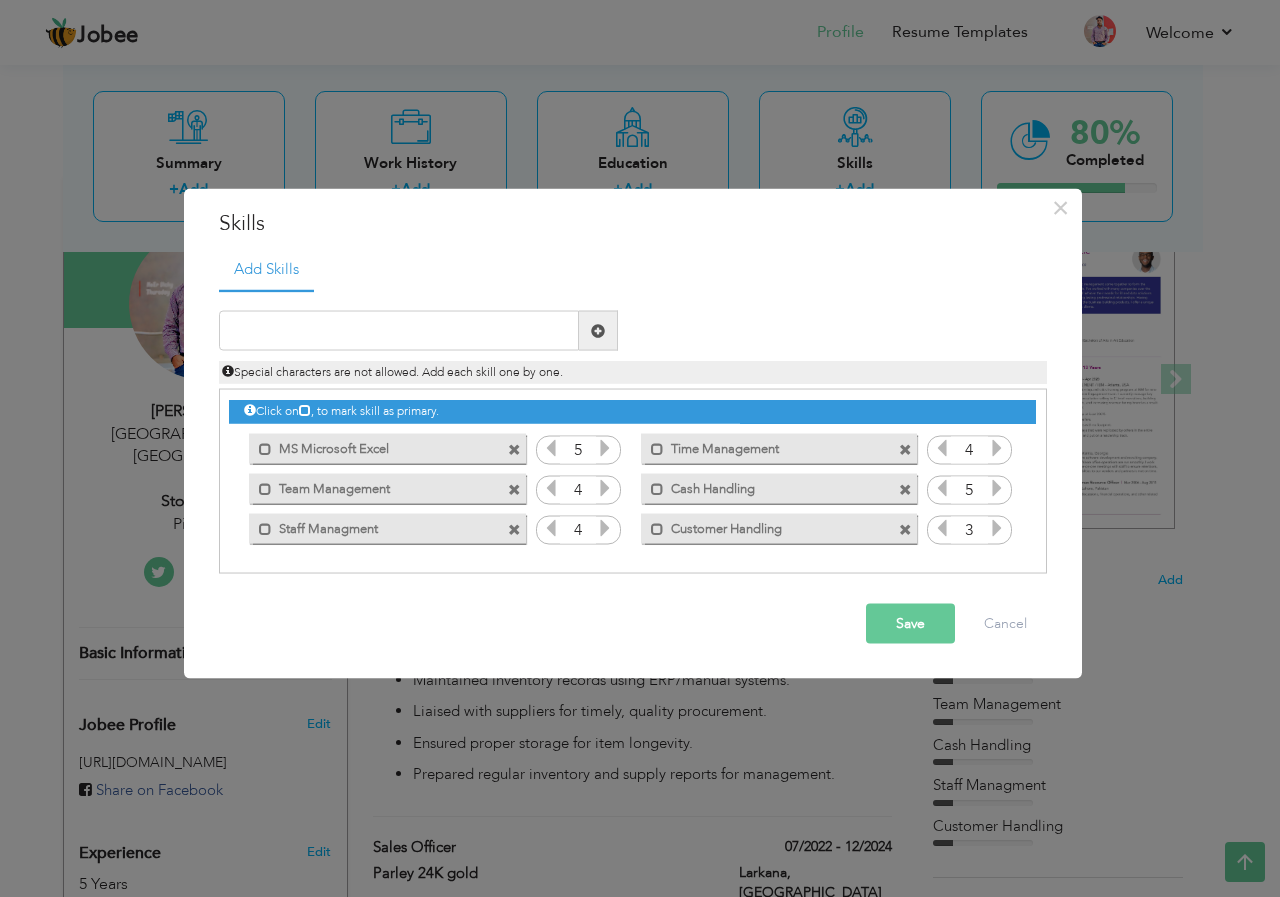 click at bounding box center (997, 528) 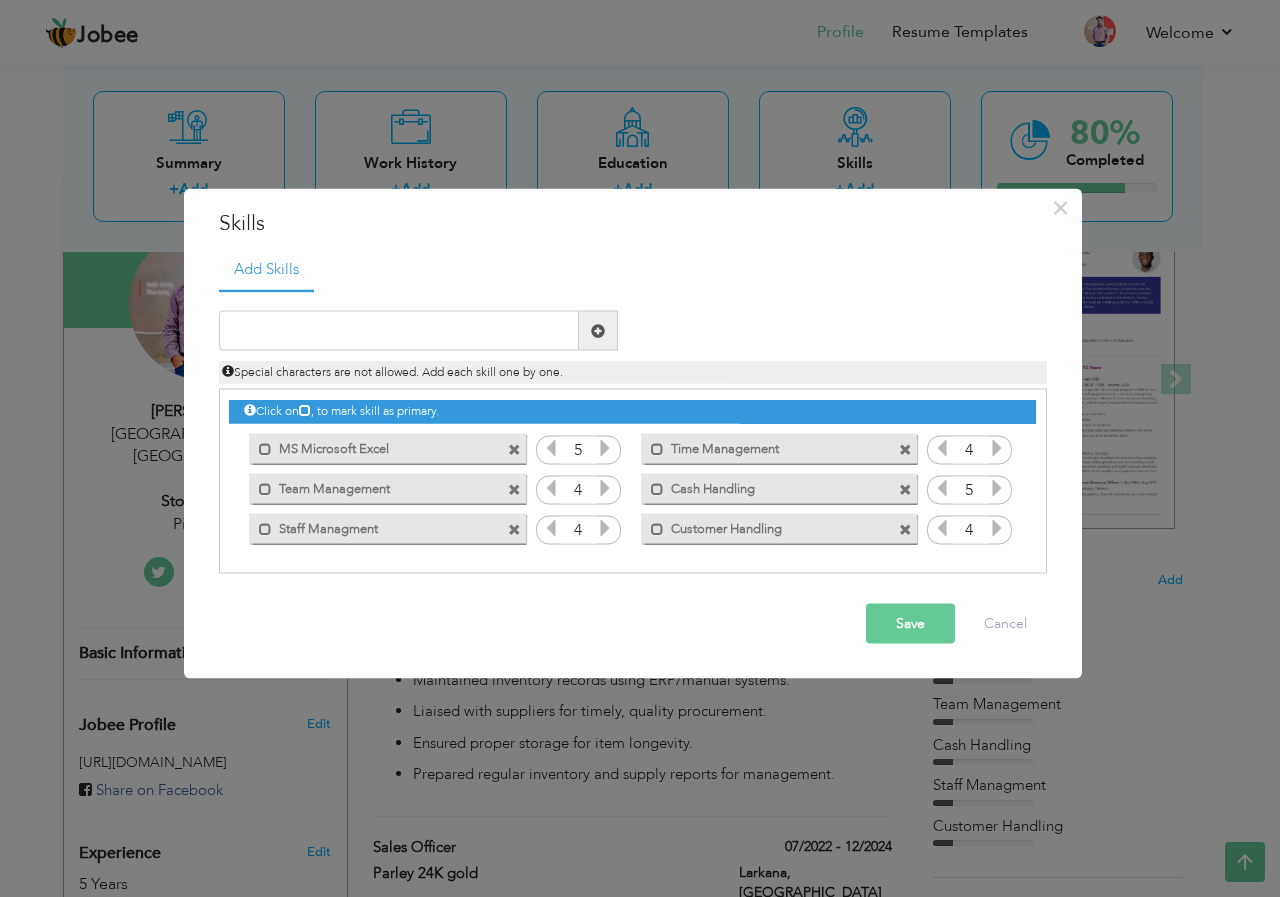 click at bounding box center [997, 528] 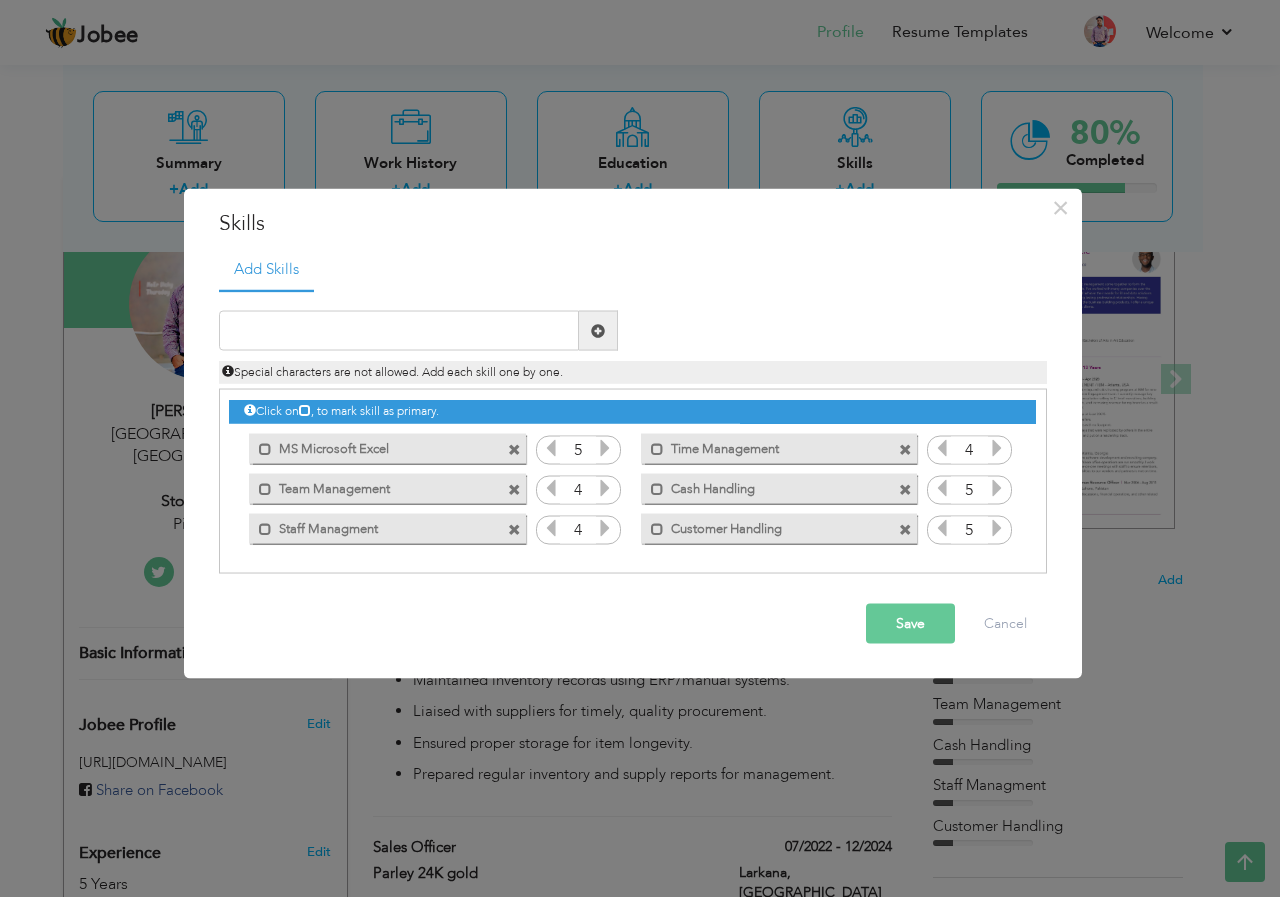 click at bounding box center (997, 528) 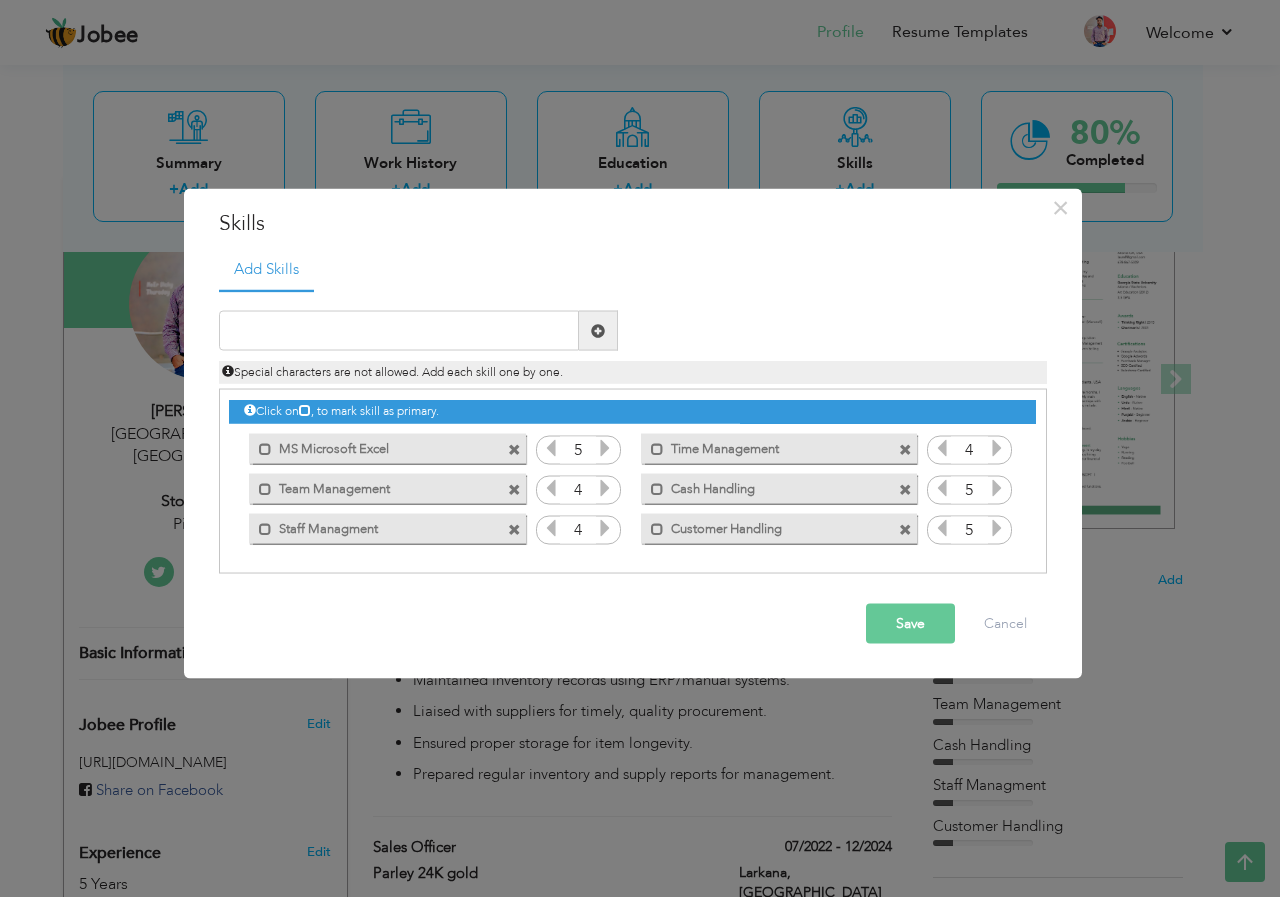 click at bounding box center [997, 528] 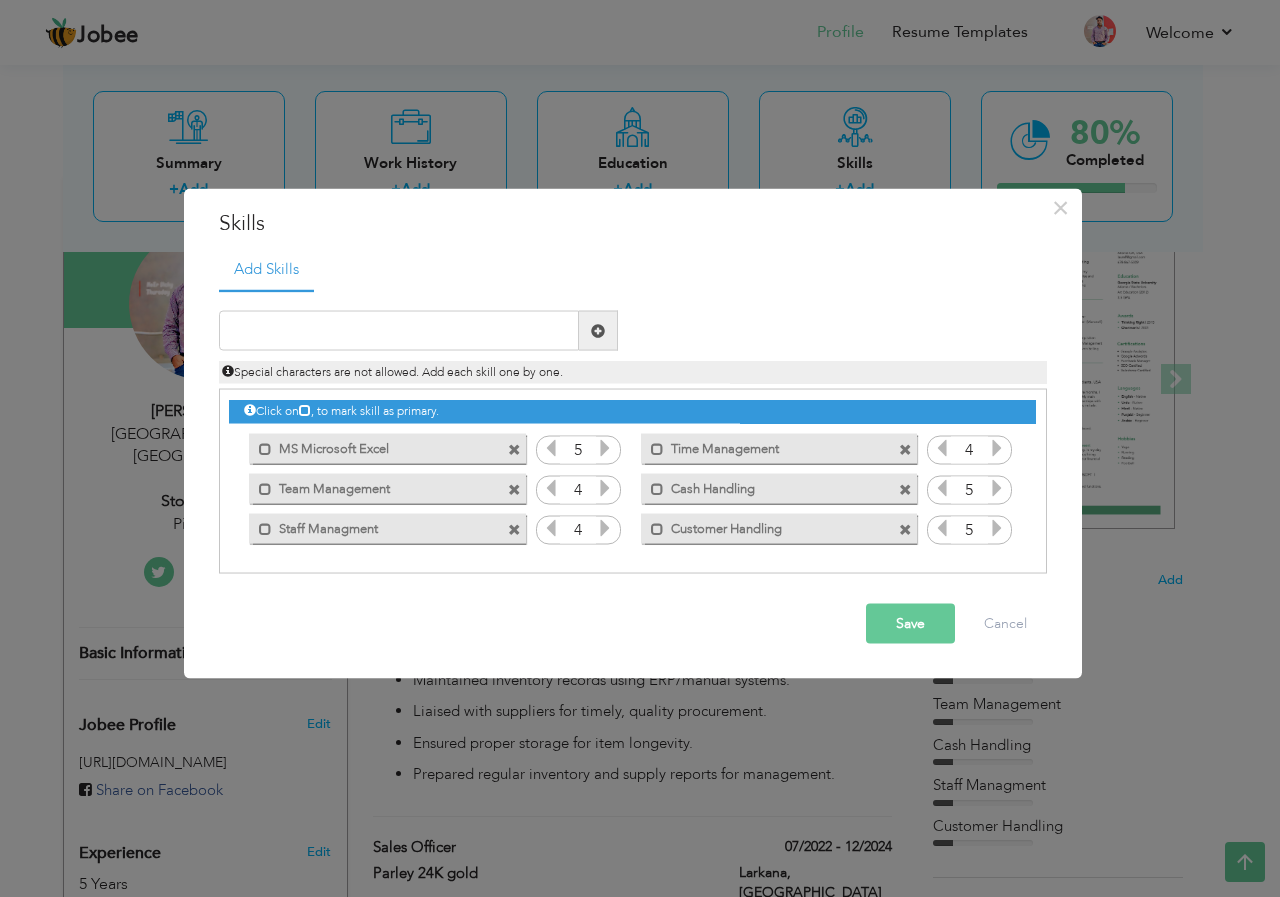 click on "Save" at bounding box center [910, 624] 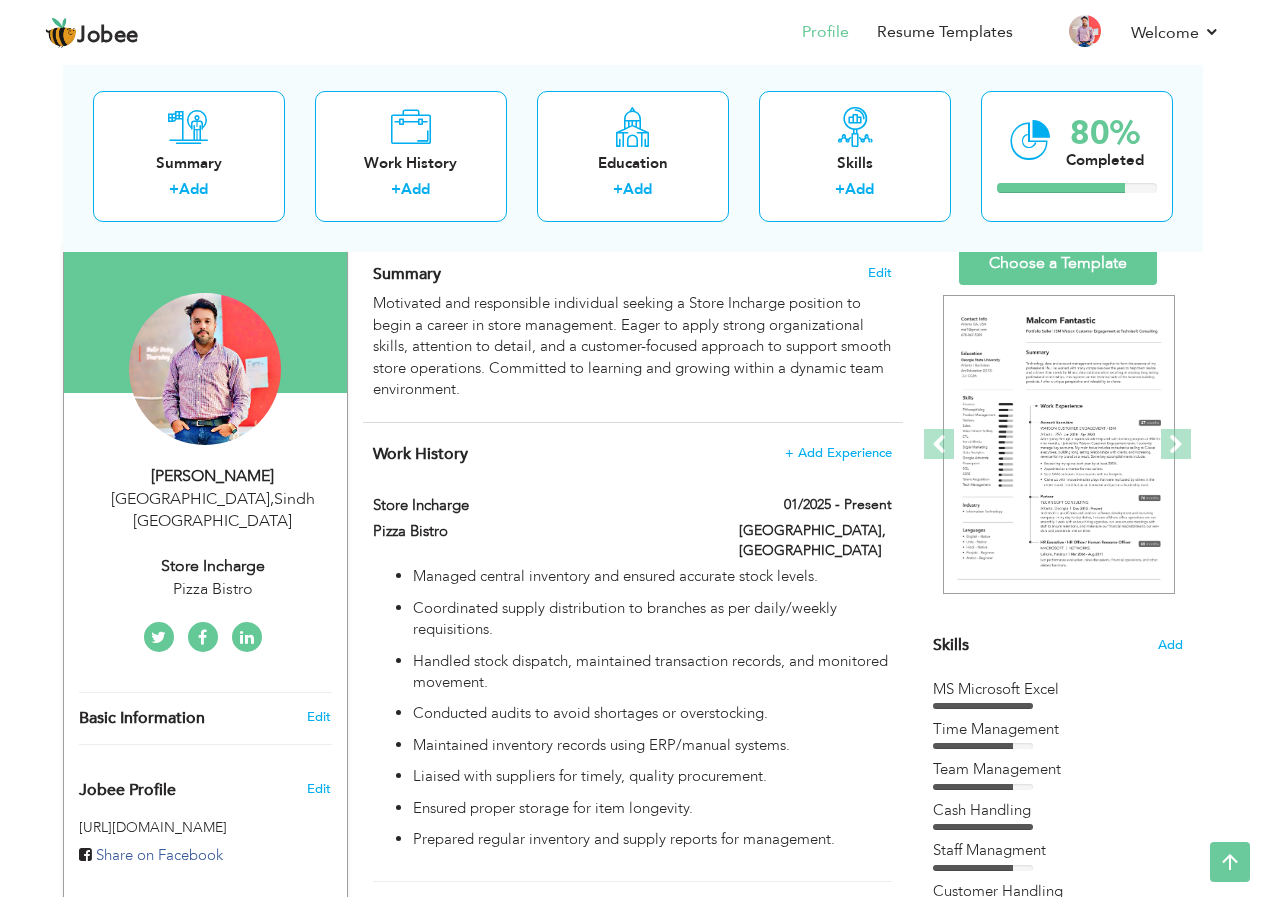 scroll, scrollTop: 100, scrollLeft: 0, axis: vertical 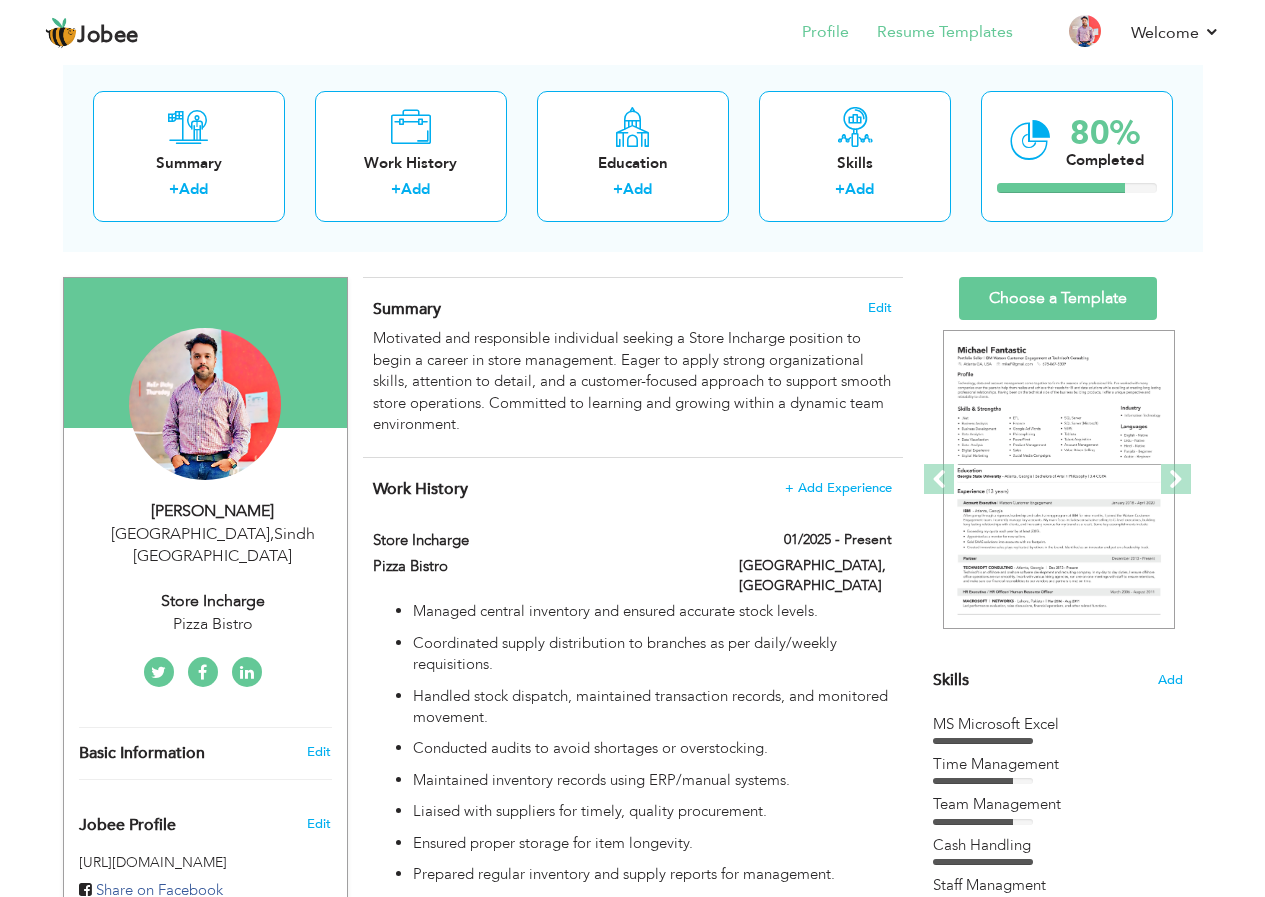 click on "Resume Templates" at bounding box center [931, 34] 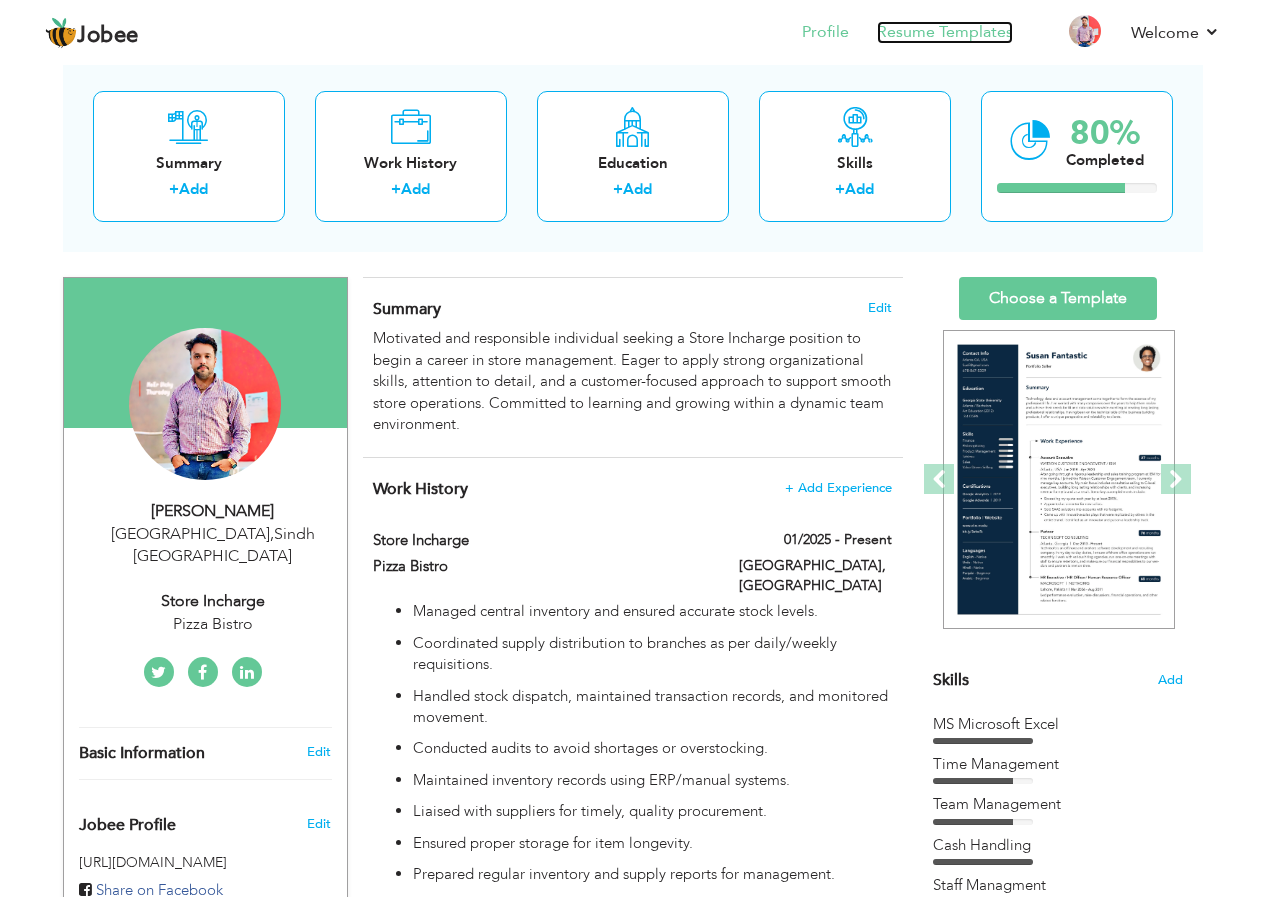 click on "Resume Templates" at bounding box center [945, 32] 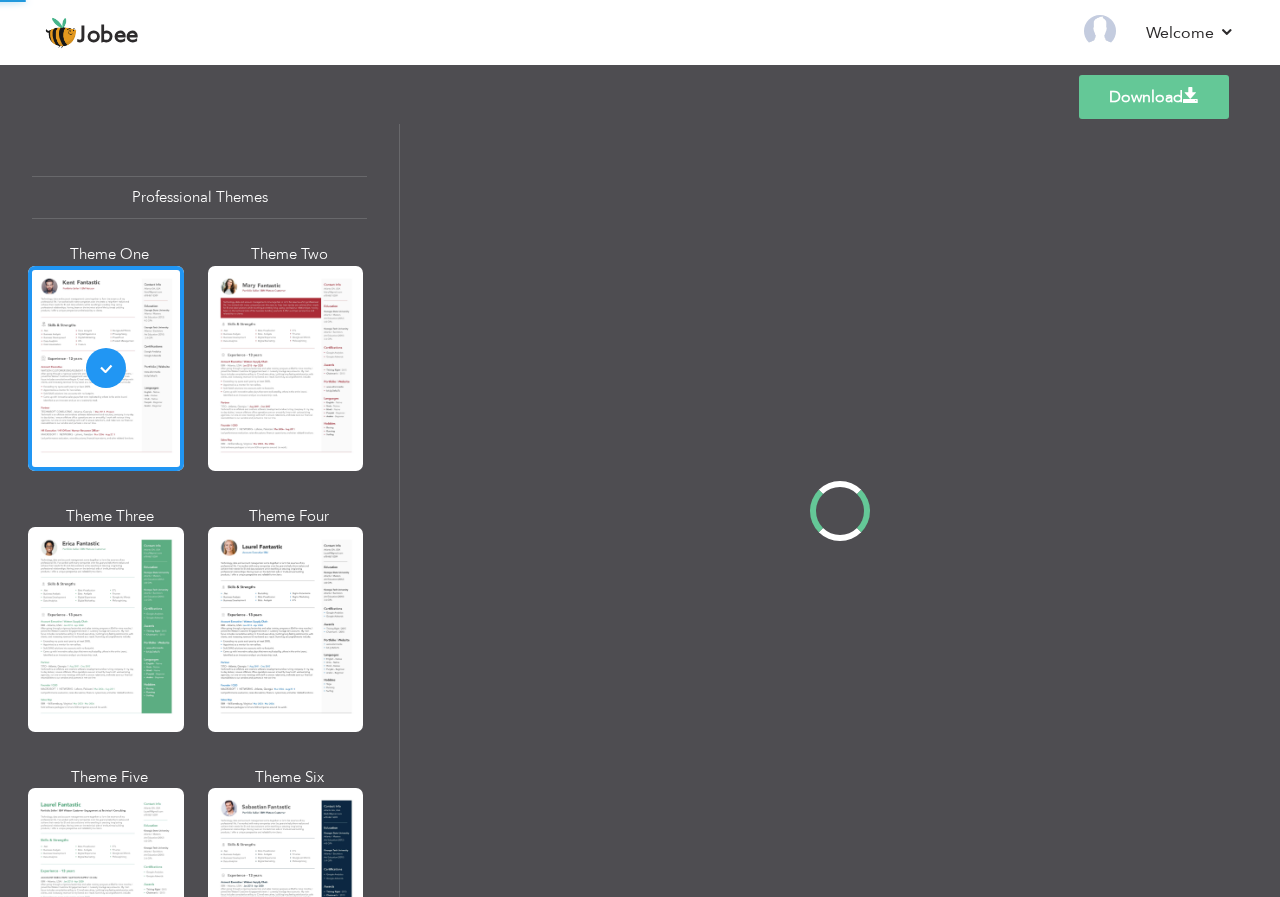 scroll, scrollTop: 0, scrollLeft: 0, axis: both 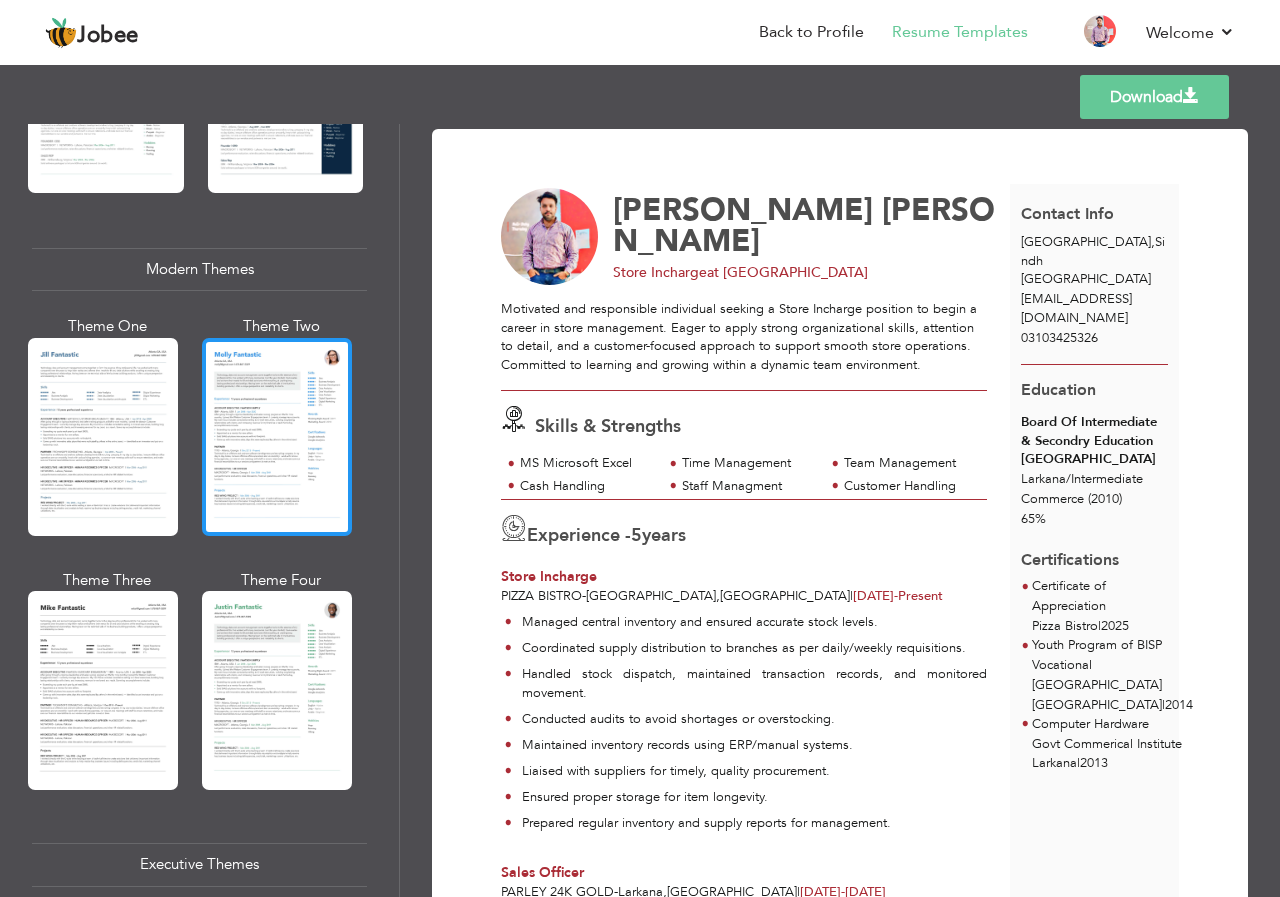 click at bounding box center (277, 437) 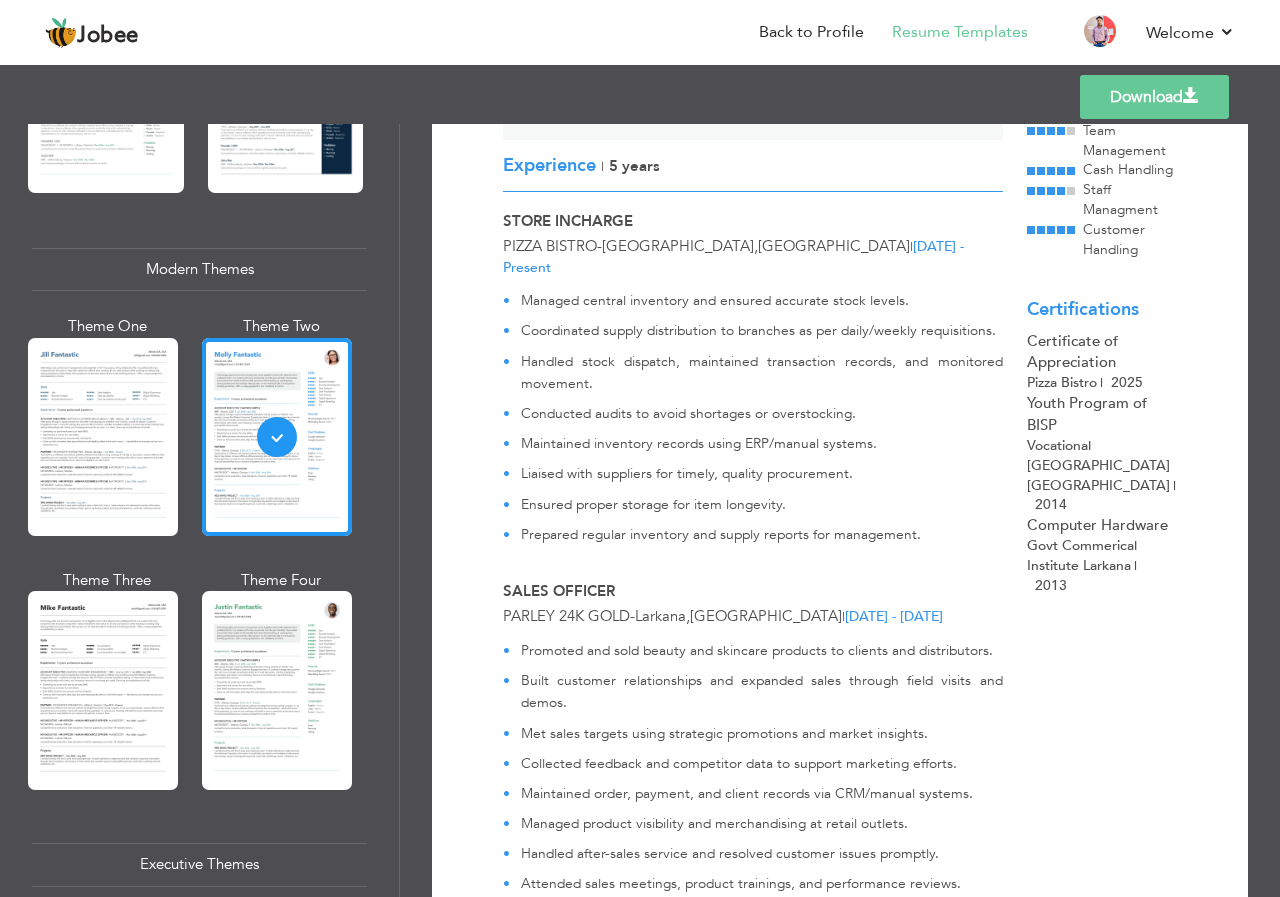 scroll, scrollTop: 600, scrollLeft: 0, axis: vertical 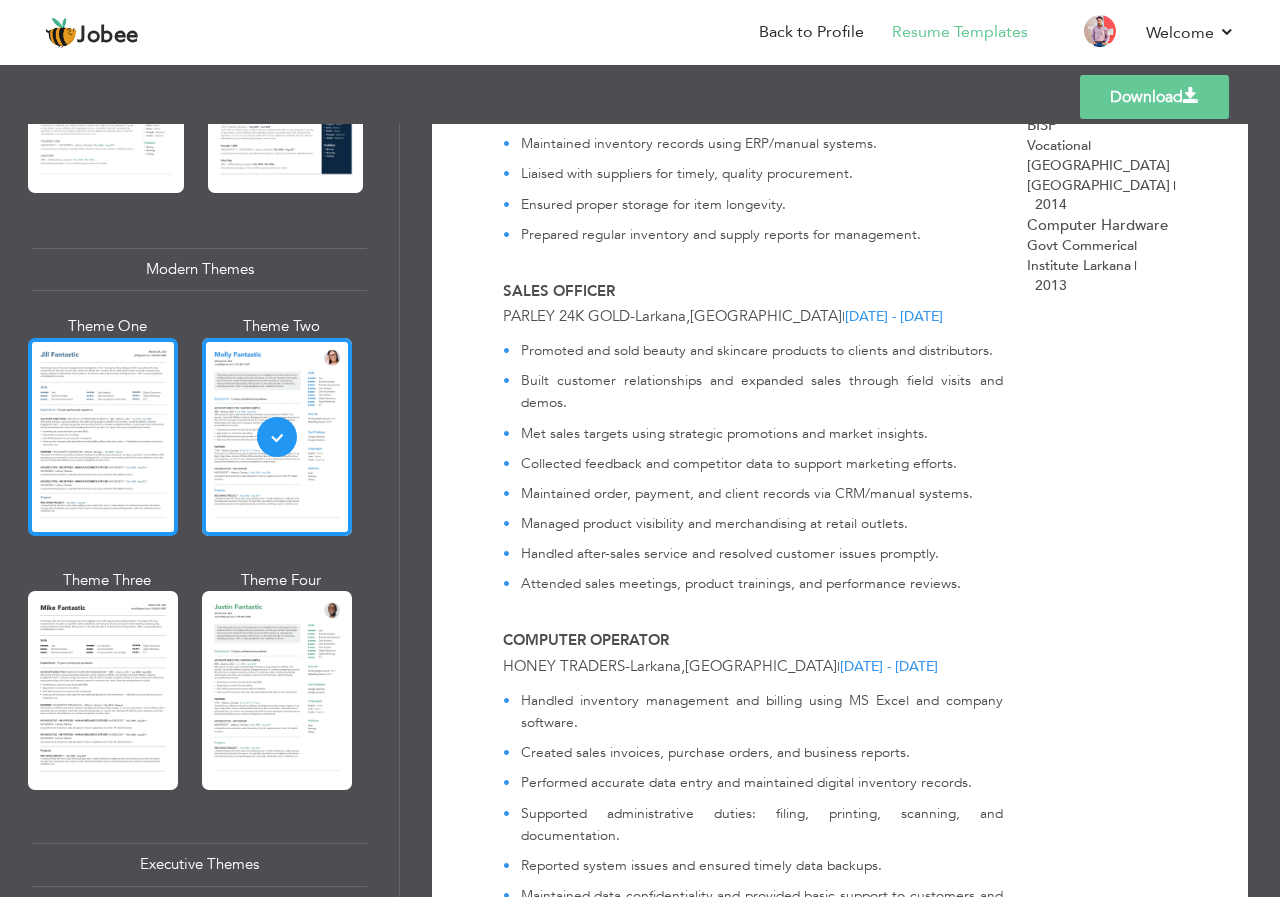 click at bounding box center [103, 437] 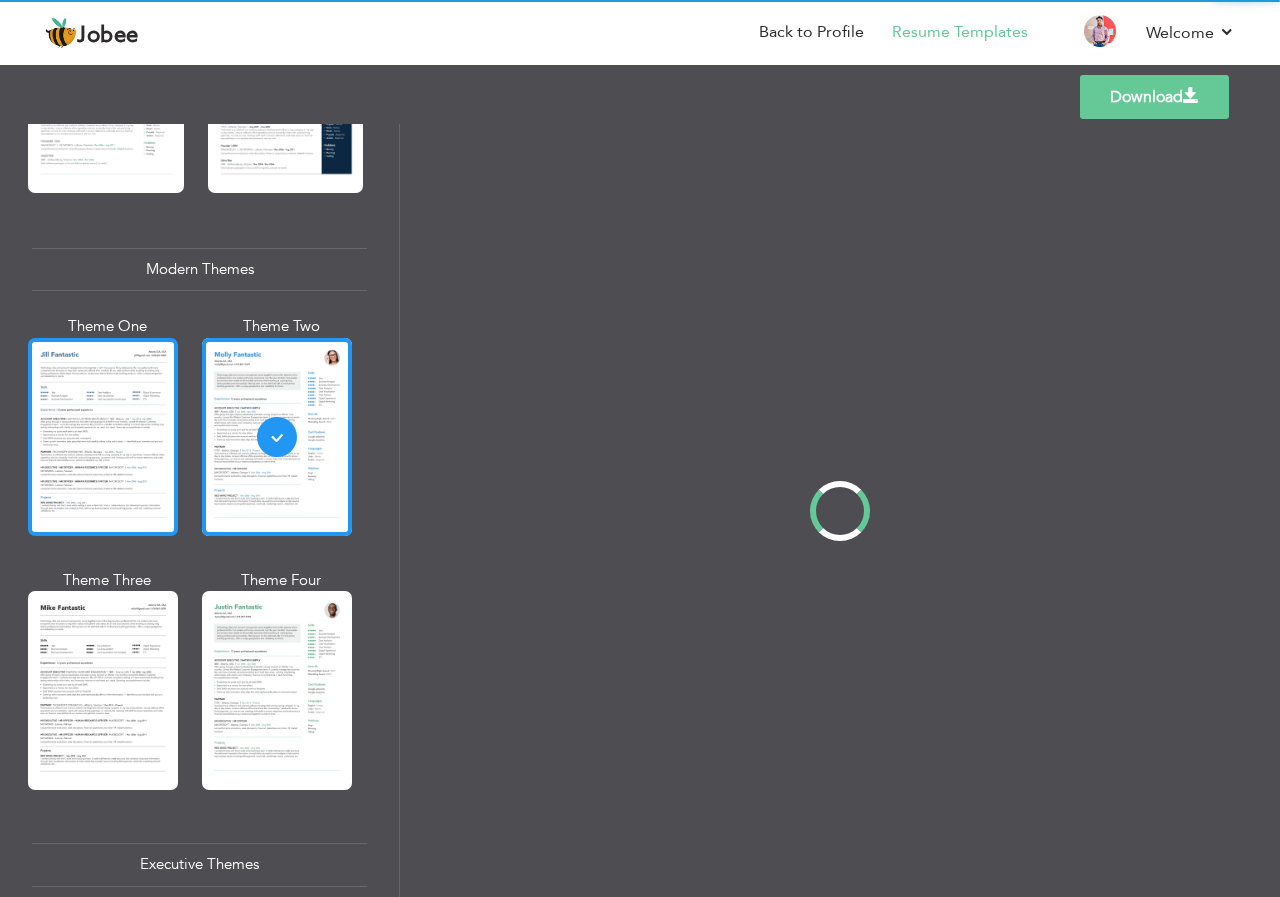 scroll, scrollTop: 0, scrollLeft: 0, axis: both 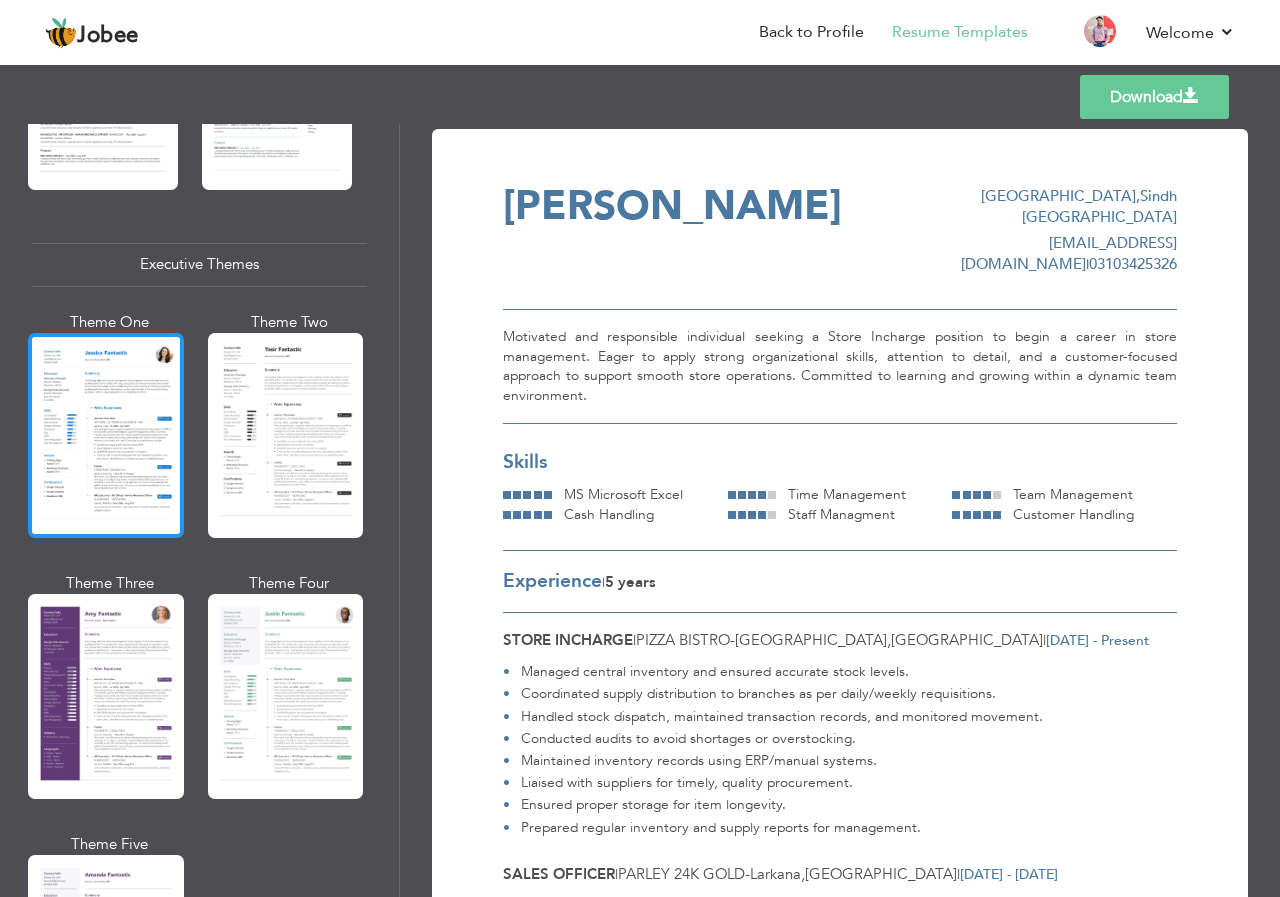 click at bounding box center (106, 435) 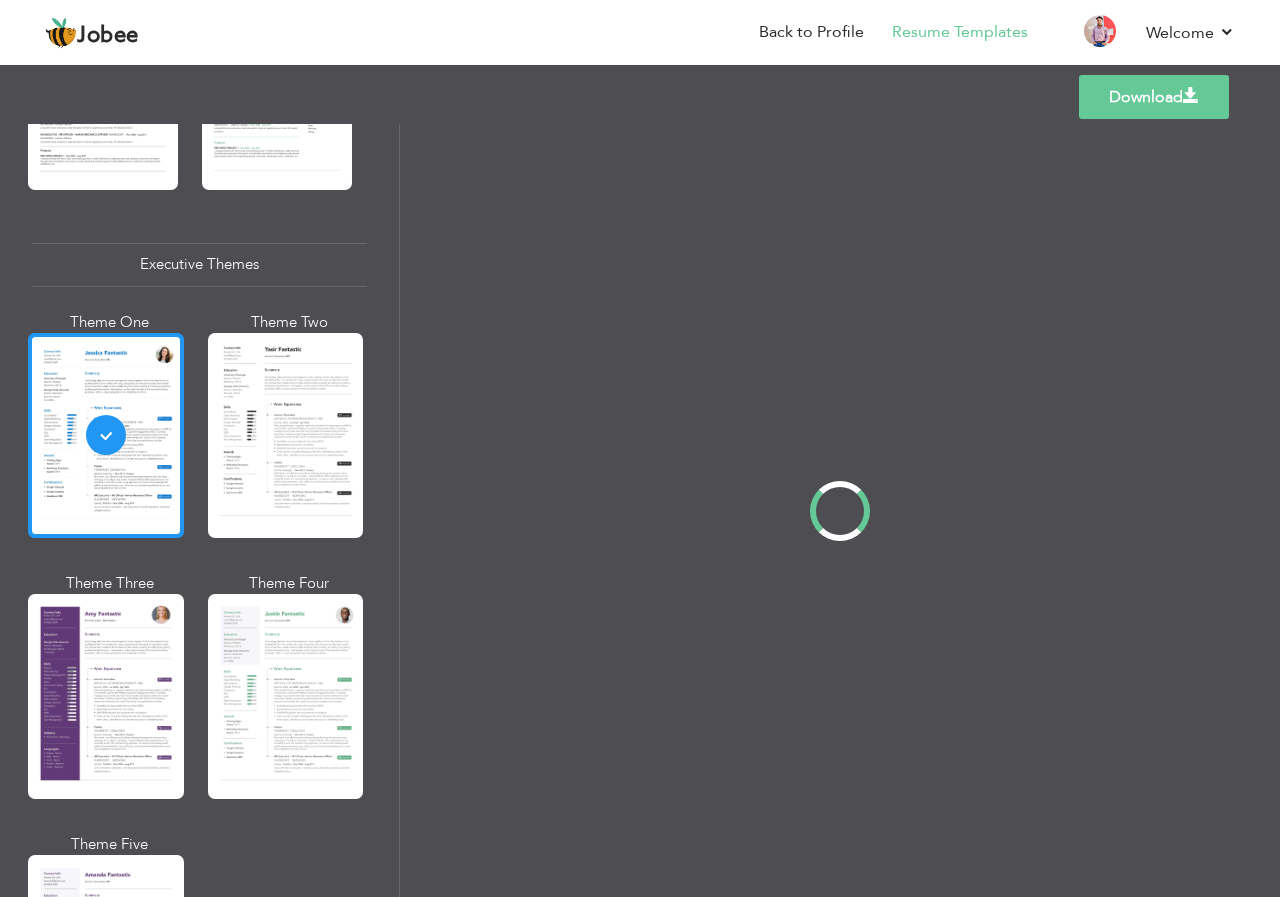scroll, scrollTop: 1399, scrollLeft: 0, axis: vertical 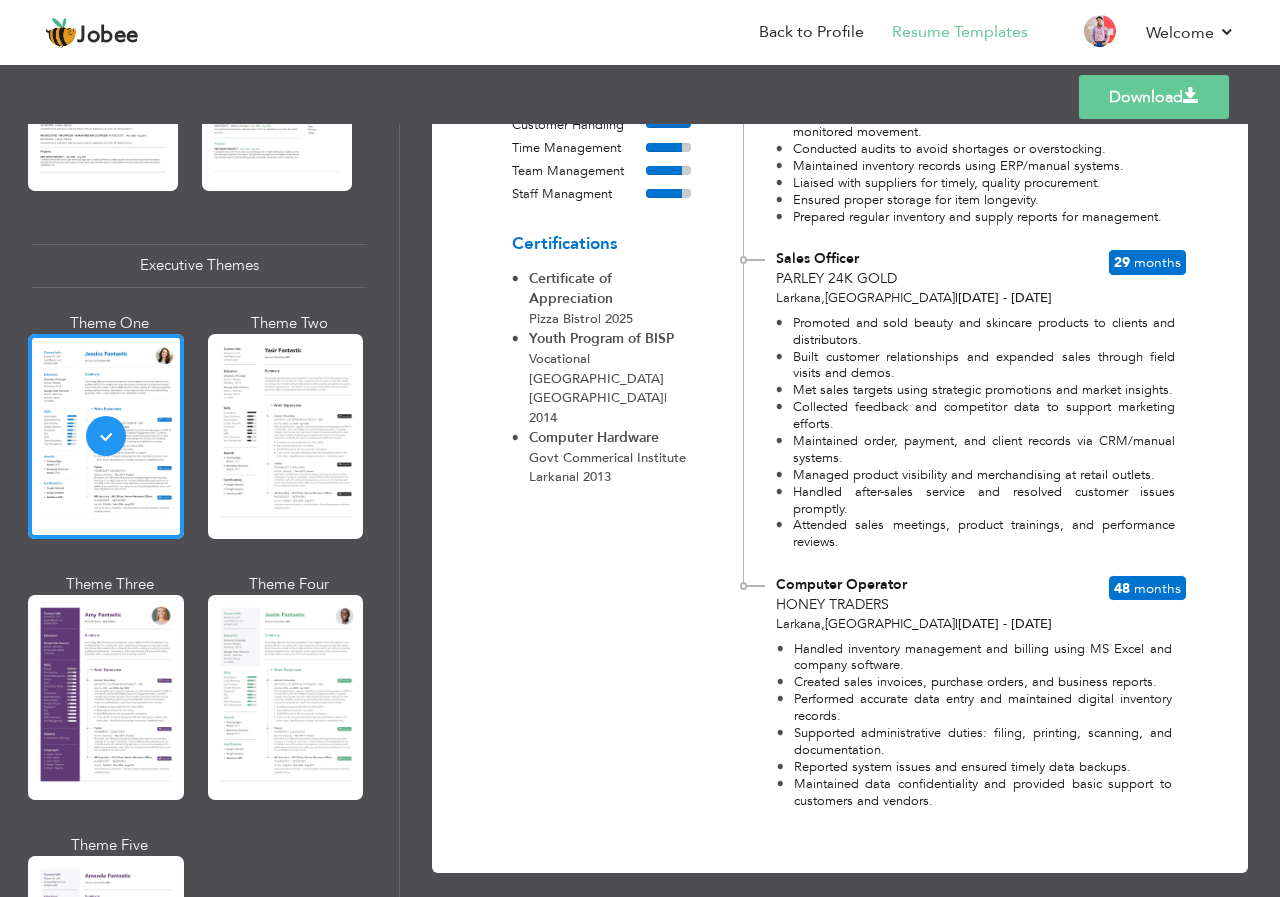 click on "Download" at bounding box center [1154, 97] 